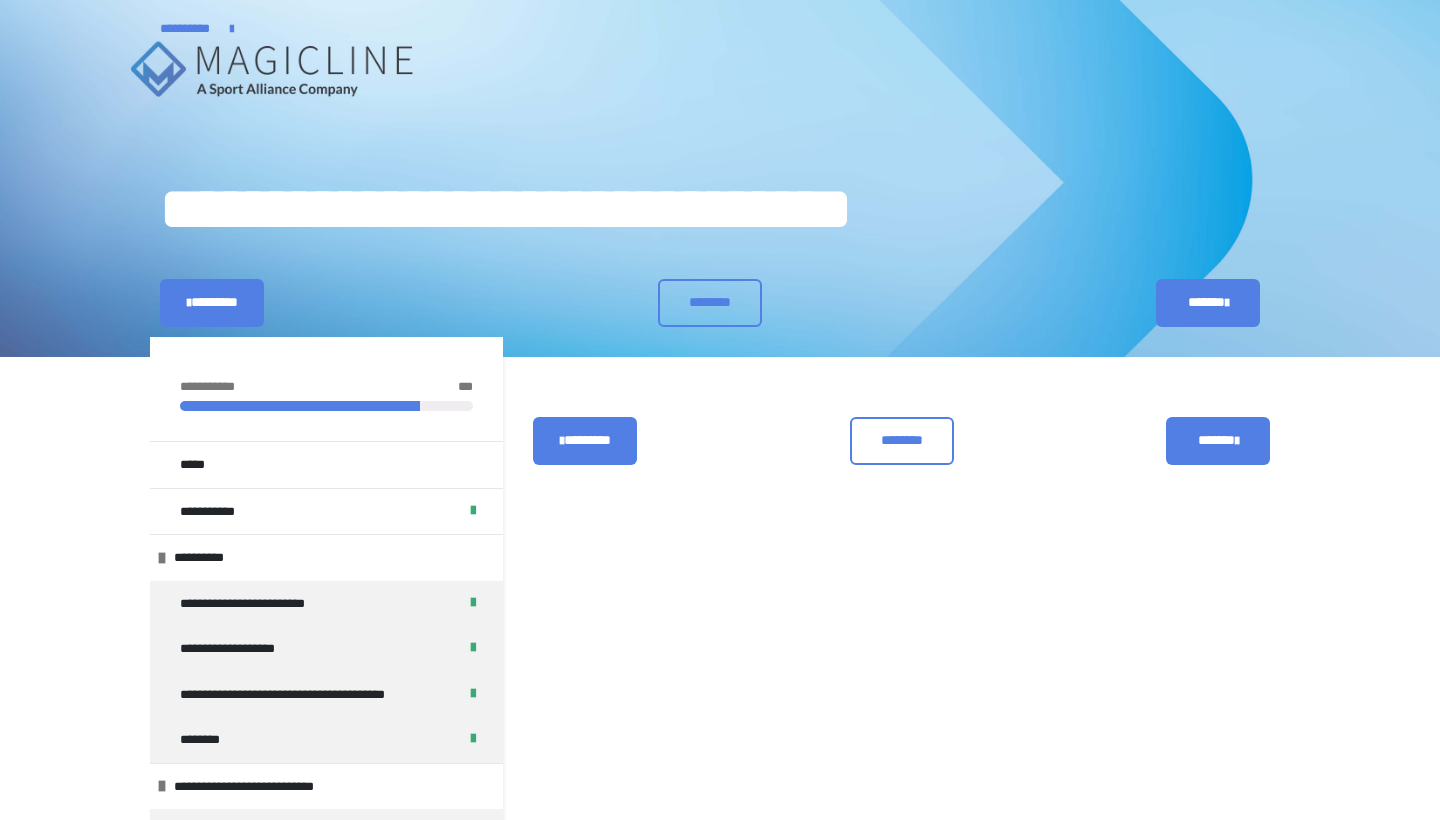 scroll, scrollTop: 0, scrollLeft: 0, axis: both 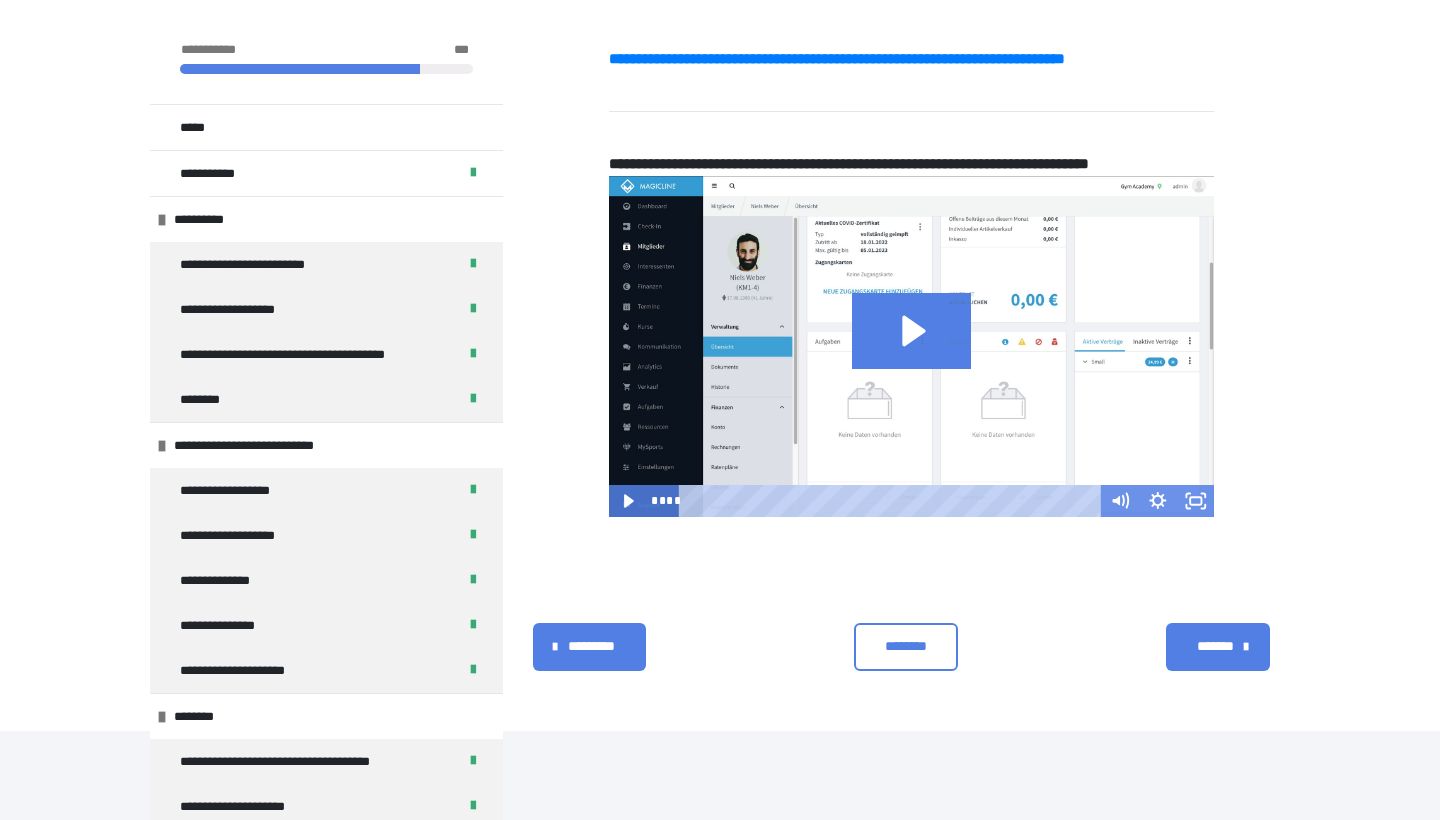click on "********" at bounding box center [906, 647] 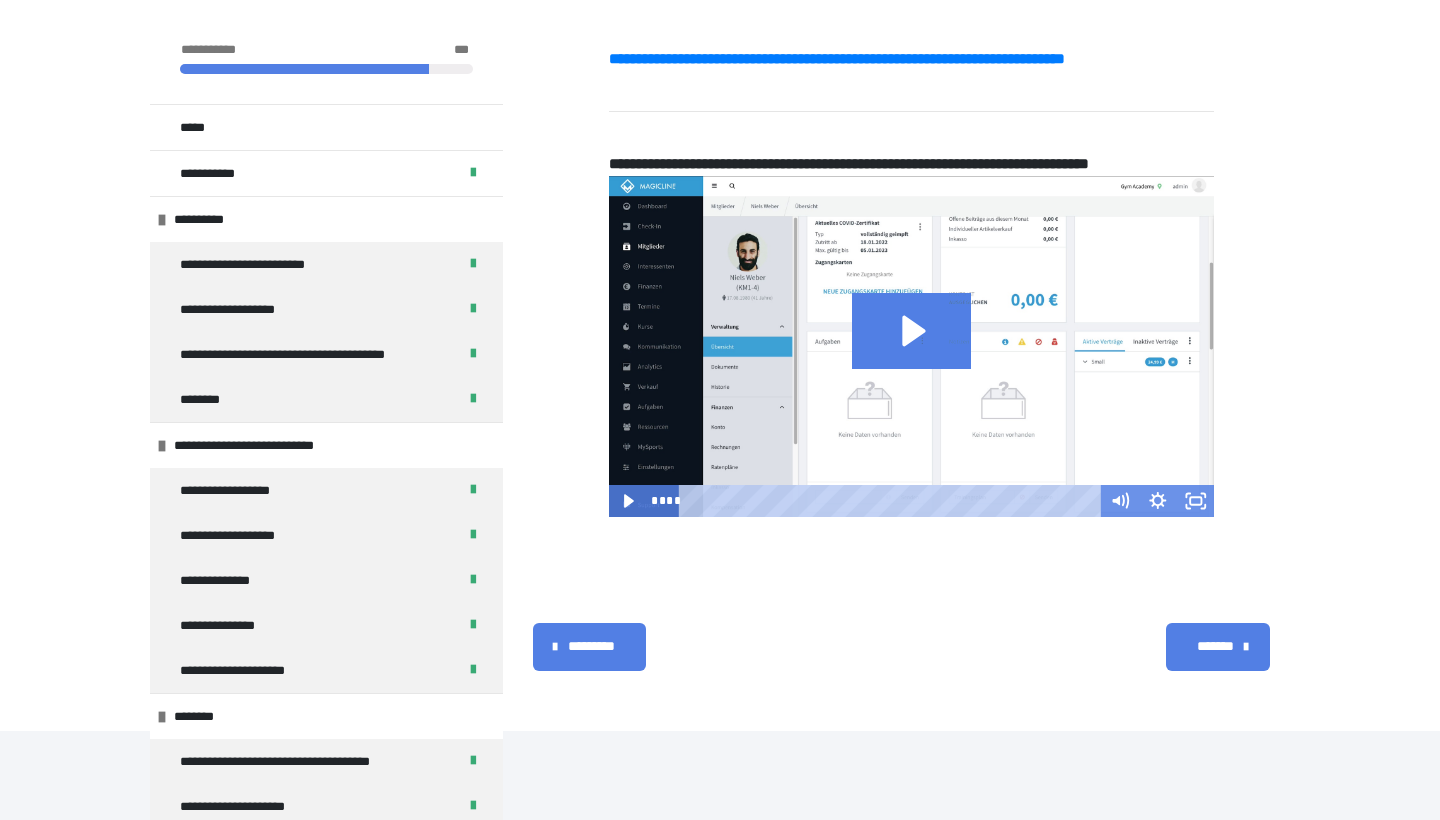 click on "*******" at bounding box center (1216, 646) 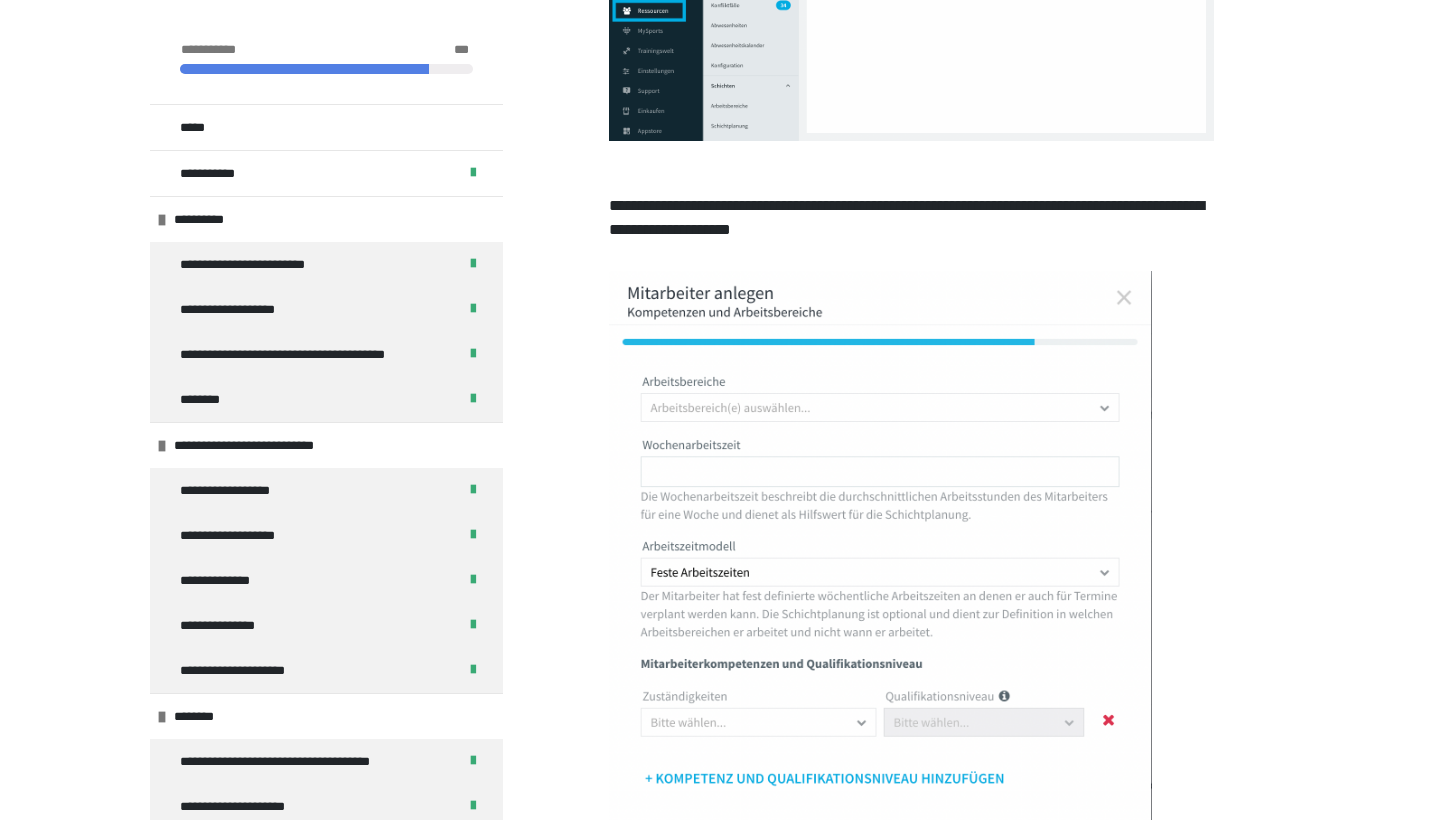 scroll, scrollTop: 1257, scrollLeft: 0, axis: vertical 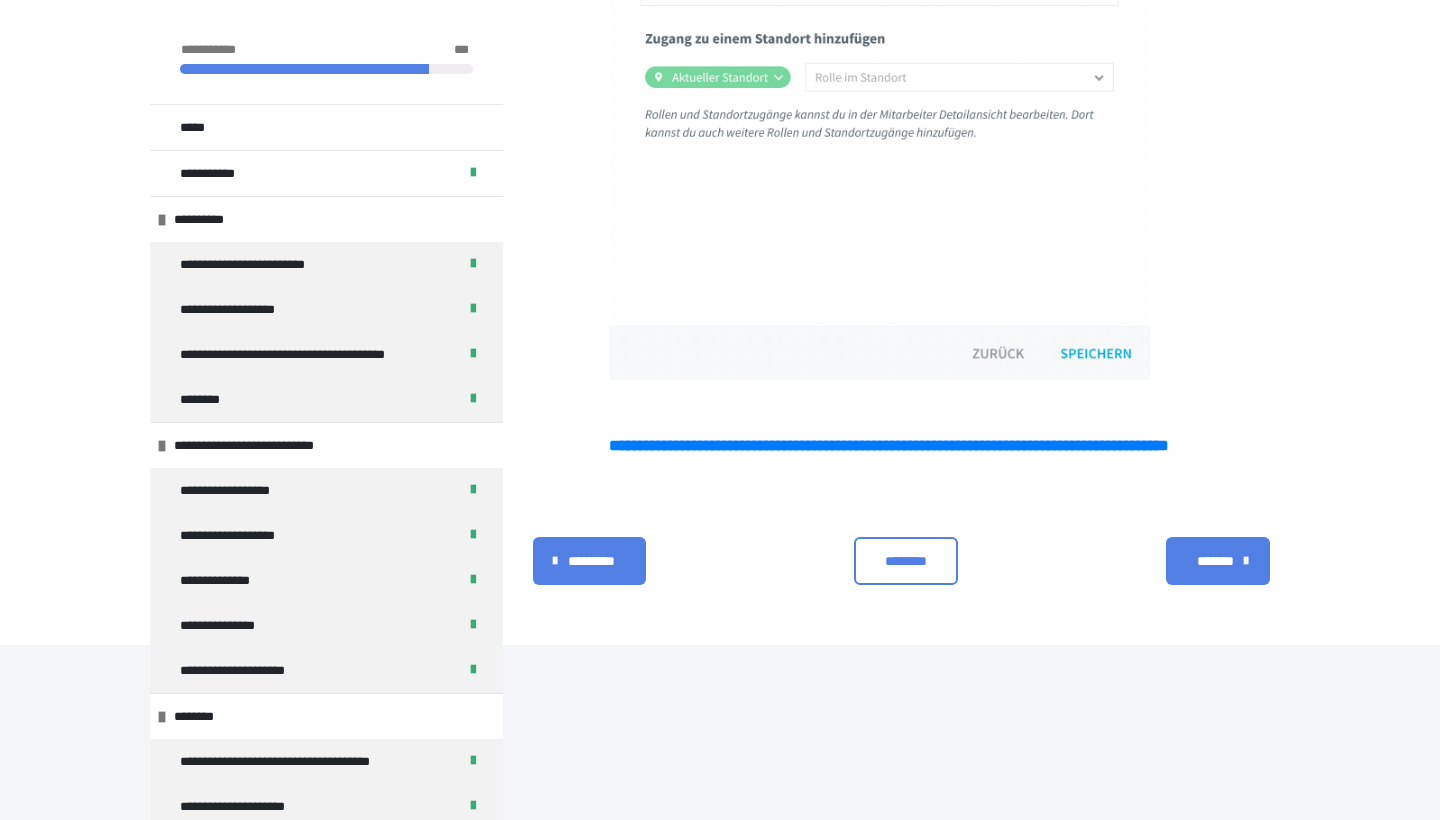 click on "********" at bounding box center (906, 561) 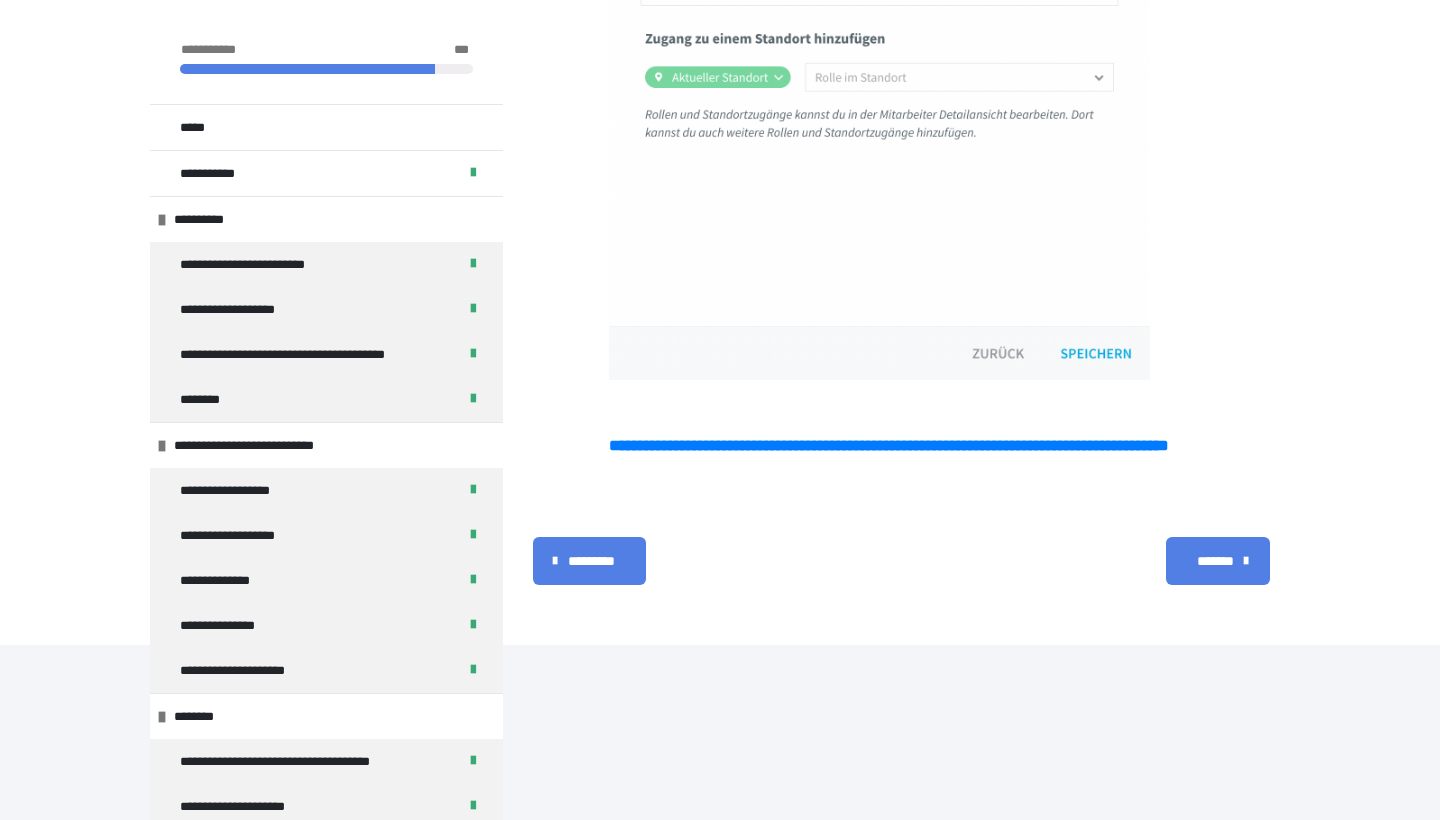 click on "*******" at bounding box center (1218, 561) 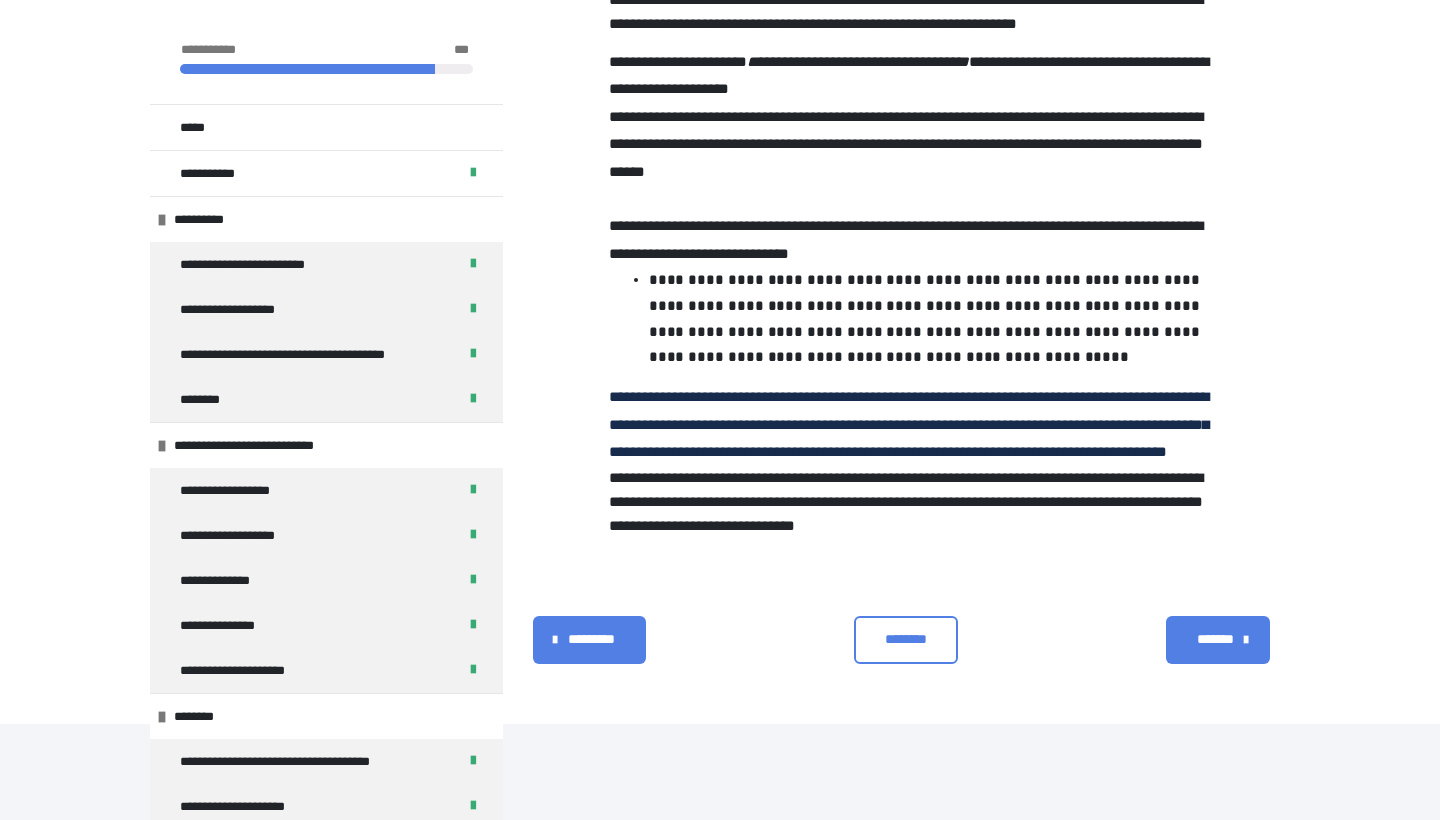 scroll, scrollTop: 1836, scrollLeft: 0, axis: vertical 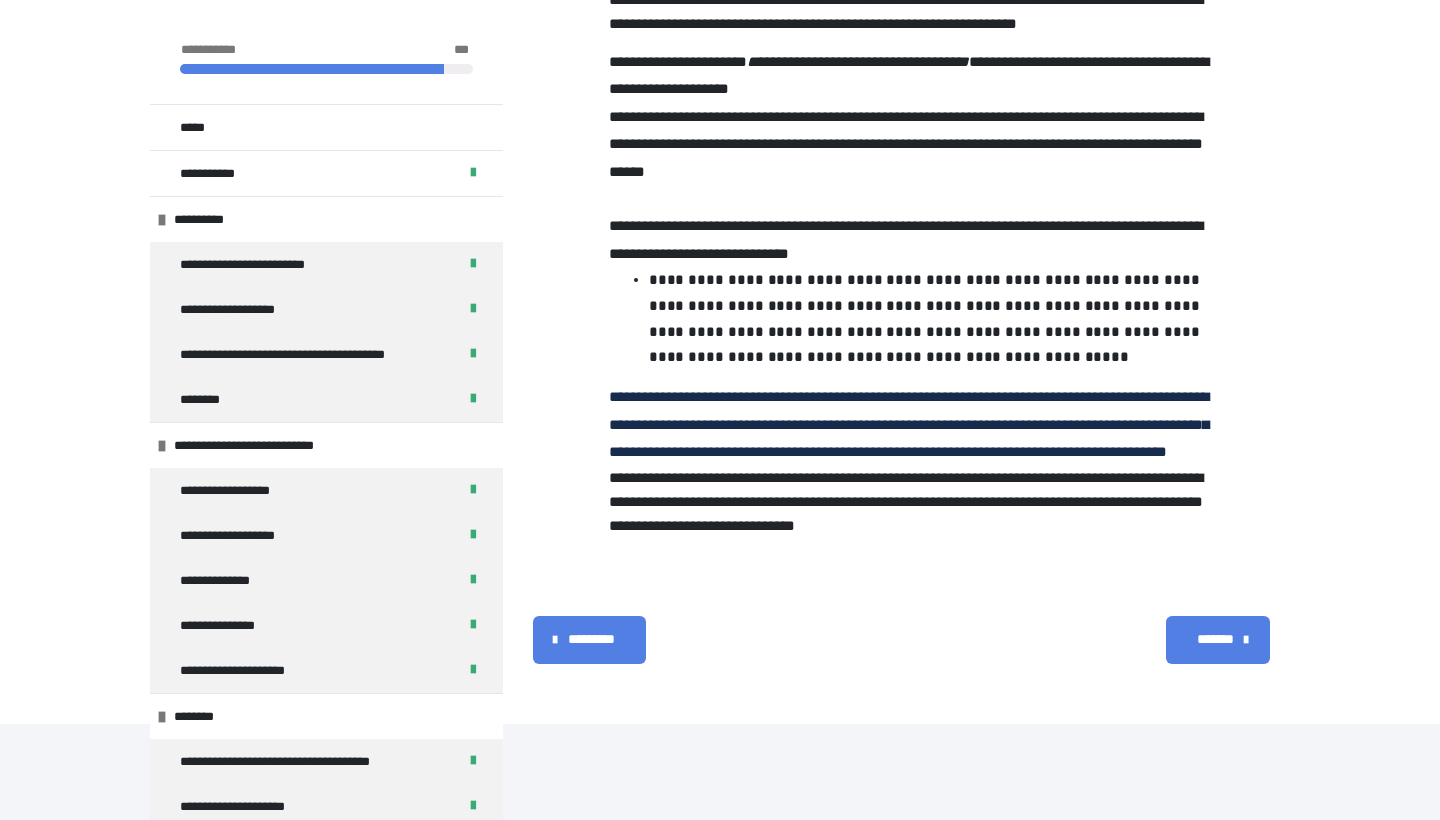 click on "*******" at bounding box center (1216, 639) 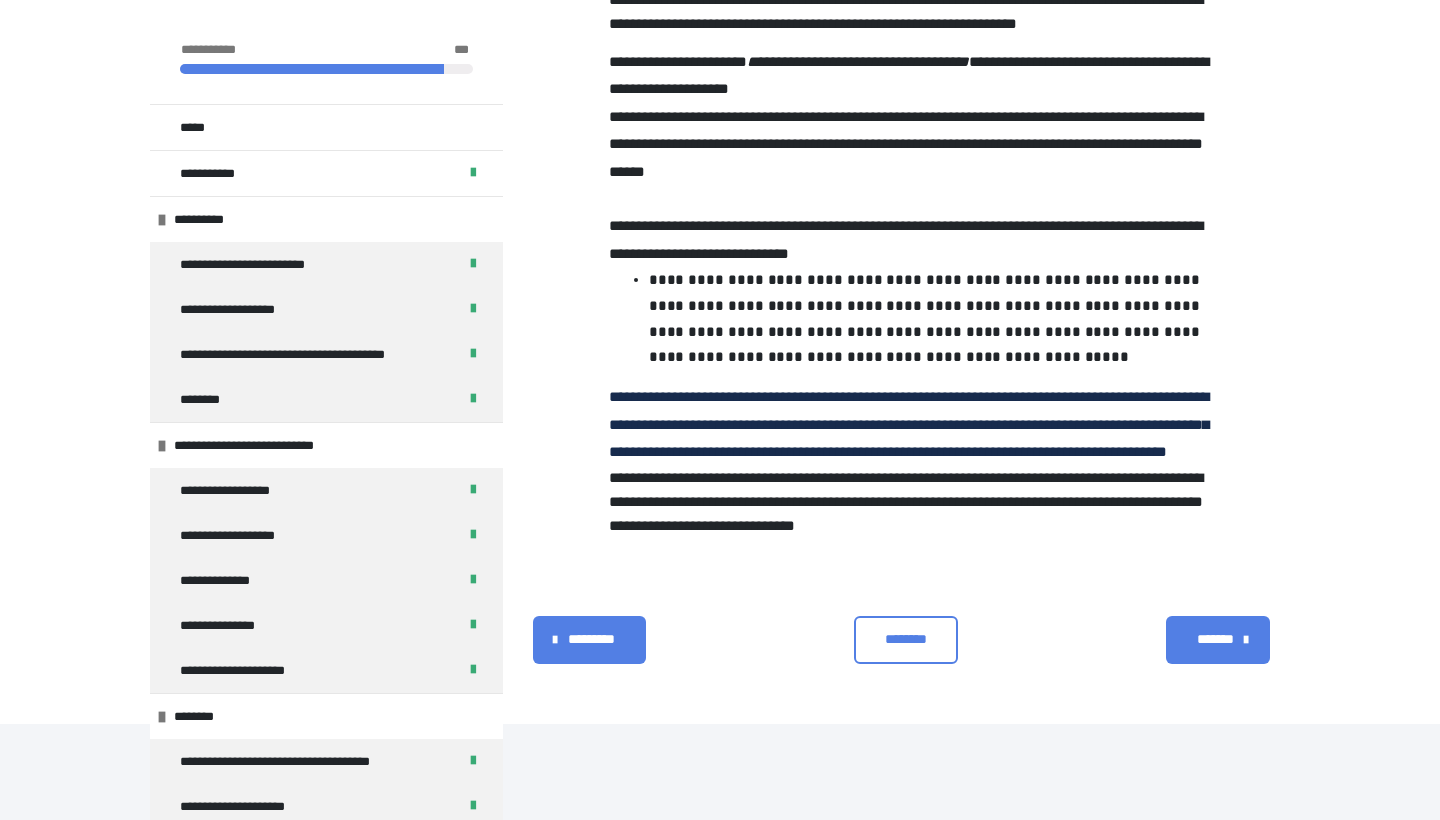 scroll, scrollTop: 417, scrollLeft: 0, axis: vertical 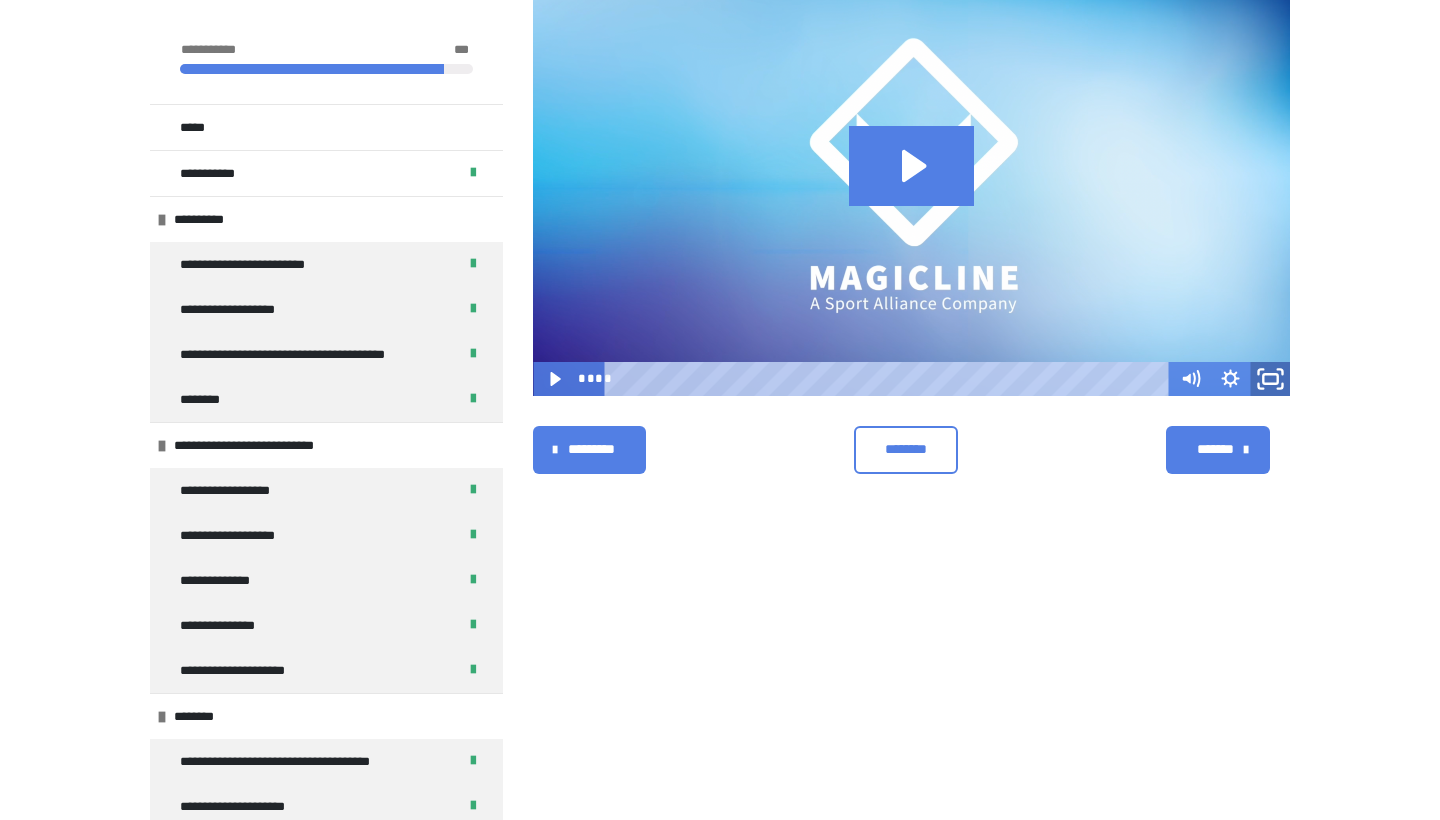 click 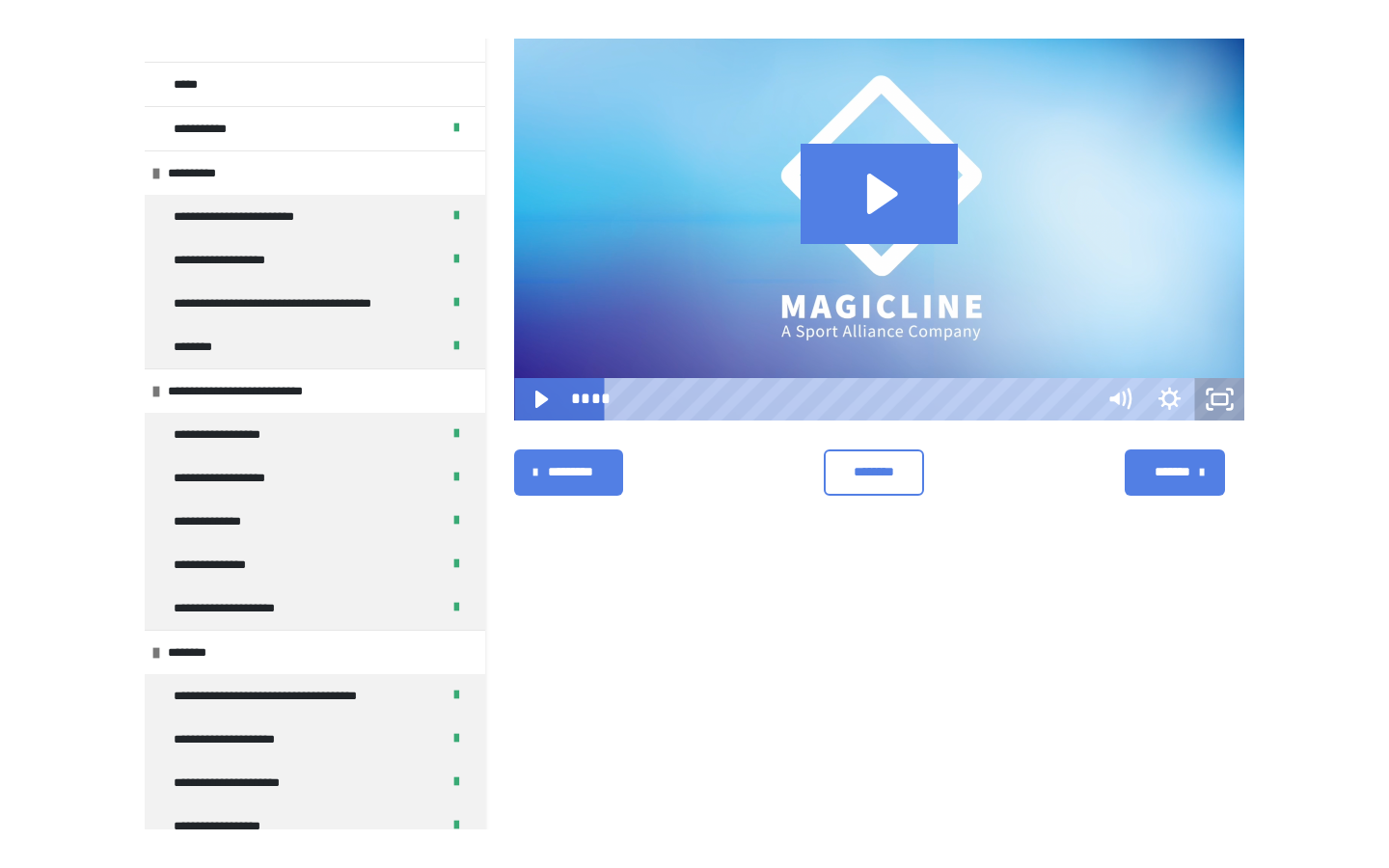scroll, scrollTop: 0, scrollLeft: 0, axis: both 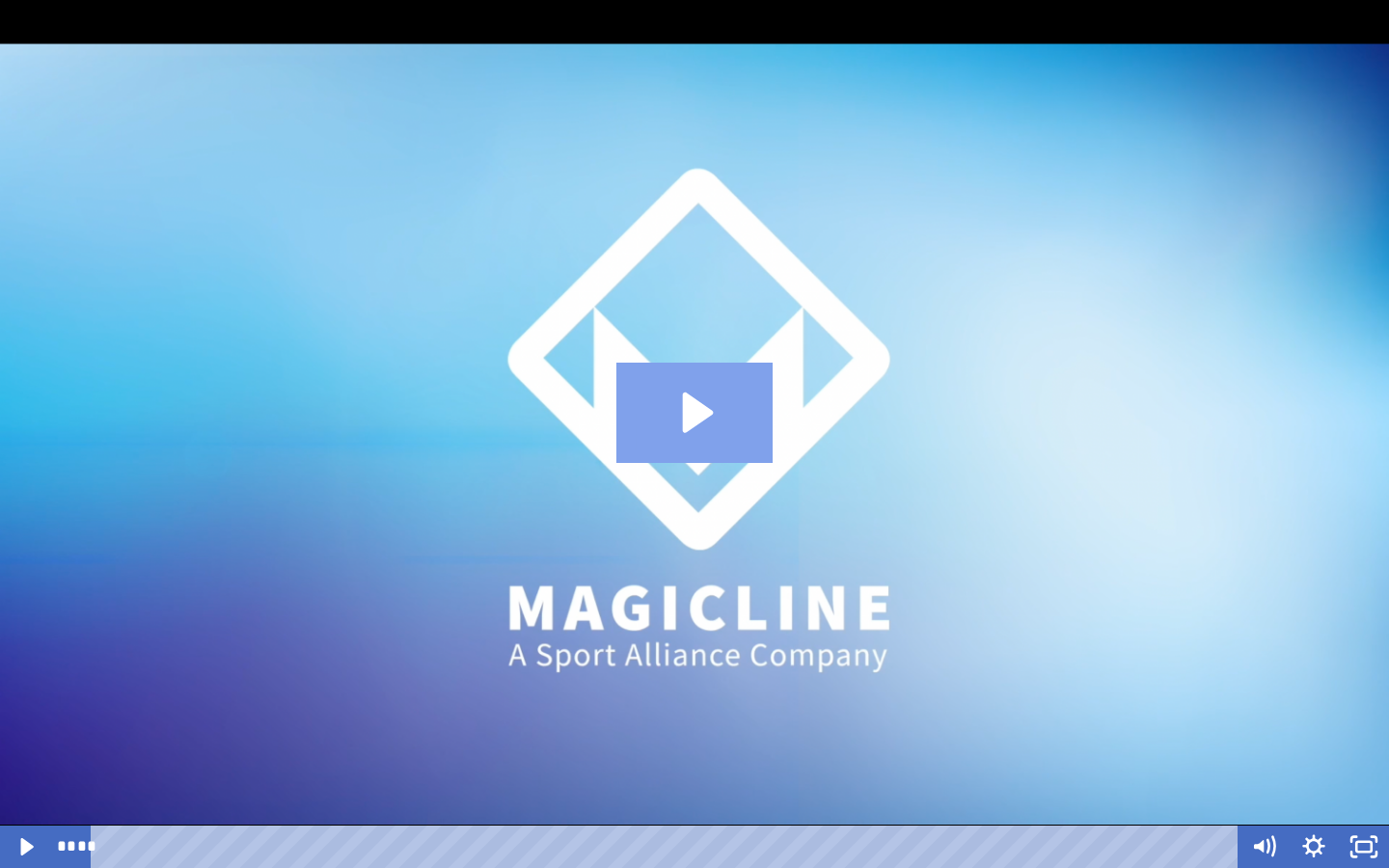 click 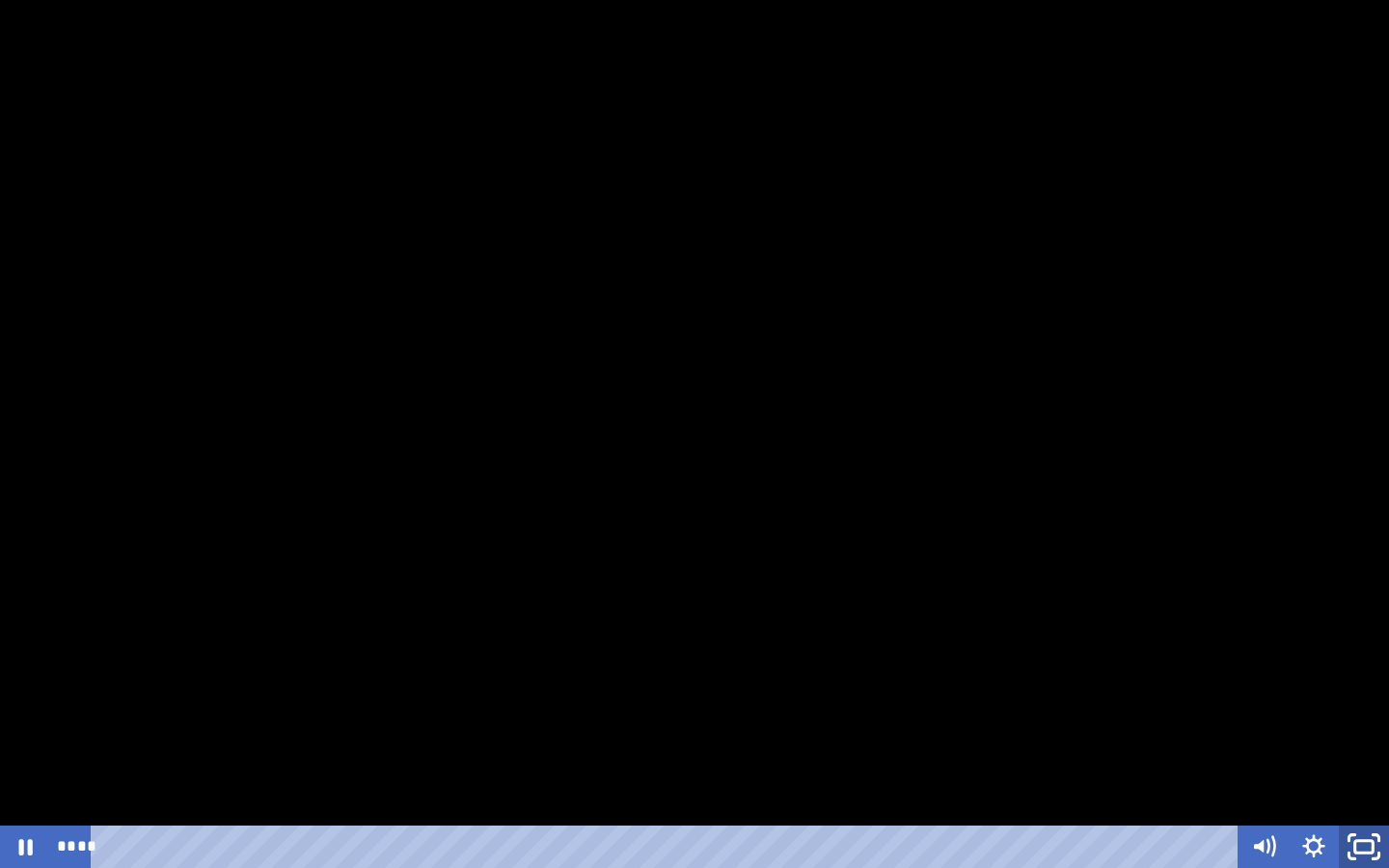 click 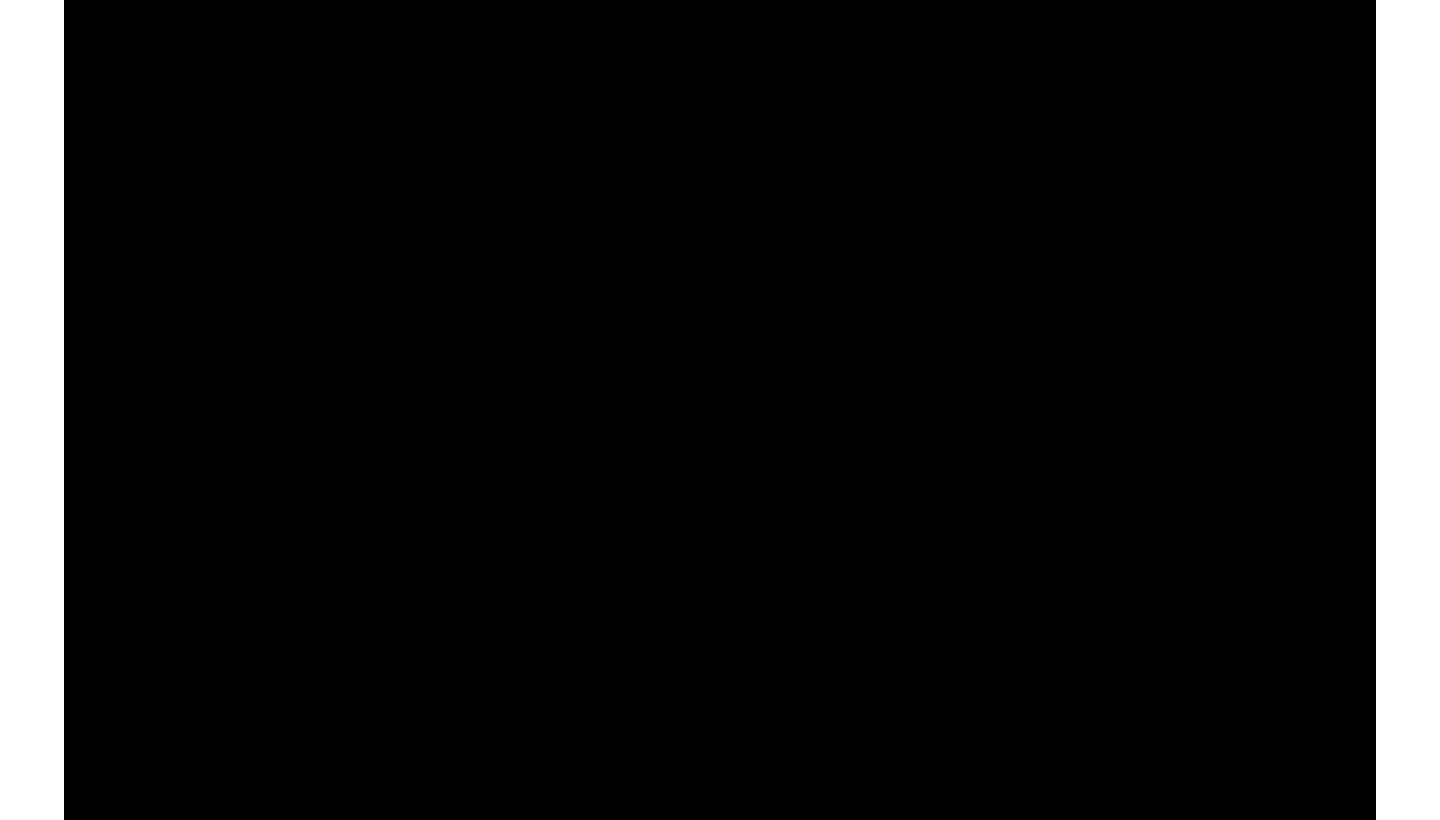 scroll, scrollTop: 417, scrollLeft: 0, axis: vertical 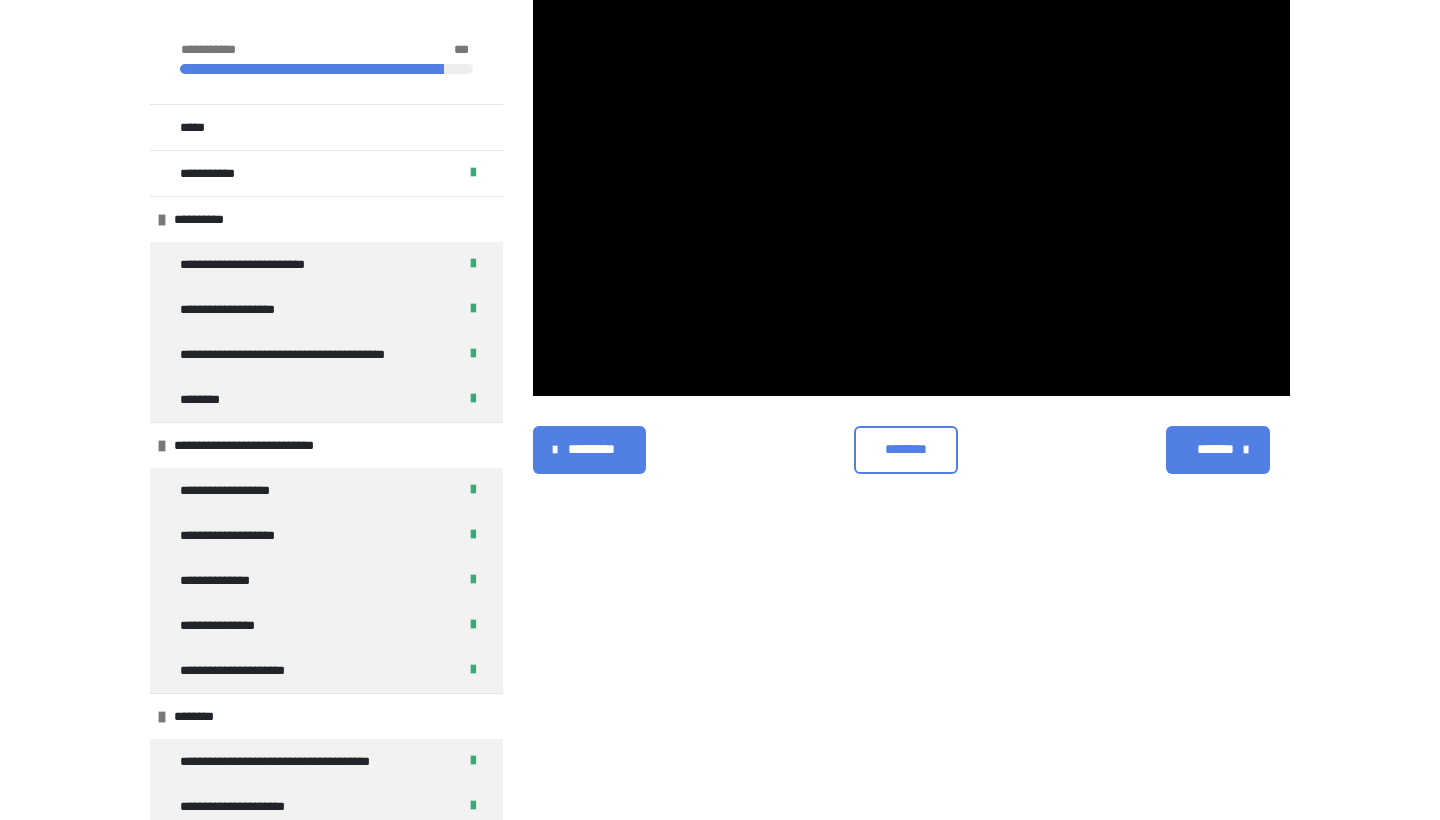 click on "********" at bounding box center [906, 449] 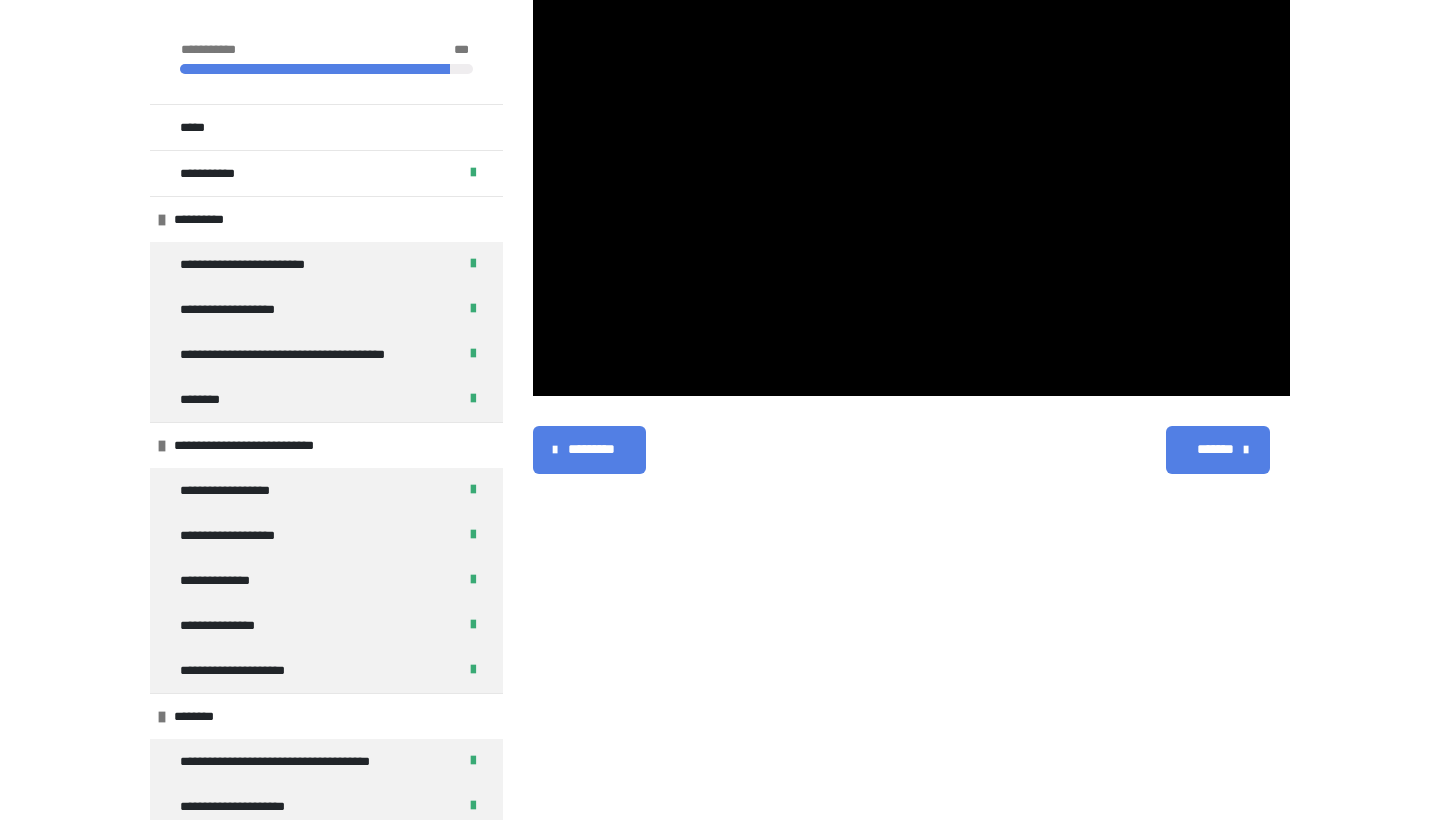 click on "*******" at bounding box center [1216, 449] 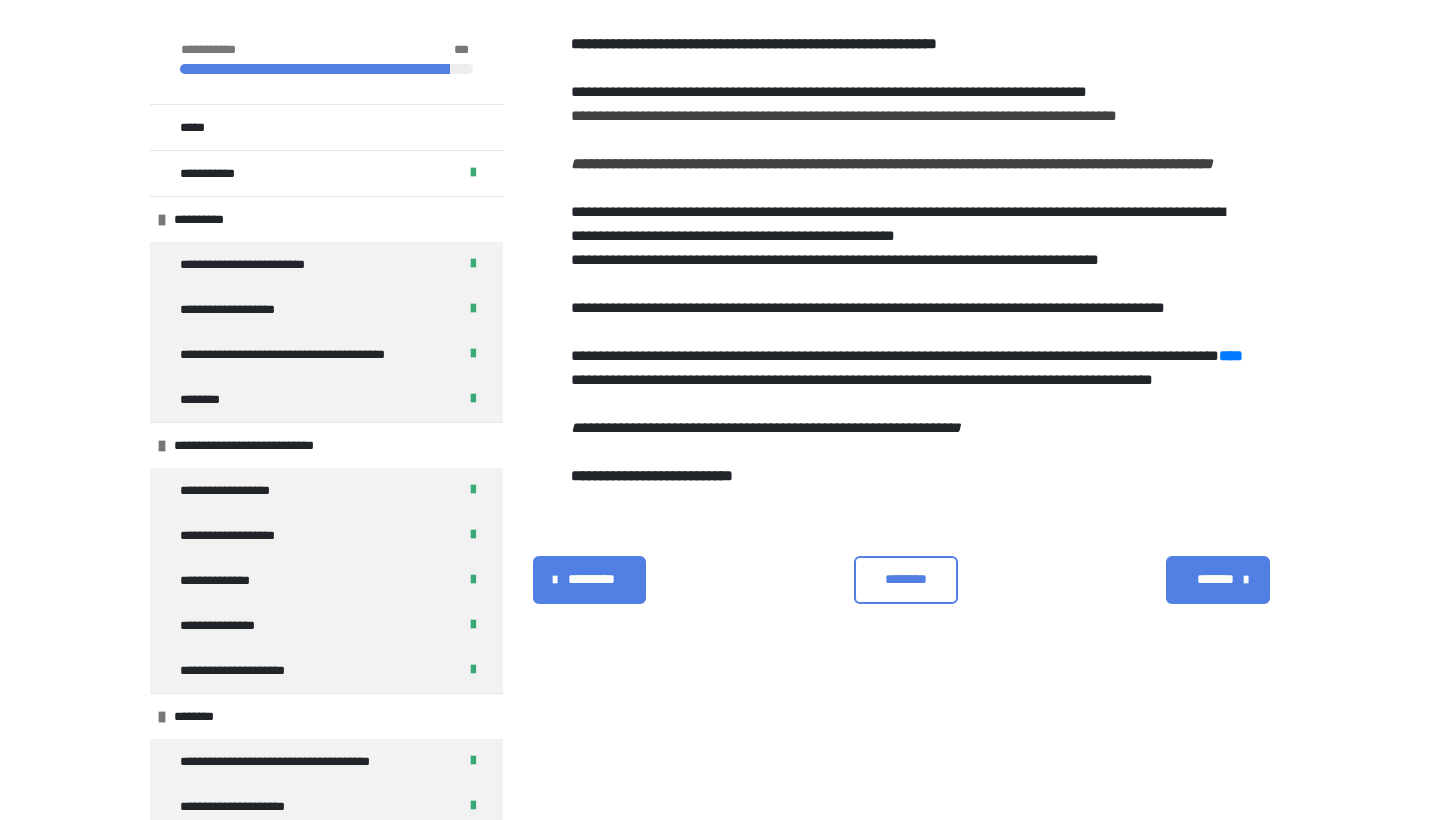 click on "********" at bounding box center (906, 580) 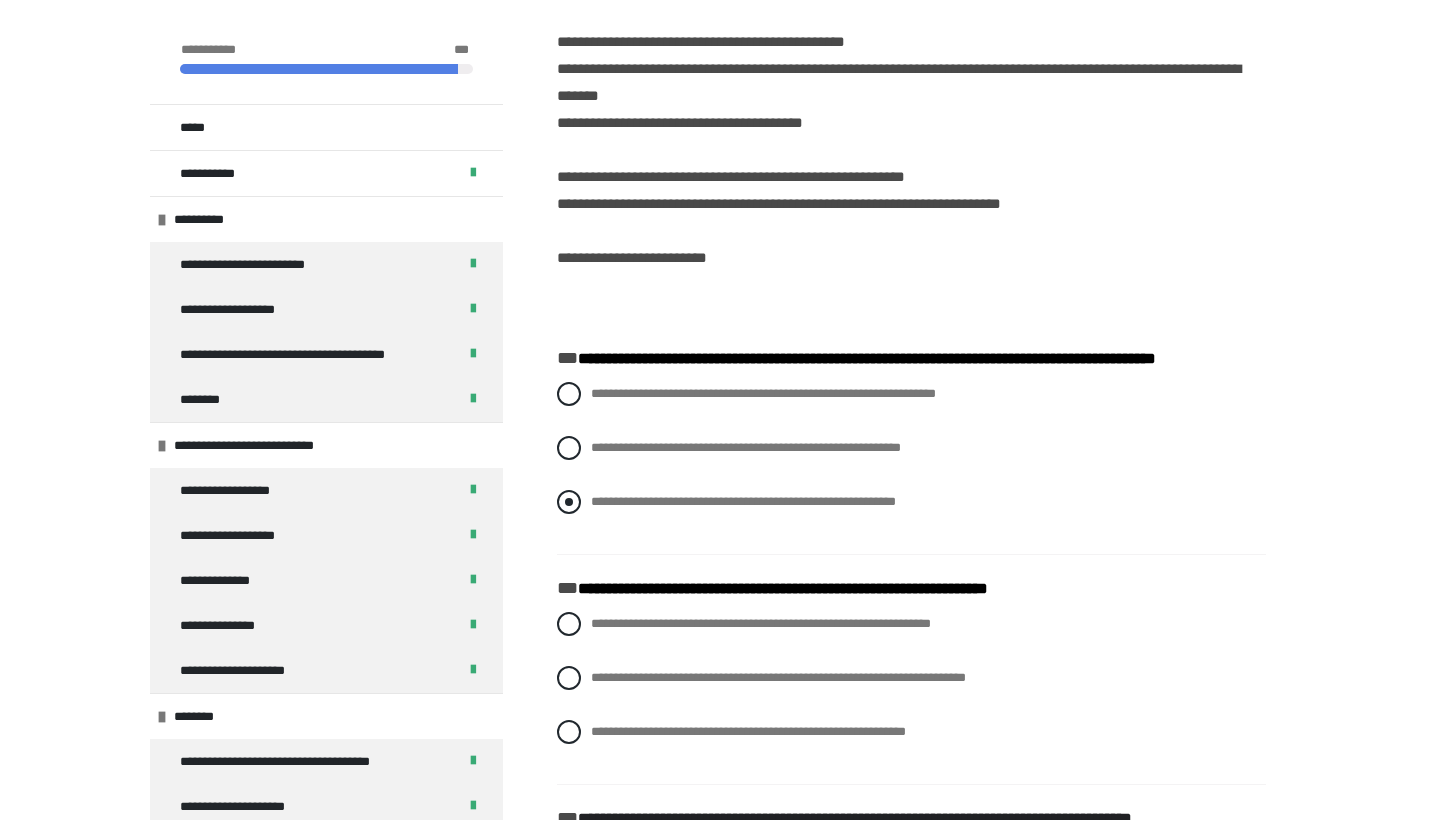 scroll, scrollTop: 440, scrollLeft: 0, axis: vertical 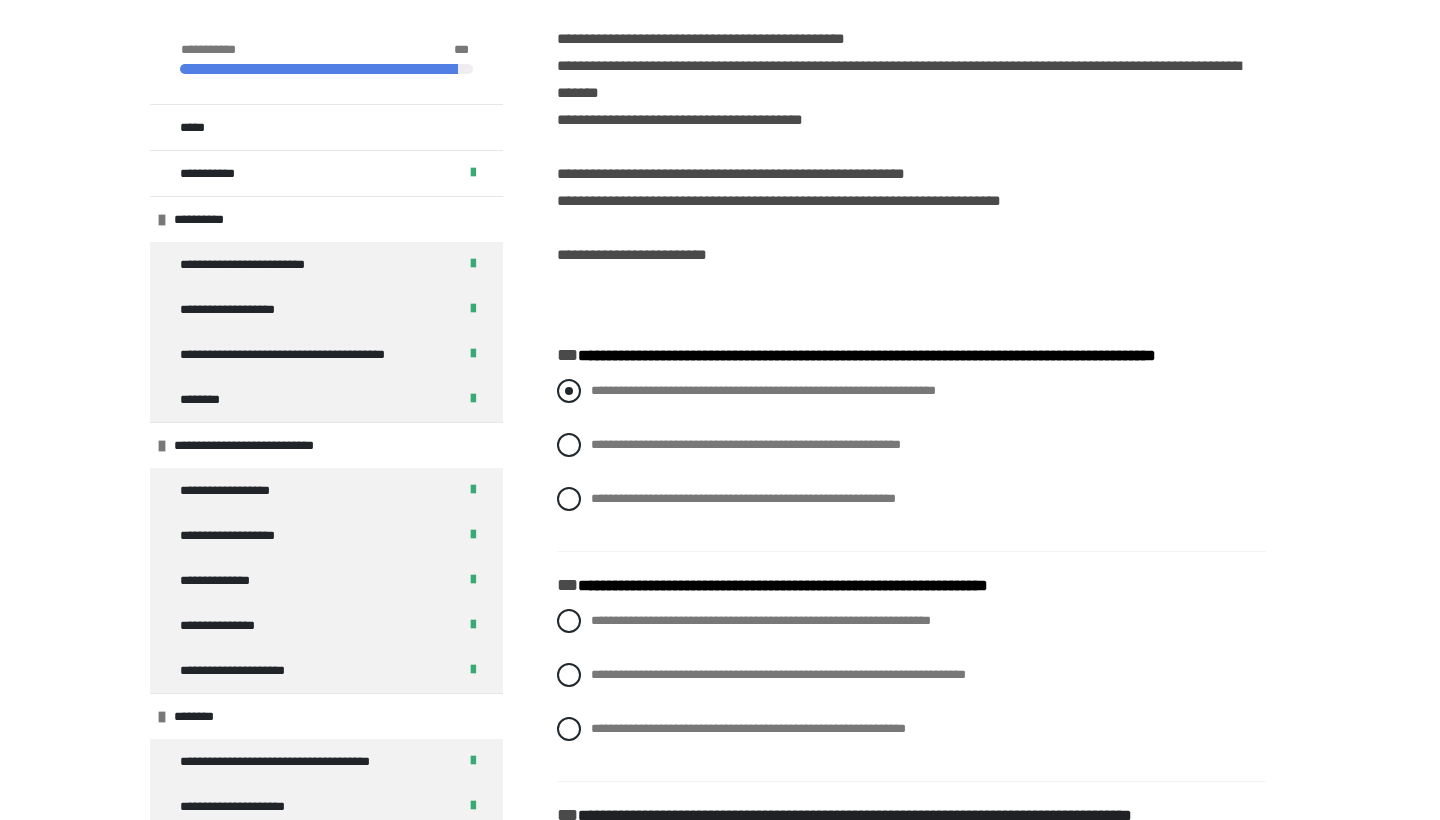 click at bounding box center (569, 391) 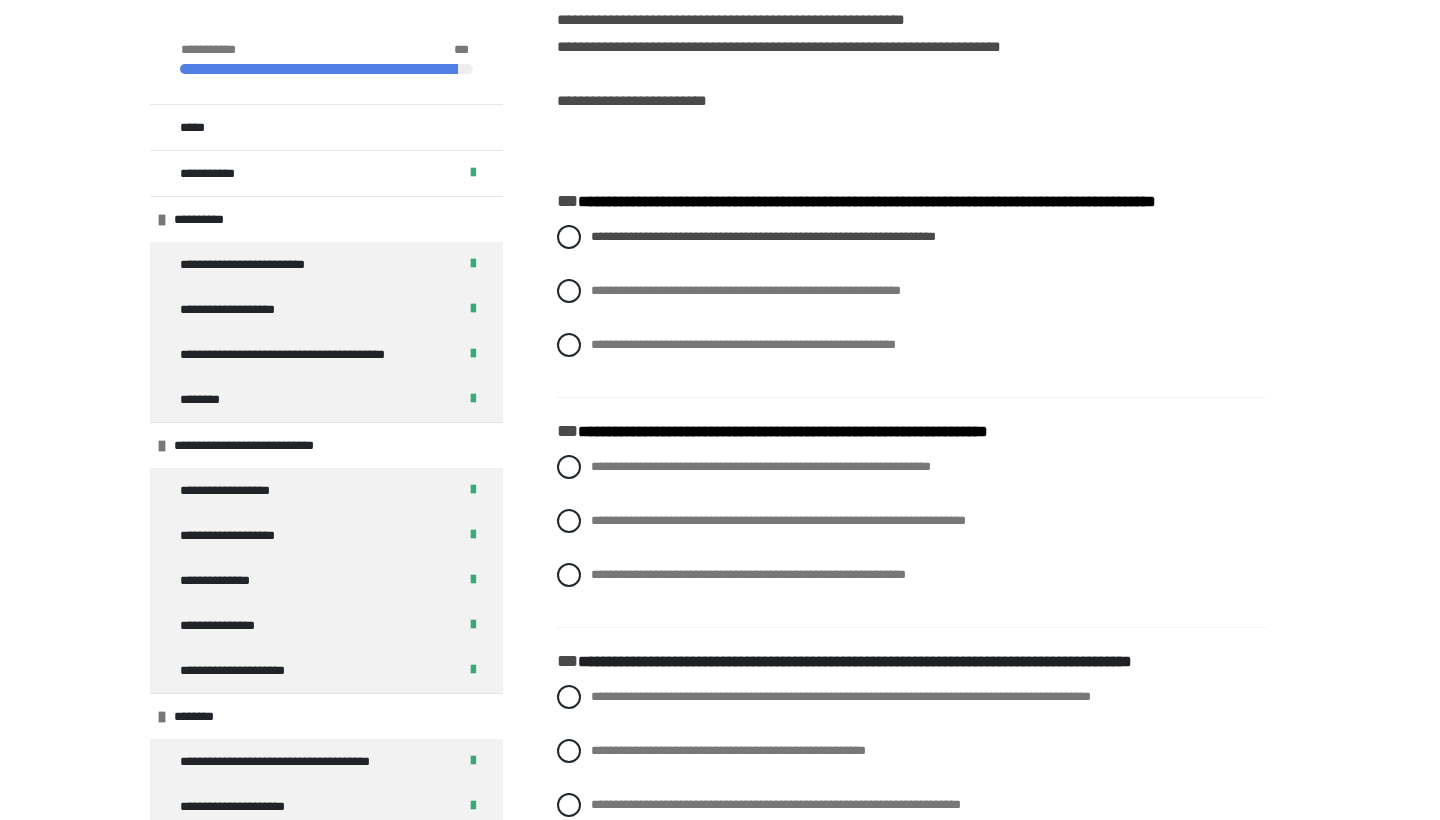 scroll, scrollTop: 595, scrollLeft: 0, axis: vertical 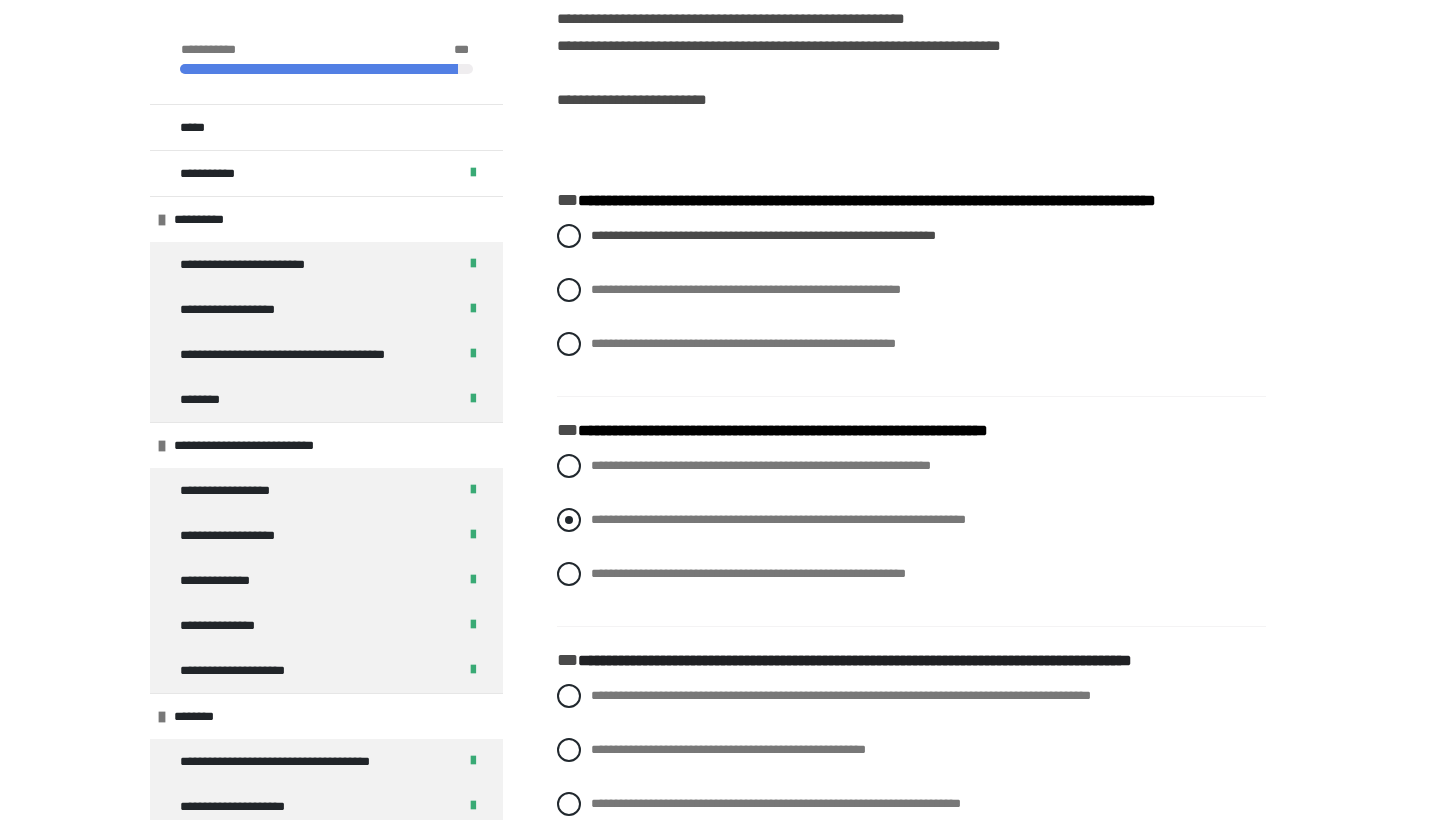 click at bounding box center (569, 520) 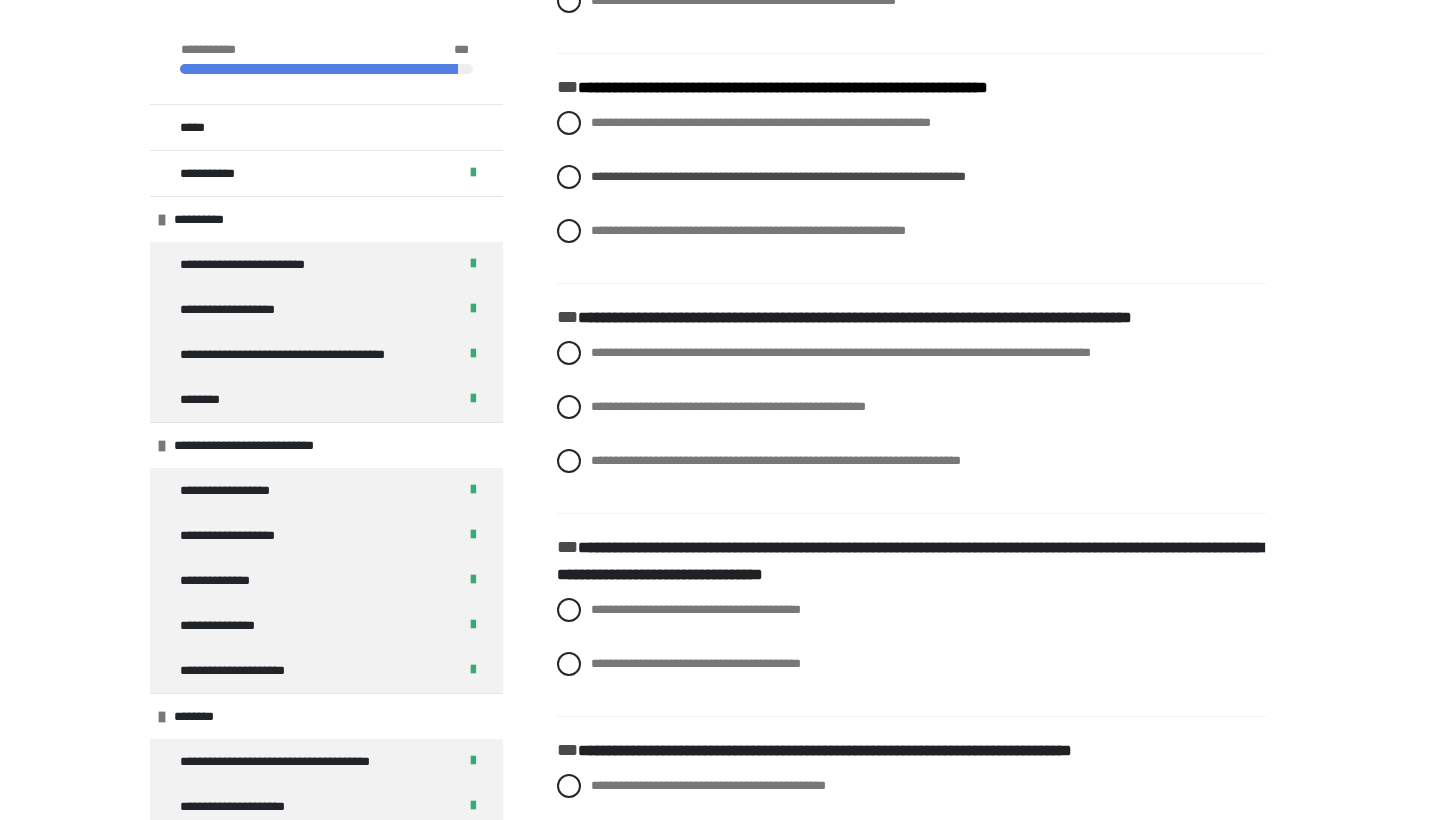 scroll, scrollTop: 939, scrollLeft: 0, axis: vertical 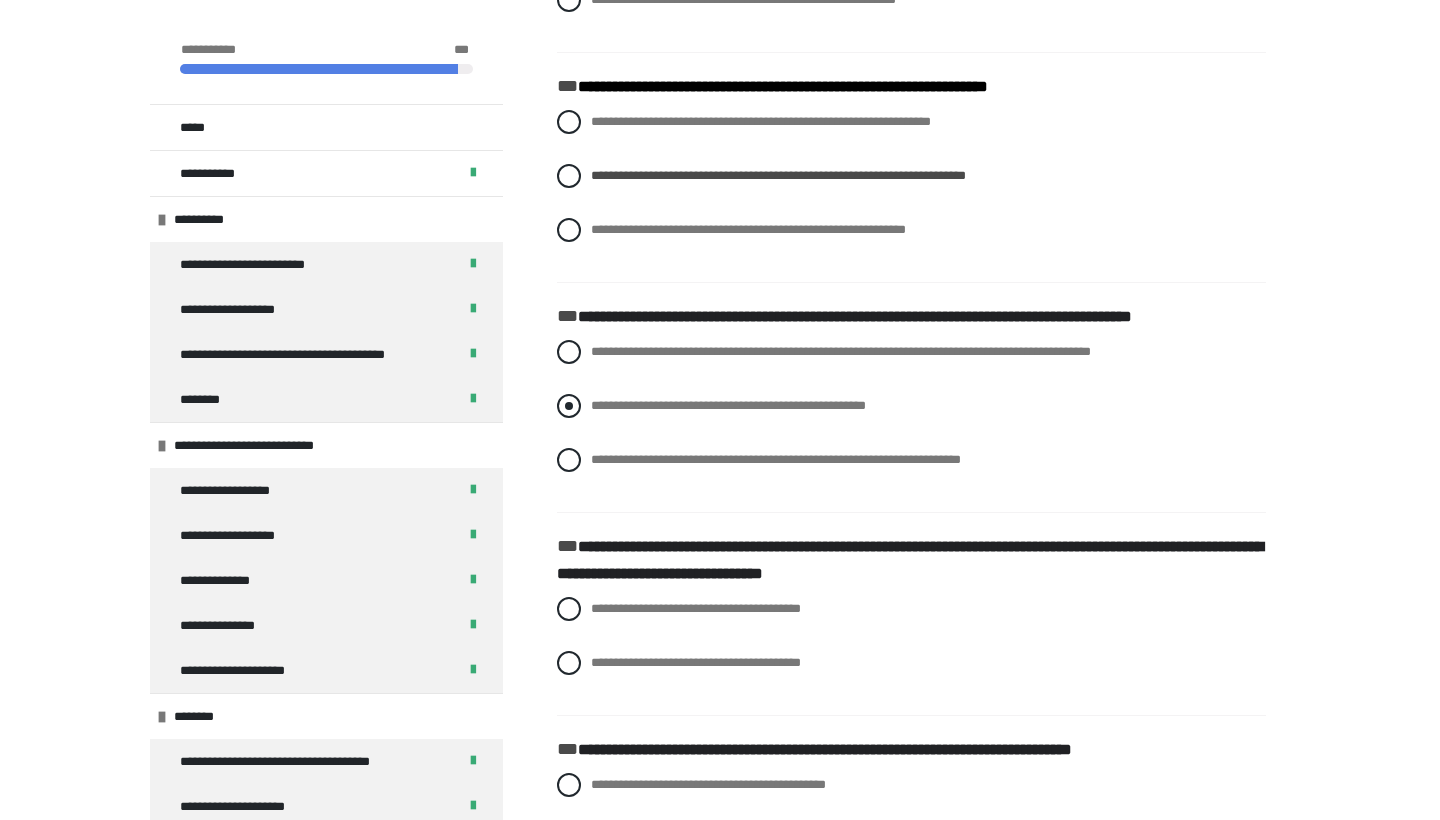 click on "**********" at bounding box center [728, 405] 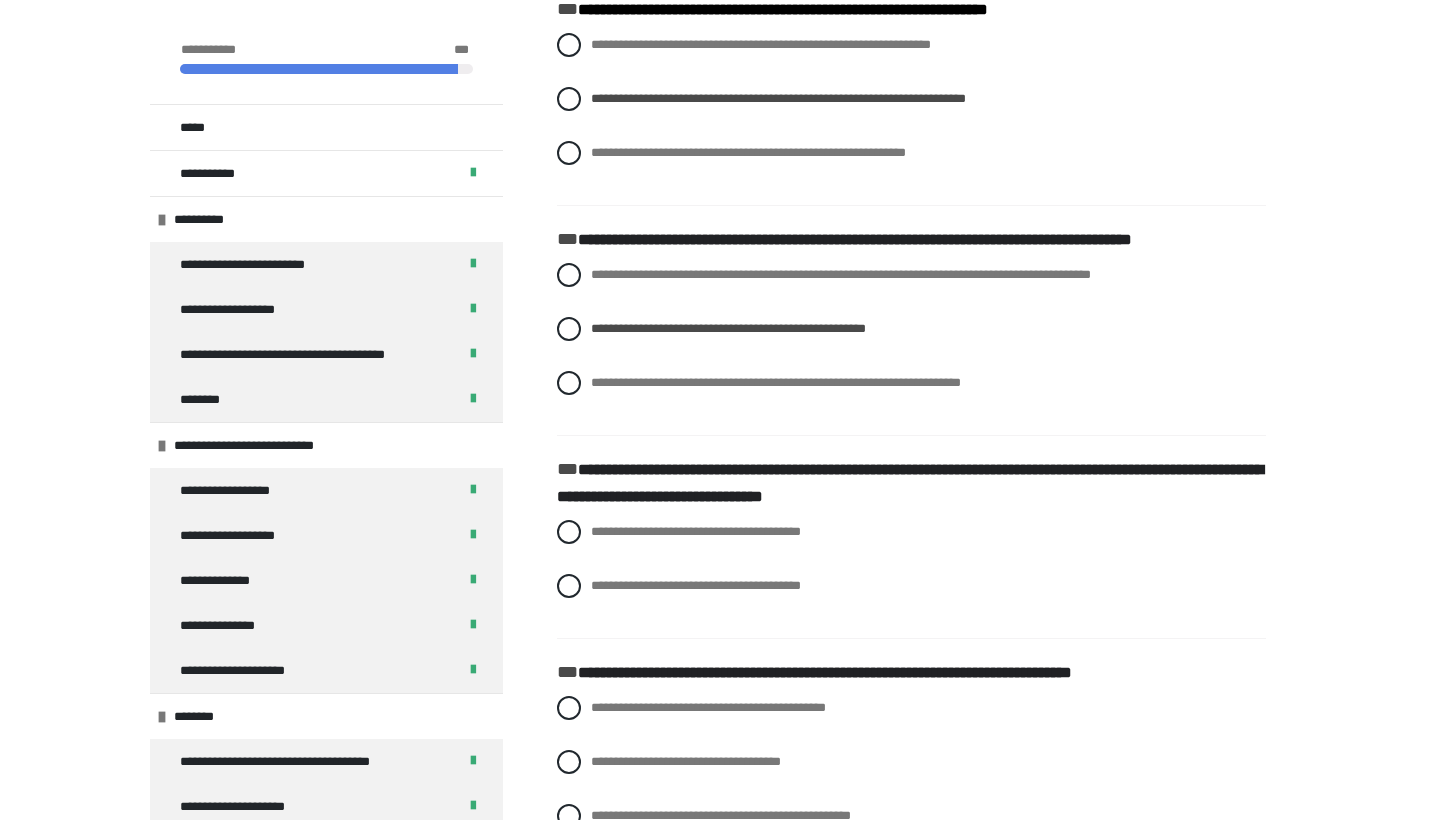 scroll, scrollTop: 1029, scrollLeft: 0, axis: vertical 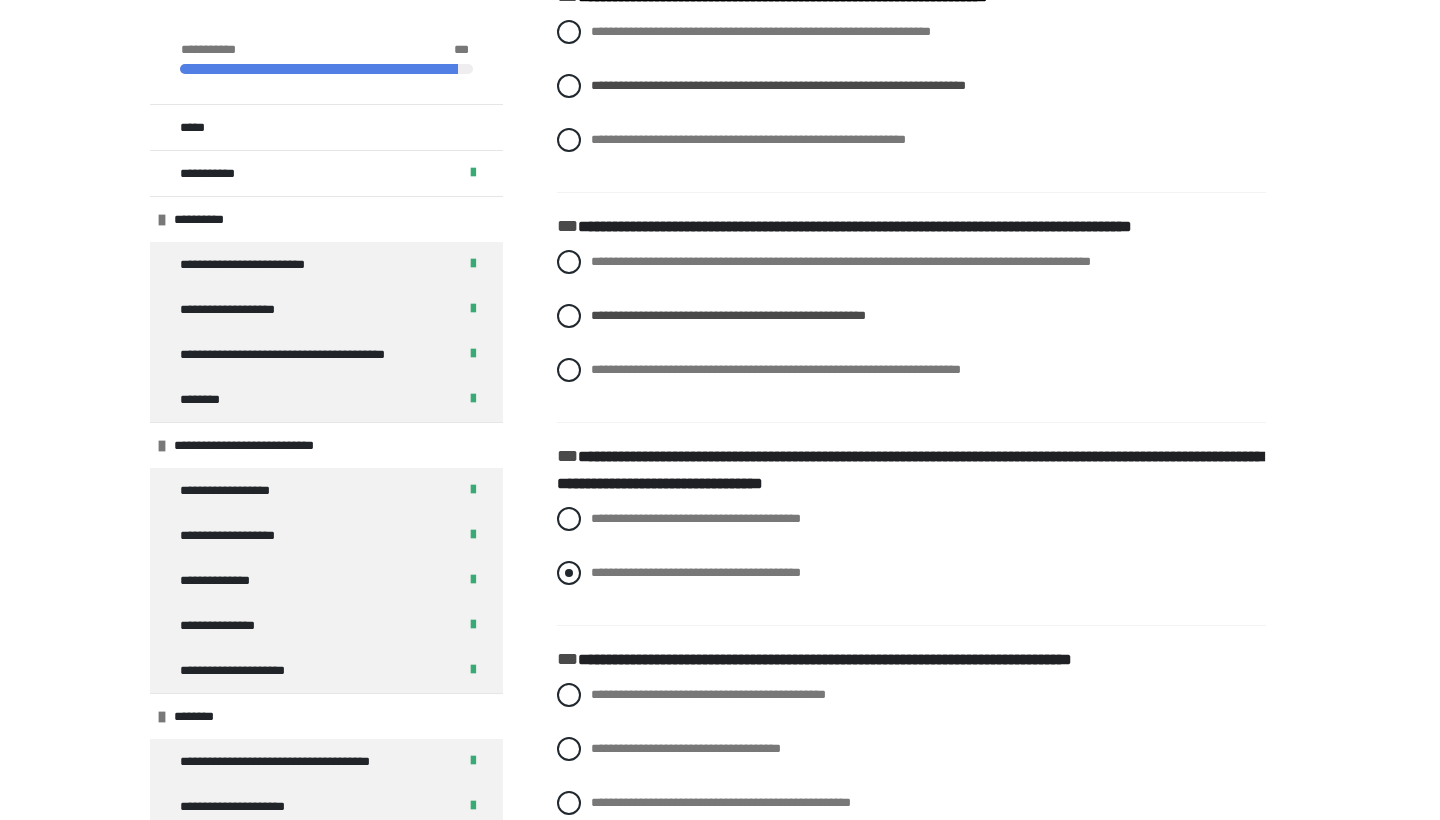 click on "**********" at bounding box center (696, 572) 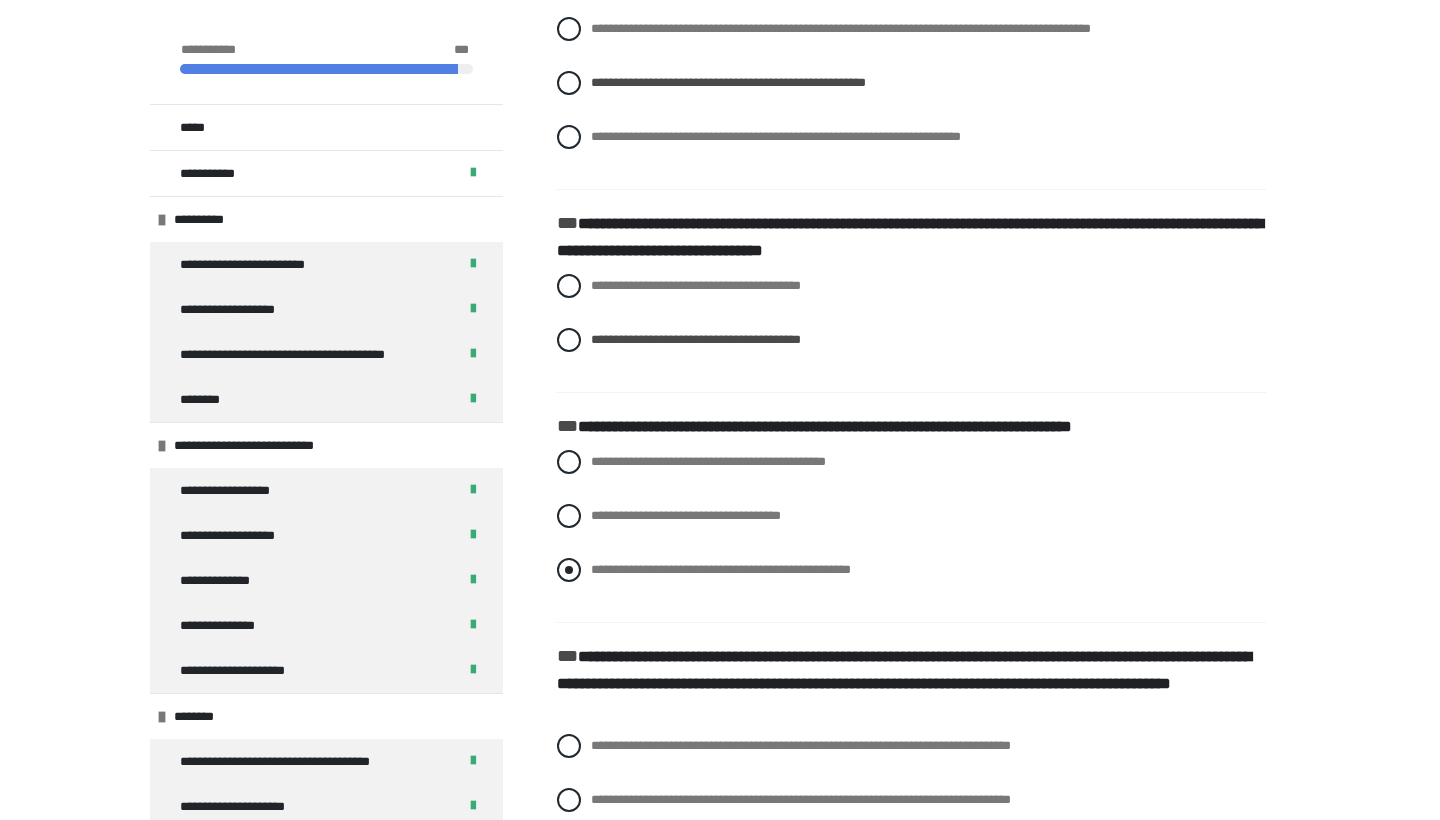 scroll, scrollTop: 1272, scrollLeft: 0, axis: vertical 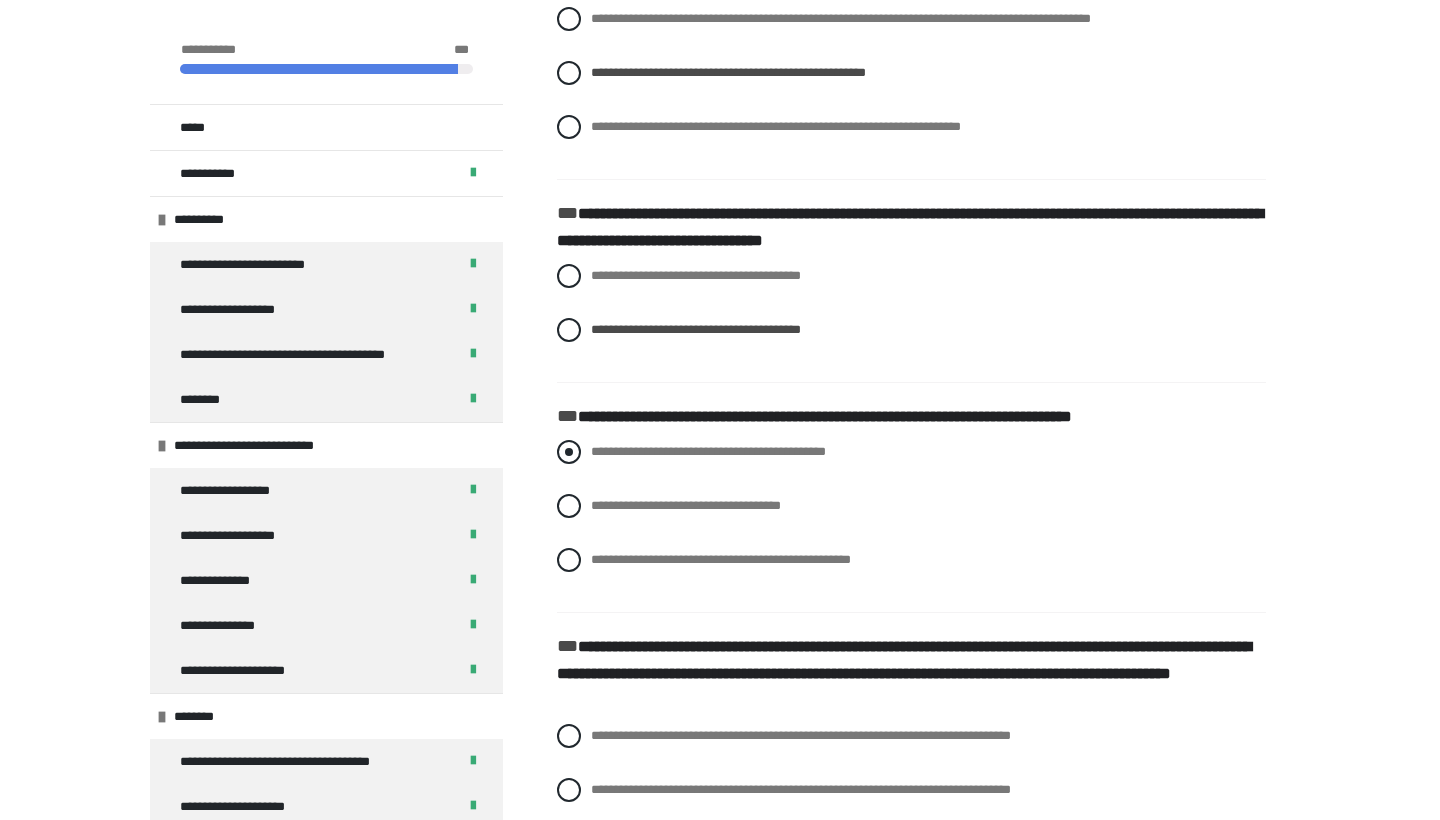 click on "**********" at bounding box center [911, 452] 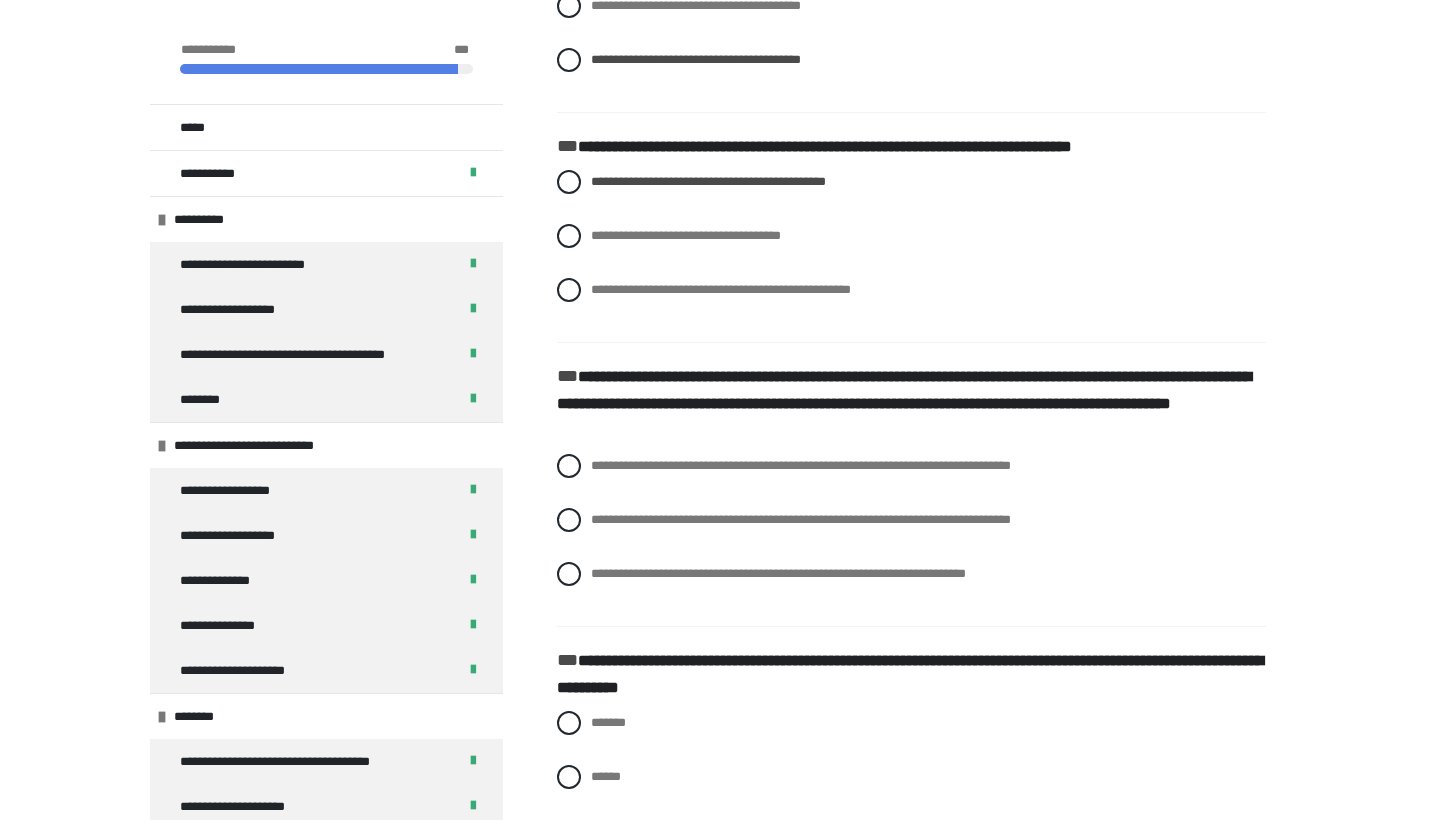 scroll, scrollTop: 1556, scrollLeft: 0, axis: vertical 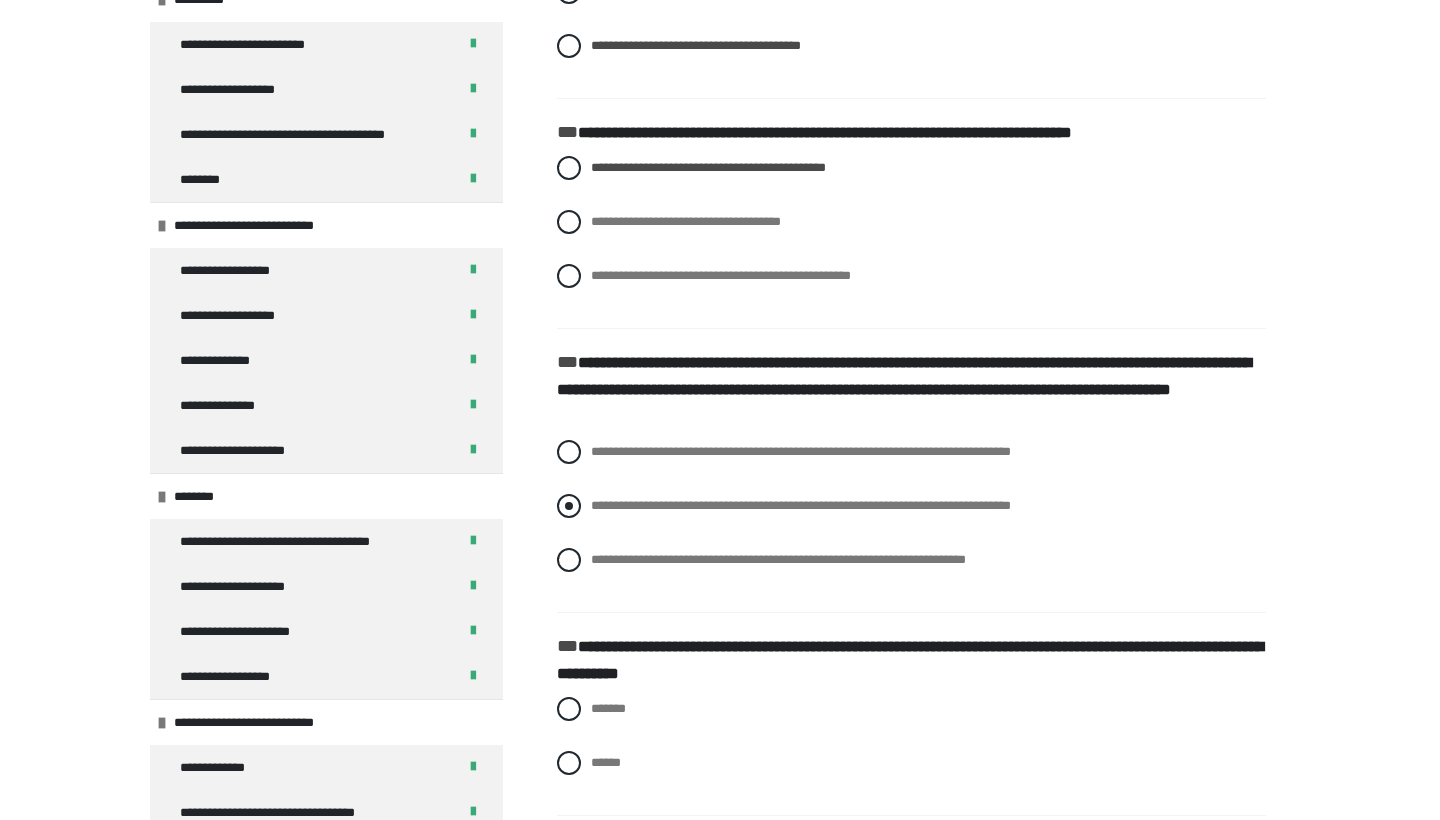 click at bounding box center [569, 506] 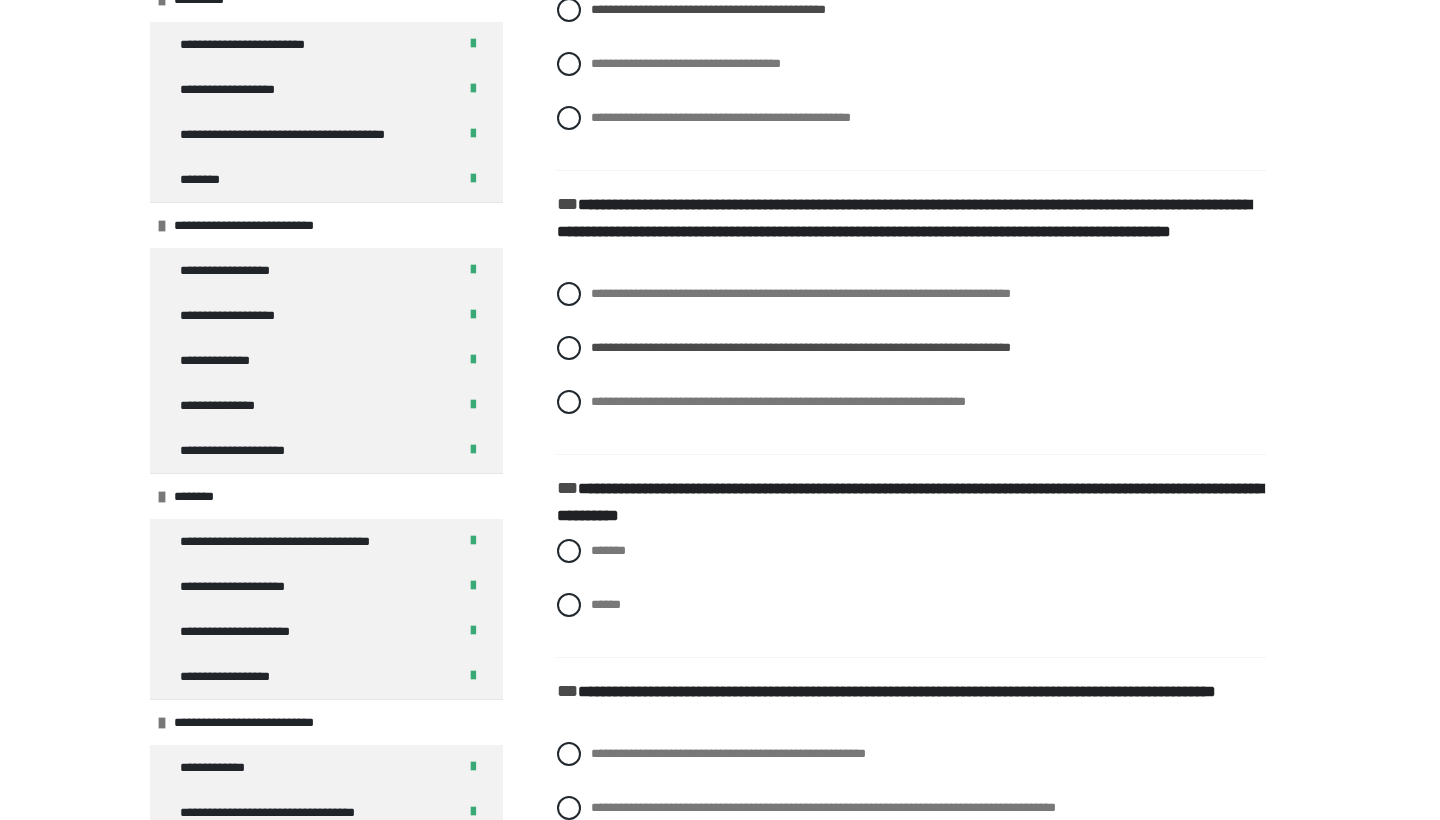 scroll, scrollTop: 1730, scrollLeft: 0, axis: vertical 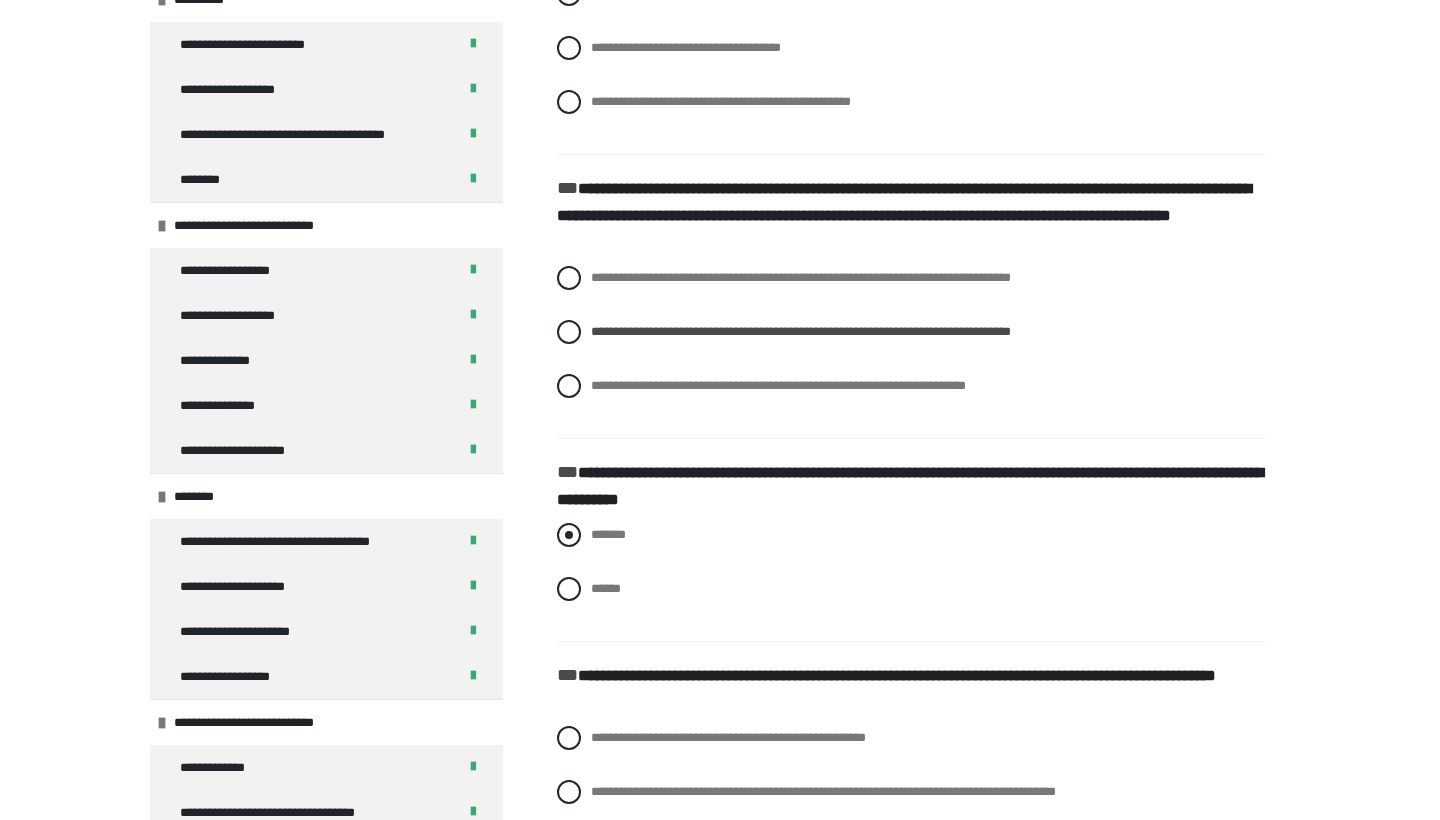 click on "*******" at bounding box center [608, 534] 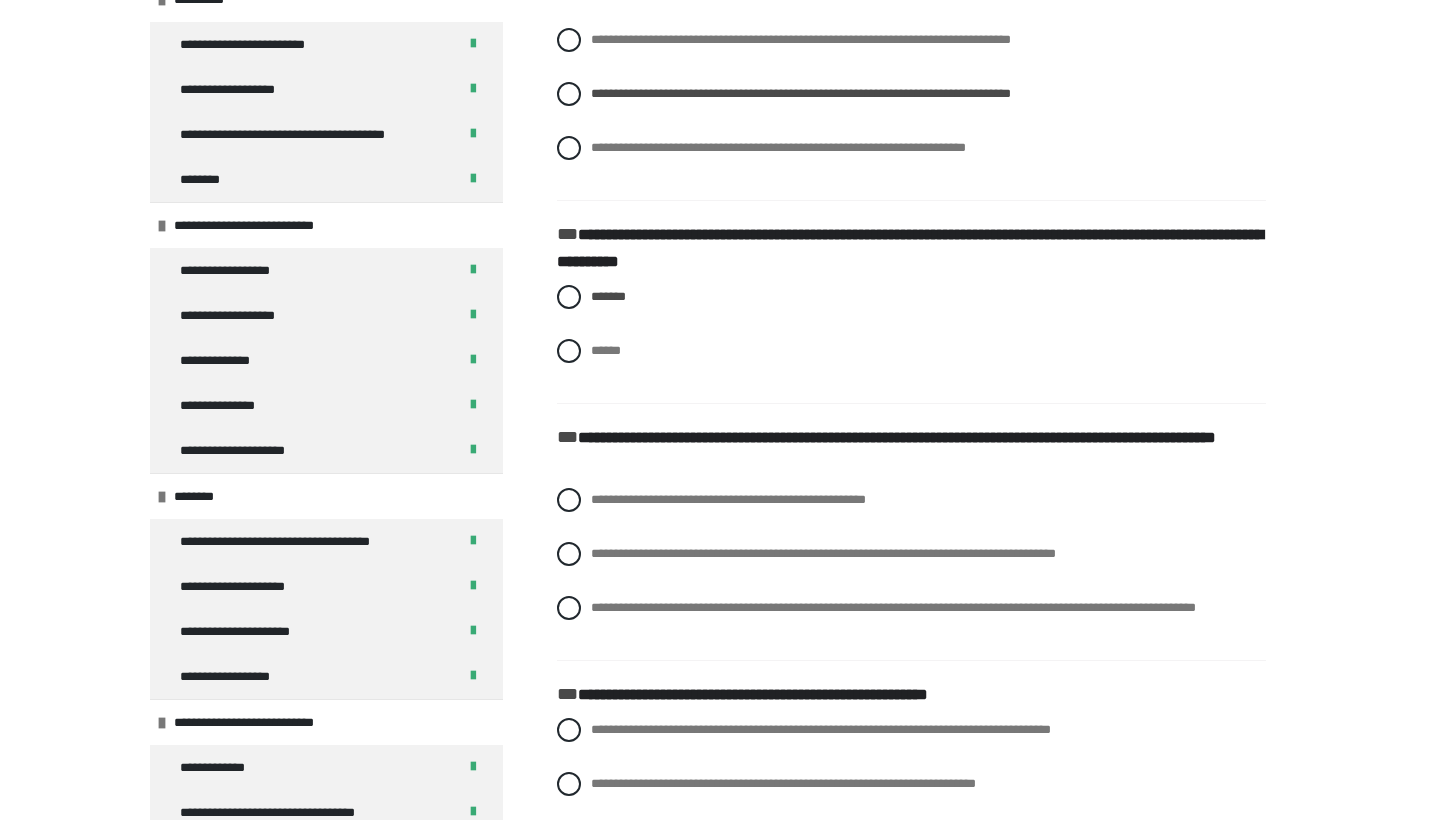 scroll, scrollTop: 1970, scrollLeft: 0, axis: vertical 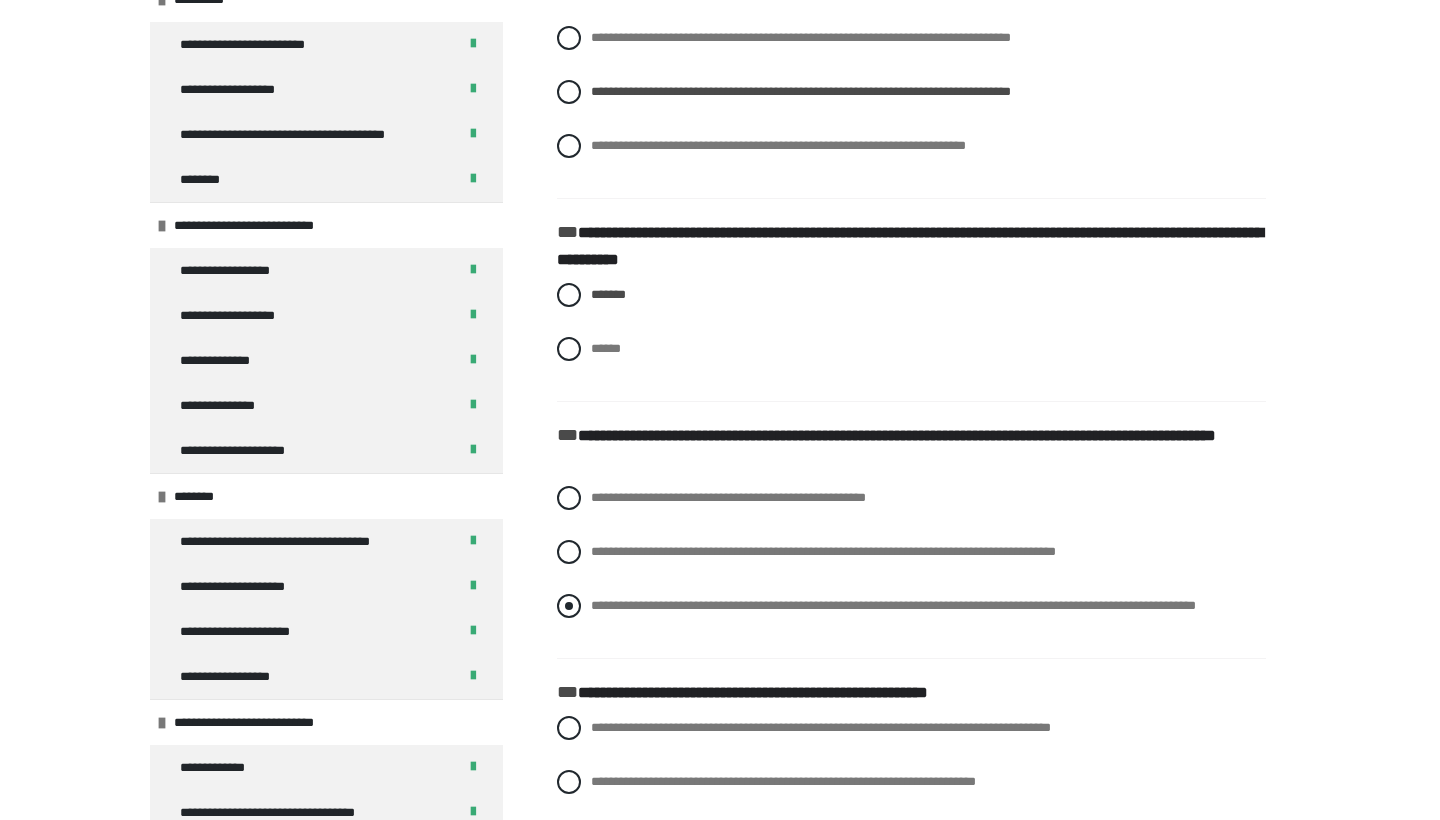 click on "**********" at bounding box center (893, 605) 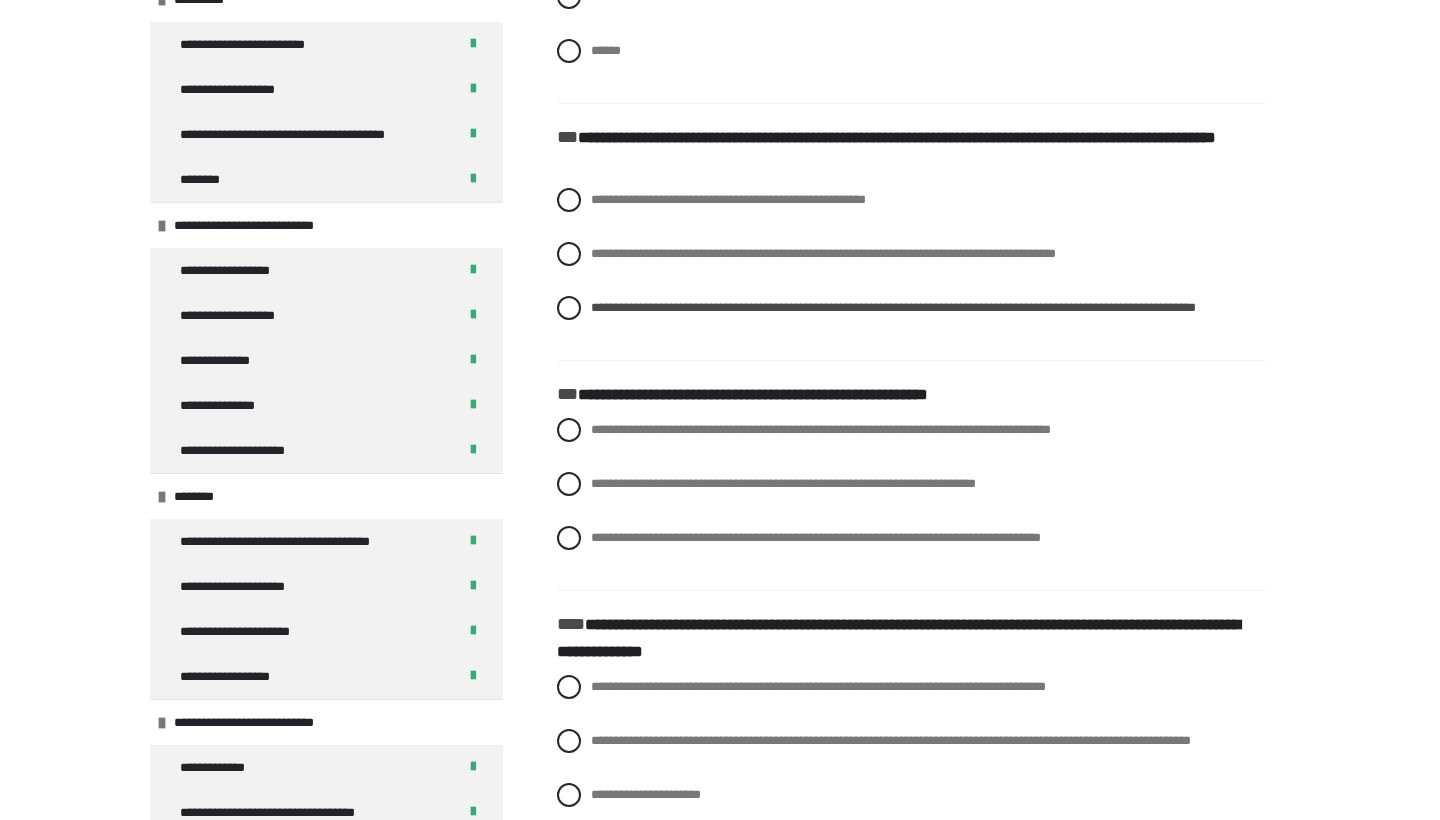 scroll, scrollTop: 2269, scrollLeft: 0, axis: vertical 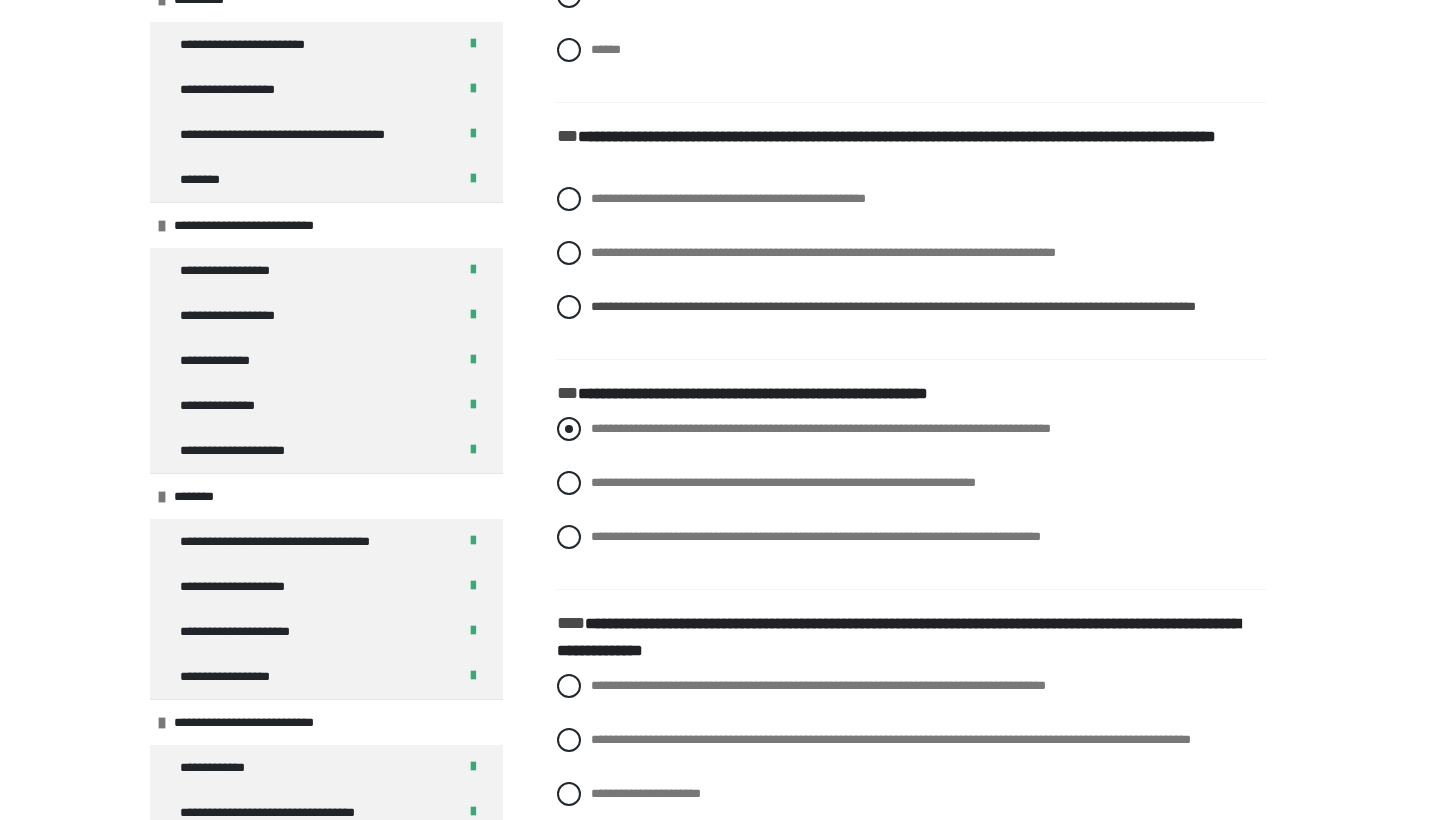 click at bounding box center [569, 429] 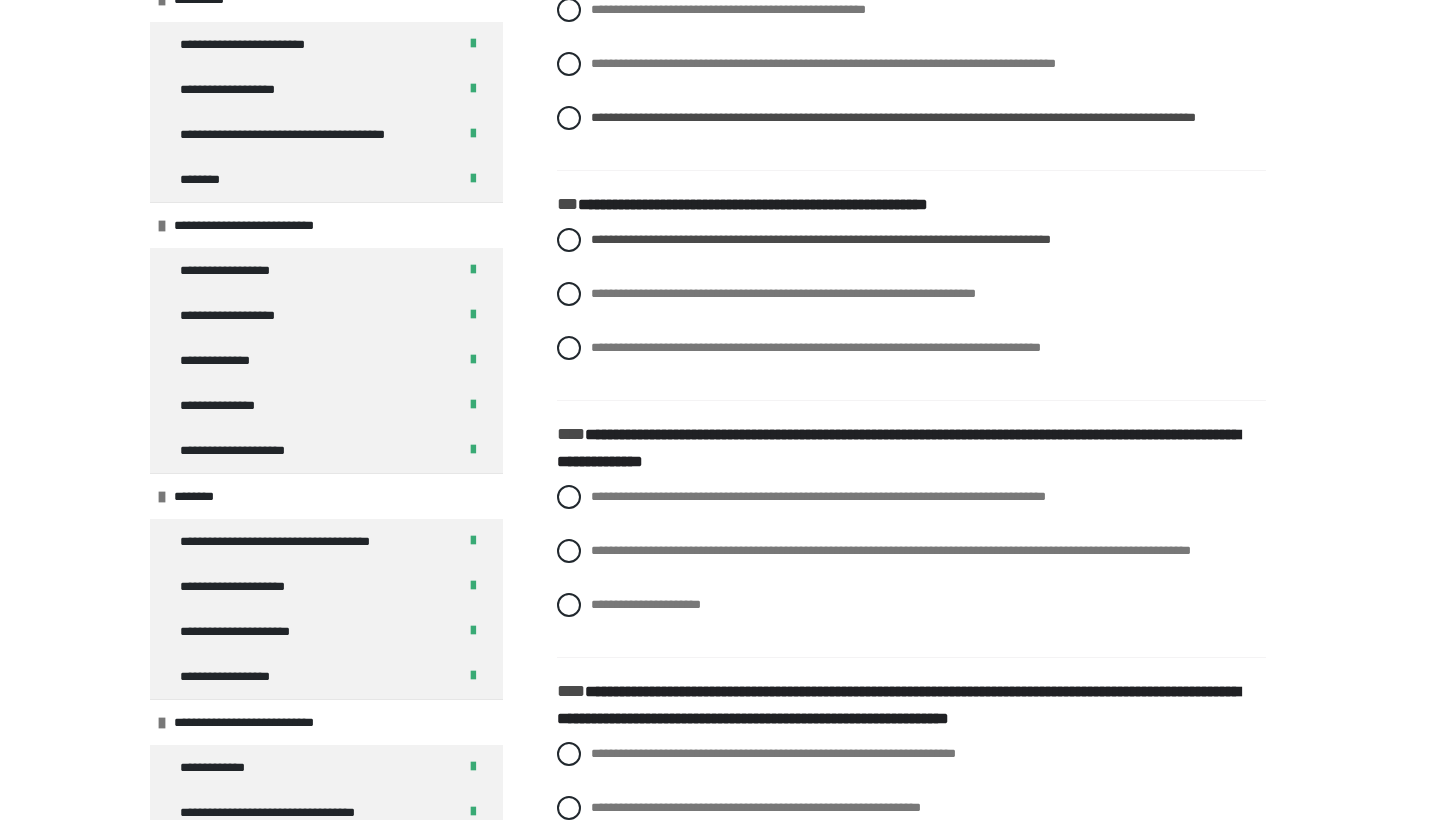 scroll, scrollTop: 2465, scrollLeft: 0, axis: vertical 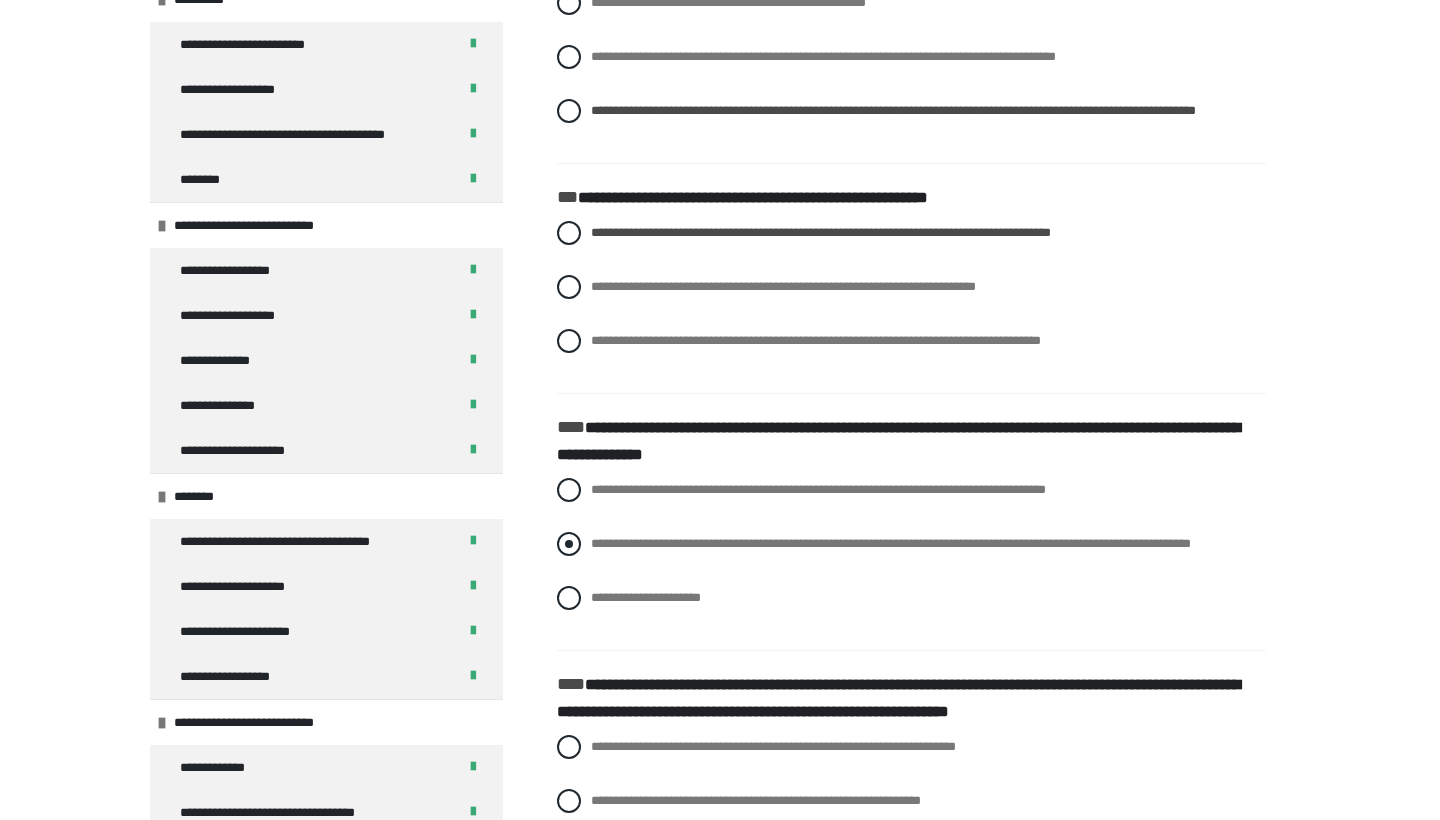 click on "**********" at bounding box center (911, 544) 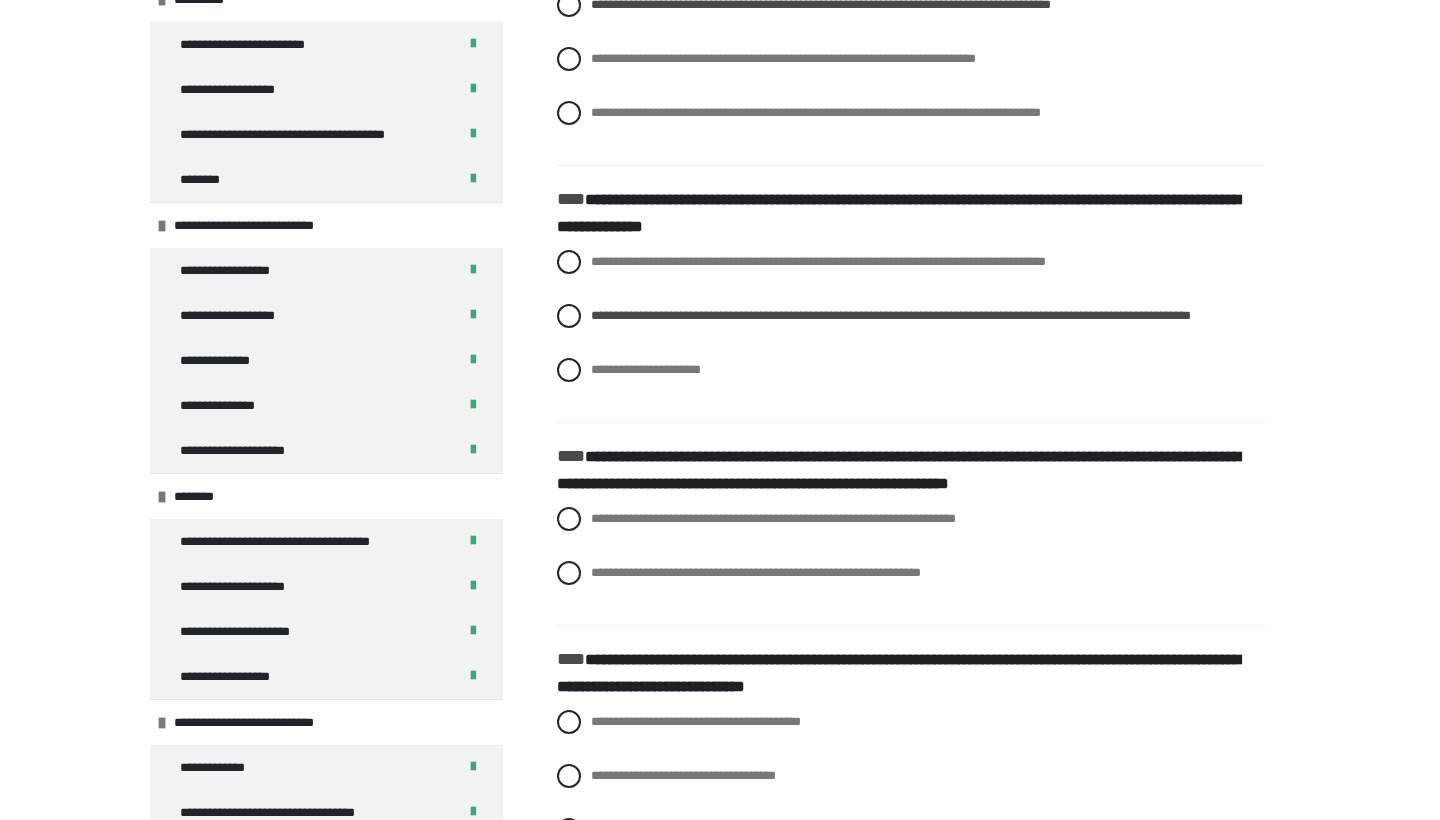 scroll, scrollTop: 2703, scrollLeft: 0, axis: vertical 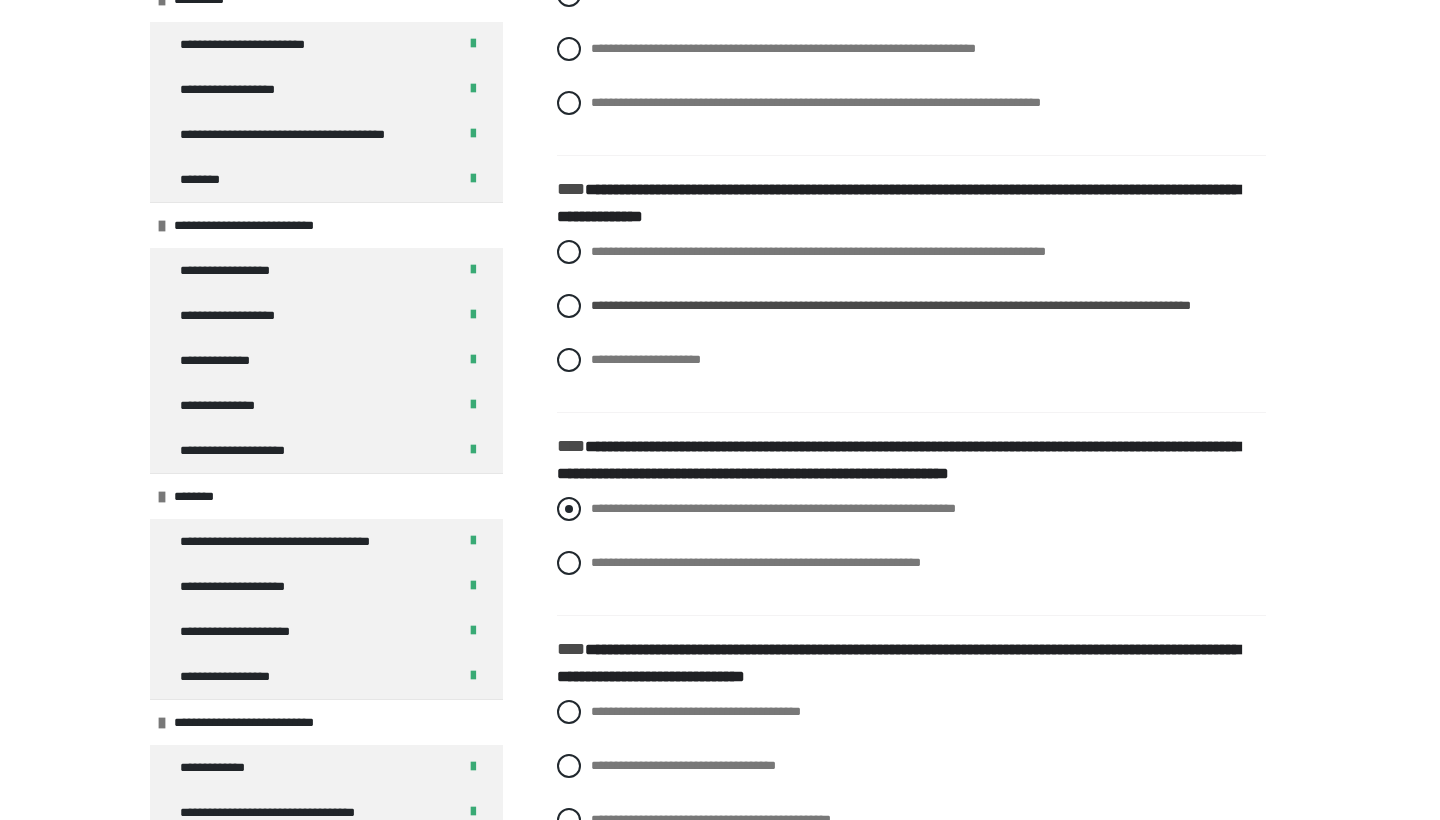 click on "**********" at bounding box center (773, 508) 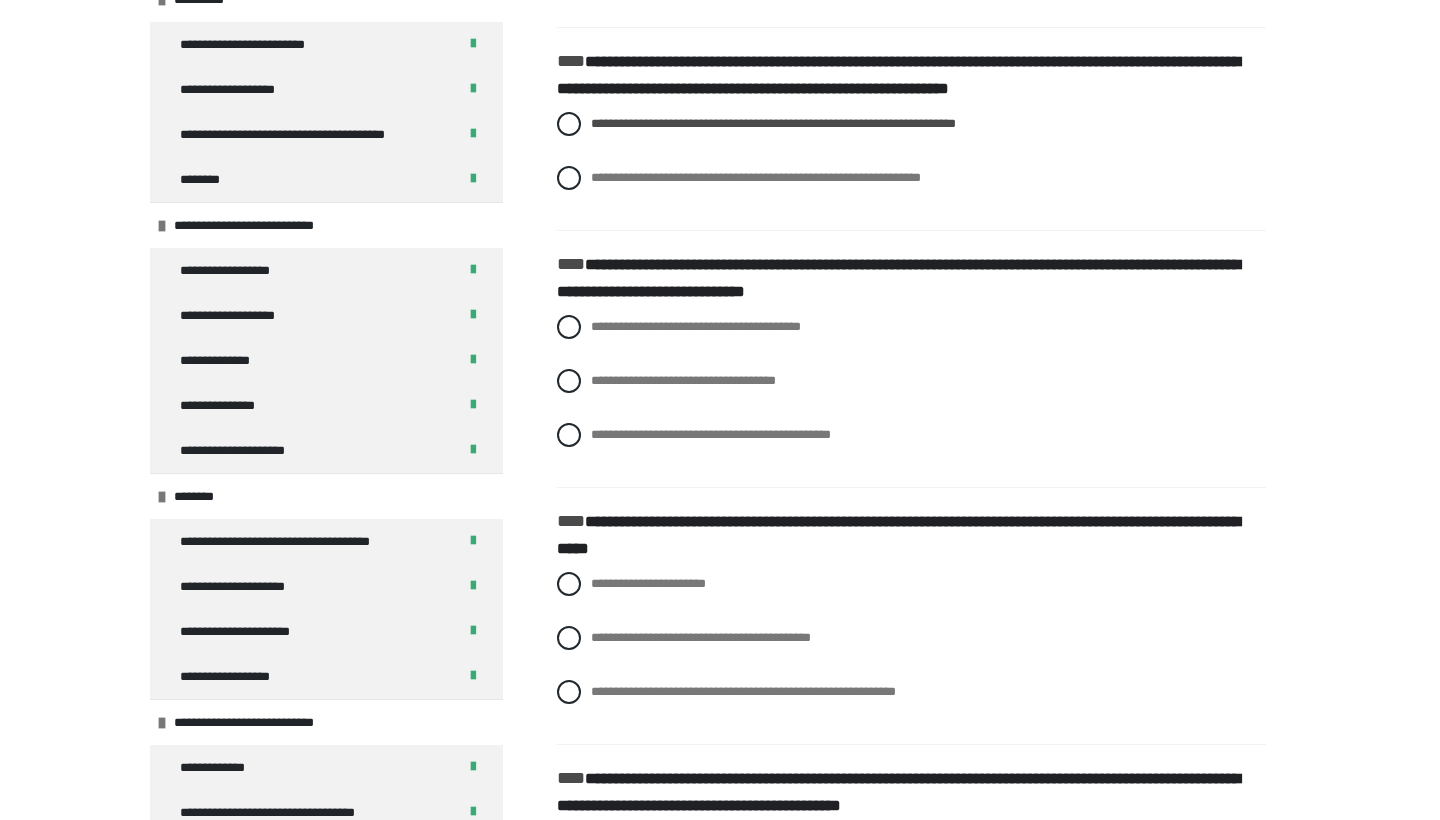 scroll, scrollTop: 3104, scrollLeft: 0, axis: vertical 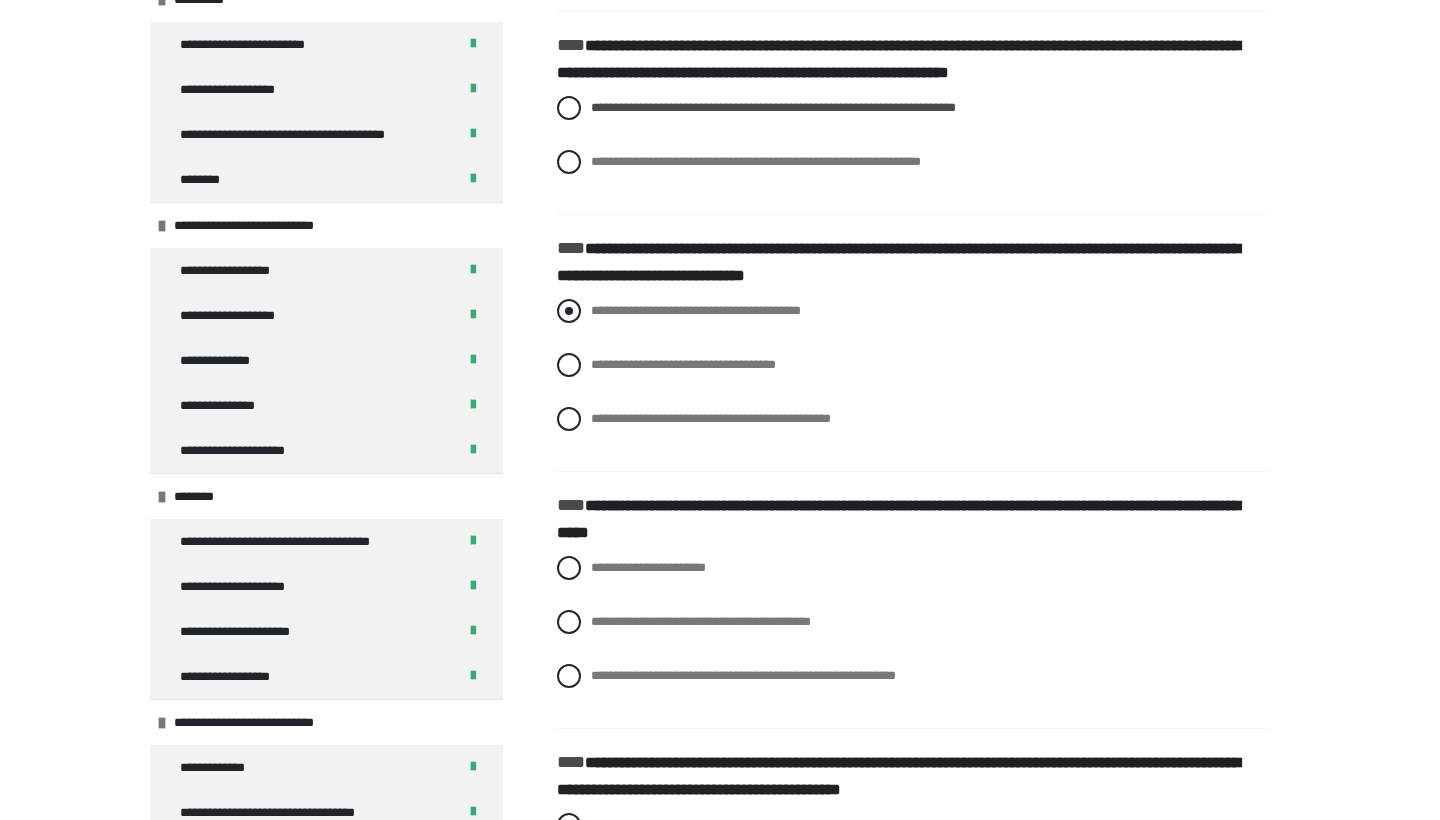 click on "**********" at bounding box center (696, 310) 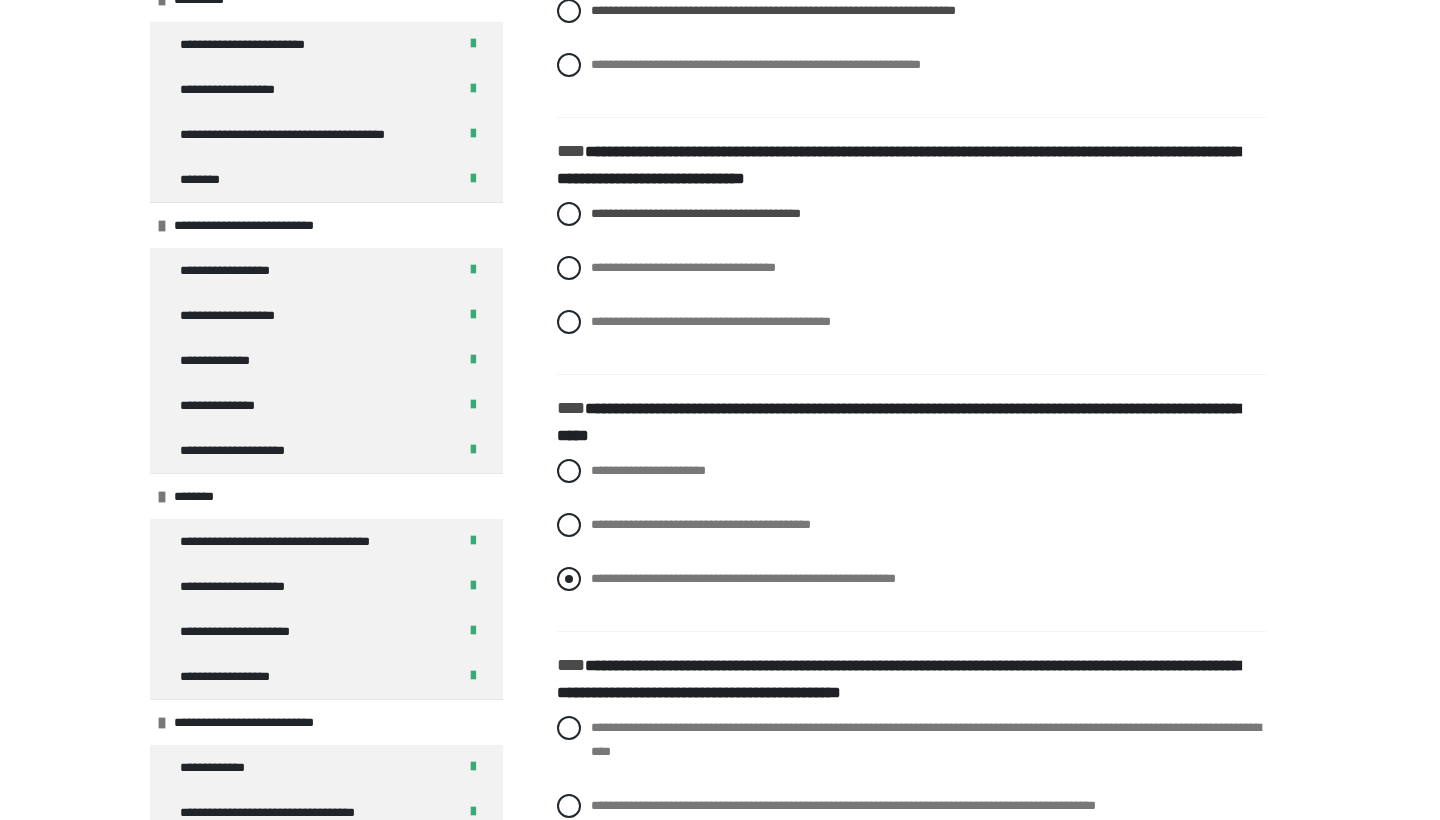 scroll, scrollTop: 3209, scrollLeft: 0, axis: vertical 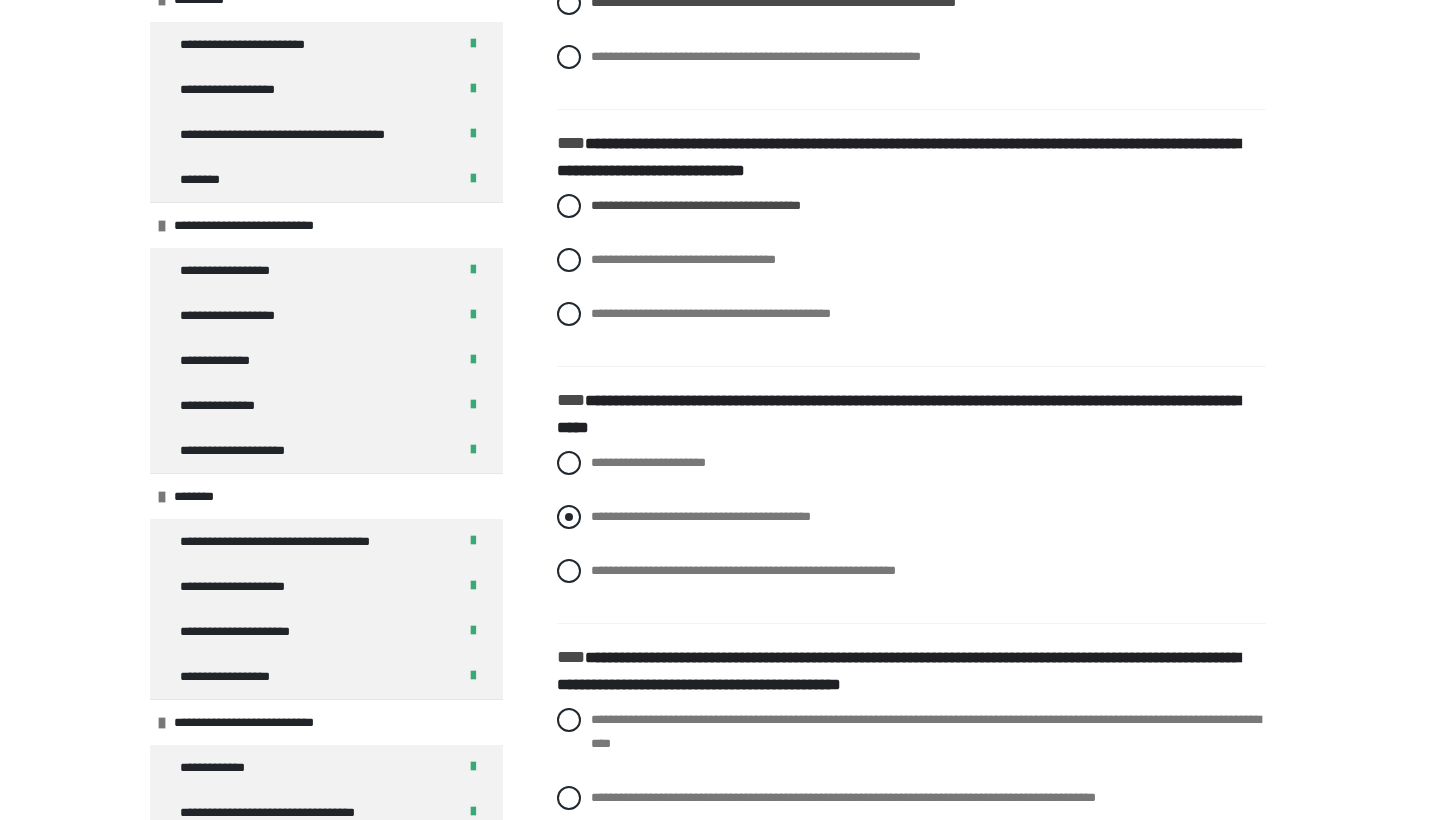 click on "**********" at bounding box center (701, 516) 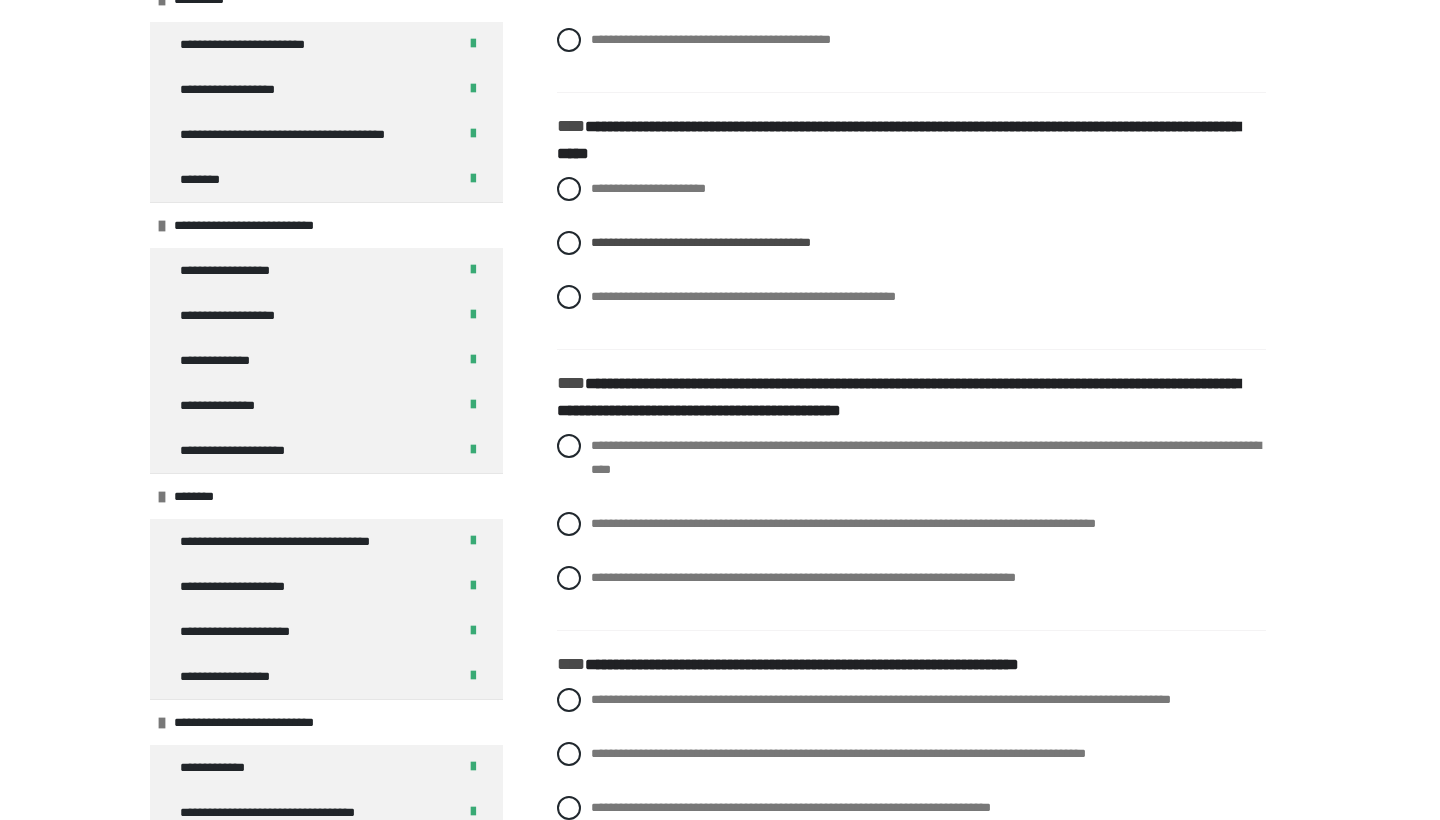 scroll, scrollTop: 3522, scrollLeft: 0, axis: vertical 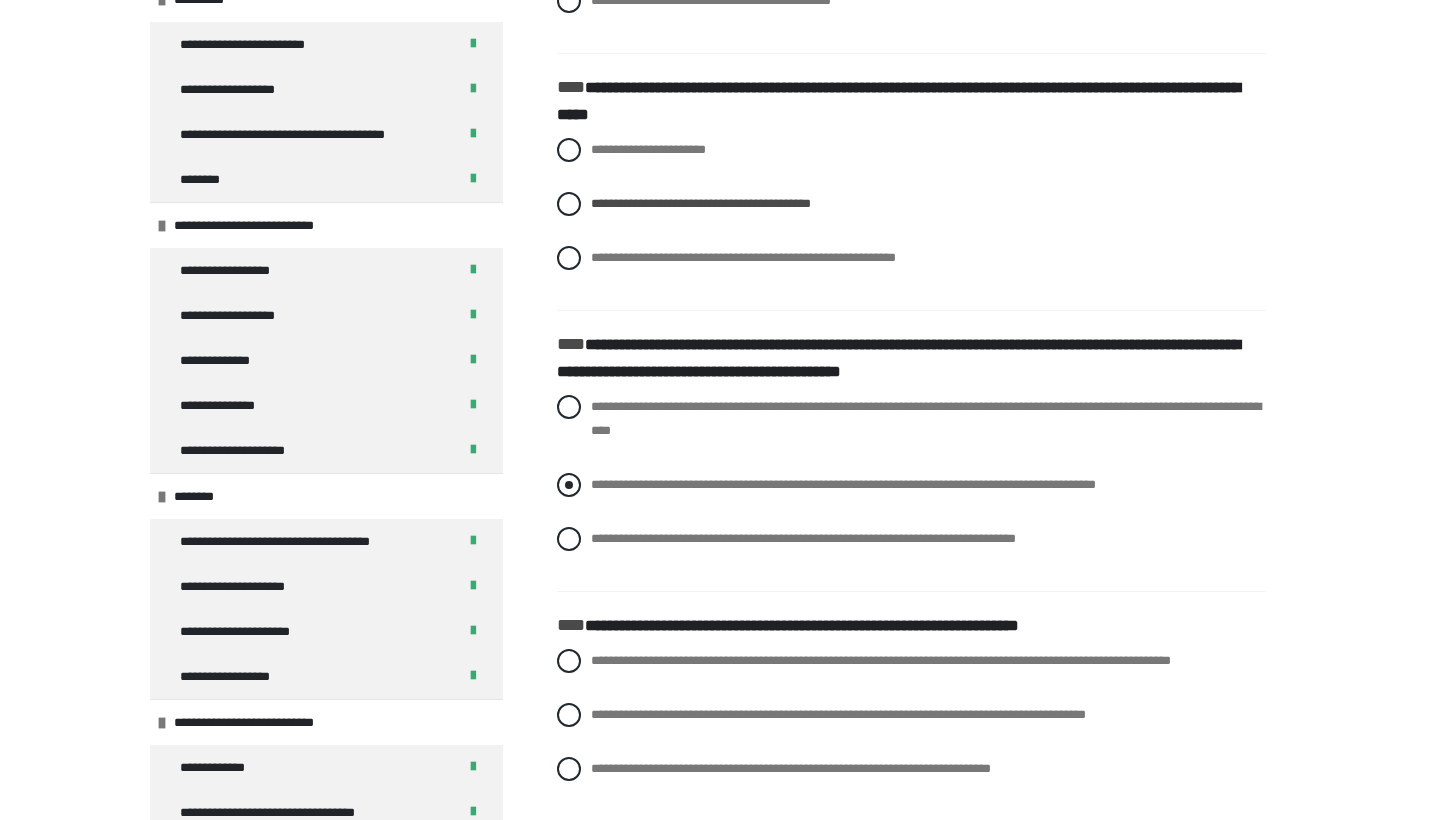 click at bounding box center [569, 485] 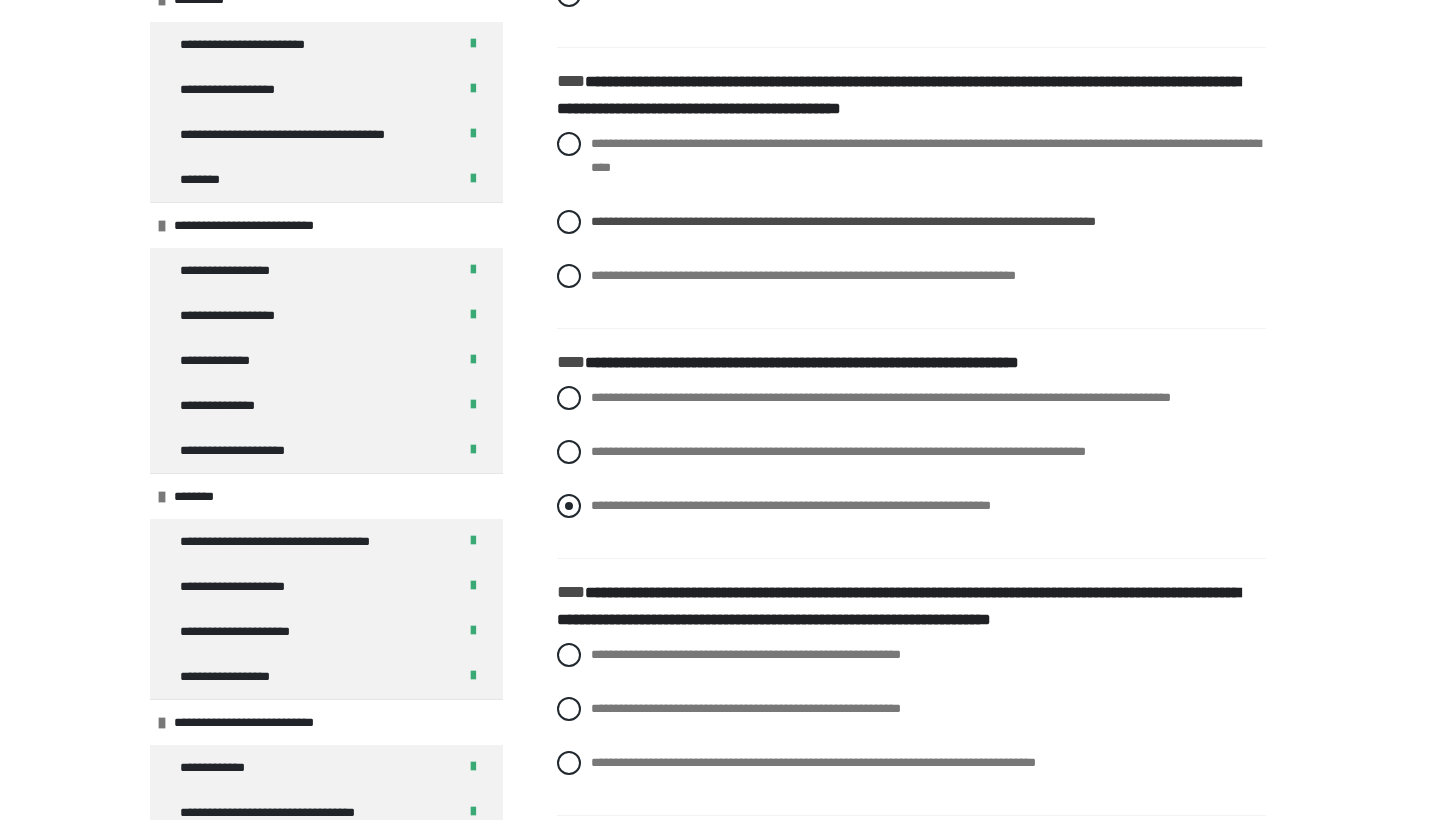 scroll, scrollTop: 3786, scrollLeft: 0, axis: vertical 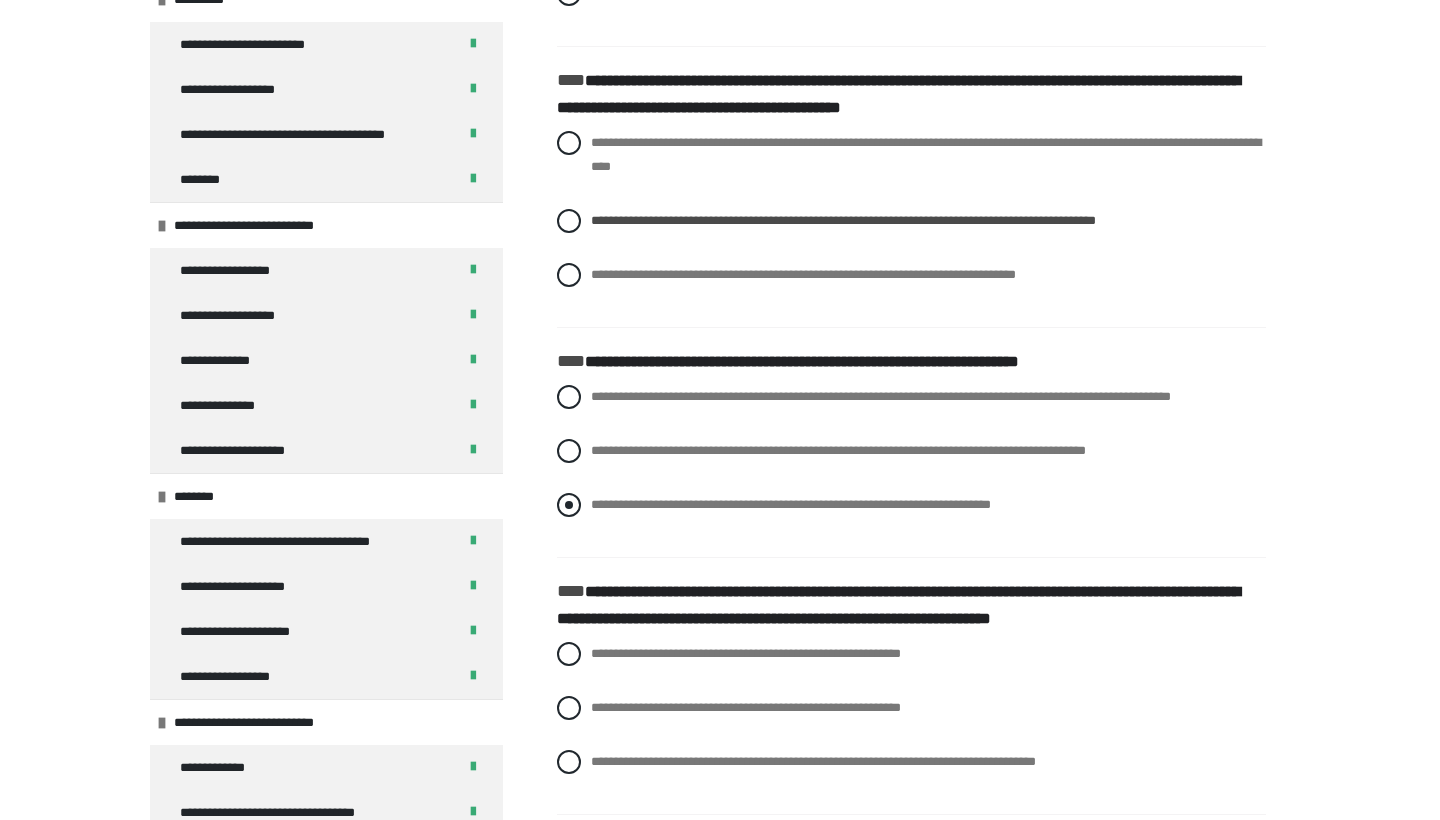 click on "**********" at bounding box center (791, 504) 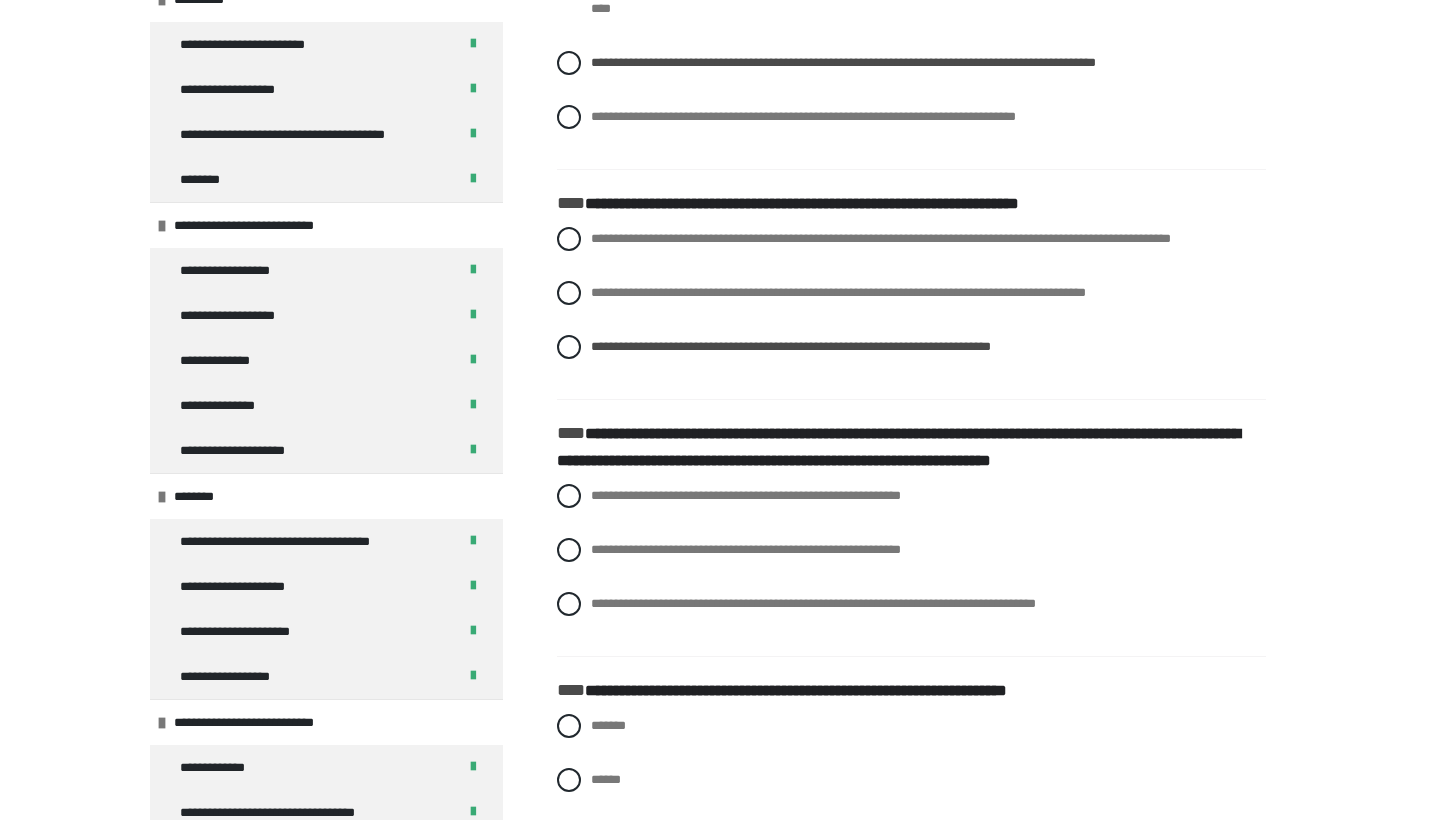 scroll, scrollTop: 3949, scrollLeft: 0, axis: vertical 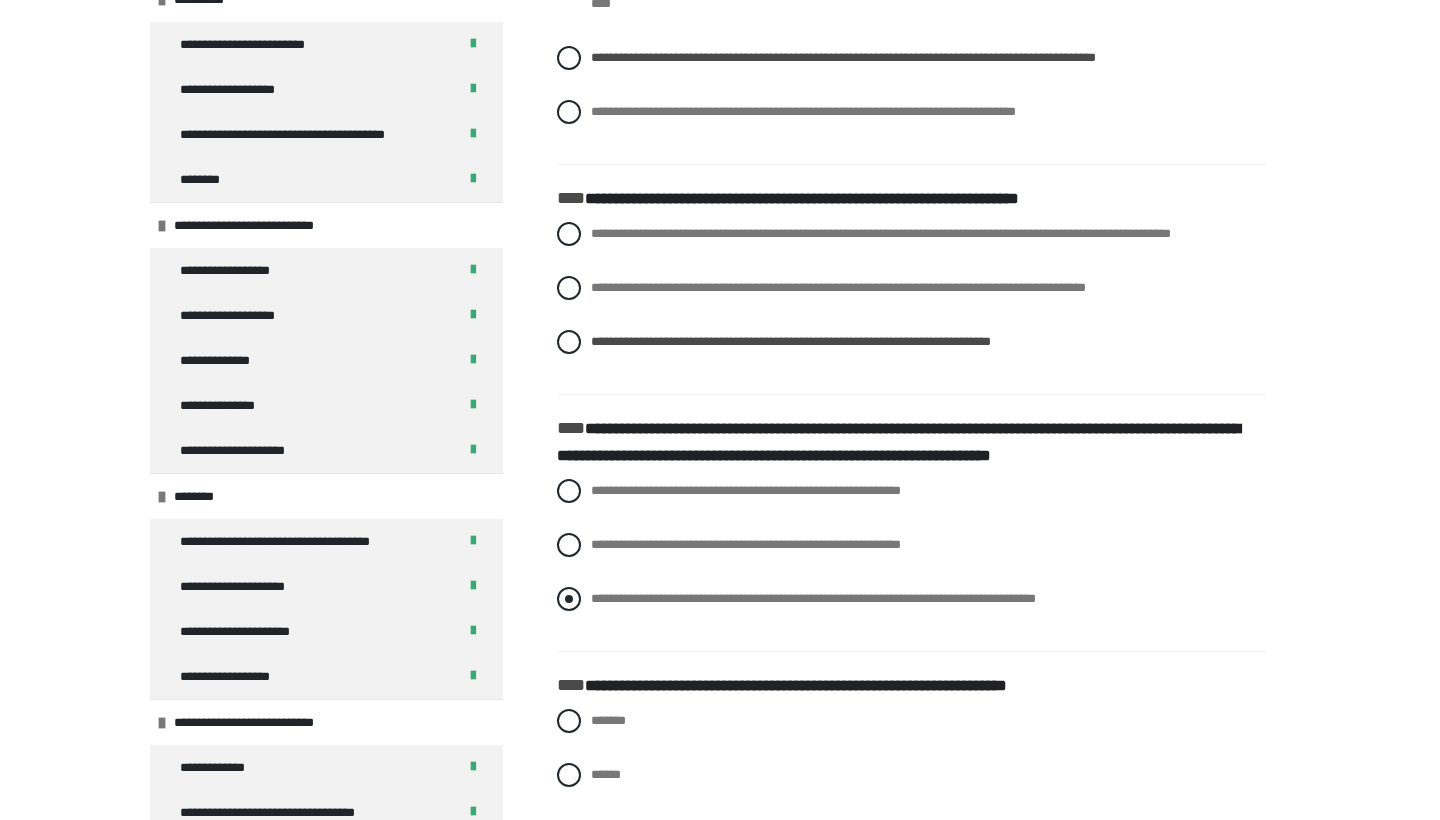 click on "**********" at bounding box center (813, 598) 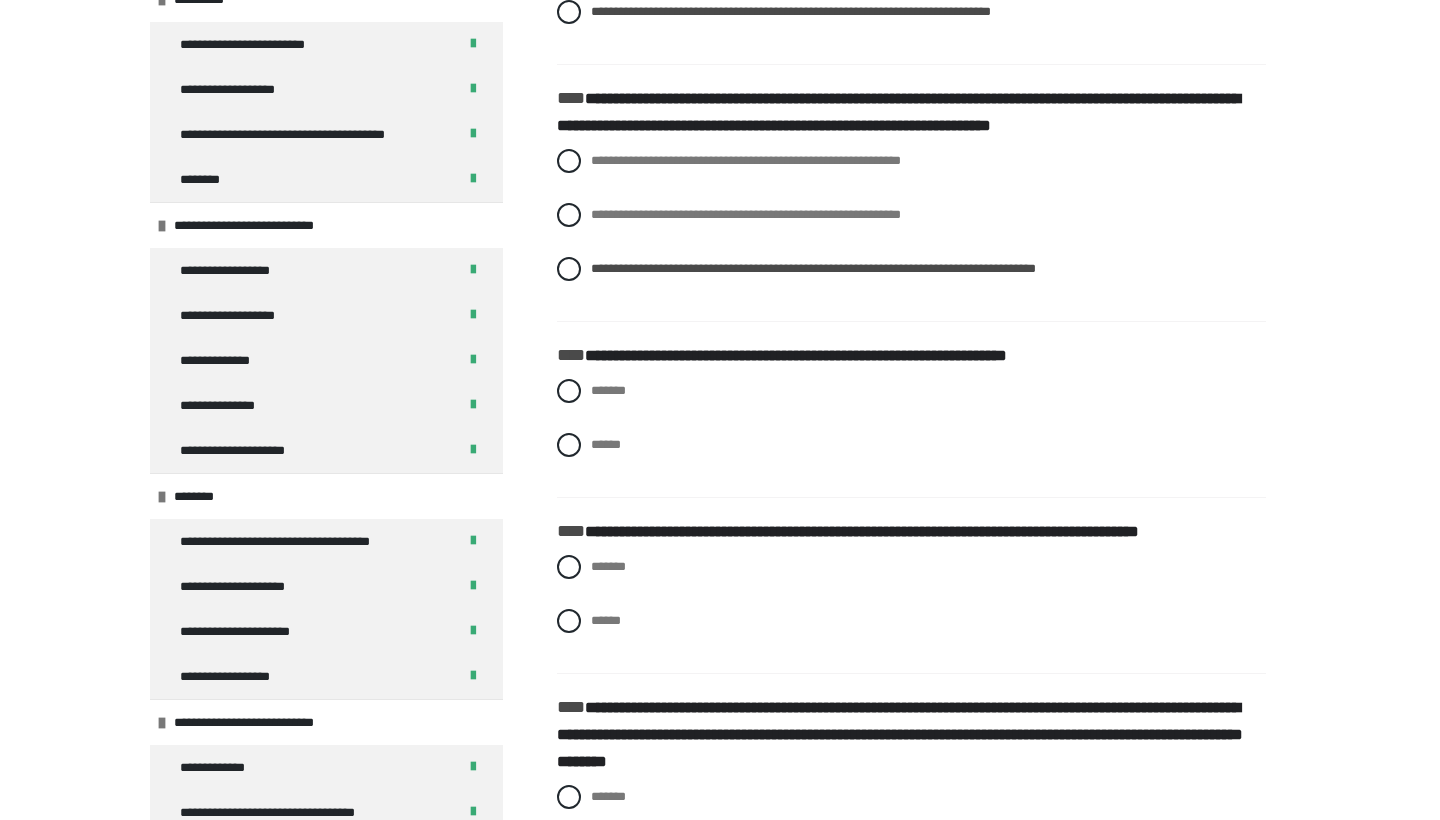 scroll, scrollTop: 4286, scrollLeft: 0, axis: vertical 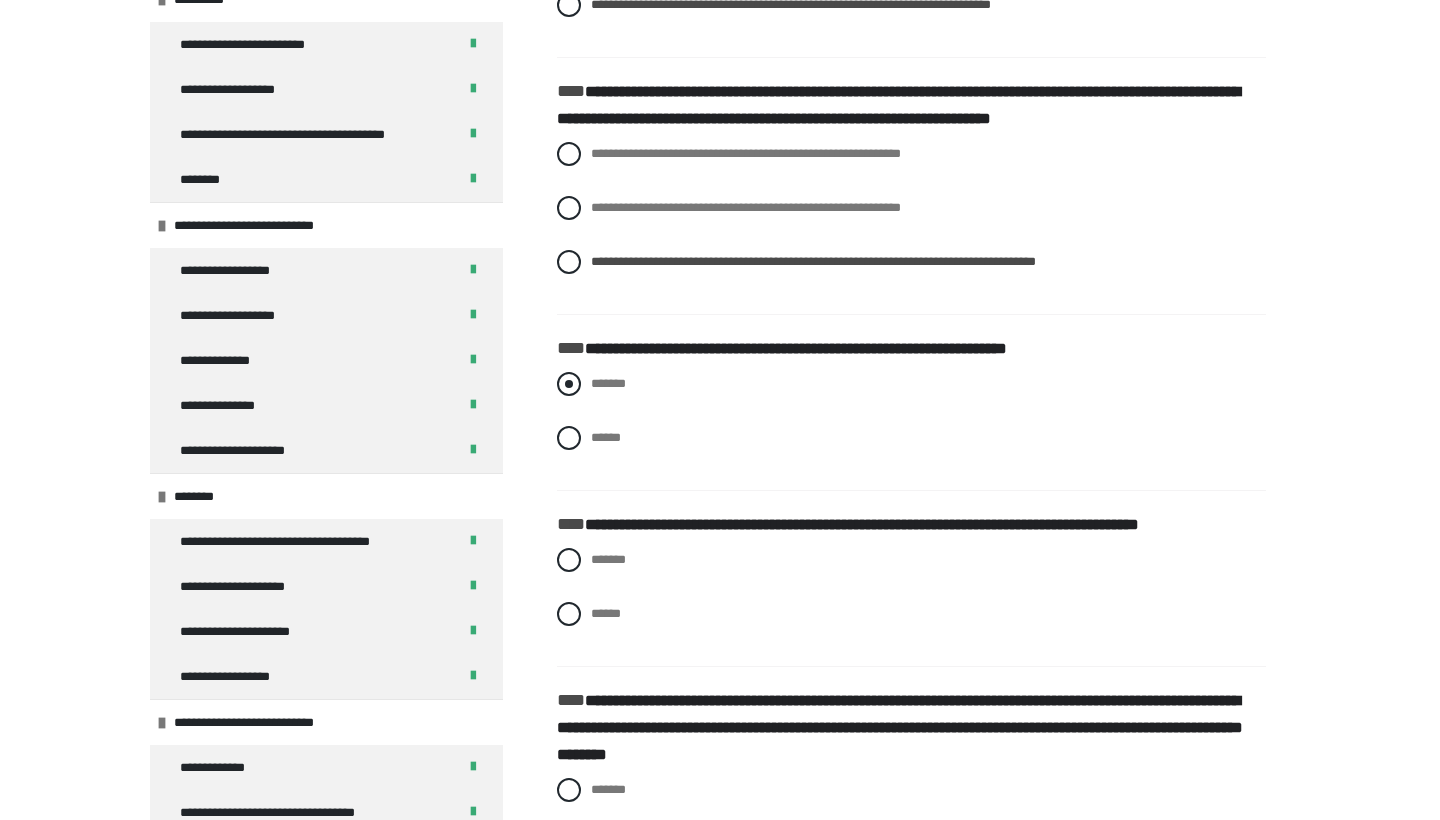 click on "*******" at bounding box center (608, 383) 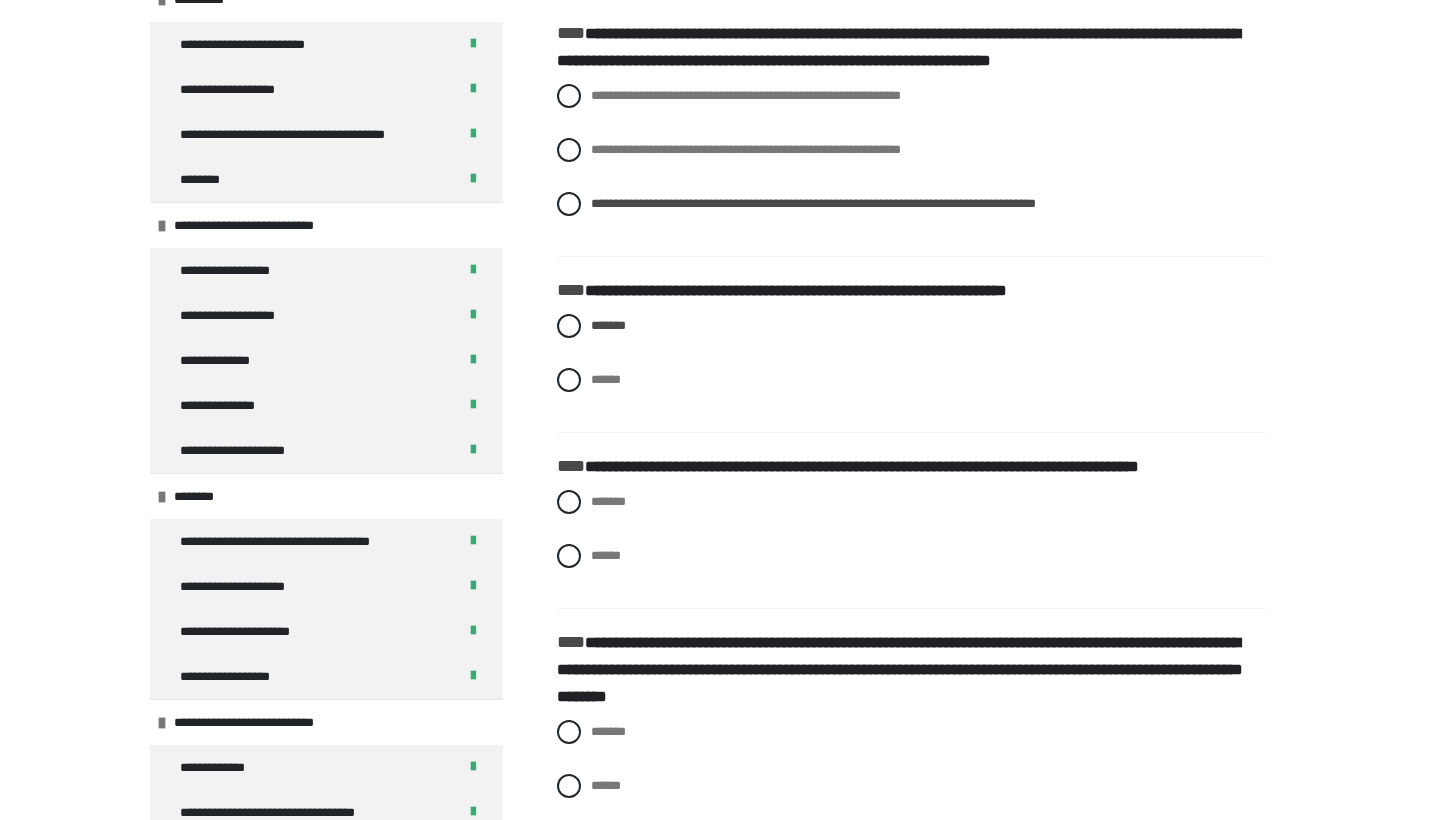 scroll, scrollTop: 4347, scrollLeft: 0, axis: vertical 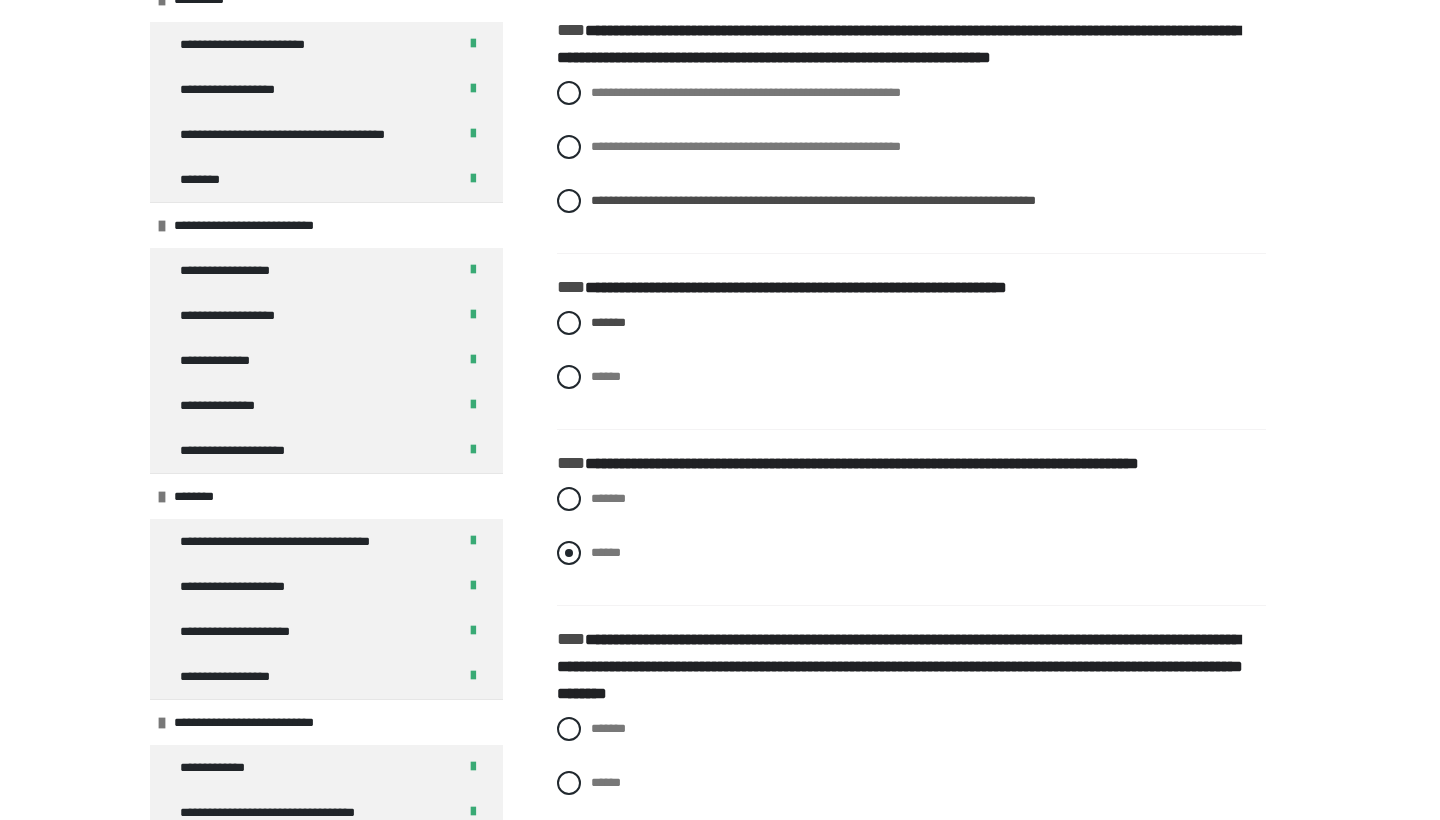 click at bounding box center [569, 553] 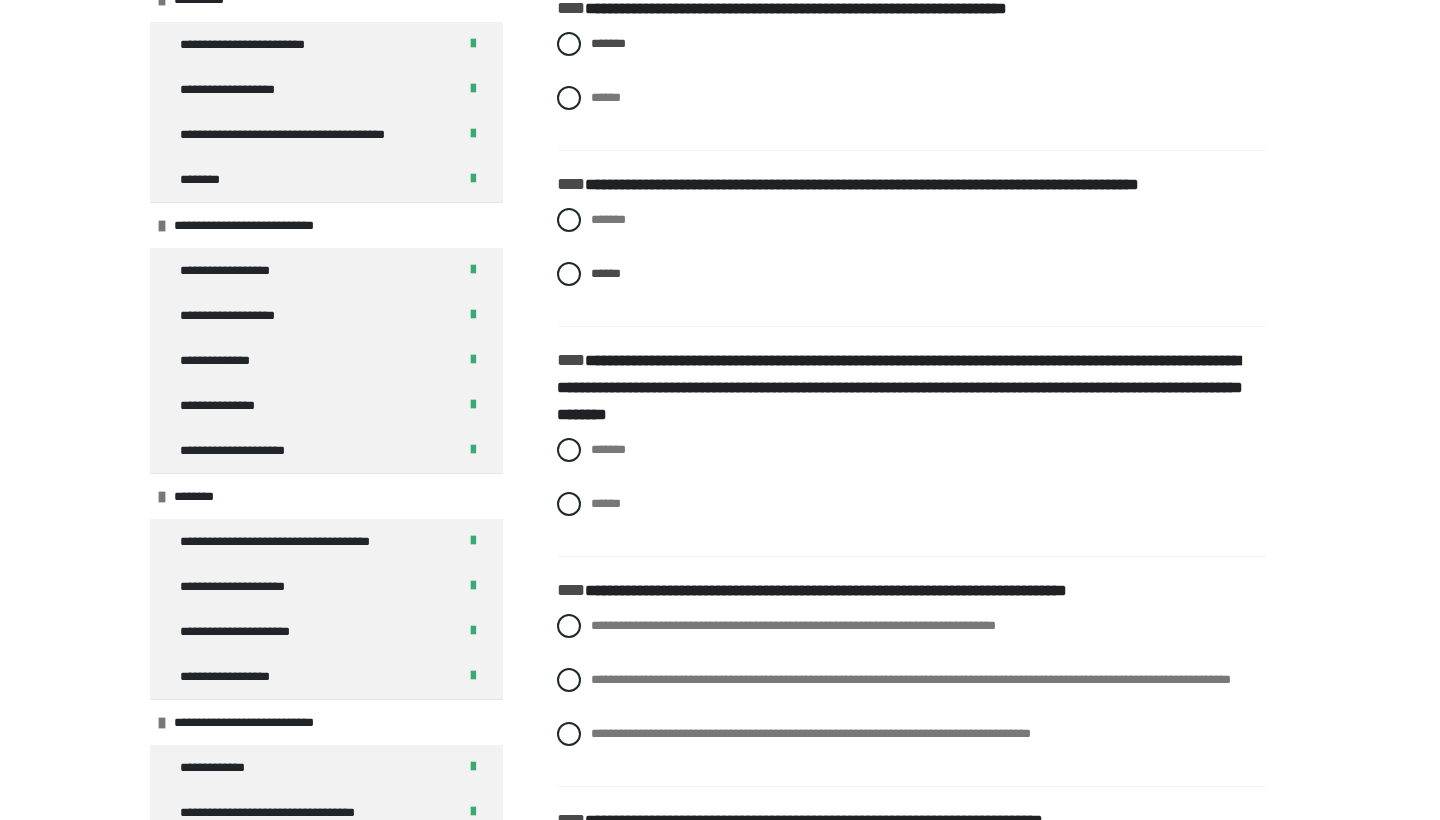 scroll, scrollTop: 4631, scrollLeft: 0, axis: vertical 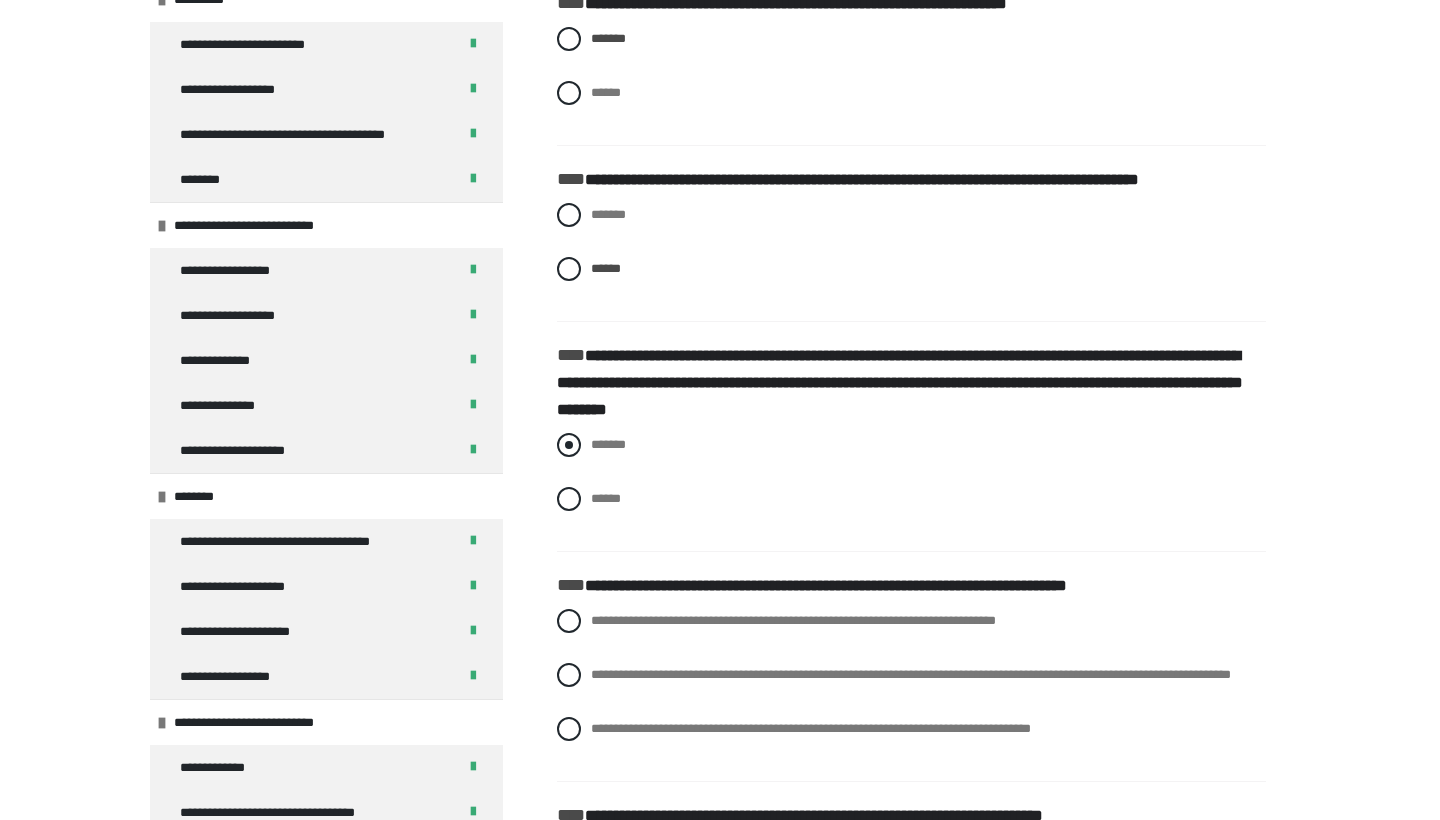 click on "*******" at bounding box center (911, 445) 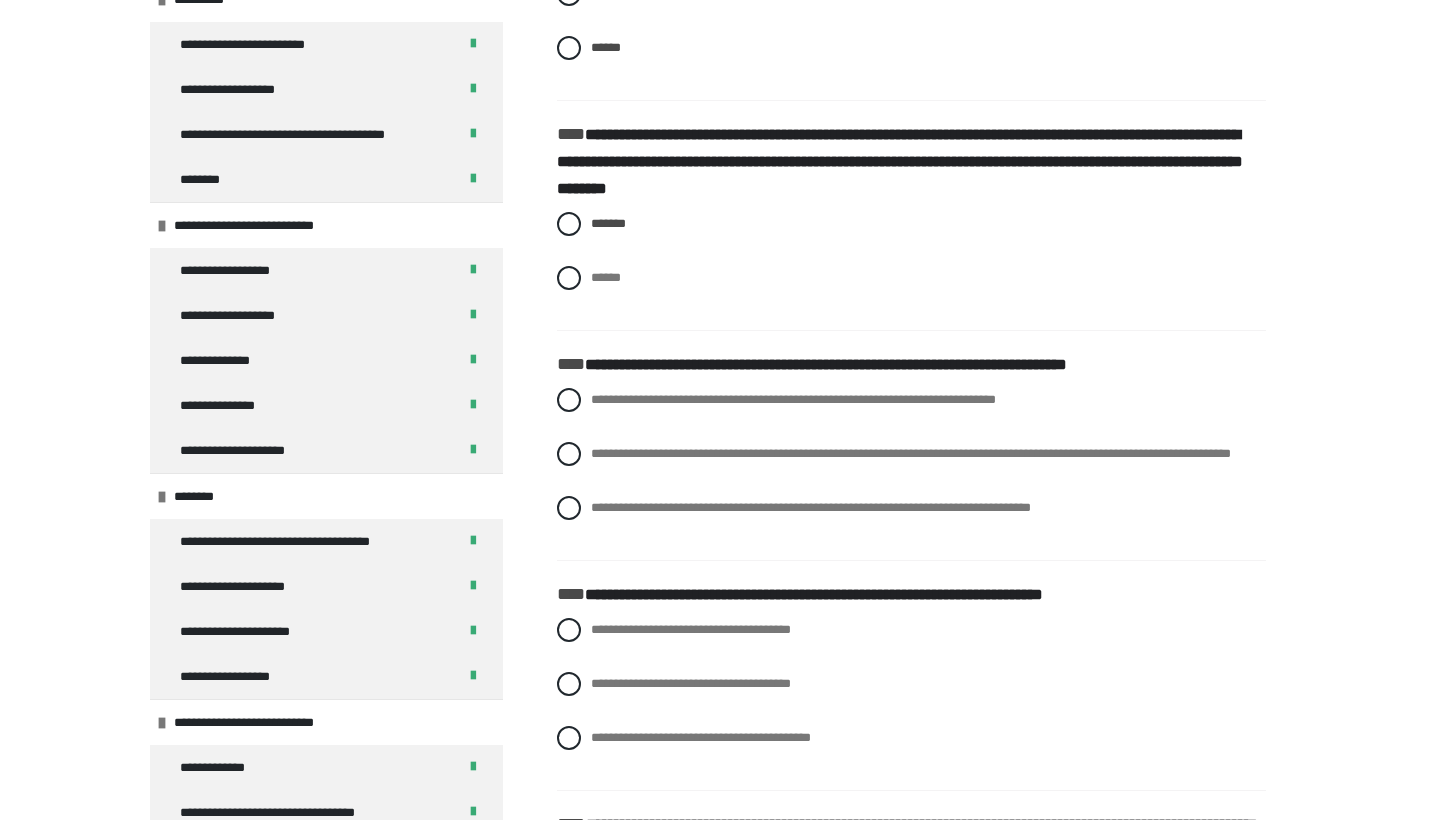 scroll, scrollTop: 4853, scrollLeft: 0, axis: vertical 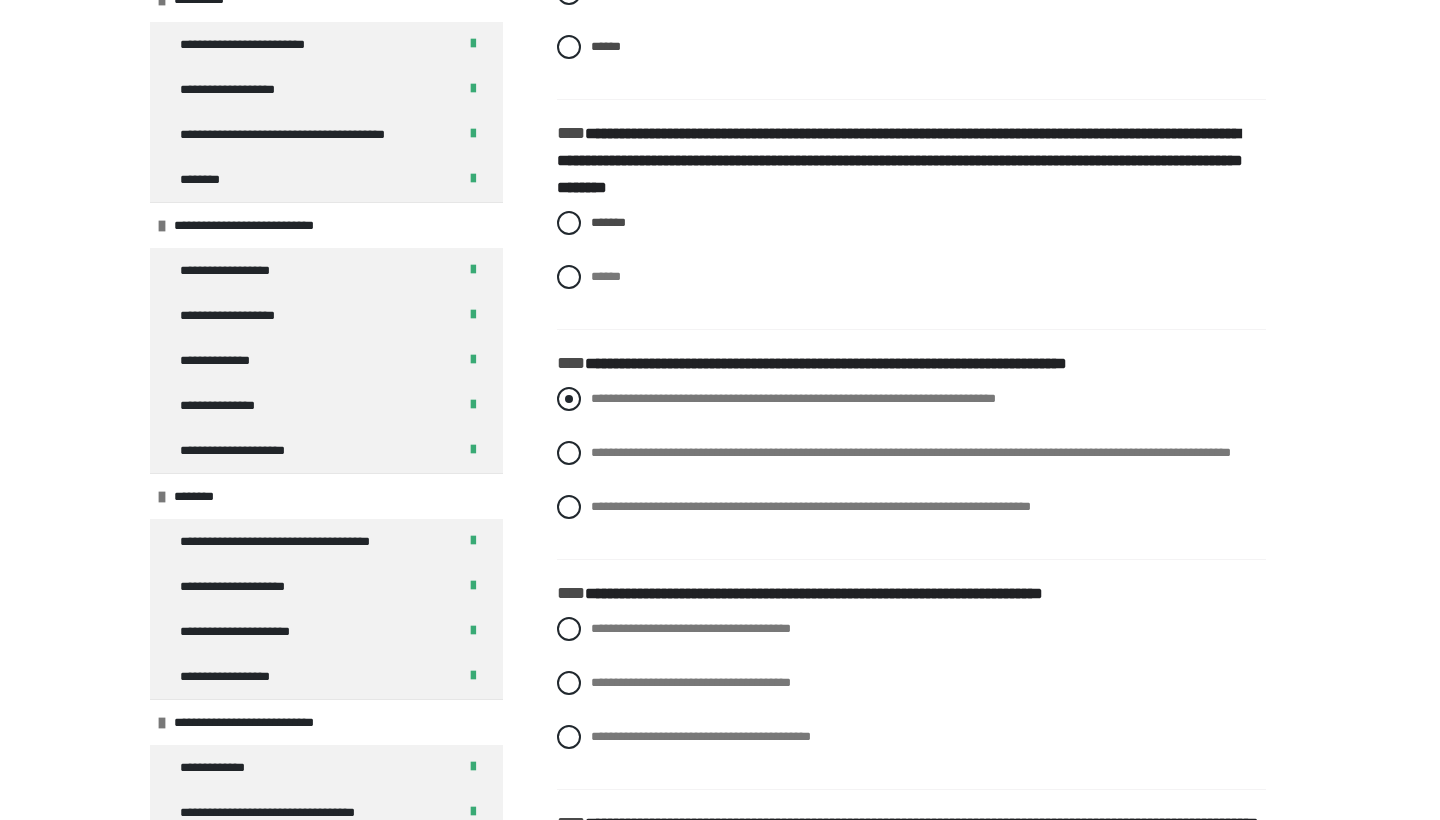 click on "**********" at bounding box center [793, 398] 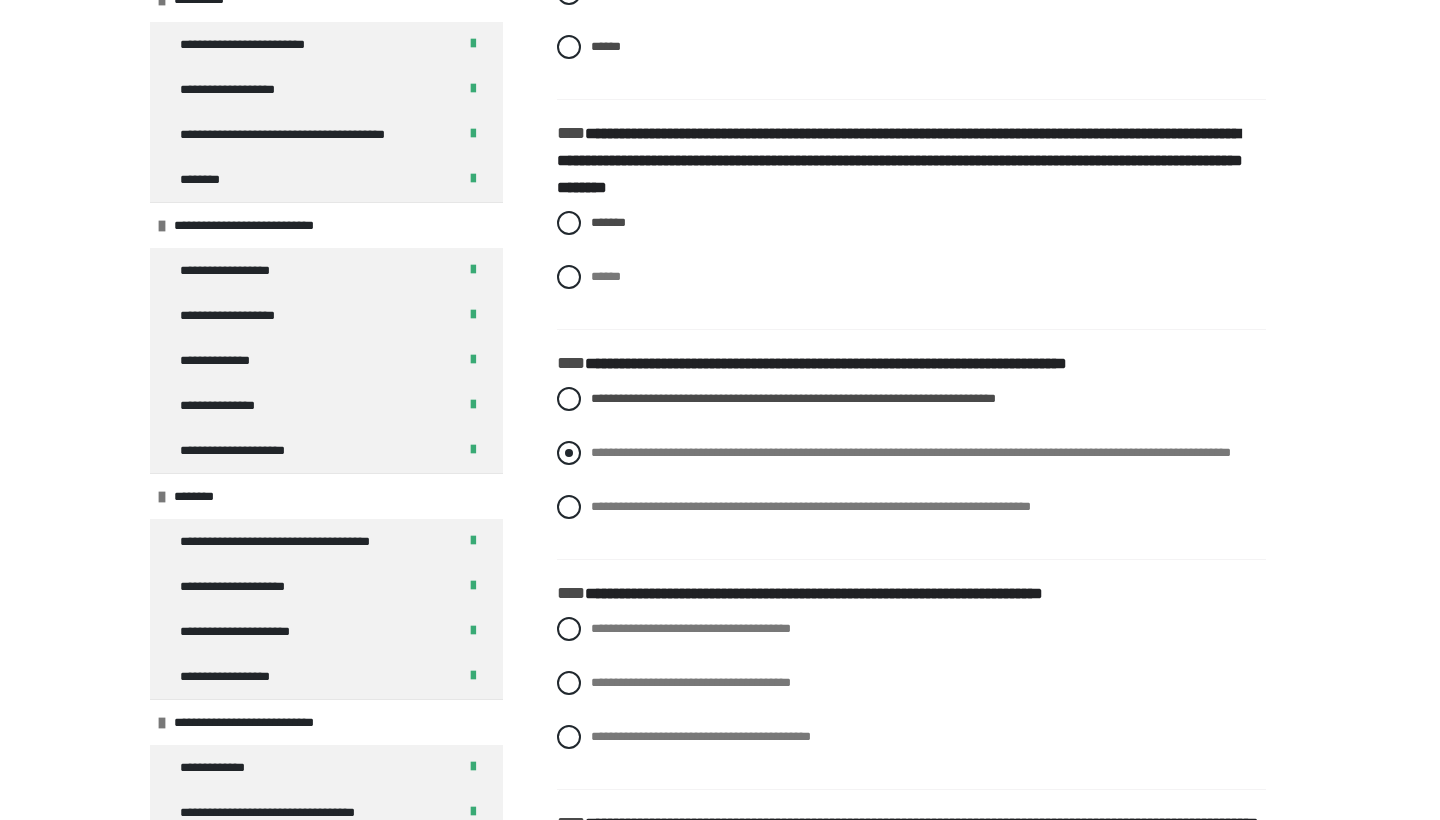 click on "**********" at bounding box center (911, 452) 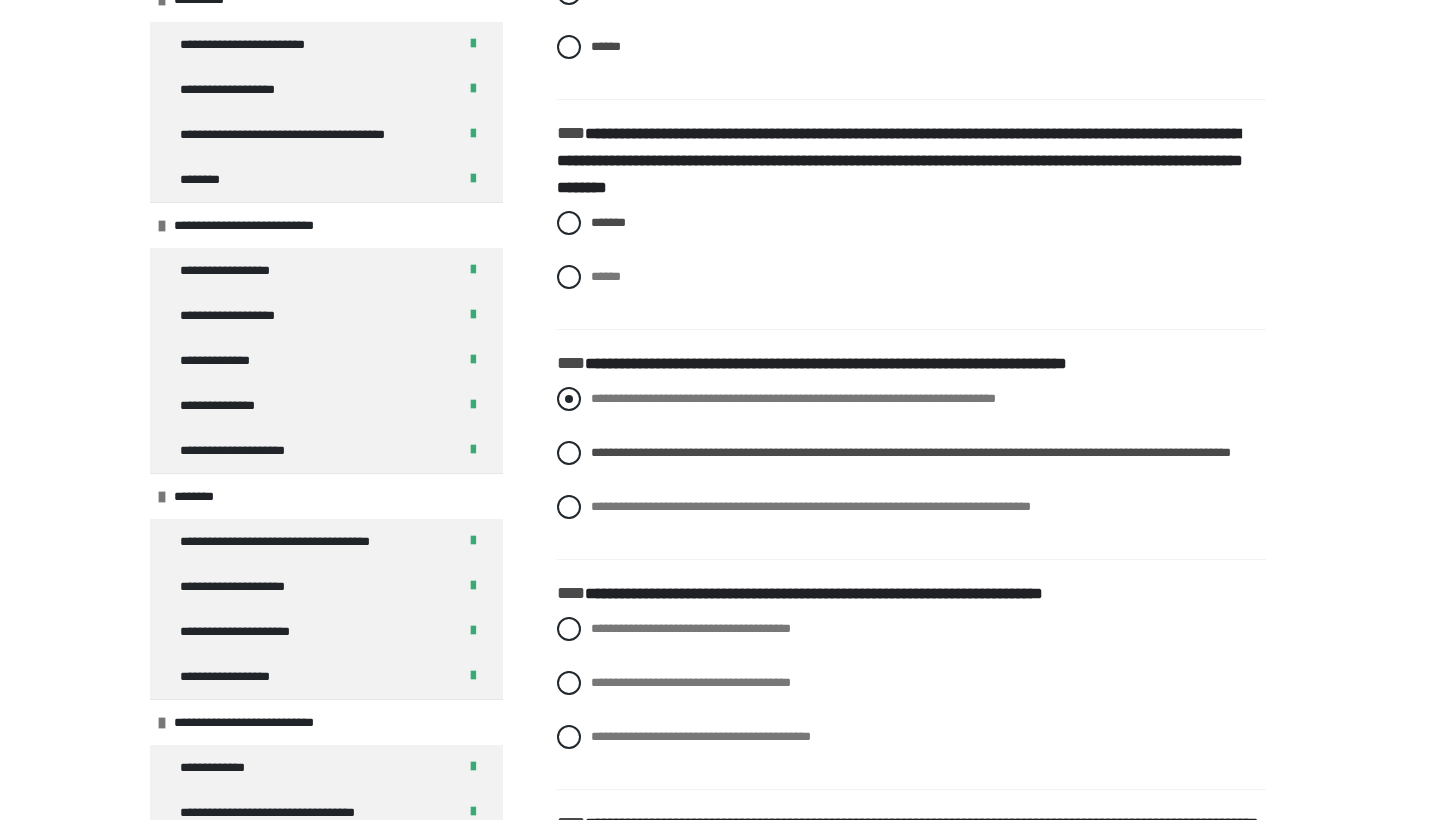 click on "**********" at bounding box center (793, 398) 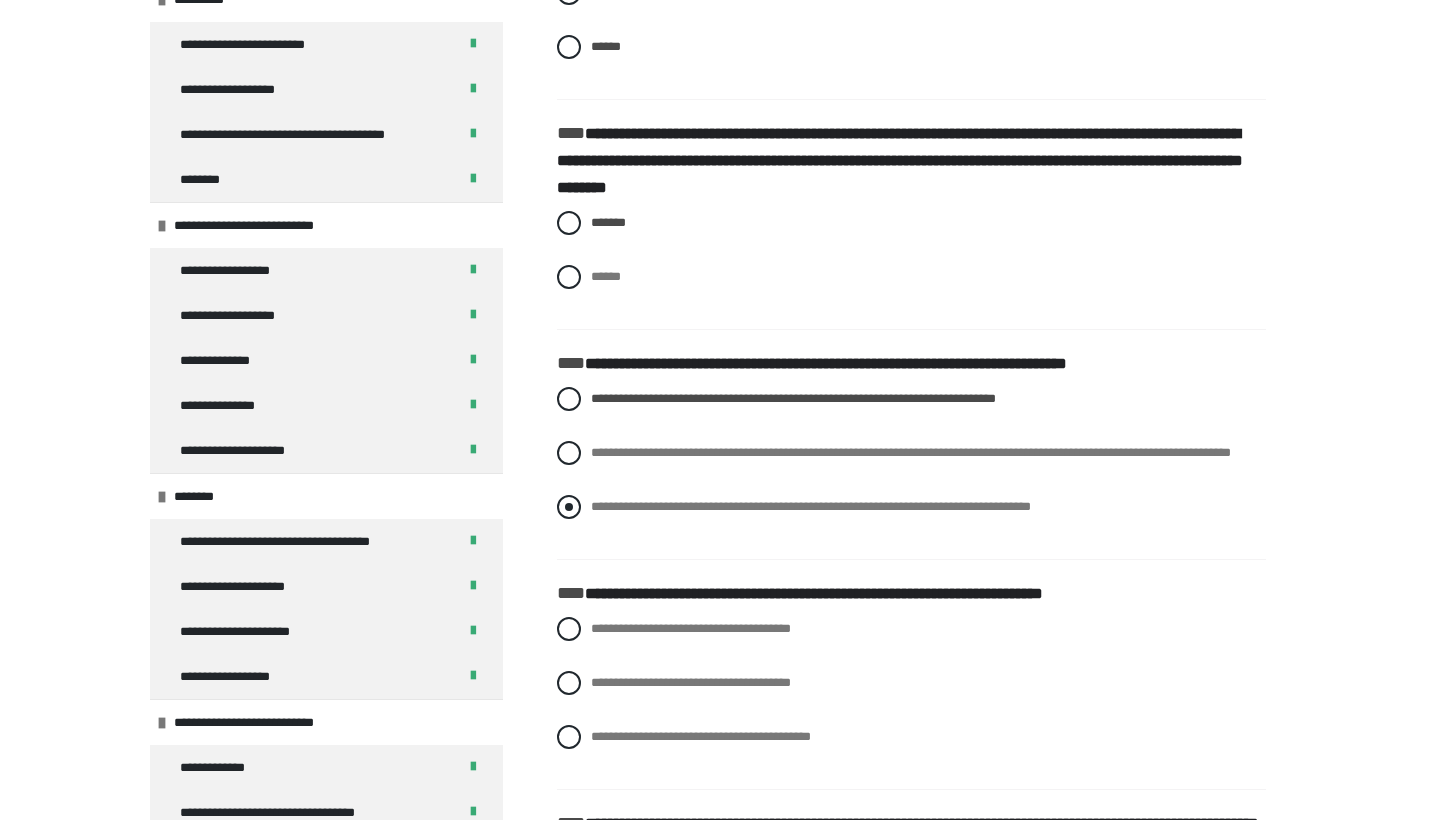 click on "**********" at bounding box center [811, 506] 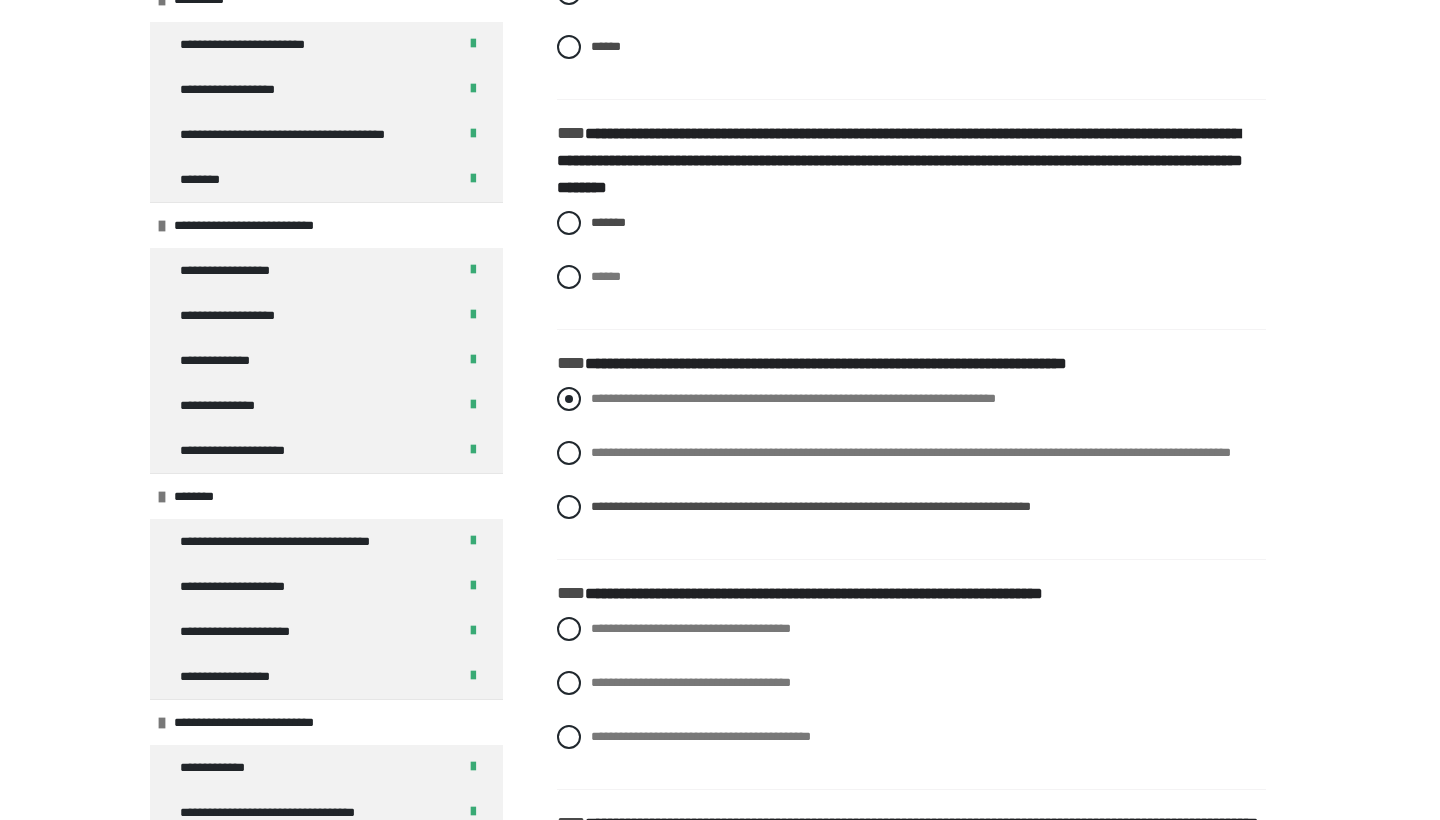 click on "**********" at bounding box center [793, 398] 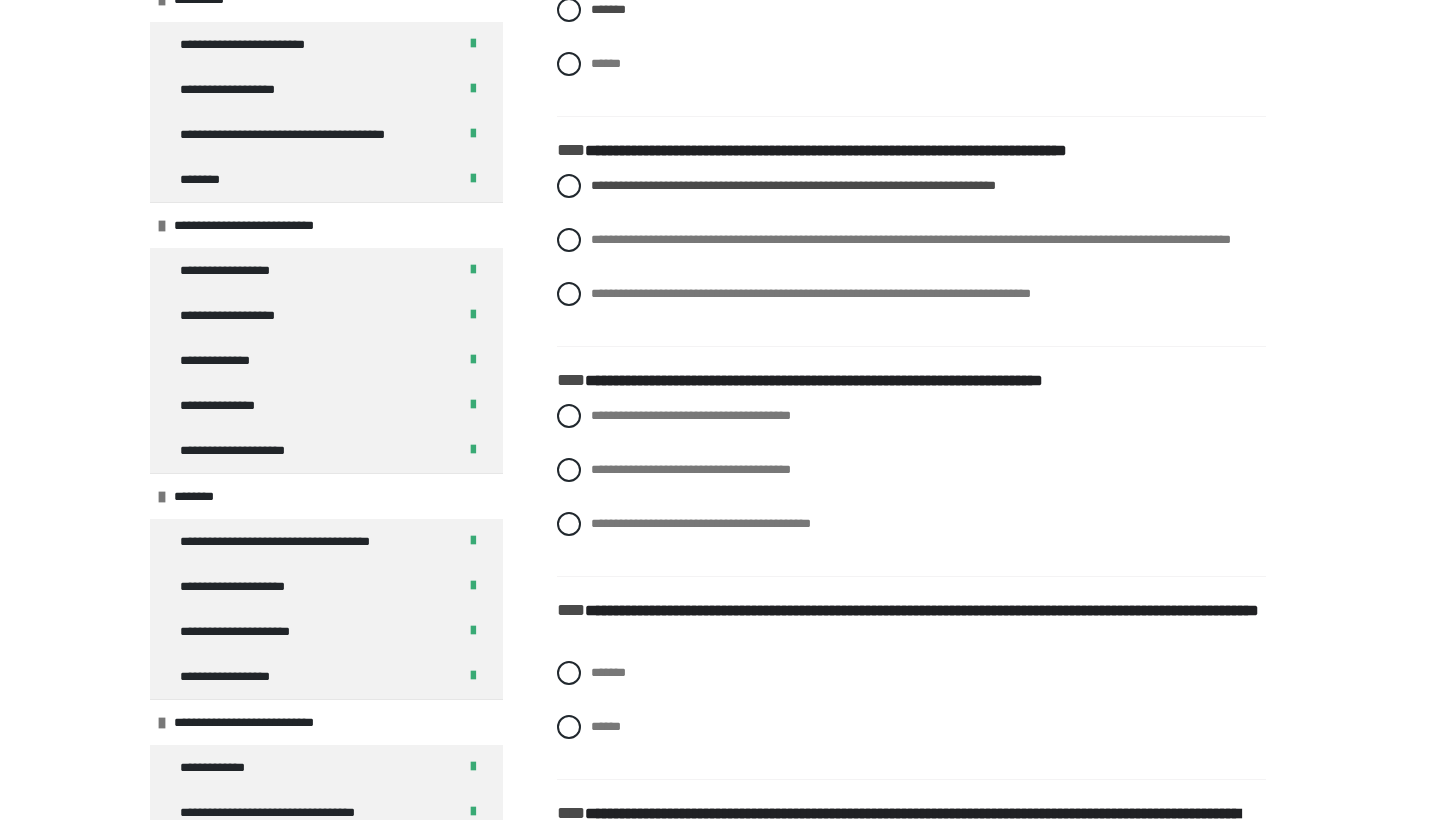 scroll, scrollTop: 5068, scrollLeft: 0, axis: vertical 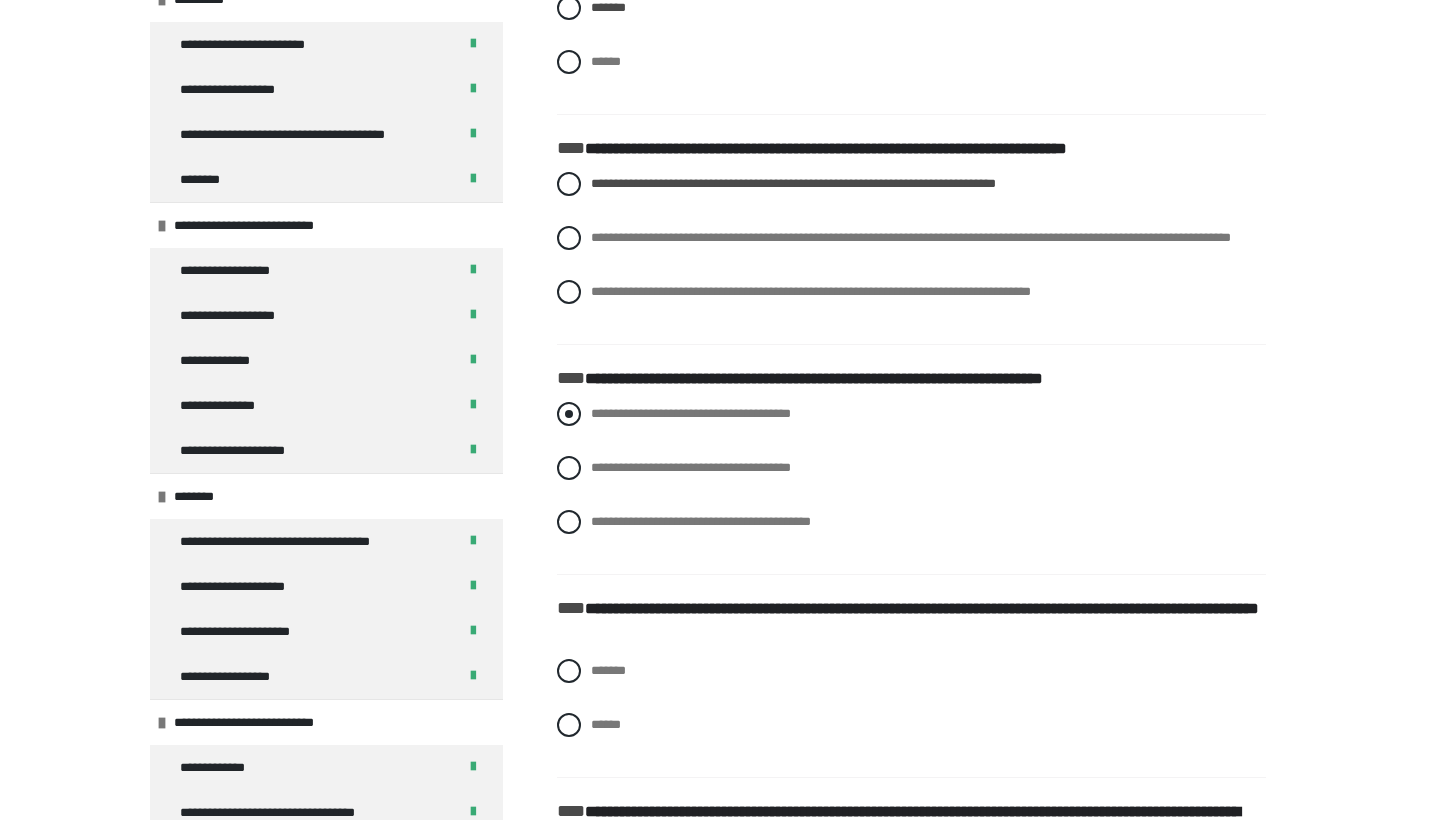 click on "**********" at bounding box center [911, 414] 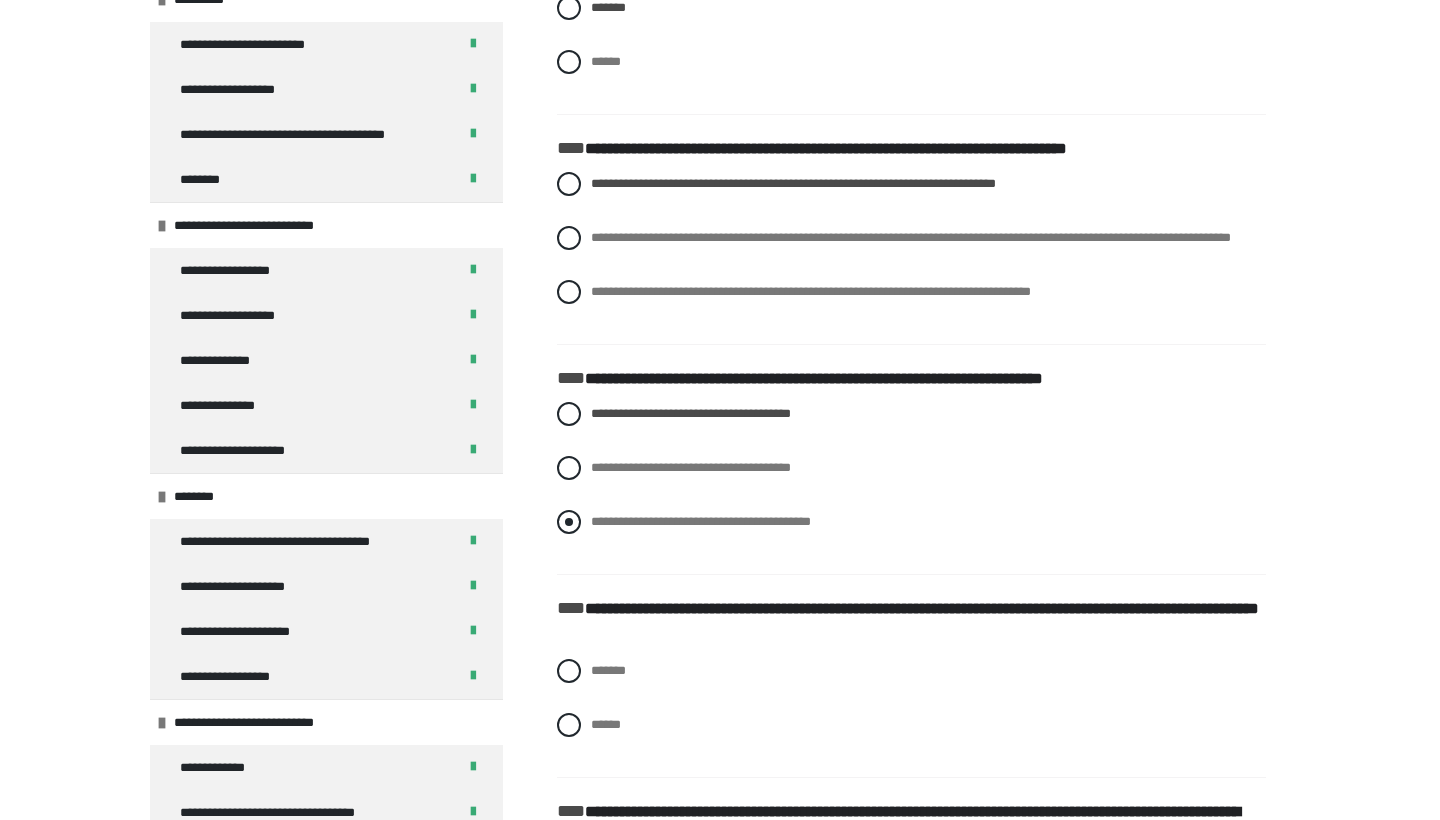 click on "**********" at bounding box center (911, 522) 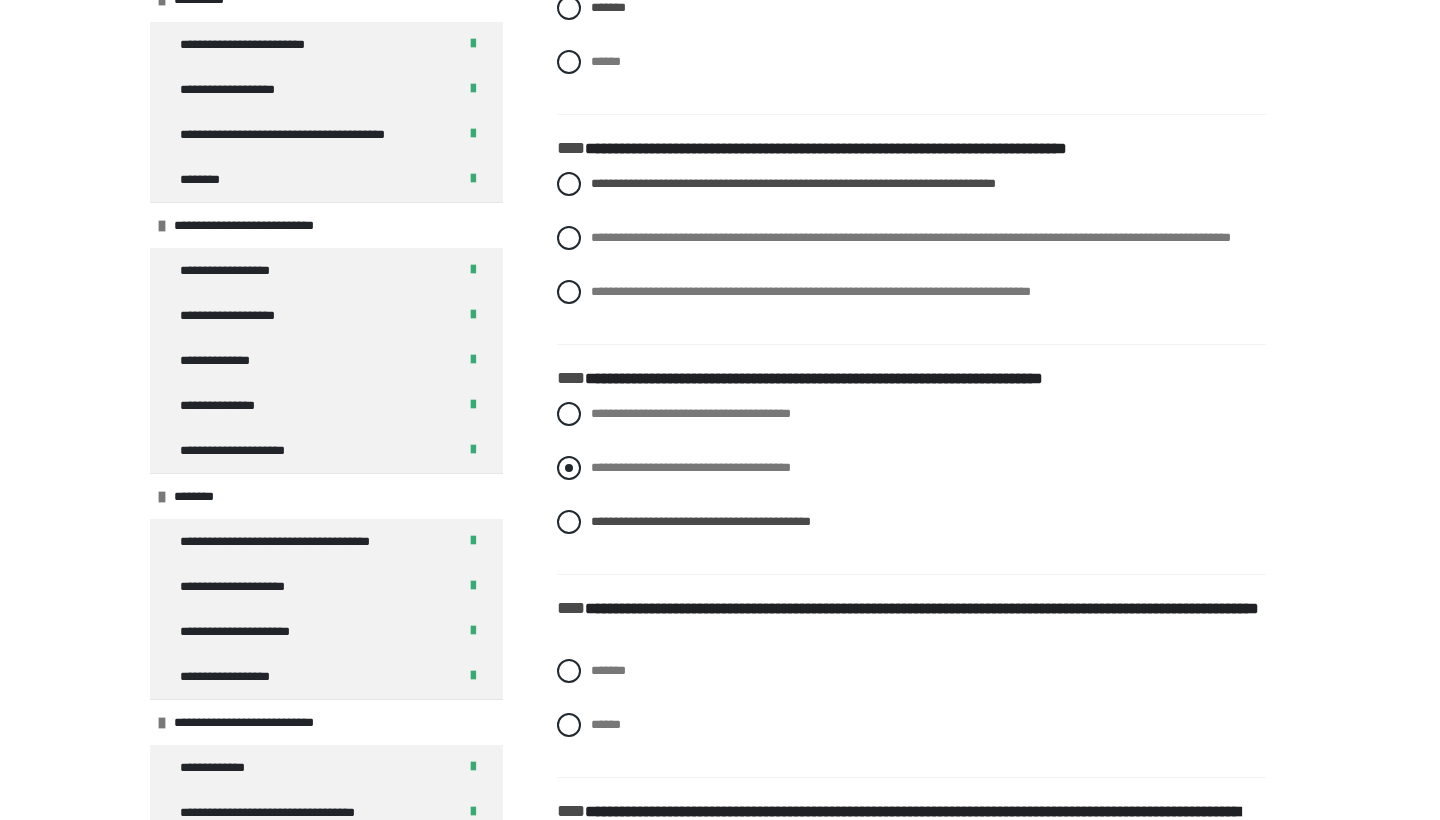 click on "**********" at bounding box center [911, 468] 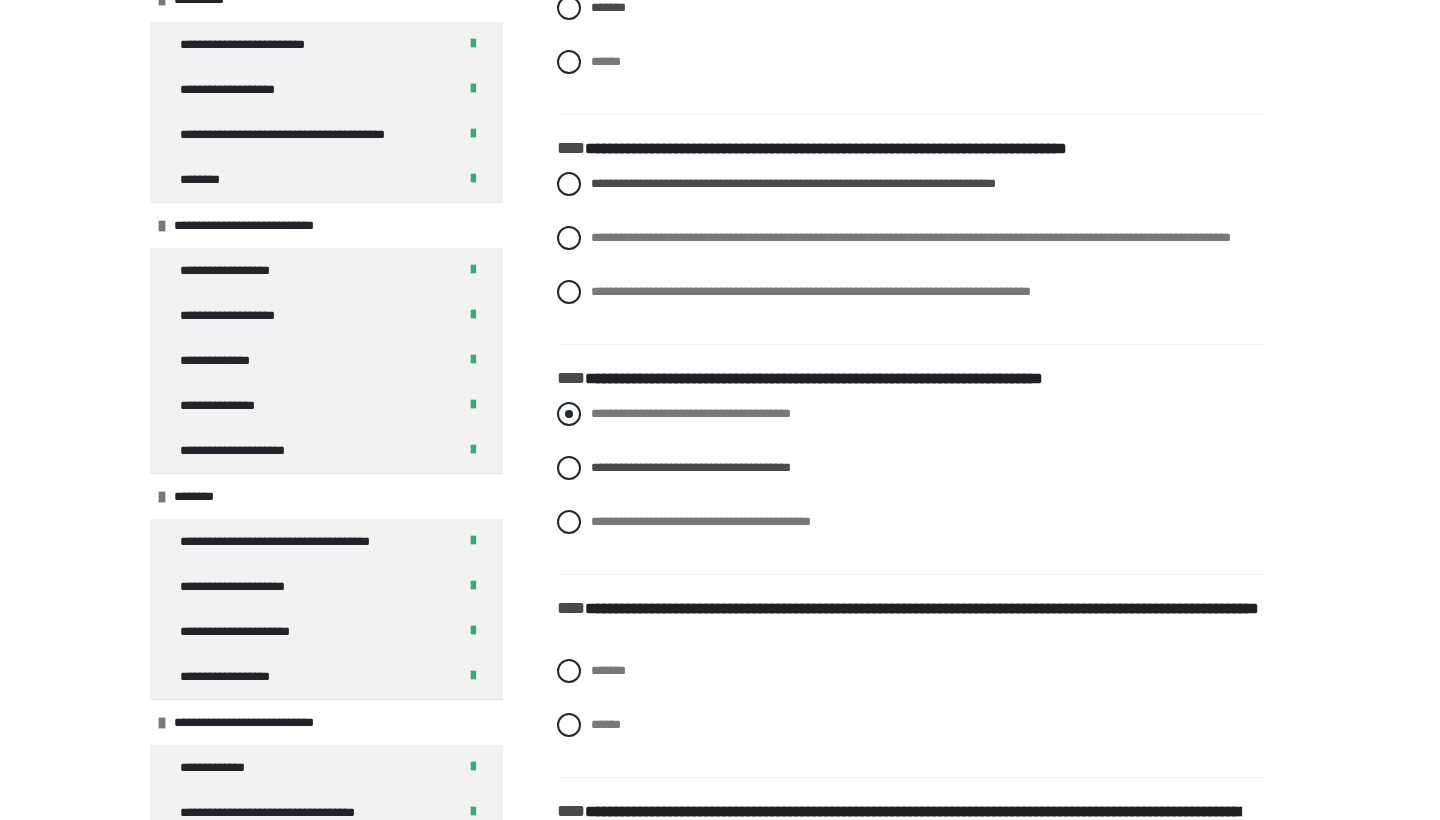 click on "**********" at bounding box center (911, 414) 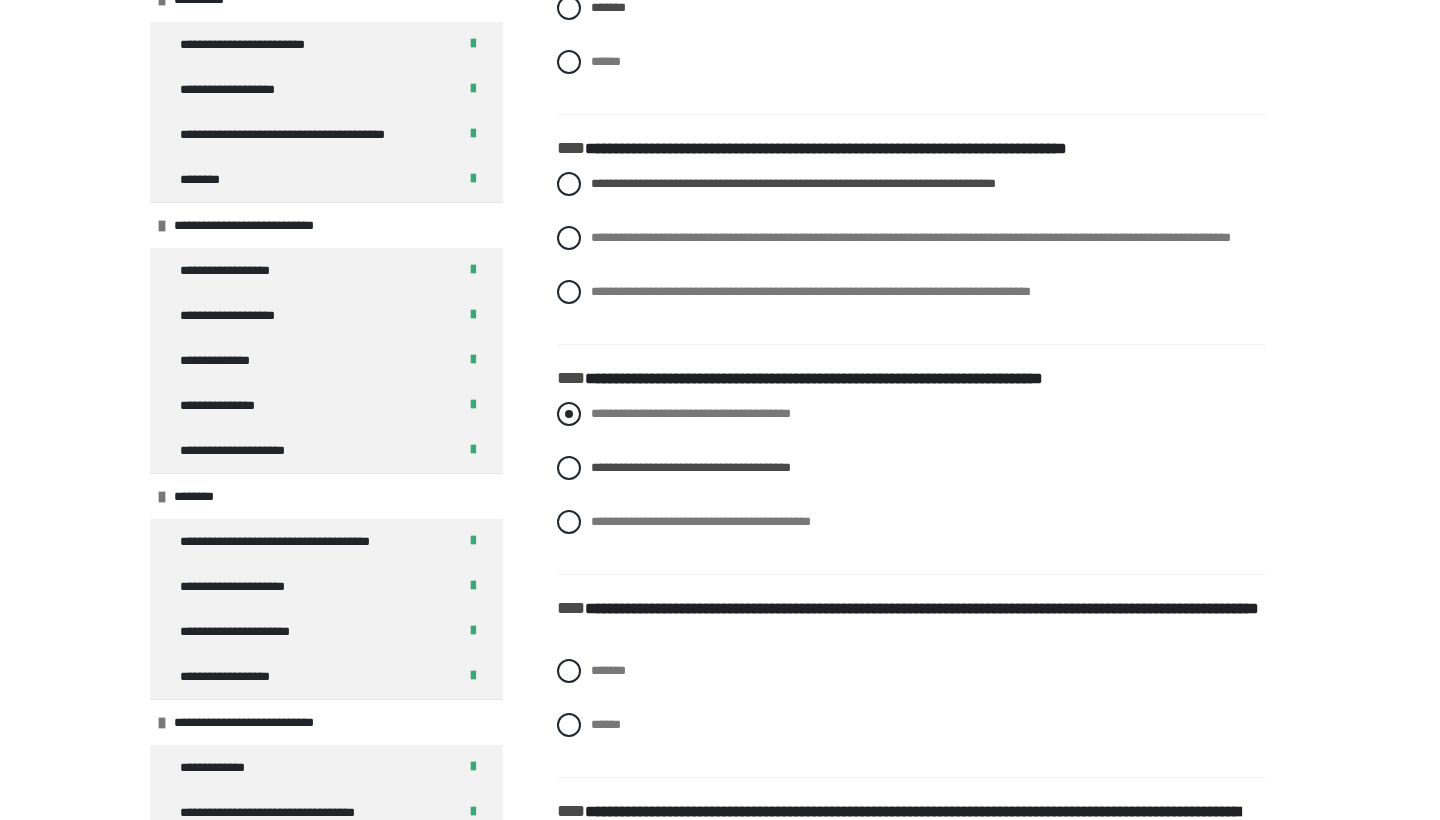 radio on "****" 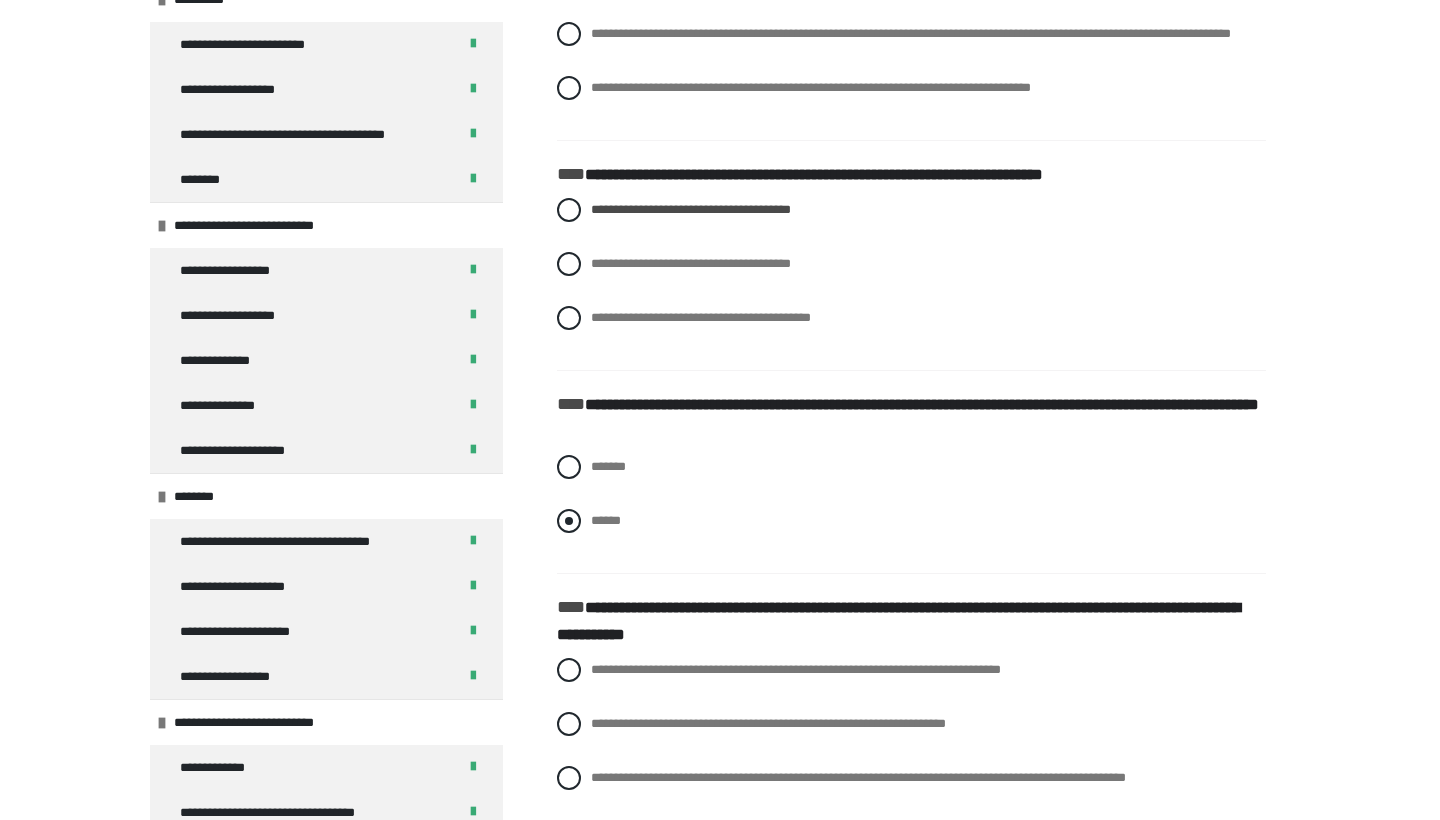 scroll, scrollTop: 5274, scrollLeft: 0, axis: vertical 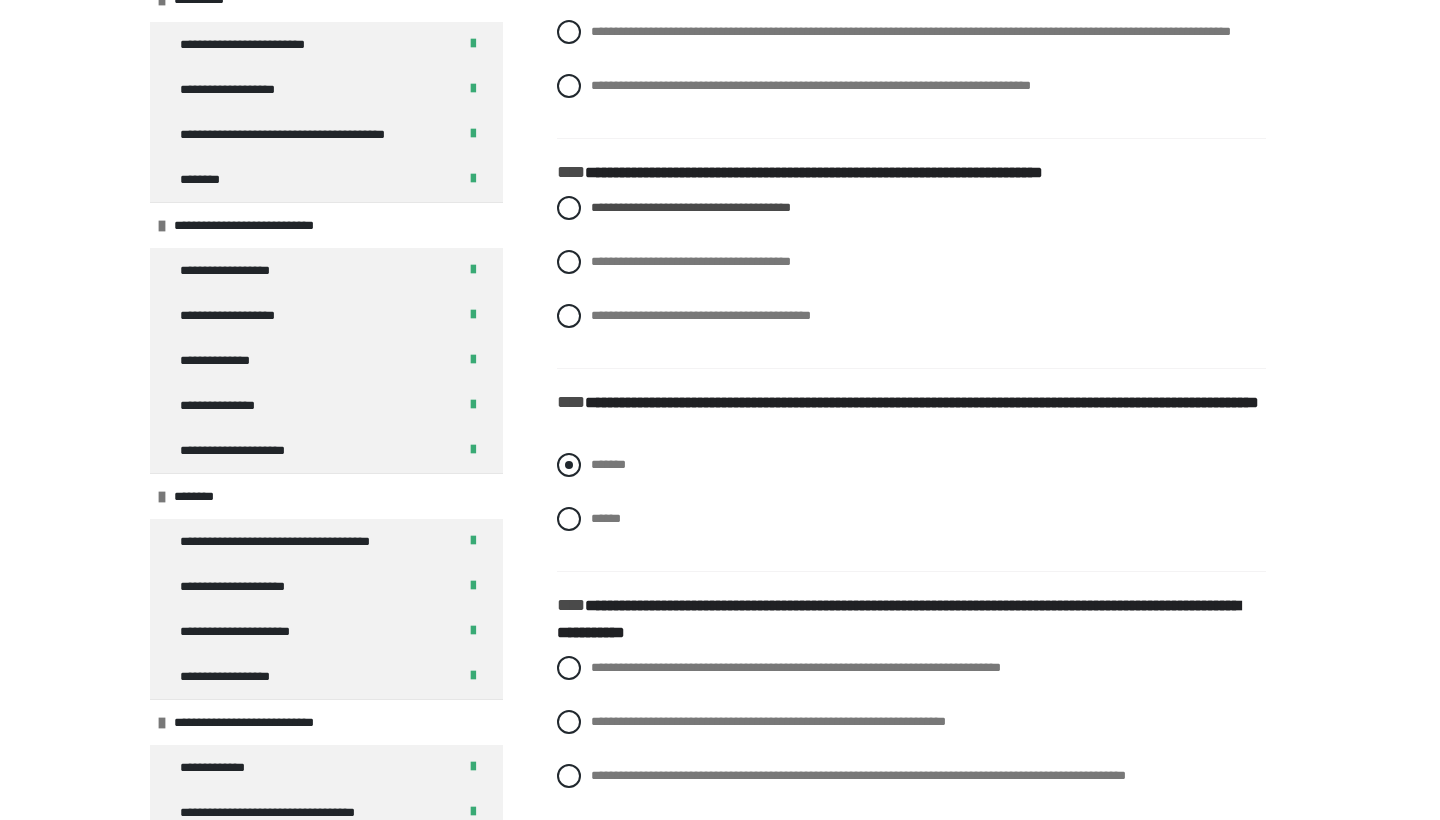 click on "*******" at bounding box center (911, 465) 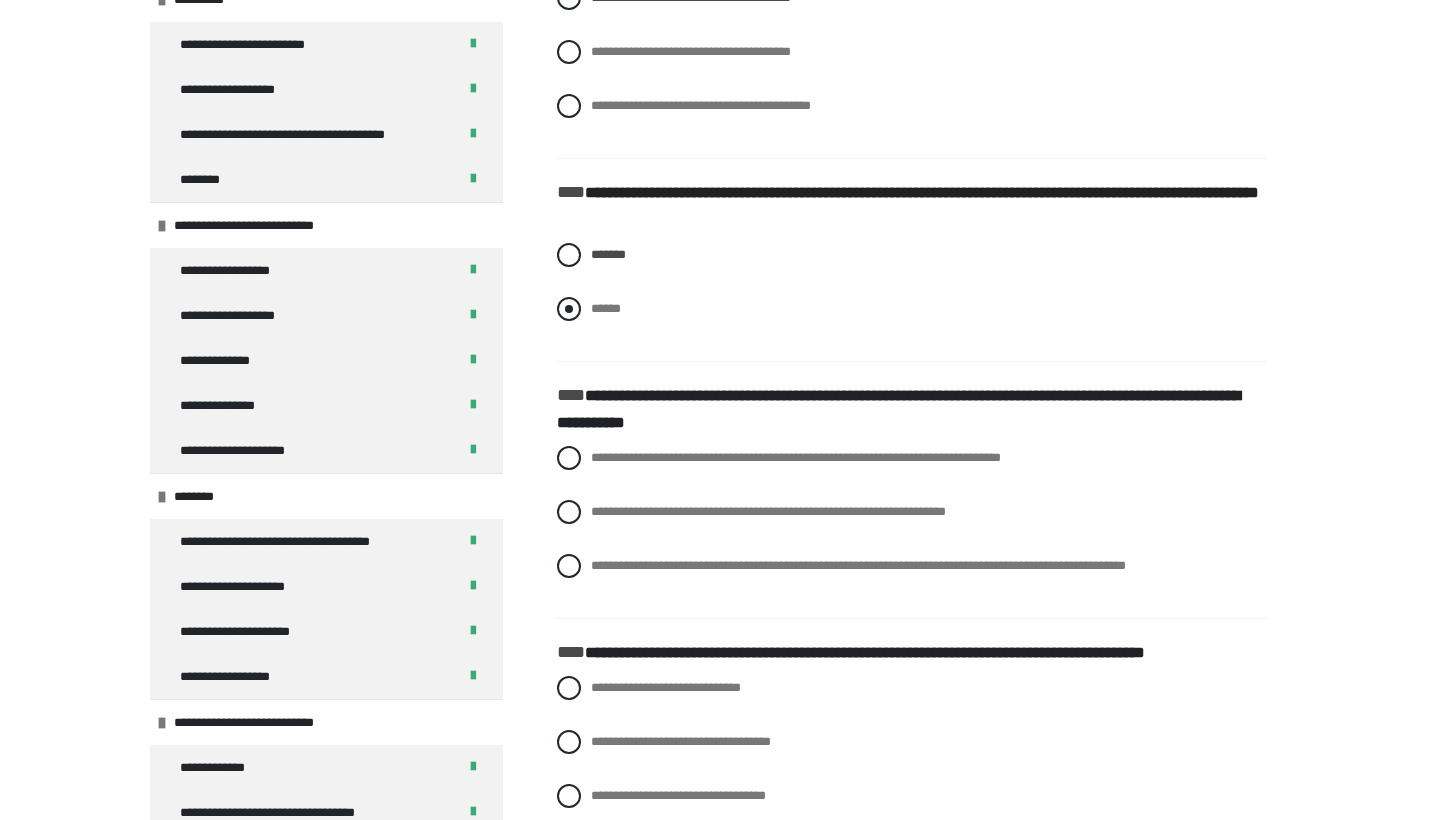 scroll, scrollTop: 5487, scrollLeft: 0, axis: vertical 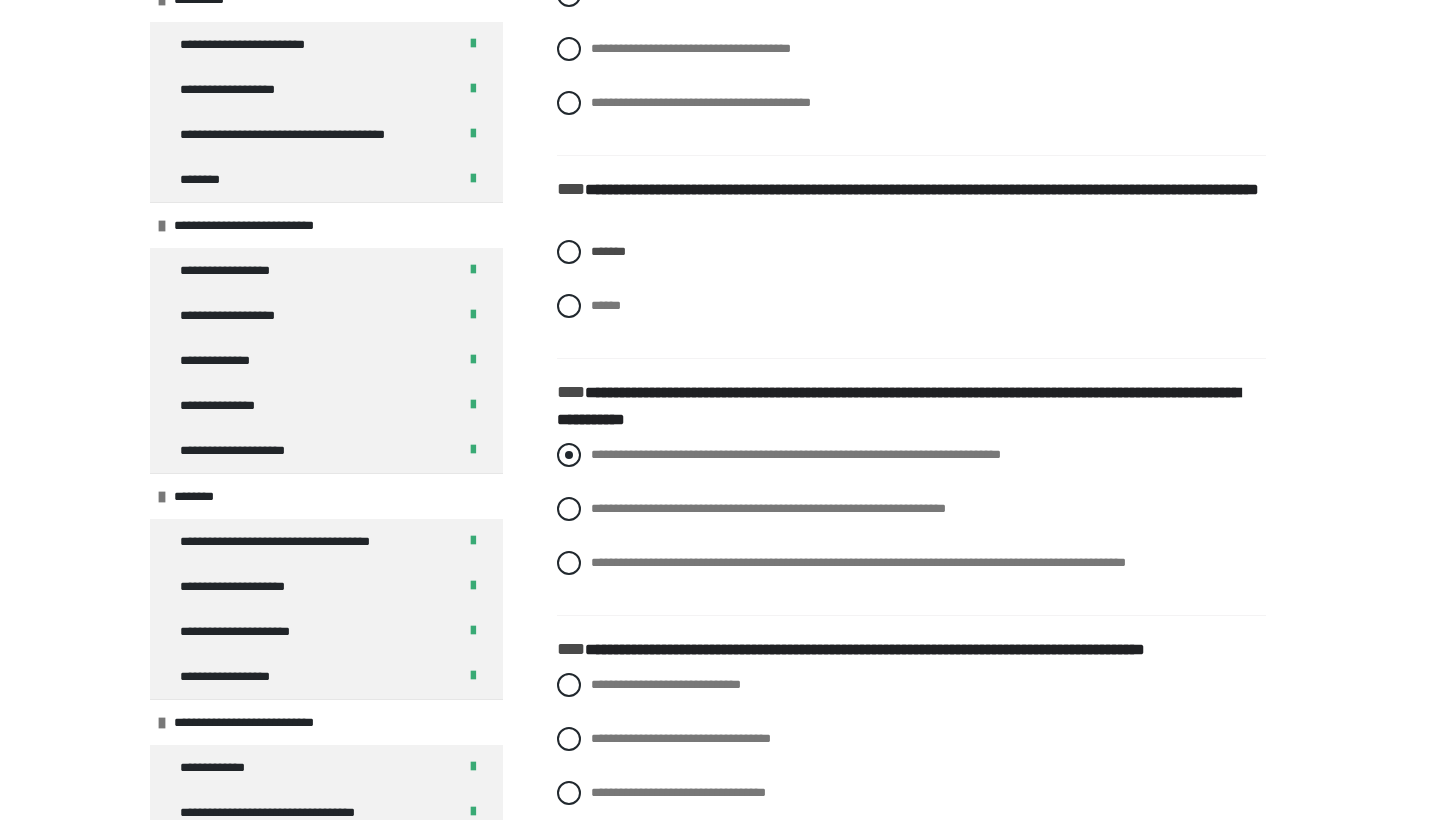 click on "**********" at bounding box center (911, 455) 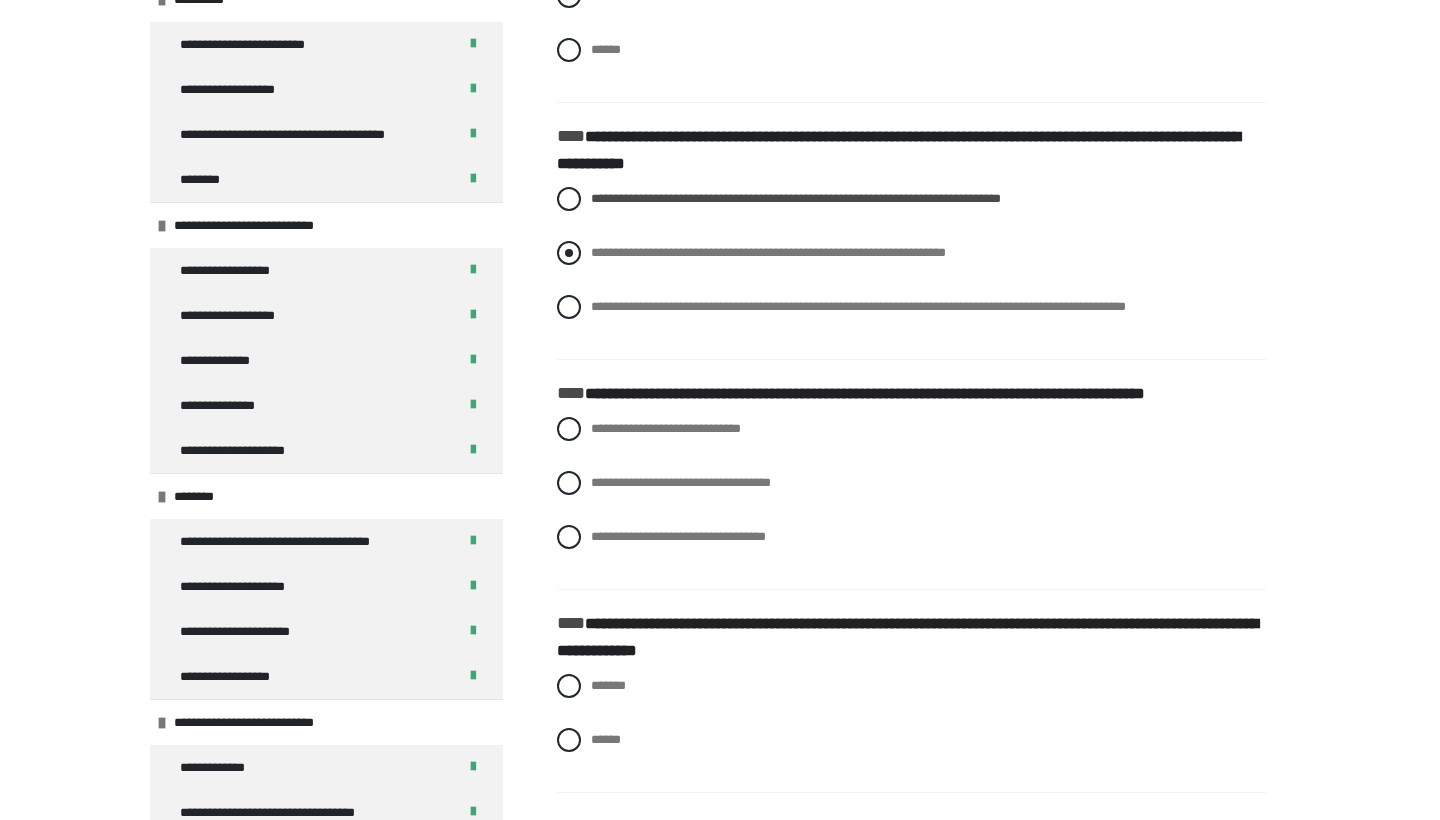 scroll, scrollTop: 5747, scrollLeft: 0, axis: vertical 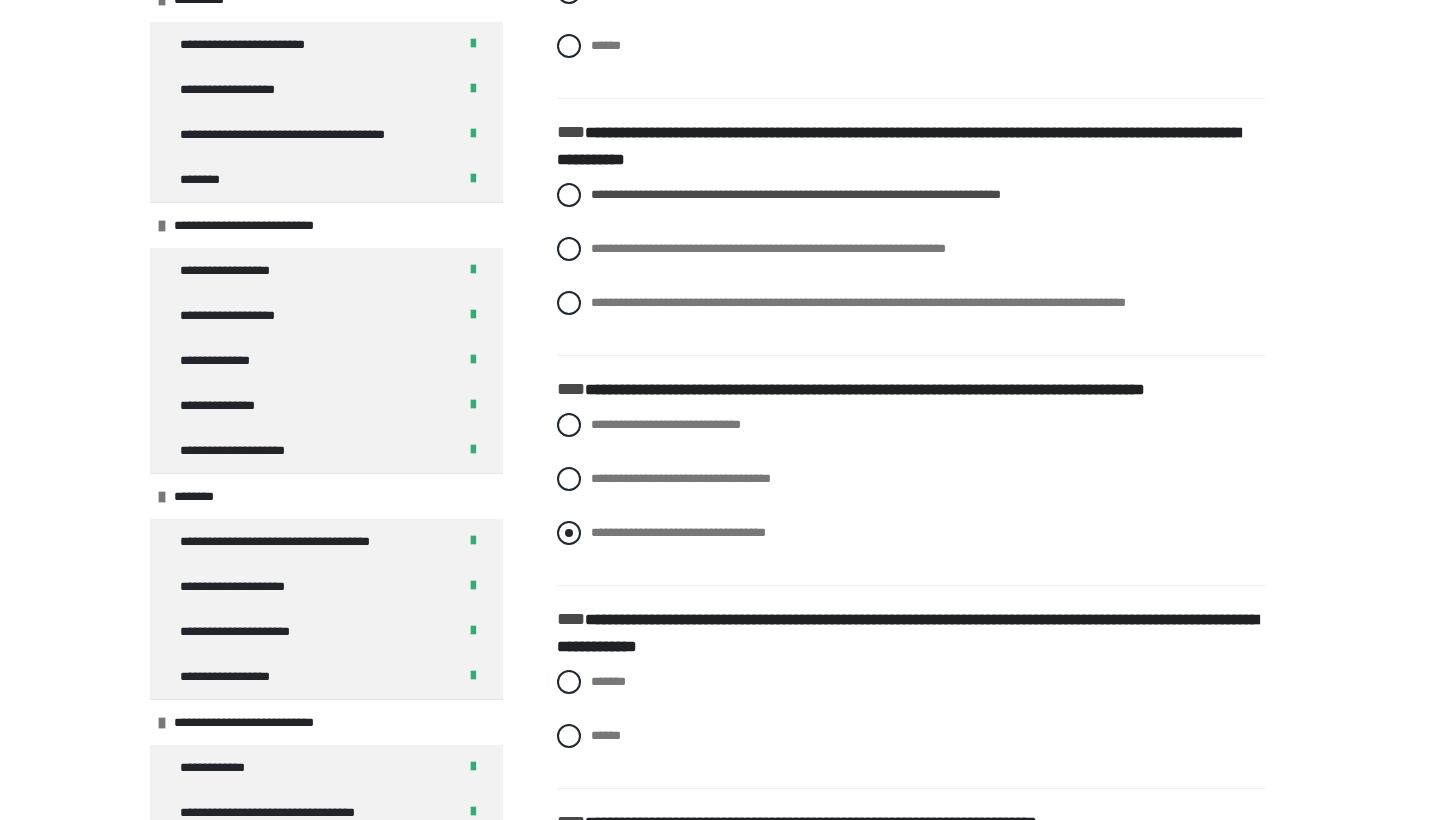 click on "**********" at bounding box center [678, 532] 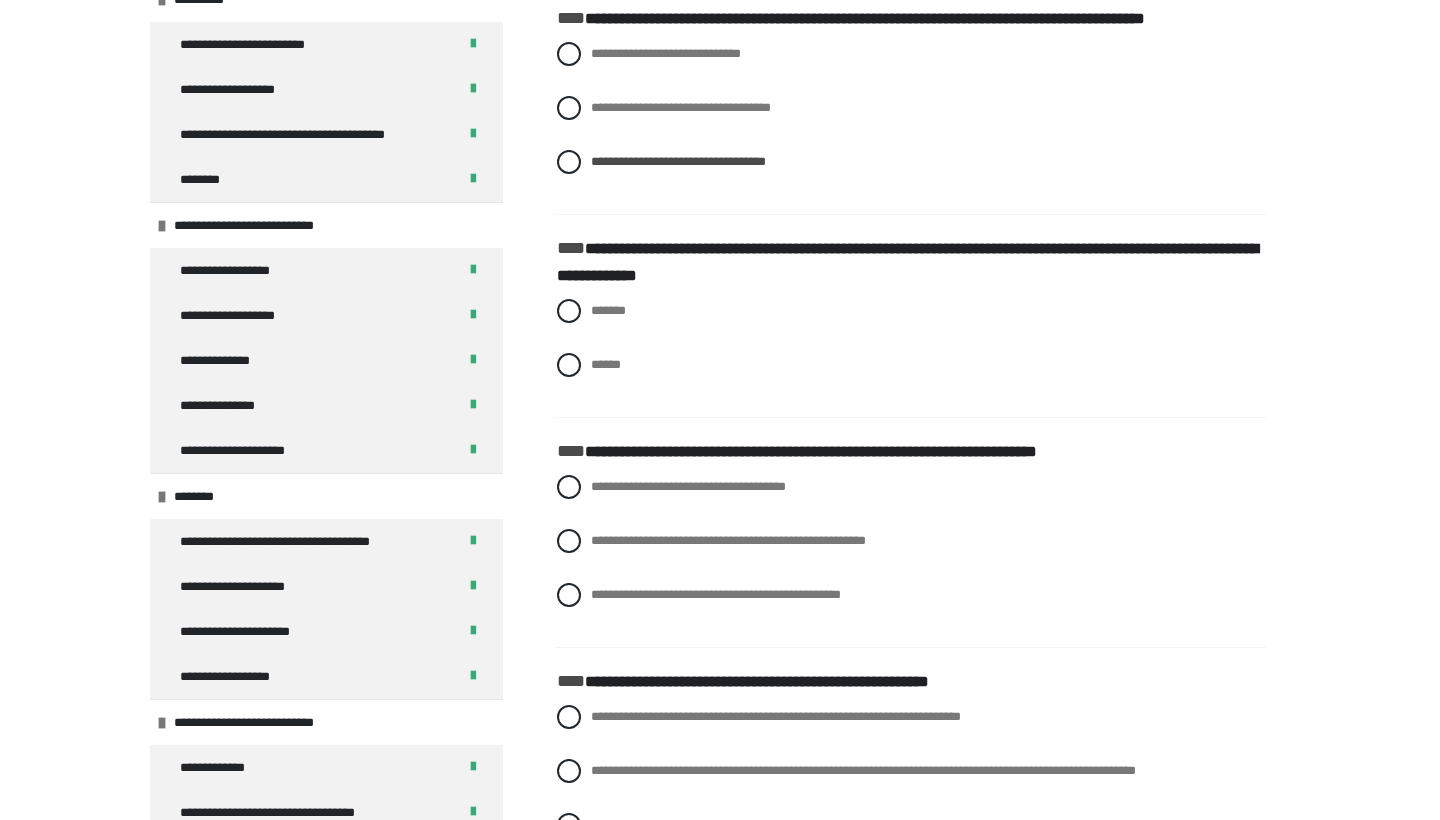 scroll, scrollTop: 6119, scrollLeft: 0, axis: vertical 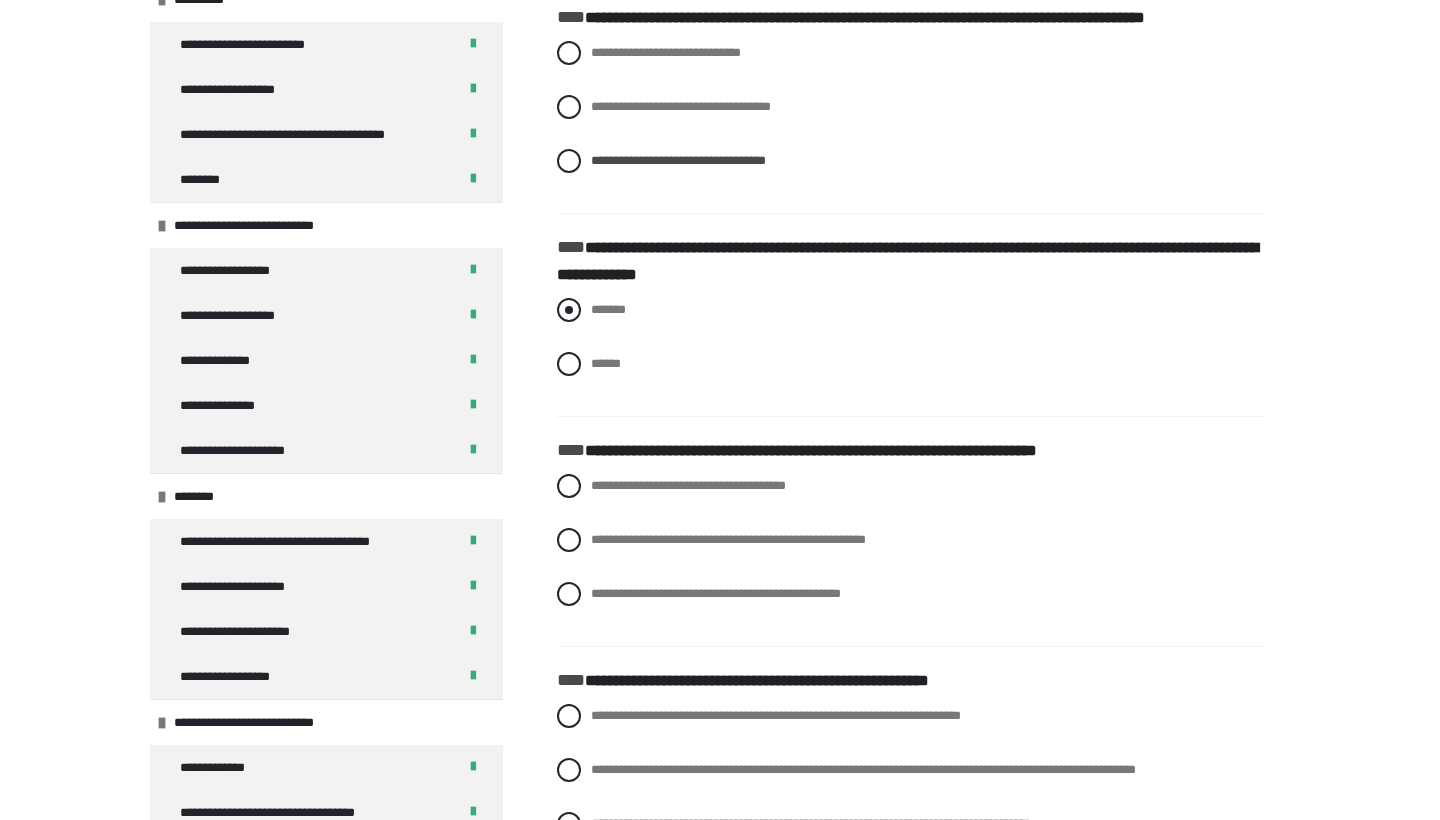 click on "*******" at bounding box center (608, 309) 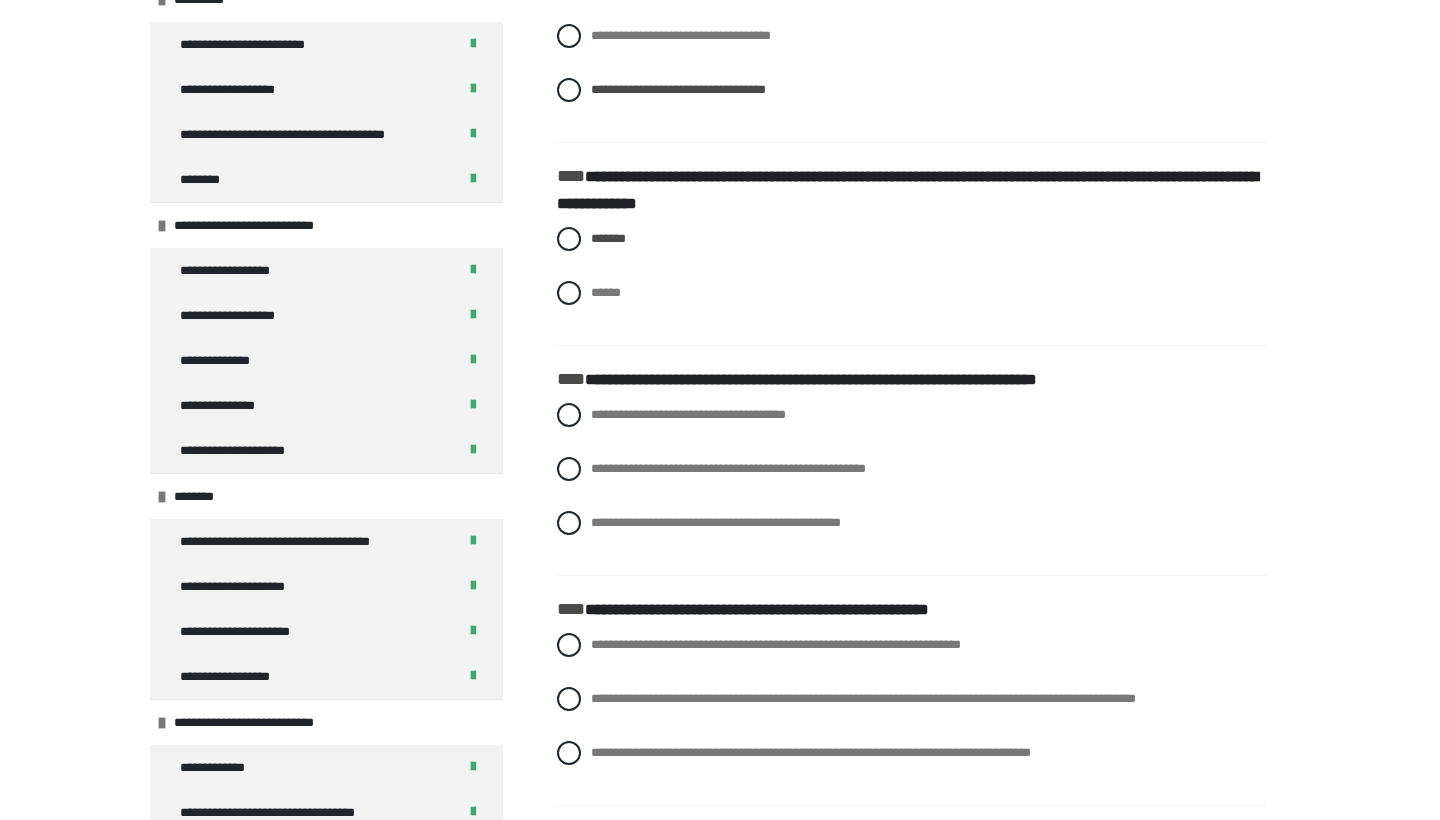 scroll, scrollTop: 6195, scrollLeft: 0, axis: vertical 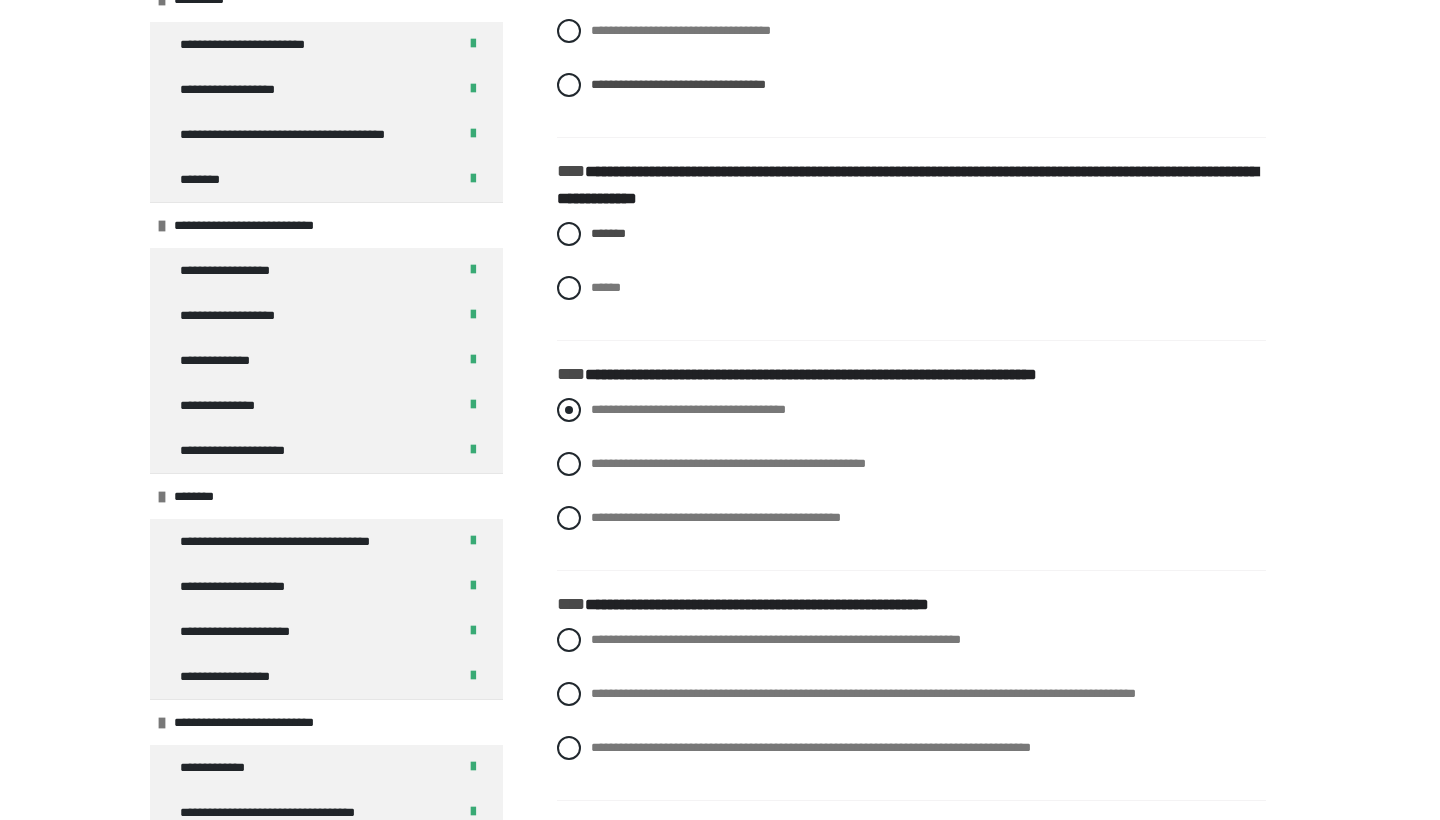 click on "**********" at bounding box center [688, 409] 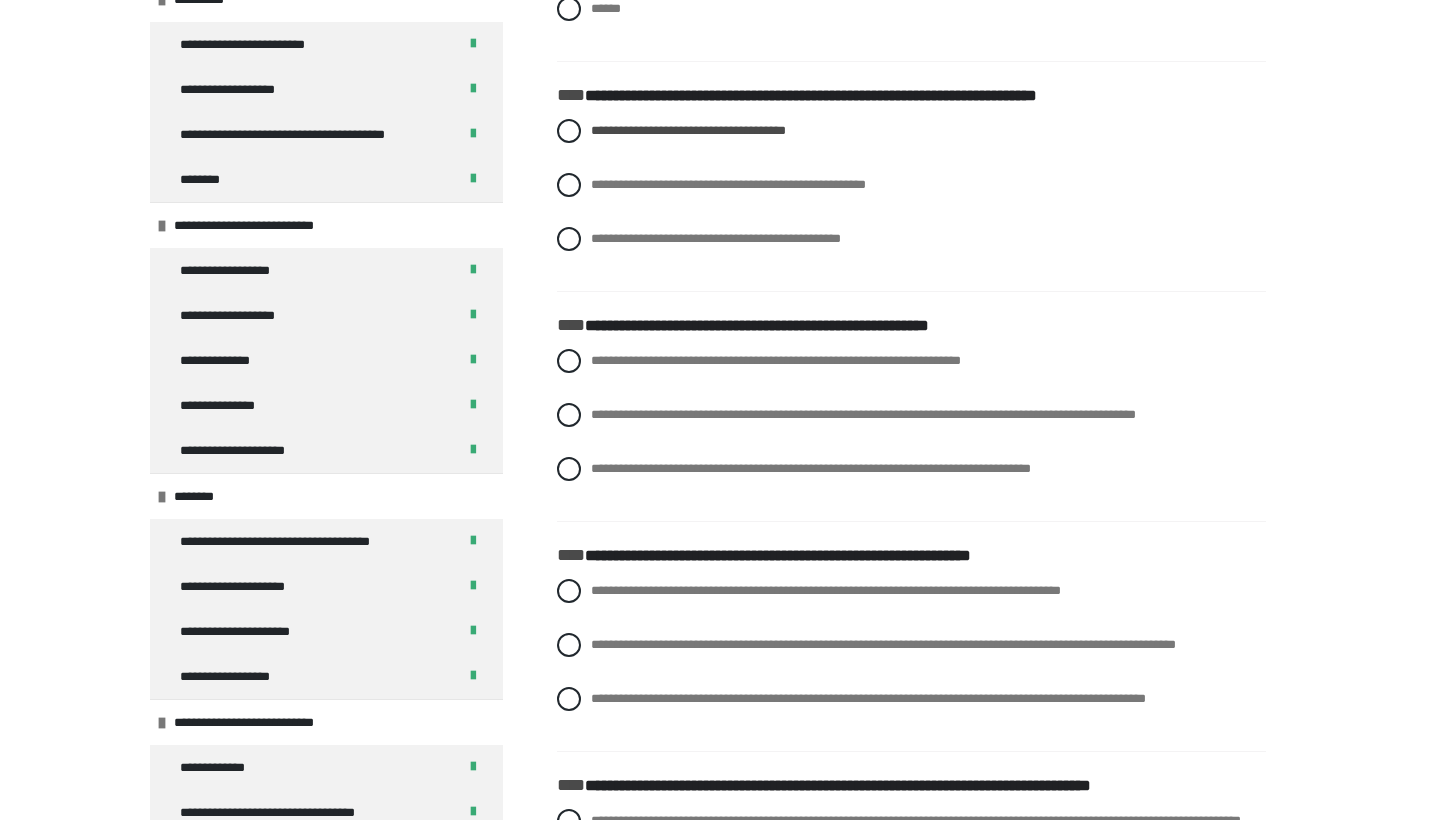 scroll, scrollTop: 6476, scrollLeft: 0, axis: vertical 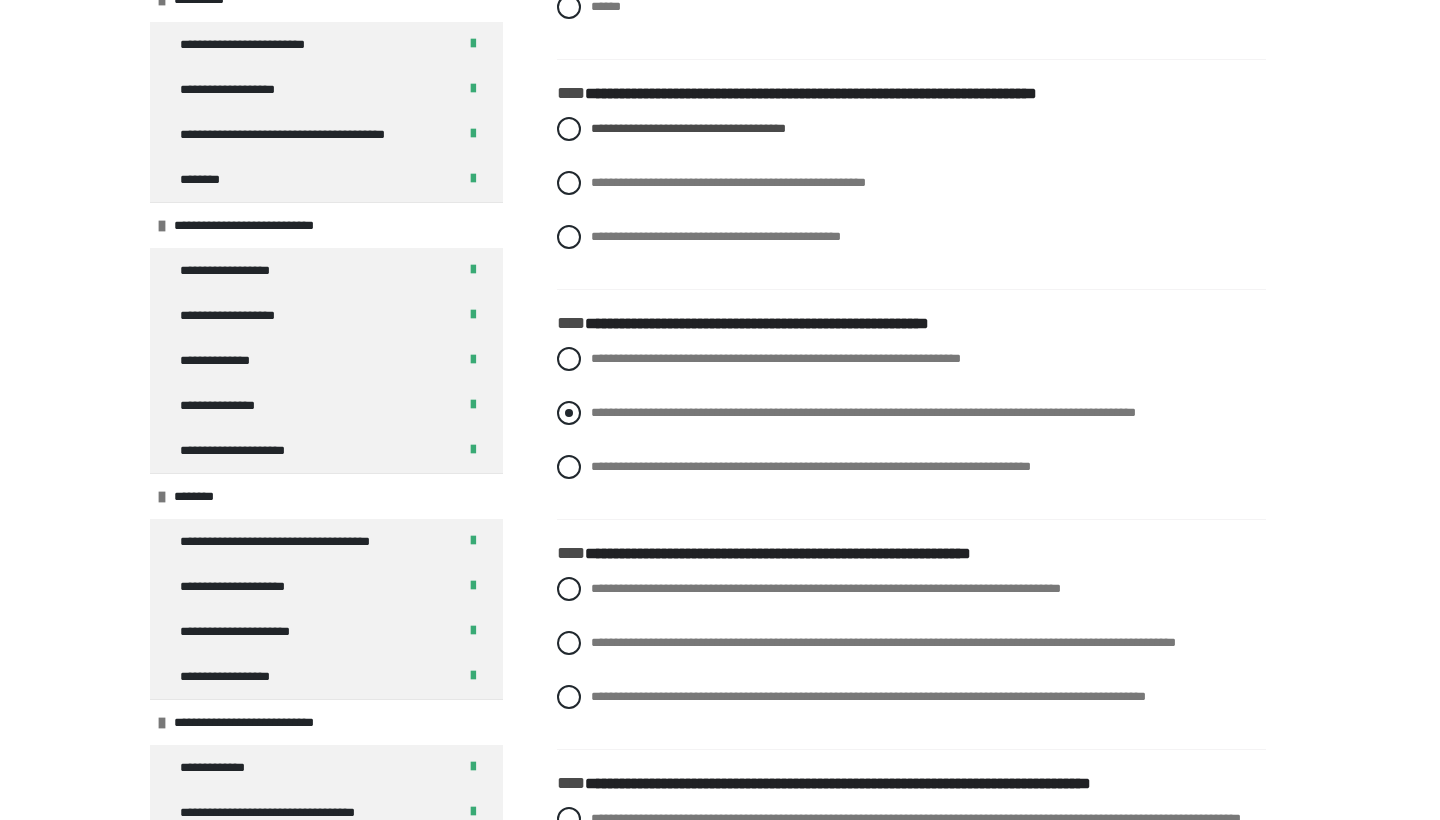 click on "**********" at bounding box center (863, 412) 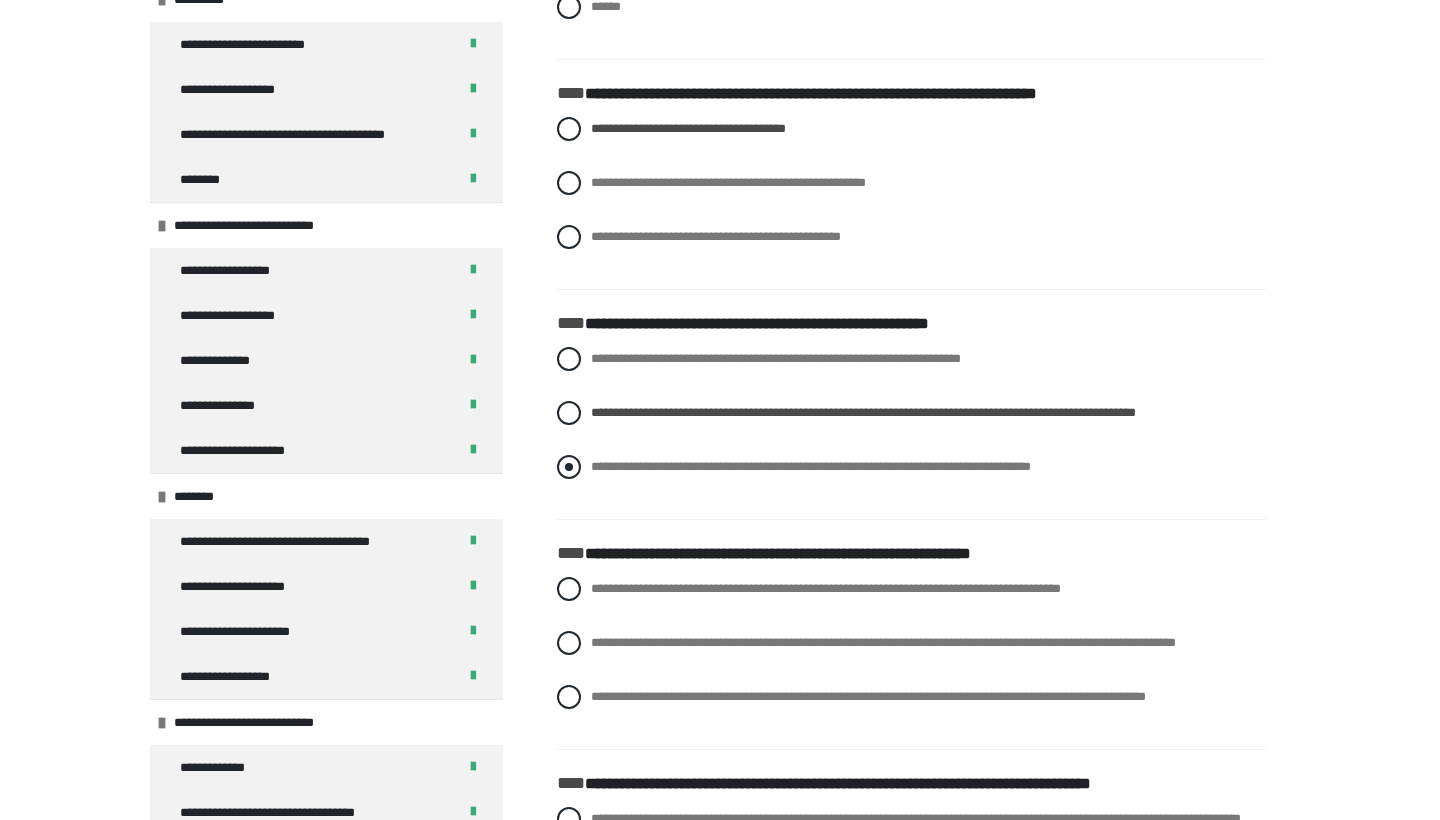 click on "**********" at bounding box center (811, 466) 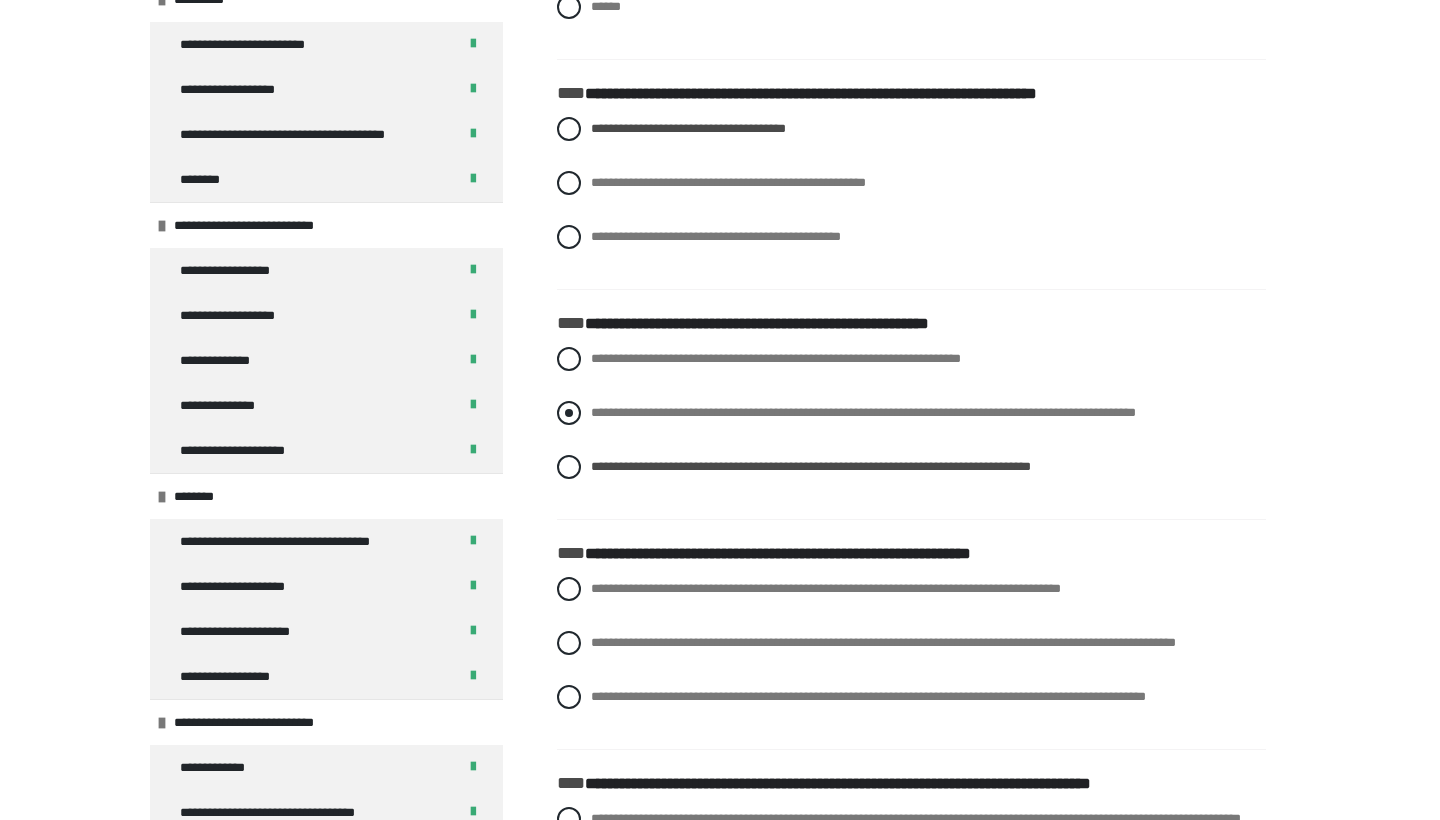 click on "**********" at bounding box center [863, 412] 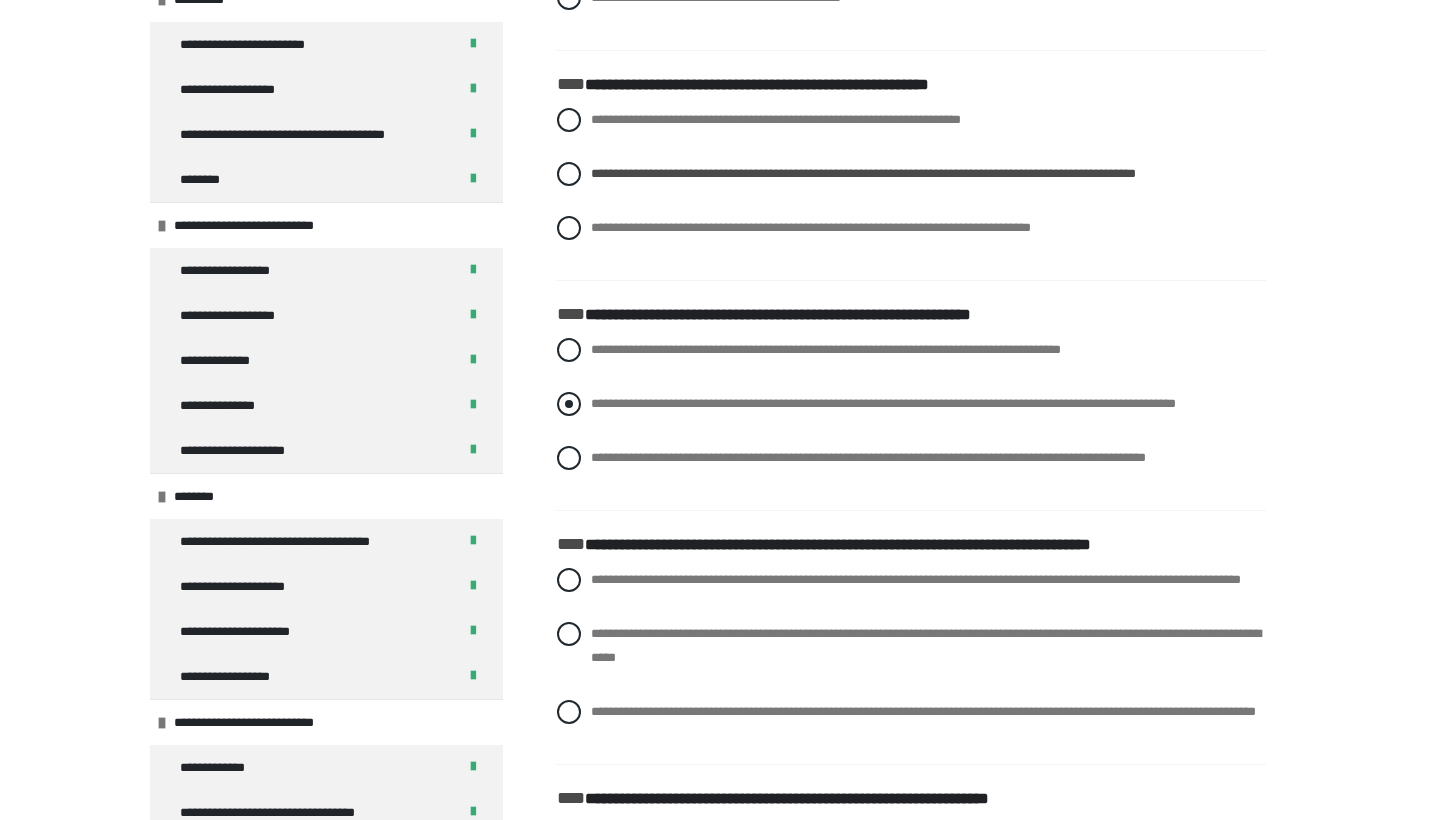 scroll, scrollTop: 6725, scrollLeft: 0, axis: vertical 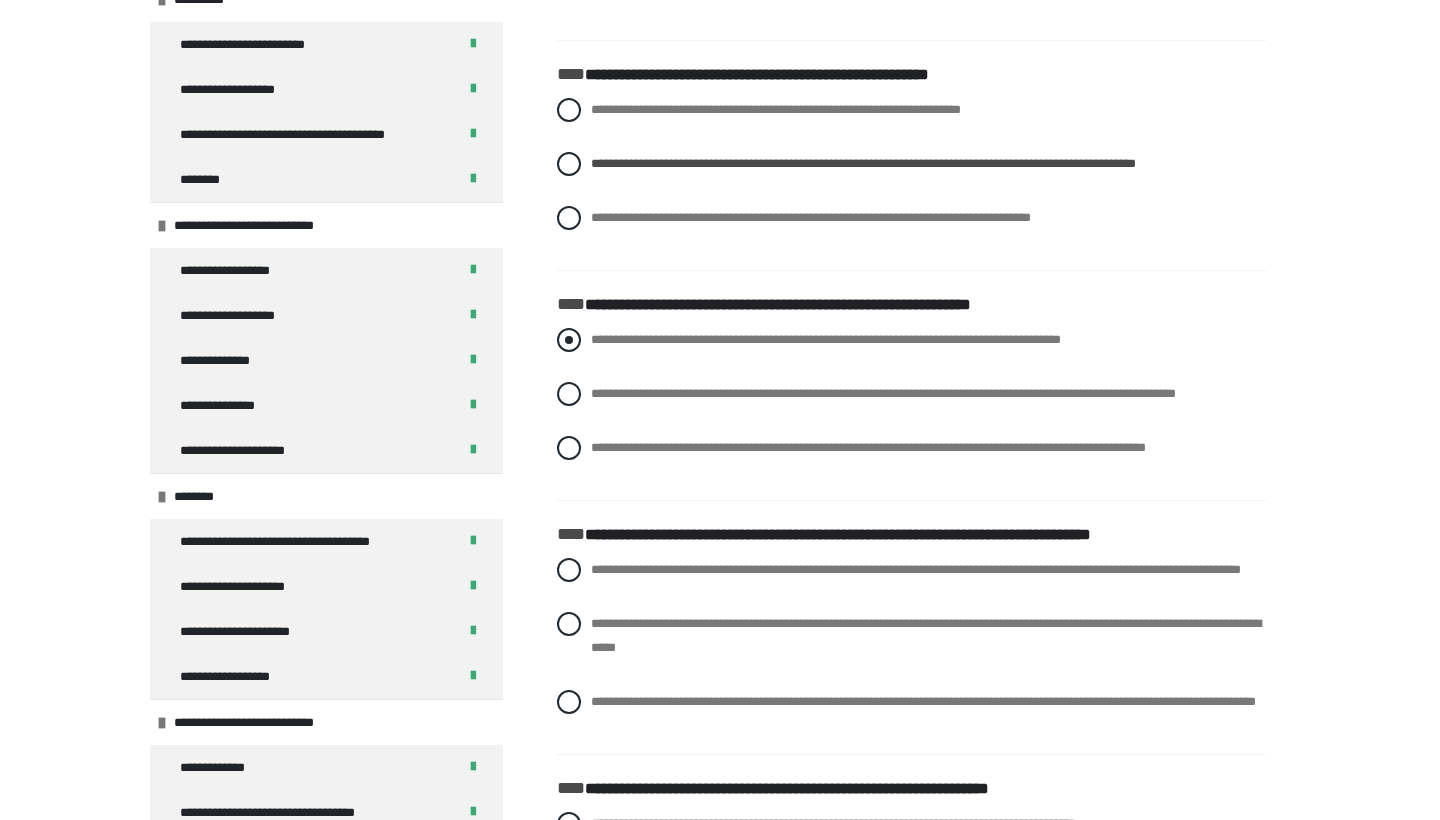 click on "**********" at bounding box center [826, 339] 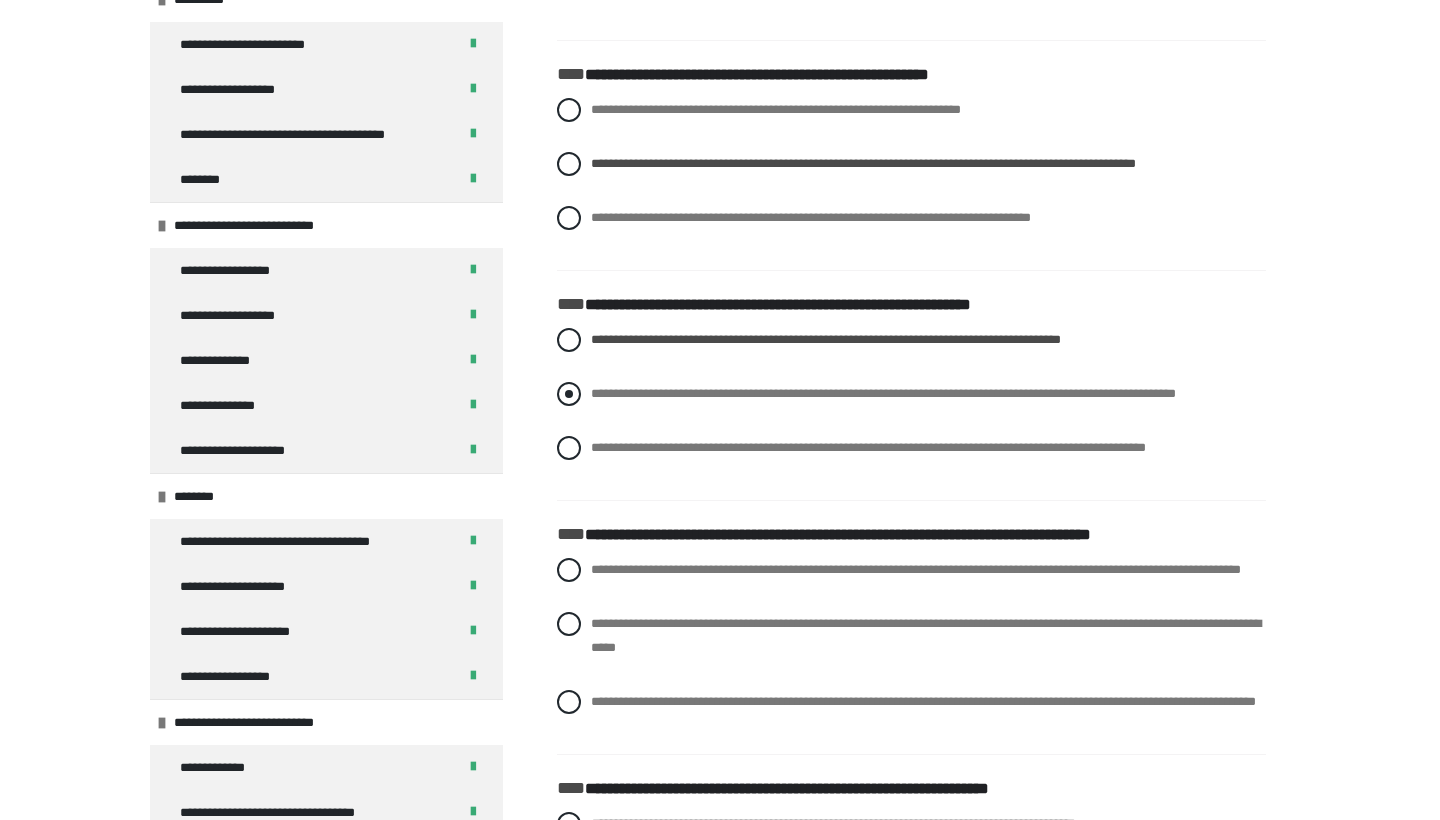 click on "**********" at bounding box center [883, 393] 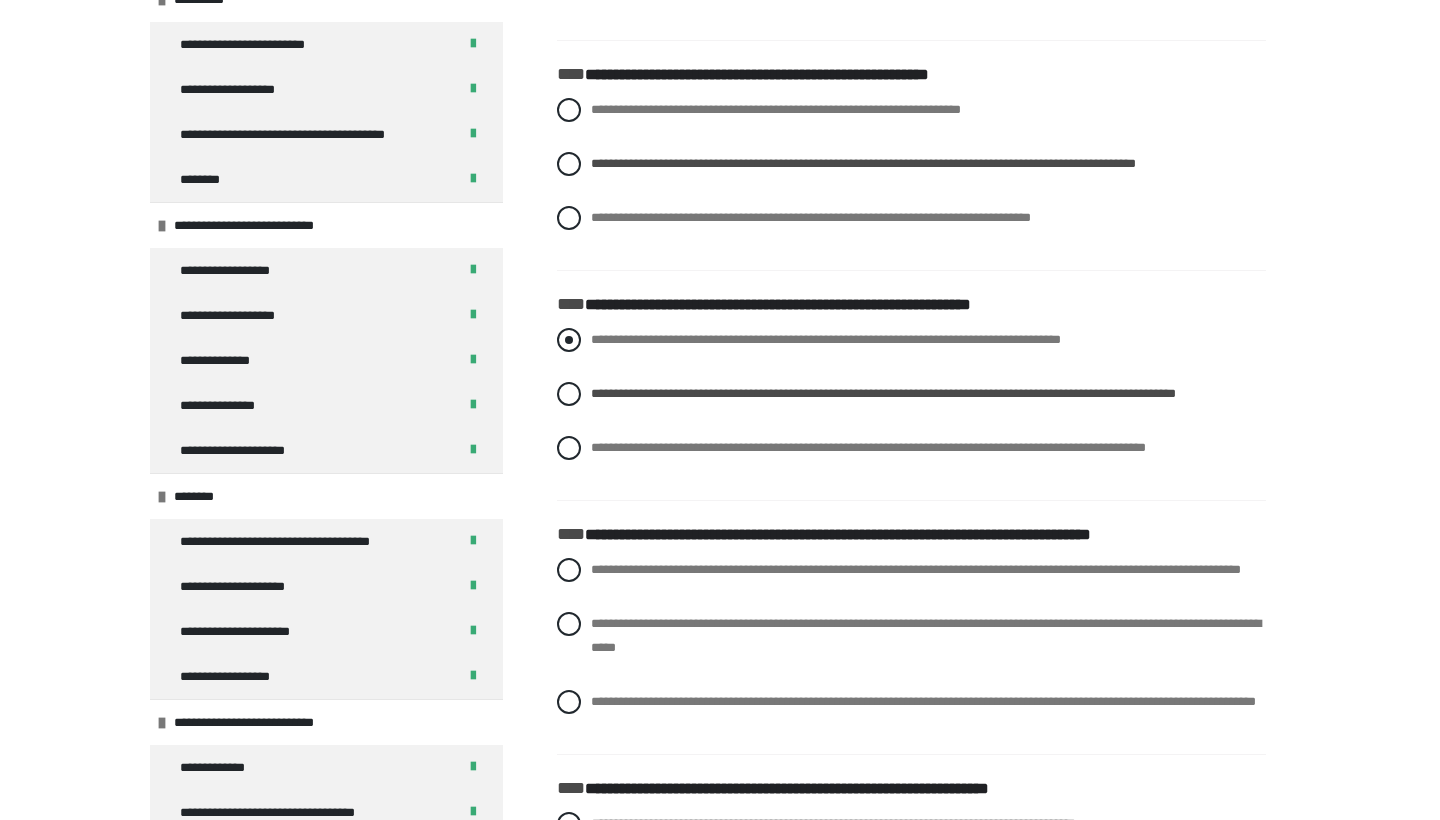 click on "**********" at bounding box center [826, 339] 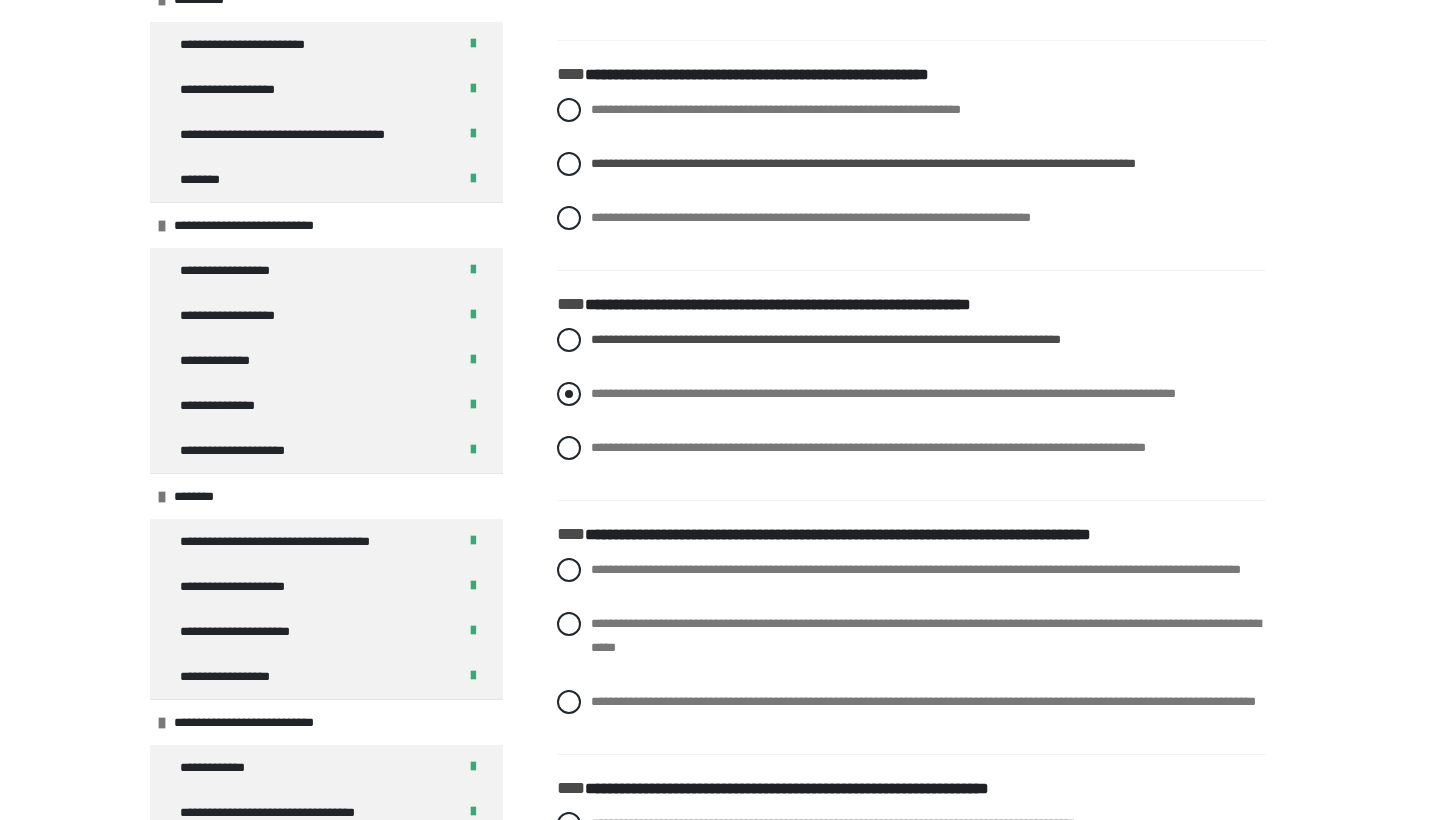 click on "**********" at bounding box center [911, 394] 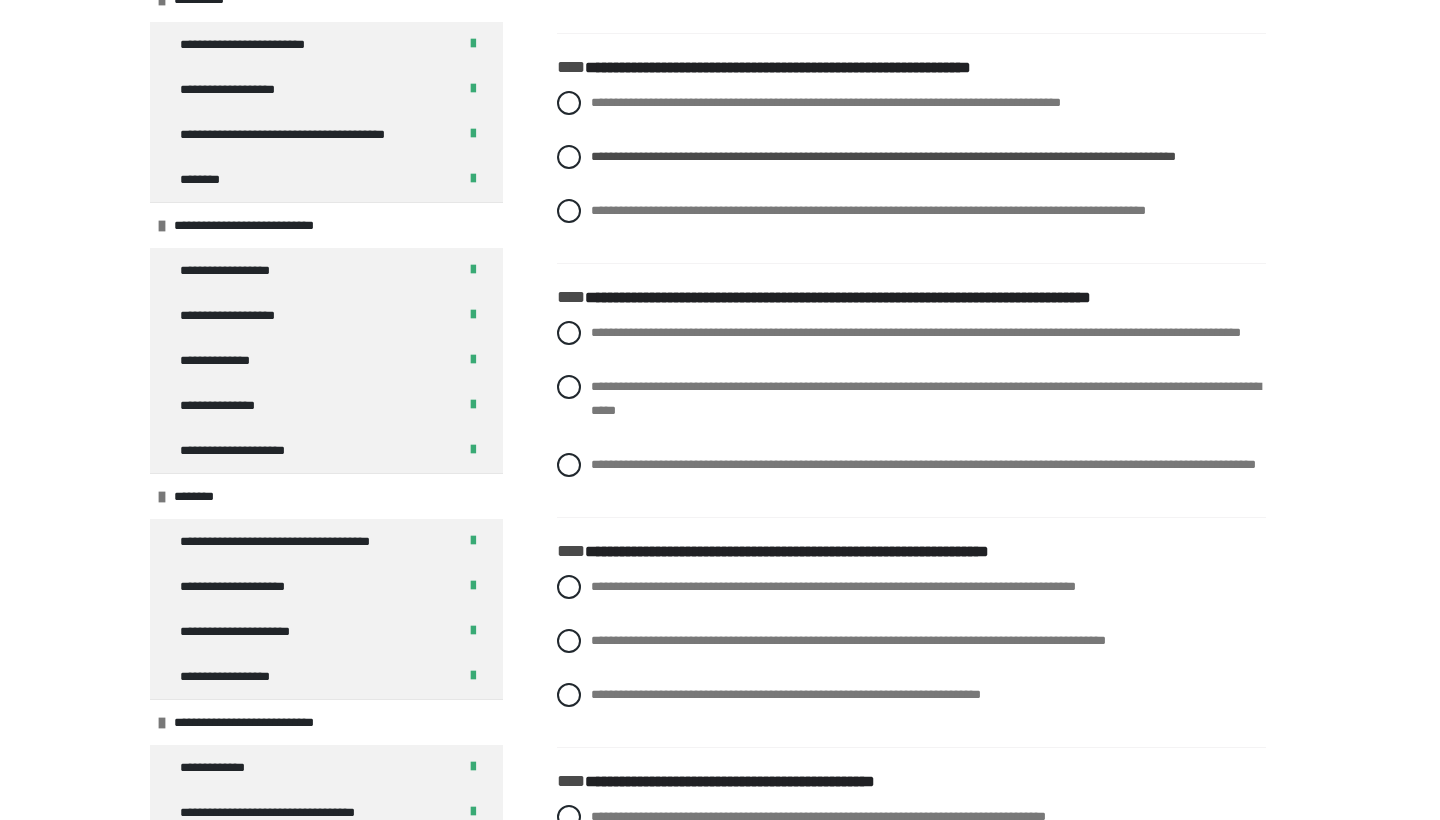 scroll, scrollTop: 6971, scrollLeft: 0, axis: vertical 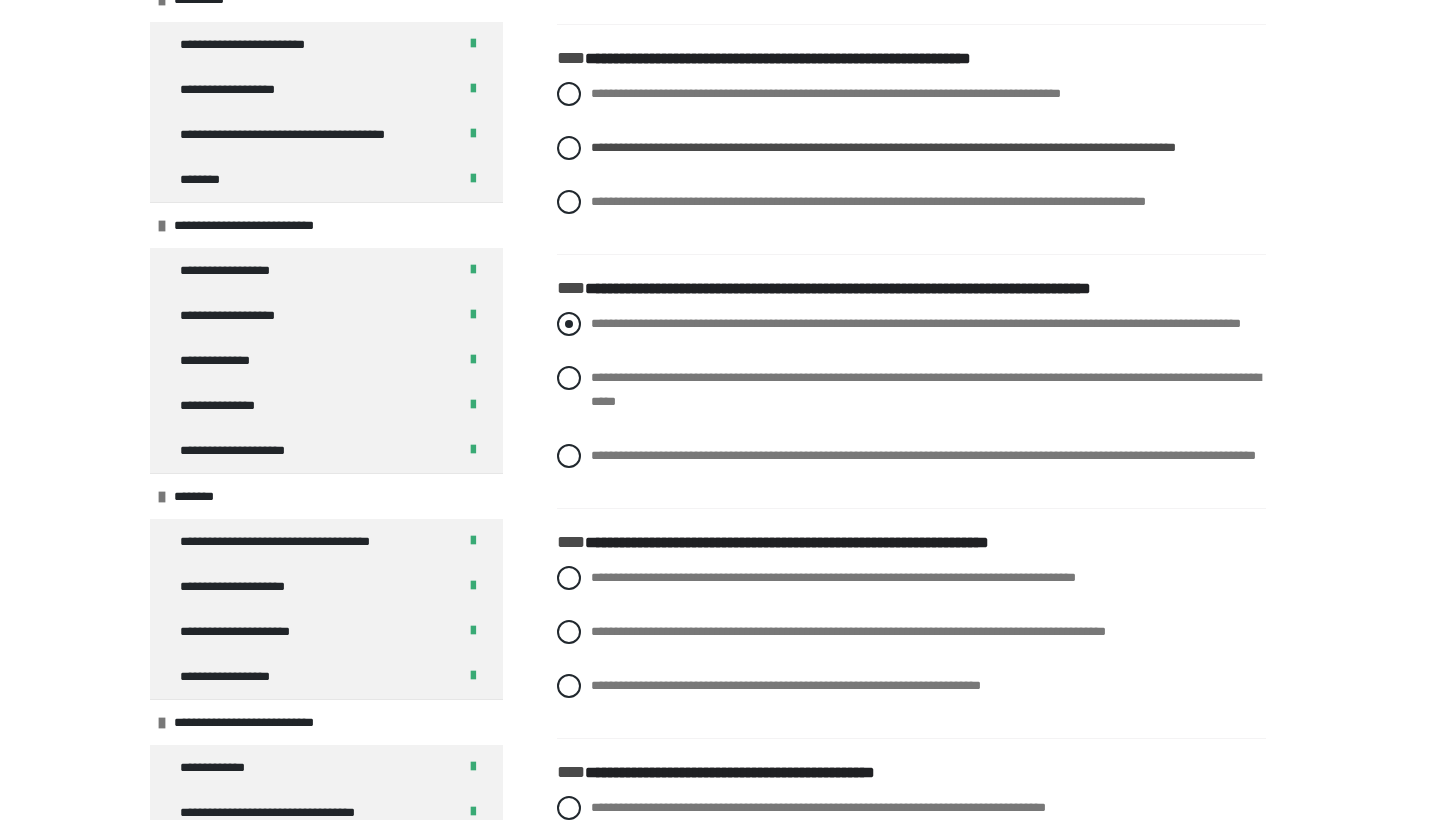click on "**********" at bounding box center (916, 323) 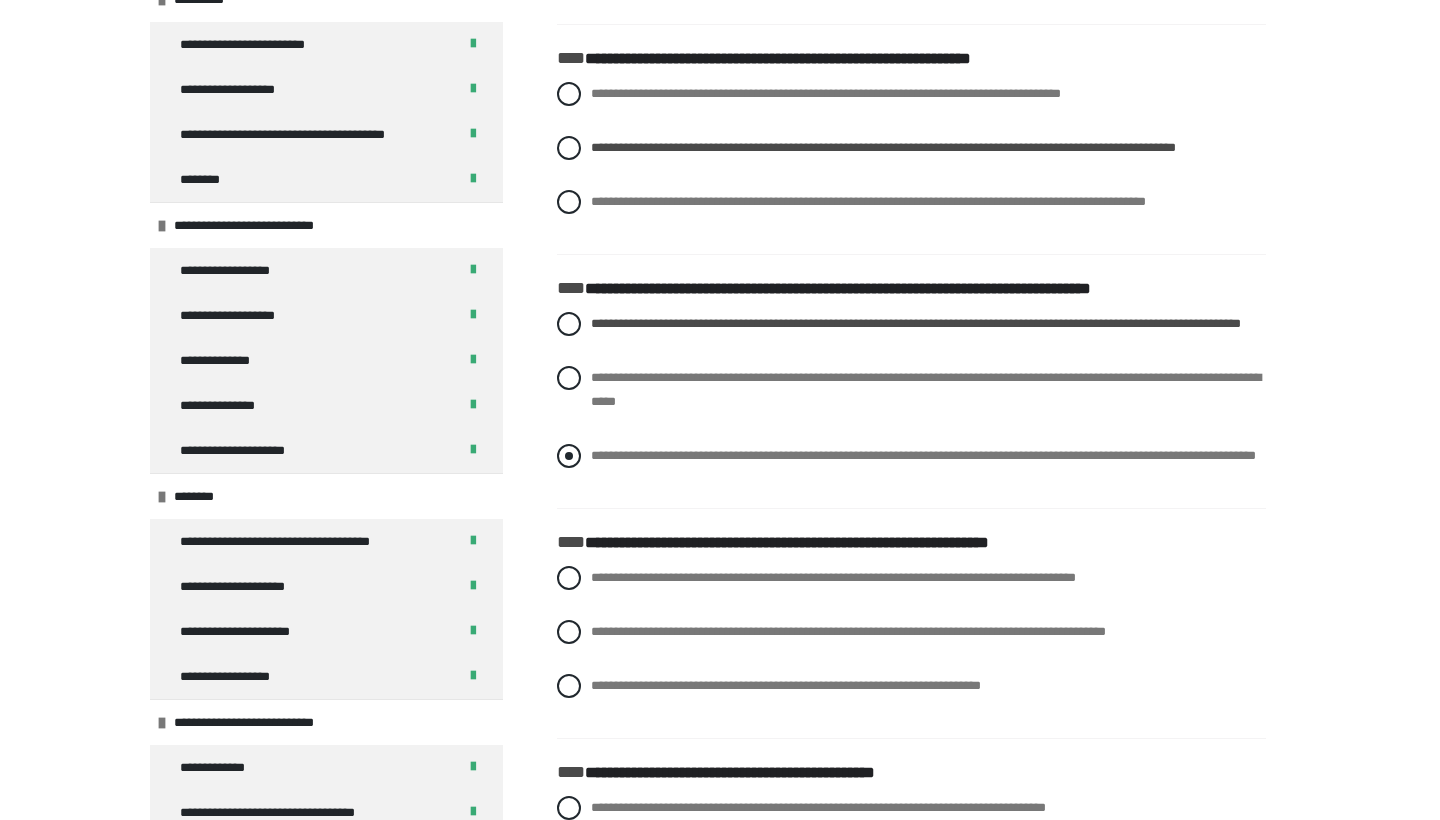 click on "**********" at bounding box center [923, 455] 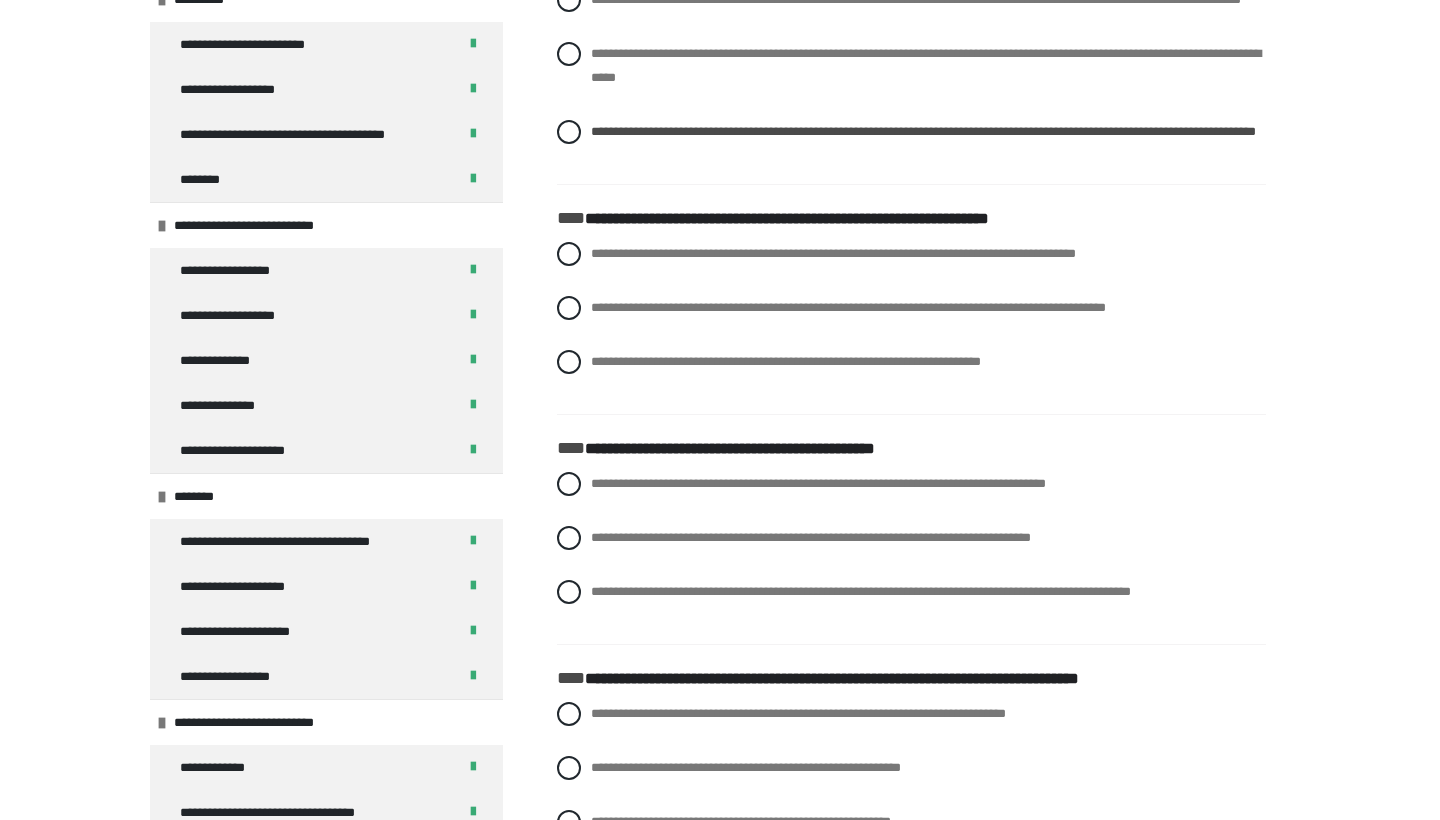 scroll, scrollTop: 7303, scrollLeft: 0, axis: vertical 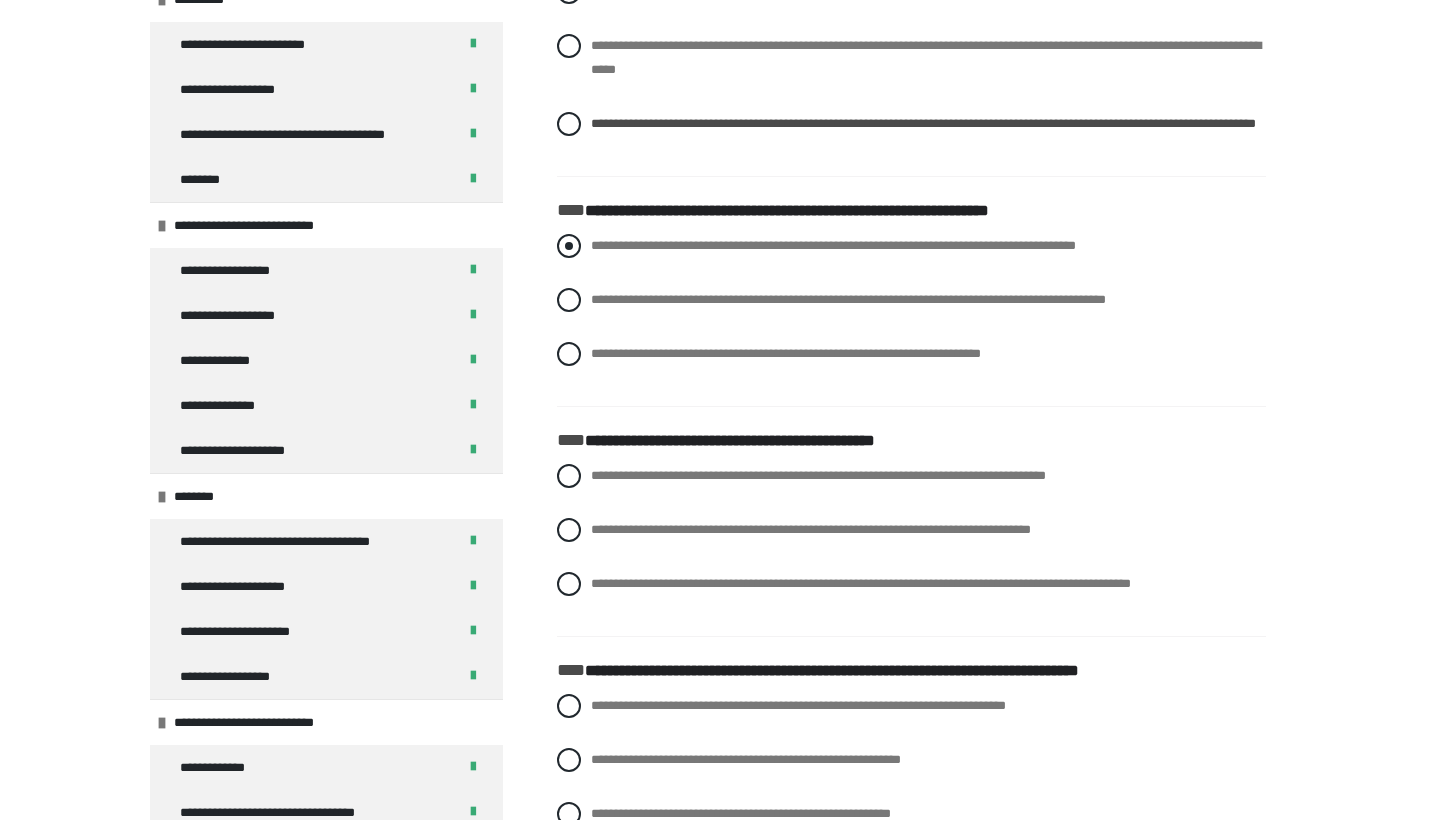click on "**********" at bounding box center (833, 245) 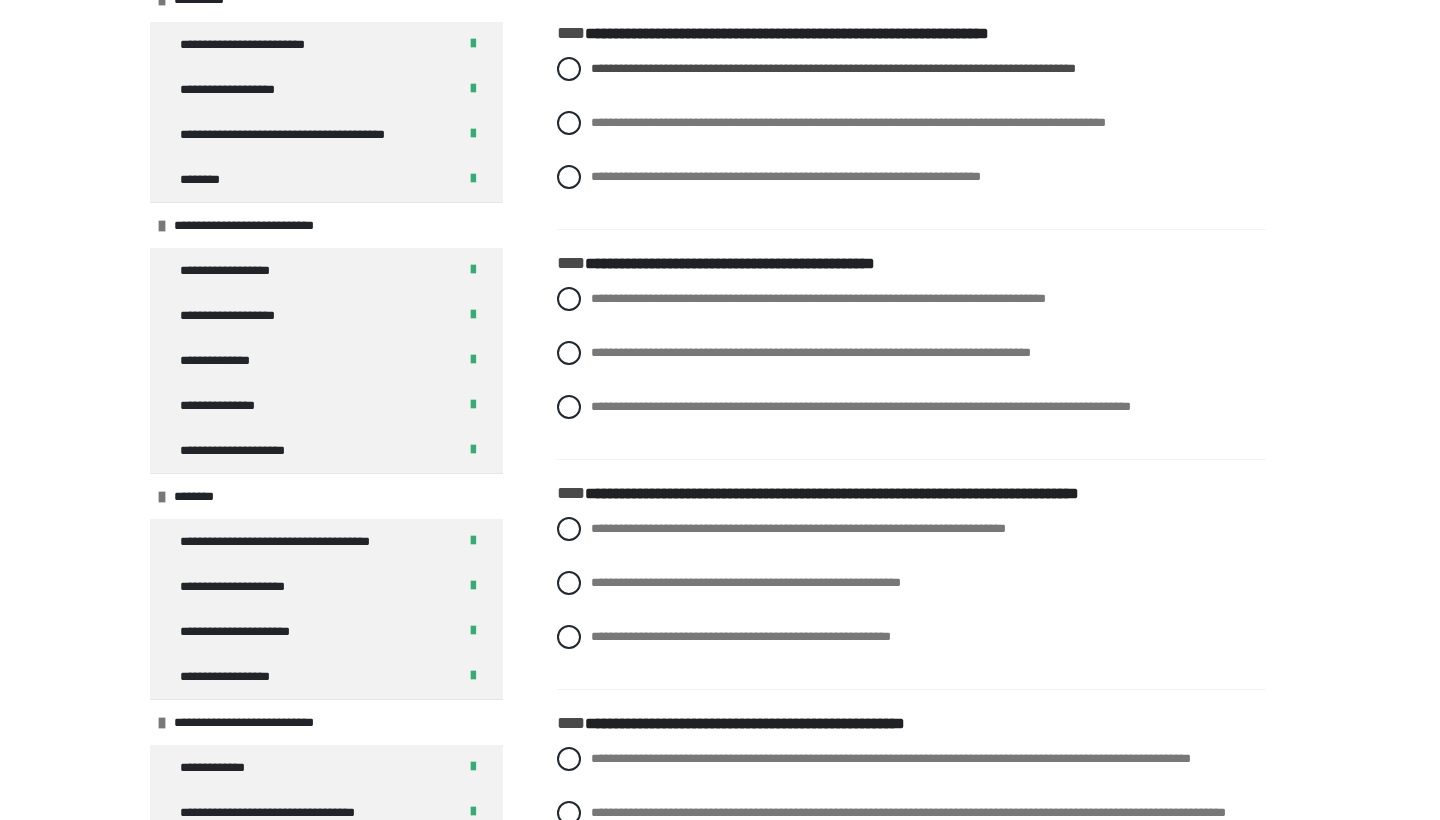 scroll, scrollTop: 7491, scrollLeft: 0, axis: vertical 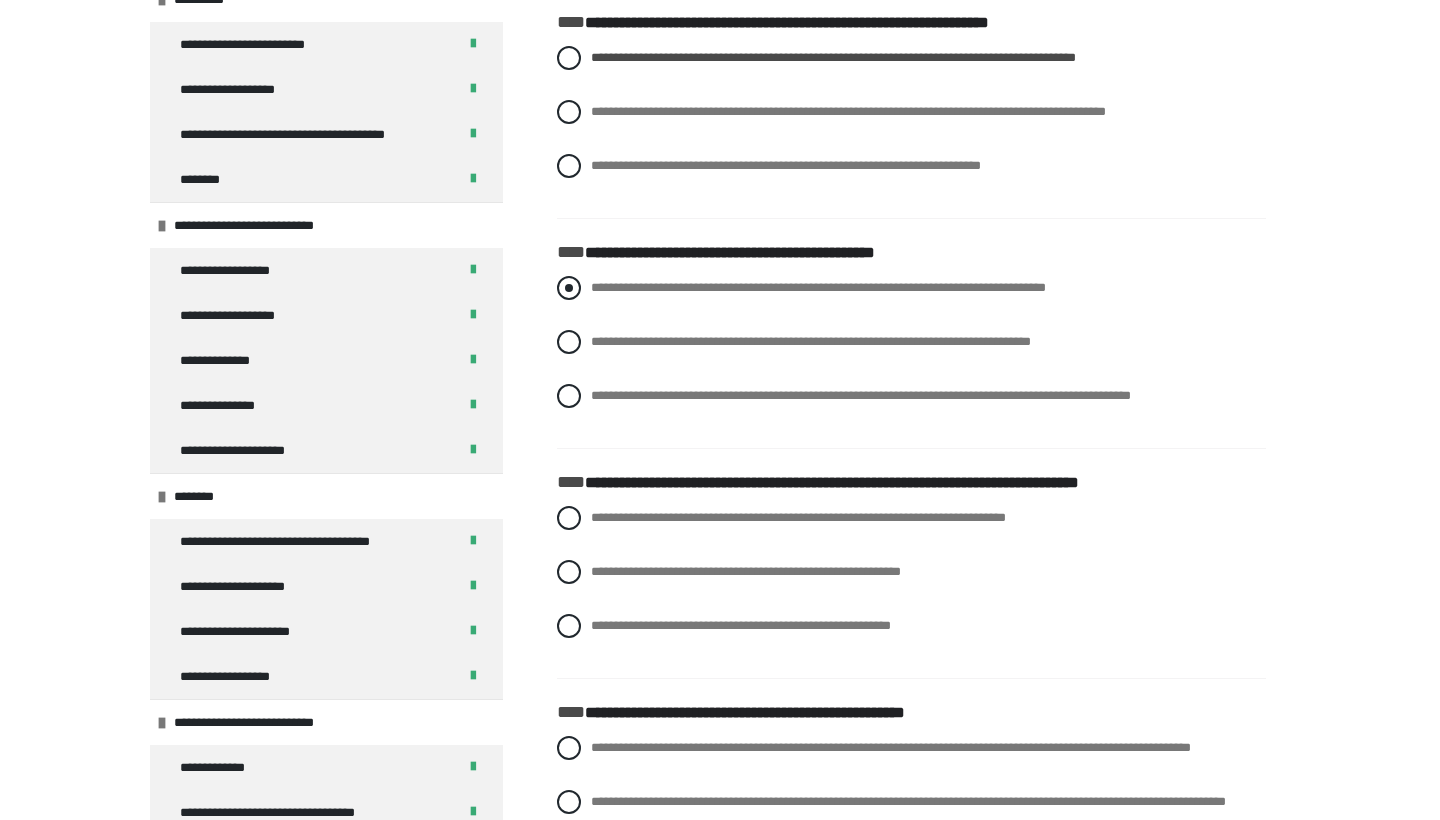 click on "**********" at bounding box center (818, 287) 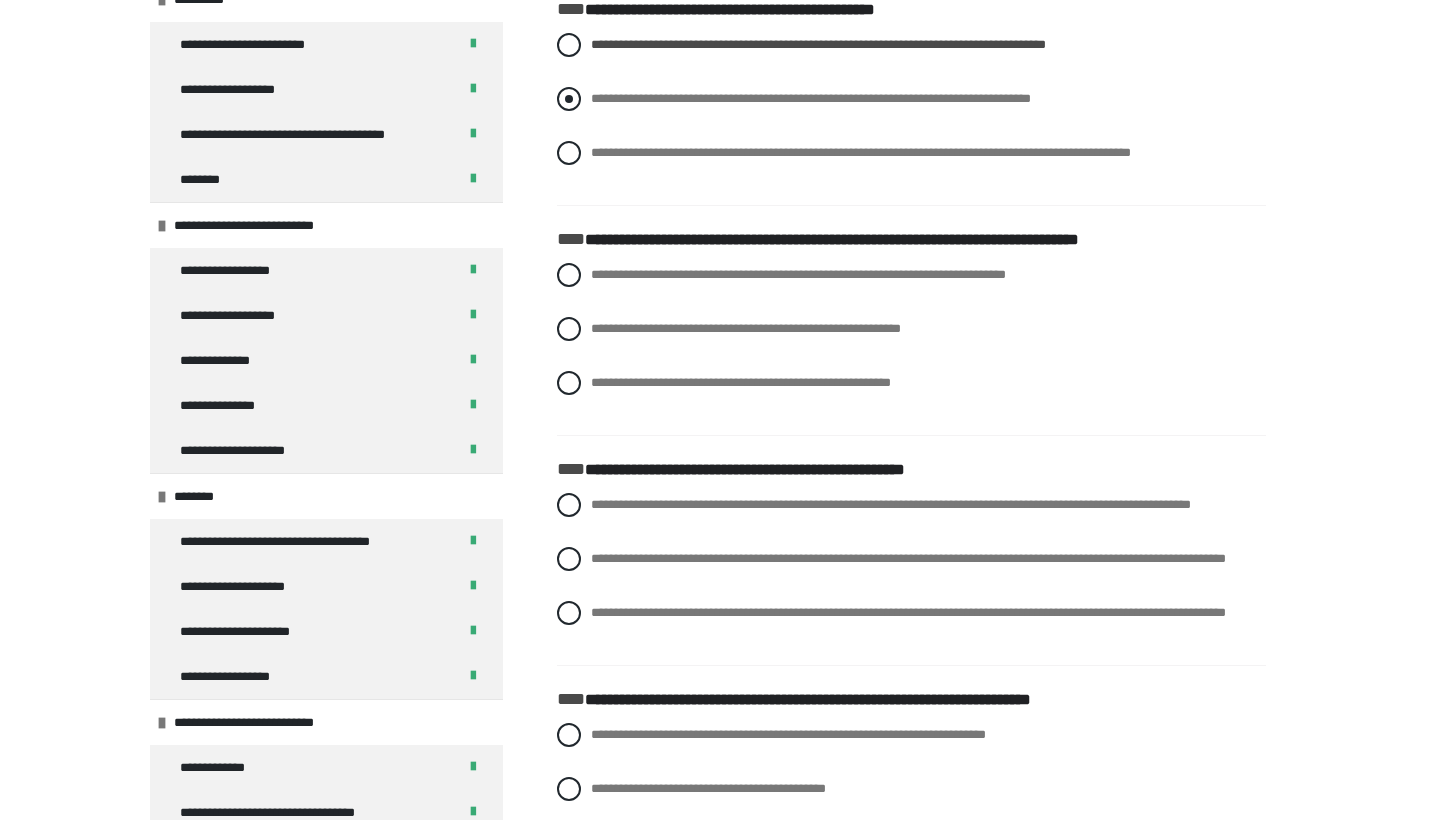 scroll, scrollTop: 7737, scrollLeft: 0, axis: vertical 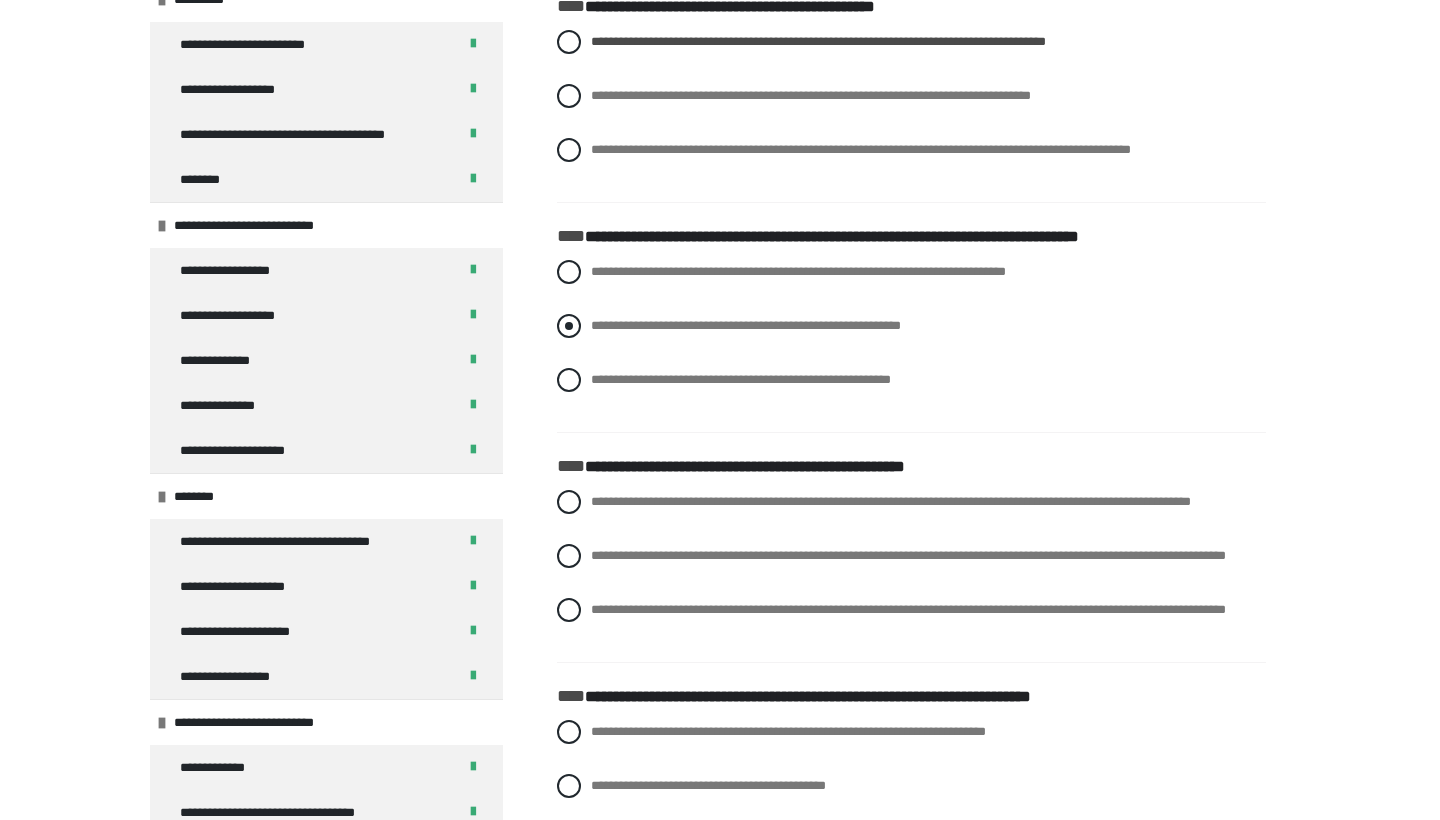 click on "**********" at bounding box center (746, 325) 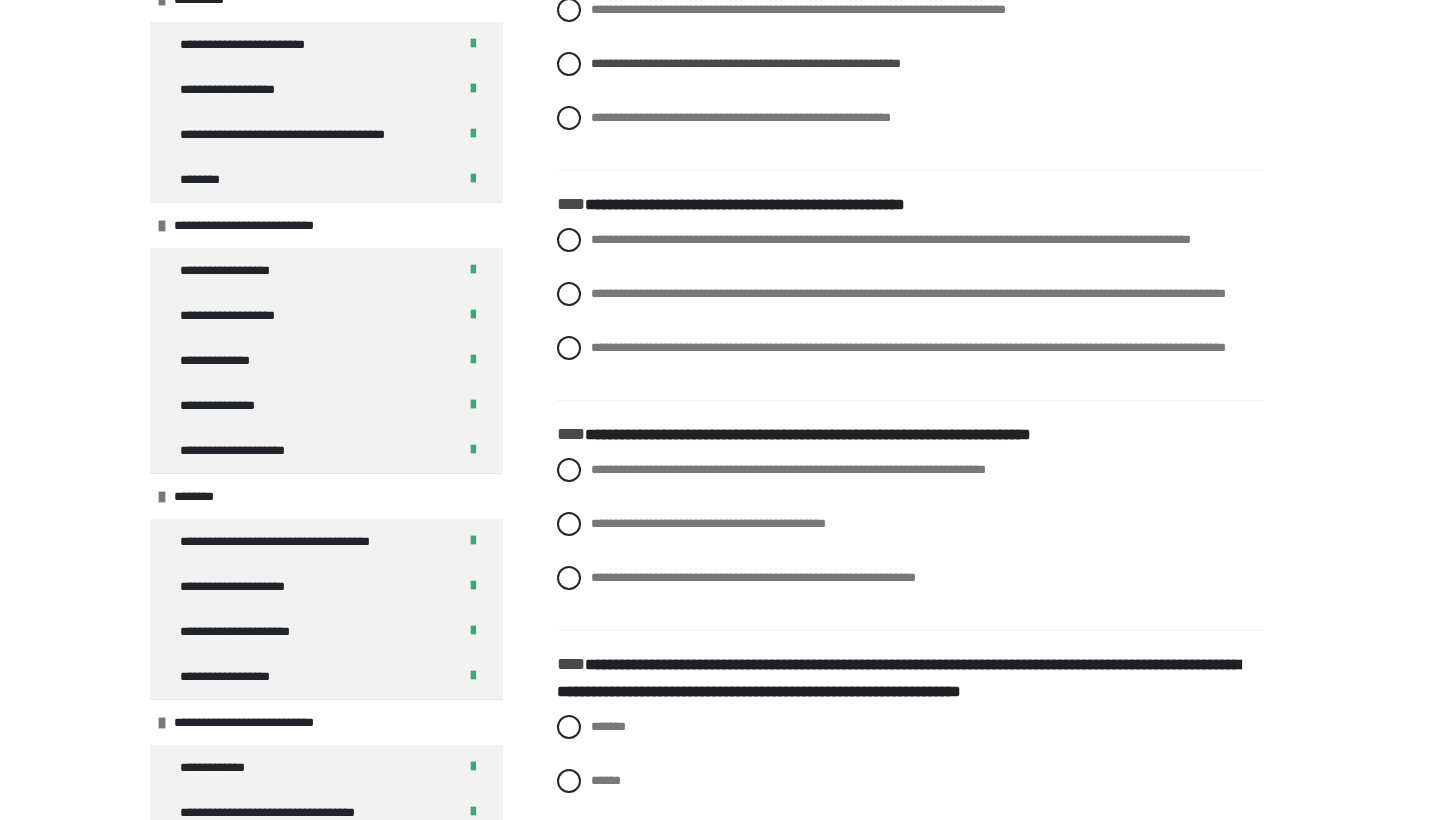 scroll, scrollTop: 8000, scrollLeft: 0, axis: vertical 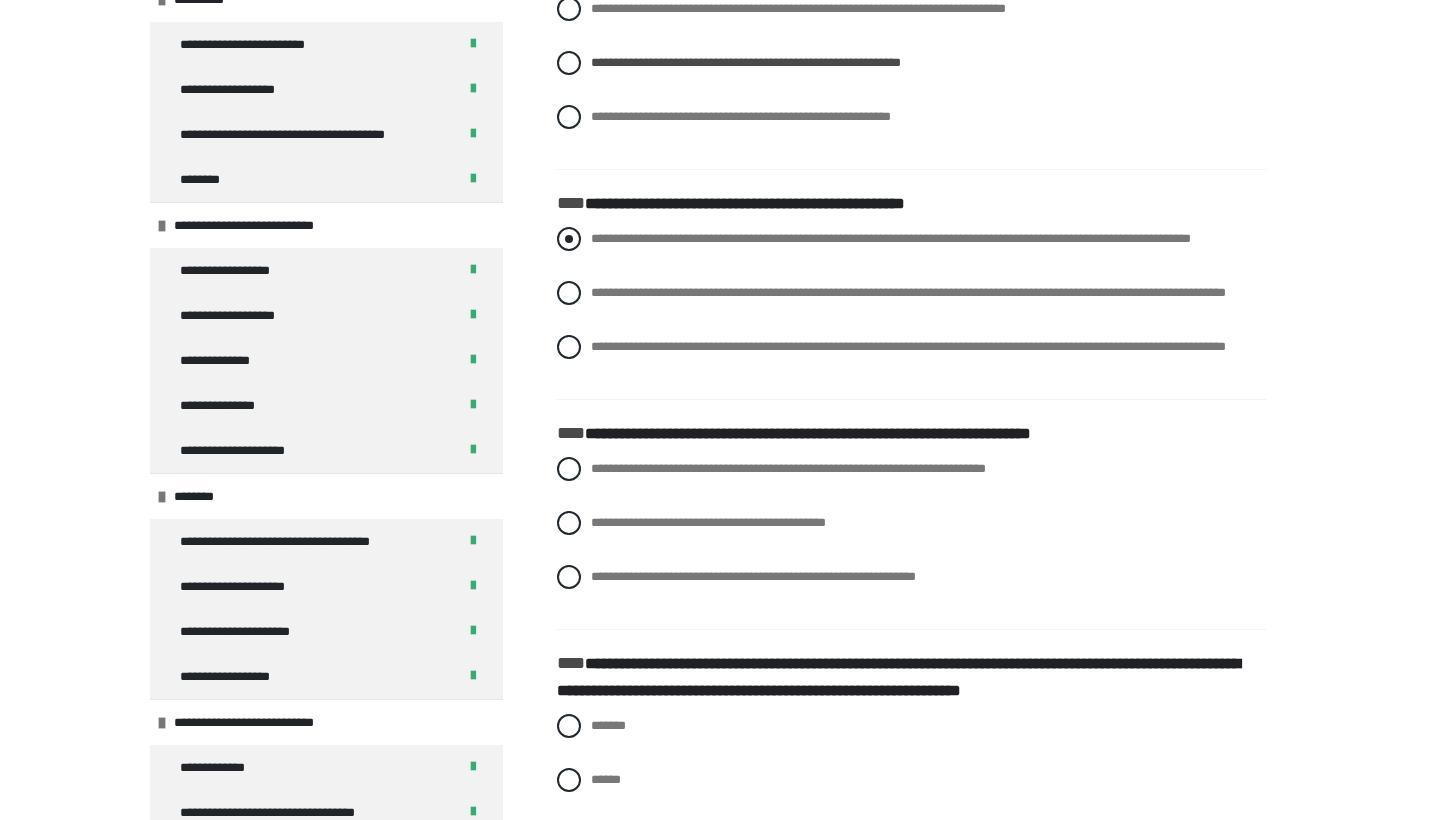 click on "**********" at bounding box center [911, 239] 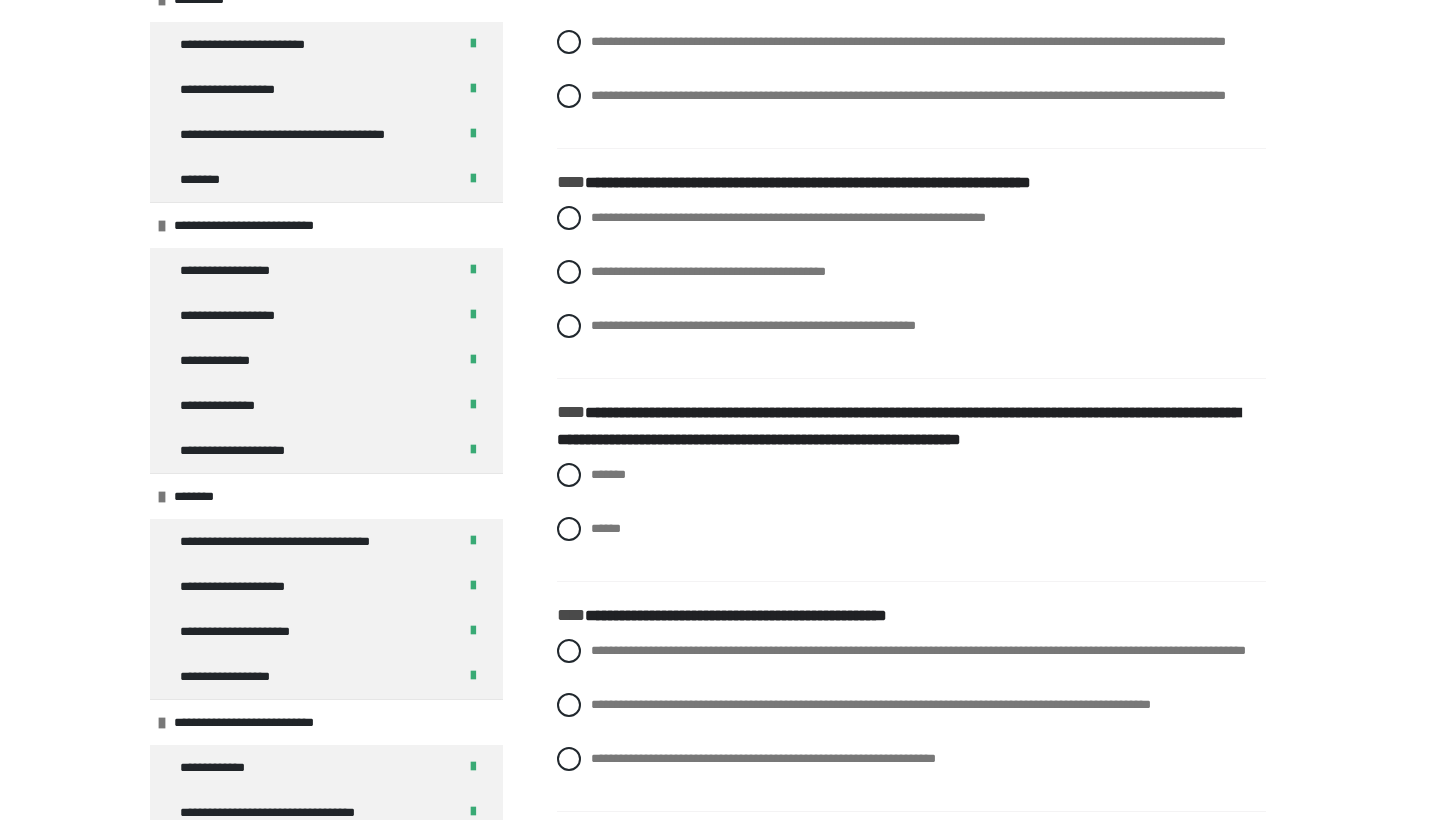 scroll, scrollTop: 8254, scrollLeft: 0, axis: vertical 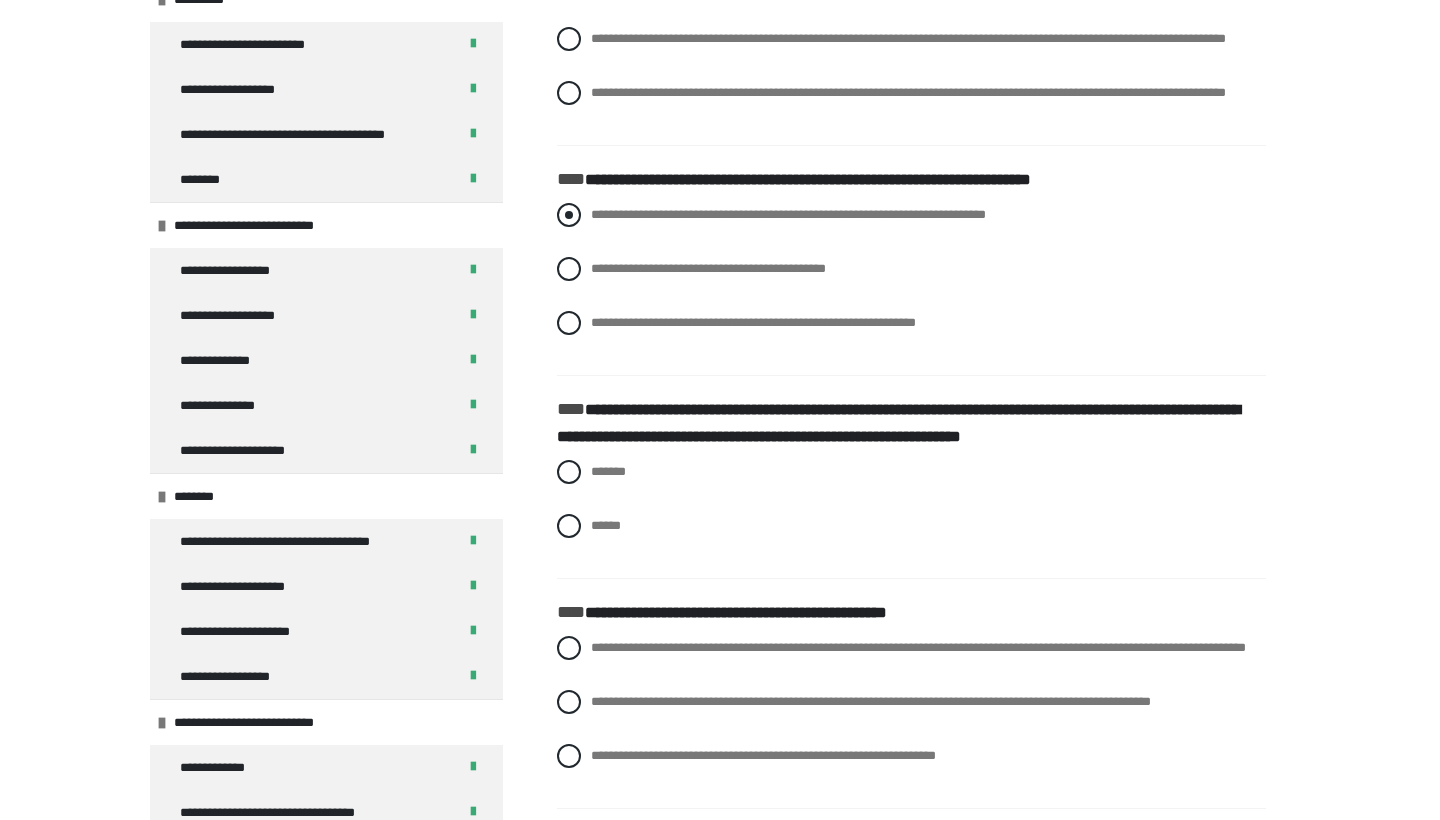 click on "**********" at bounding box center (788, 214) 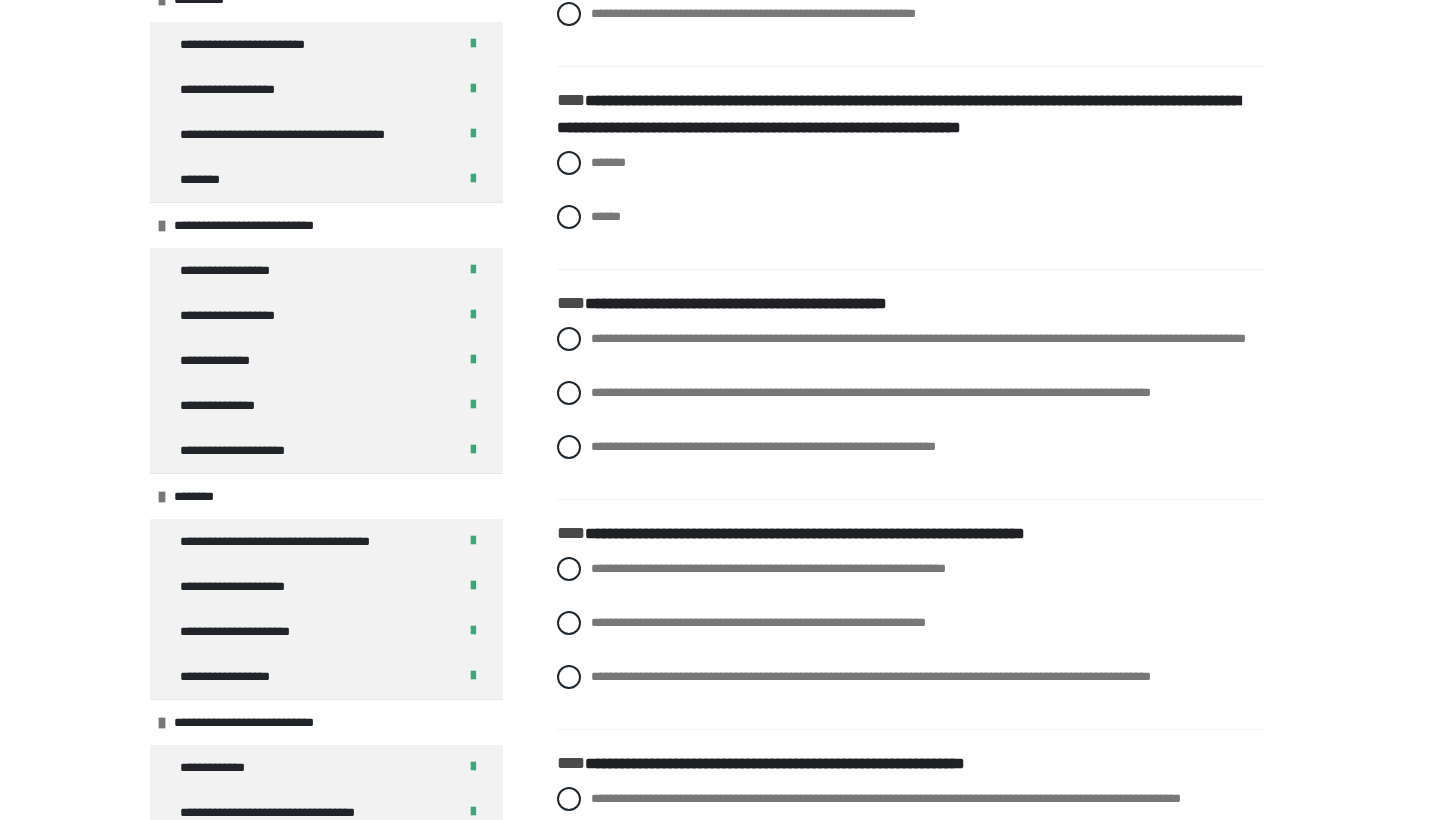 scroll, scrollTop: 8564, scrollLeft: 0, axis: vertical 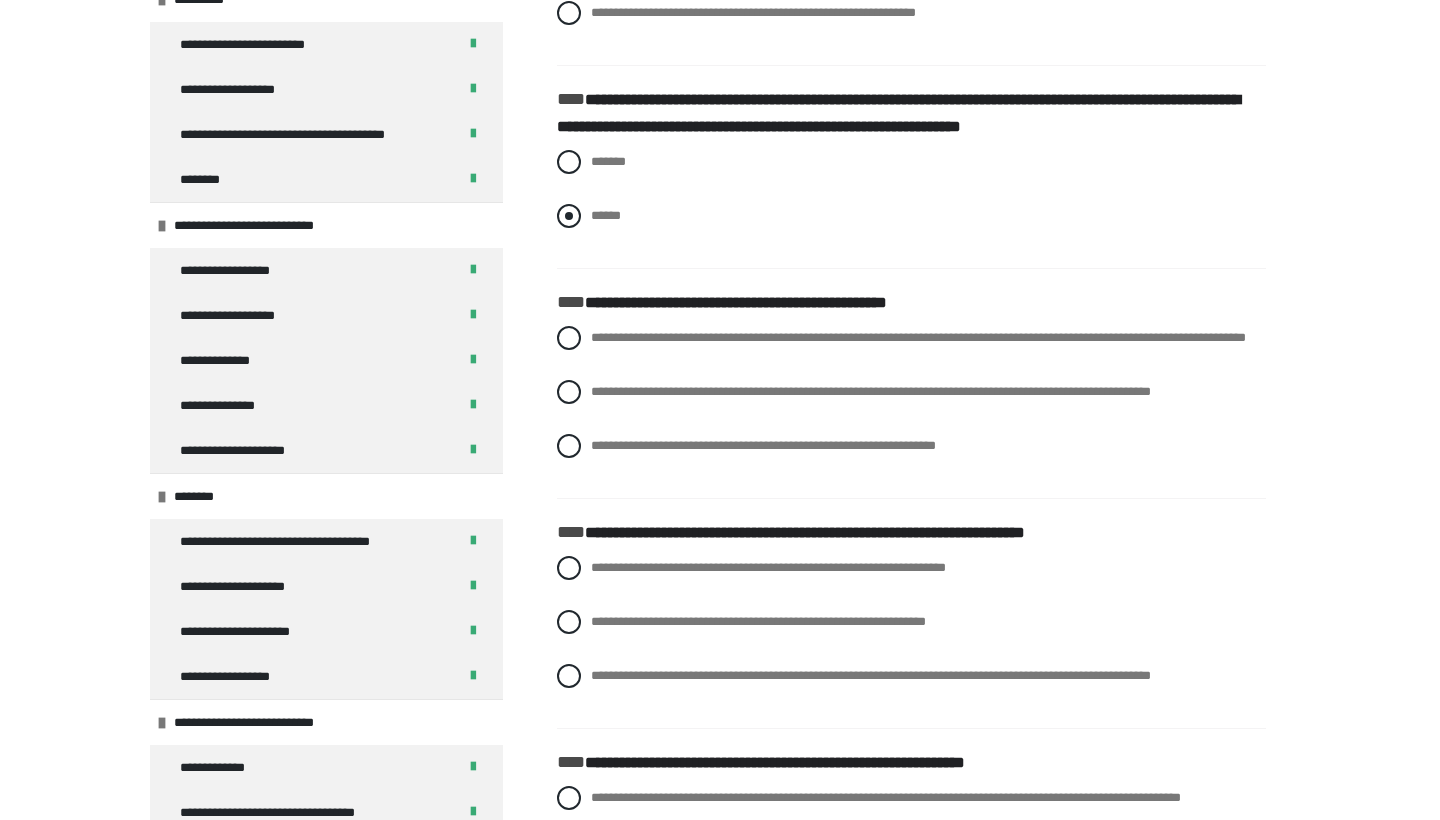 click on "******" at bounding box center (911, 216) 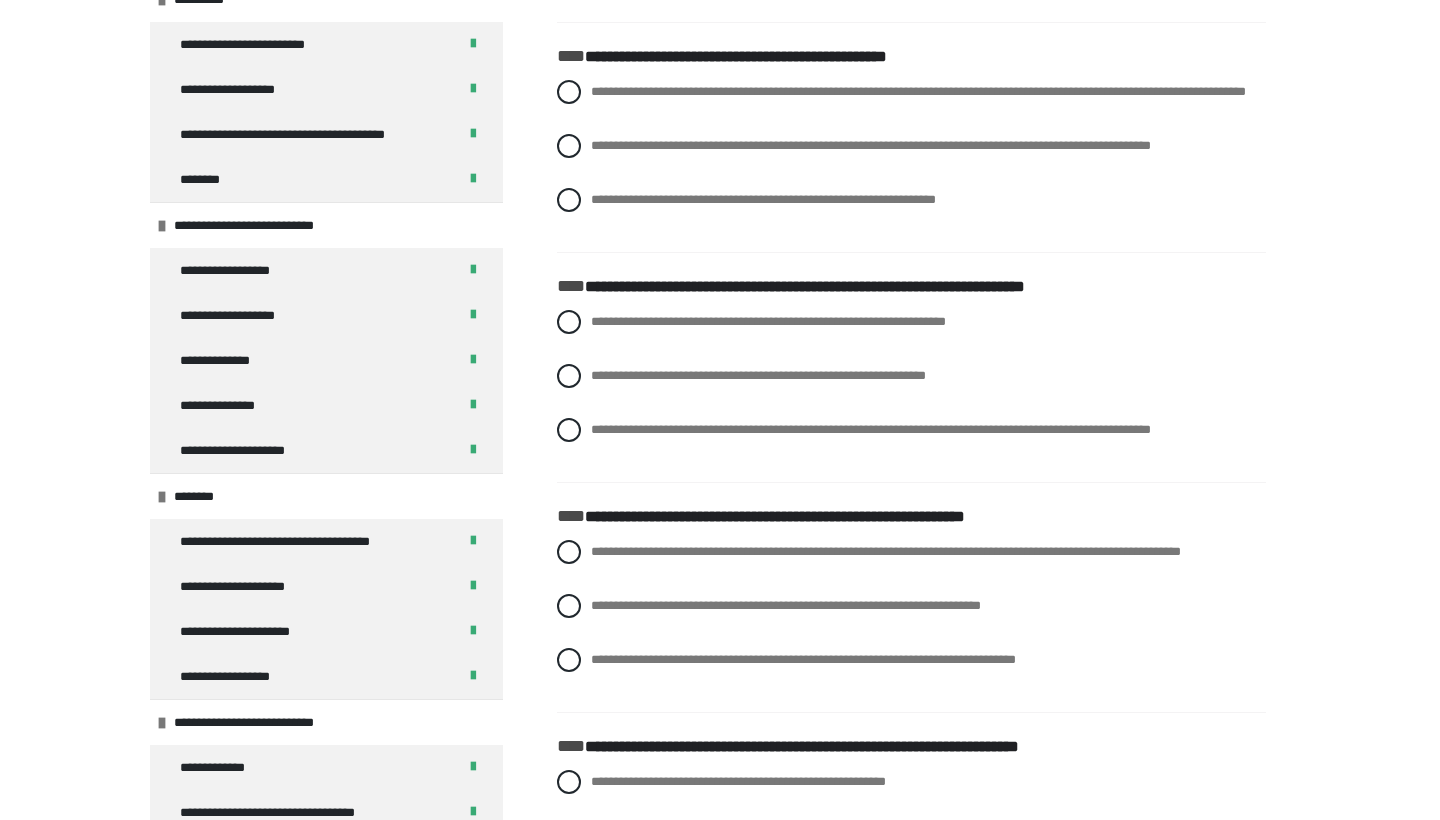 scroll, scrollTop: 8811, scrollLeft: 0, axis: vertical 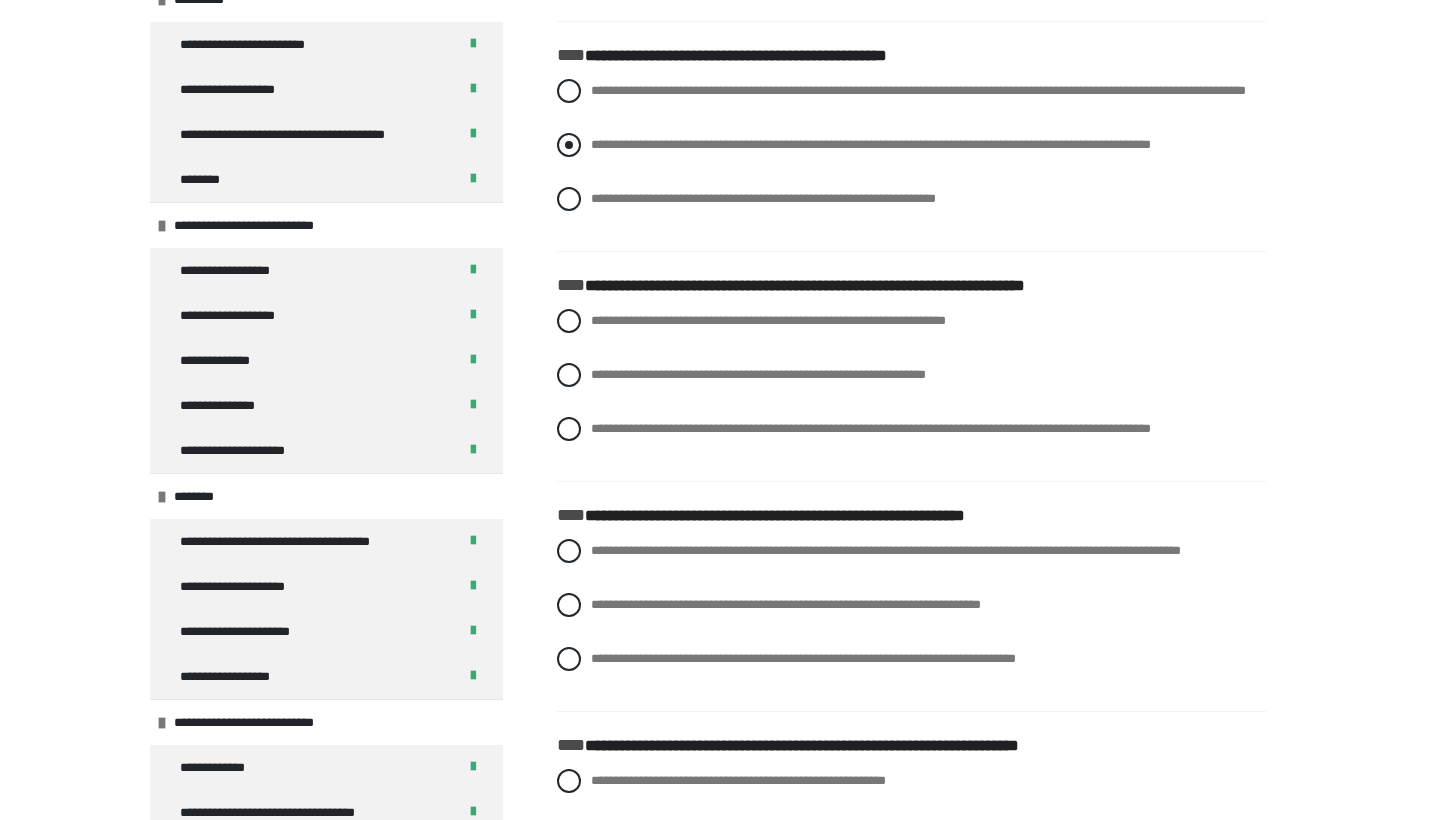 click on "**********" at bounding box center (911, 145) 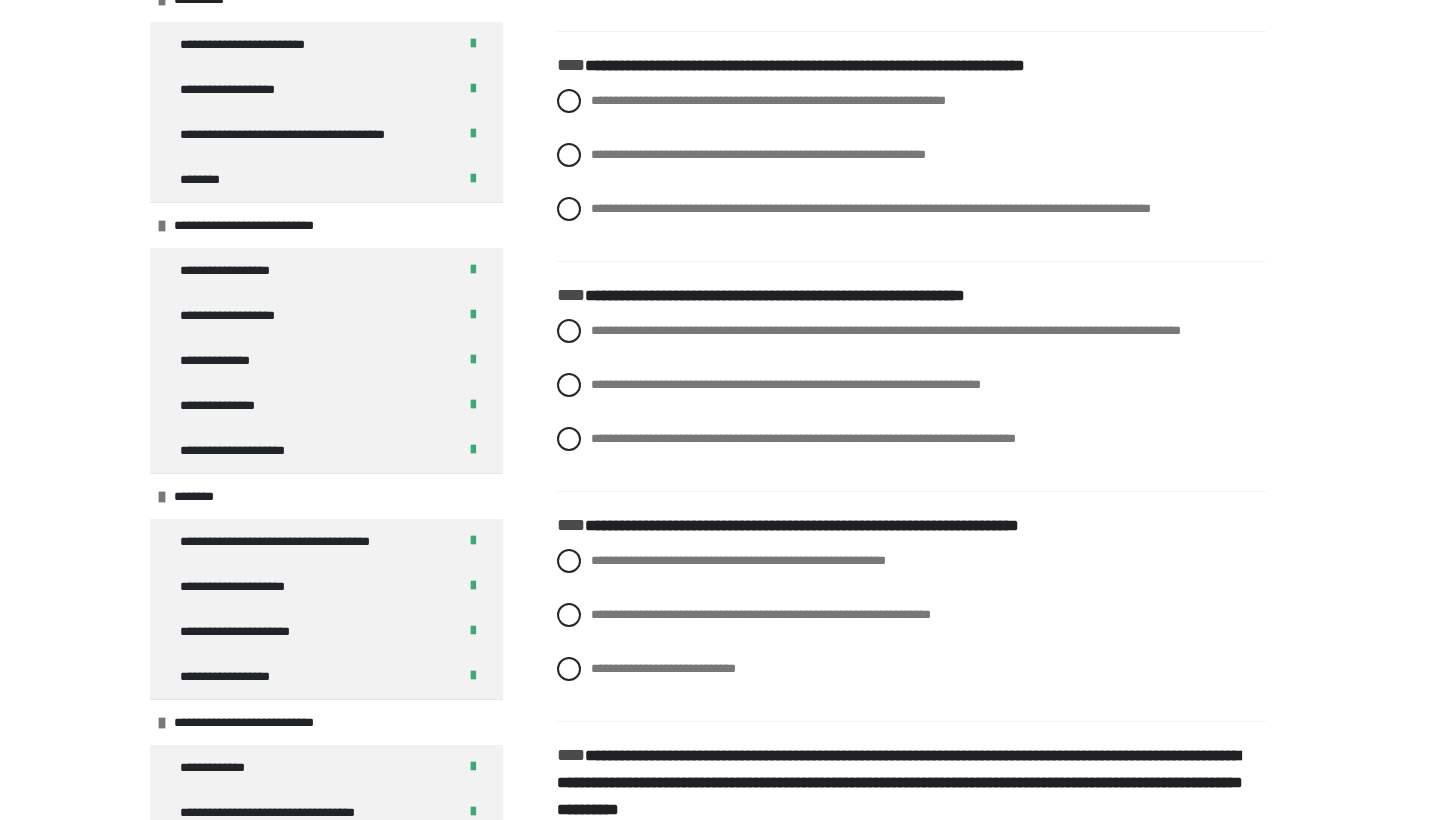scroll, scrollTop: 9032, scrollLeft: 0, axis: vertical 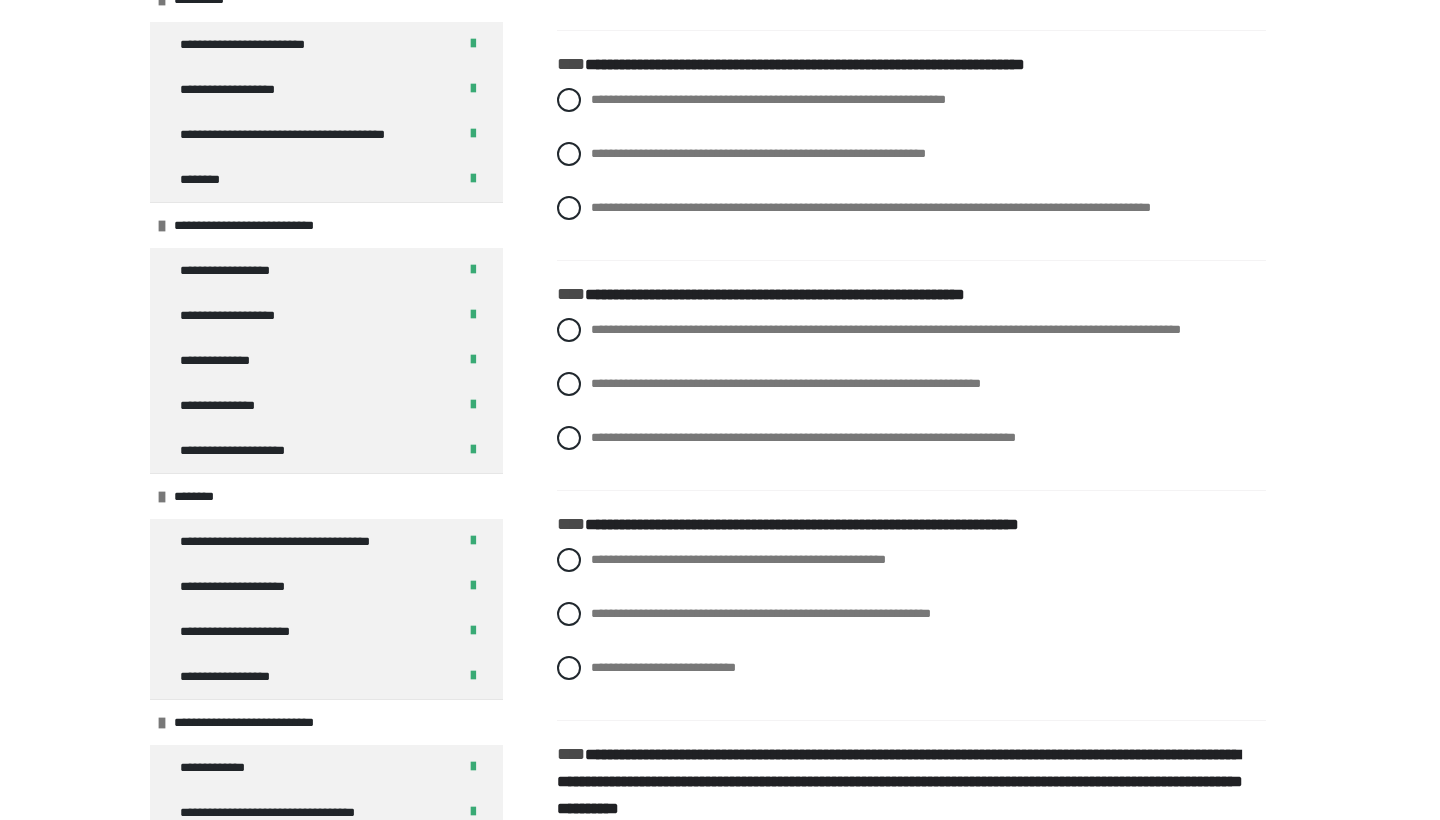 click on "**********" at bounding box center (911, 169) 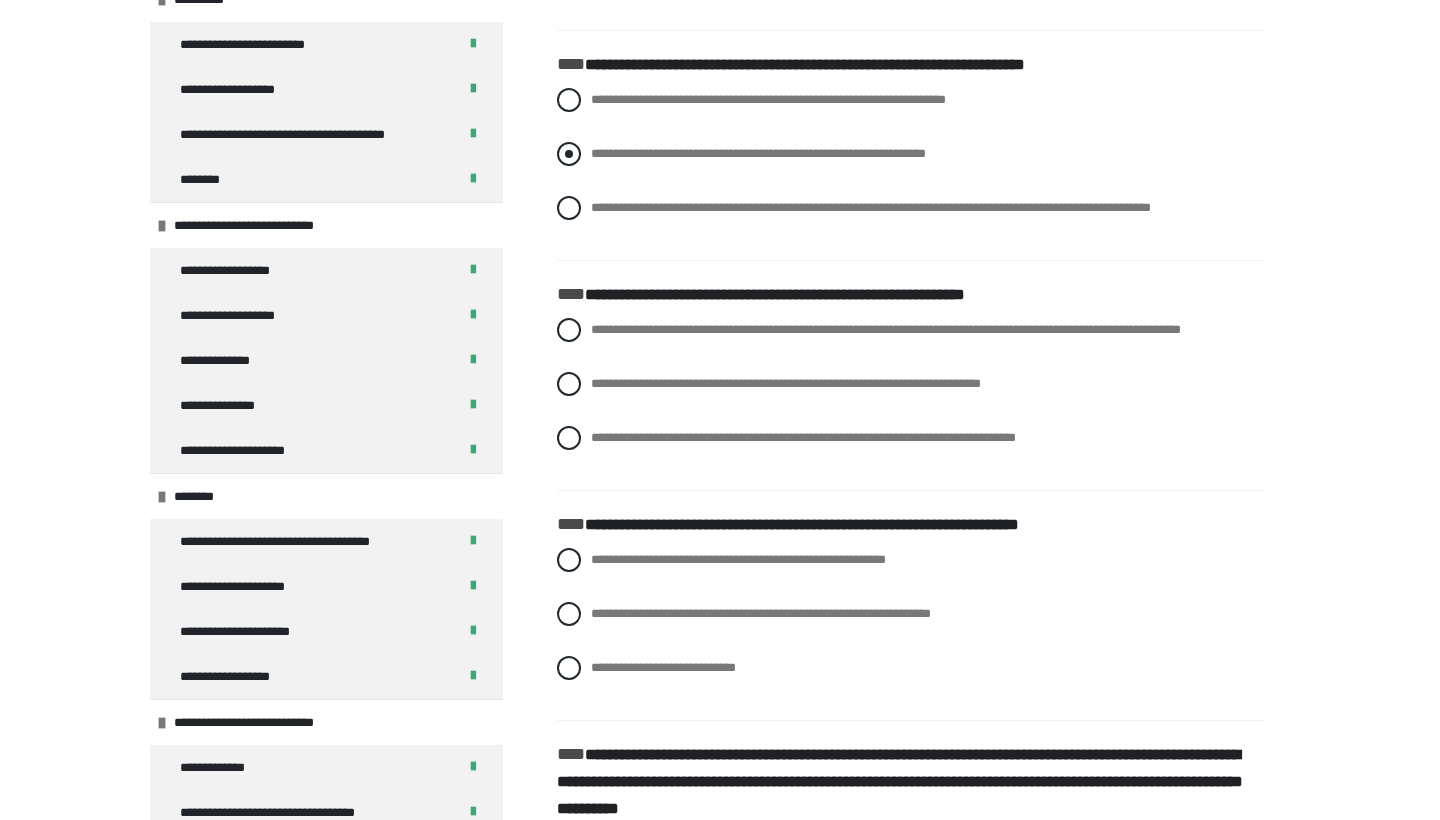 click on "**********" at bounding box center [758, 153] 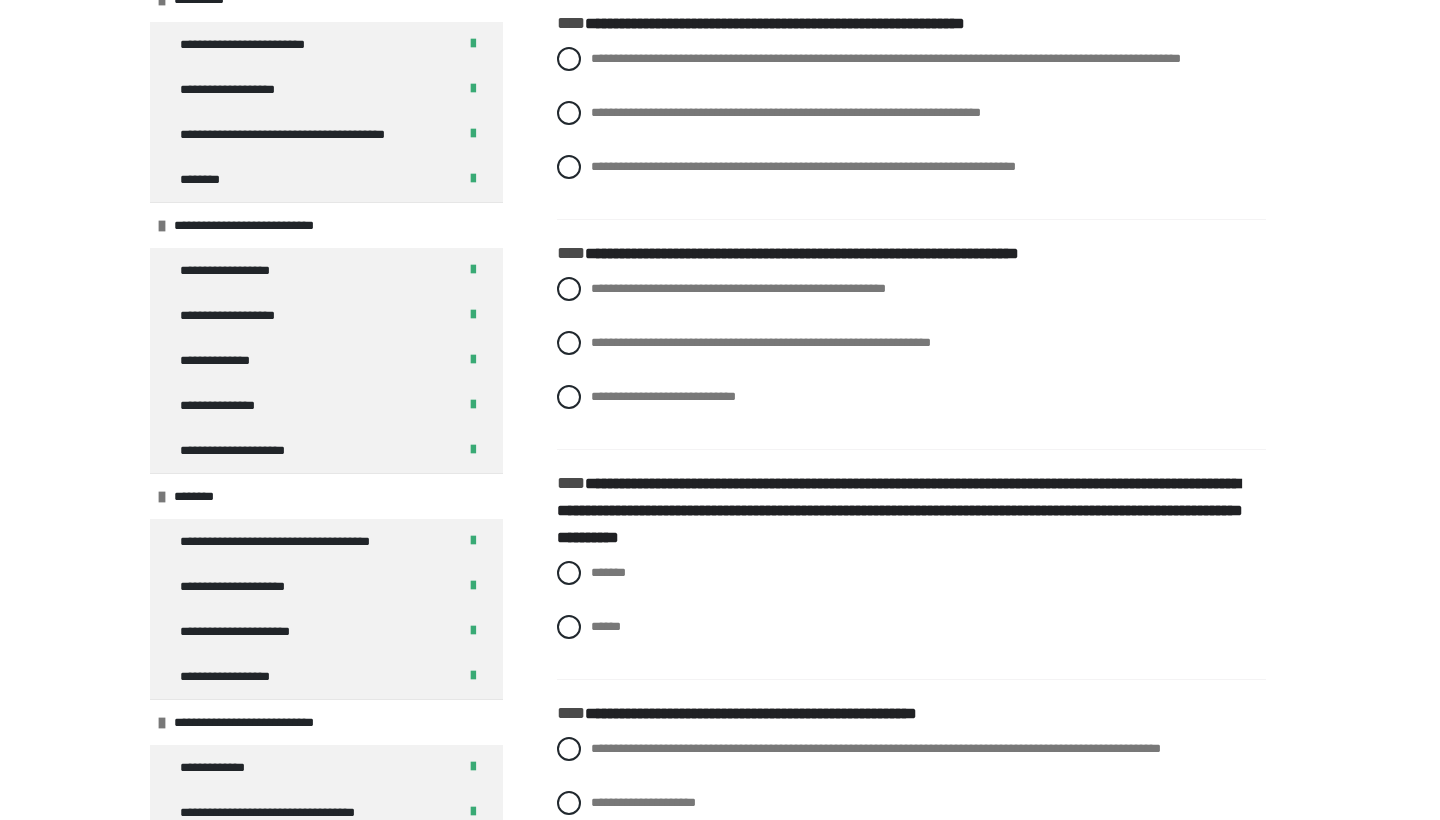 scroll, scrollTop: 9306, scrollLeft: 0, axis: vertical 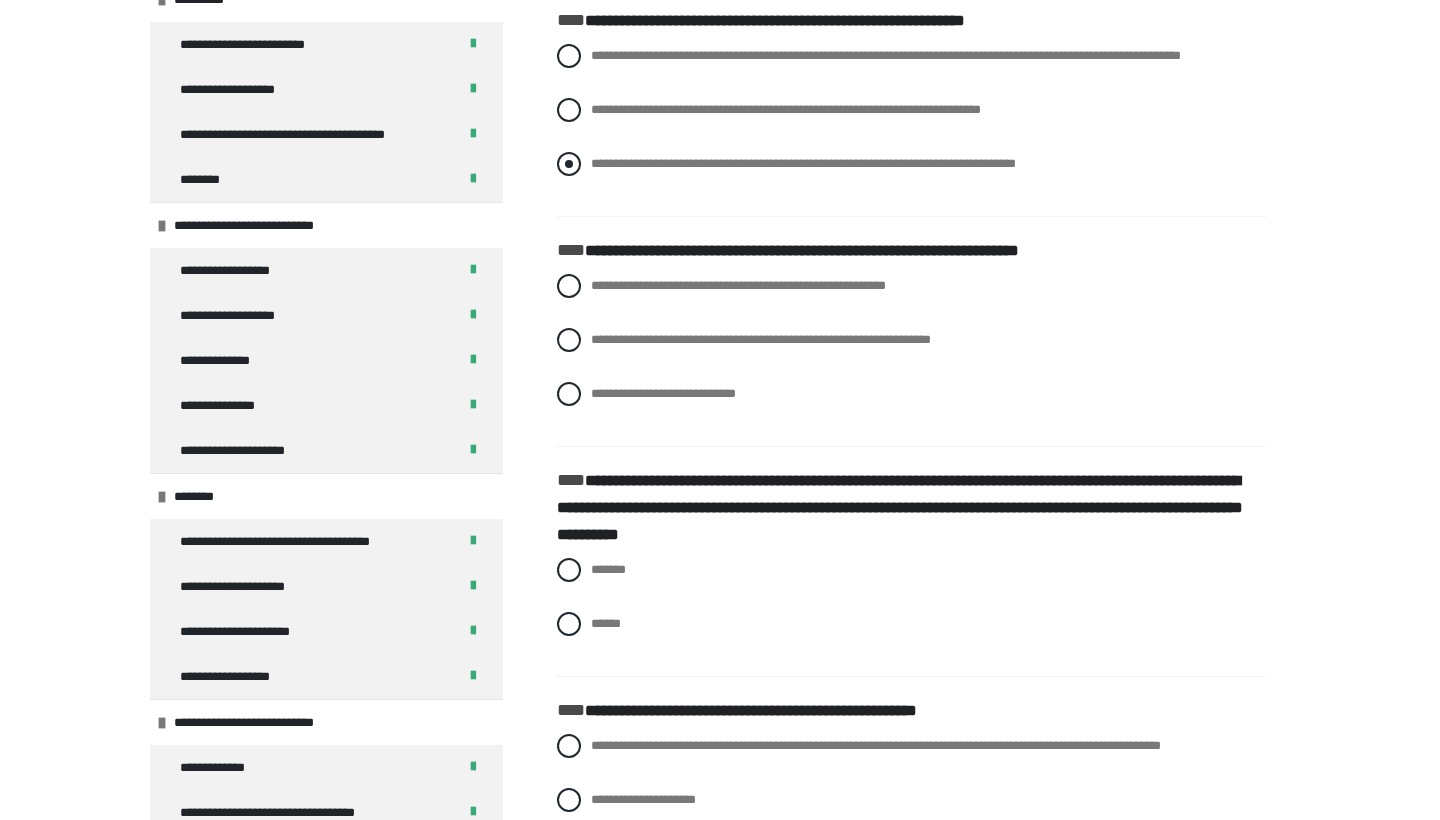 click on "**********" at bounding box center [911, 164] 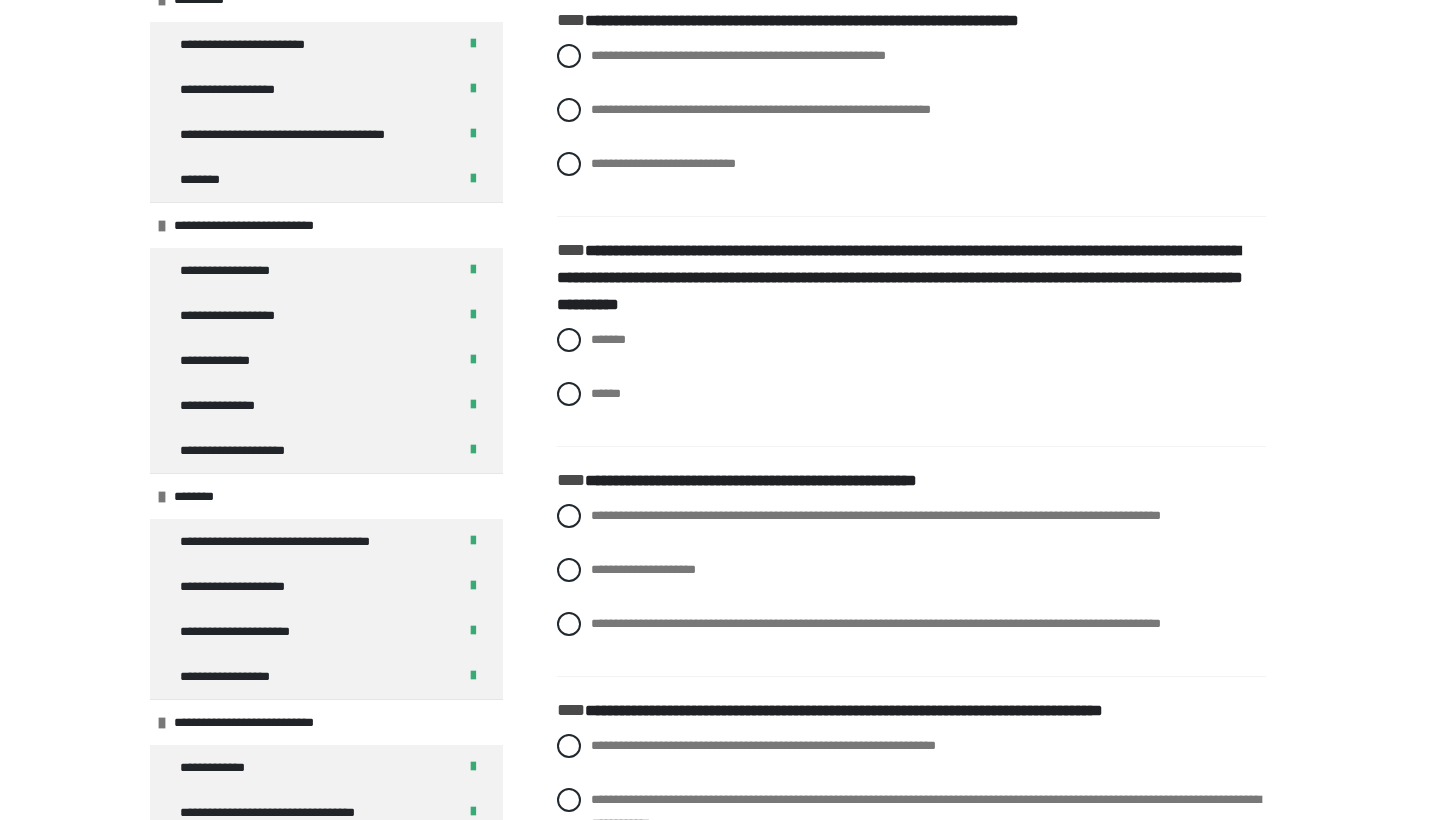 scroll, scrollTop: 9537, scrollLeft: 0, axis: vertical 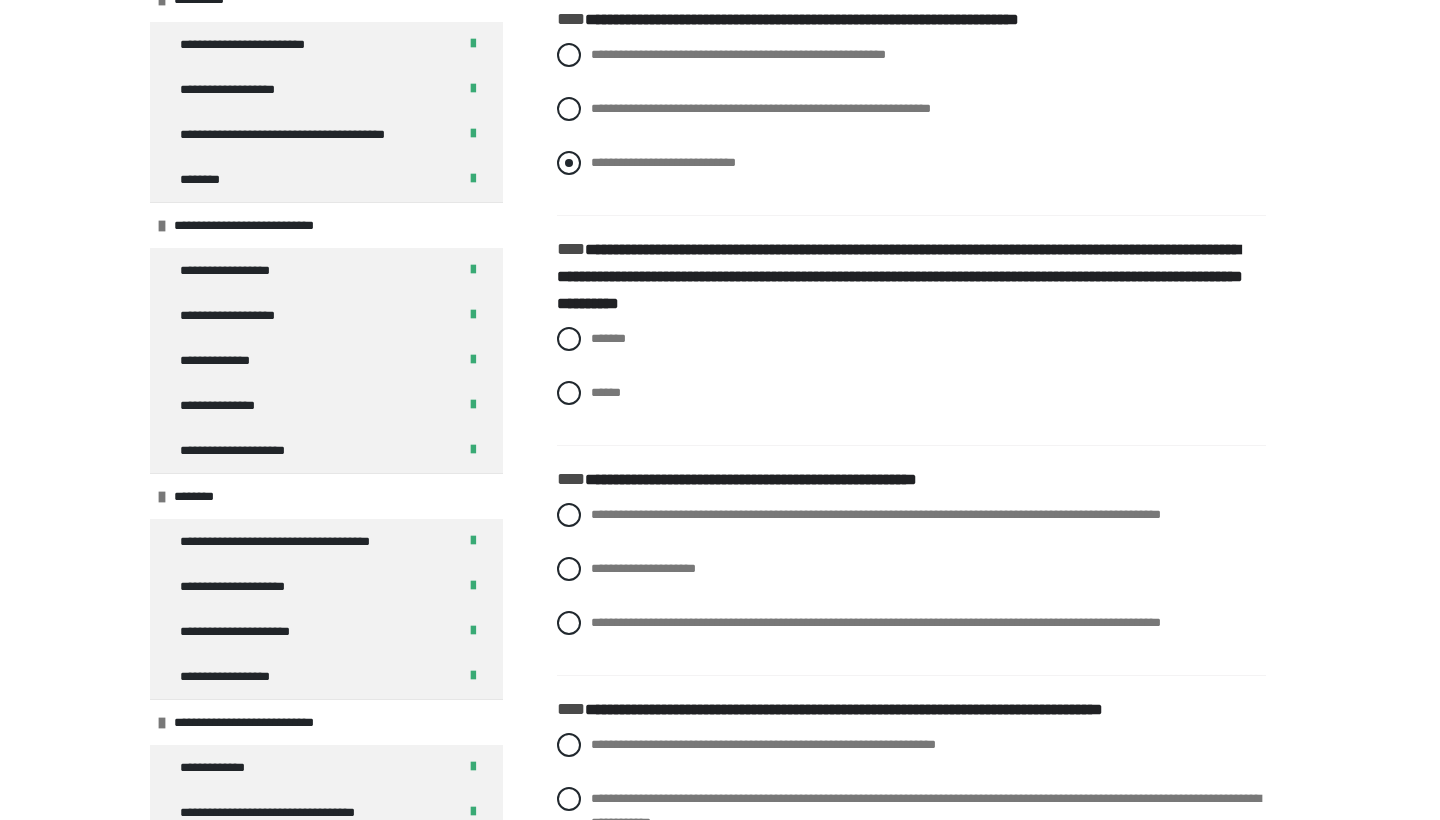 click on "**********" at bounding box center (911, 163) 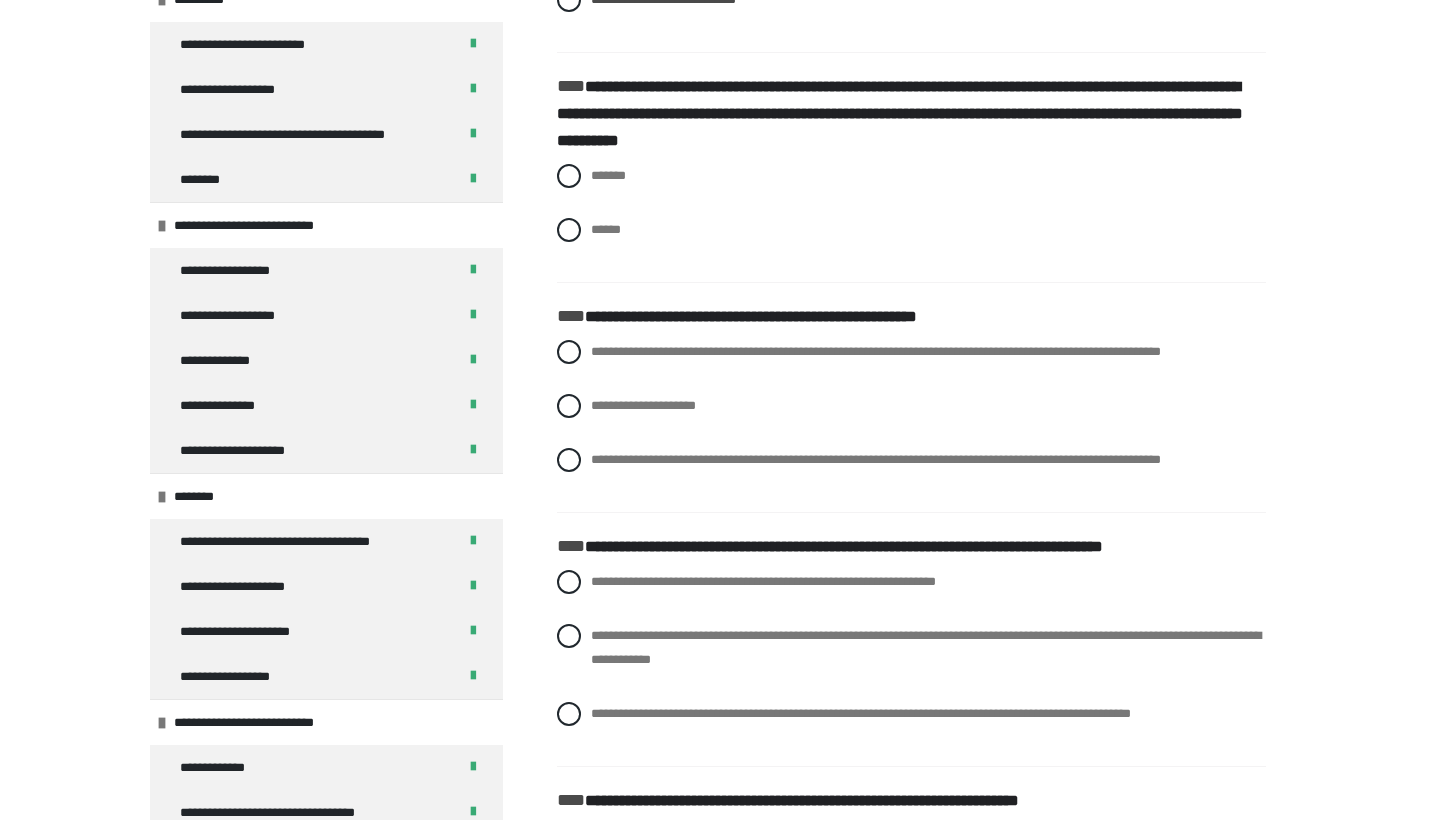 scroll, scrollTop: 9710, scrollLeft: 0, axis: vertical 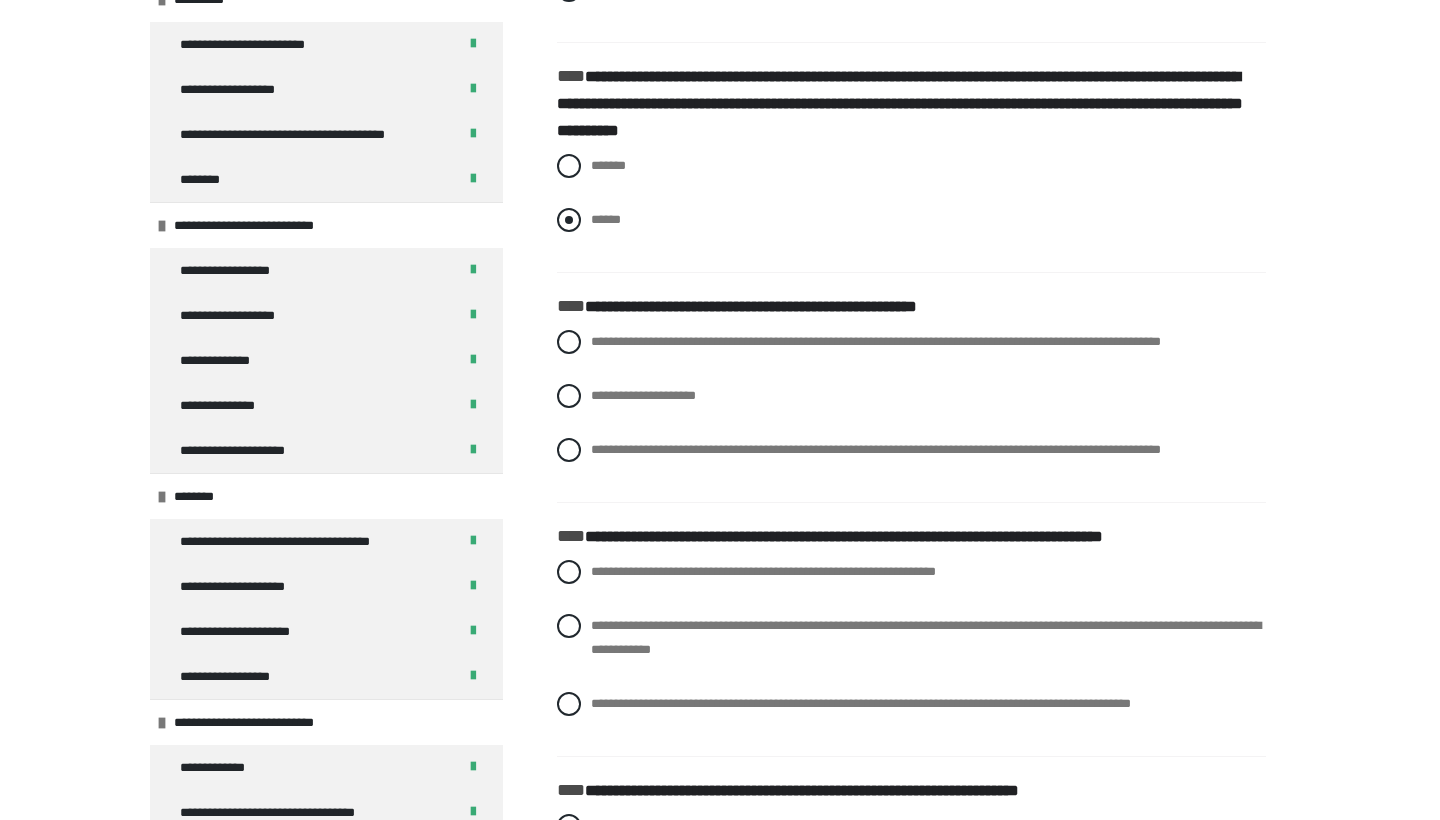 click on "******" at bounding box center (606, 219) 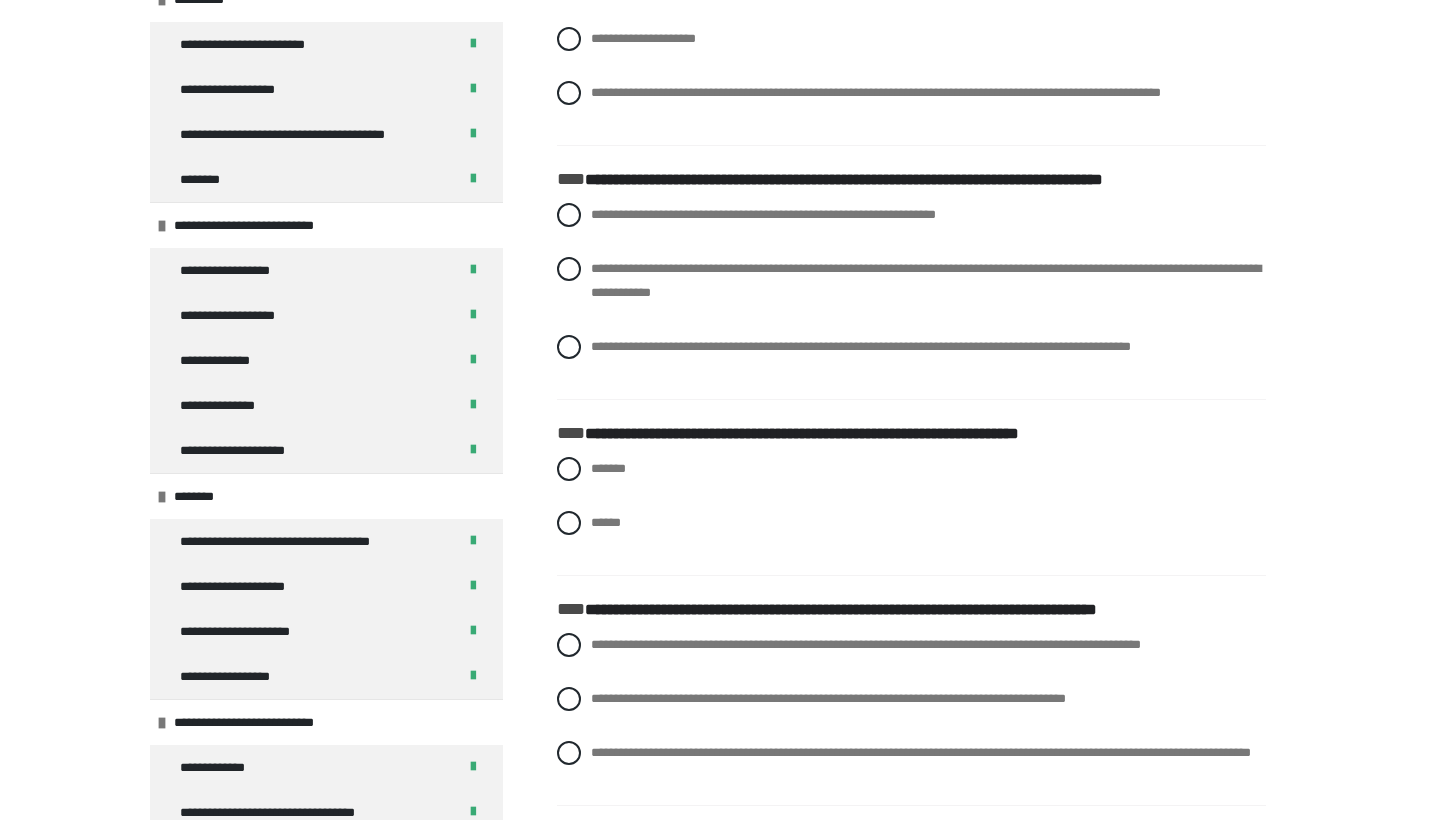scroll, scrollTop: 10072, scrollLeft: 0, axis: vertical 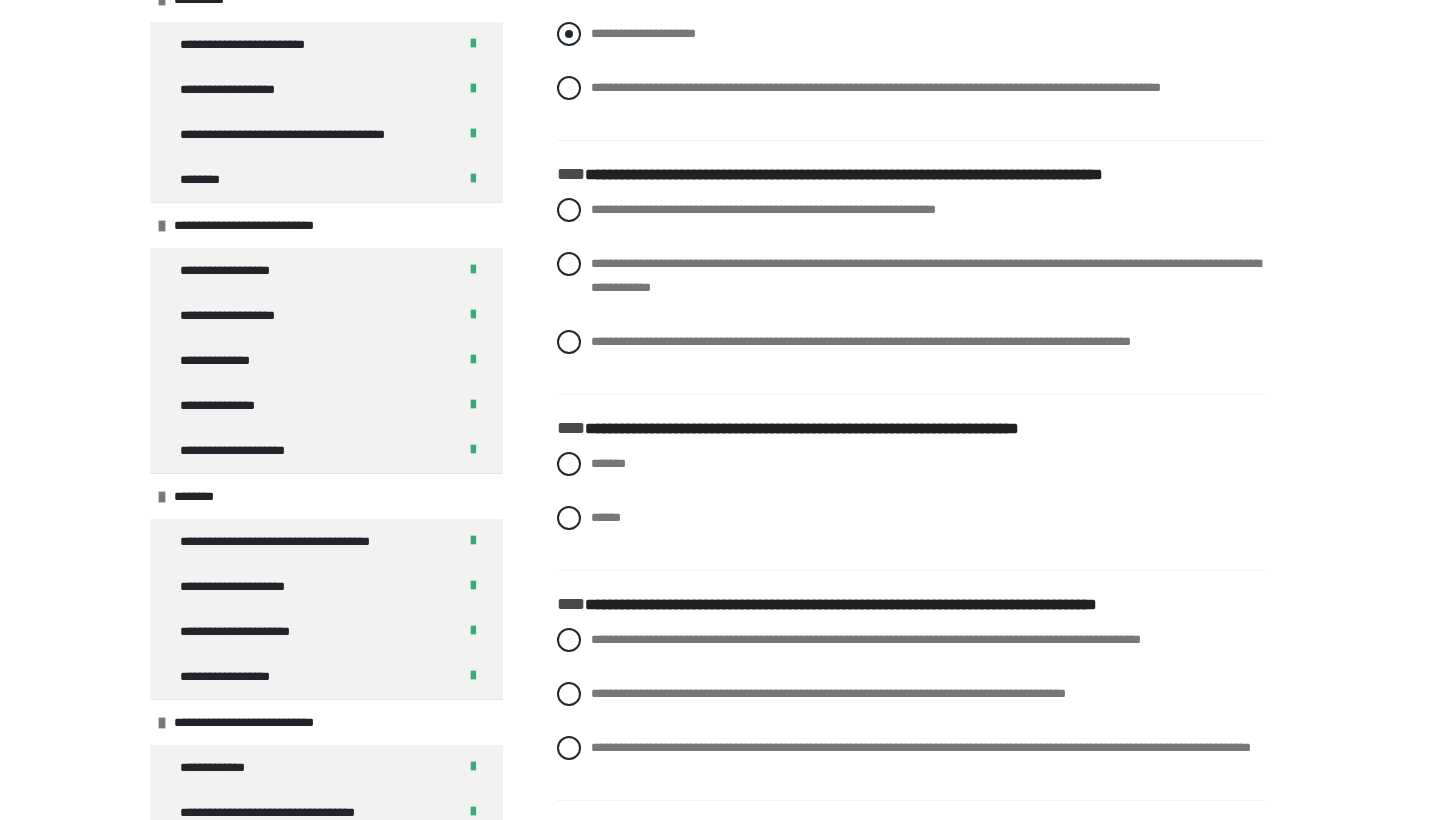 click on "**********" at bounding box center (911, 34) 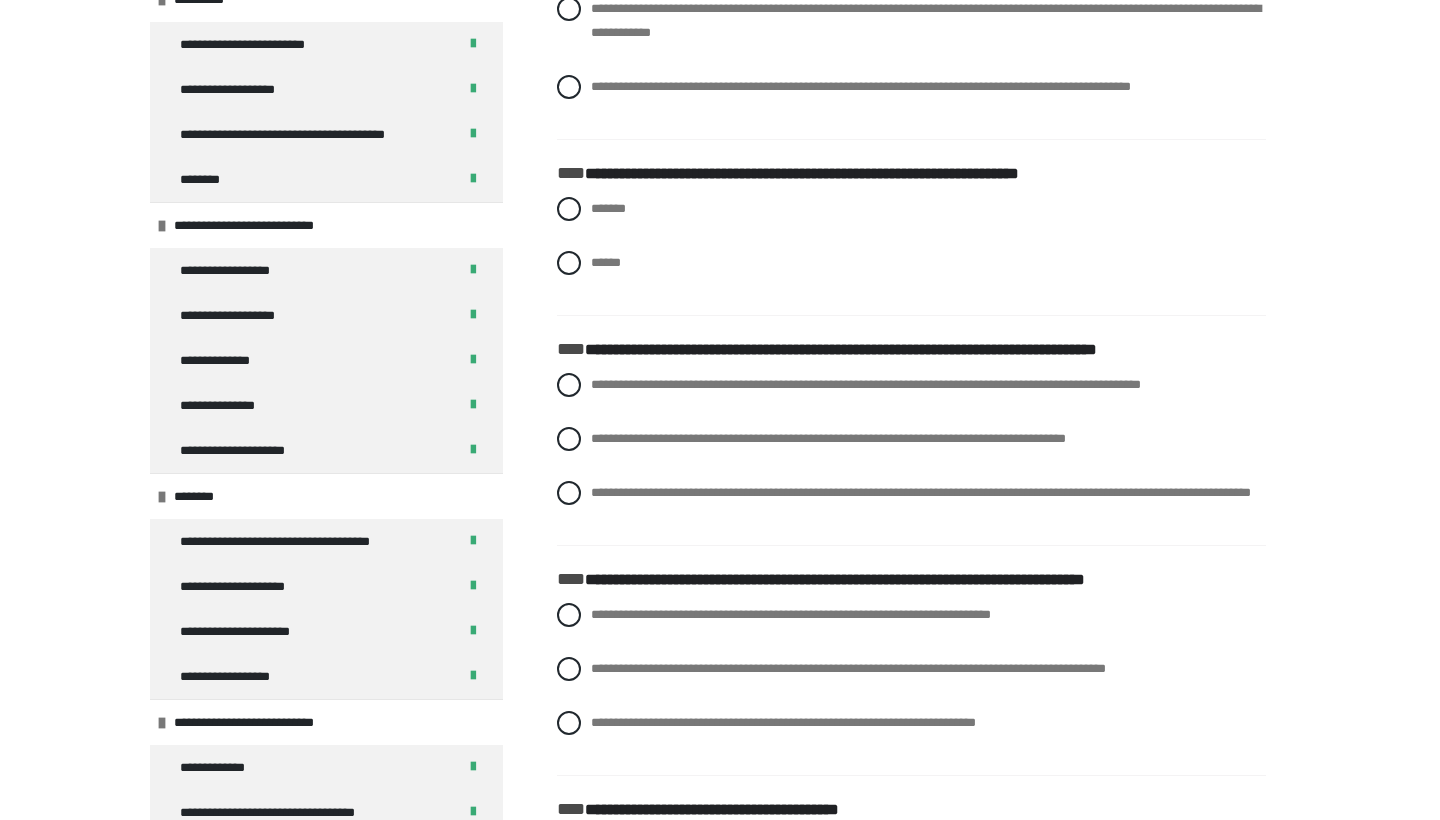 scroll, scrollTop: 10336, scrollLeft: 0, axis: vertical 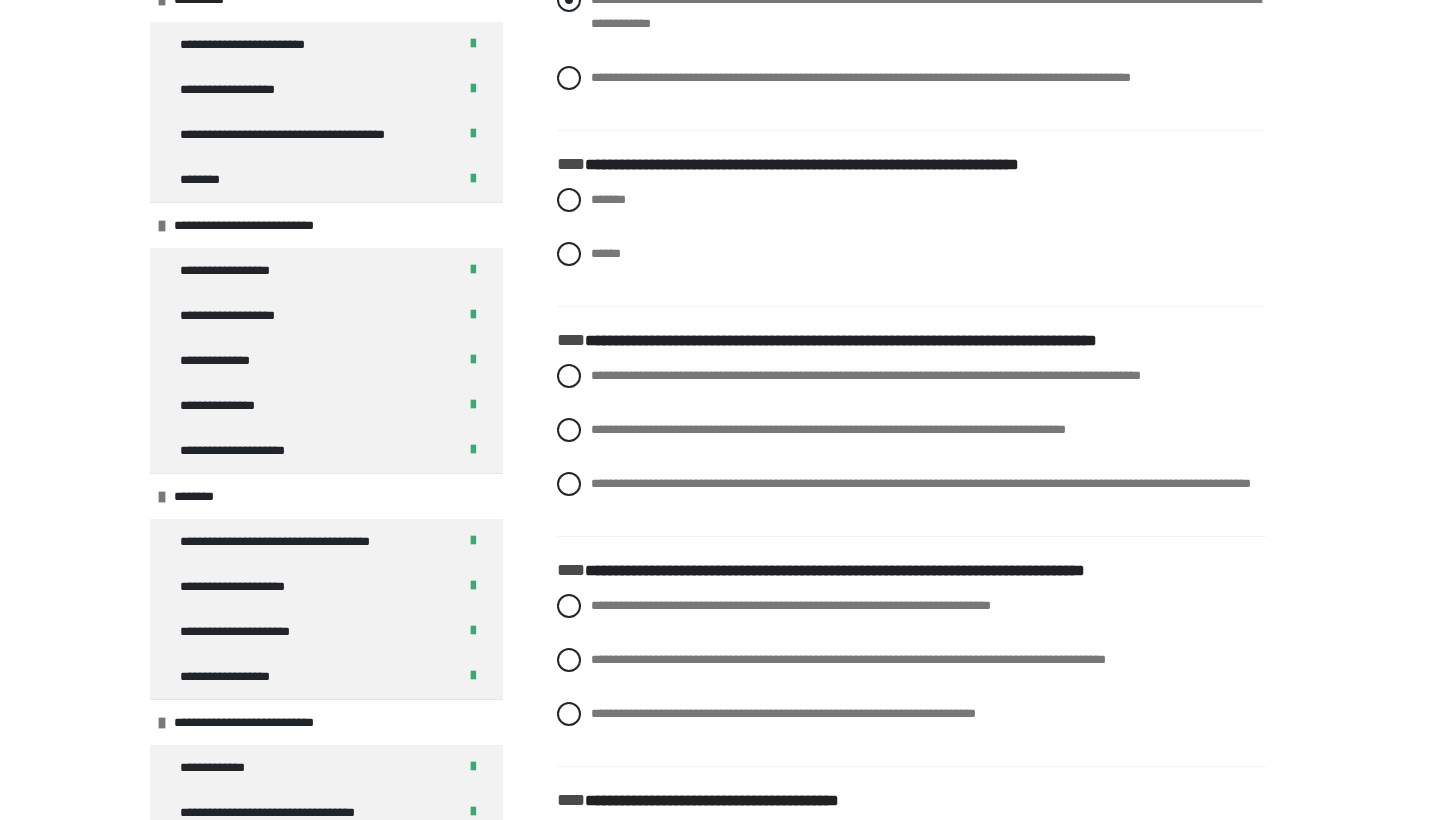 click on "**********" at bounding box center [926, 11] 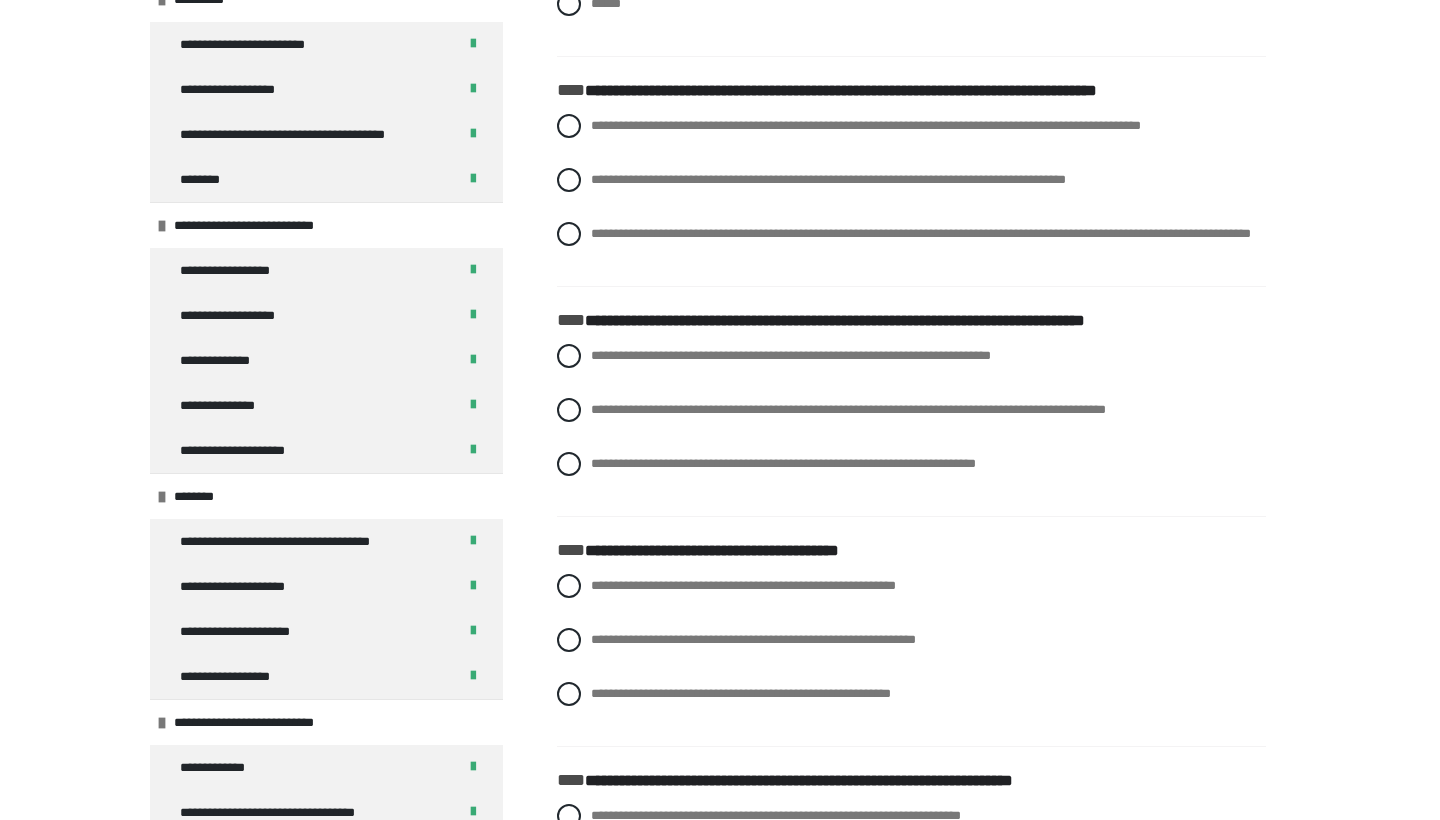 scroll, scrollTop: 10589, scrollLeft: 0, axis: vertical 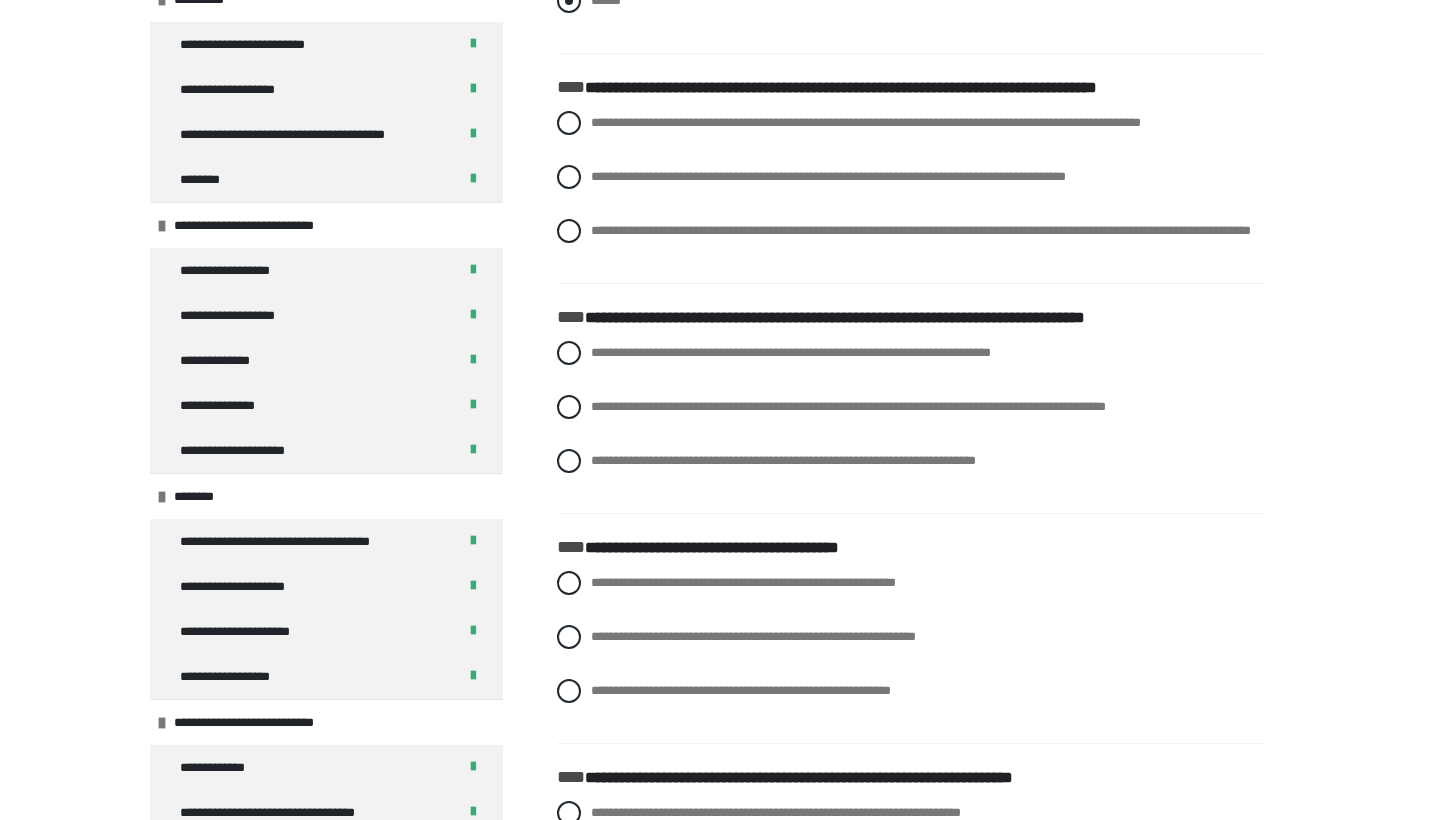 click on "******" at bounding box center [606, 0] 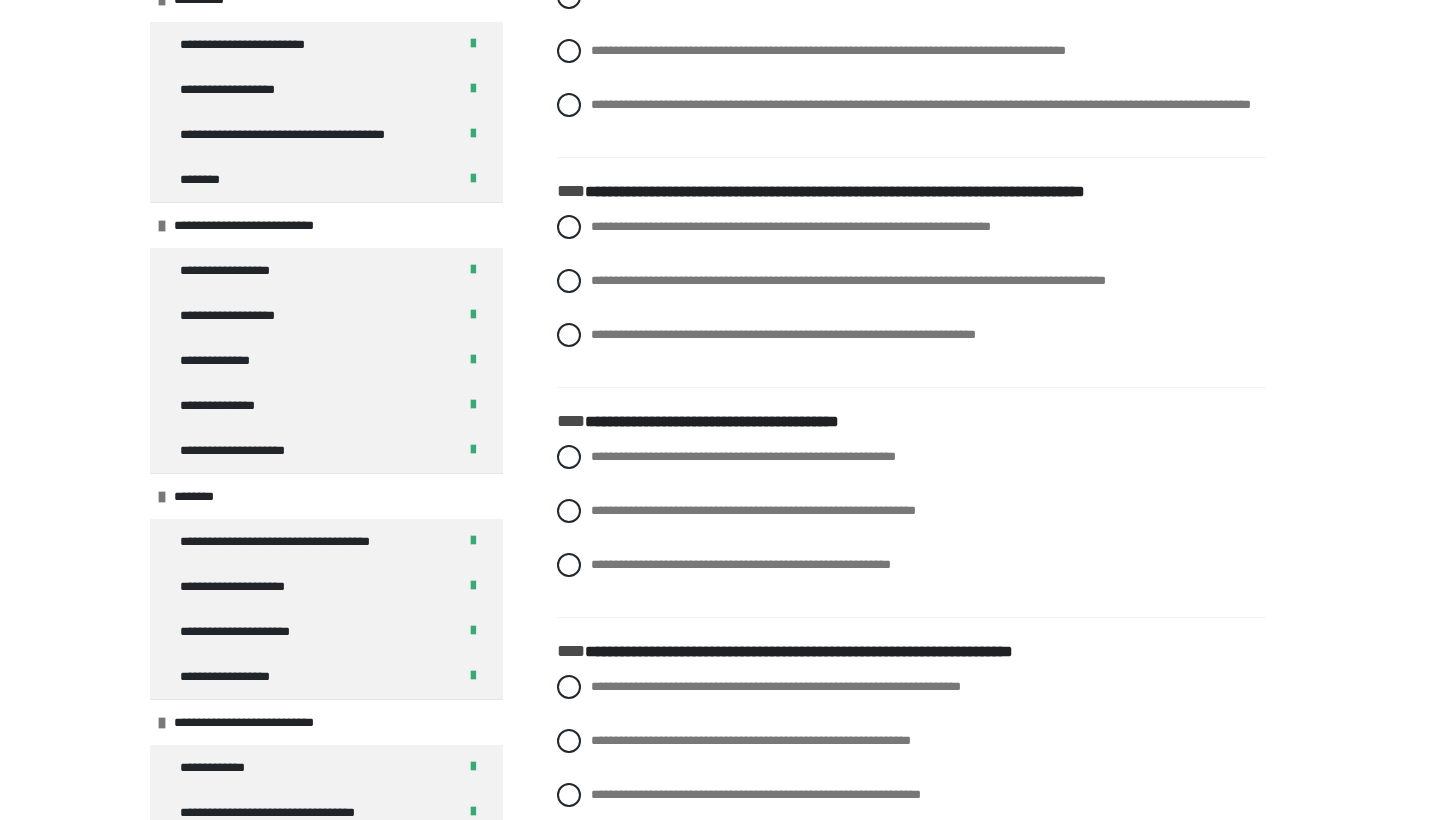 scroll, scrollTop: 10716, scrollLeft: 0, axis: vertical 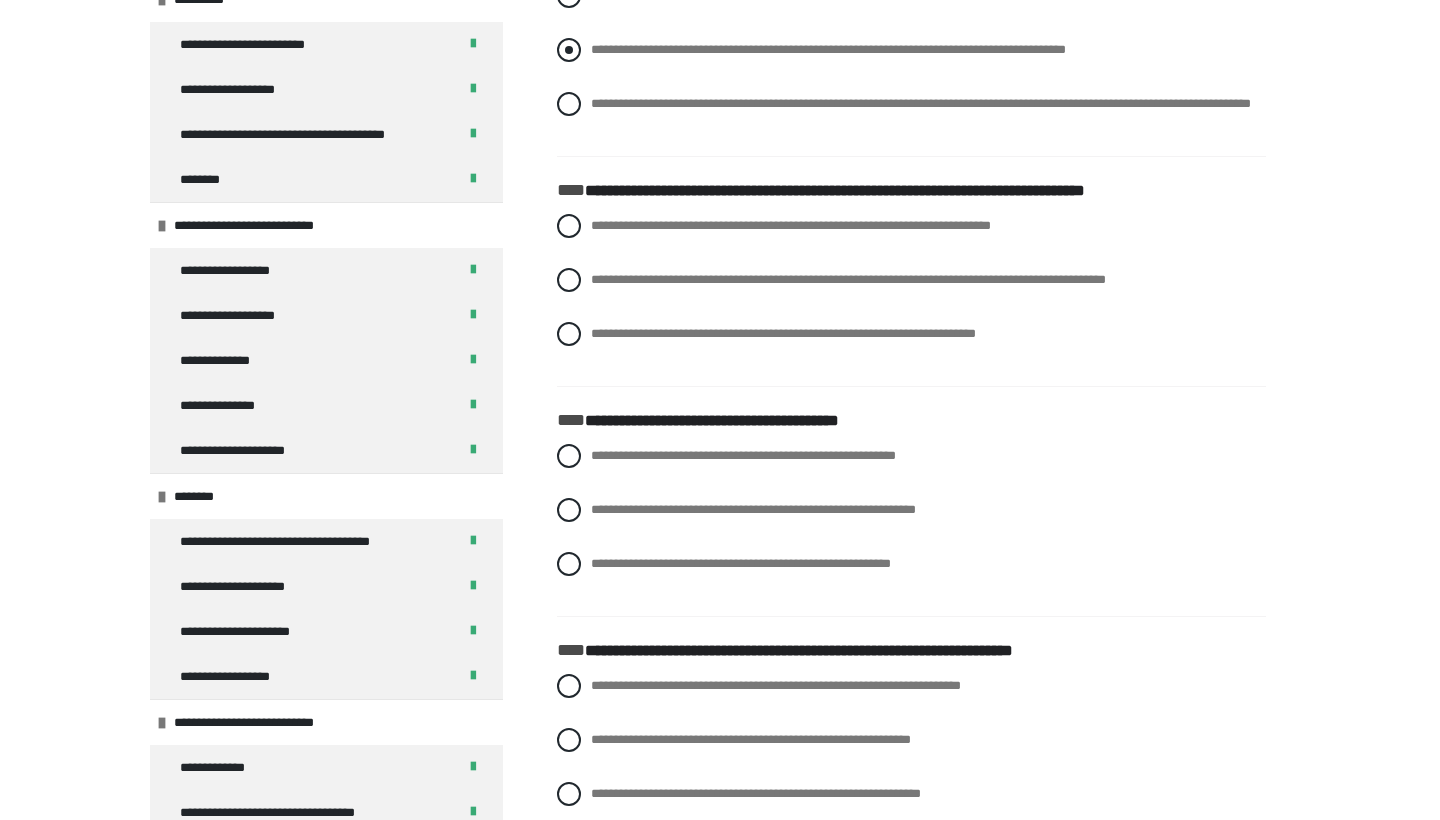 click on "**********" at bounding box center [828, 49] 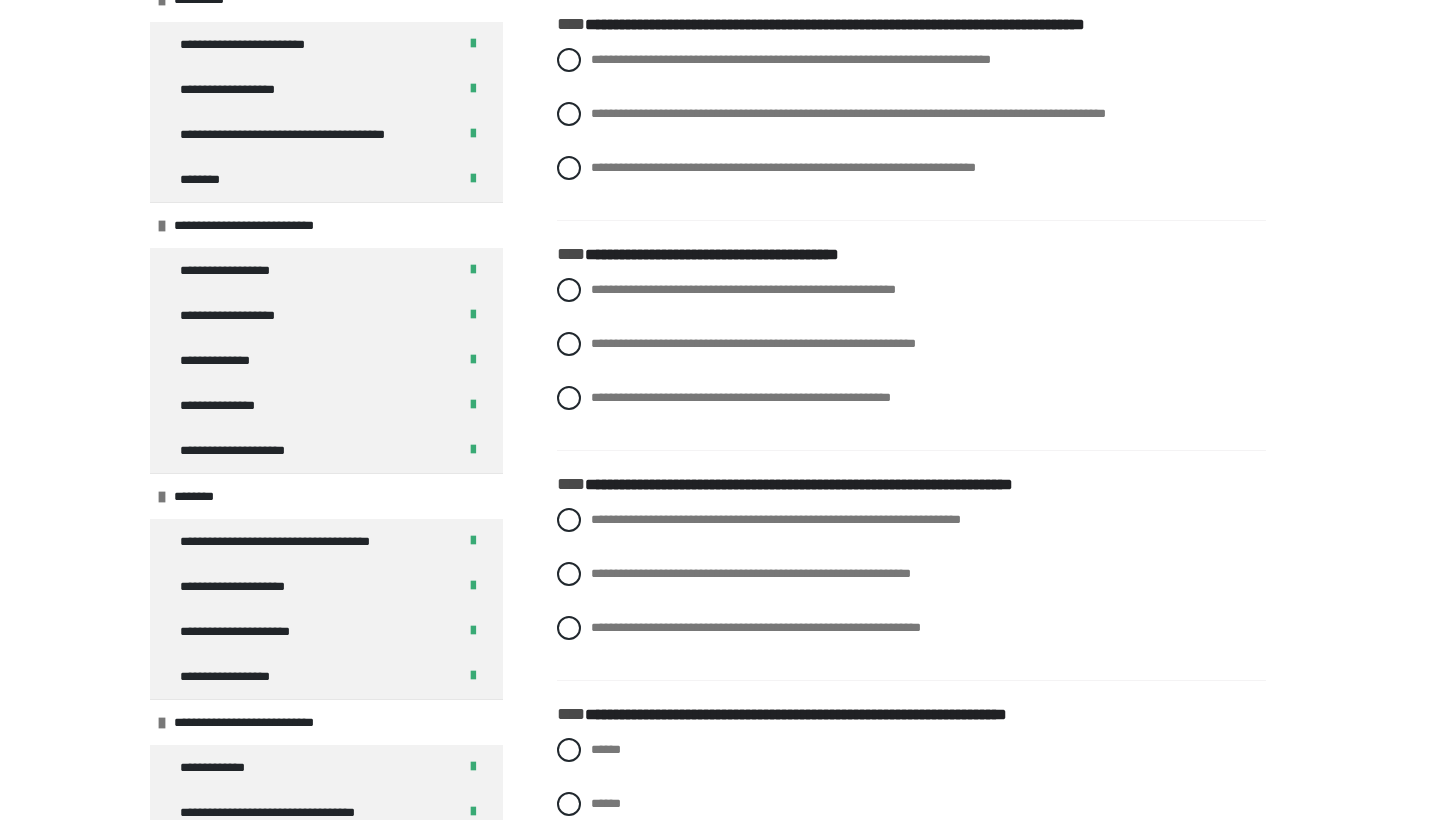 scroll, scrollTop: 10885, scrollLeft: 0, axis: vertical 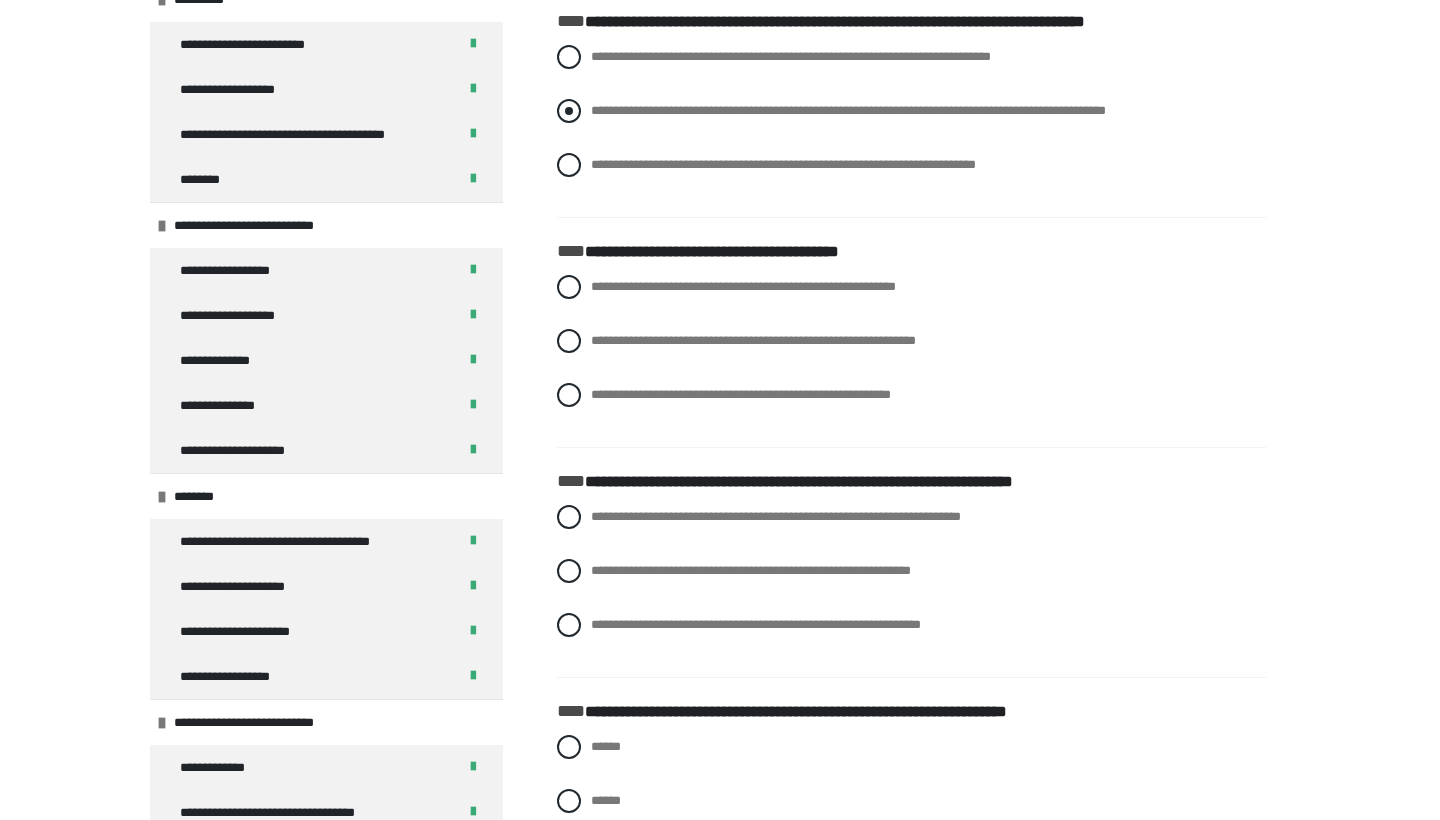 click on "**********" at bounding box center (848, 110) 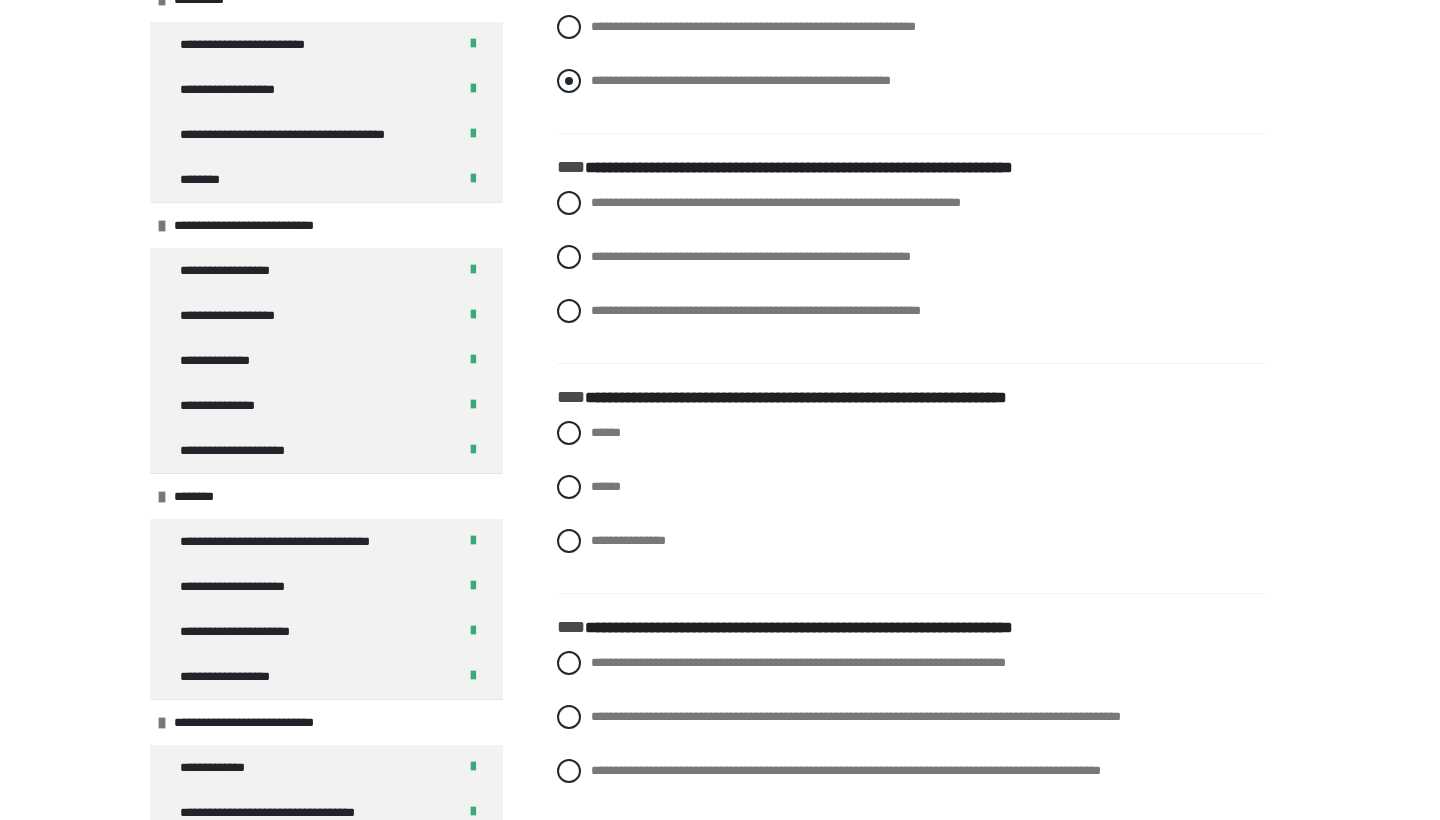 scroll, scrollTop: 11203, scrollLeft: 0, axis: vertical 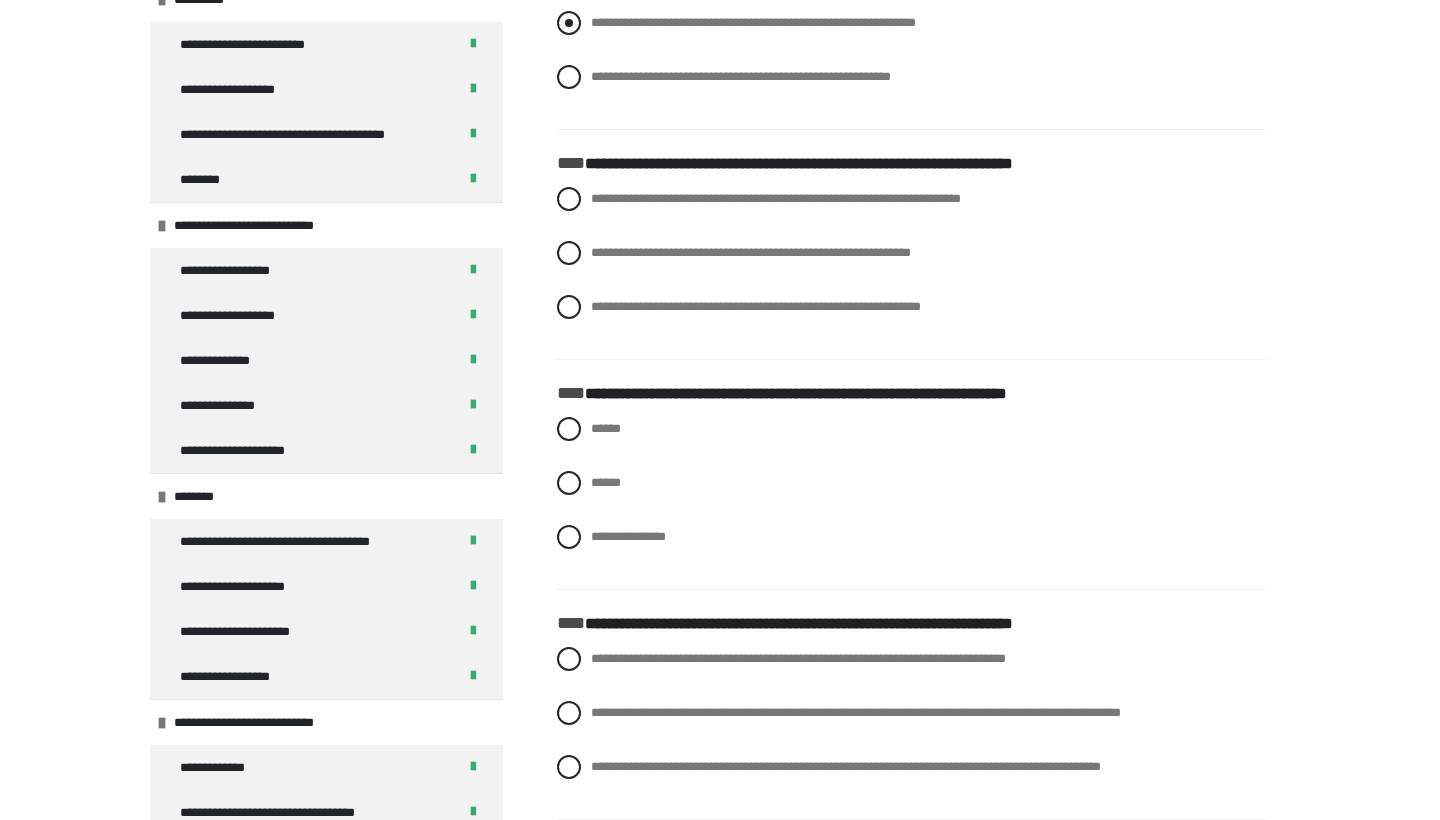 click on "**********" at bounding box center [911, 23] 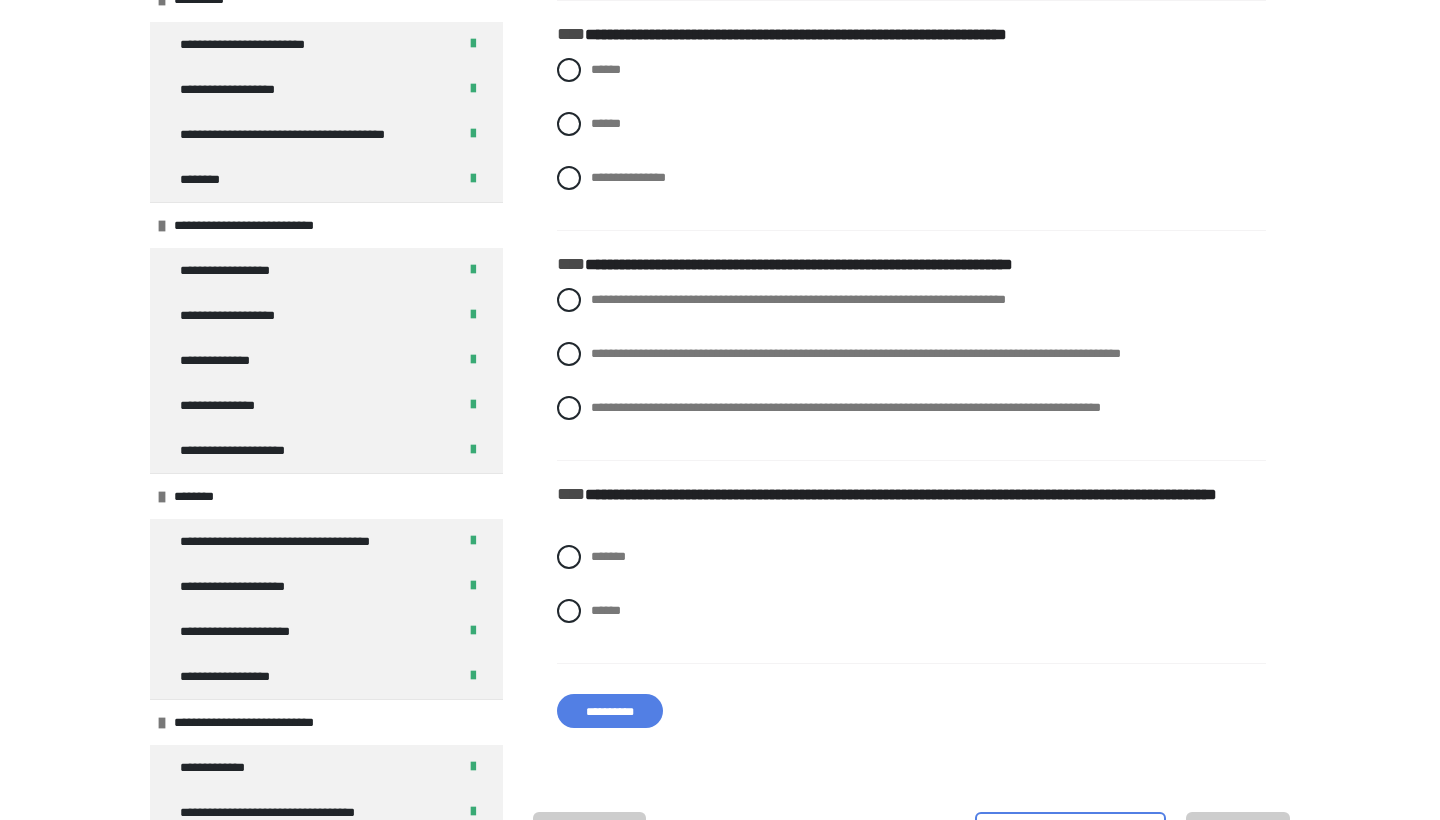 scroll, scrollTop: 11563, scrollLeft: 0, axis: vertical 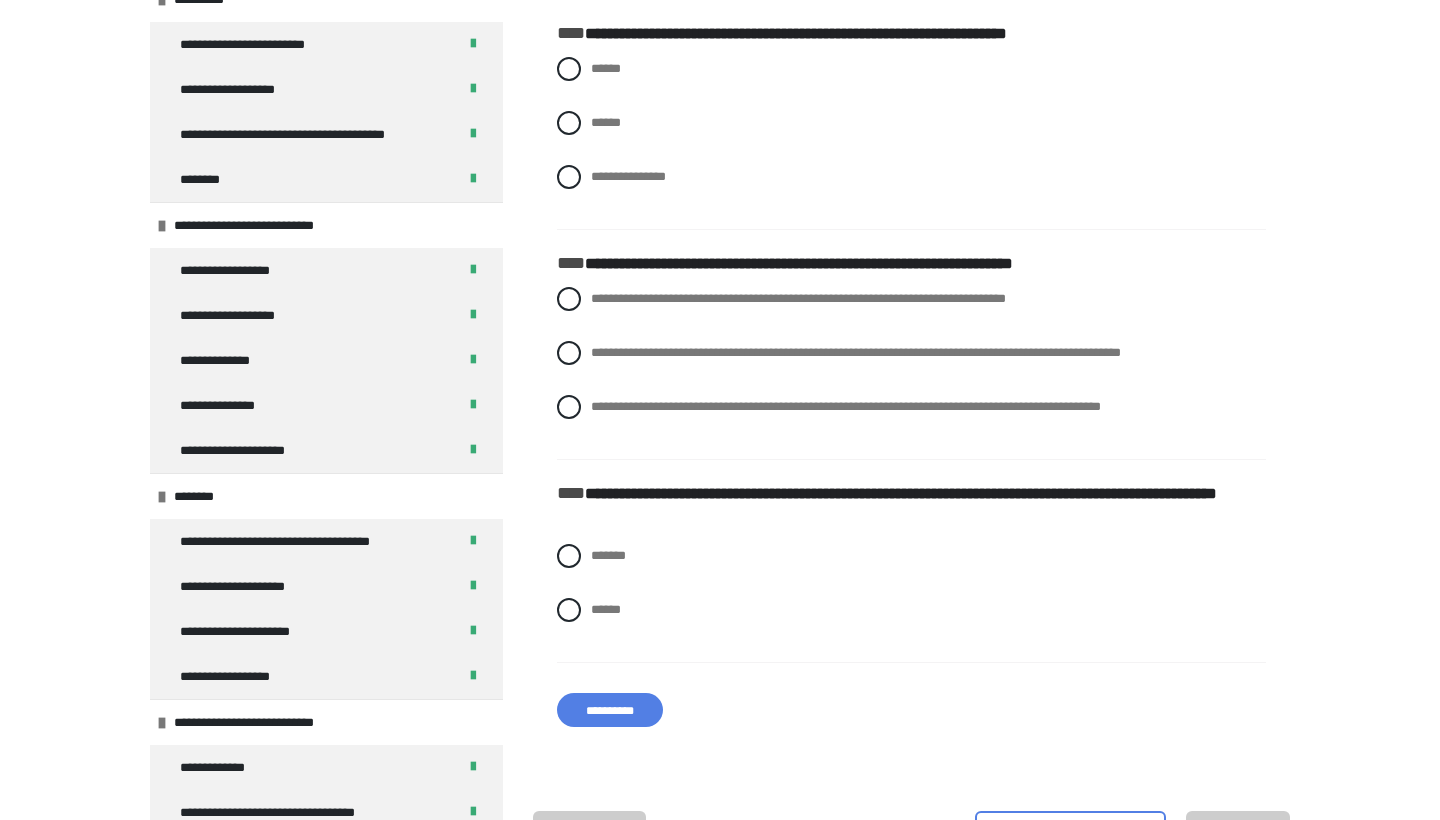 click on "**********" at bounding box center (776, -162) 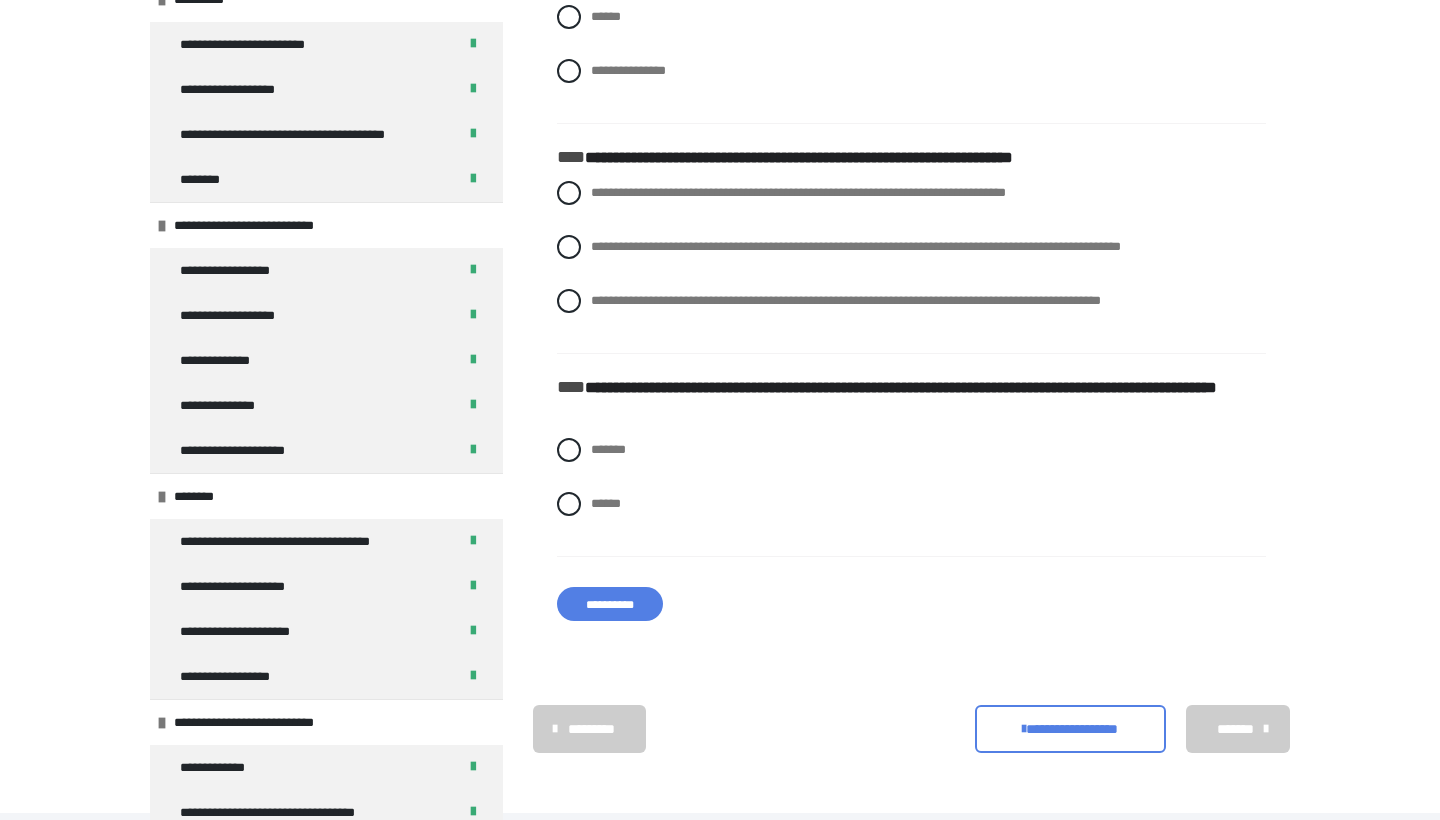 scroll, scrollTop: 11674, scrollLeft: 0, axis: vertical 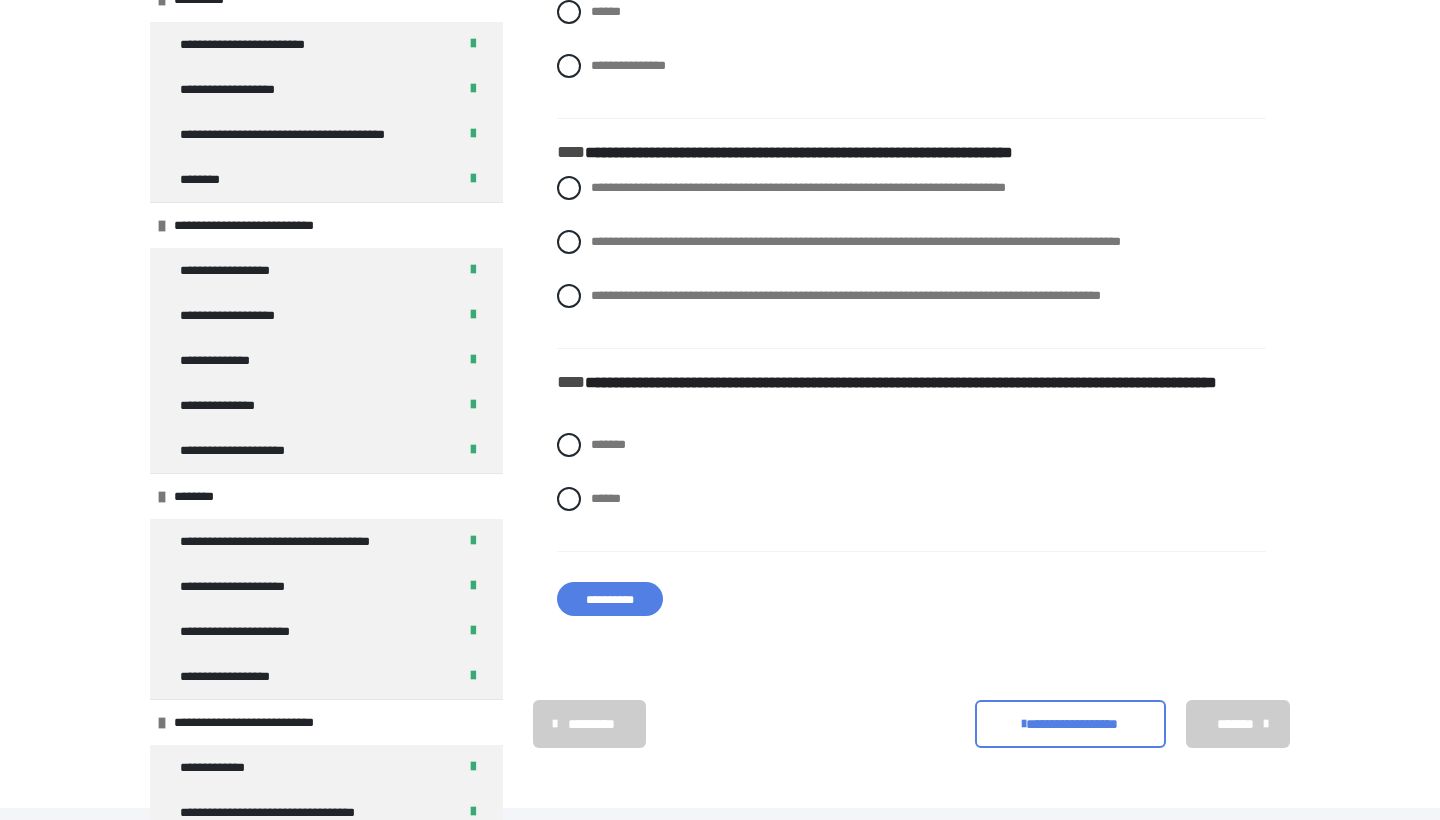 click on "******" at bounding box center [606, -43] 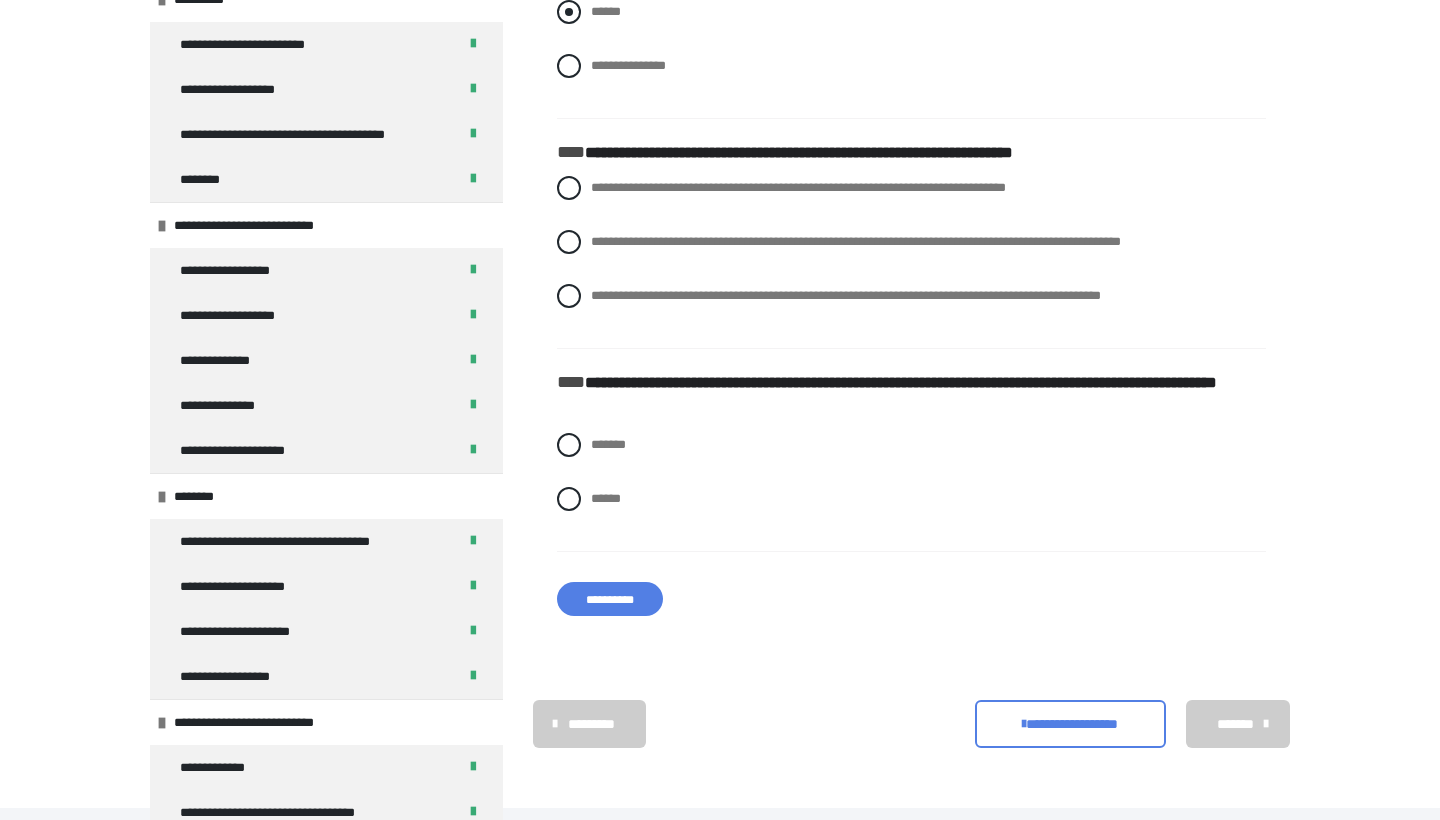 click on "******" at bounding box center [597, 6] 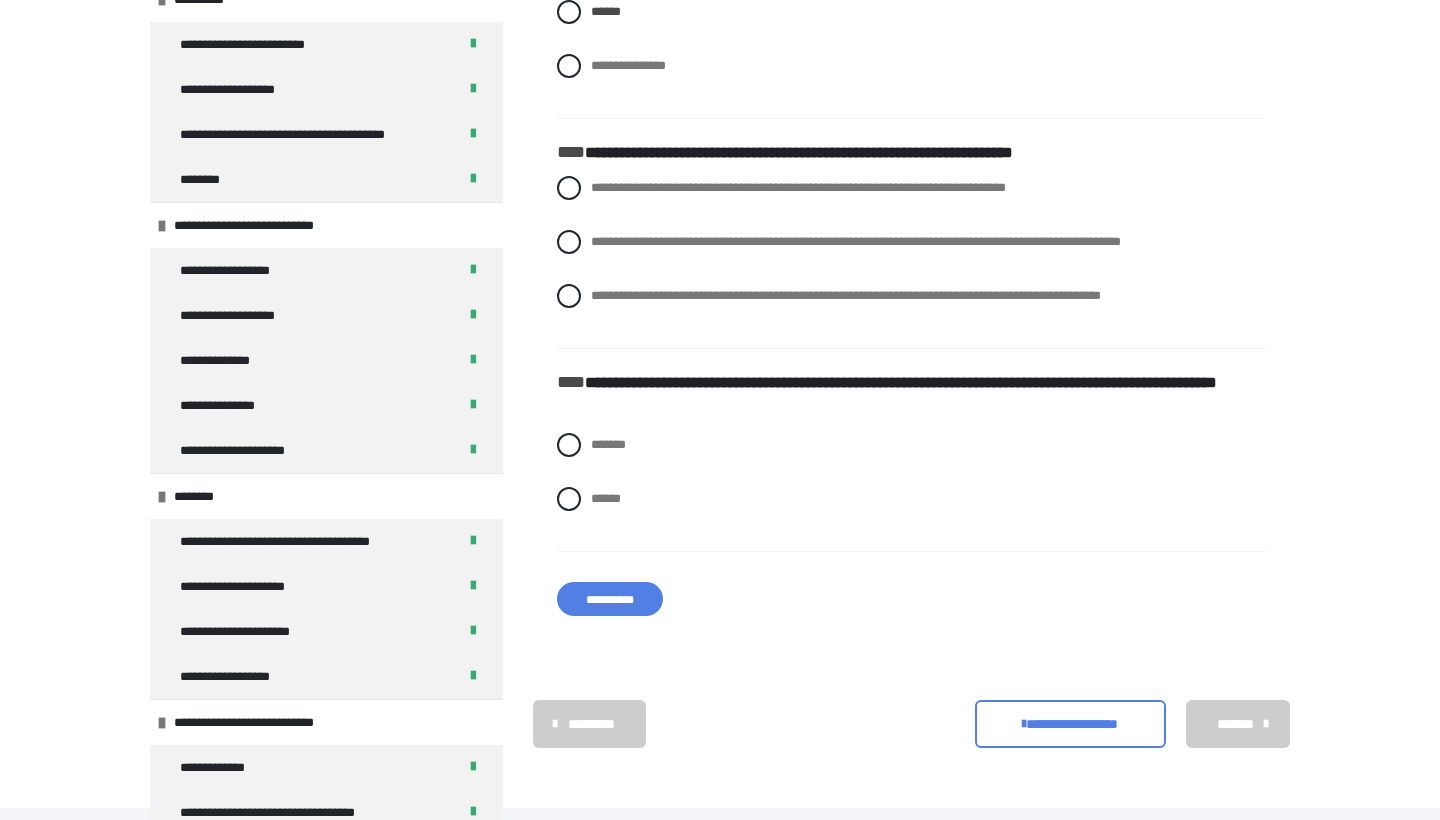 click on "******" at bounding box center (606, -43) 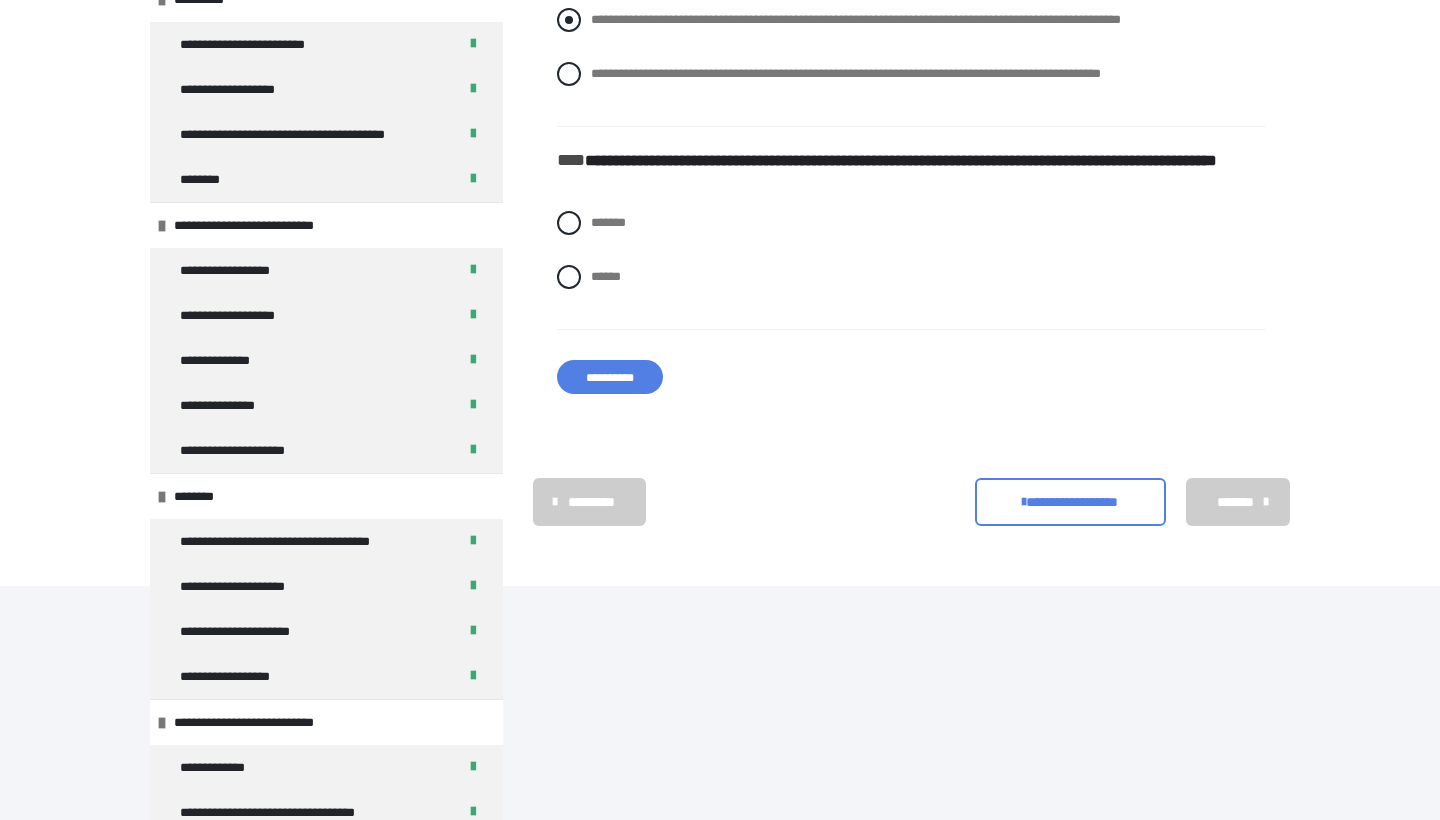 scroll, scrollTop: 11905, scrollLeft: 0, axis: vertical 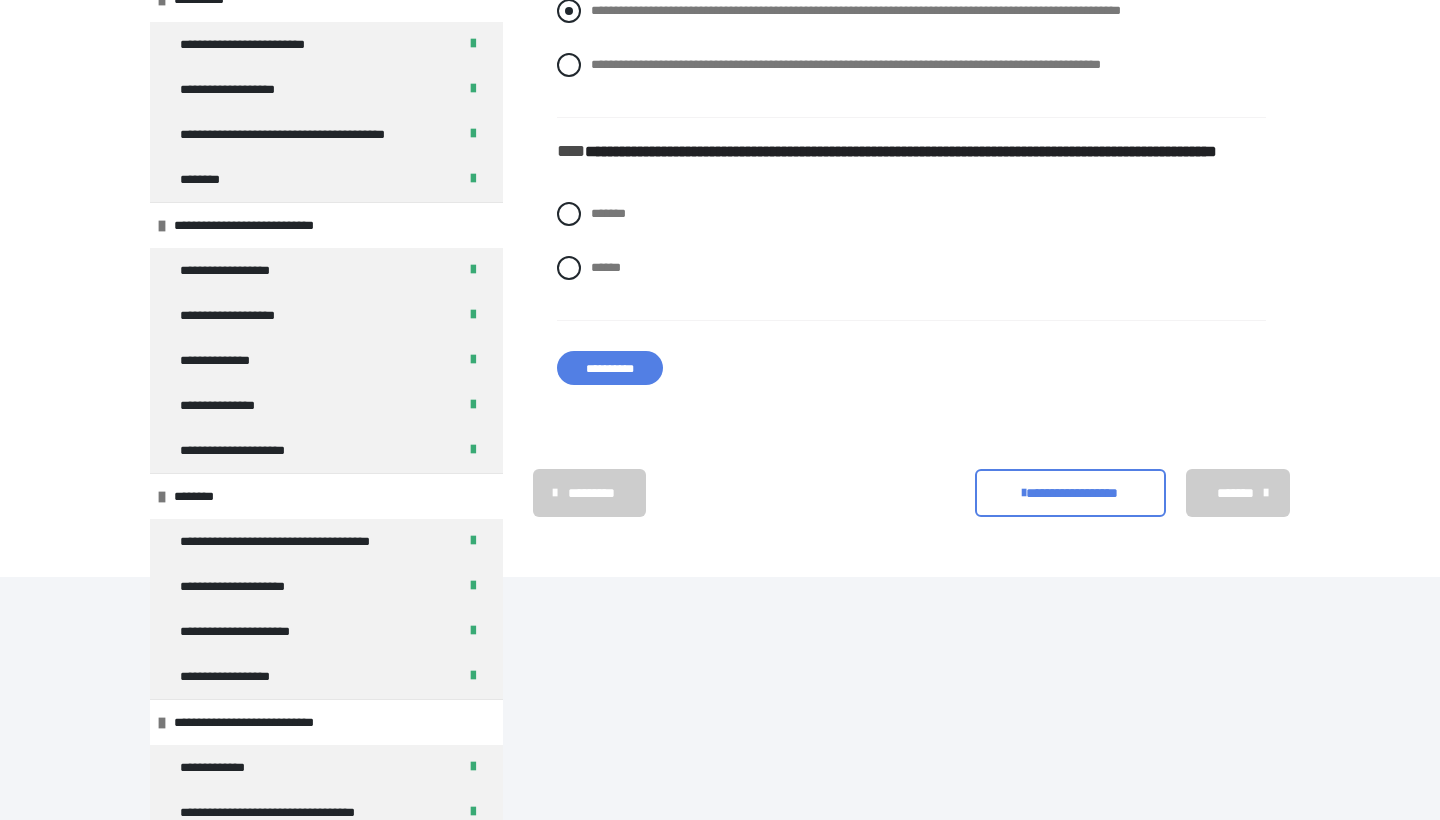 click on "**********" at bounding box center (911, 11) 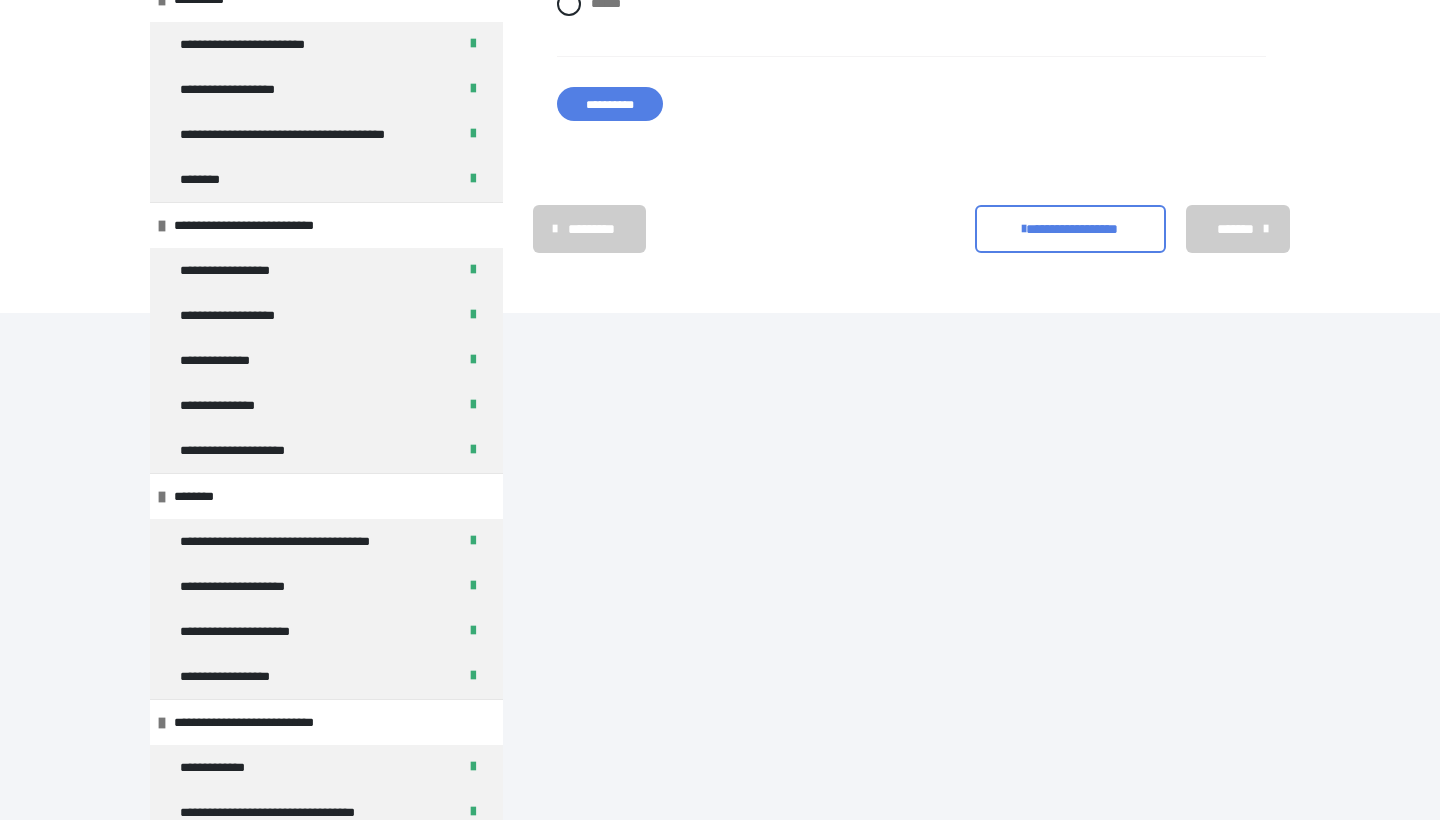 scroll, scrollTop: 12170, scrollLeft: 0, axis: vertical 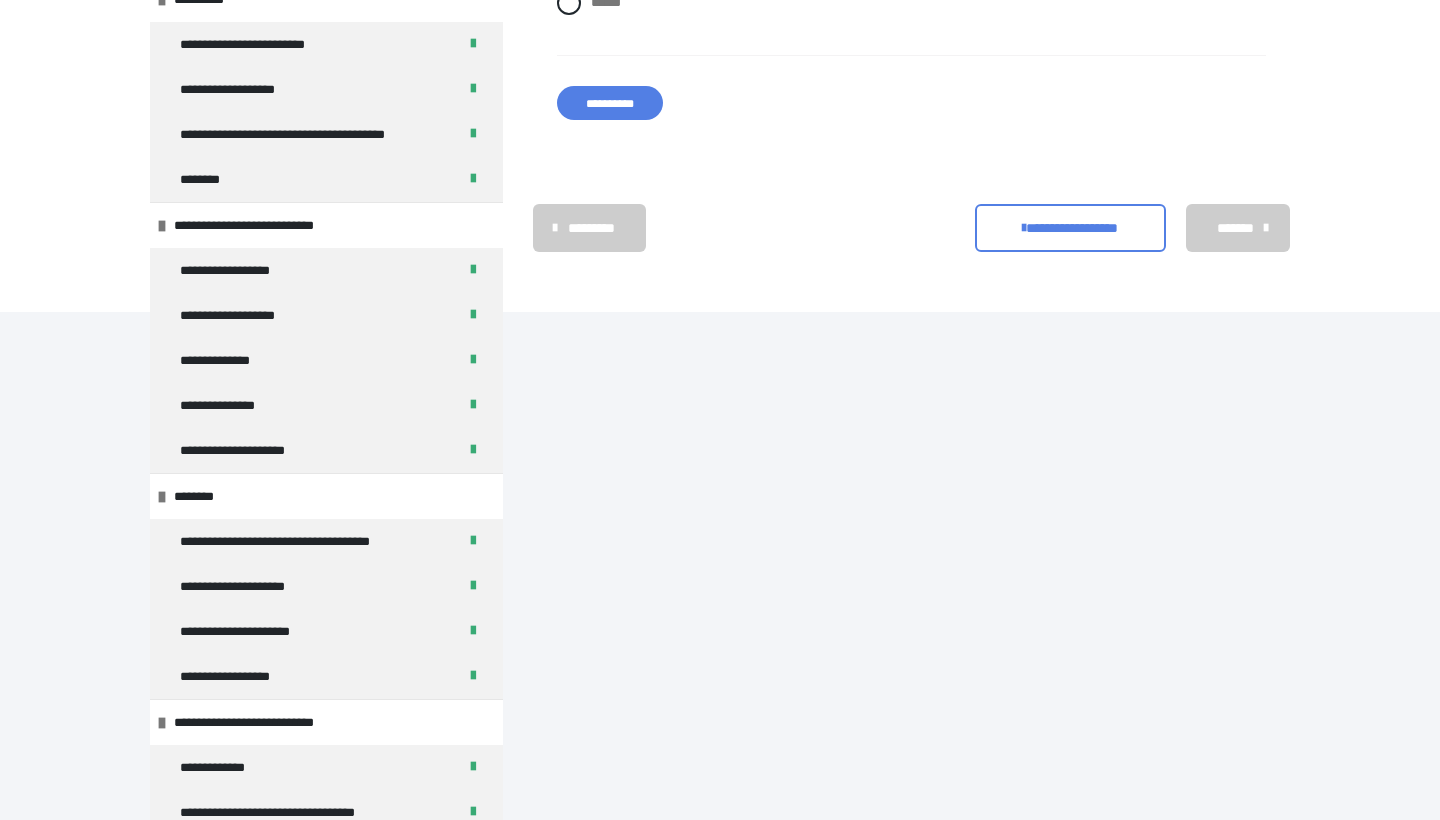 click on "*******" at bounding box center [608, -52] 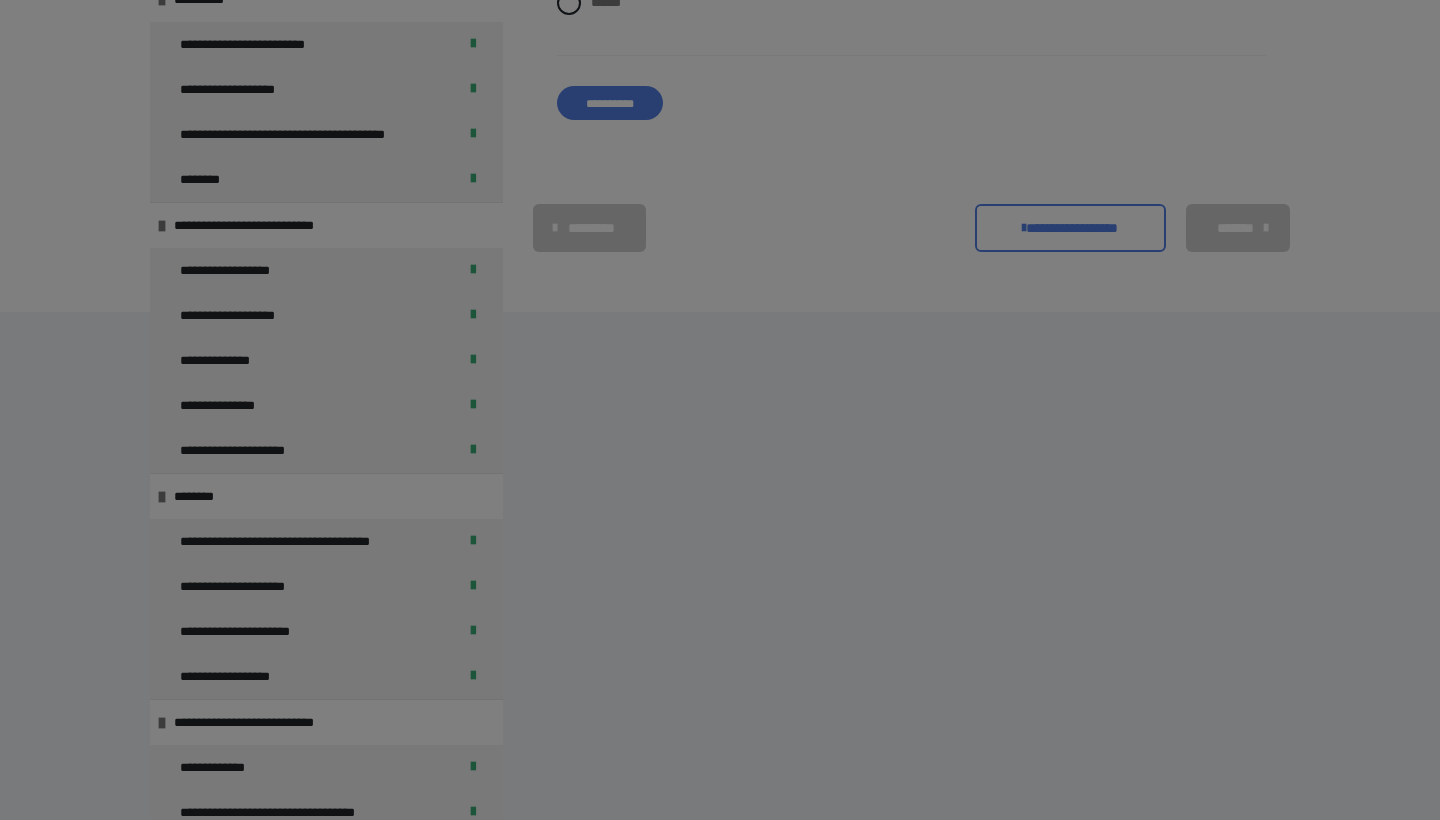 scroll, scrollTop: 417, scrollLeft: 0, axis: vertical 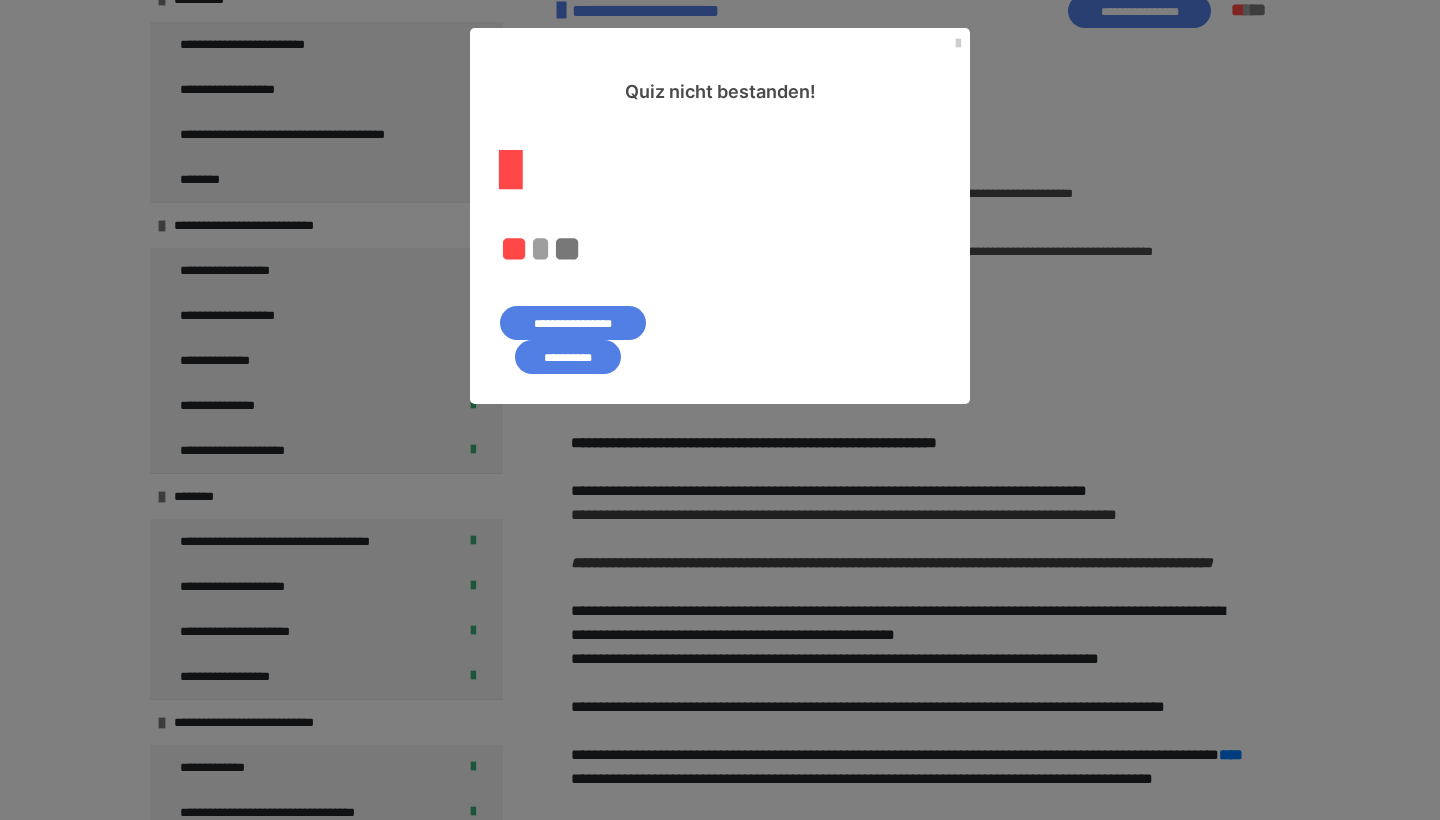 click on "**********" at bounding box center (573, 323) 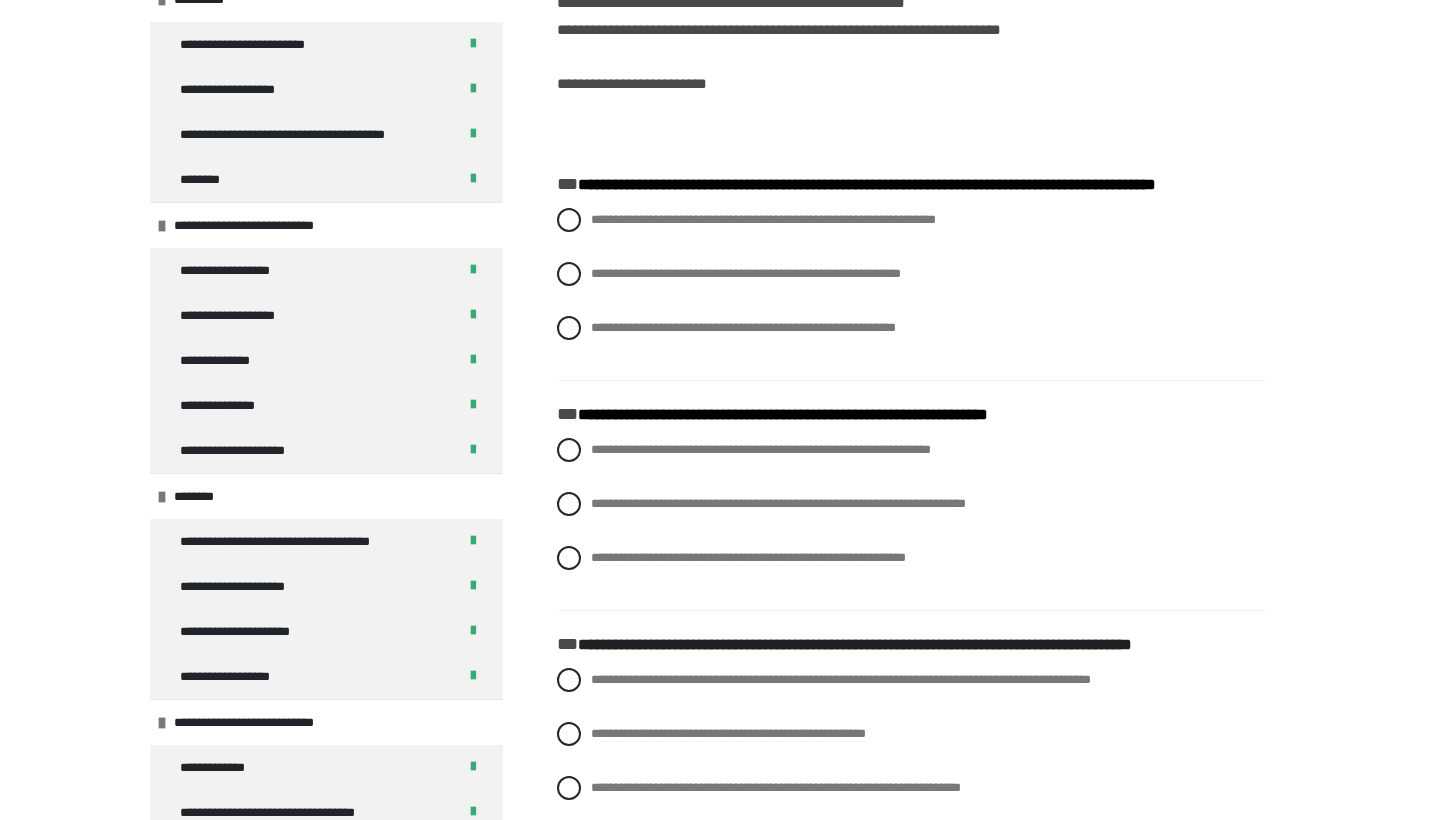 scroll, scrollTop: -2, scrollLeft: 0, axis: vertical 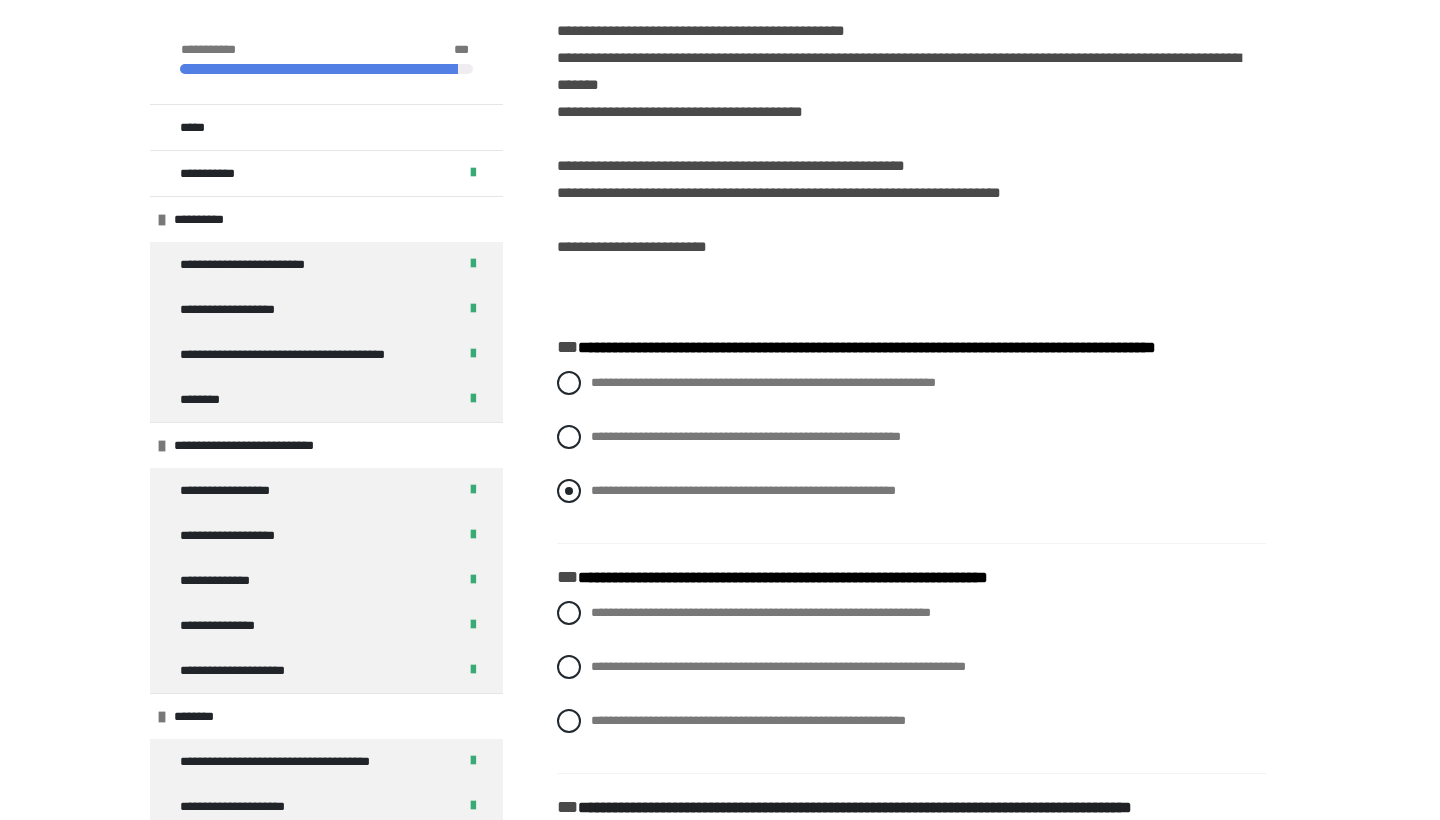click on "**********" at bounding box center [743, 490] 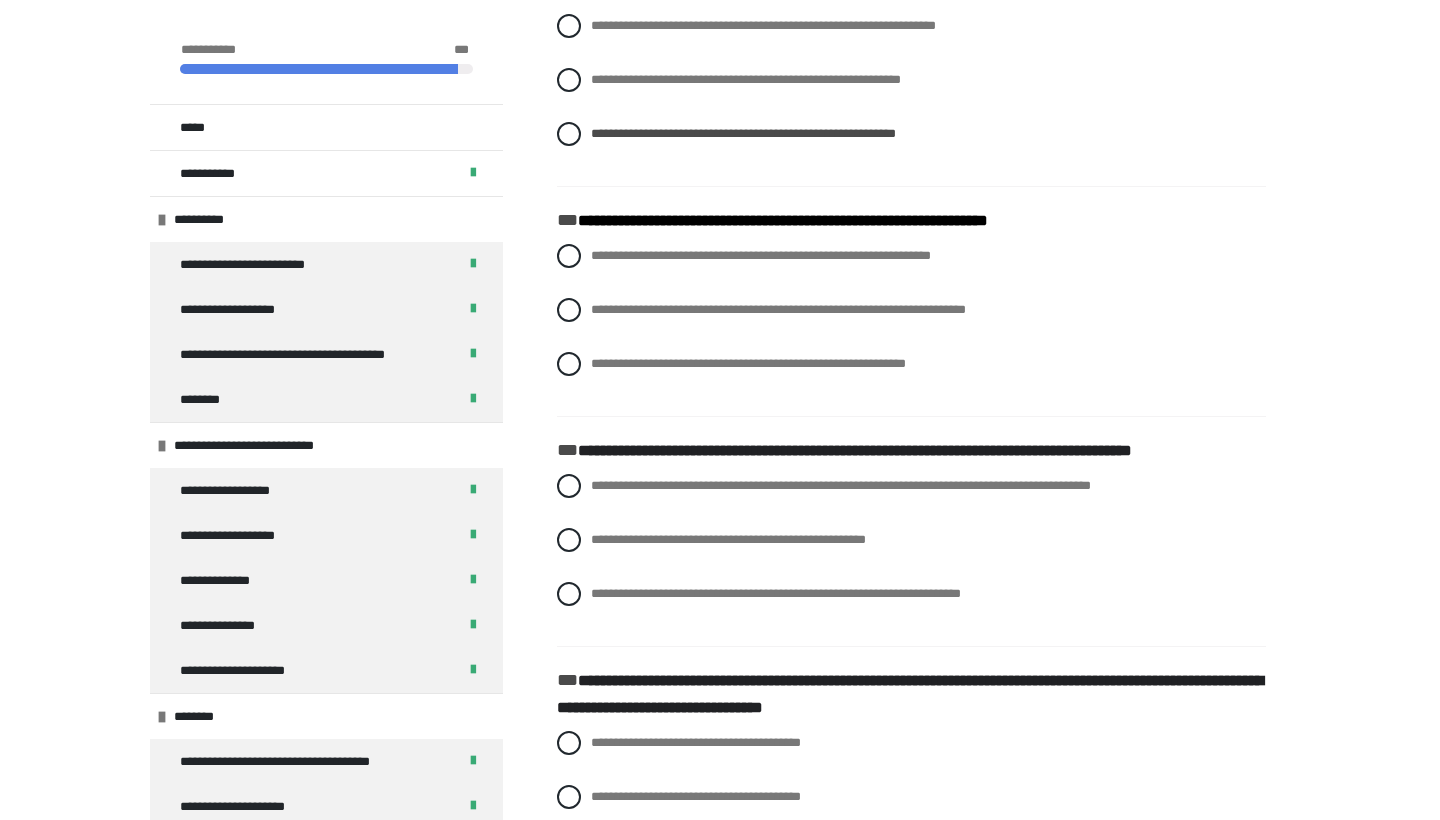 scroll, scrollTop: 809, scrollLeft: 0, axis: vertical 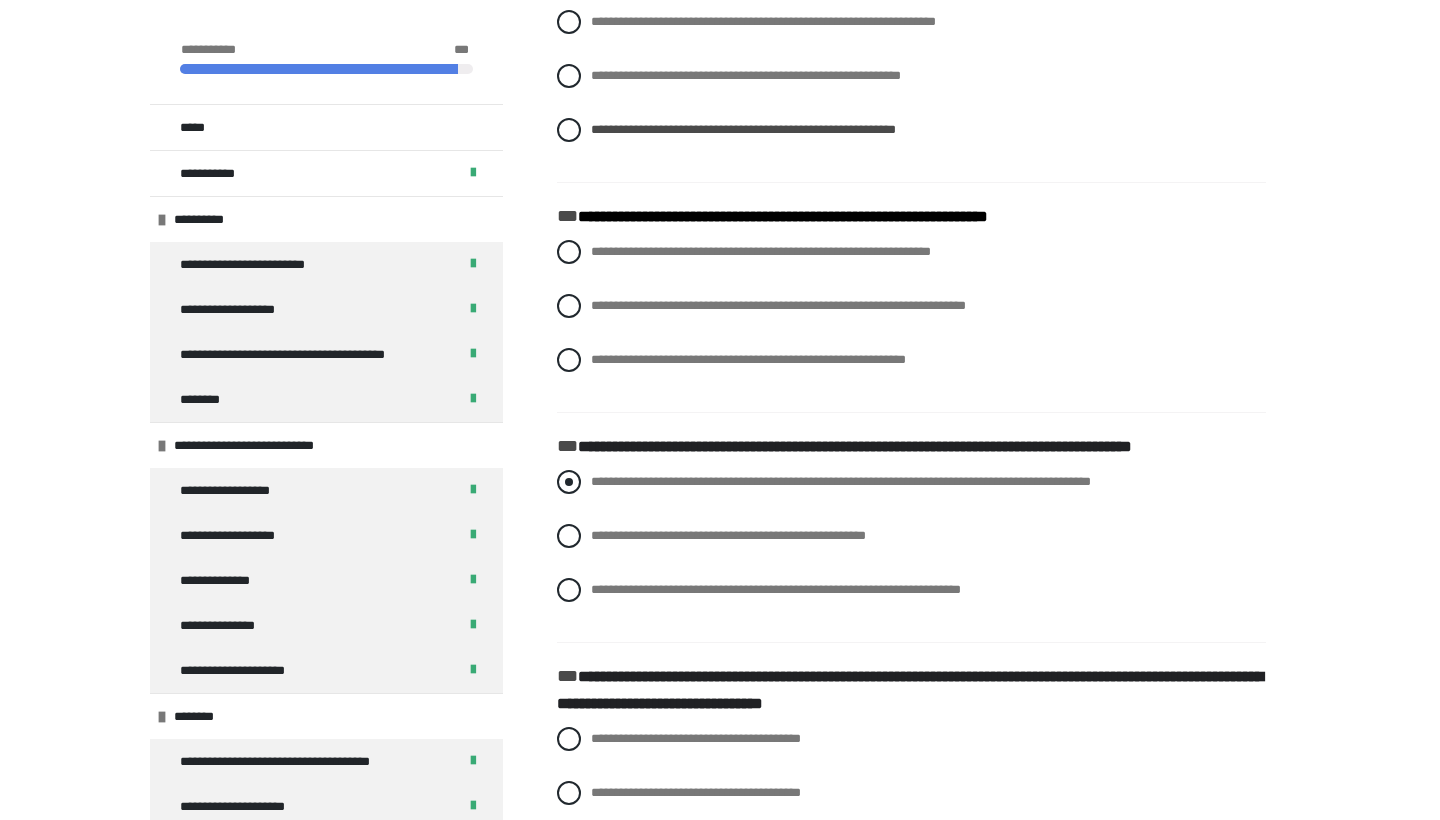 click on "**********" at bounding box center (841, 481) 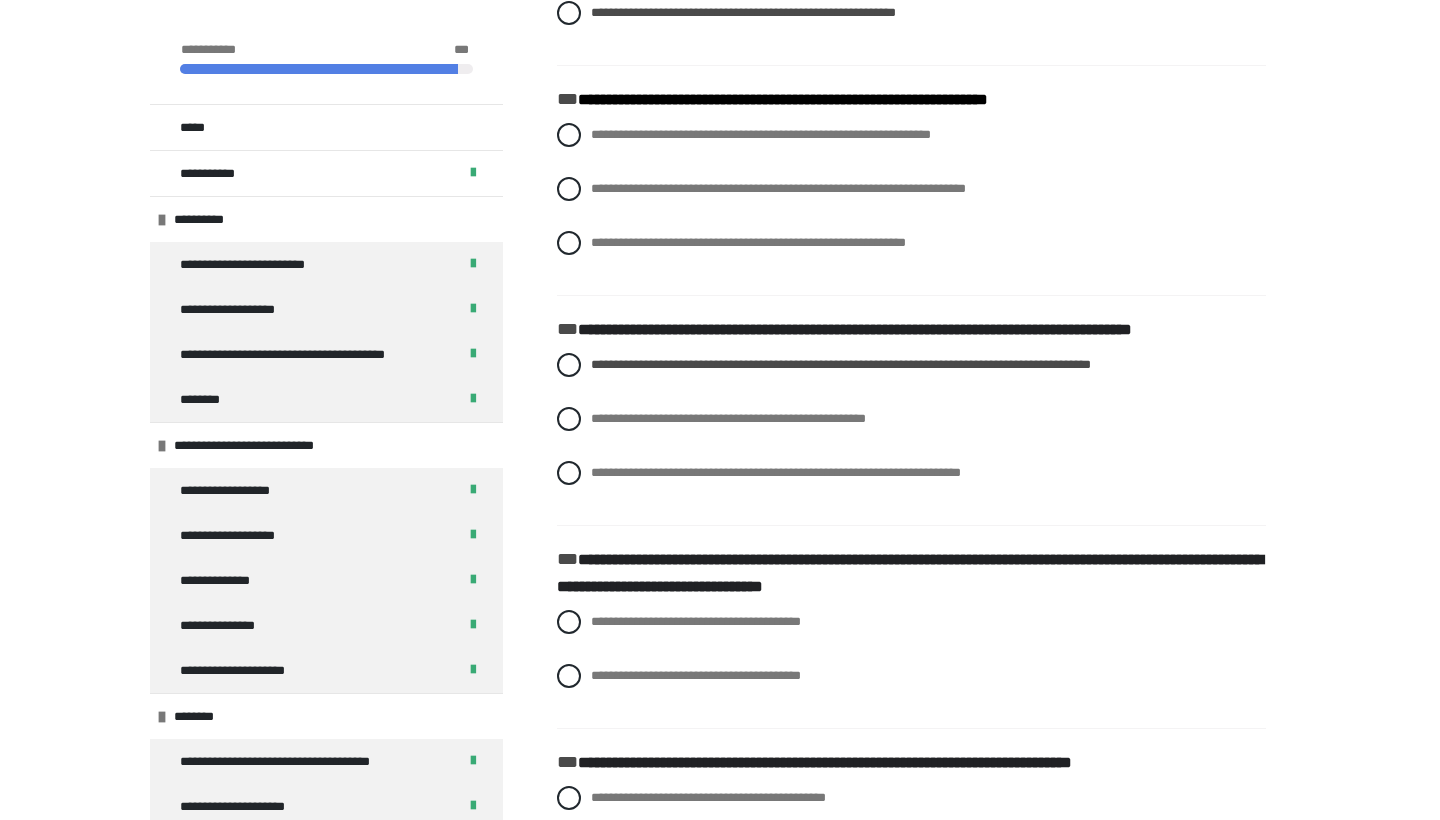 scroll, scrollTop: 948, scrollLeft: 0, axis: vertical 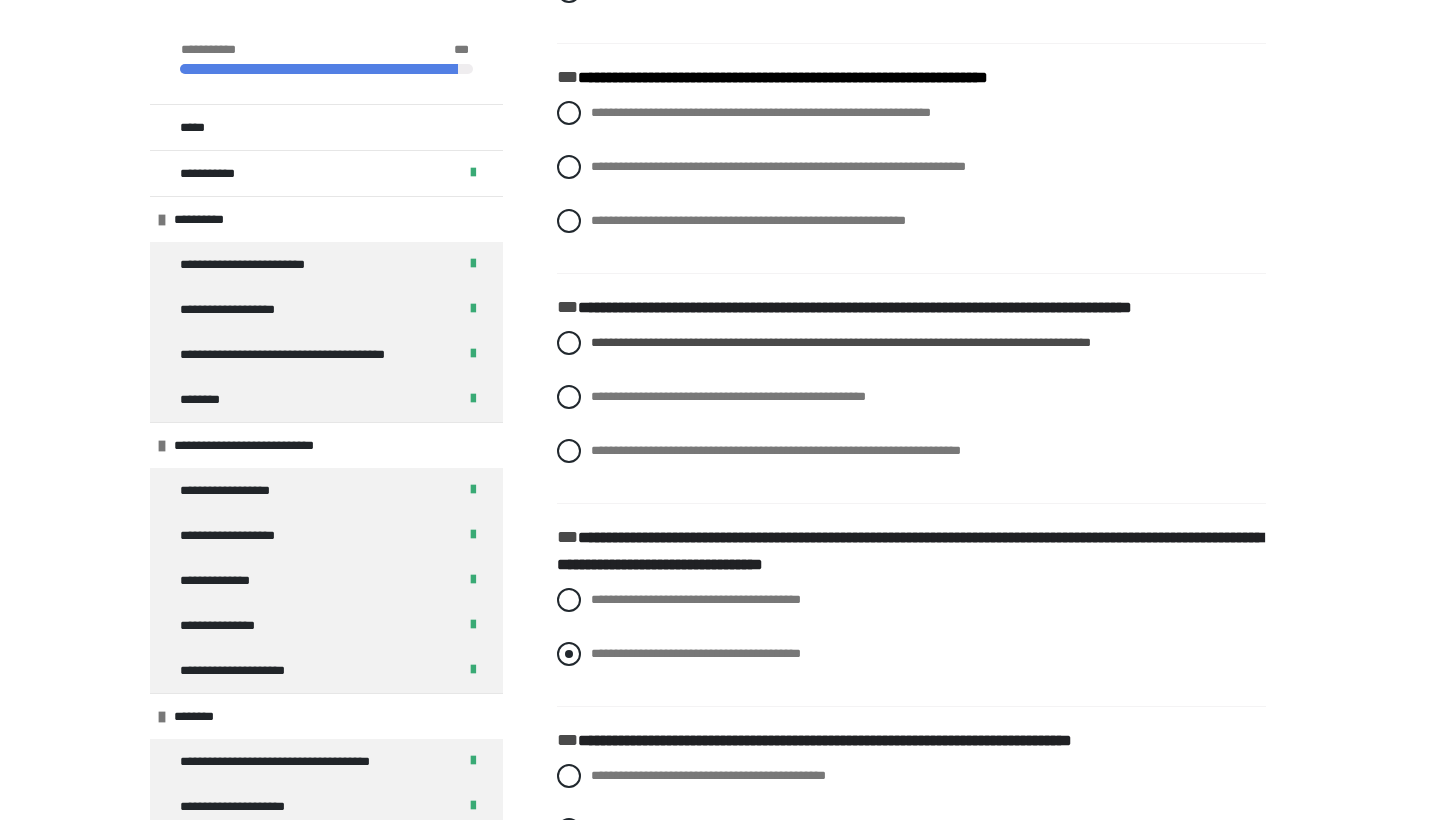 click on "**********" at bounding box center (696, 653) 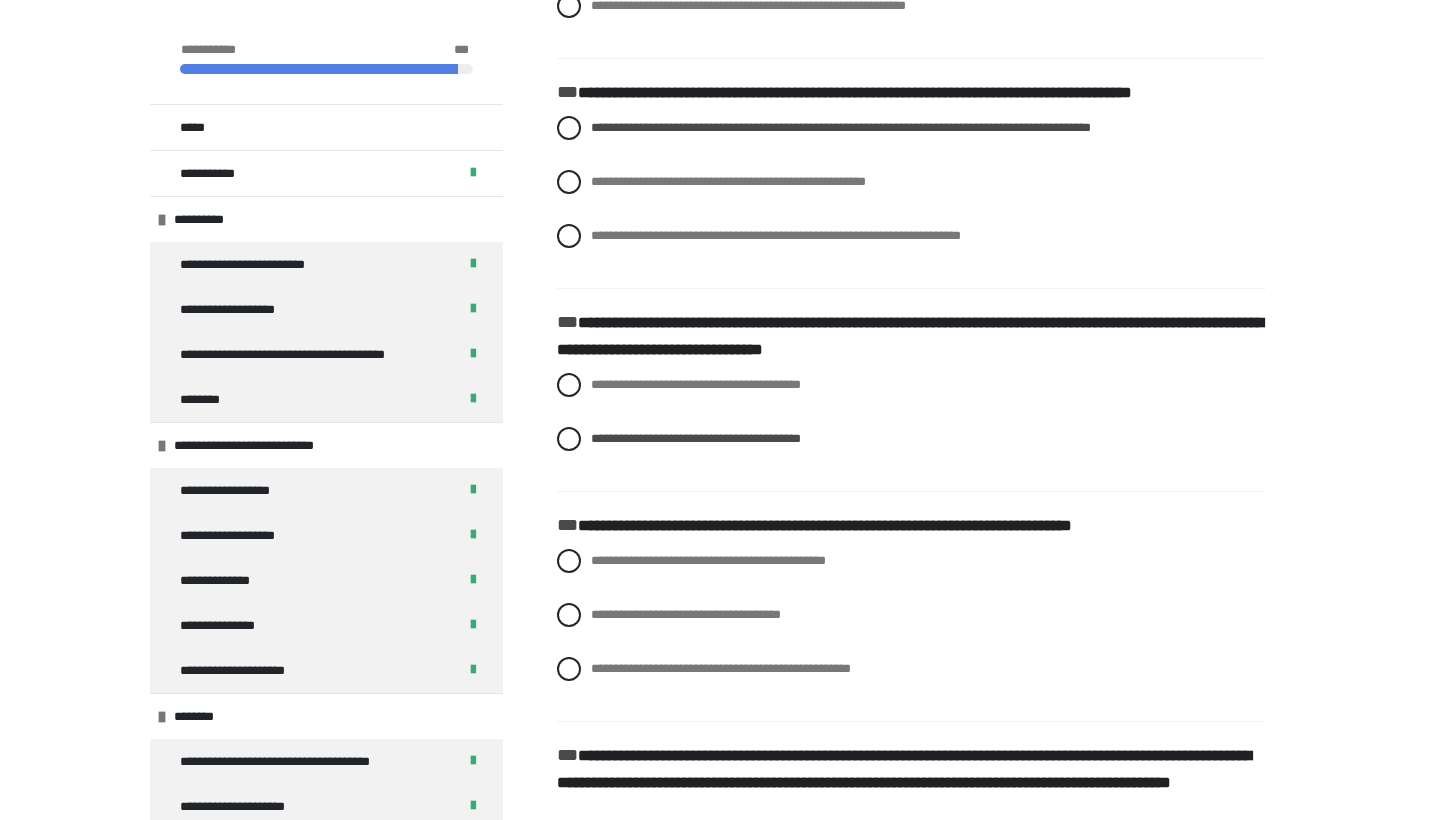 scroll, scrollTop: 1165, scrollLeft: 0, axis: vertical 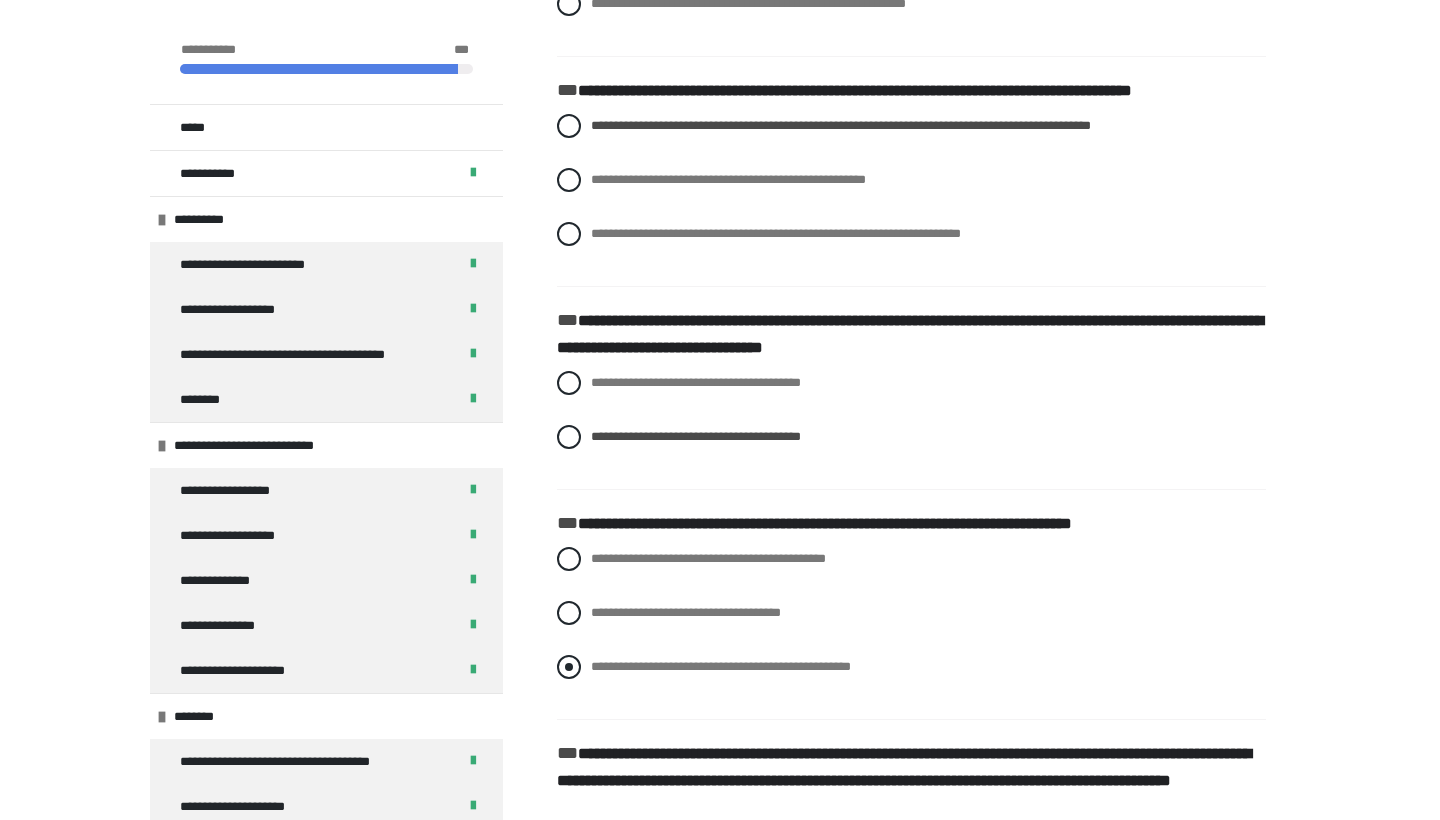 click on "**********" at bounding box center (721, 666) 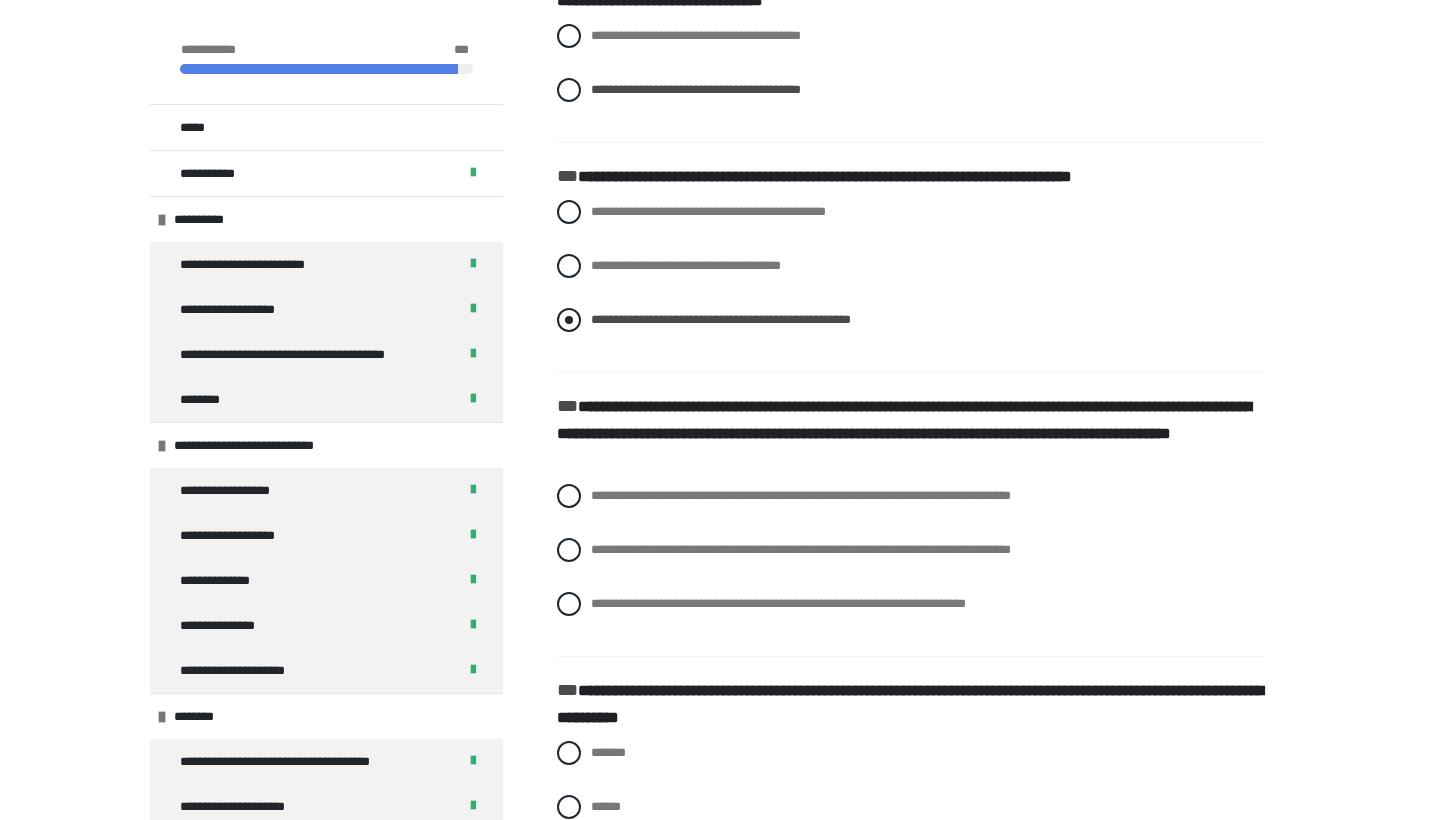 scroll, scrollTop: 1513, scrollLeft: 0, axis: vertical 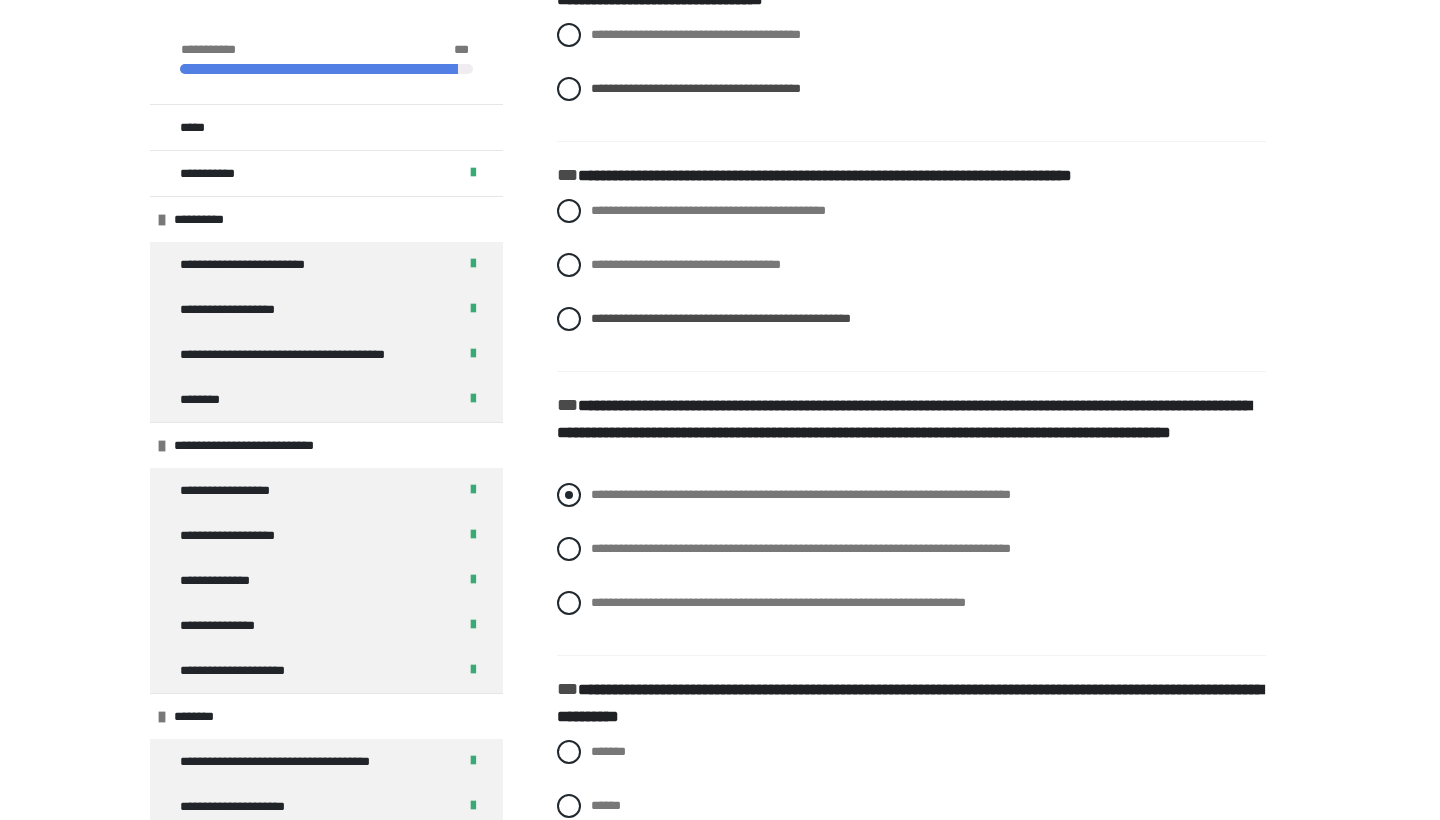 click on "**********" at bounding box center (801, 494) 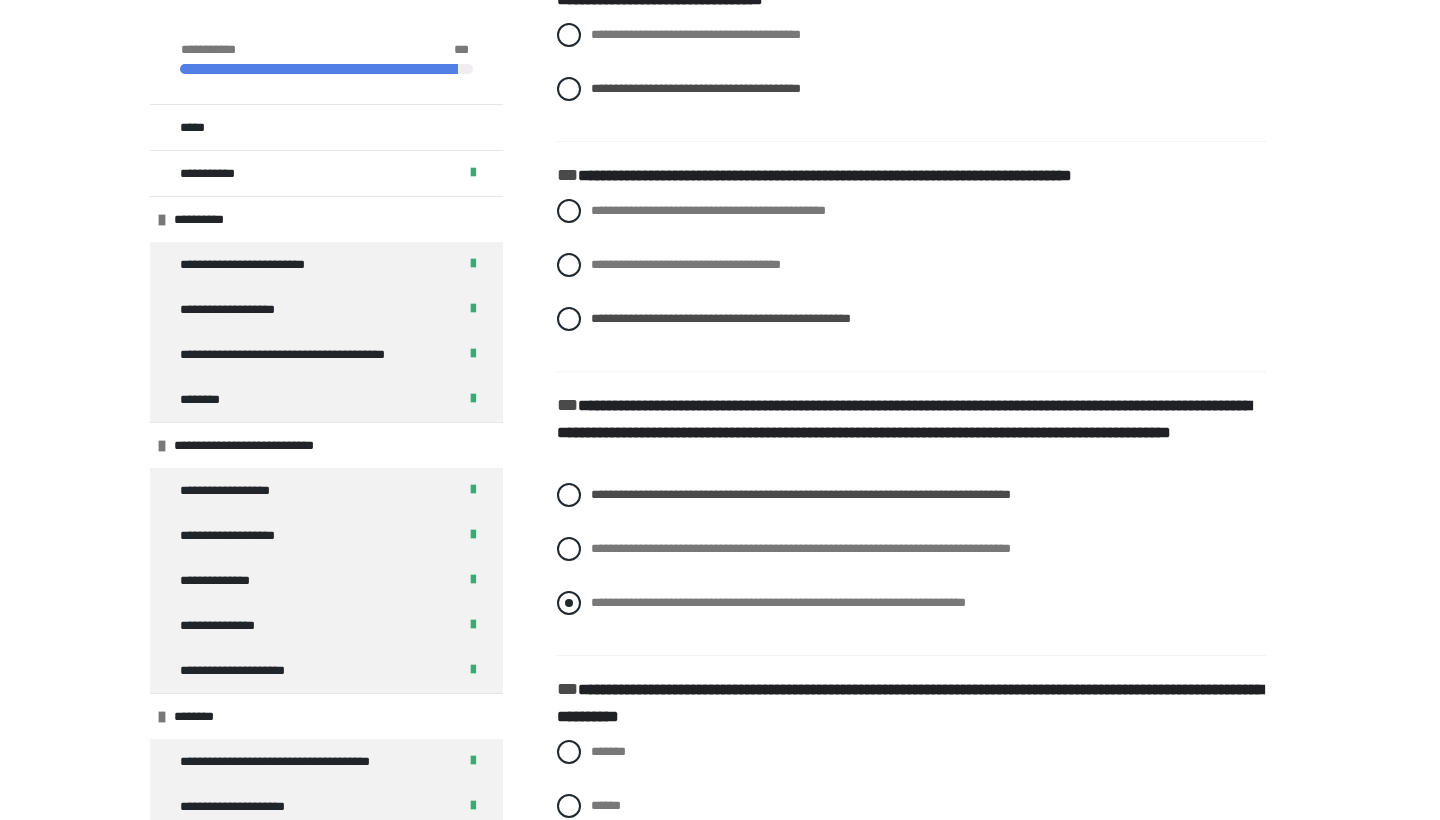 click on "**********" at bounding box center [778, 602] 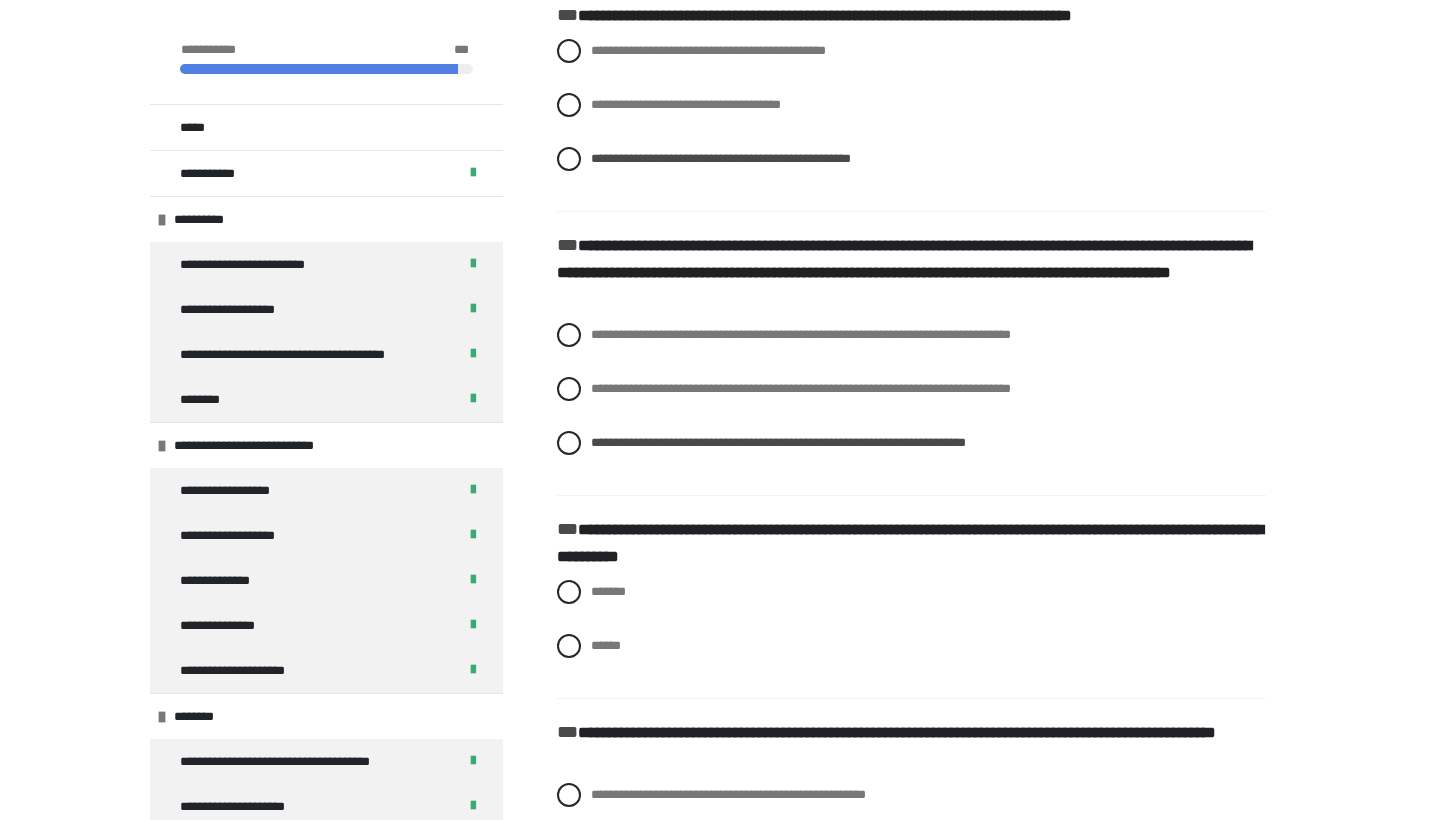 scroll, scrollTop: 1683, scrollLeft: 0, axis: vertical 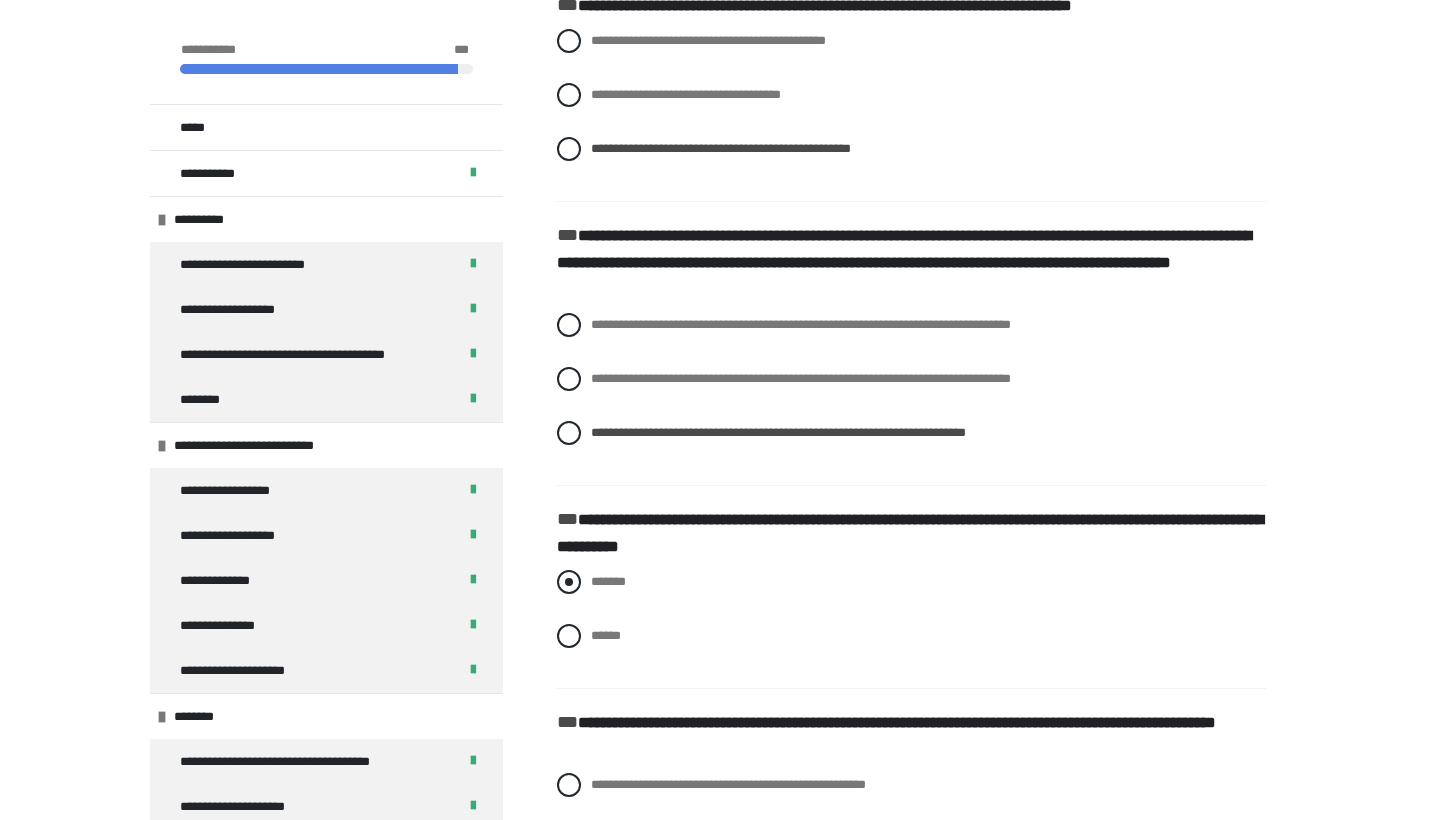 click on "*******" at bounding box center [608, 581] 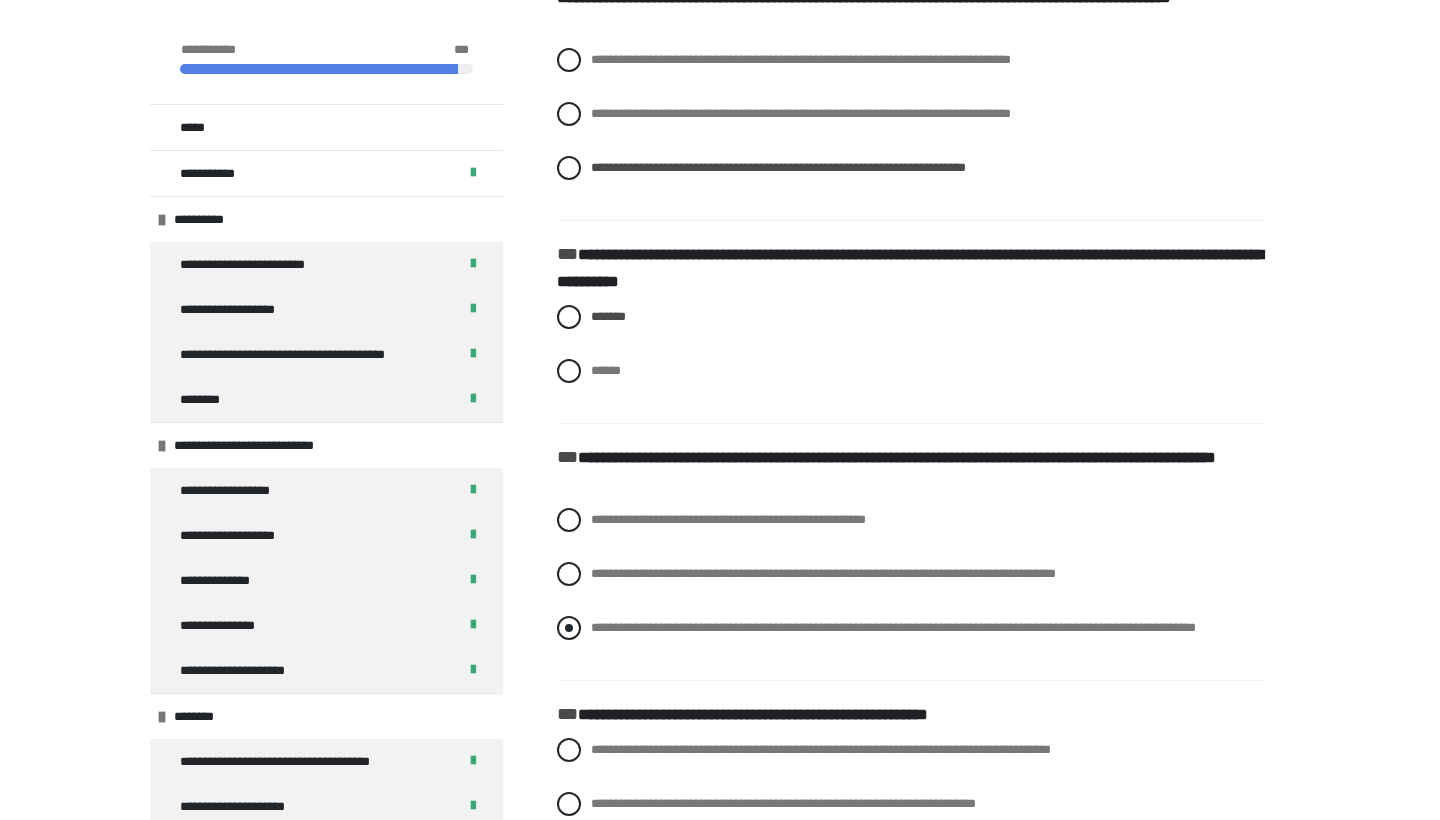 scroll, scrollTop: 1964, scrollLeft: 0, axis: vertical 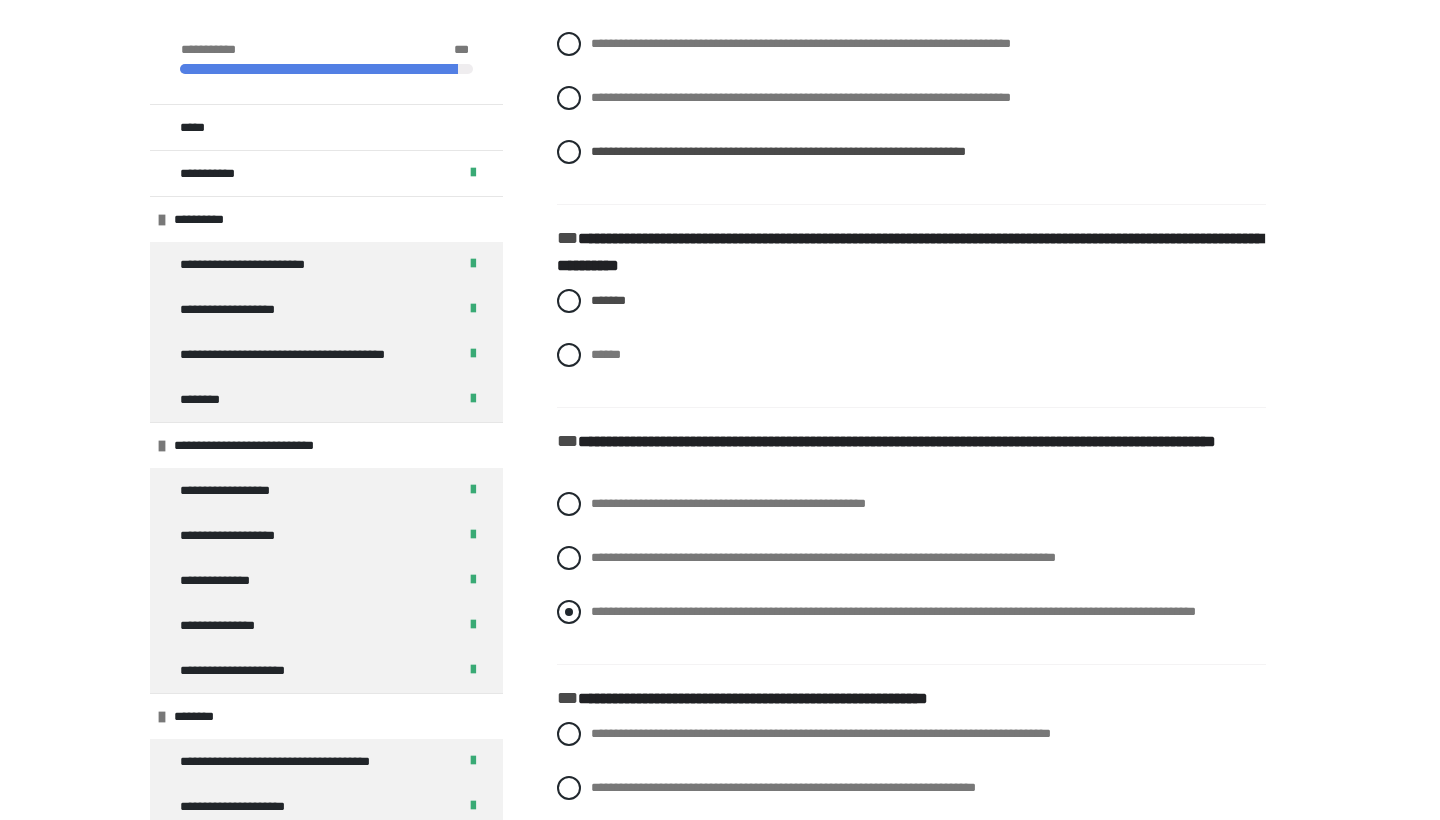 click on "**********" at bounding box center [893, 611] 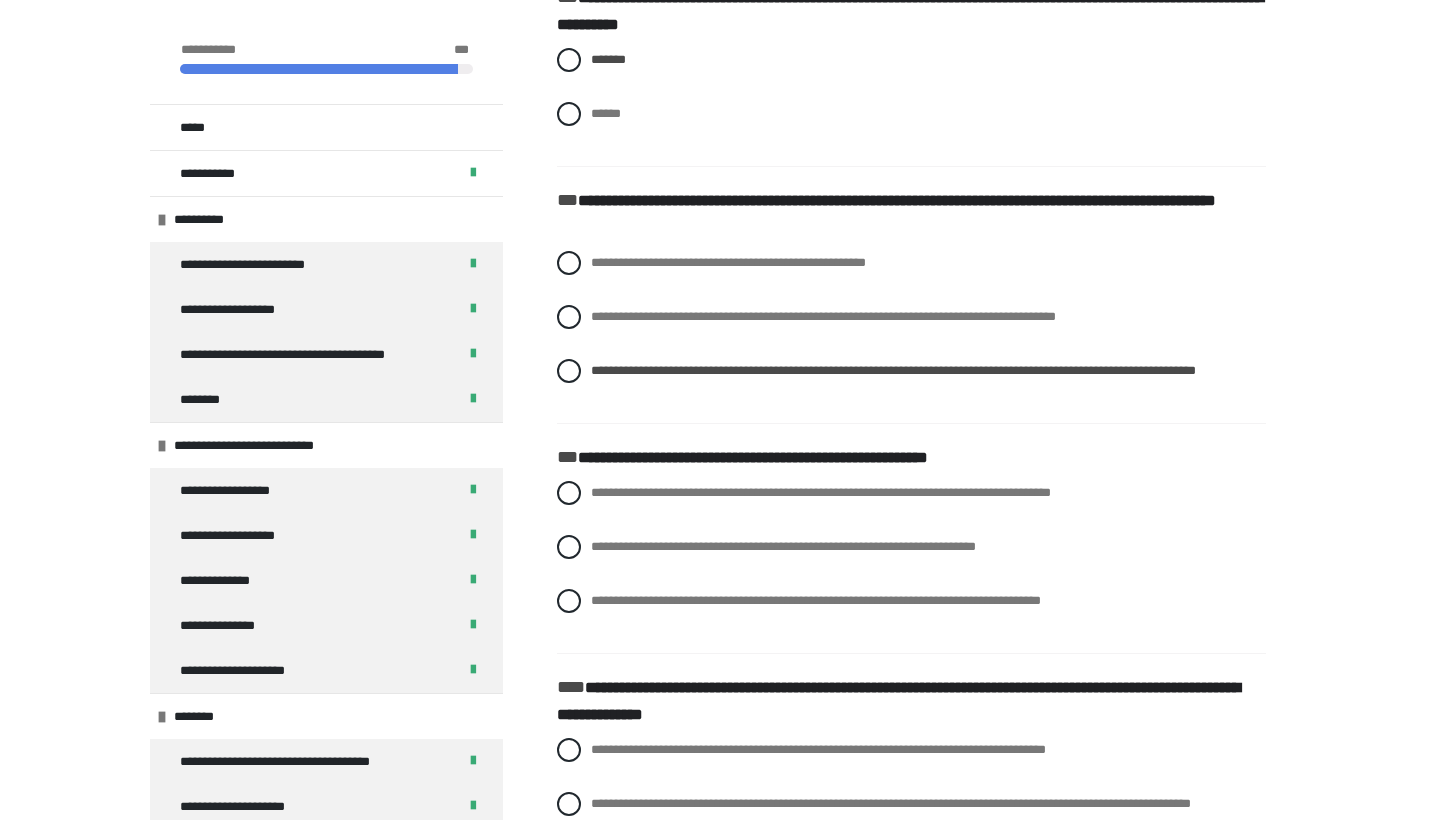 scroll, scrollTop: 2206, scrollLeft: 0, axis: vertical 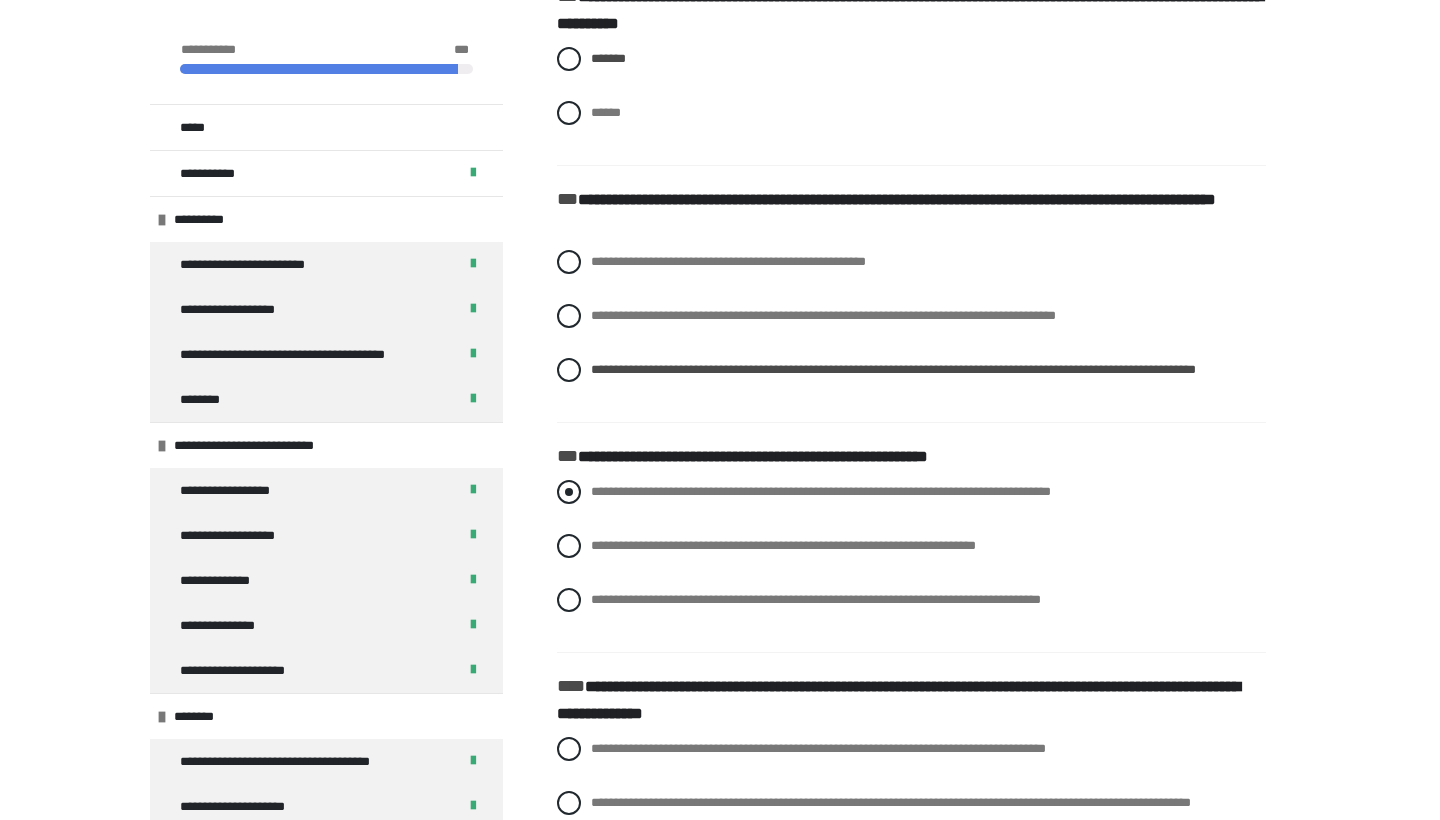 click on "**********" at bounding box center [821, 491] 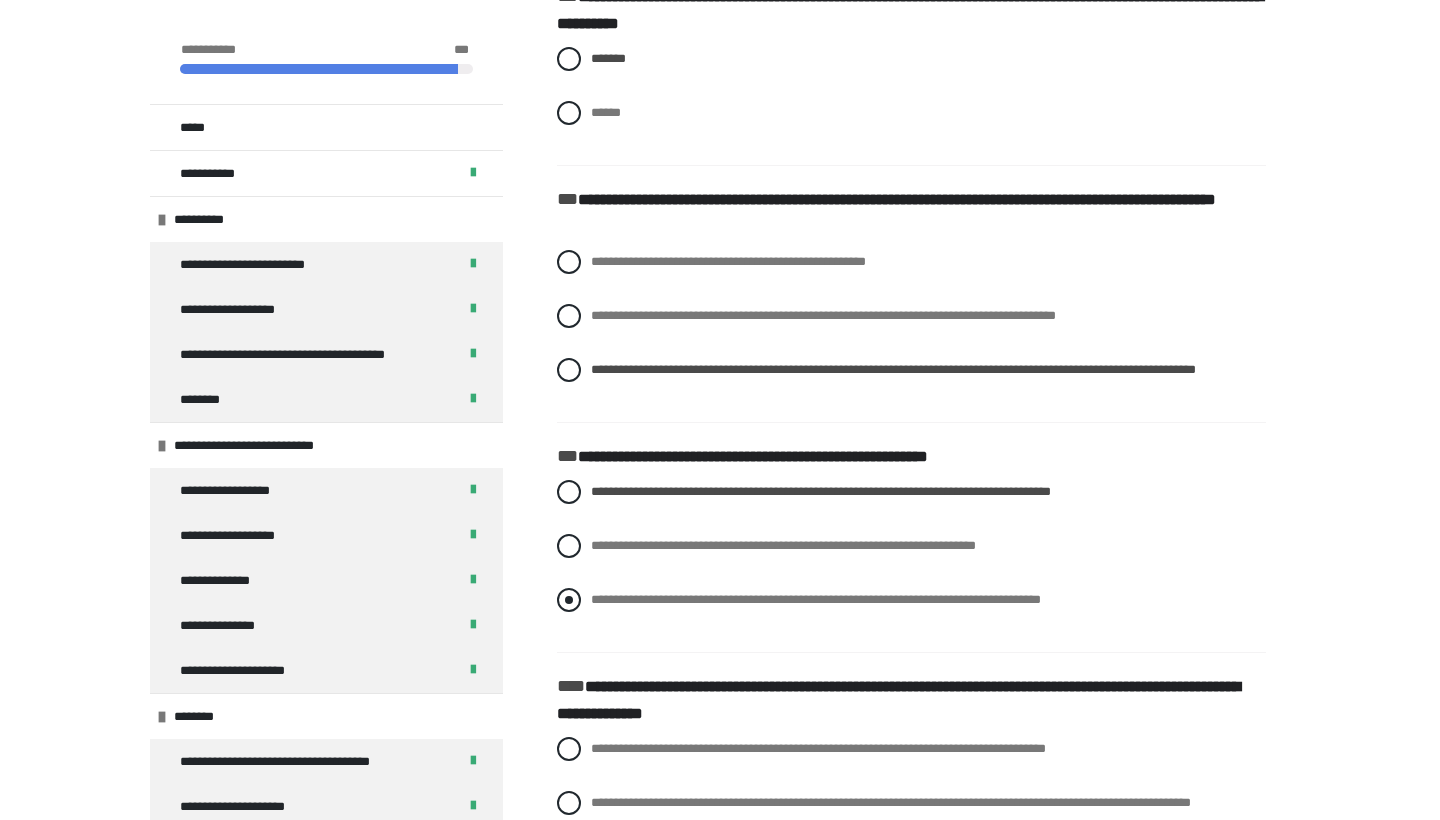 click on "**********" at bounding box center [816, 599] 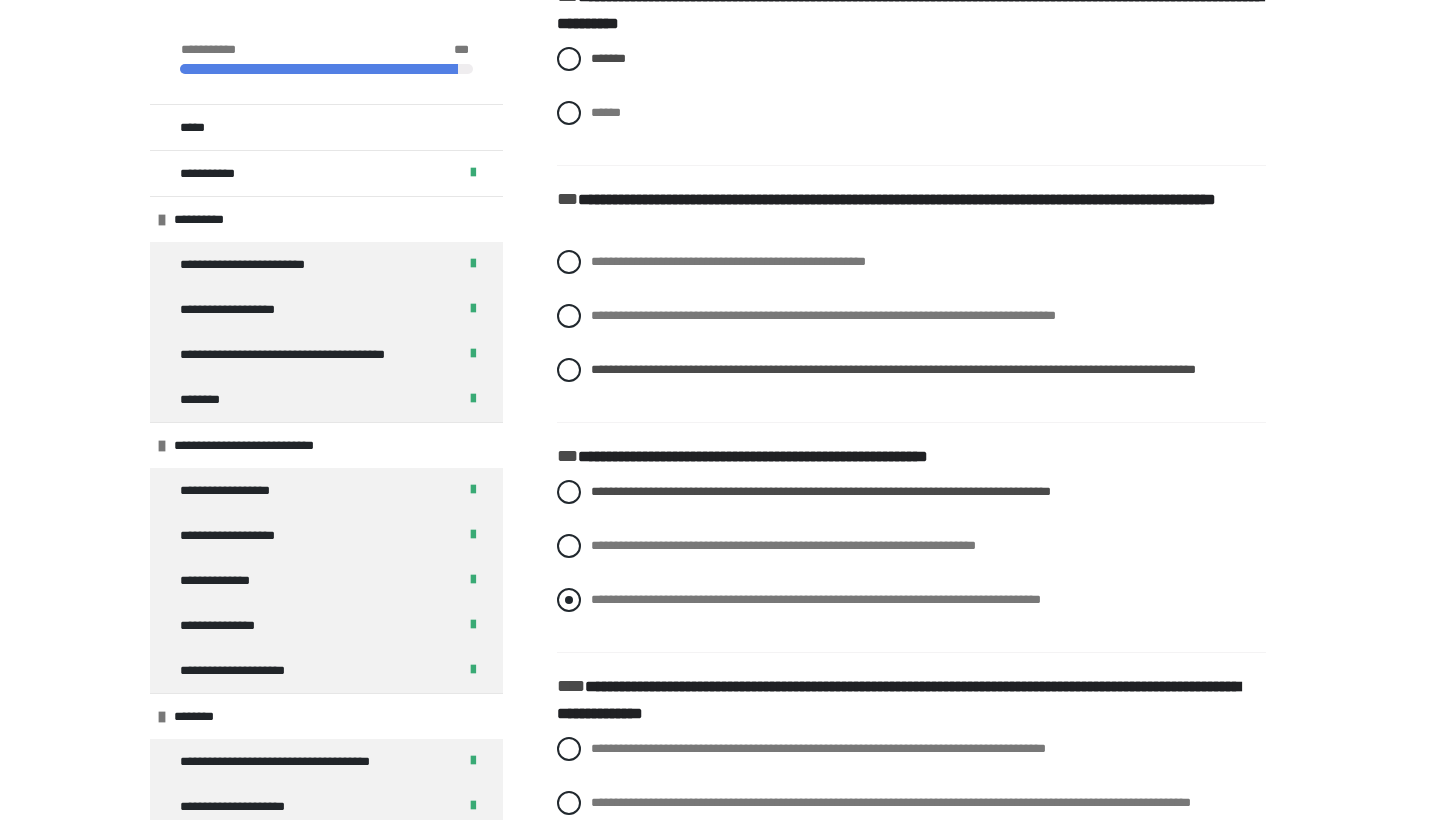 radio on "****" 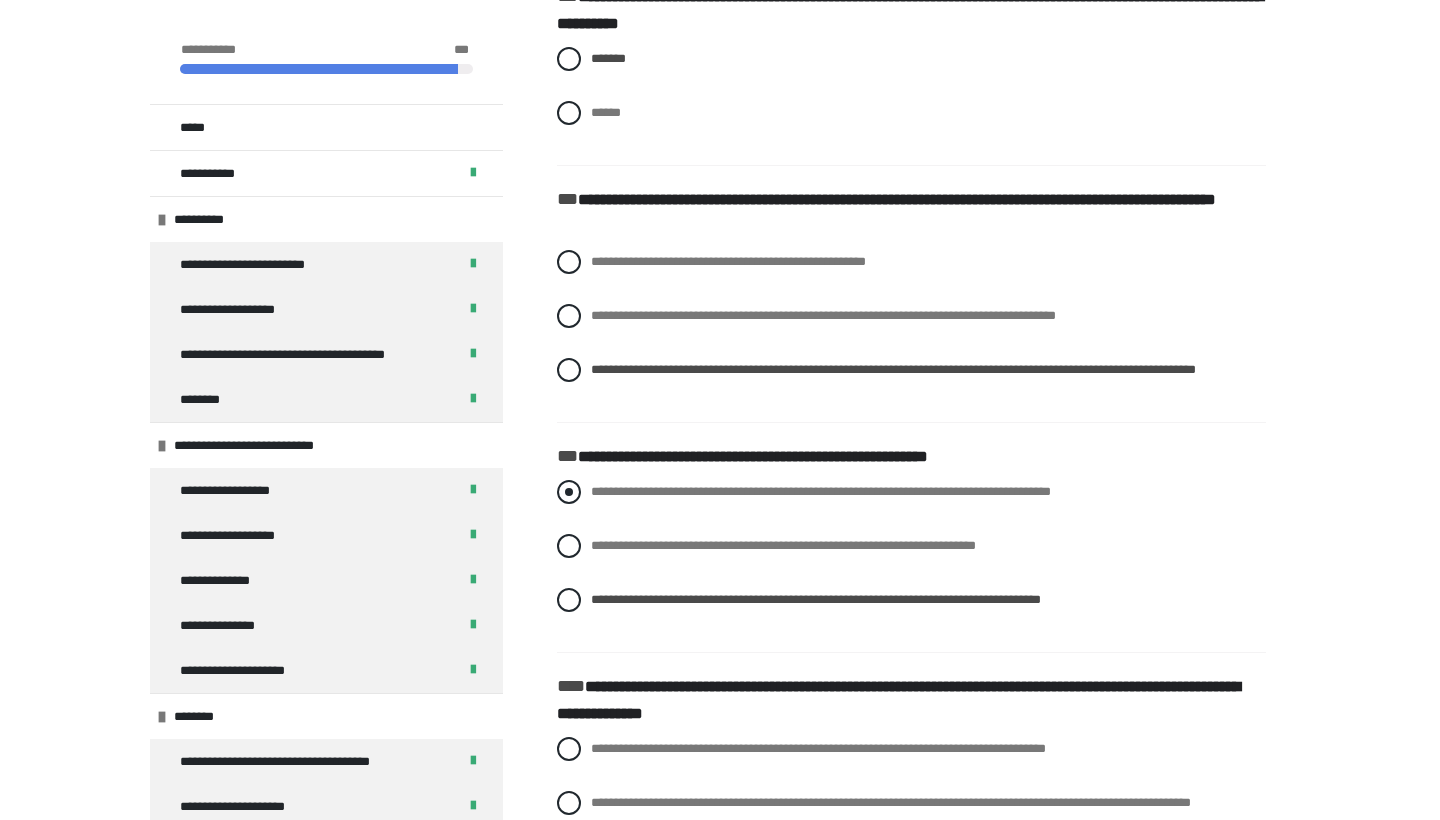 click on "**********" at bounding box center (821, 491) 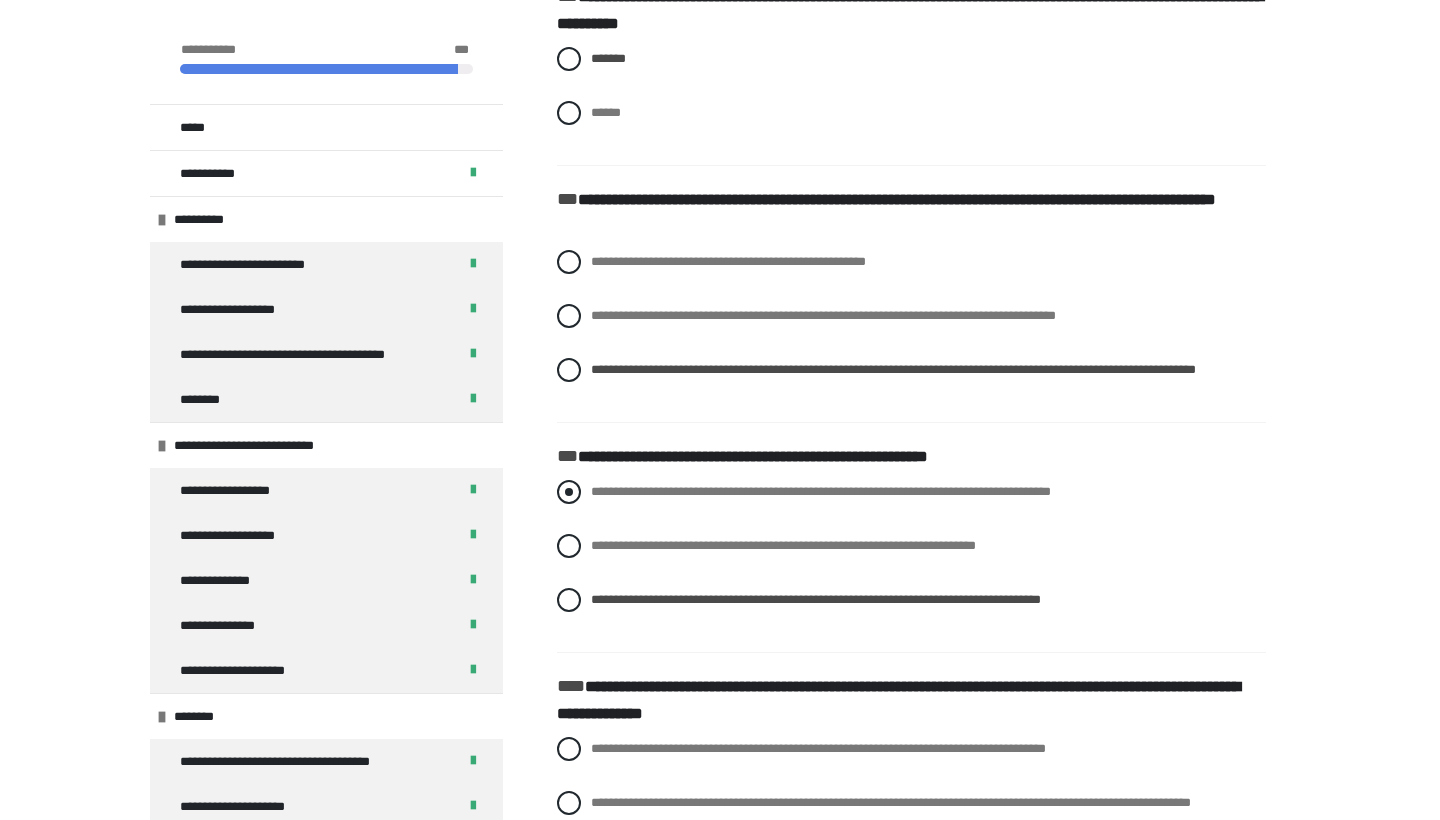 radio on "****" 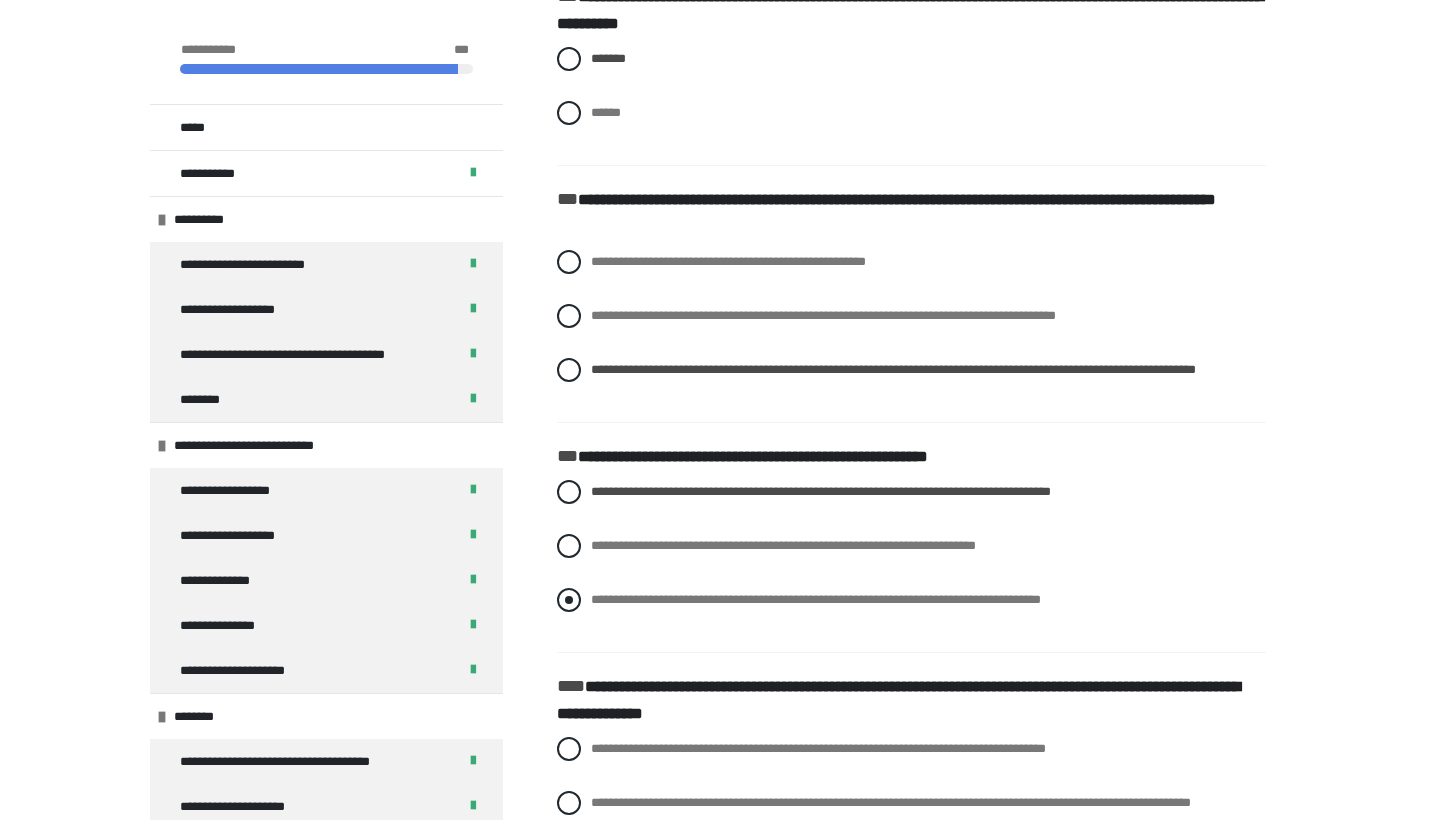 click on "**********" at bounding box center [911, 600] 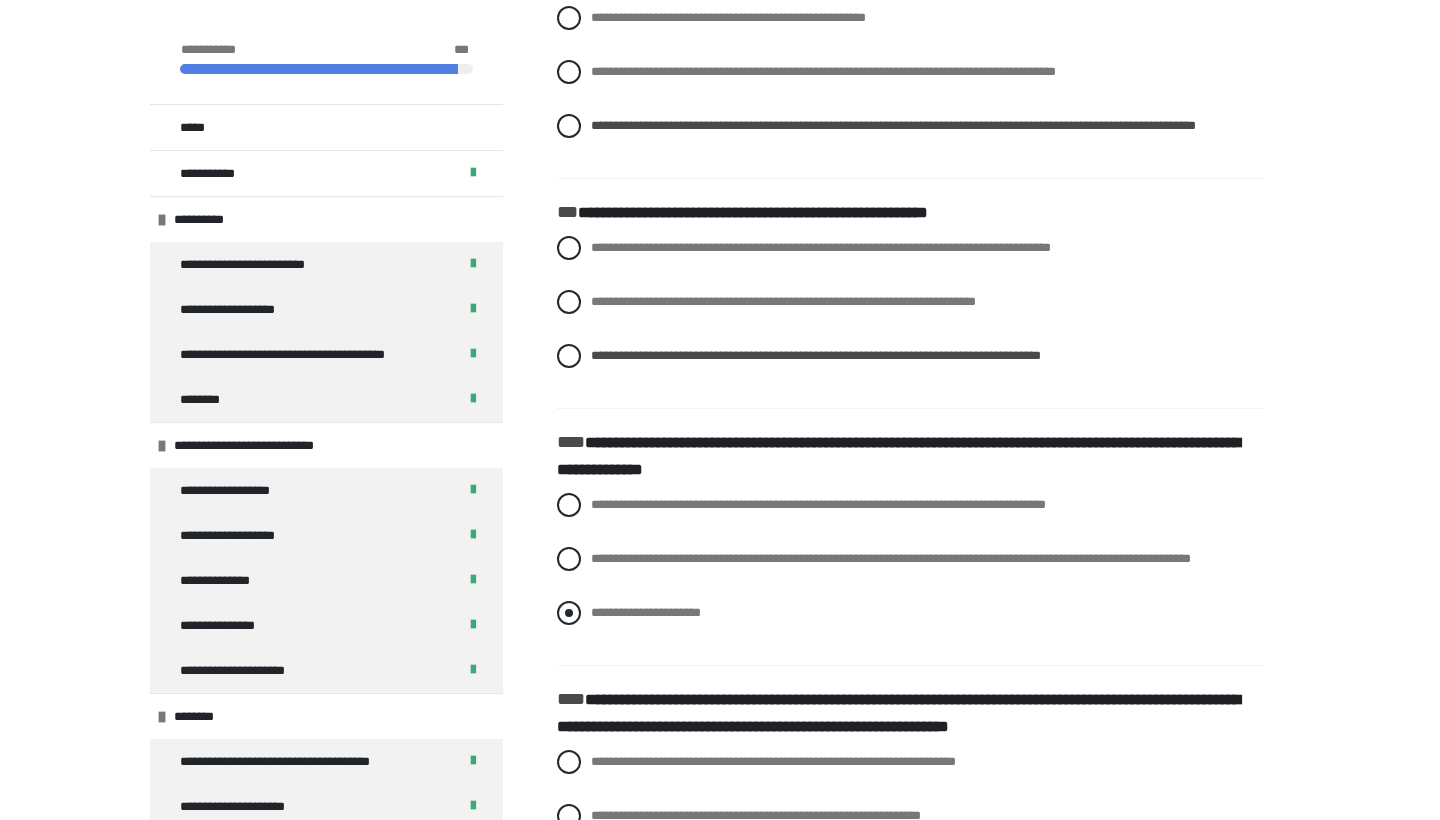 scroll, scrollTop: 2450, scrollLeft: 0, axis: vertical 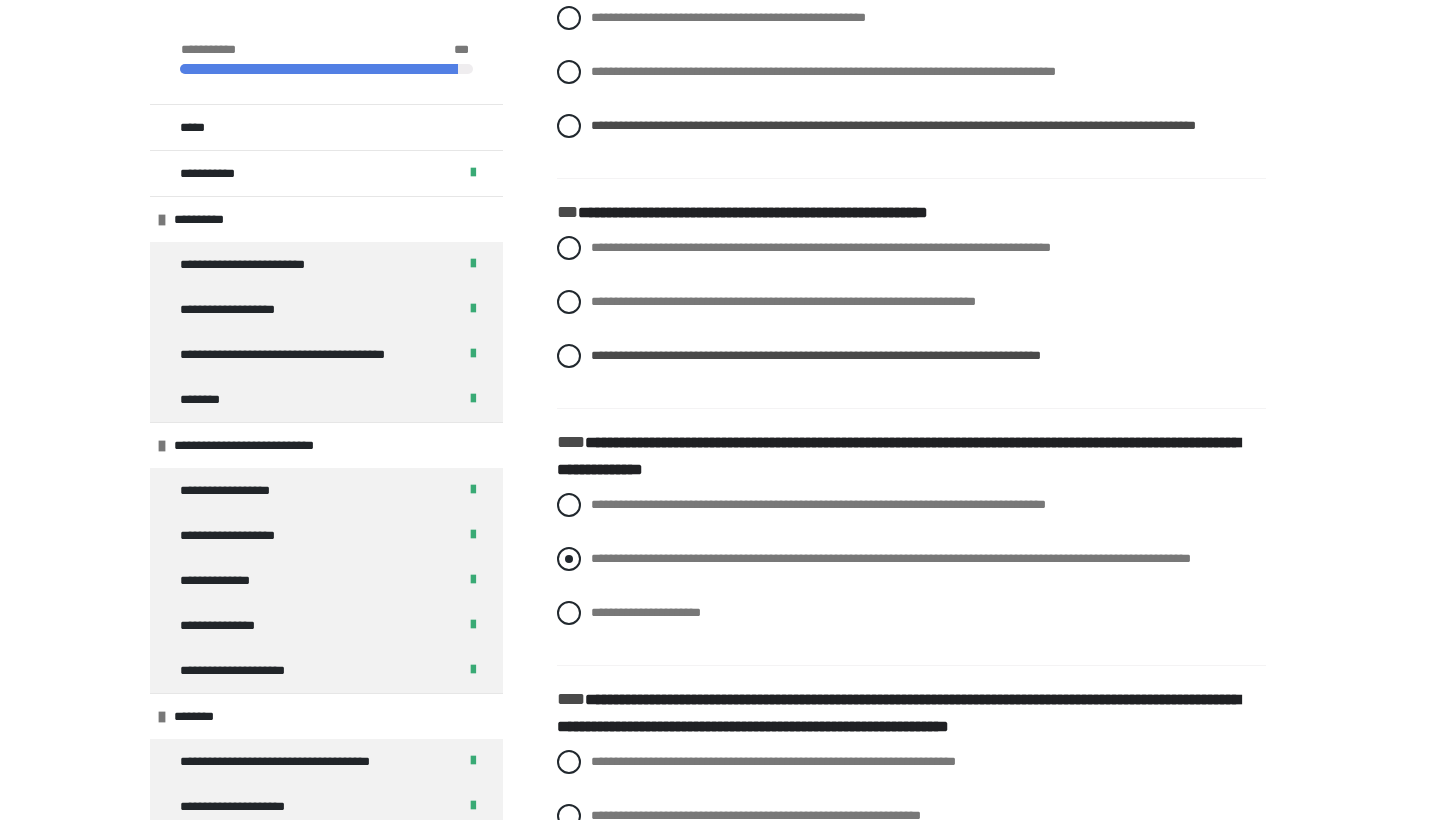 click on "**********" at bounding box center (891, 558) 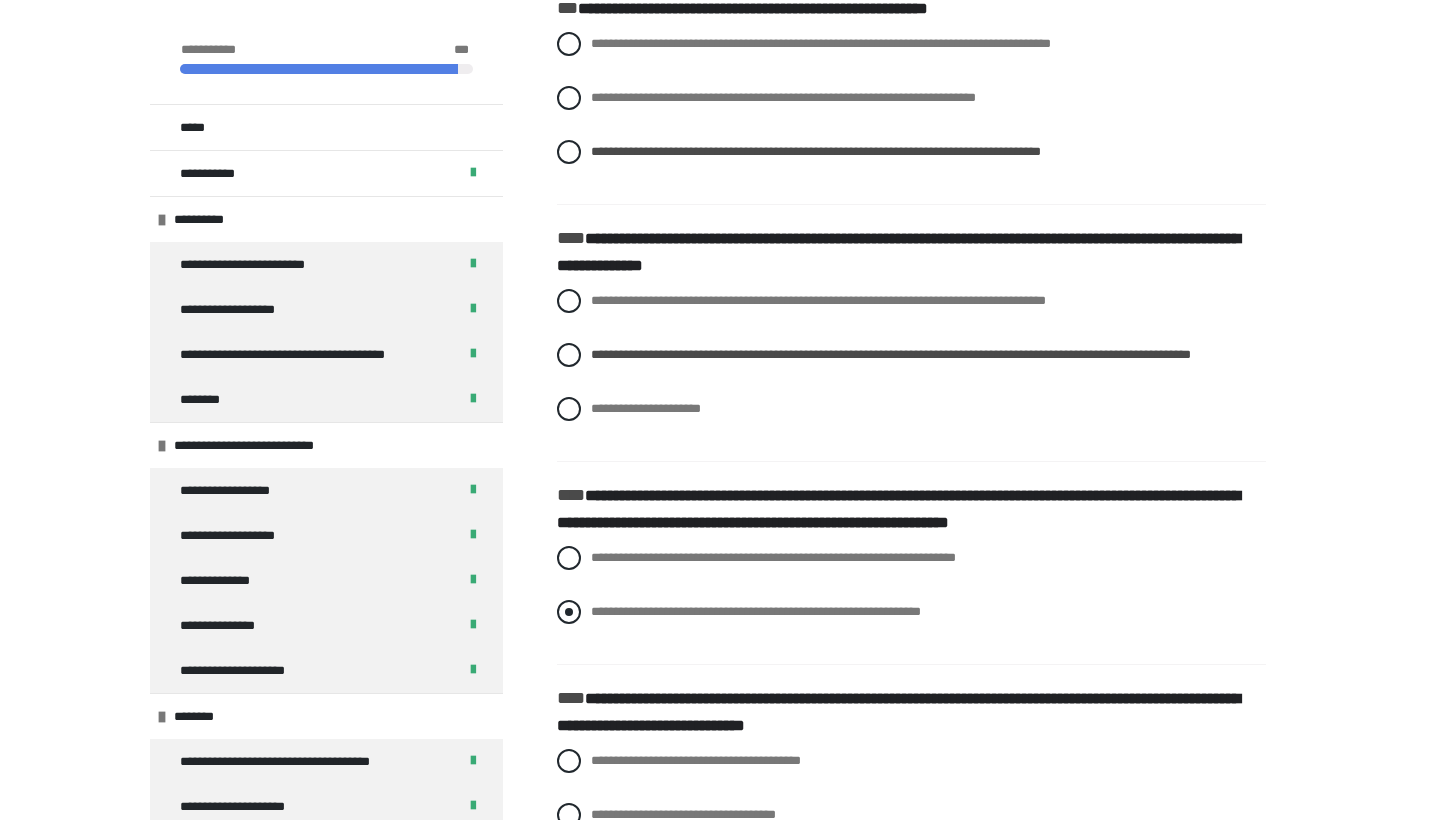 scroll, scrollTop: 2661, scrollLeft: 0, axis: vertical 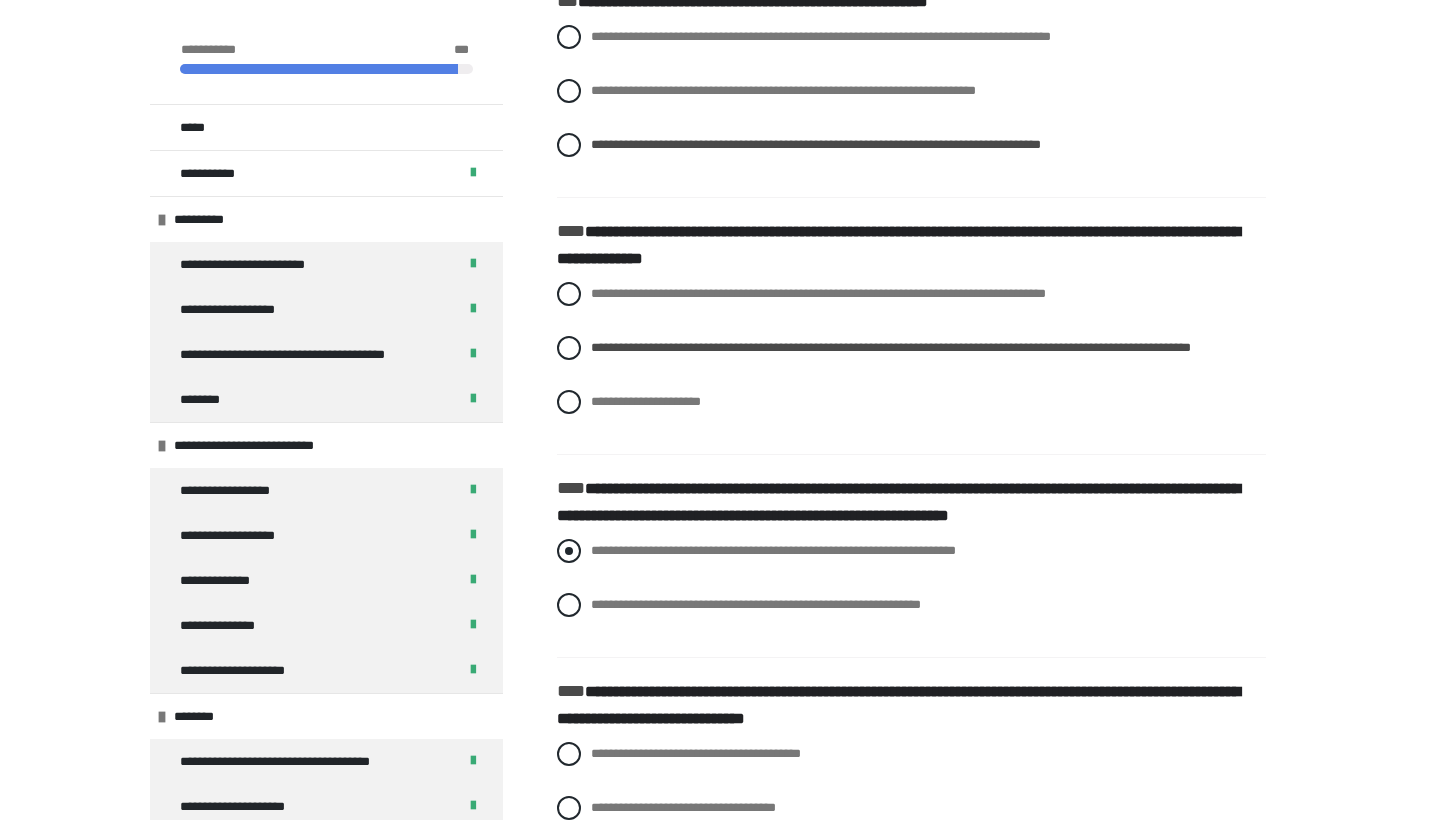 click on "**********" at bounding box center [773, 550] 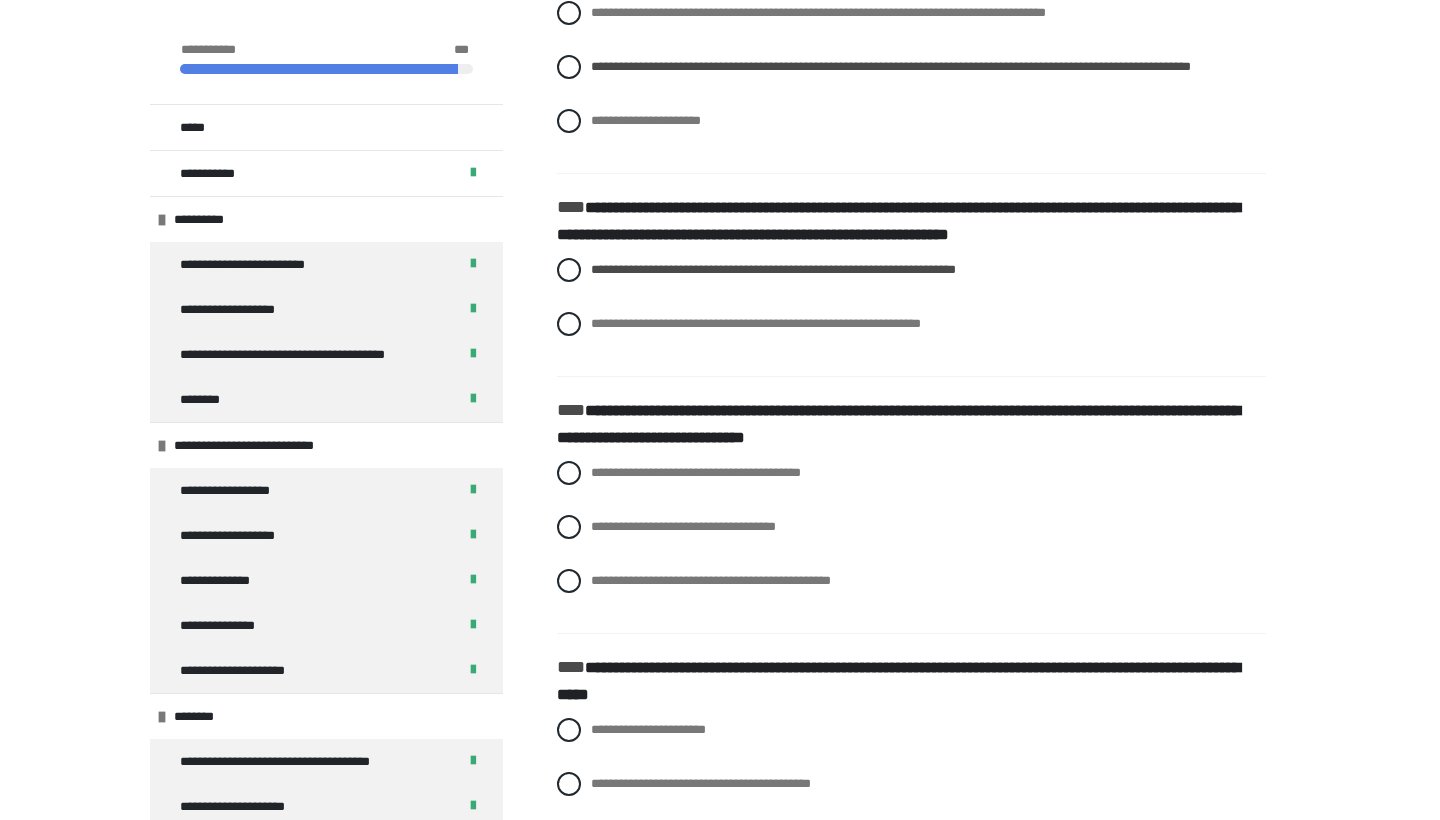 scroll, scrollTop: 2945, scrollLeft: 0, axis: vertical 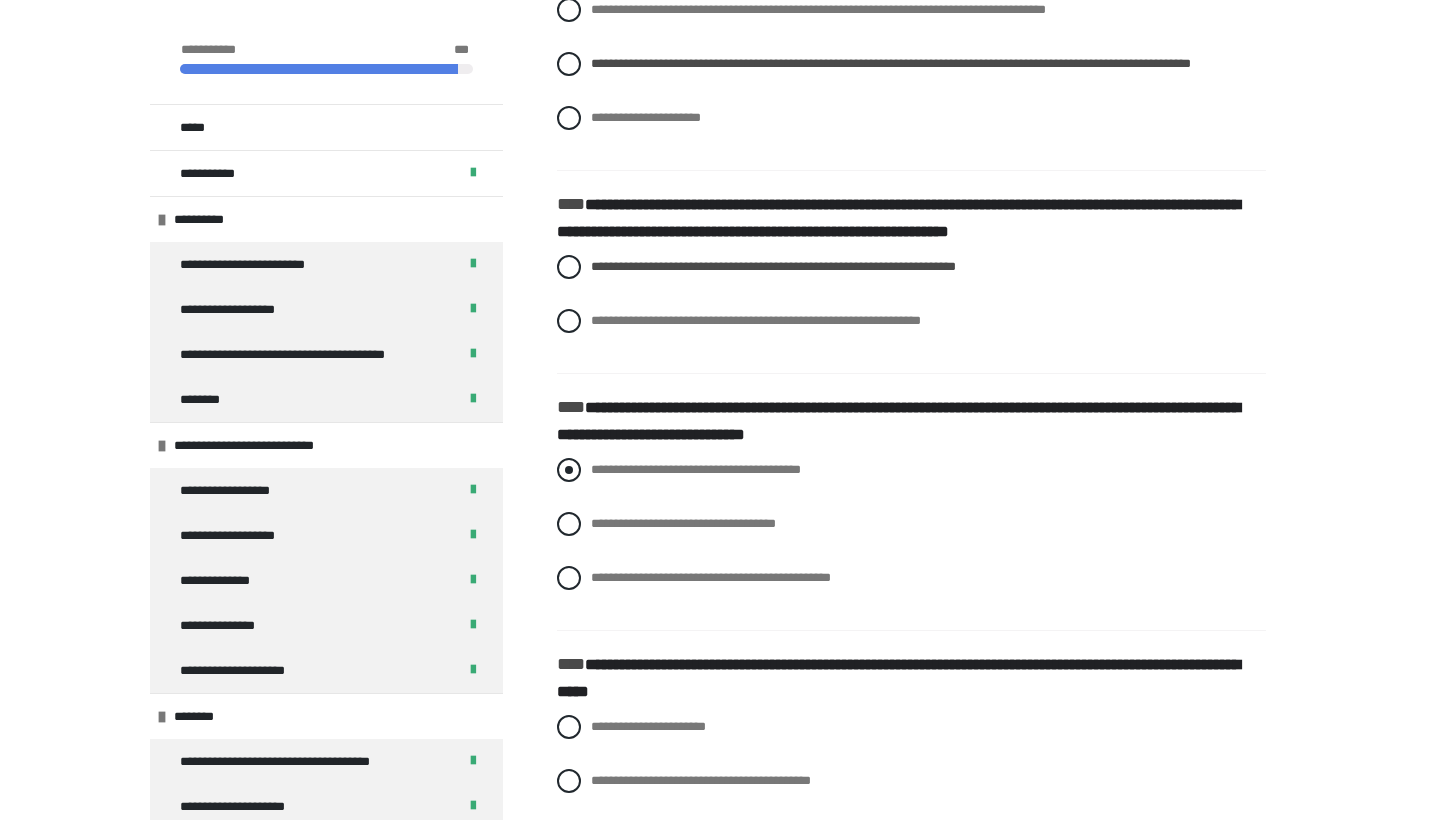 click on "**********" at bounding box center (696, 469) 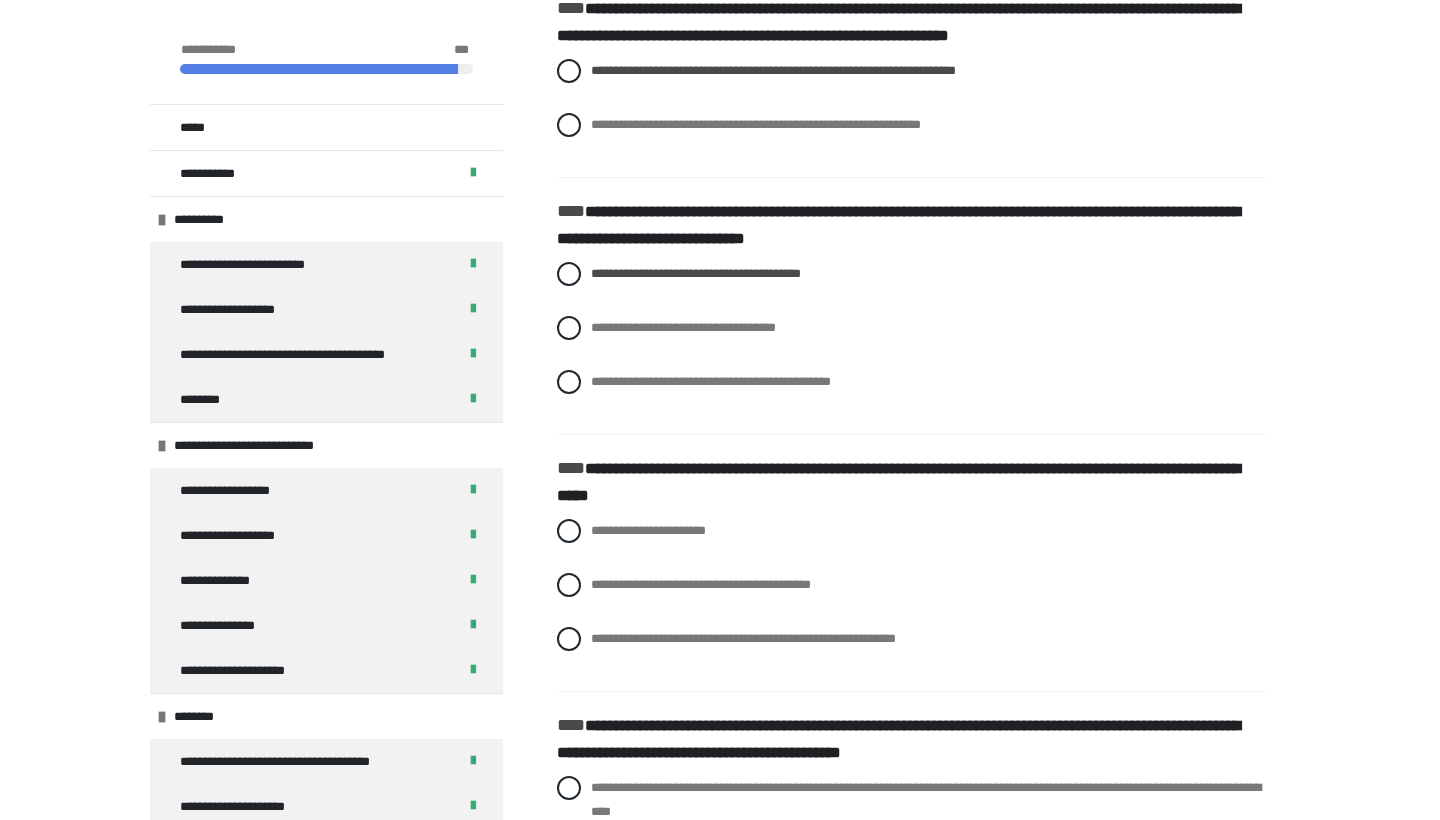 scroll, scrollTop: 3152, scrollLeft: 0, axis: vertical 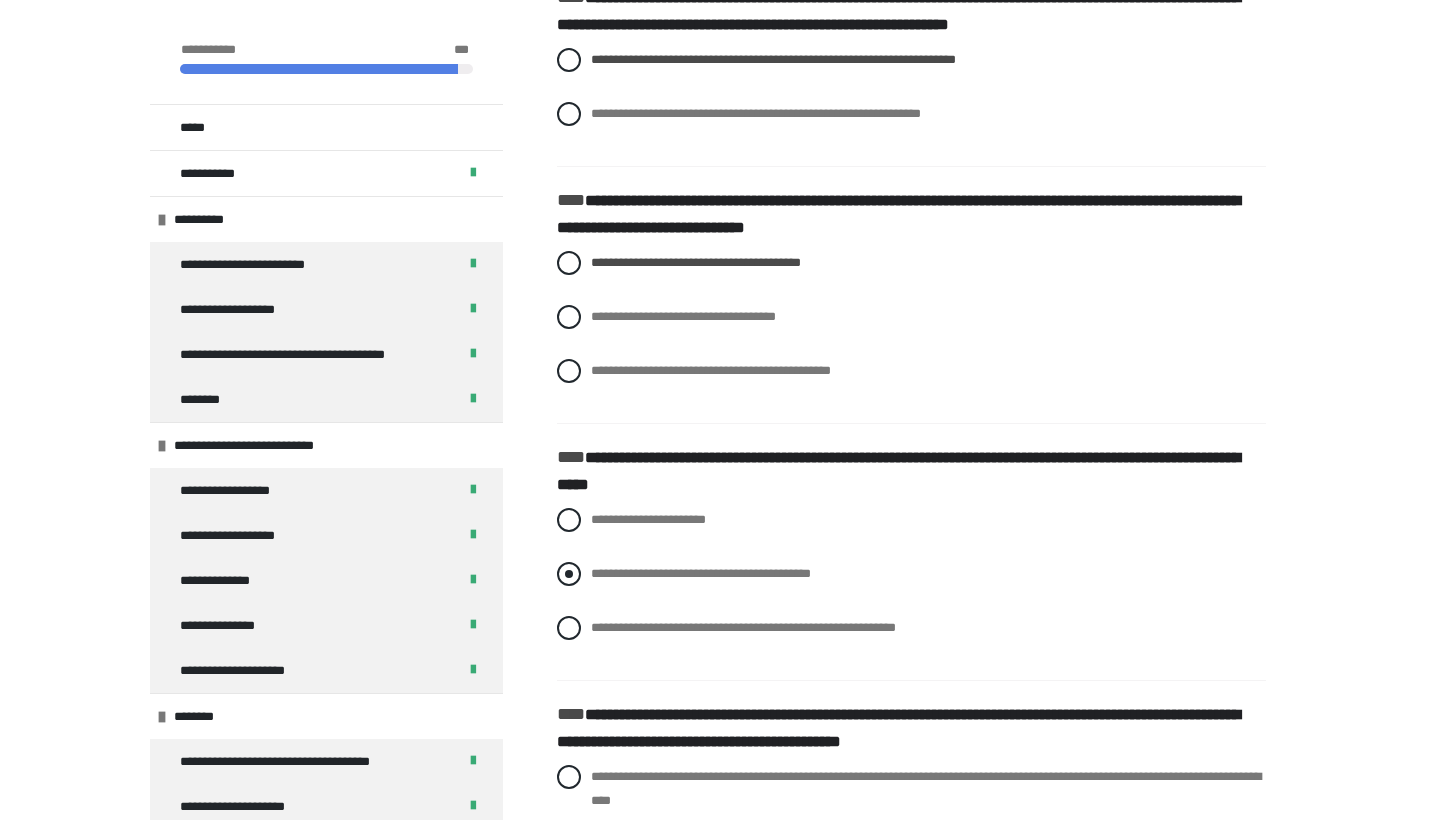 click on "**********" at bounding box center [701, 573] 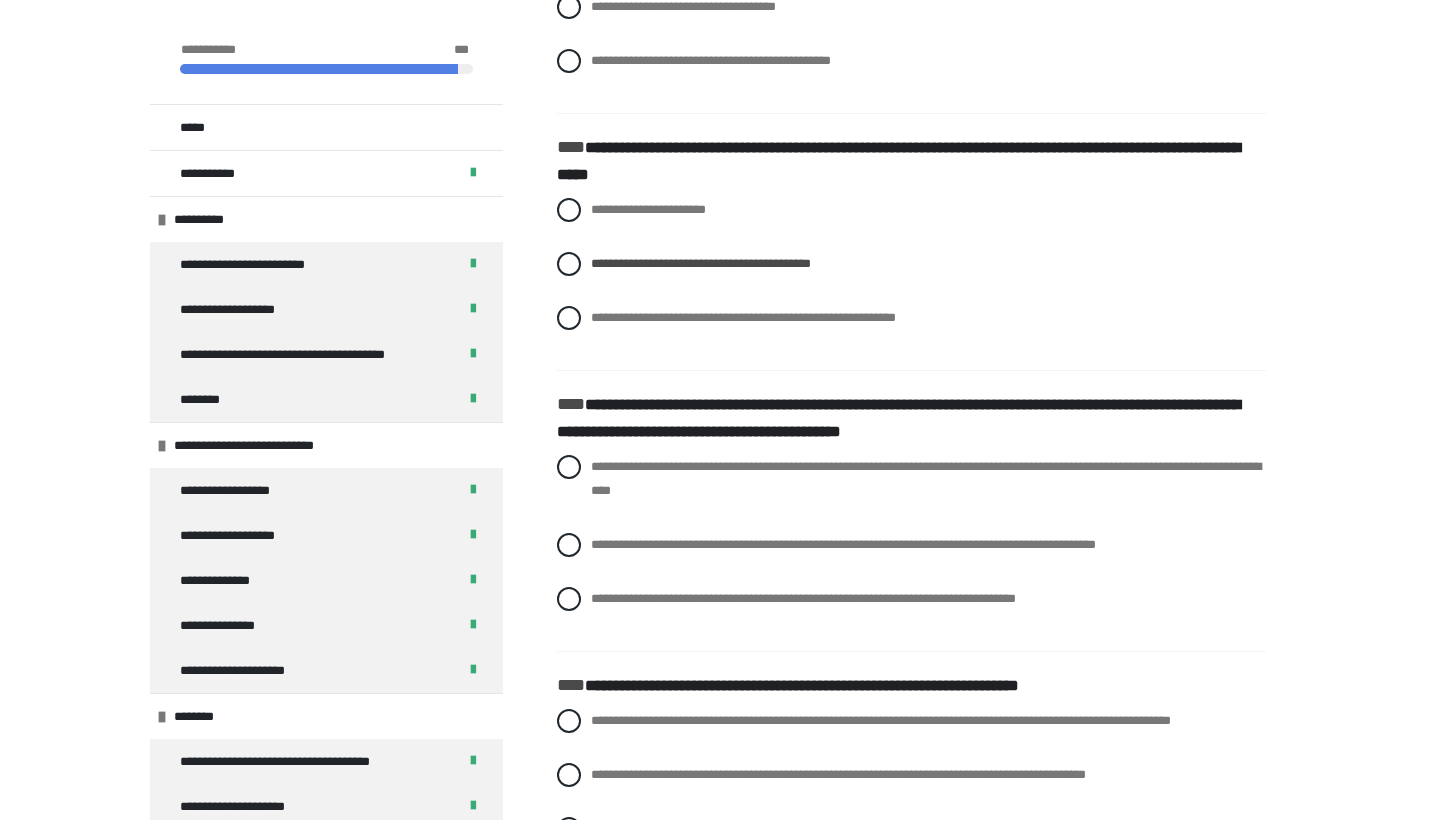 scroll, scrollTop: 3465, scrollLeft: 0, axis: vertical 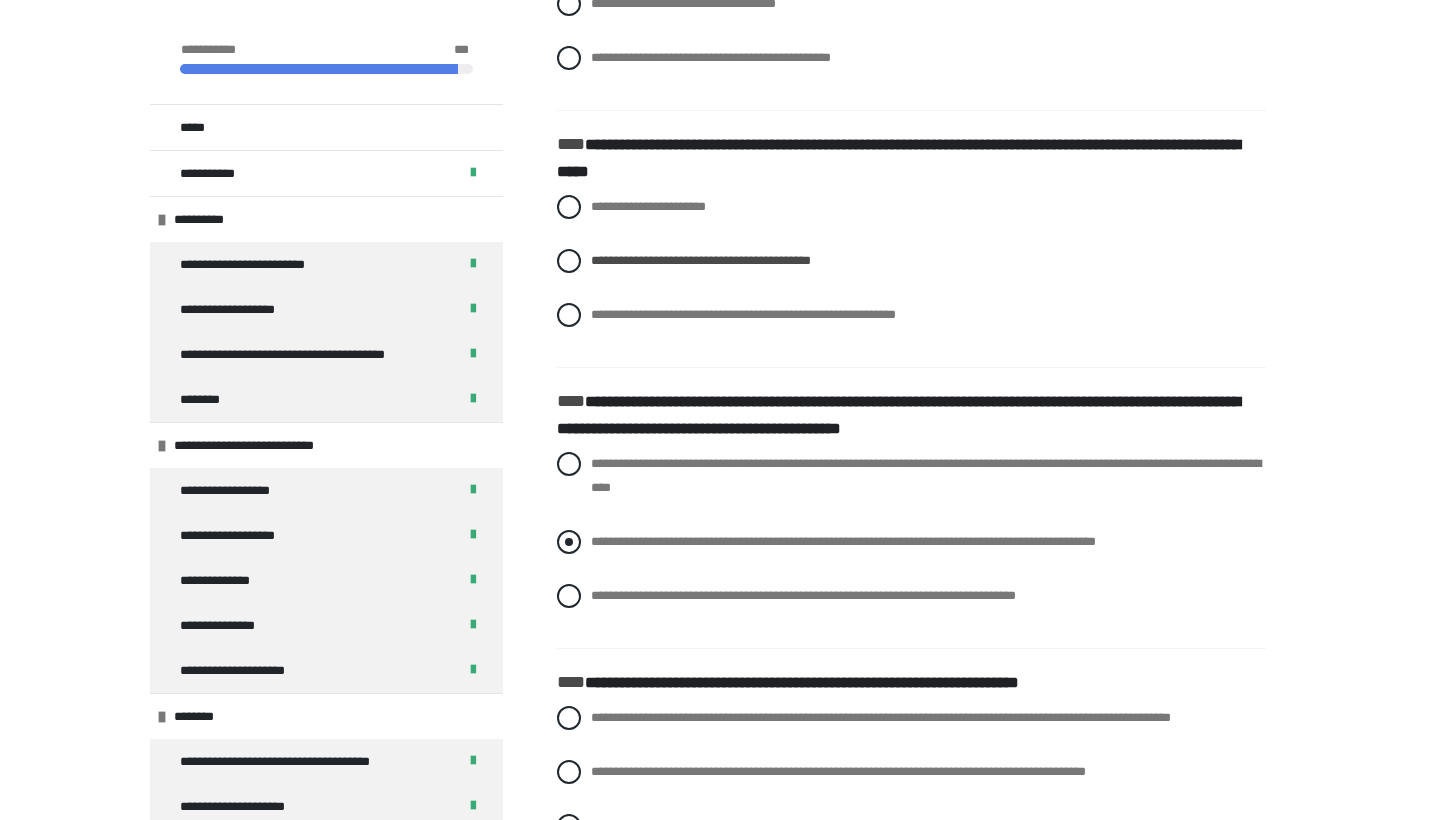 click on "**********" at bounding box center [843, 541] 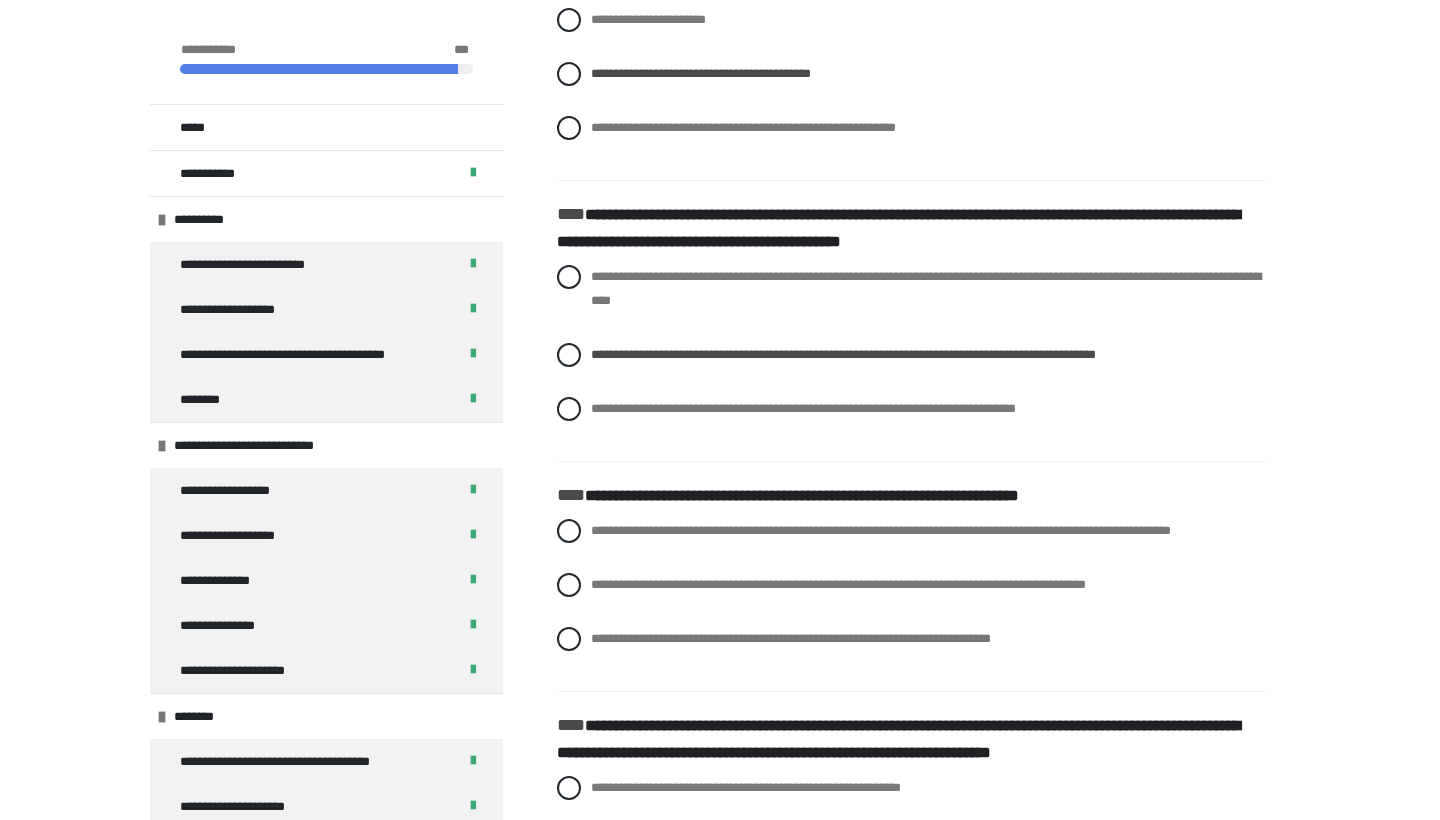 scroll, scrollTop: 3659, scrollLeft: 0, axis: vertical 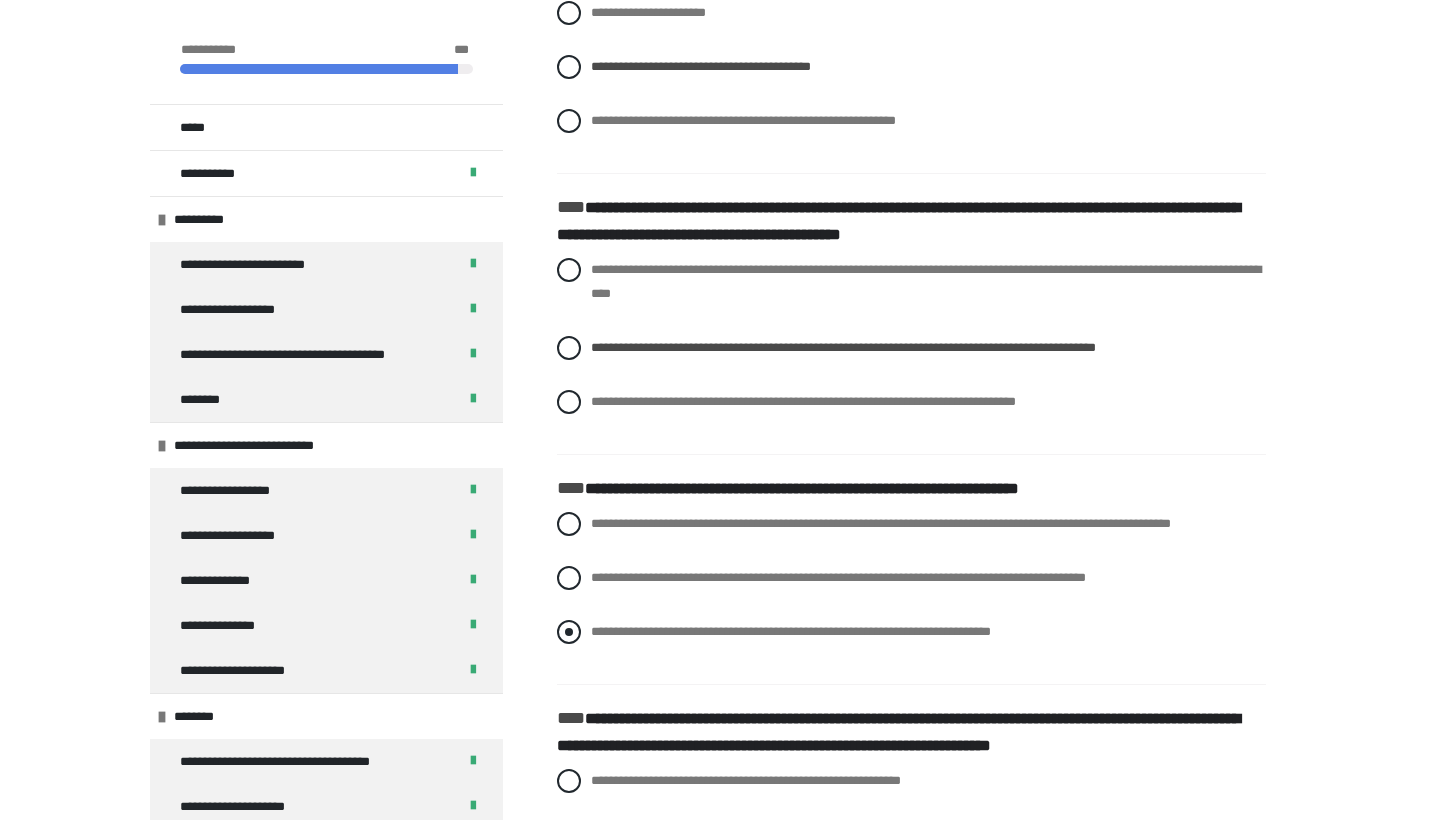 click on "**********" at bounding box center [791, 631] 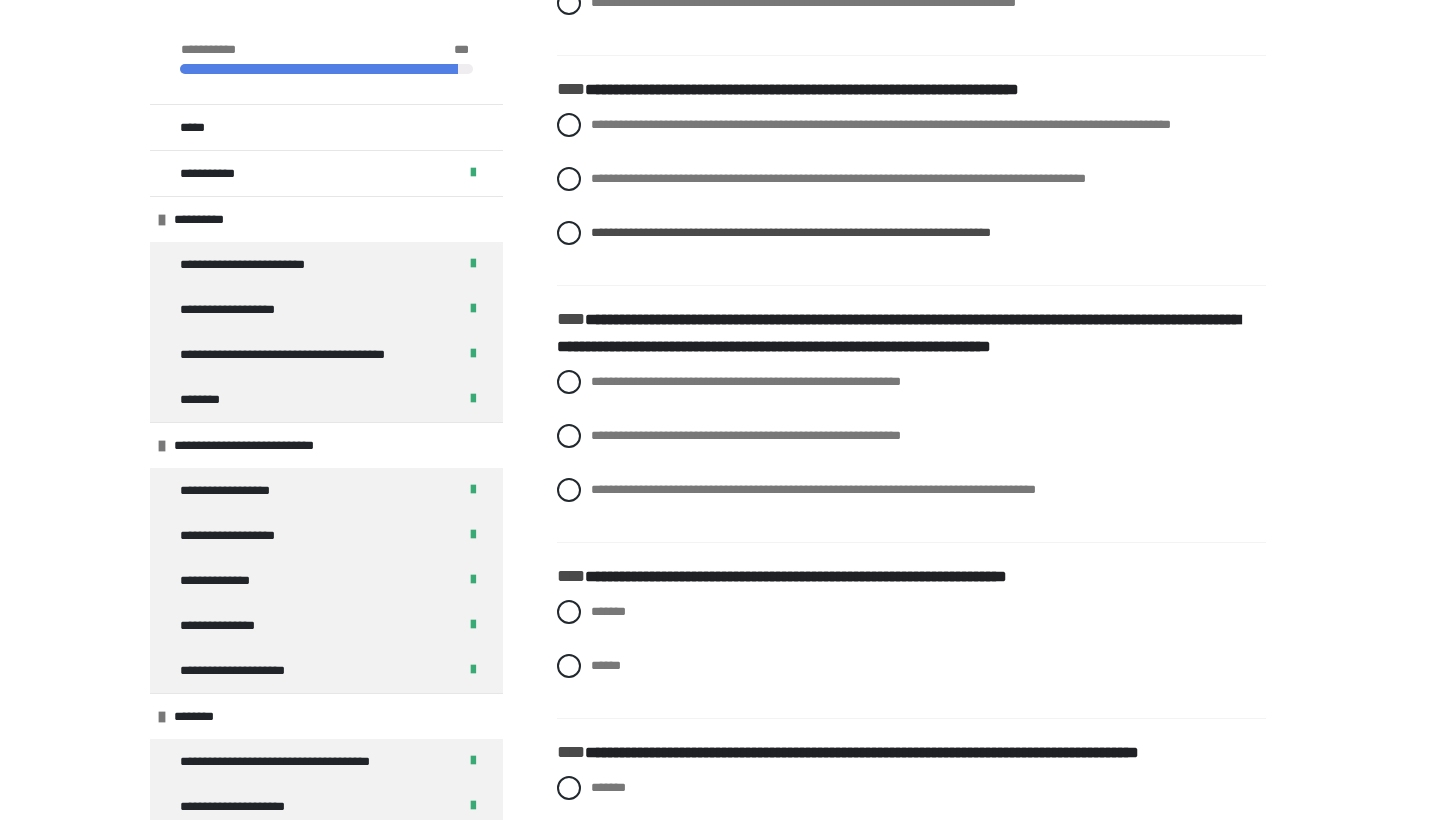 scroll, scrollTop: 4059, scrollLeft: 0, axis: vertical 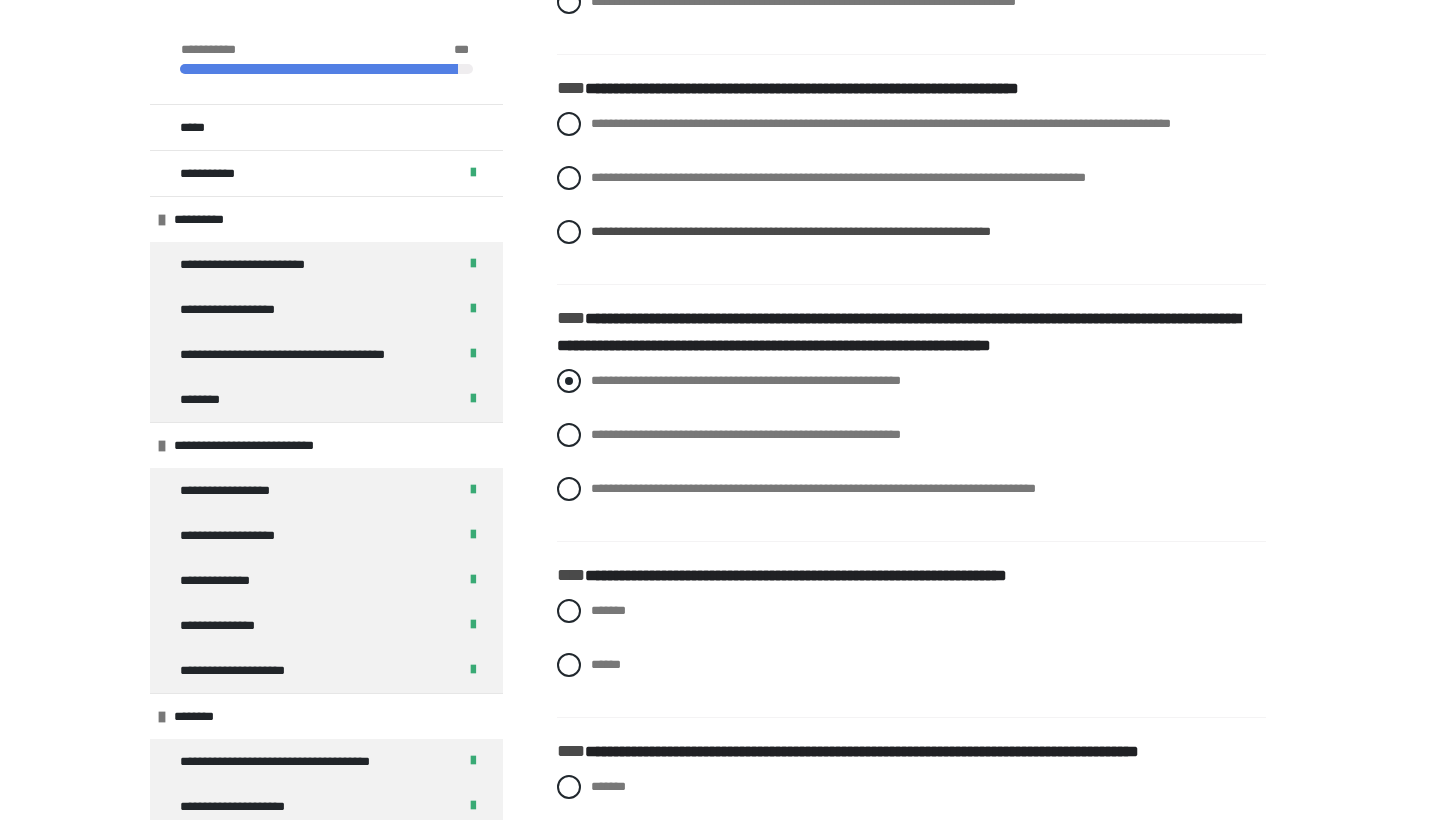 click on "**********" at bounding box center [746, 380] 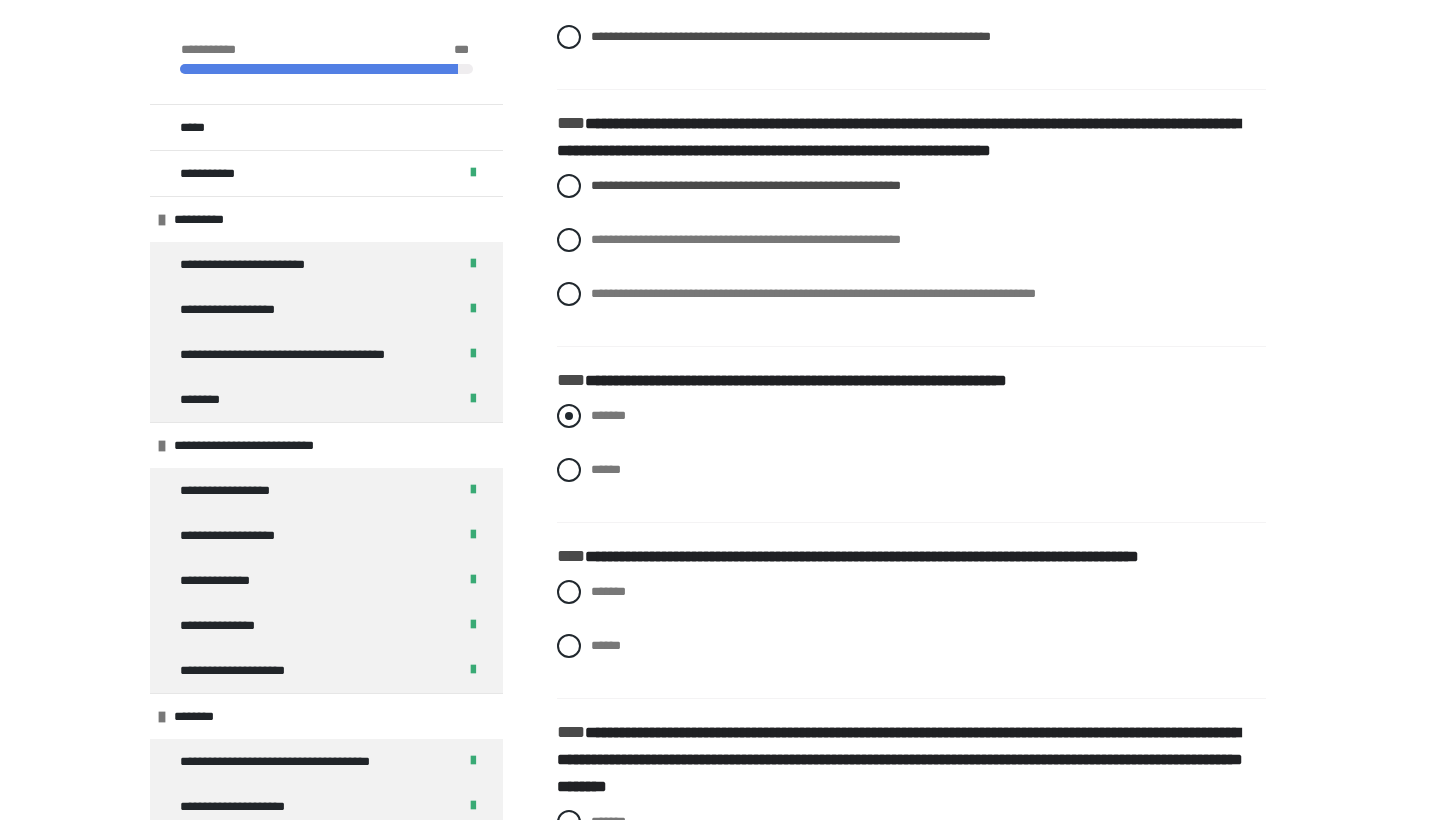 scroll, scrollTop: 4256, scrollLeft: 0, axis: vertical 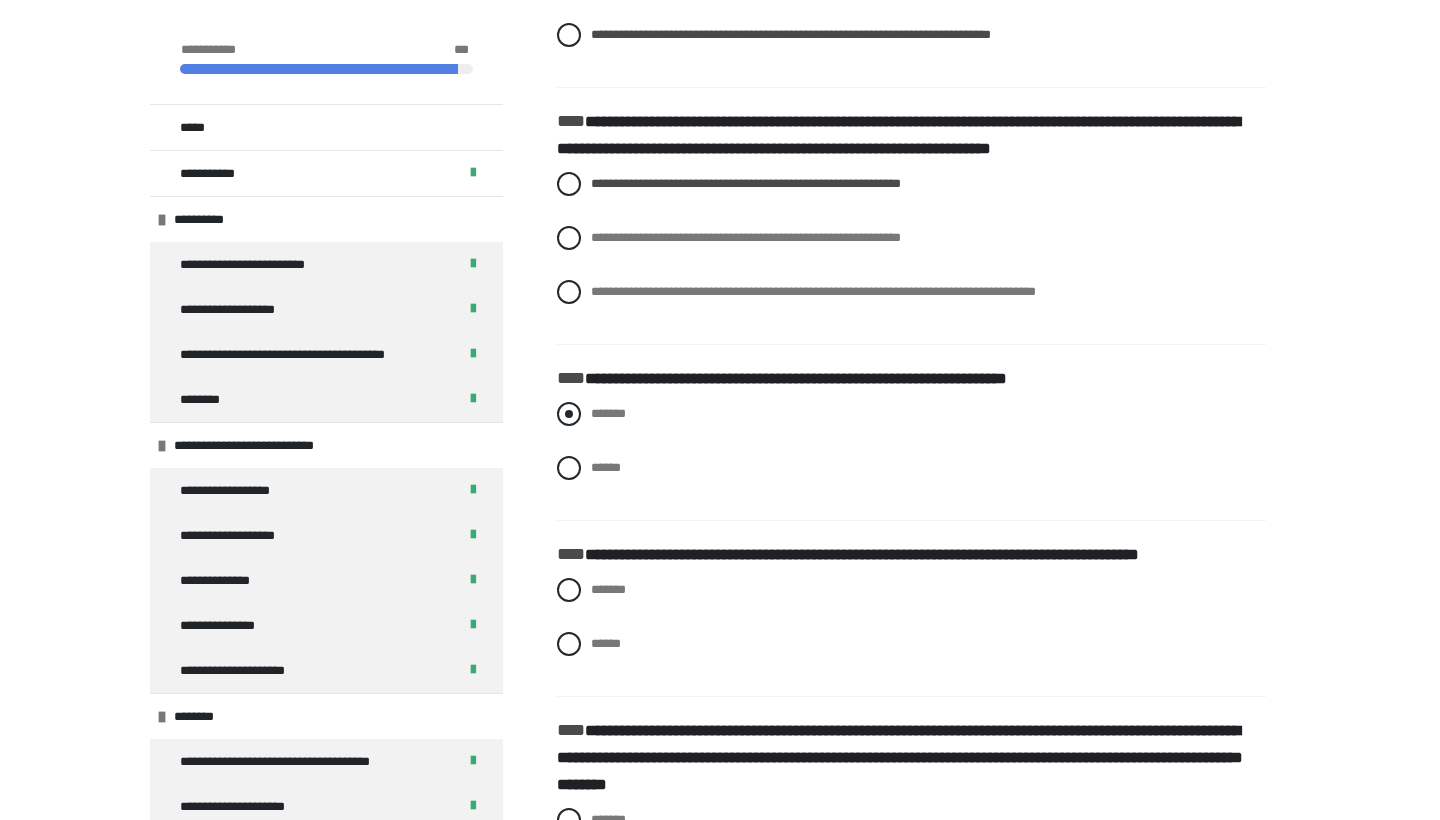 click on "*******" at bounding box center [608, 413] 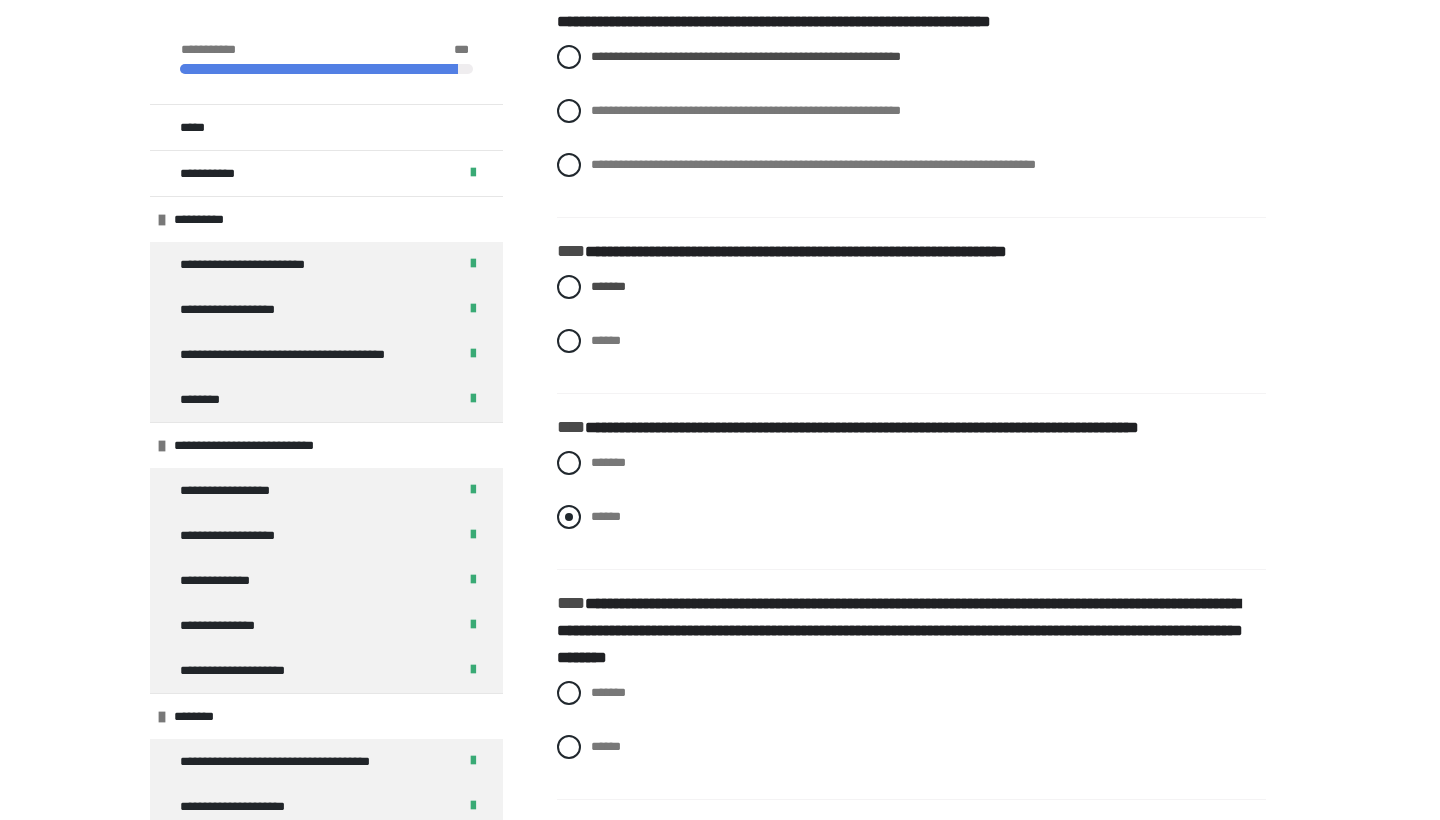 scroll, scrollTop: 4387, scrollLeft: 0, axis: vertical 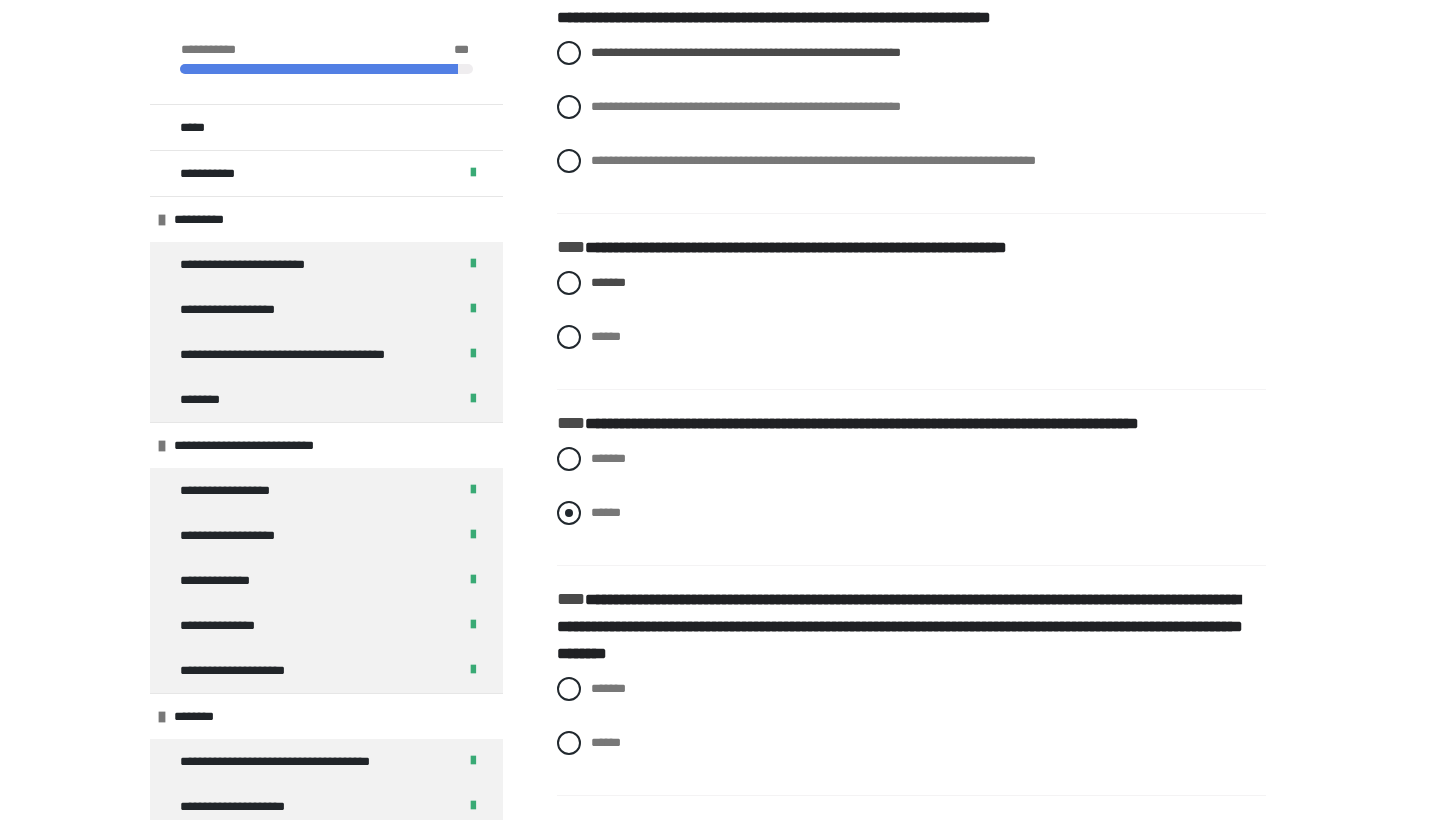 click on "******" at bounding box center [606, 512] 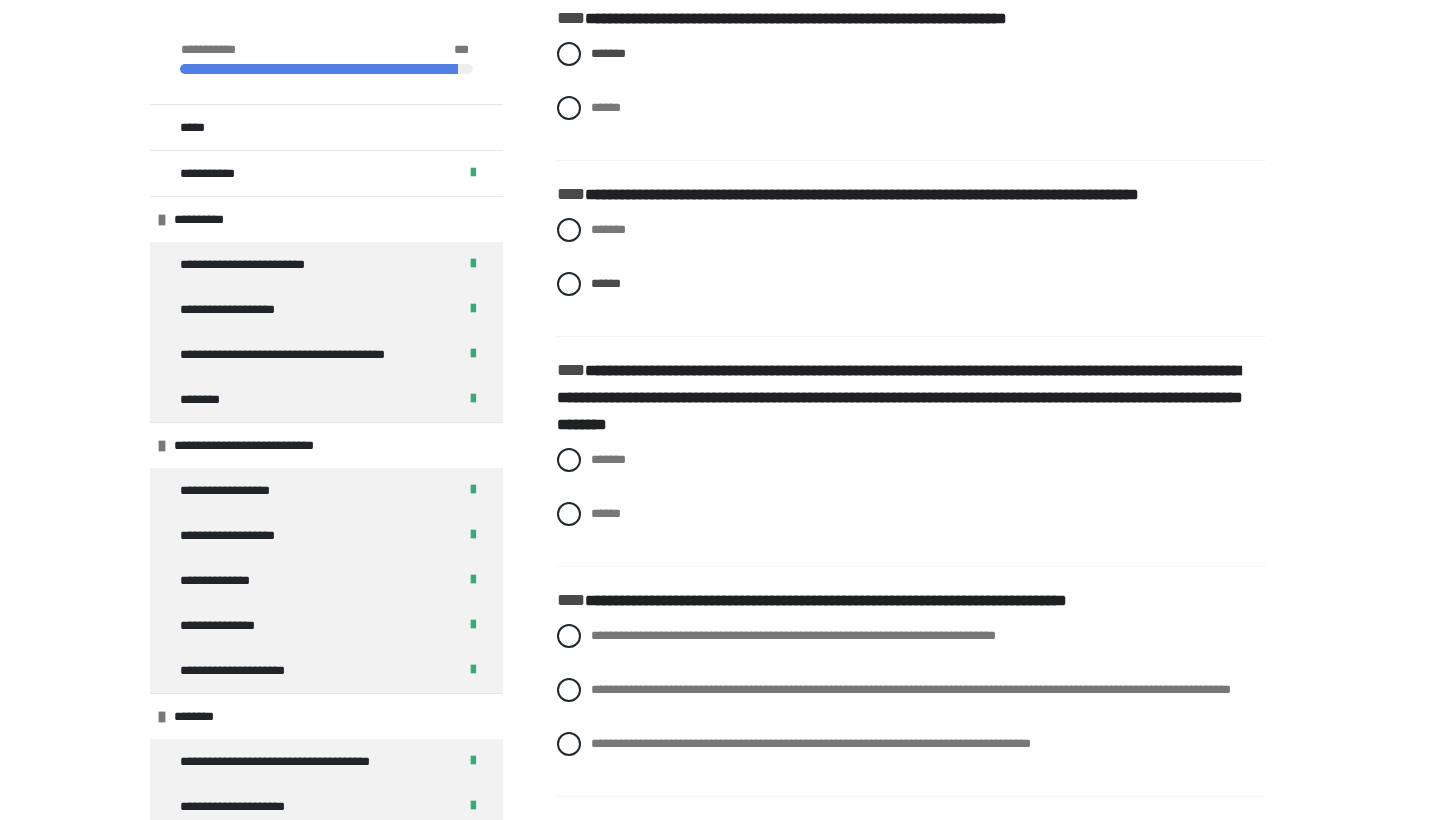 scroll, scrollTop: 4618, scrollLeft: 0, axis: vertical 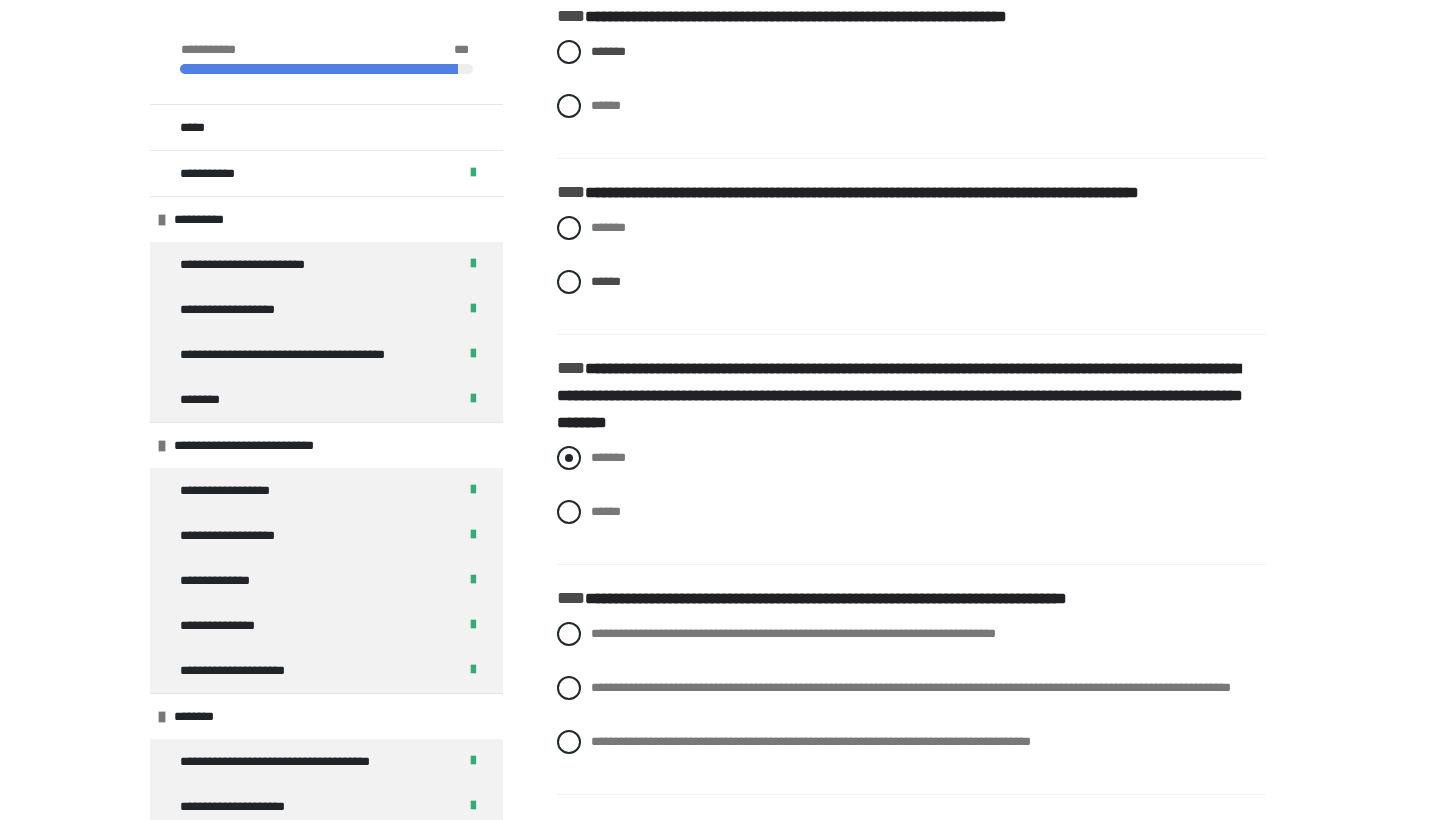 click on "*******" at bounding box center (911, 458) 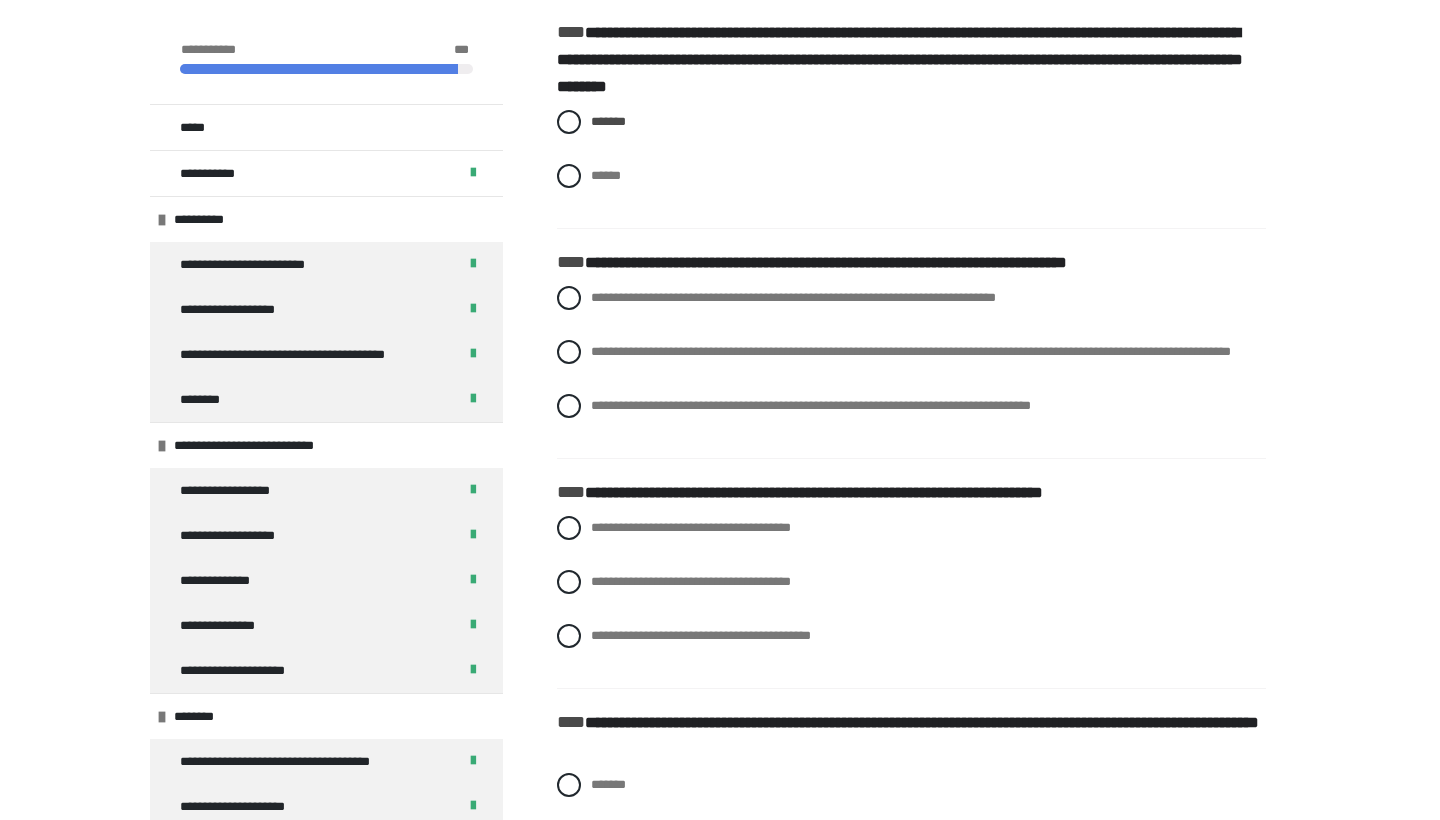 scroll, scrollTop: 4967, scrollLeft: 0, axis: vertical 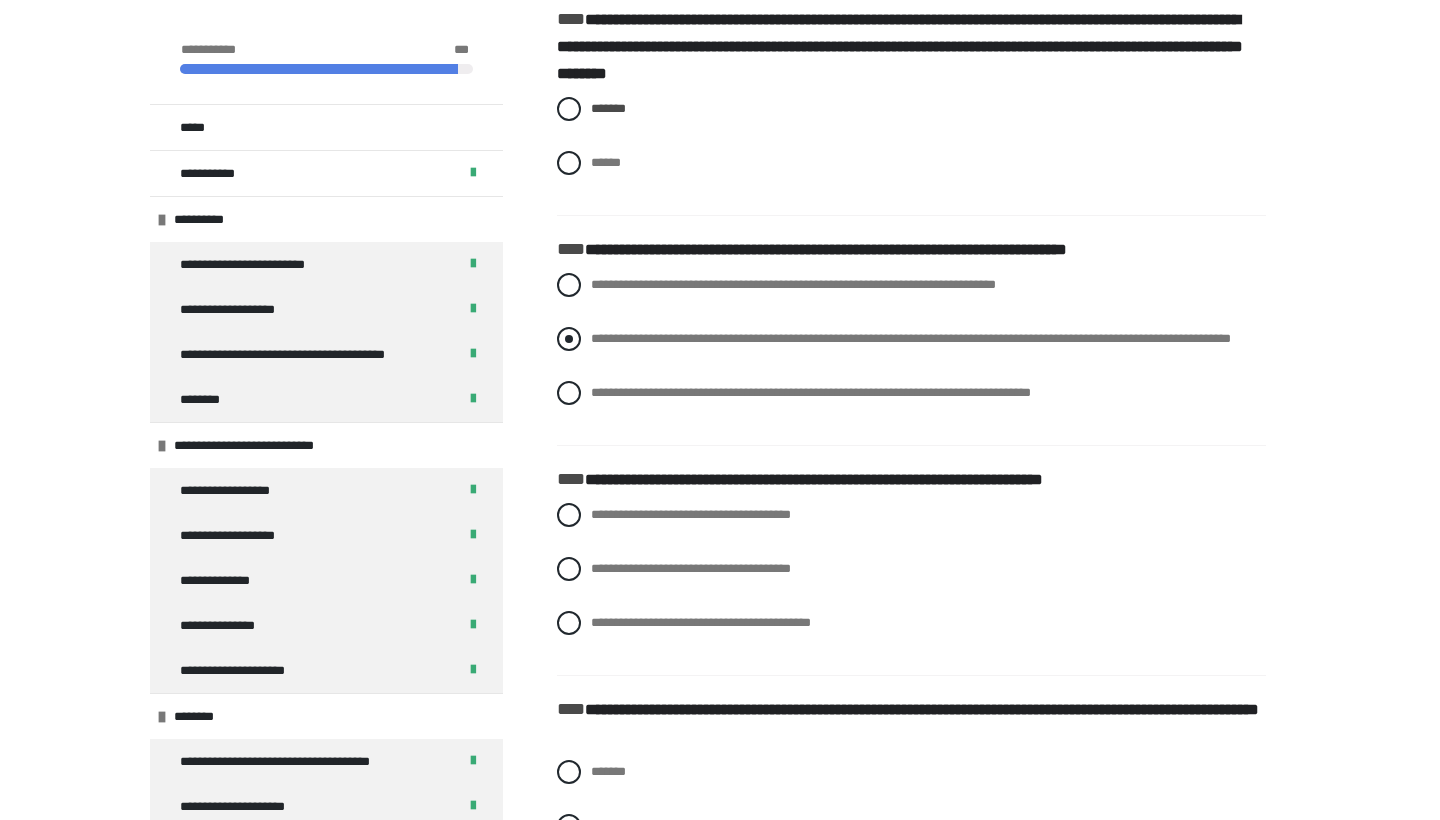 click on "**********" at bounding box center [911, 338] 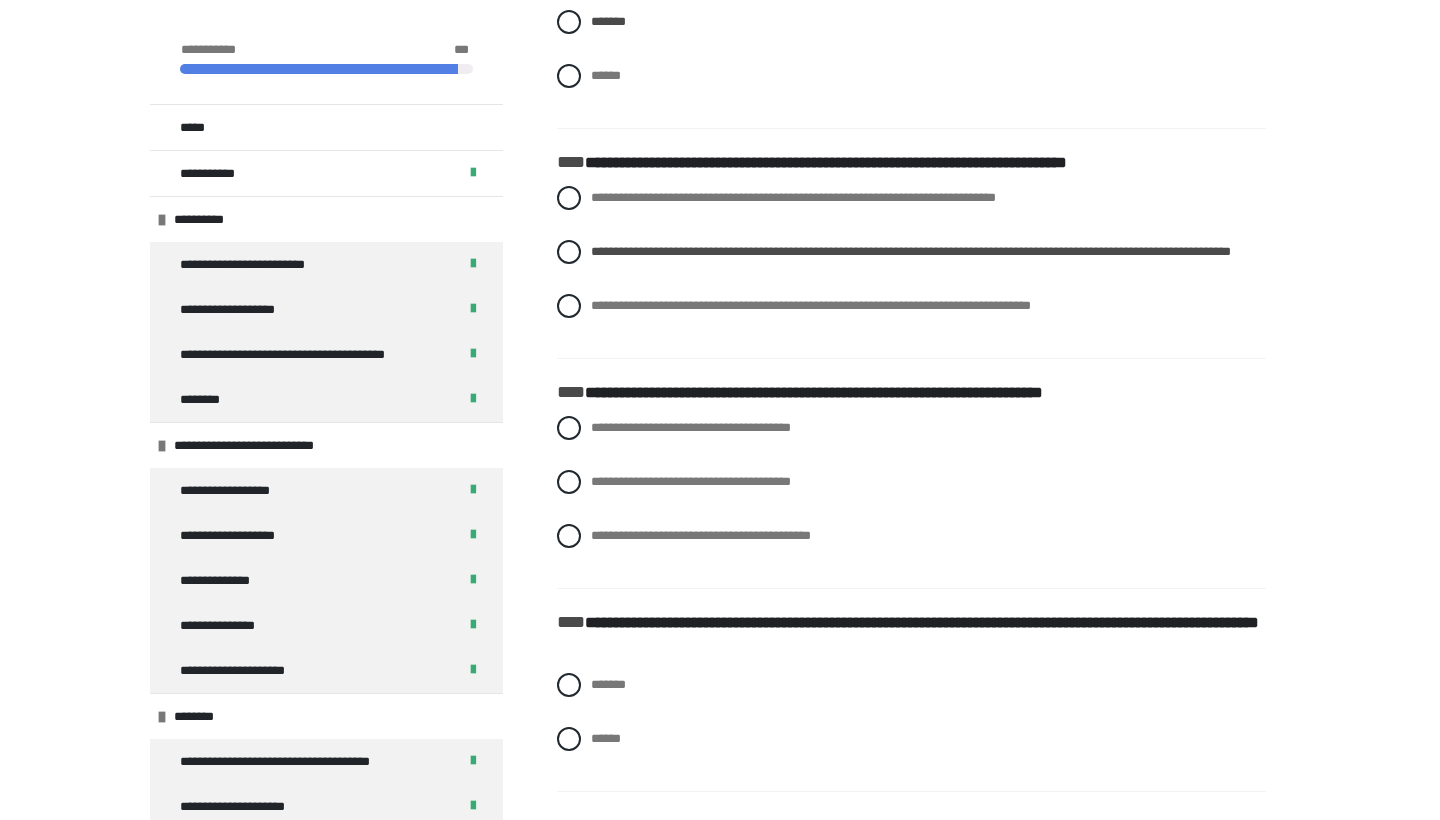 scroll, scrollTop: 5054, scrollLeft: 0, axis: vertical 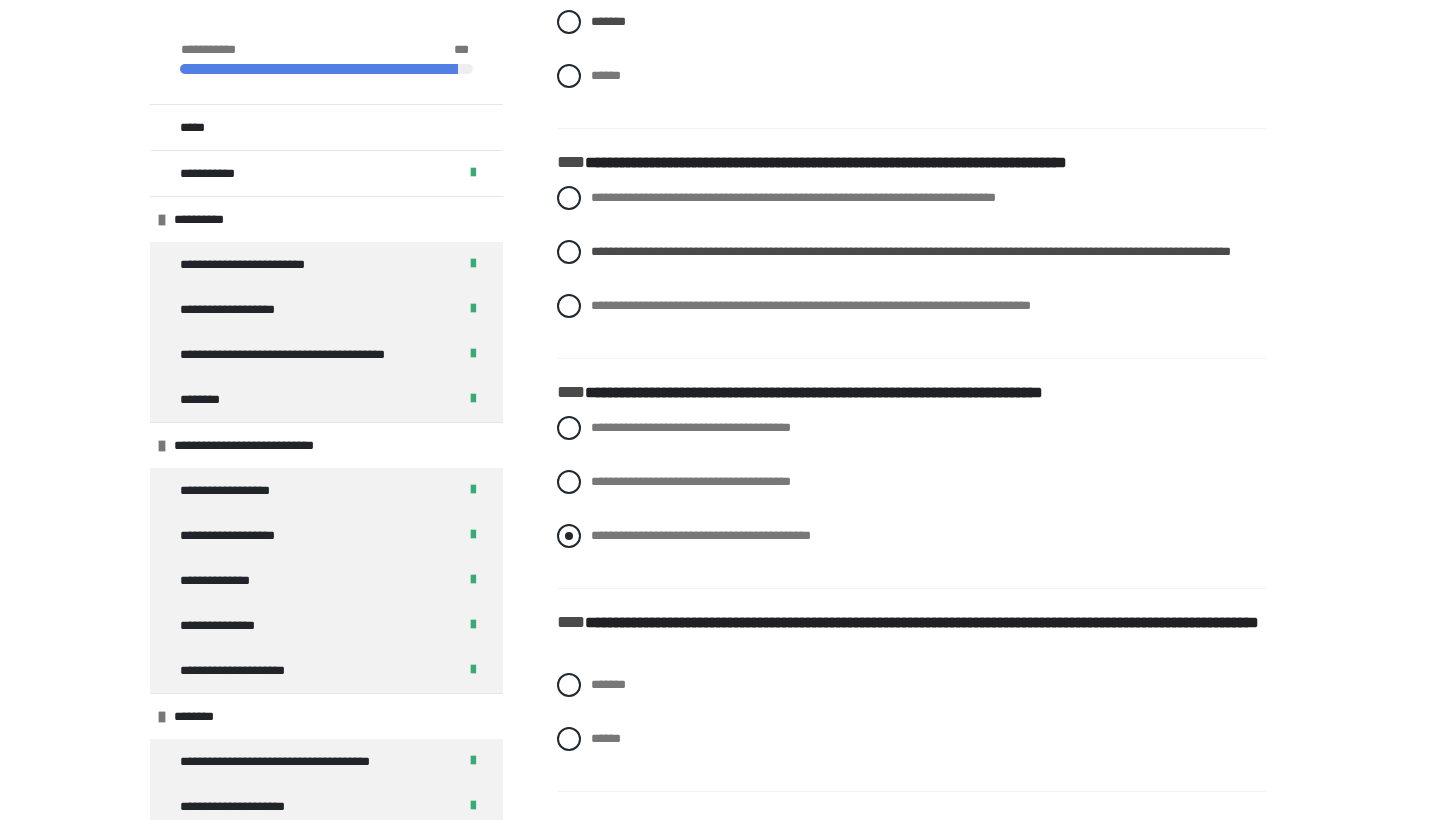 click on "**********" at bounding box center (701, 535) 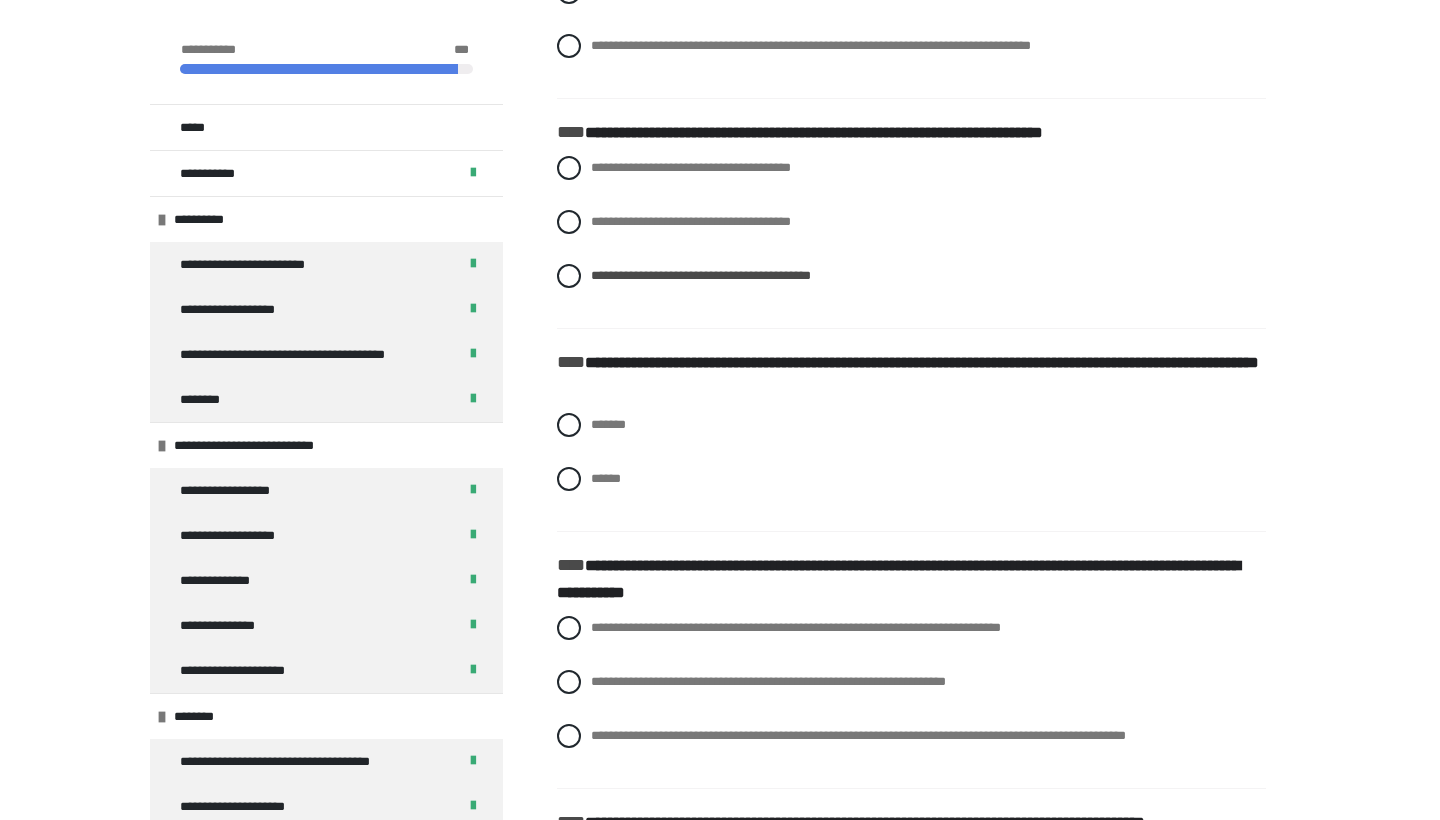 scroll, scrollTop: 5321, scrollLeft: 0, axis: vertical 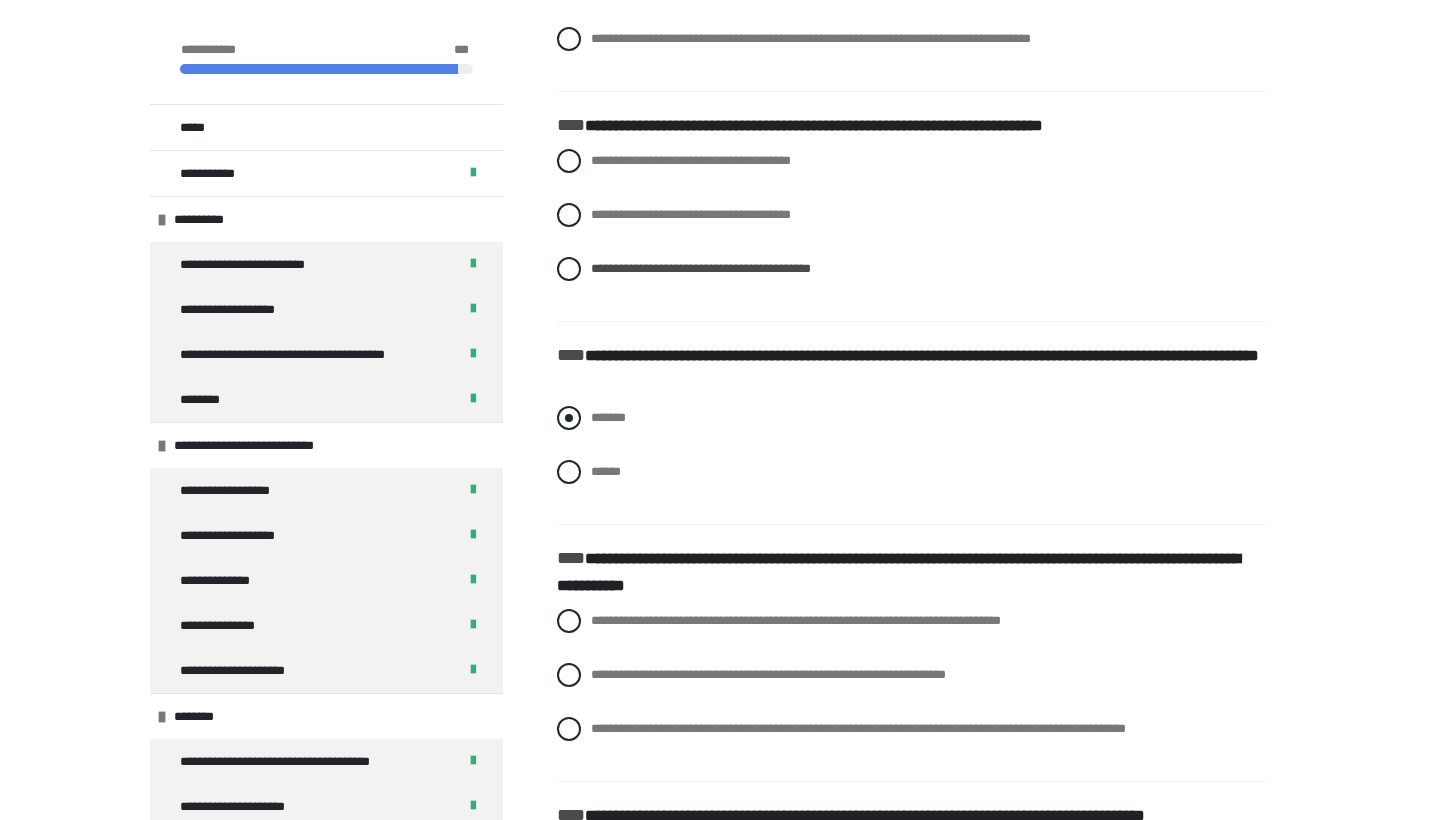 click on "*******" at bounding box center [911, 418] 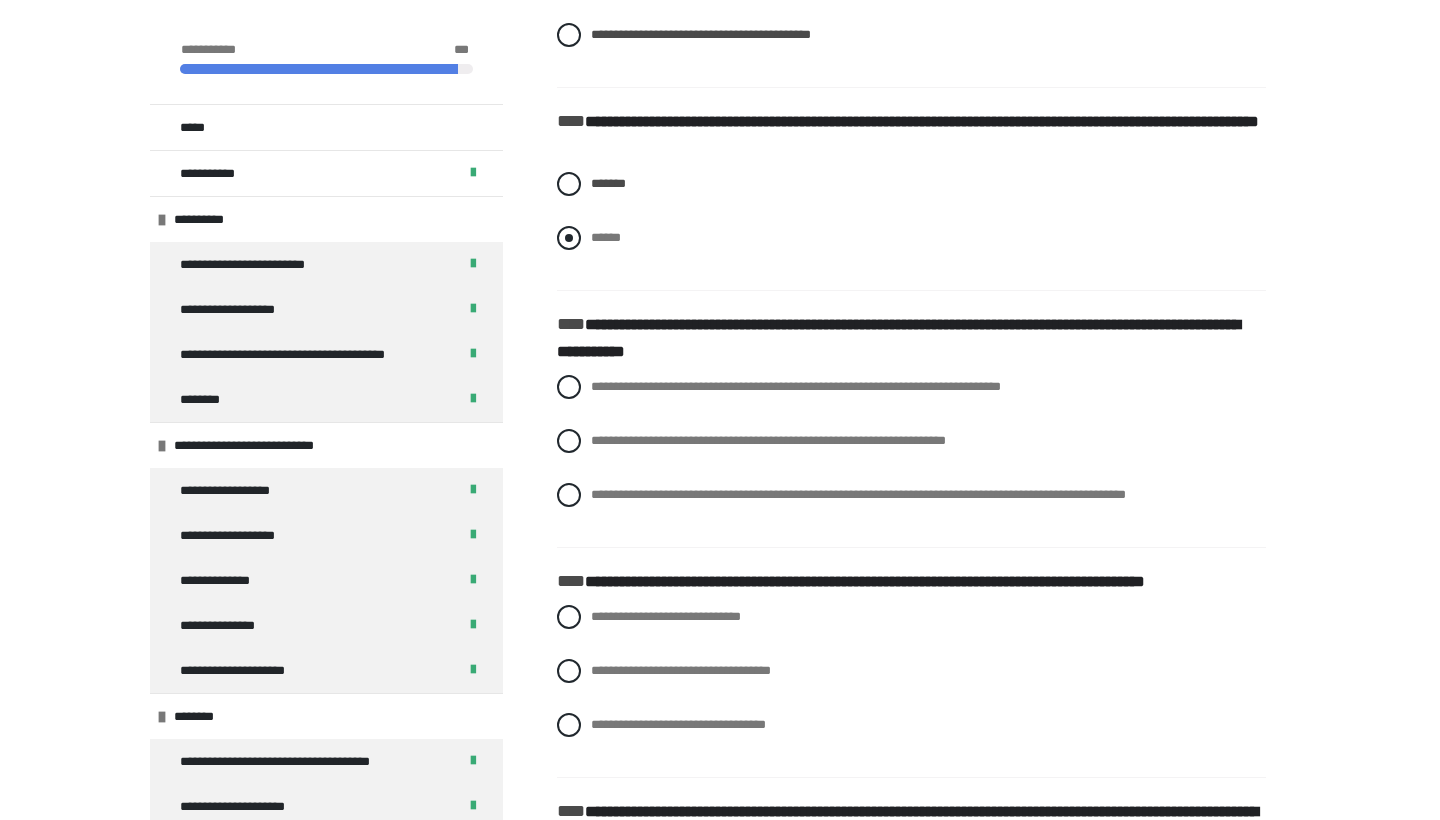 scroll, scrollTop: 5556, scrollLeft: 0, axis: vertical 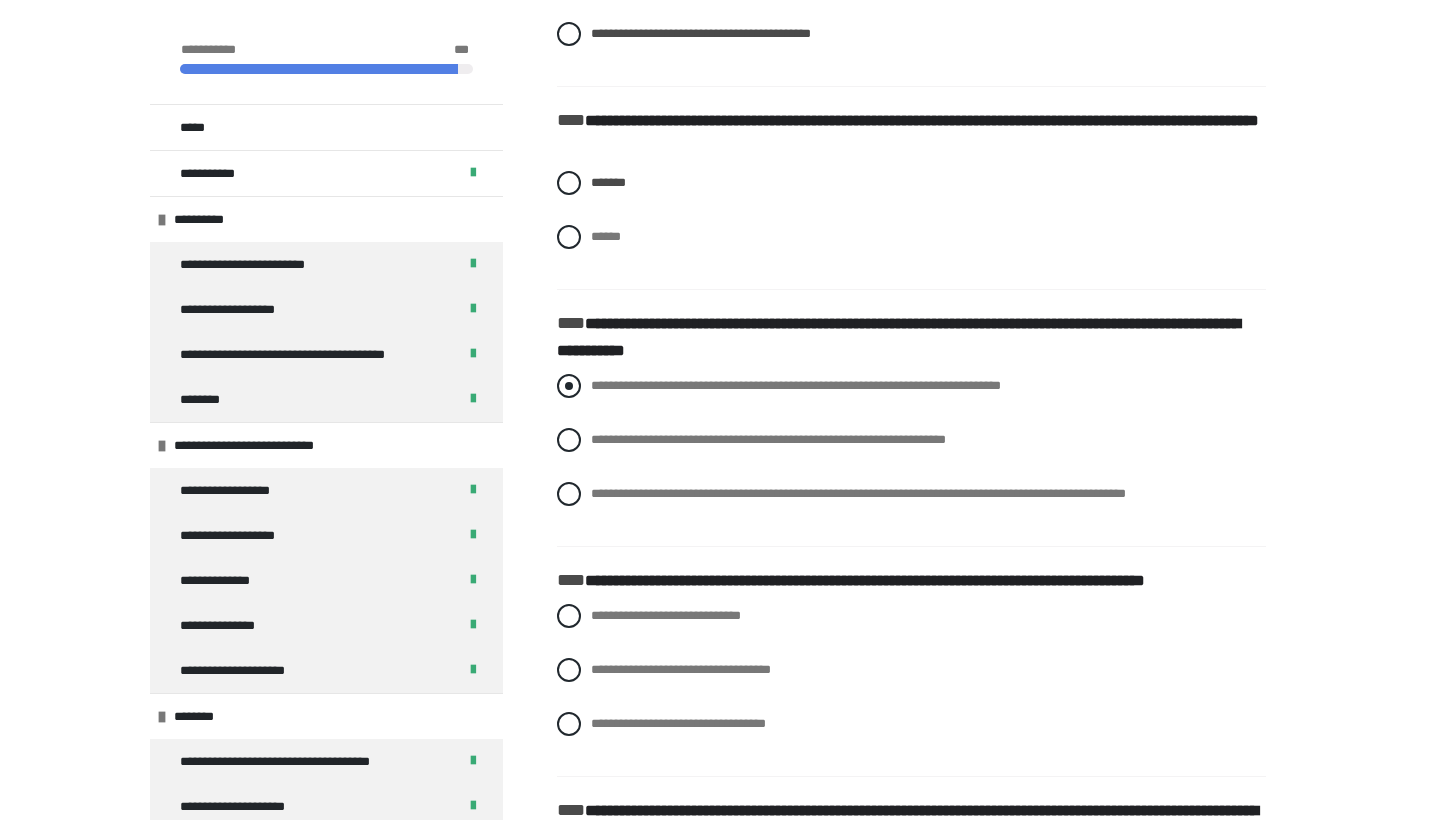 click on "**********" at bounding box center (796, 385) 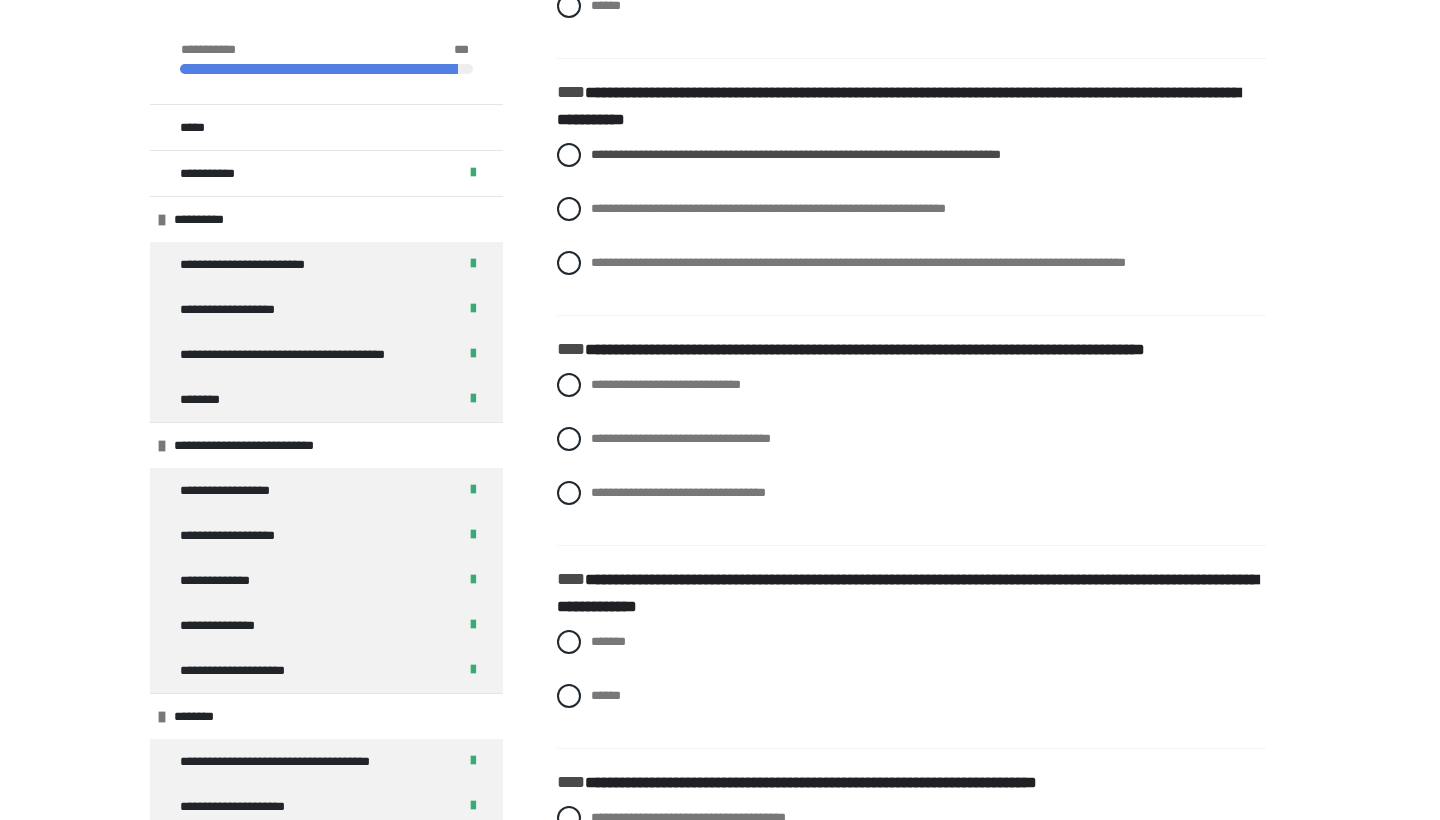 scroll, scrollTop: 5790, scrollLeft: 0, axis: vertical 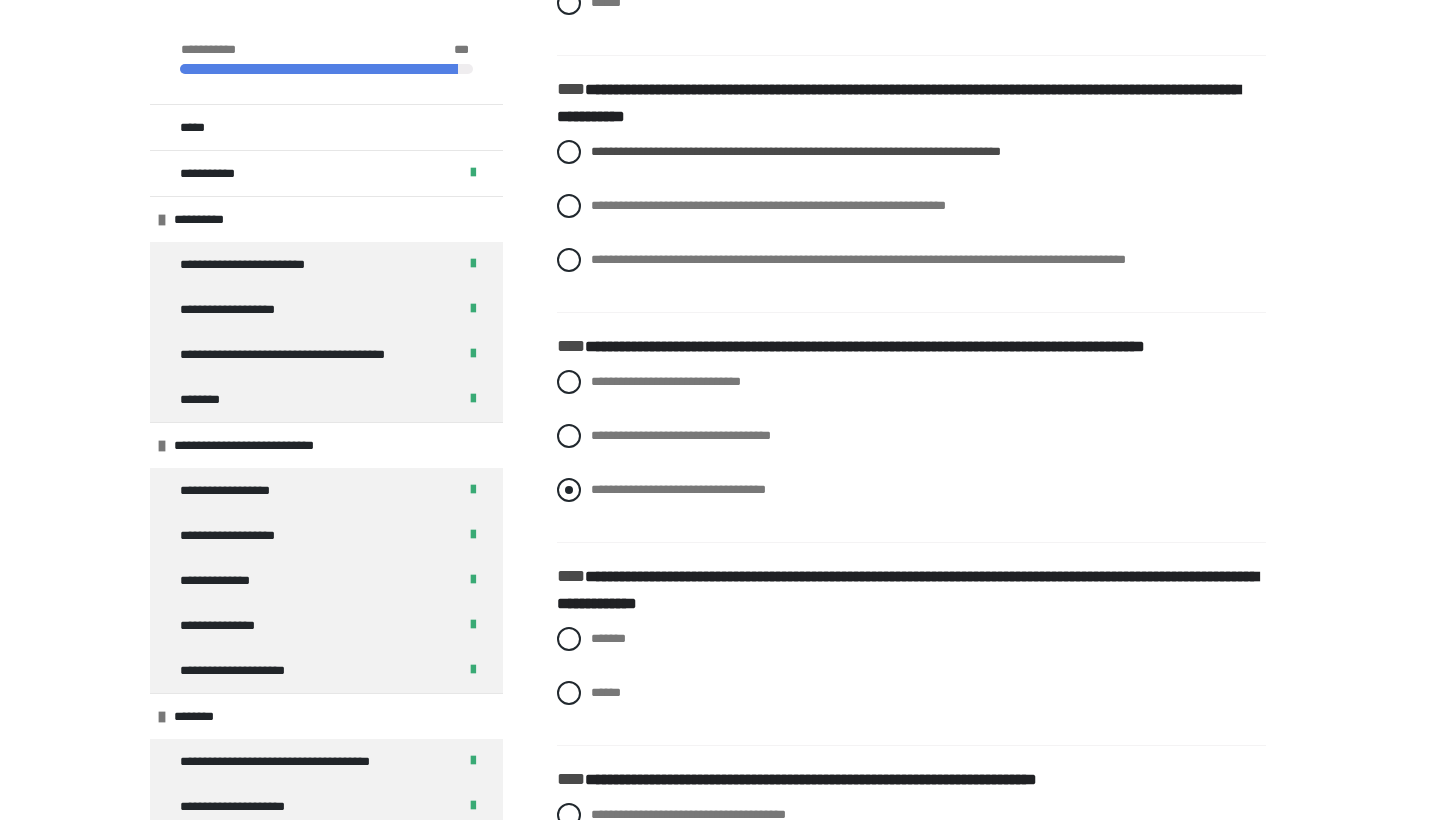click on "**********" at bounding box center (678, 489) 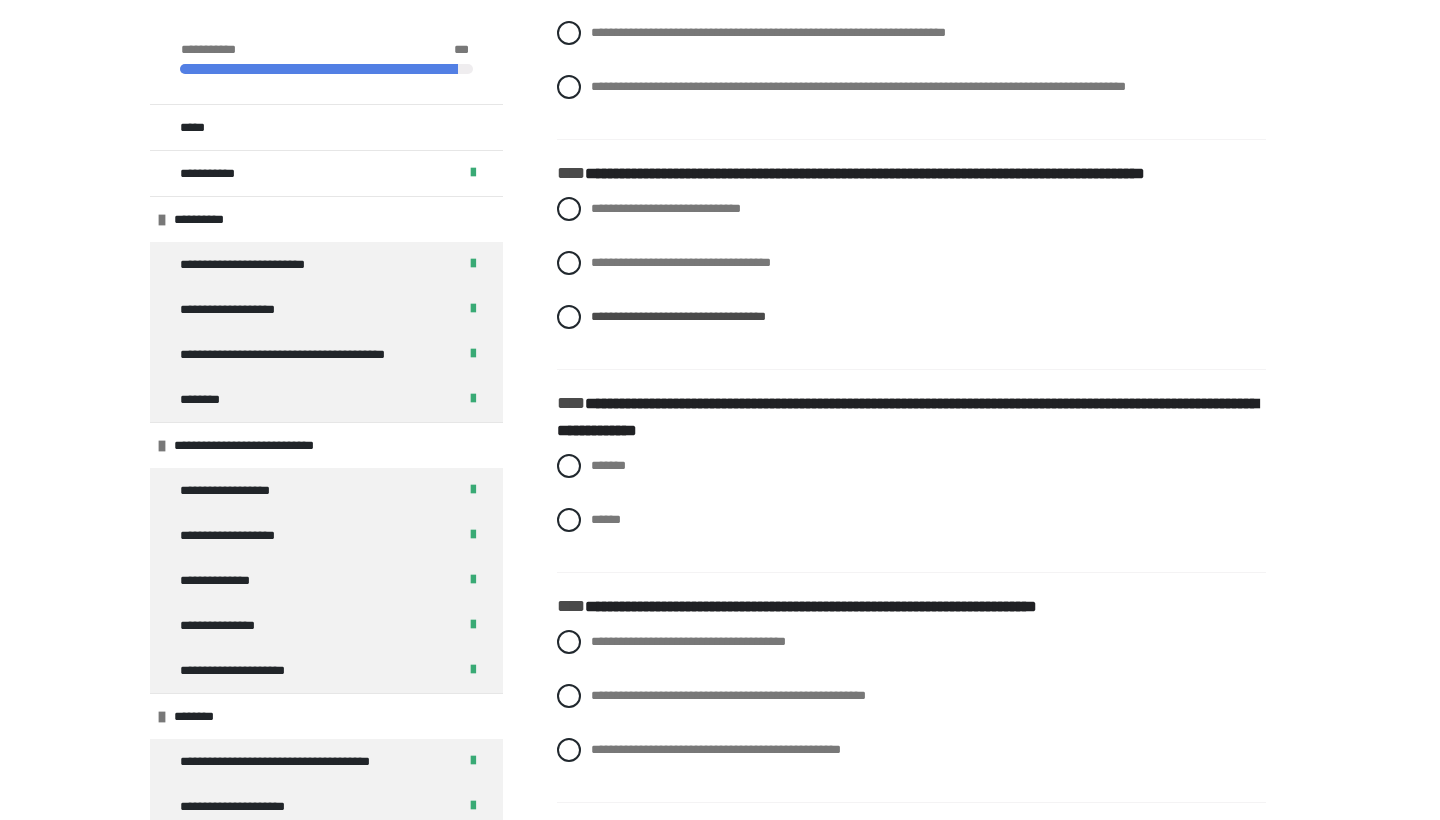scroll, scrollTop: 5973, scrollLeft: 0, axis: vertical 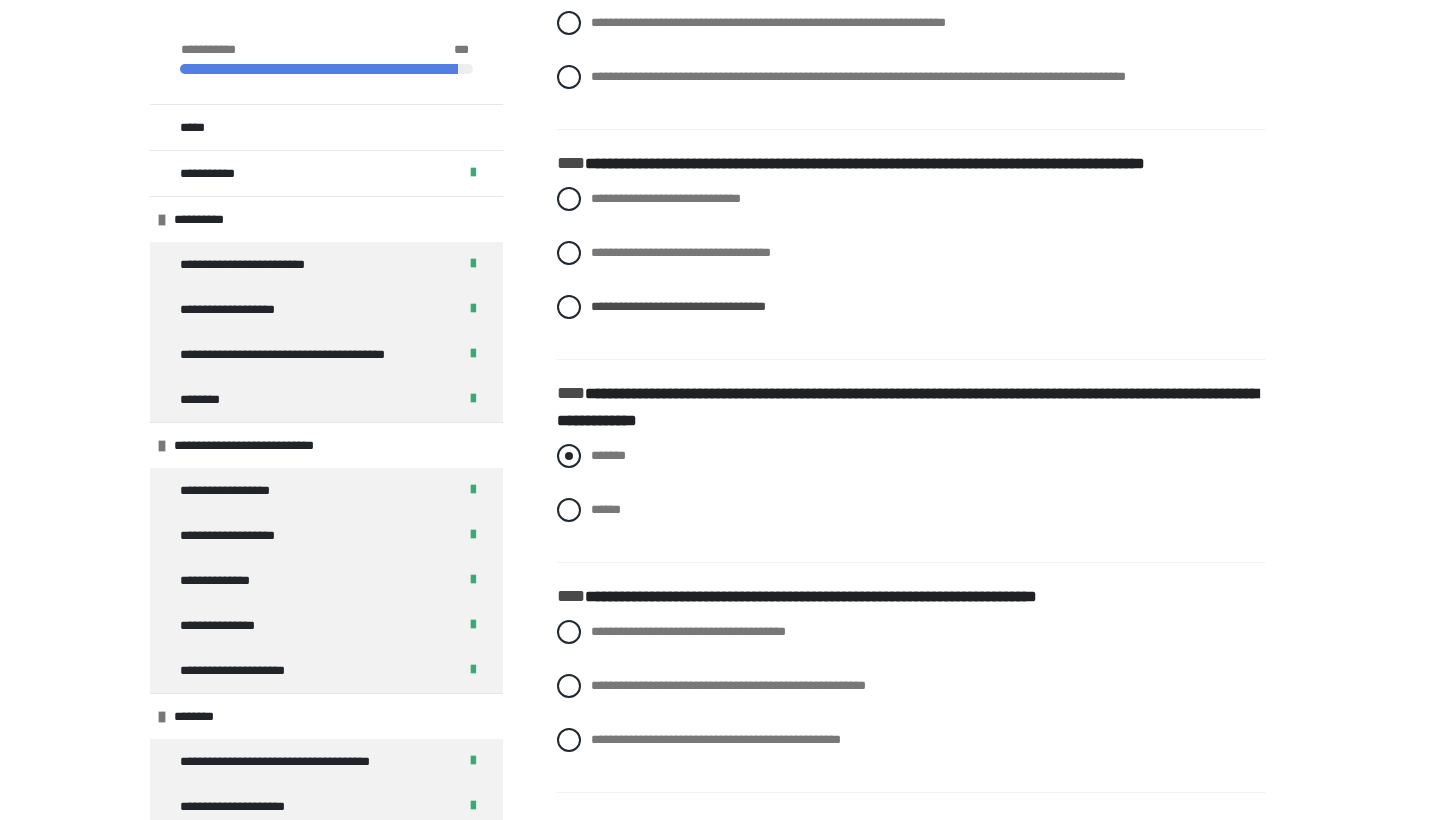 click on "*******" at bounding box center [911, 456] 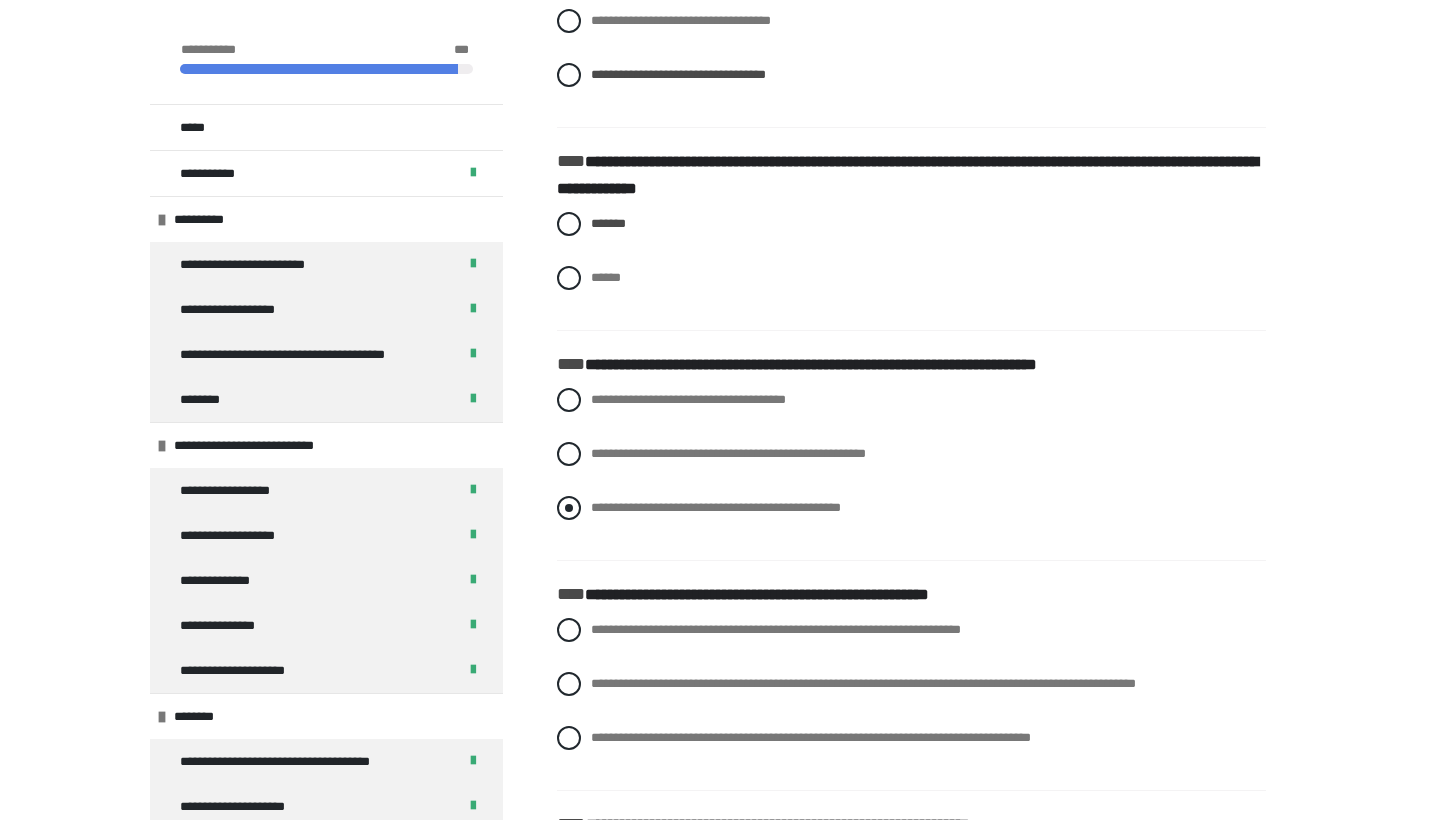 scroll, scrollTop: 6210, scrollLeft: 0, axis: vertical 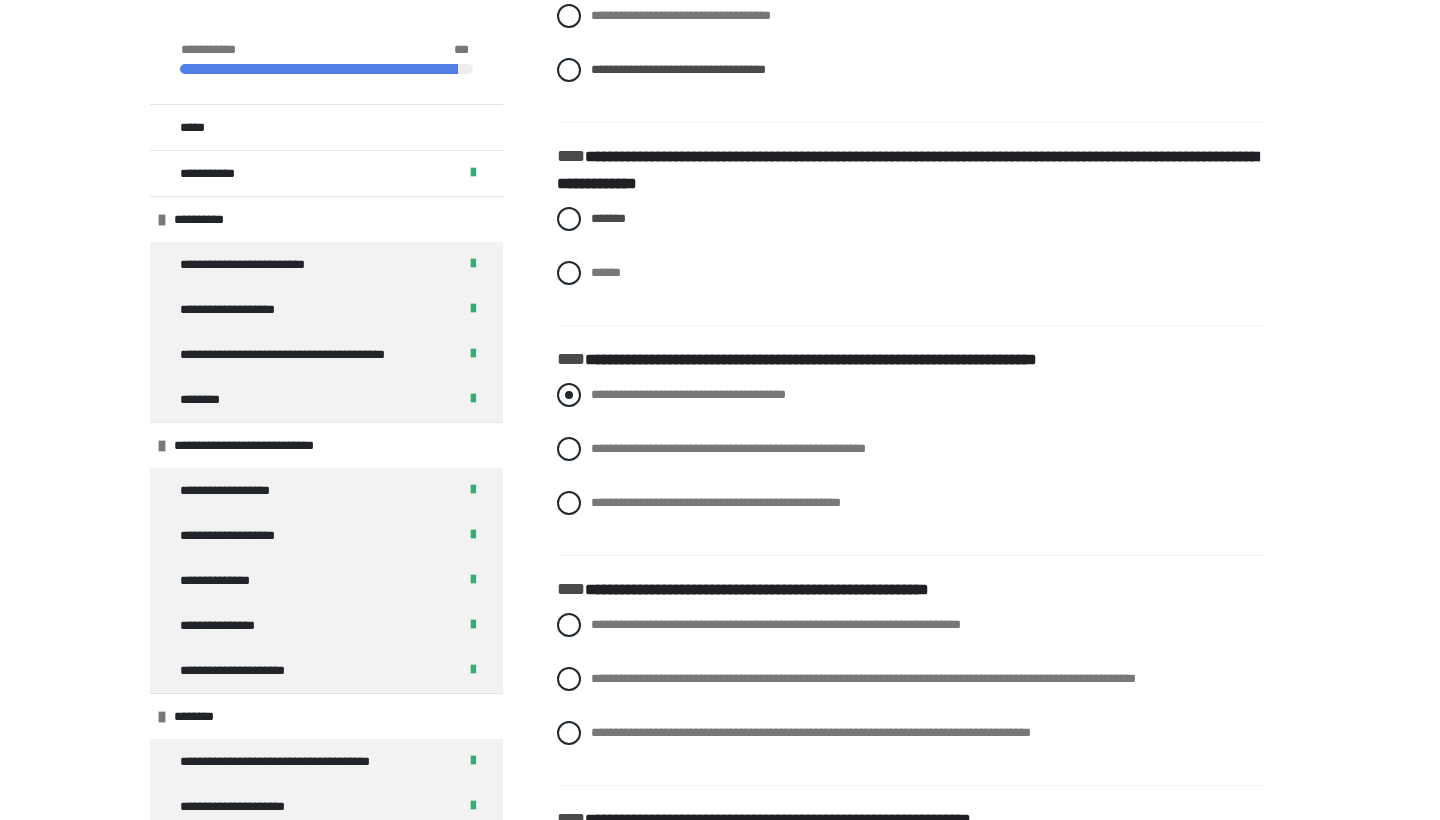 click on "**********" at bounding box center [688, 394] 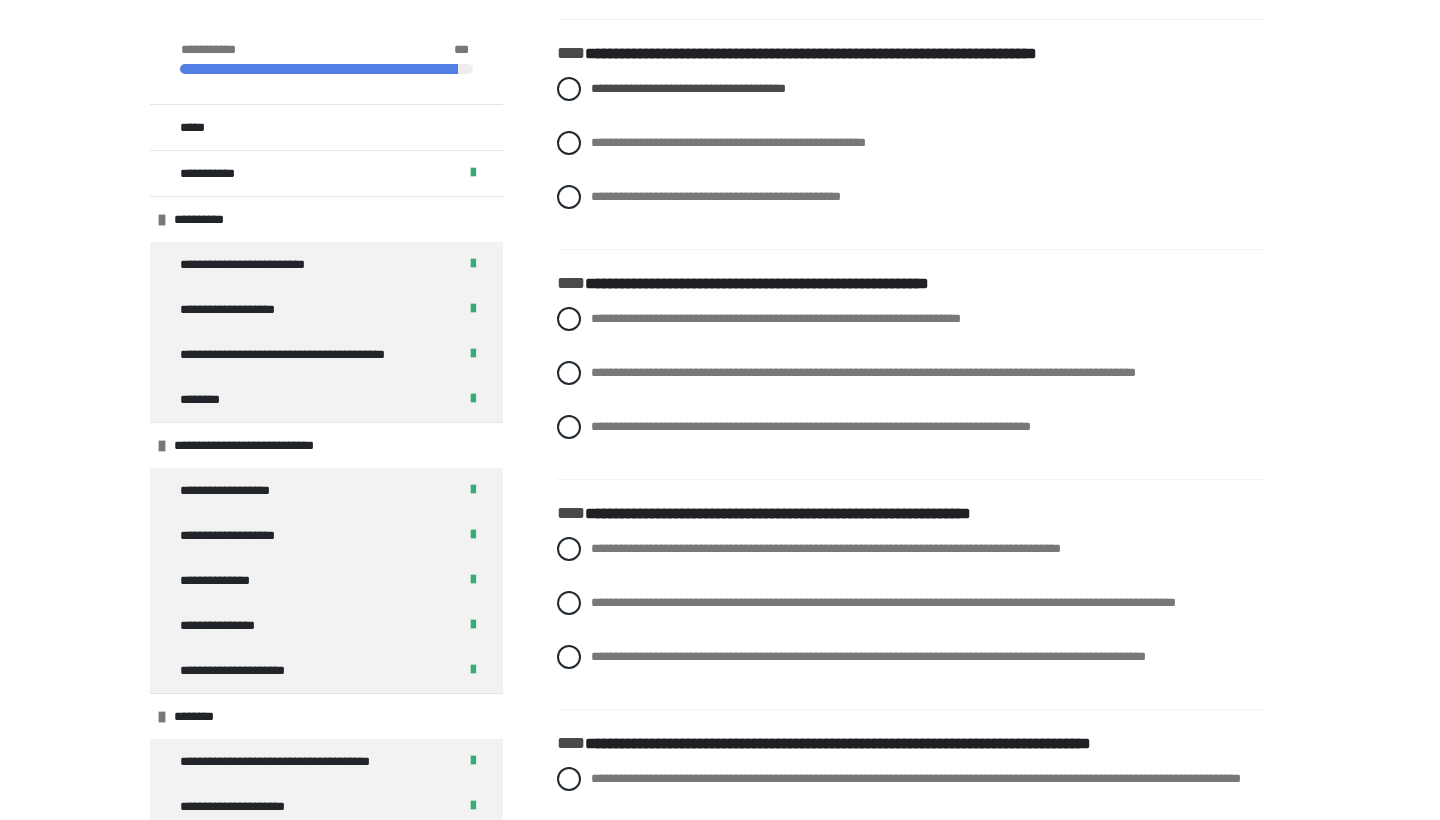 scroll, scrollTop: 6518, scrollLeft: 0, axis: vertical 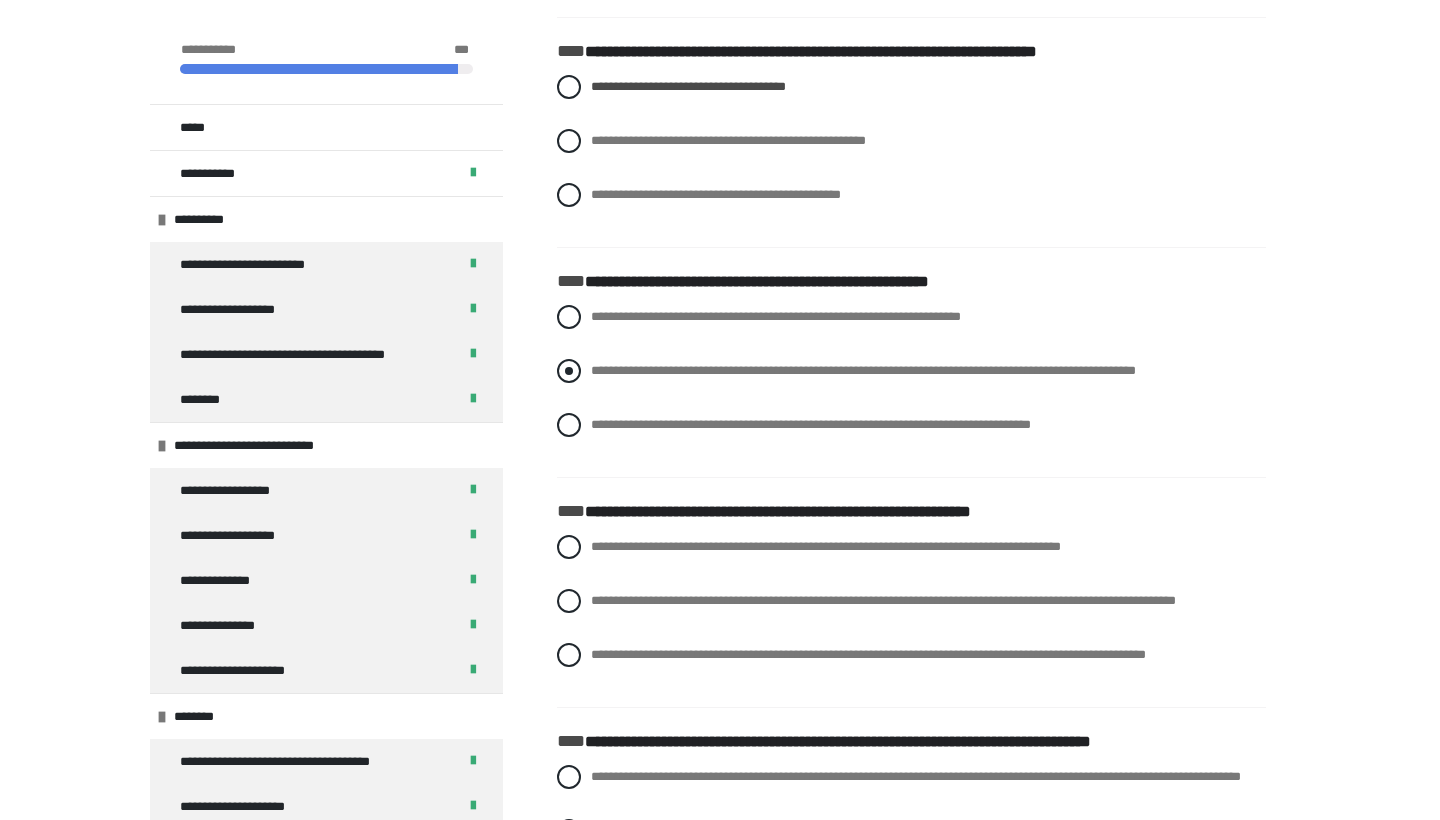 click on "**********" at bounding box center (863, 370) 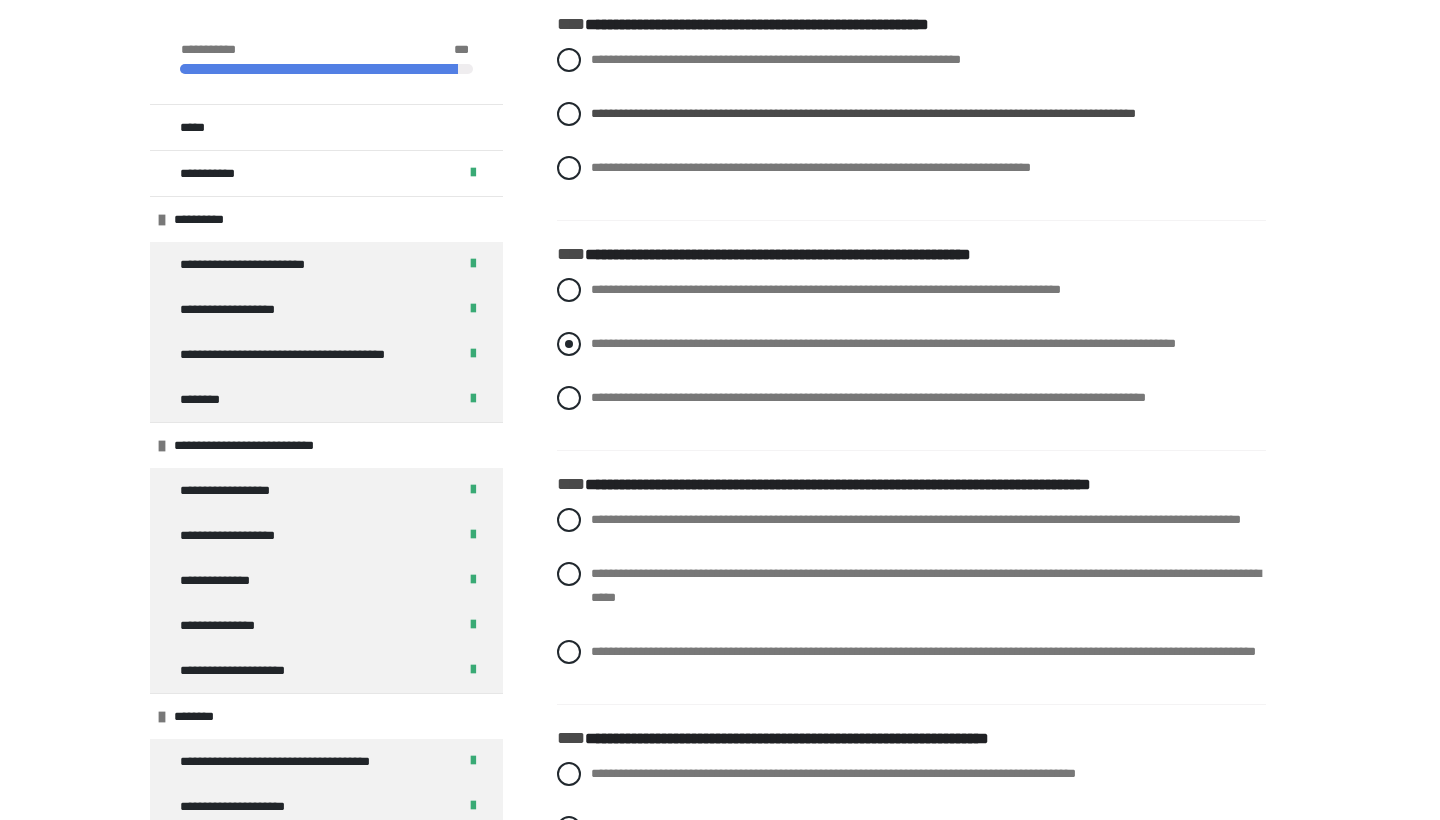 scroll, scrollTop: 6779, scrollLeft: 0, axis: vertical 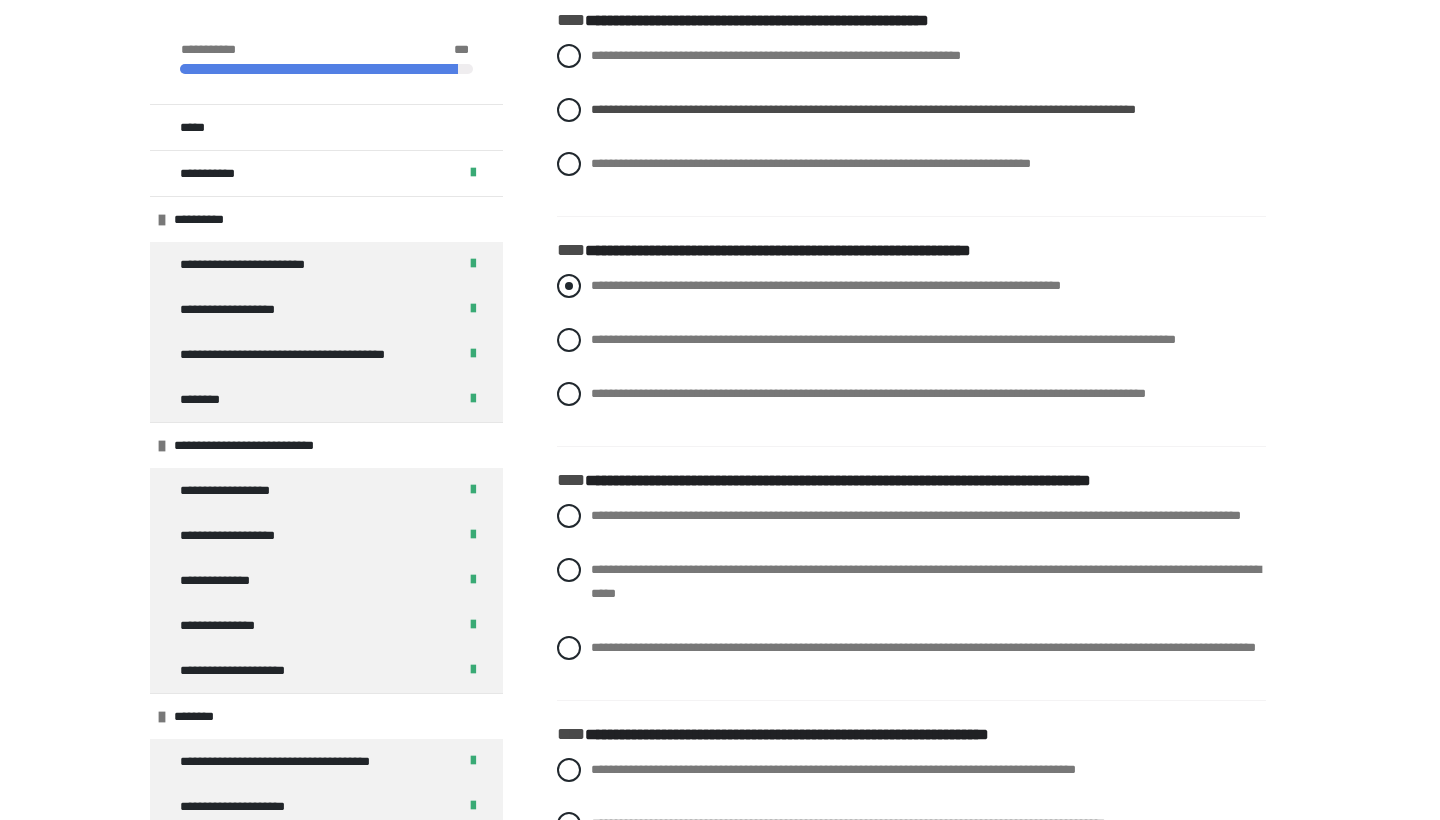 click on "**********" at bounding box center (826, 285) 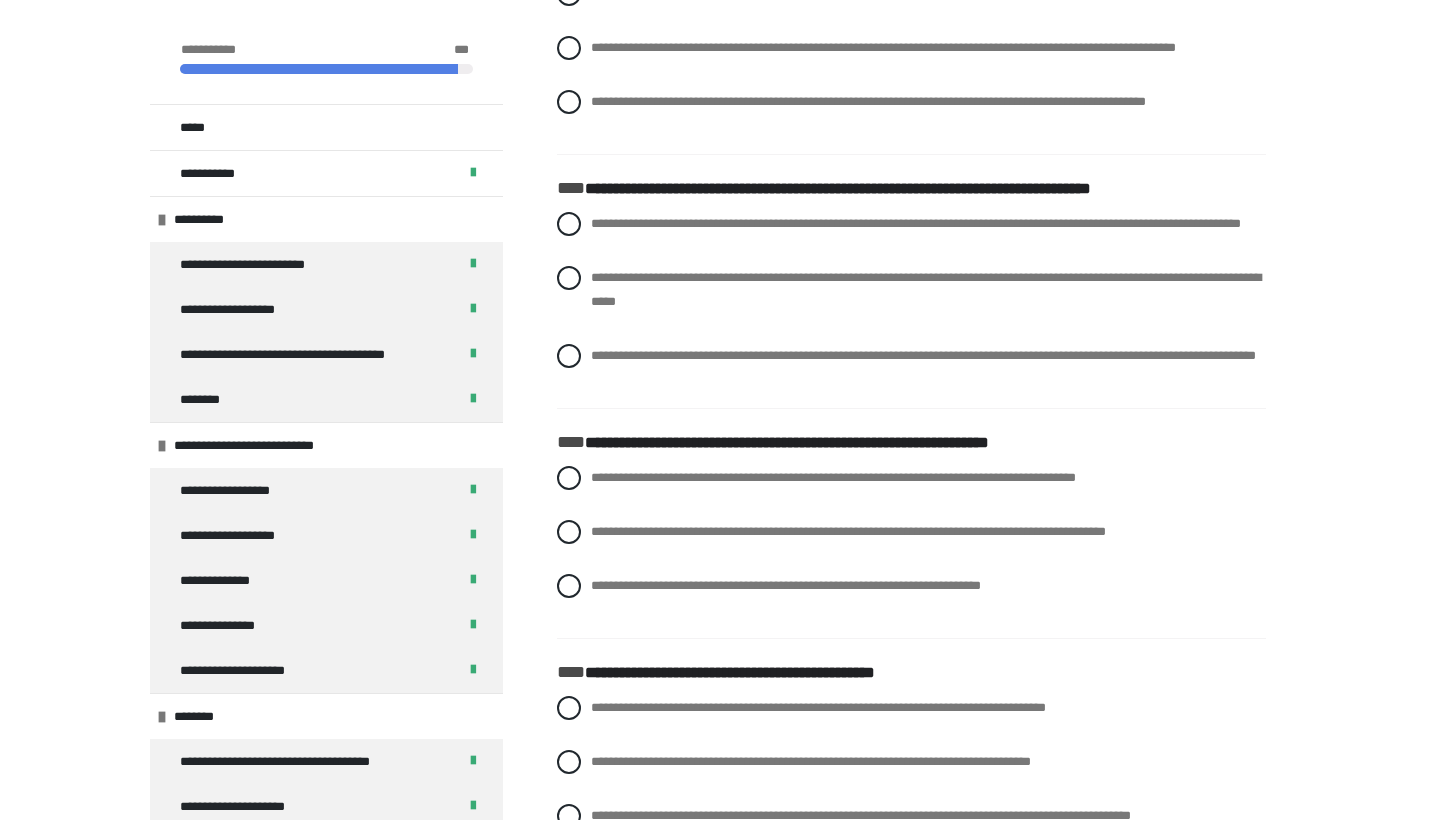 scroll, scrollTop: 7074, scrollLeft: 0, axis: vertical 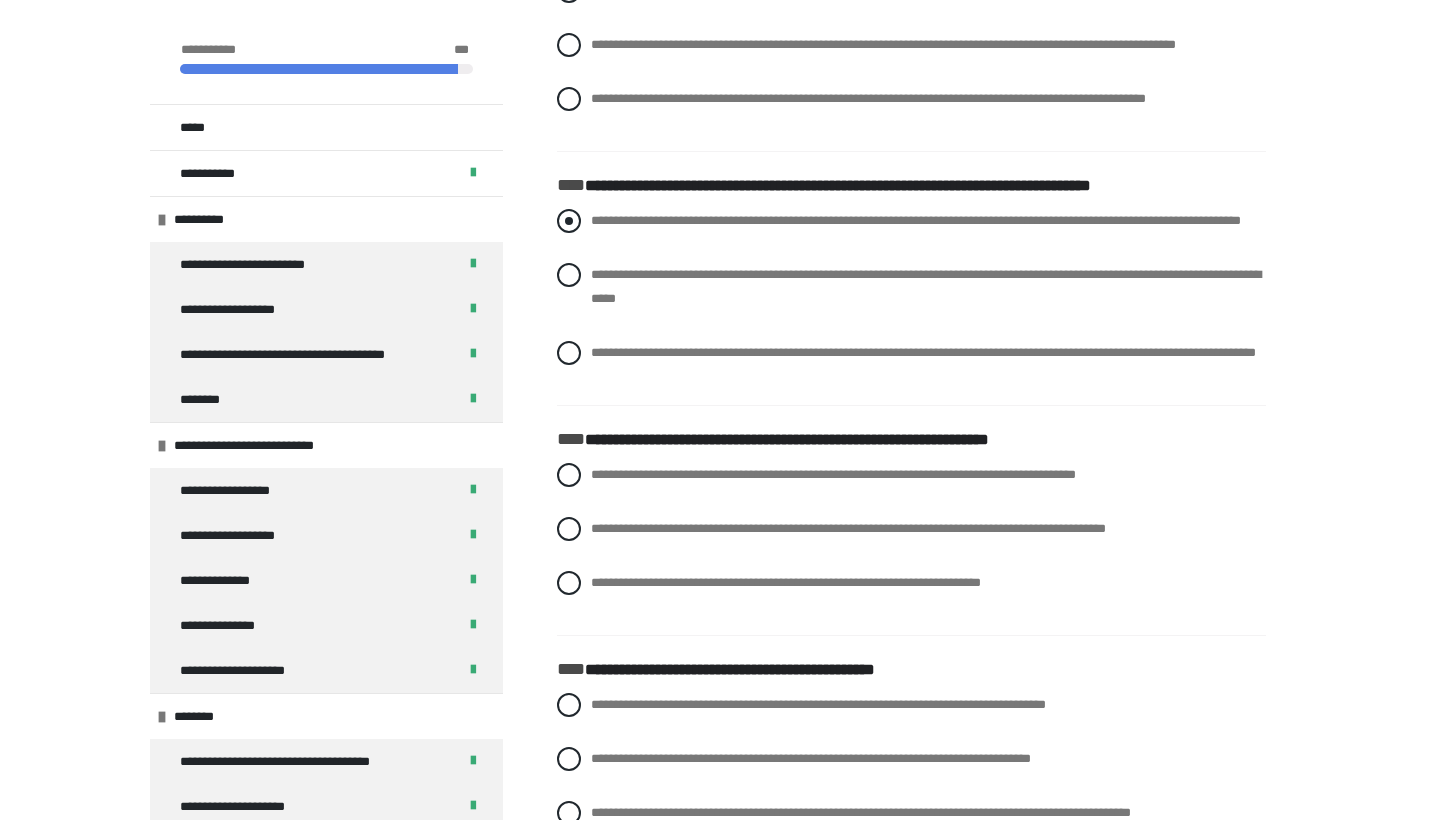 click on "**********" at bounding box center (916, 220) 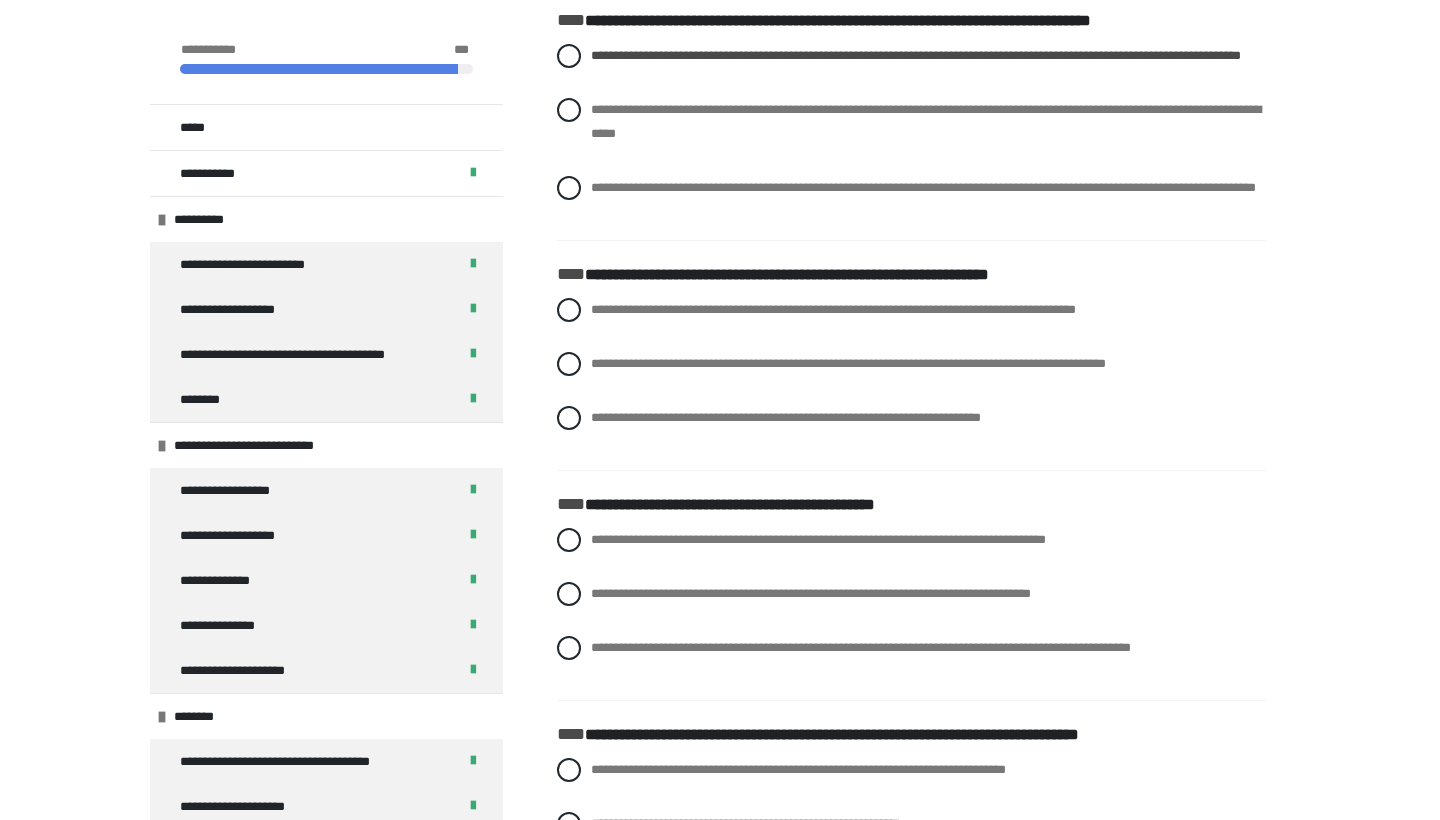 scroll, scrollTop: 7242, scrollLeft: 0, axis: vertical 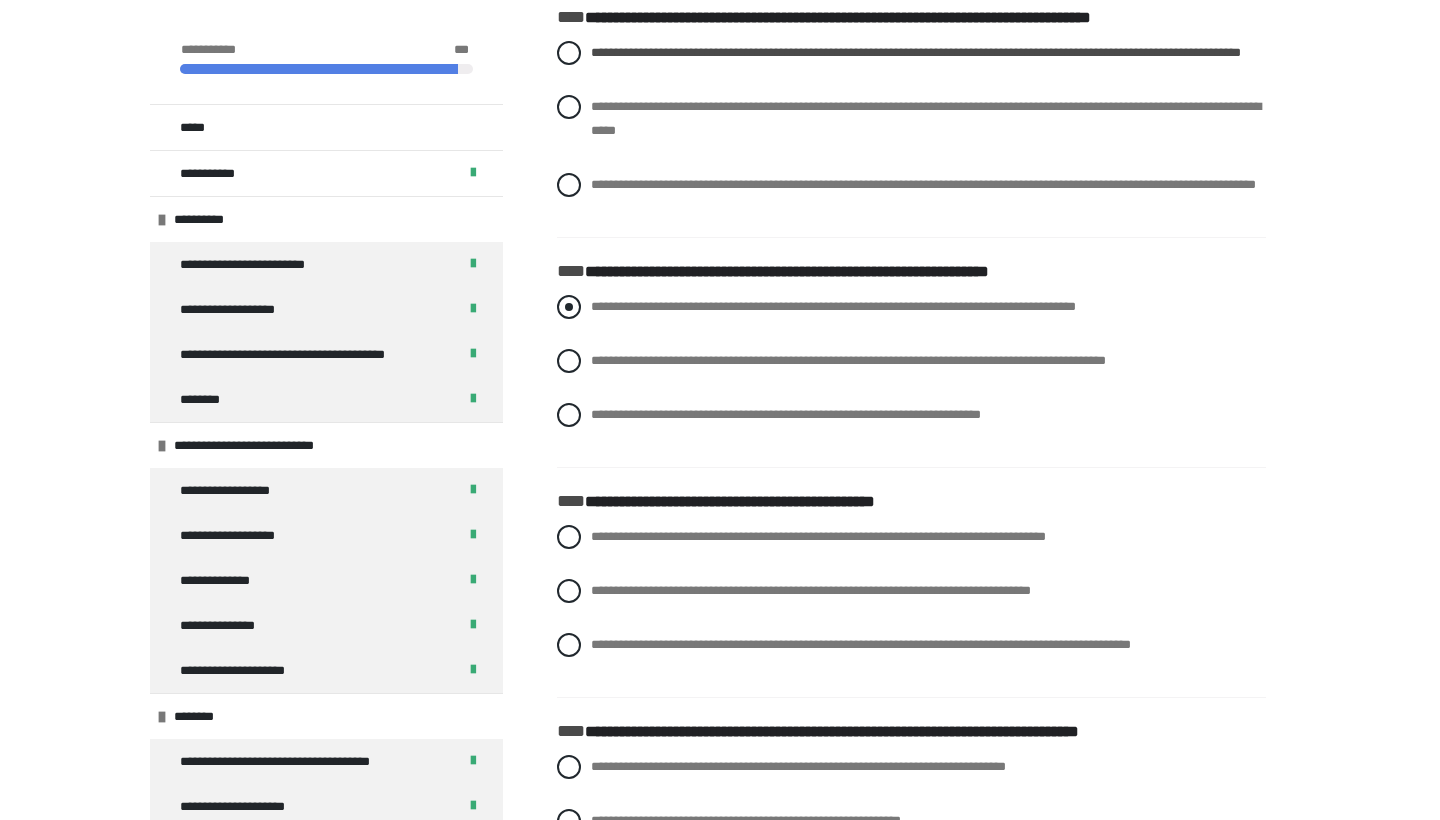 click on "**********" at bounding box center [833, 306] 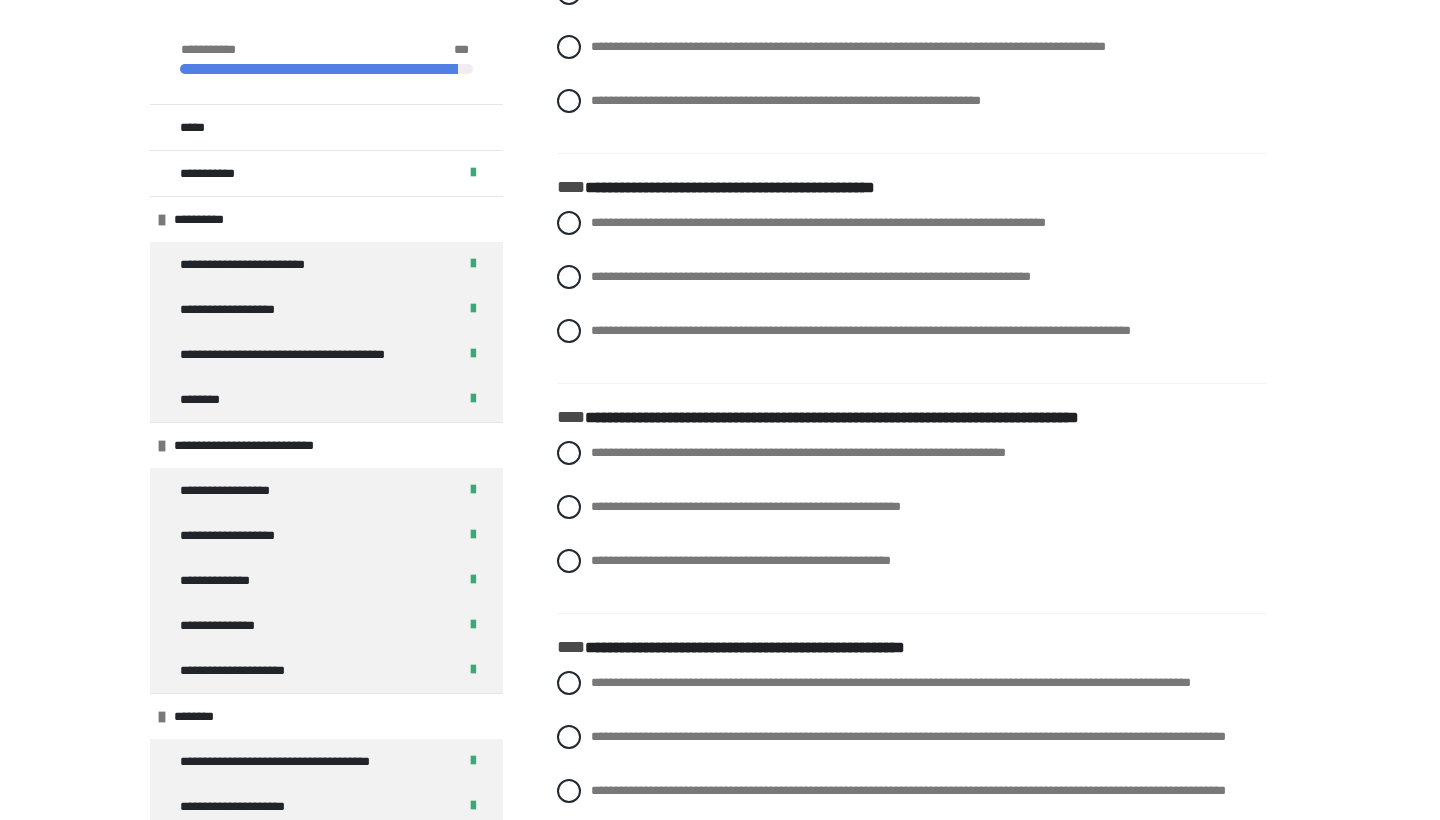 scroll, scrollTop: 7559, scrollLeft: 0, axis: vertical 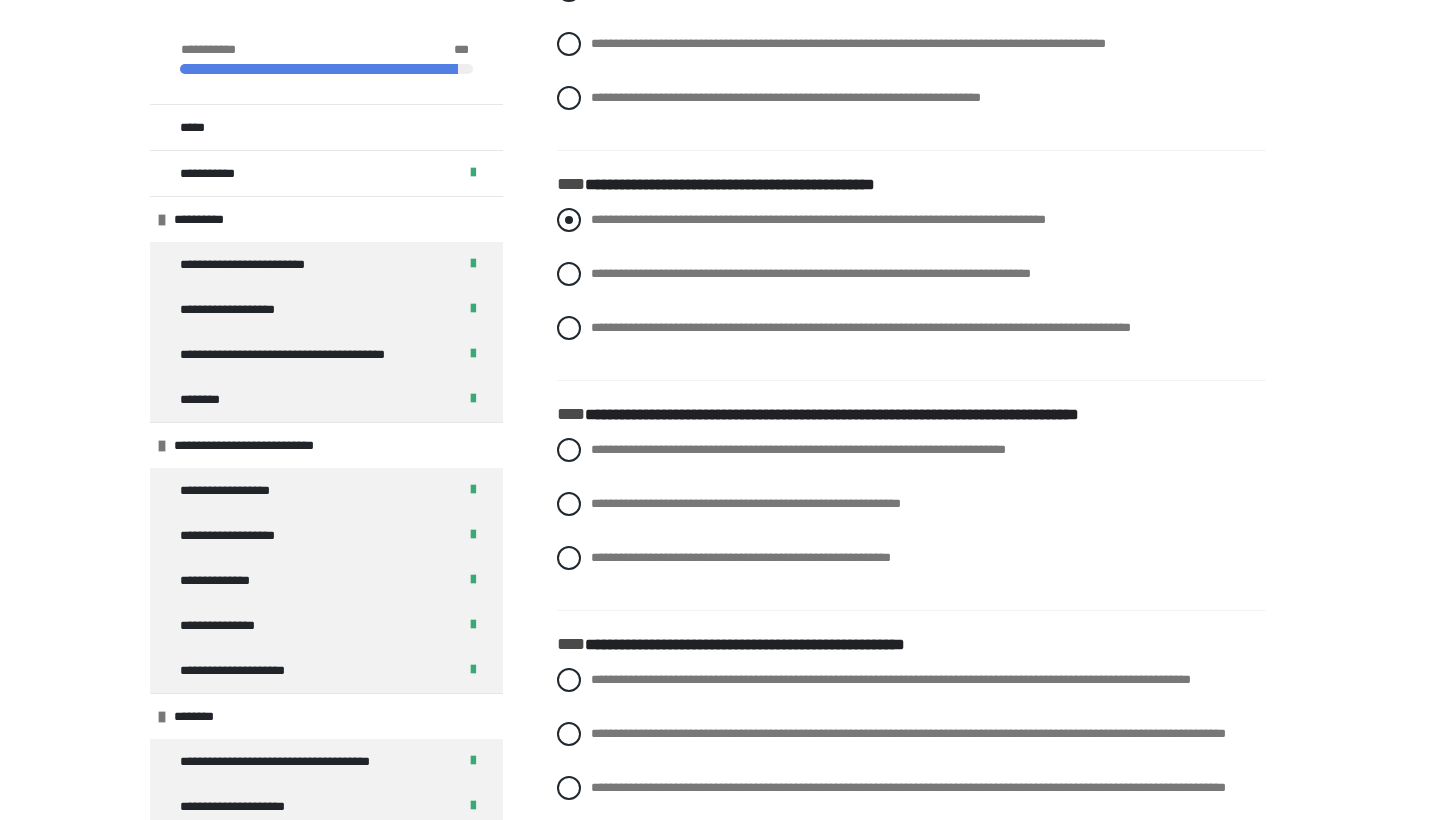 click on "**********" at bounding box center [818, 219] 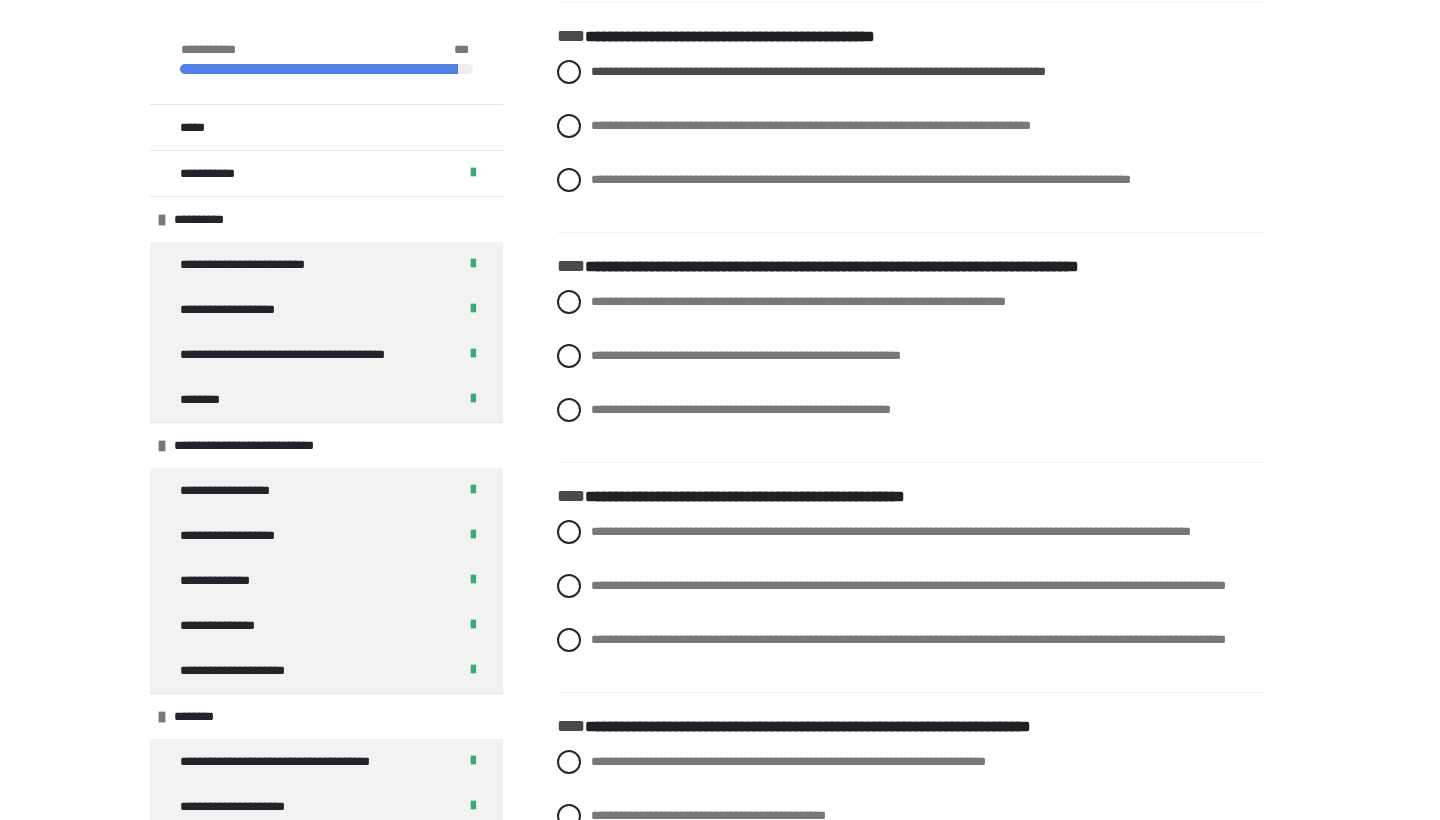 scroll, scrollTop: 7707, scrollLeft: 0, axis: vertical 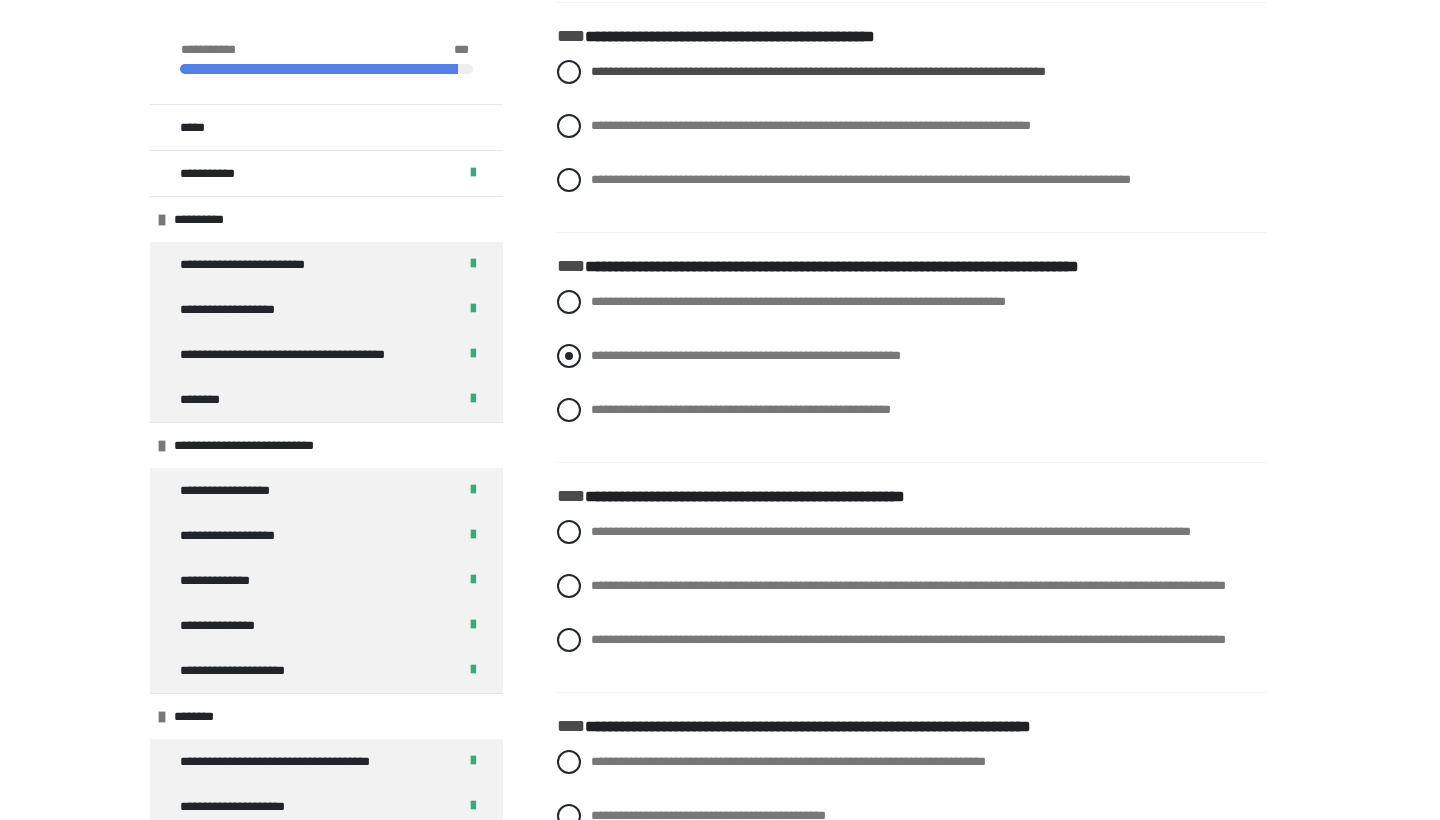 click on "**********" at bounding box center [911, 356] 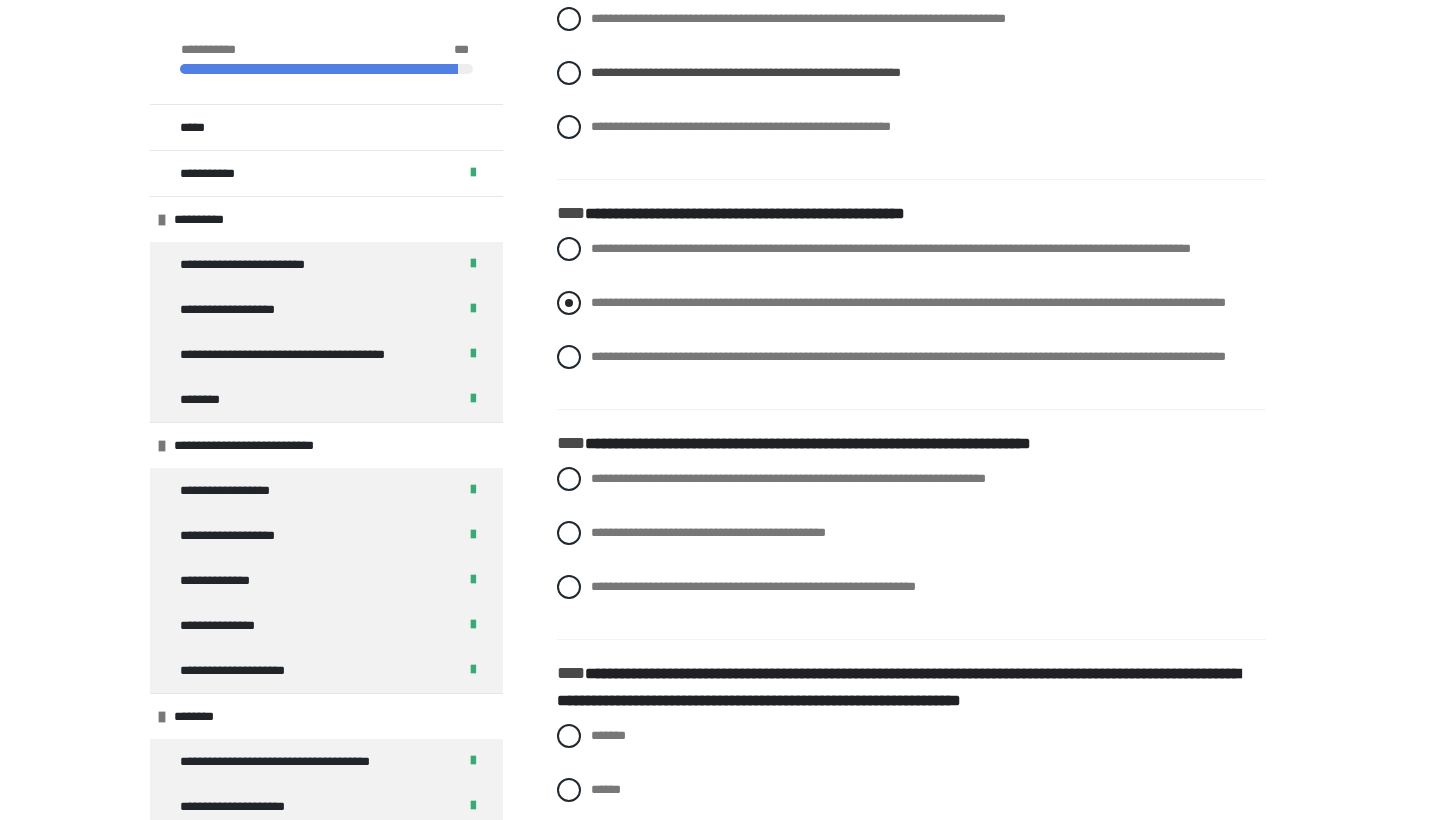 scroll, scrollTop: 7995, scrollLeft: 0, axis: vertical 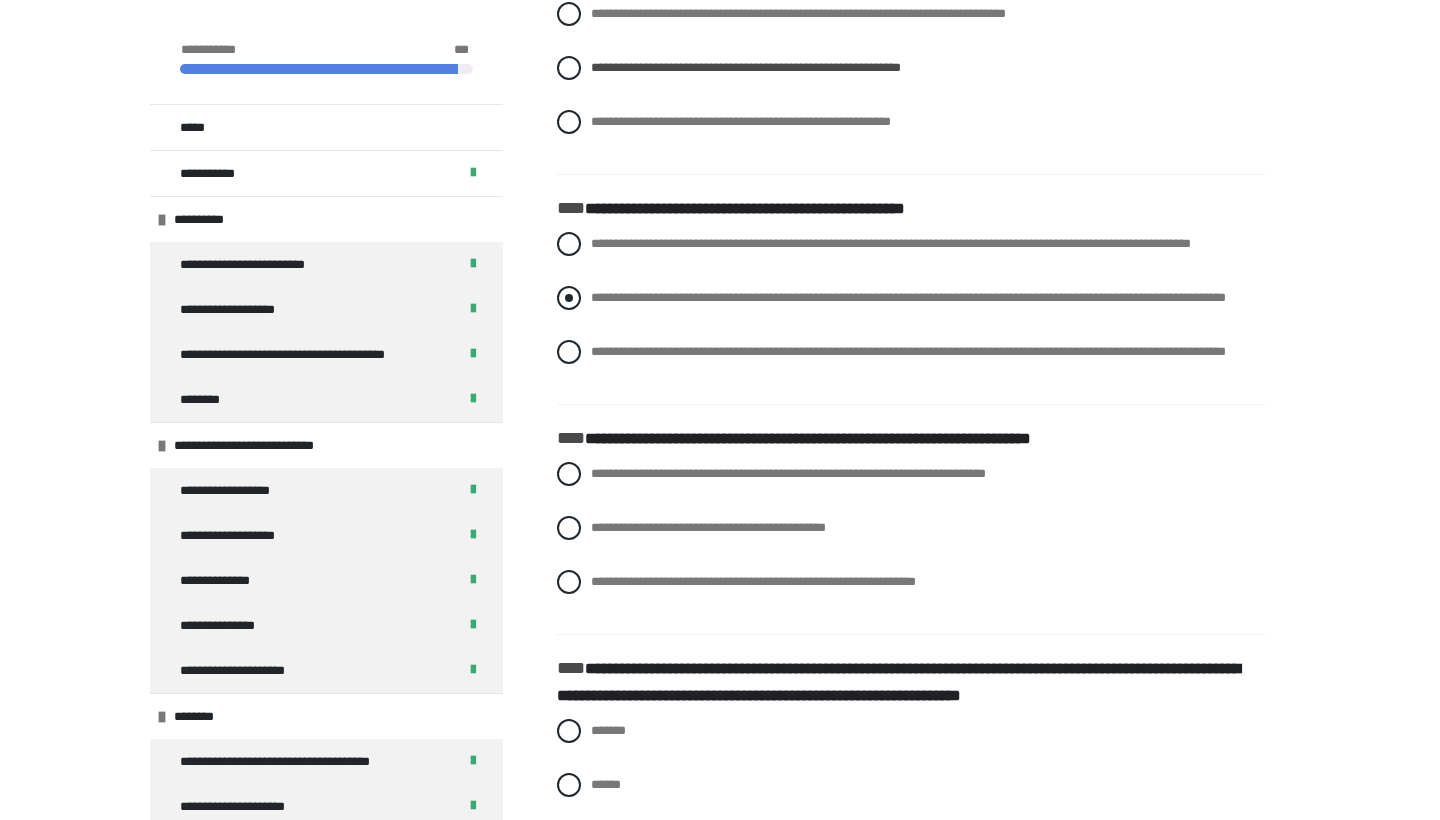 click on "**********" at bounding box center (908, 297) 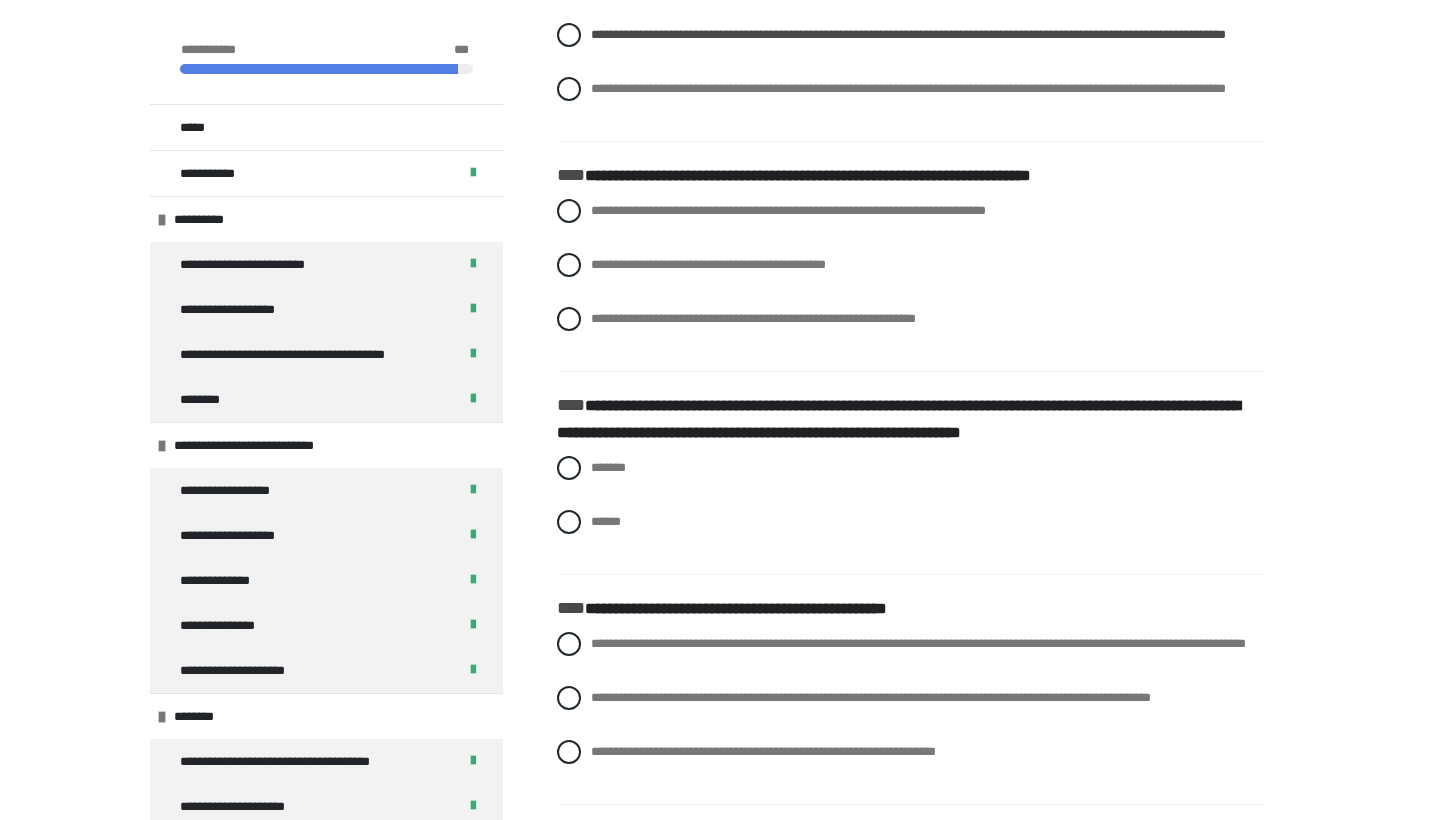 scroll, scrollTop: 8257, scrollLeft: 0, axis: vertical 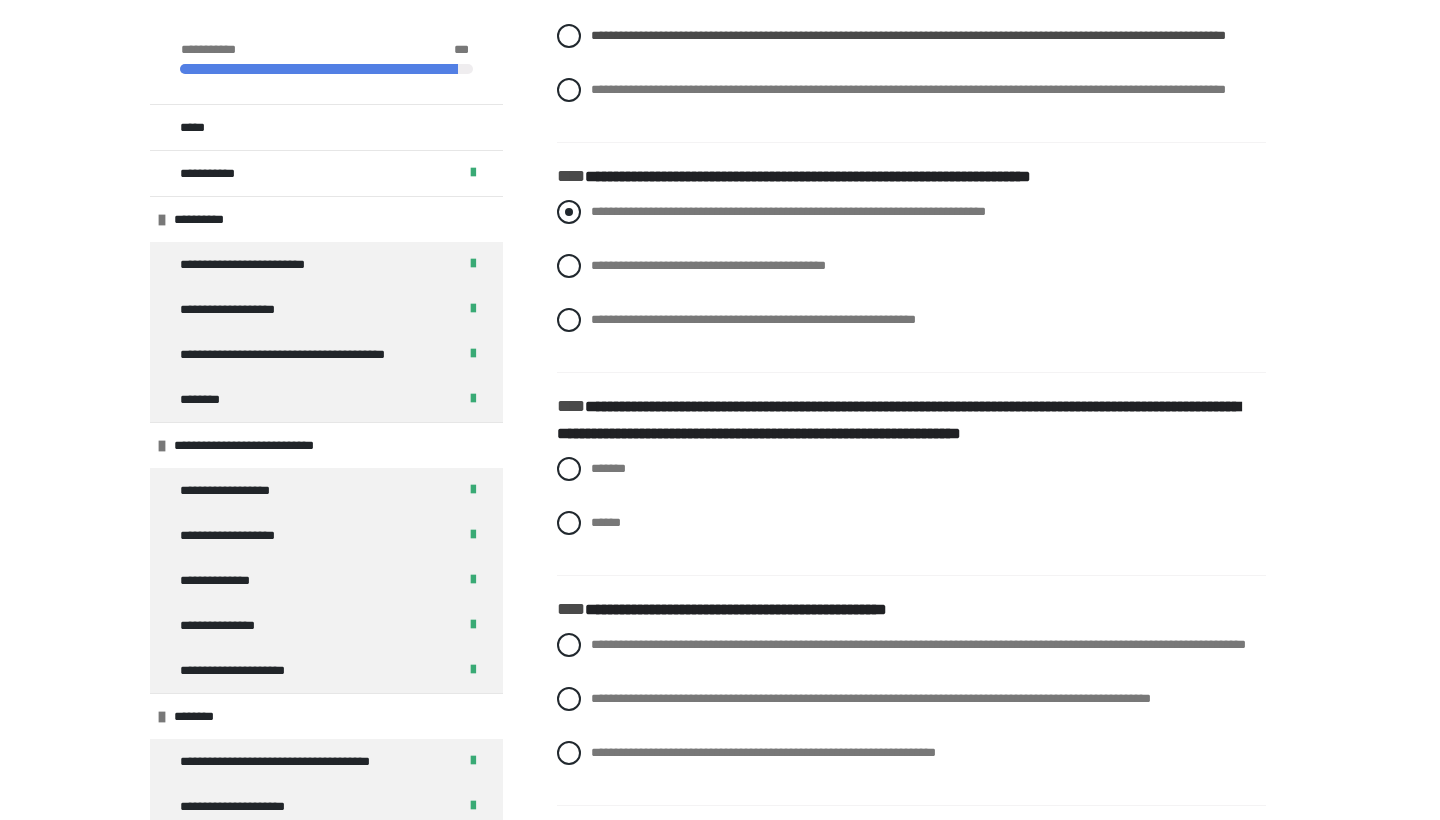 click on "**********" at bounding box center (788, 211) 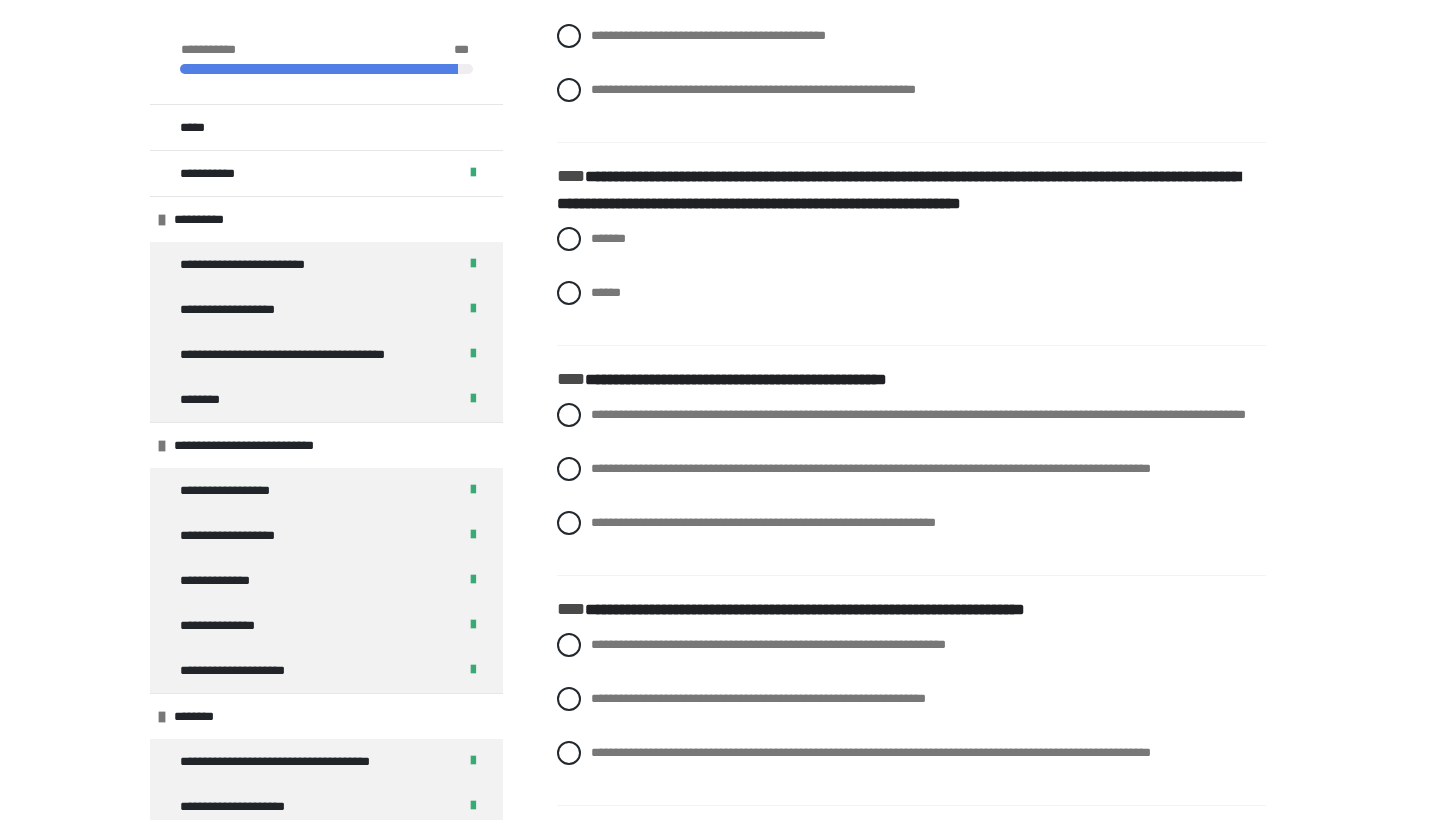 scroll, scrollTop: 8492, scrollLeft: 0, axis: vertical 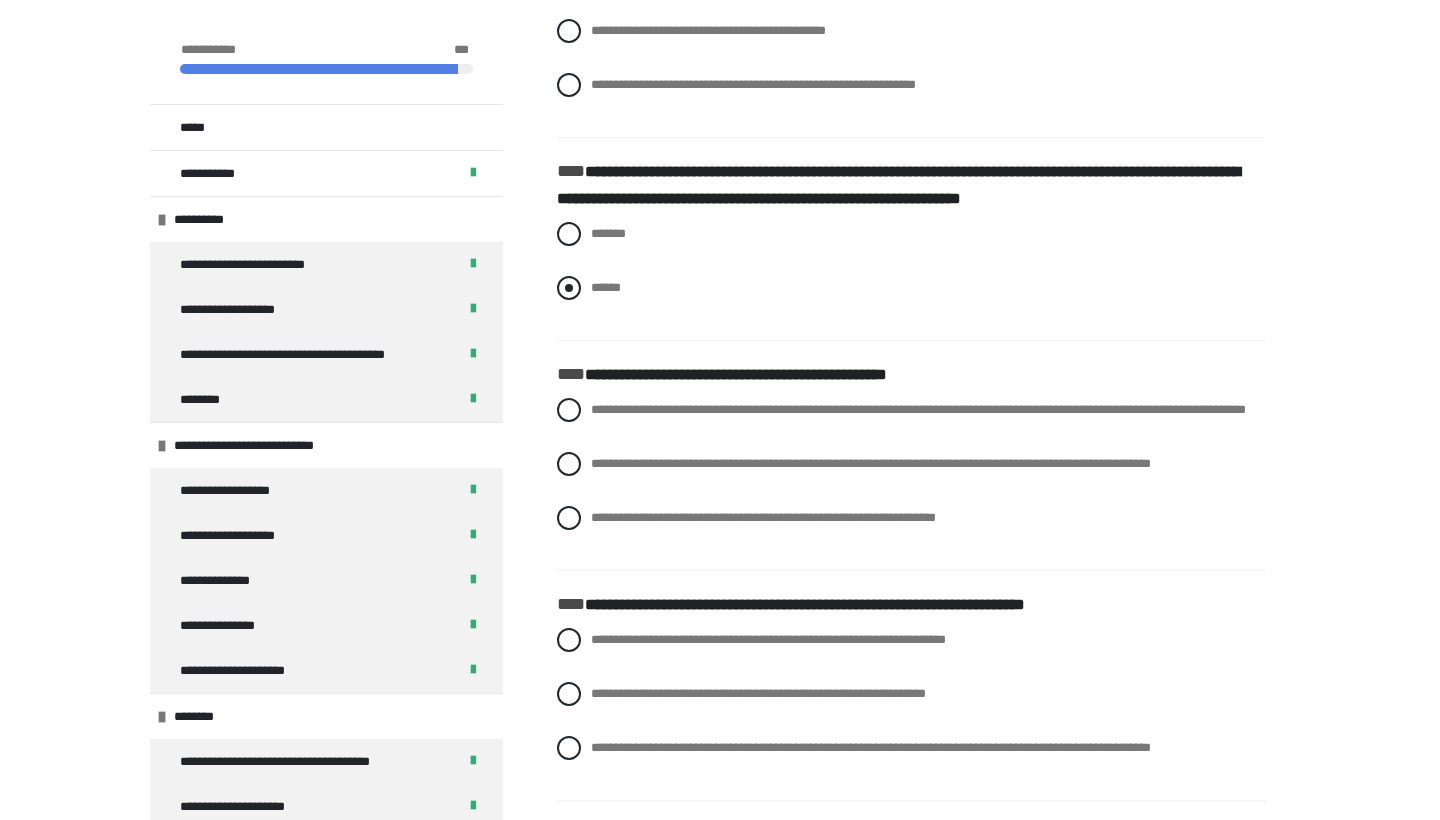 click on "******" at bounding box center (911, 288) 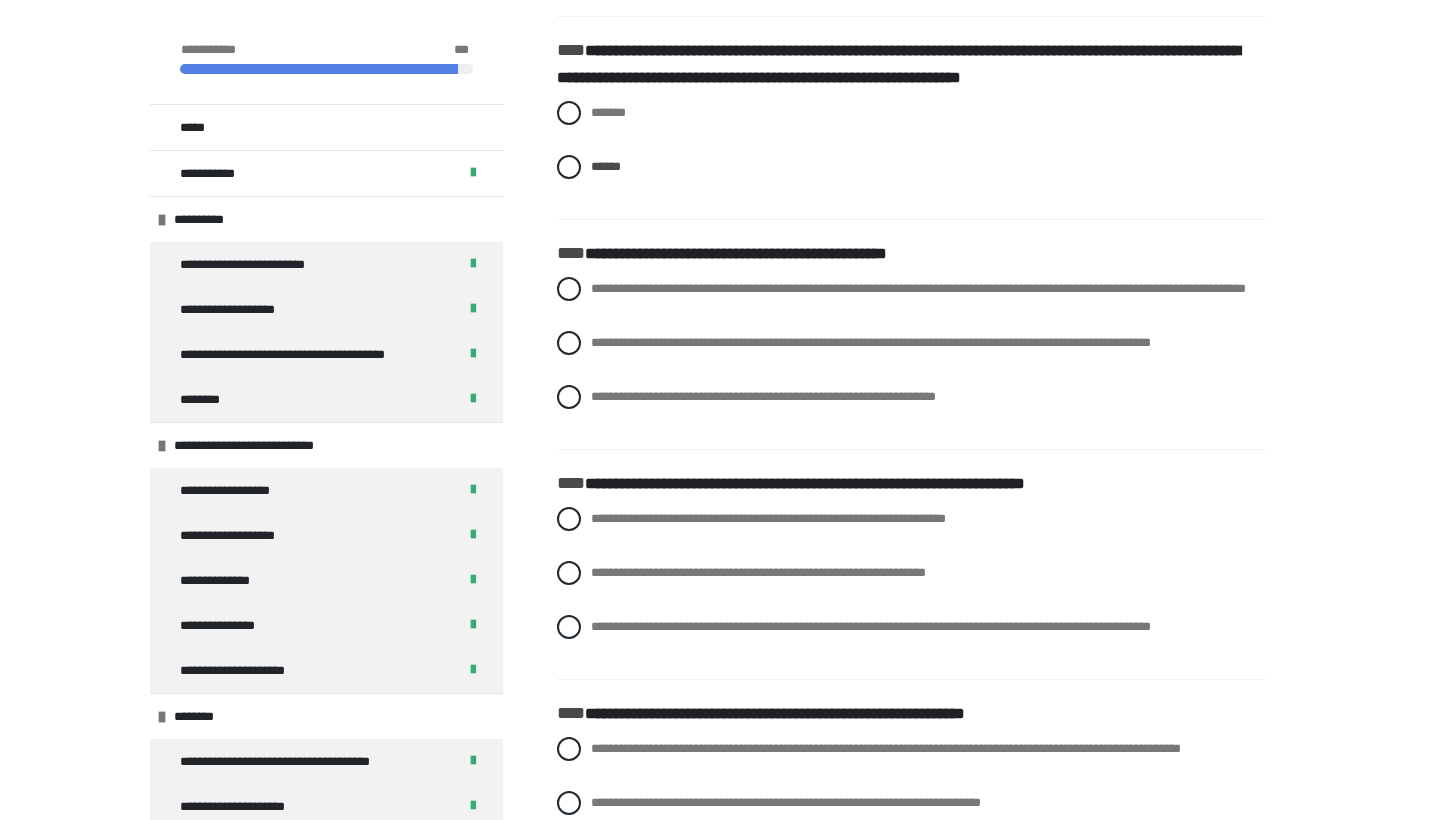 scroll, scrollTop: 8625, scrollLeft: 0, axis: vertical 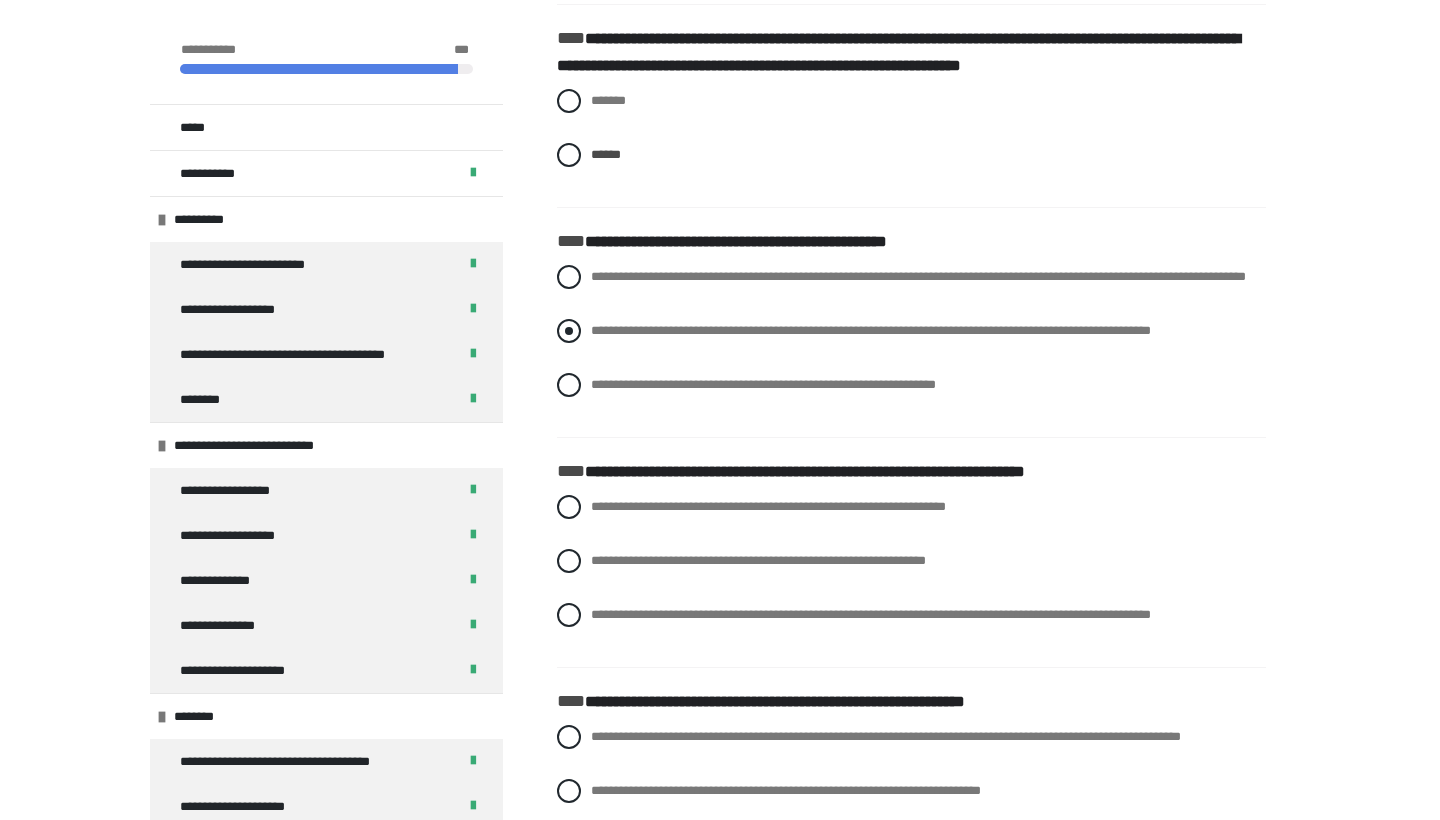 click on "**********" at bounding box center [871, 330] 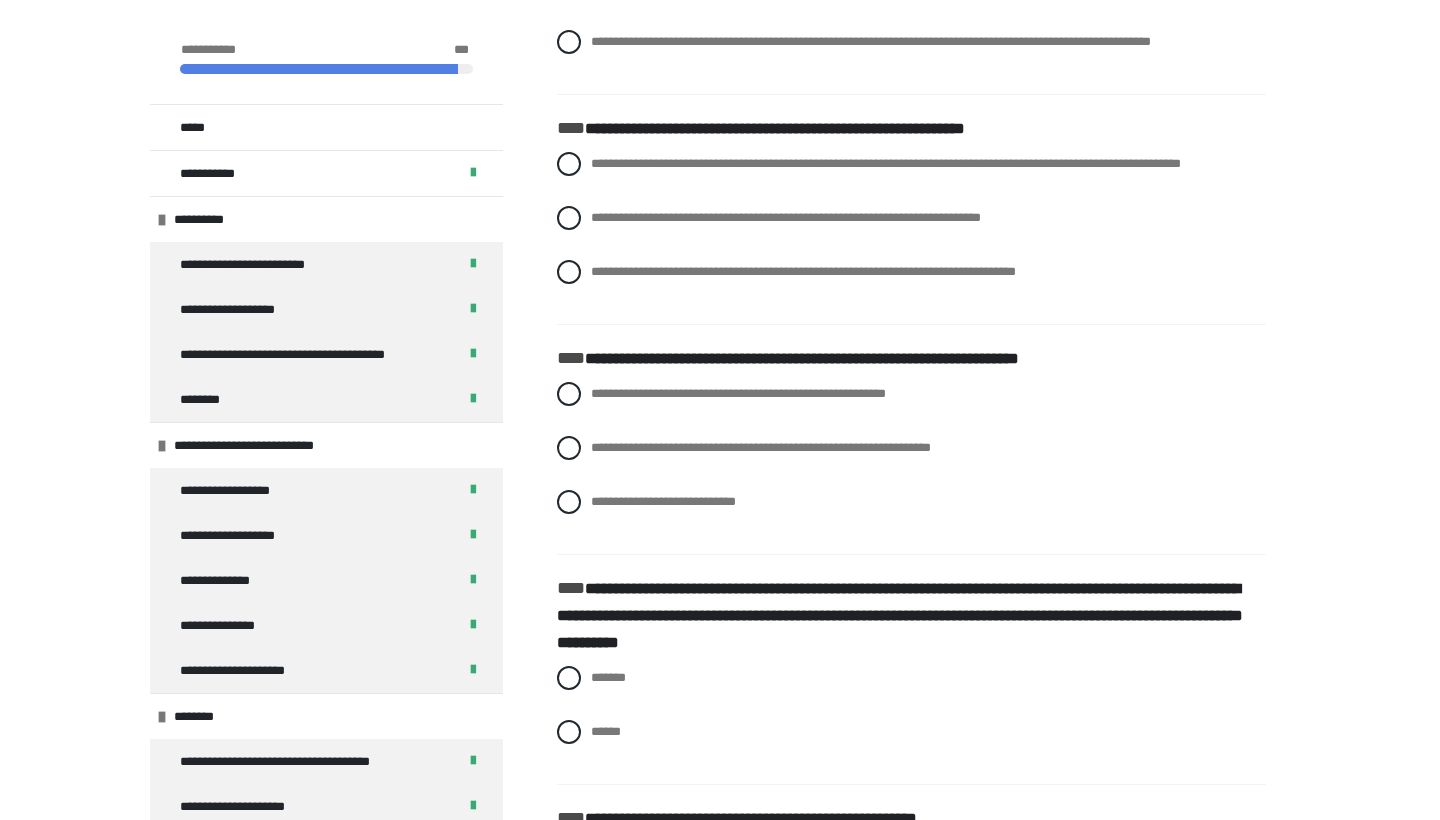 scroll, scrollTop: 9200, scrollLeft: 0, axis: vertical 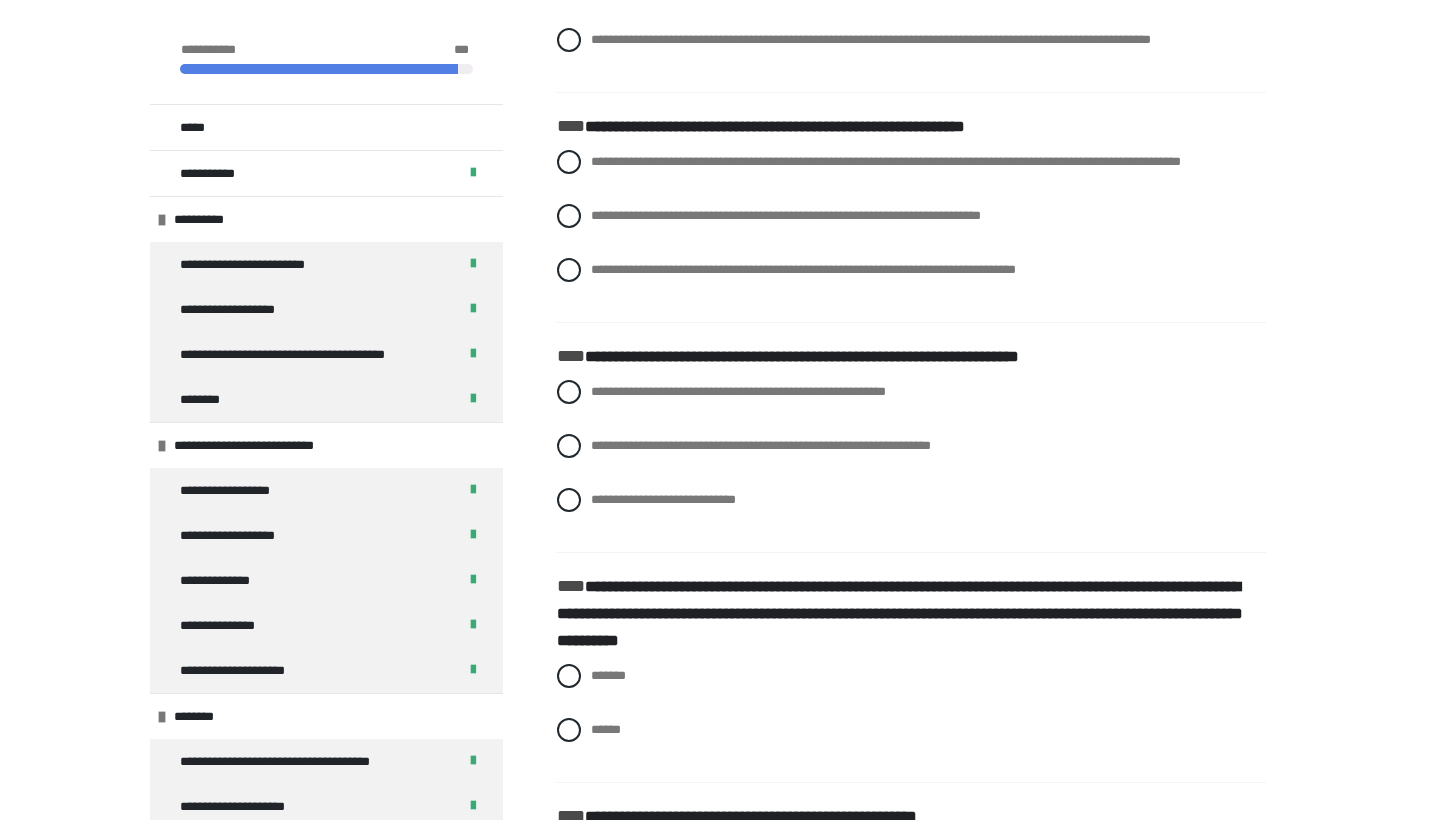 click on "**********" at bounding box center (758, -15) 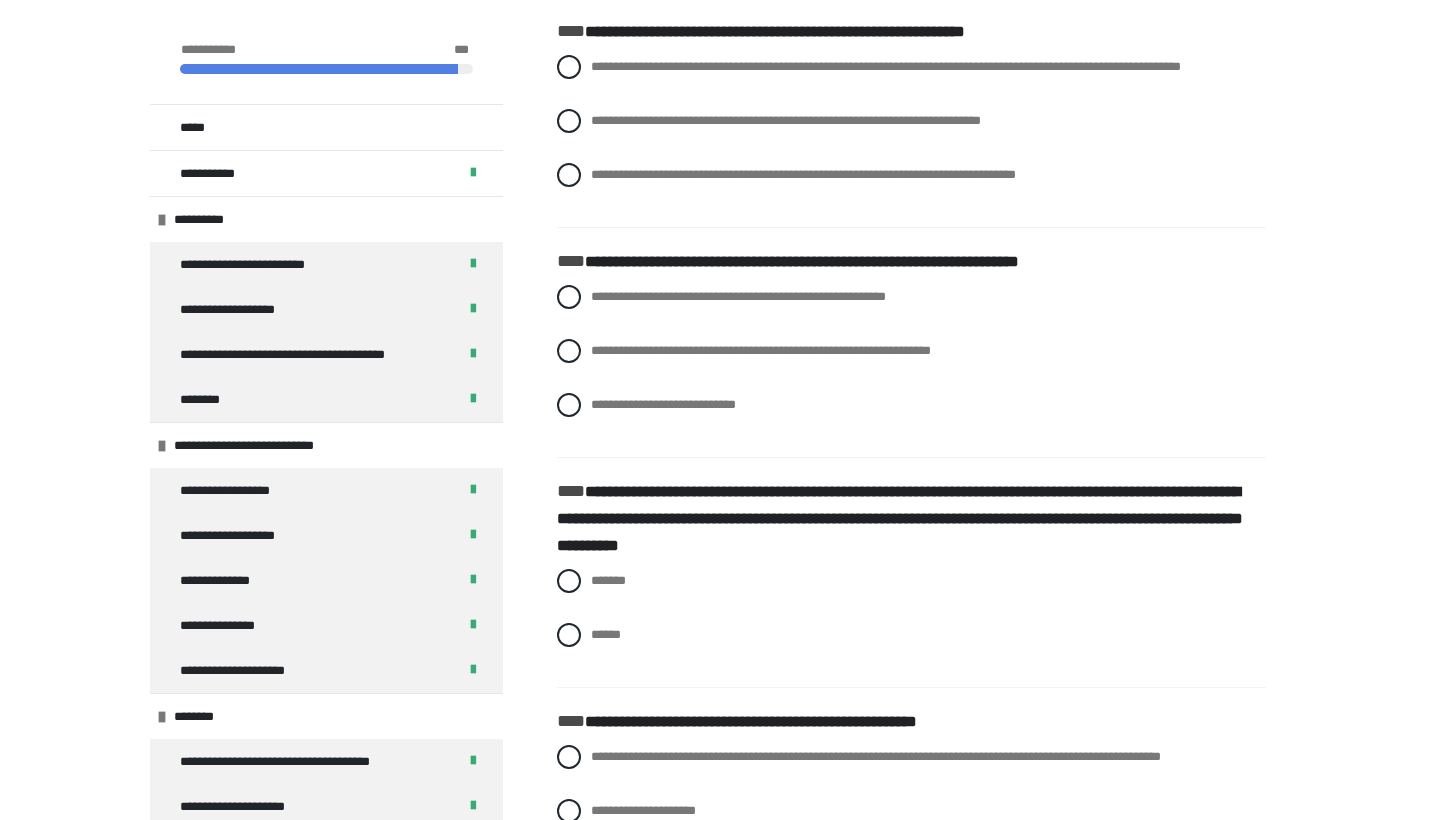 scroll, scrollTop: 9302, scrollLeft: 0, axis: vertical 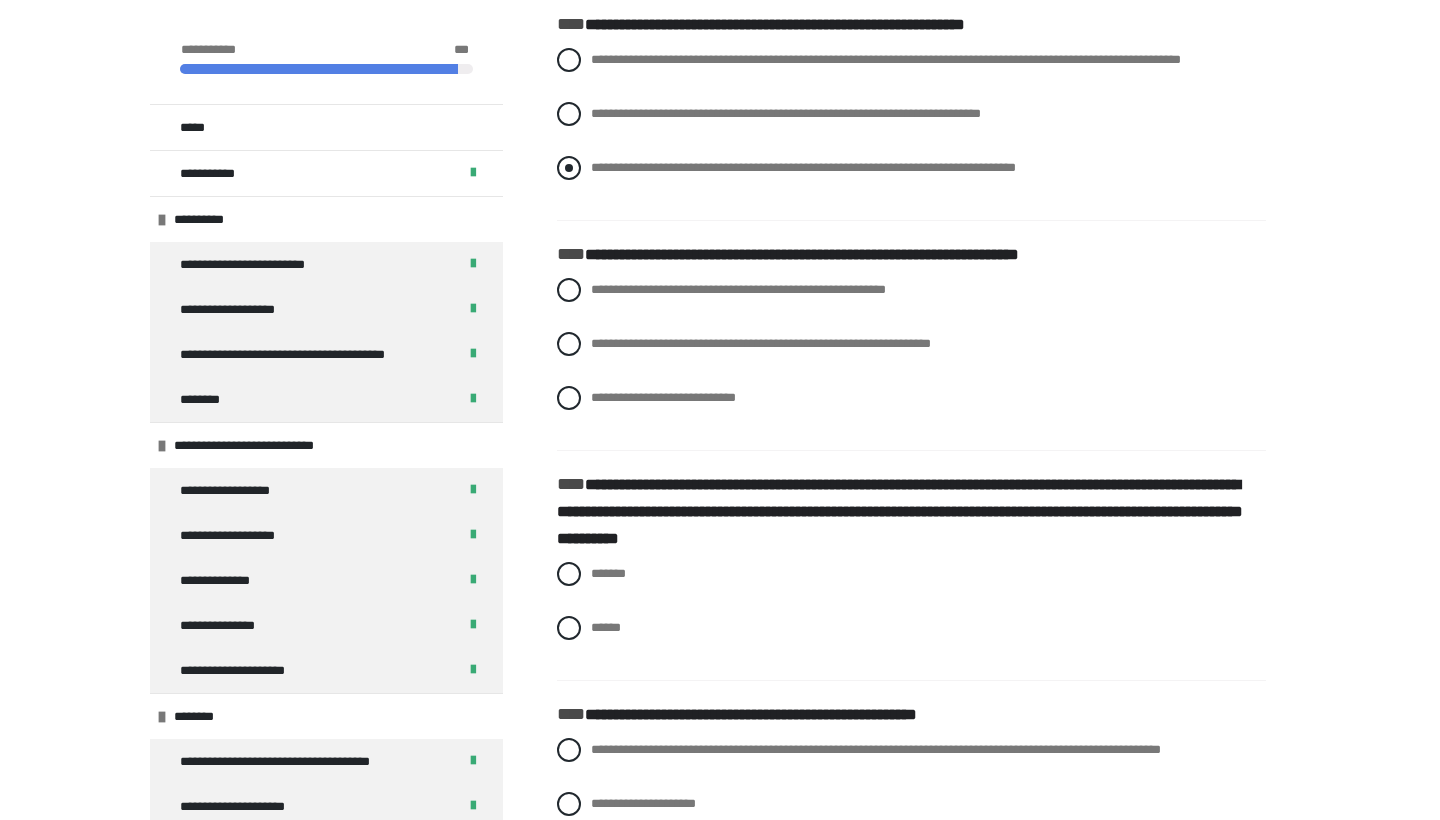 click on "**********" at bounding box center (803, 167) 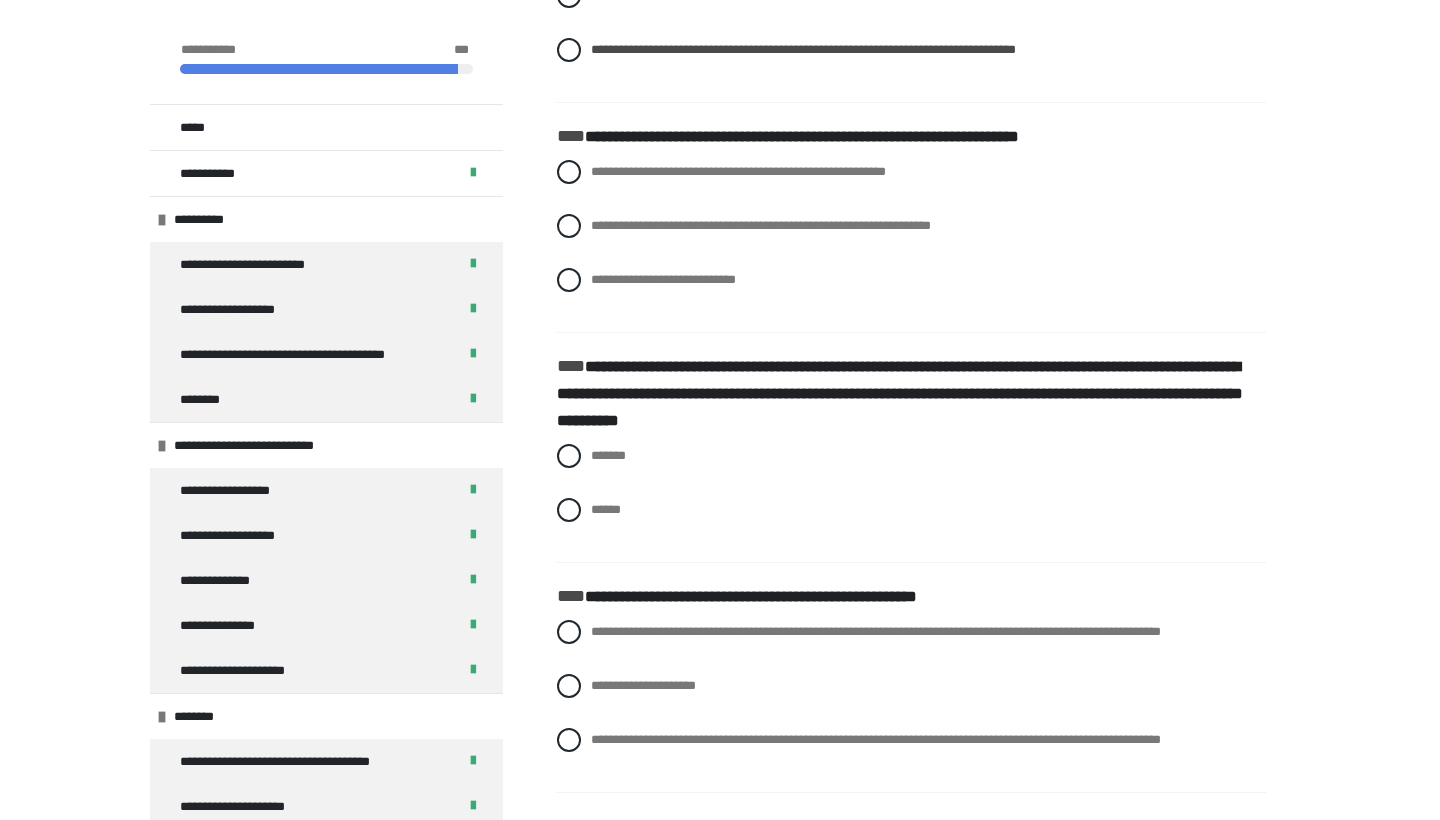 scroll, scrollTop: 9425, scrollLeft: 0, axis: vertical 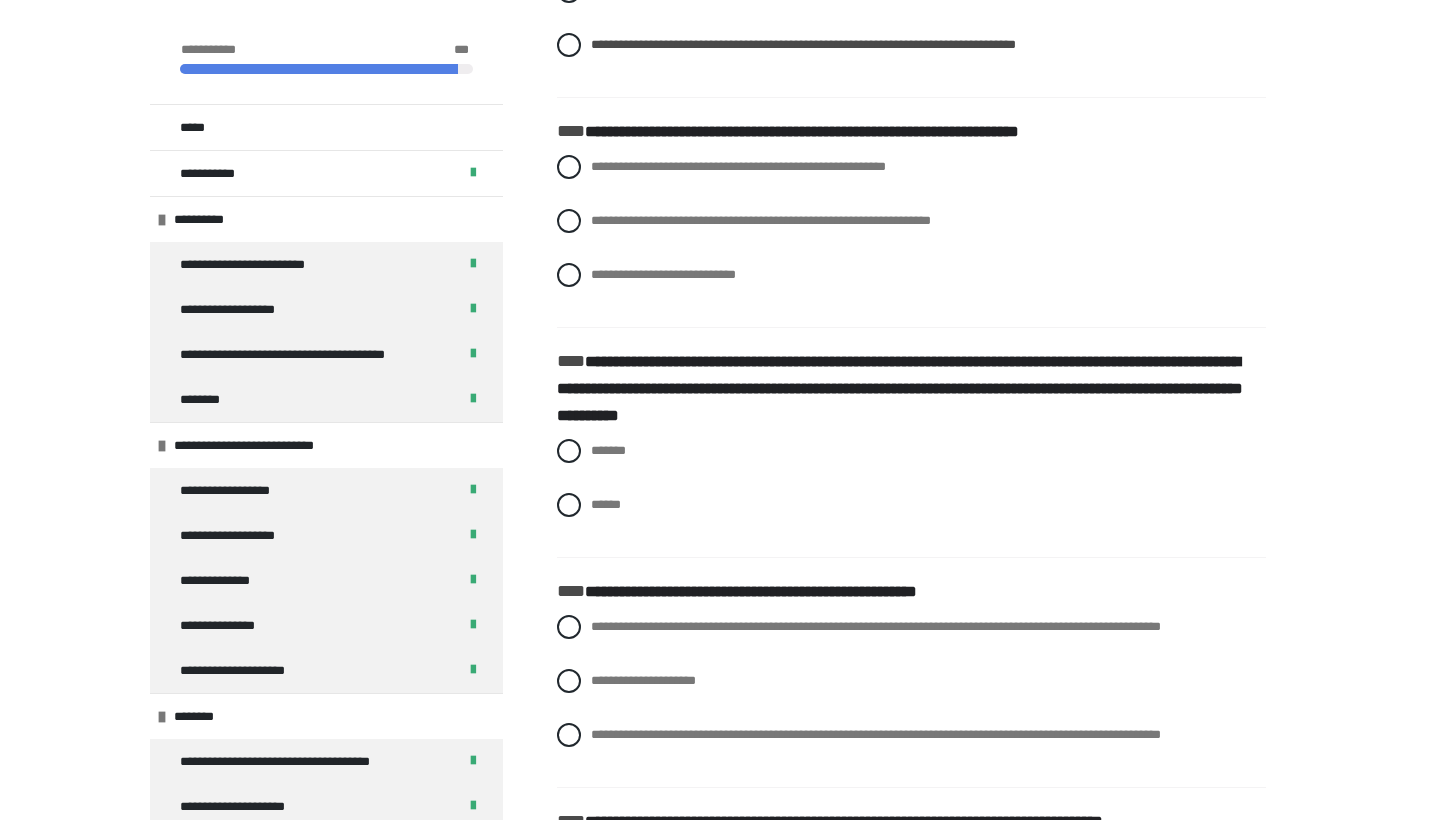 click on "**********" at bounding box center [786, -10] 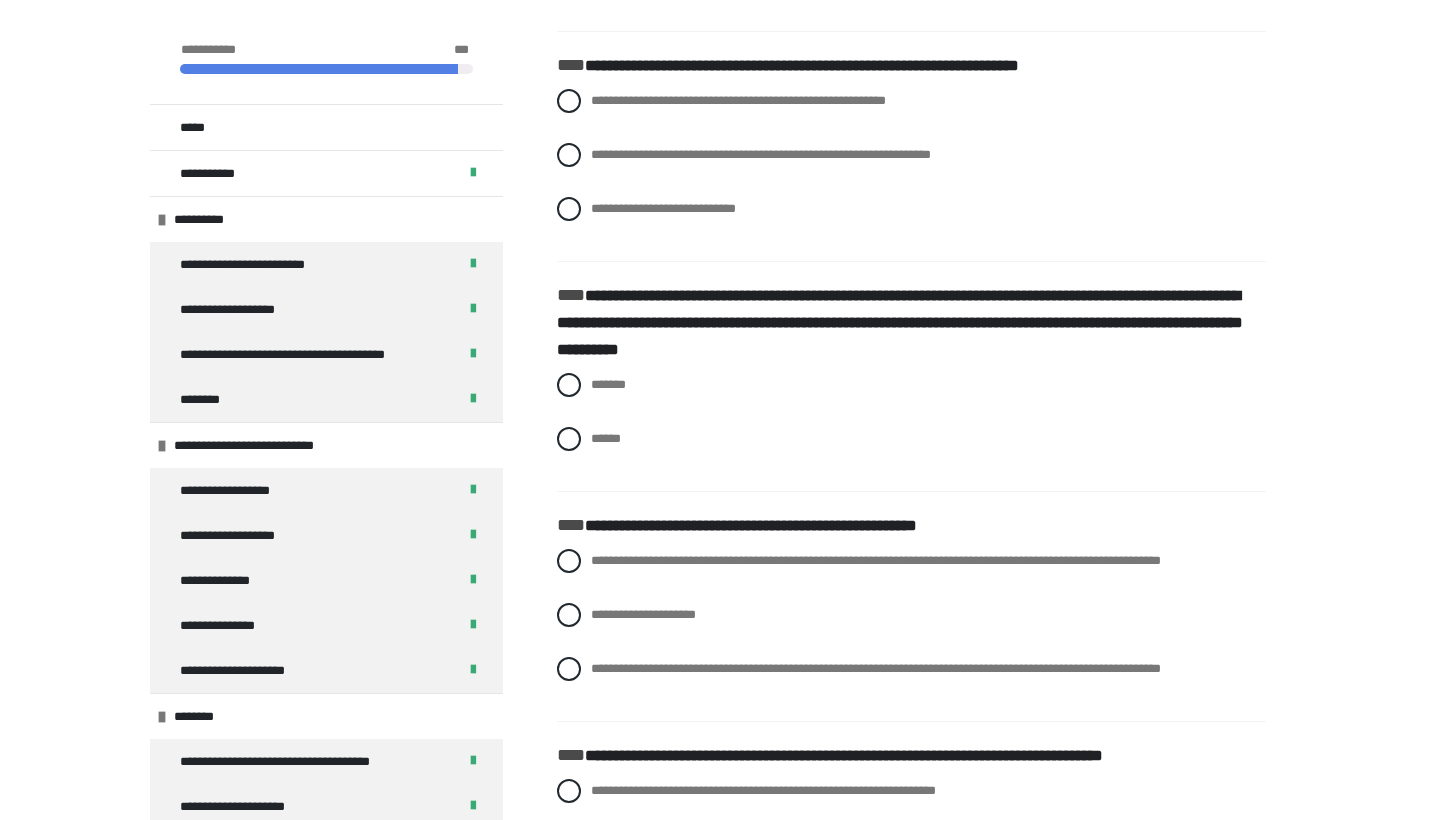 scroll, scrollTop: 9499, scrollLeft: 0, axis: vertical 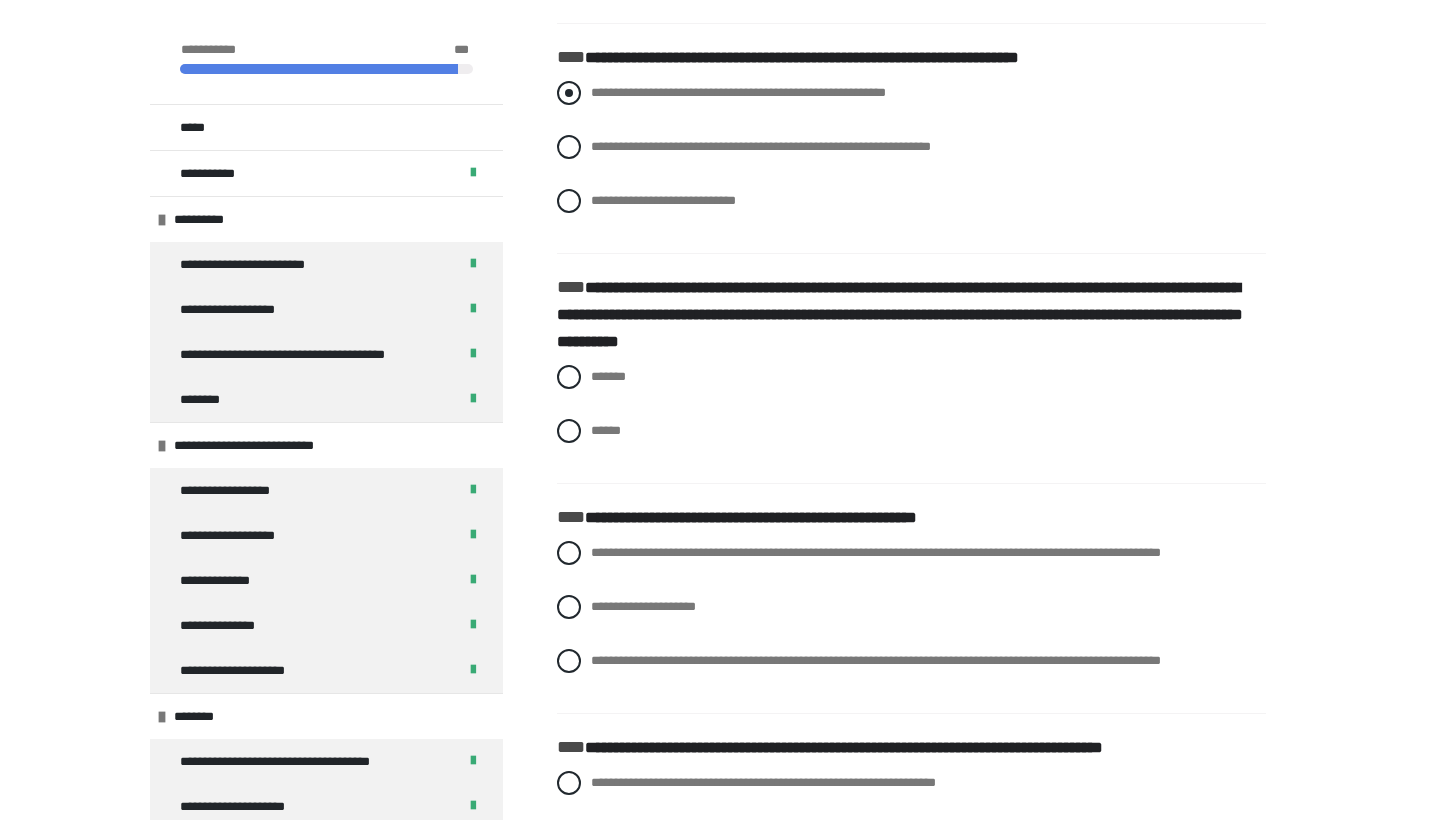 click on "**********" at bounding box center (738, 92) 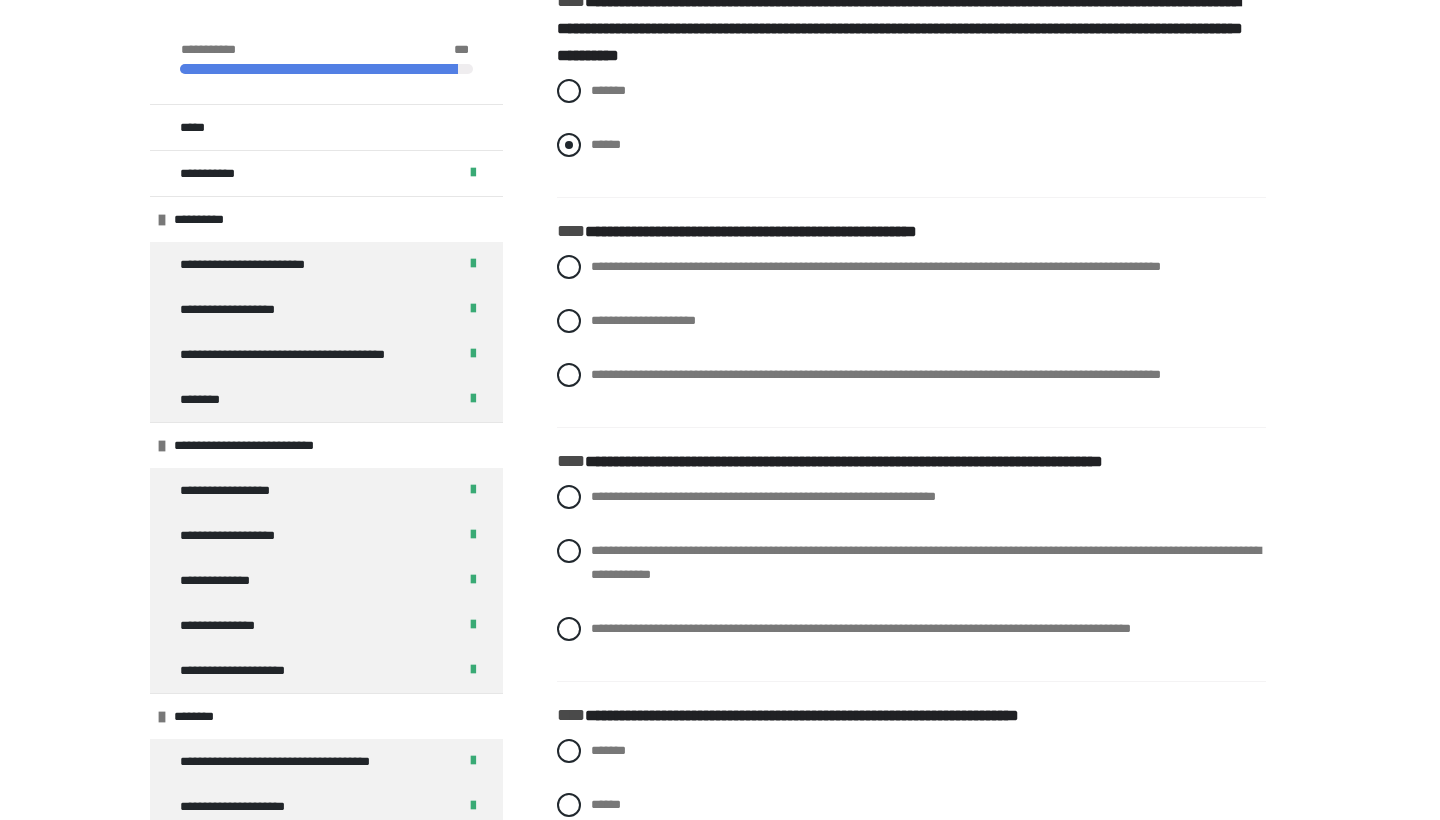 scroll, scrollTop: 9786, scrollLeft: 0, axis: vertical 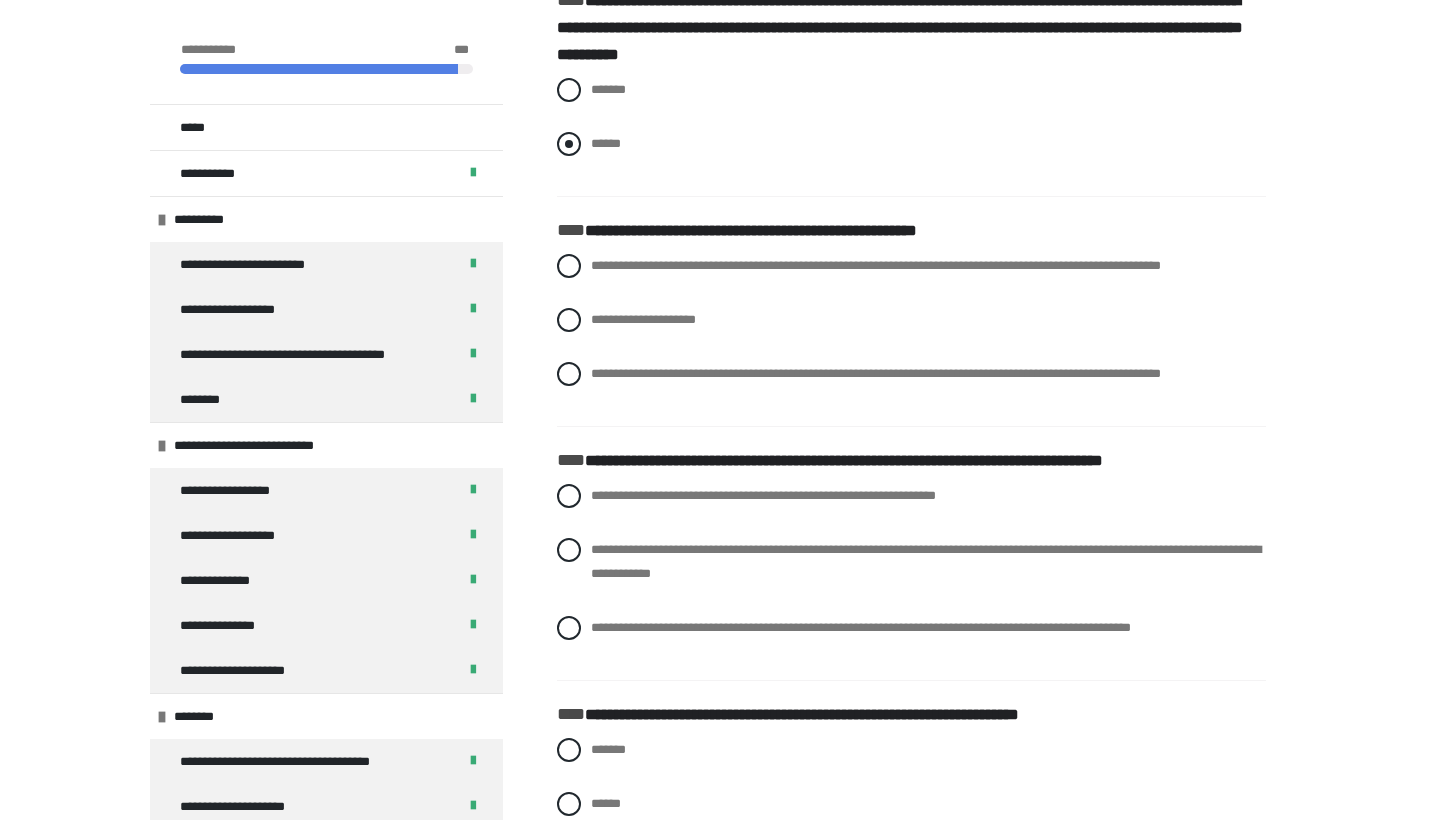 click on "******" at bounding box center (606, 143) 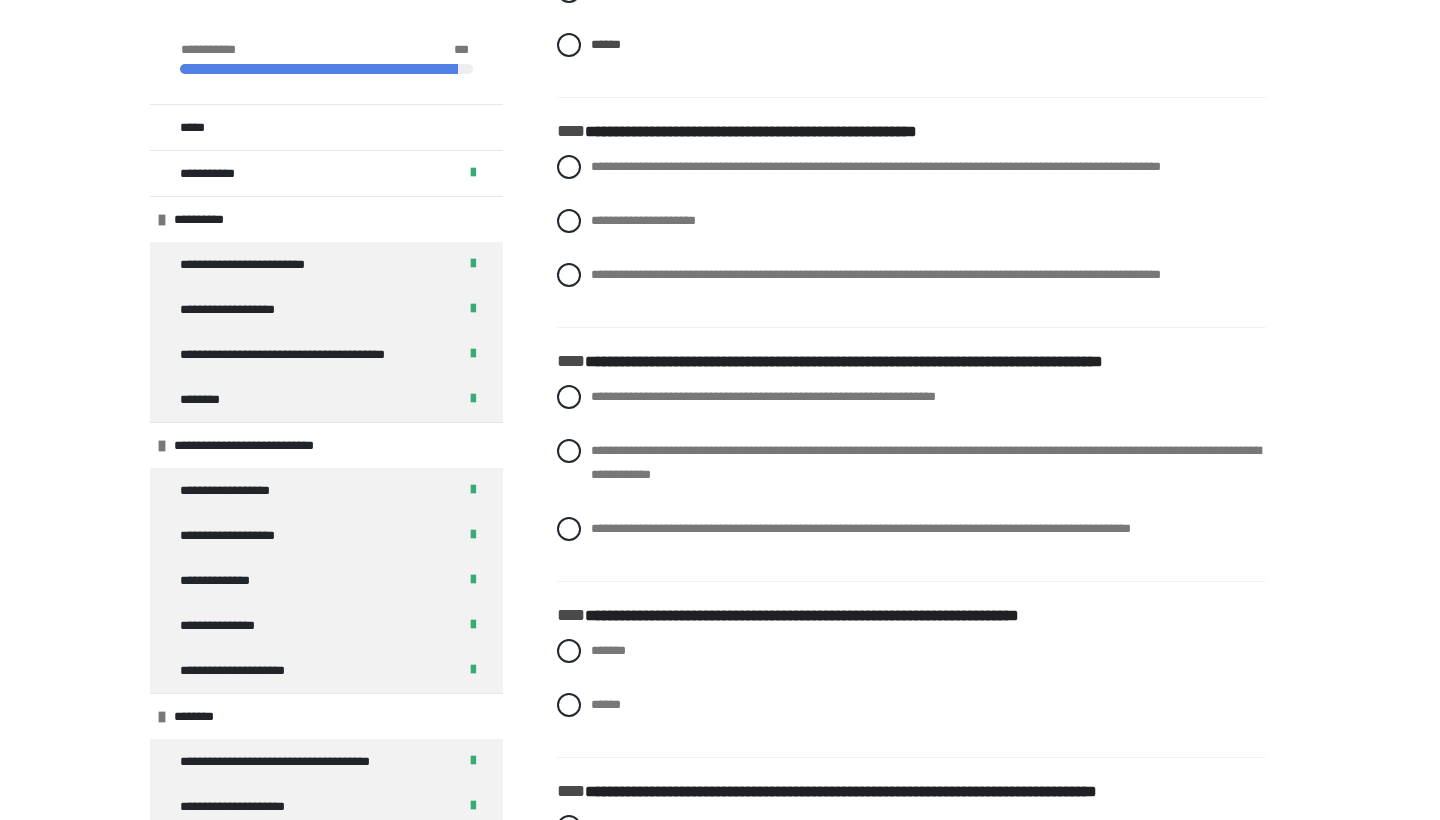 scroll, scrollTop: 9909, scrollLeft: 0, axis: vertical 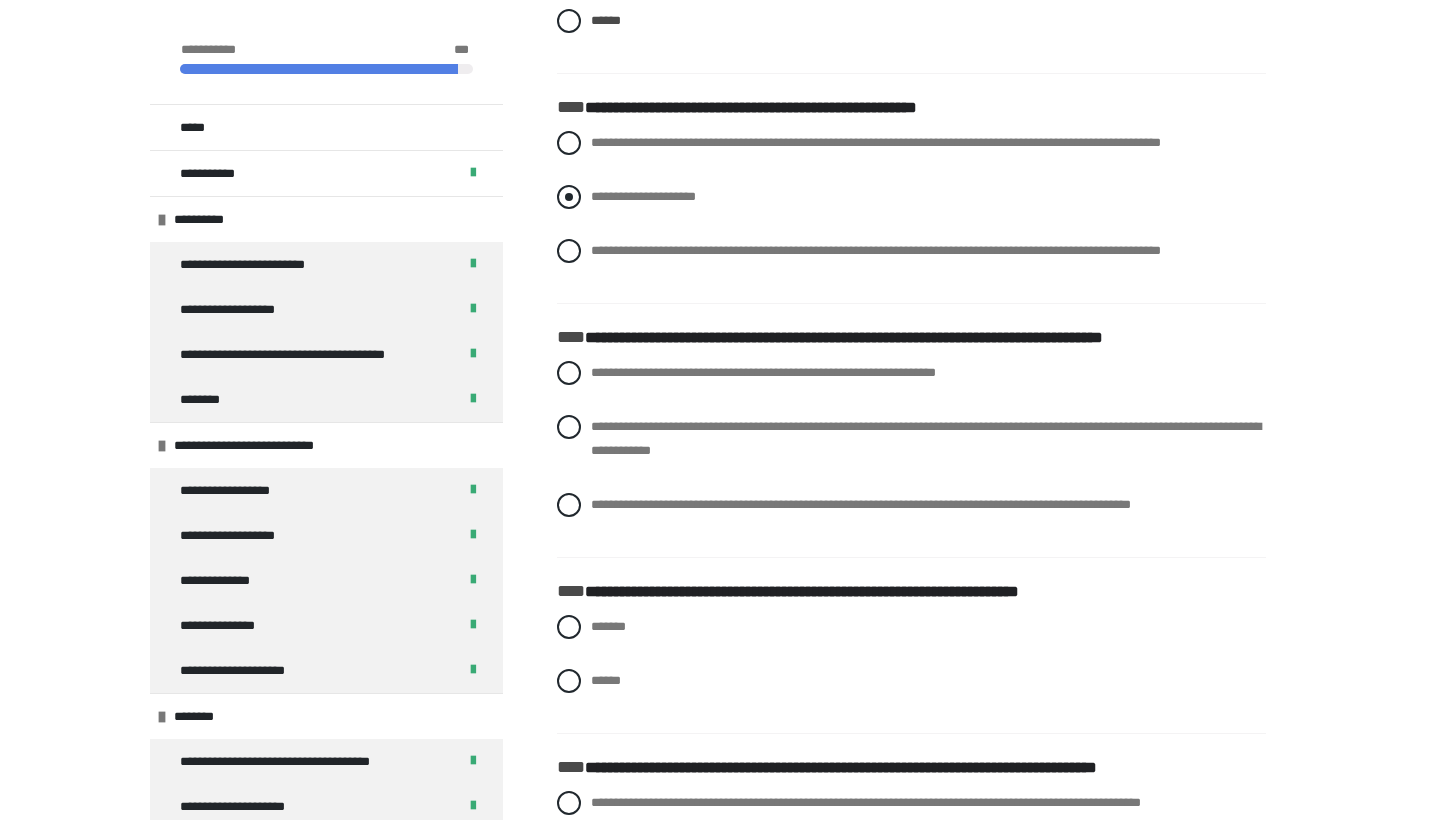 click on "**********" at bounding box center (643, 196) 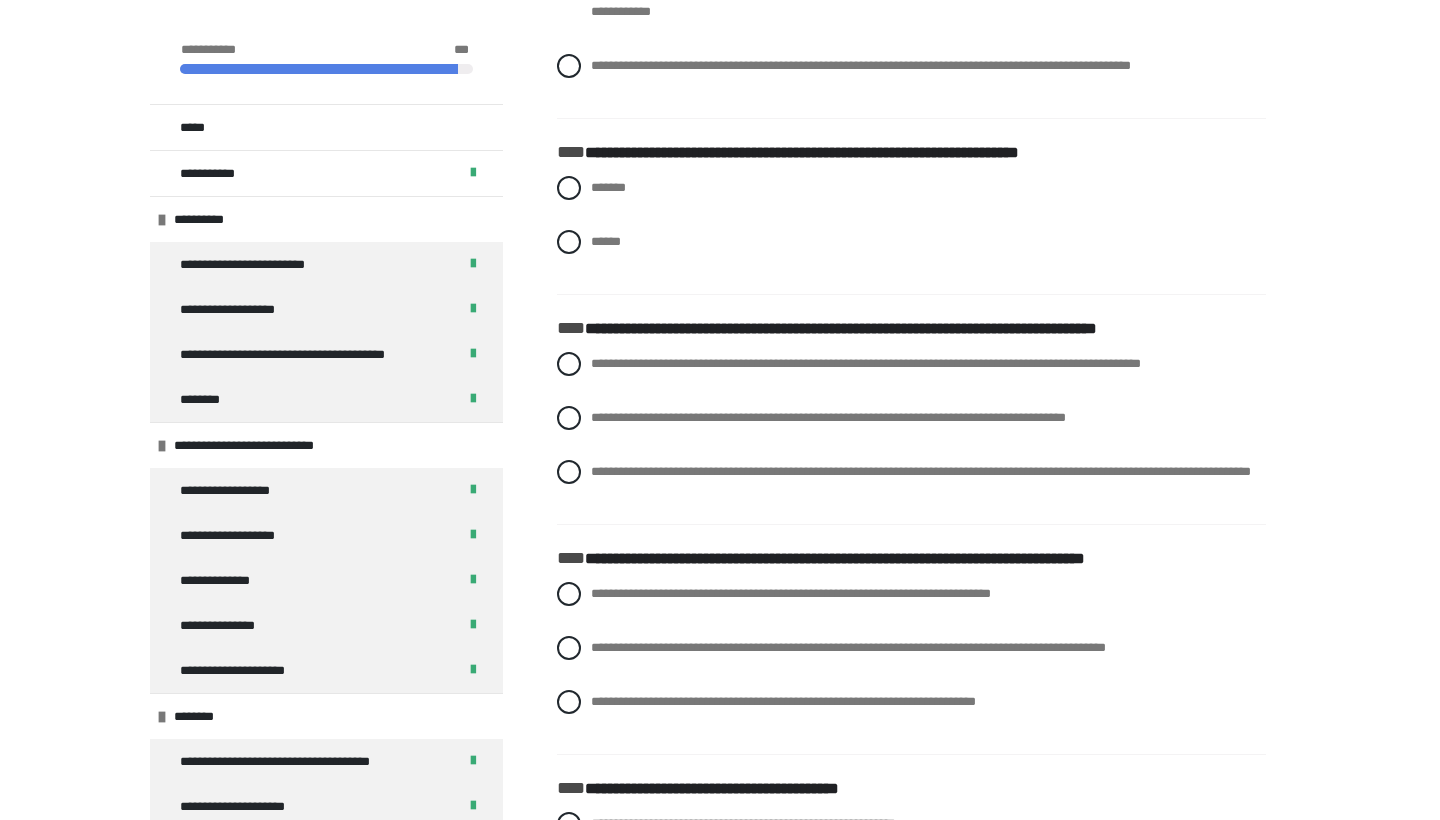 scroll, scrollTop: 10349, scrollLeft: 0, axis: vertical 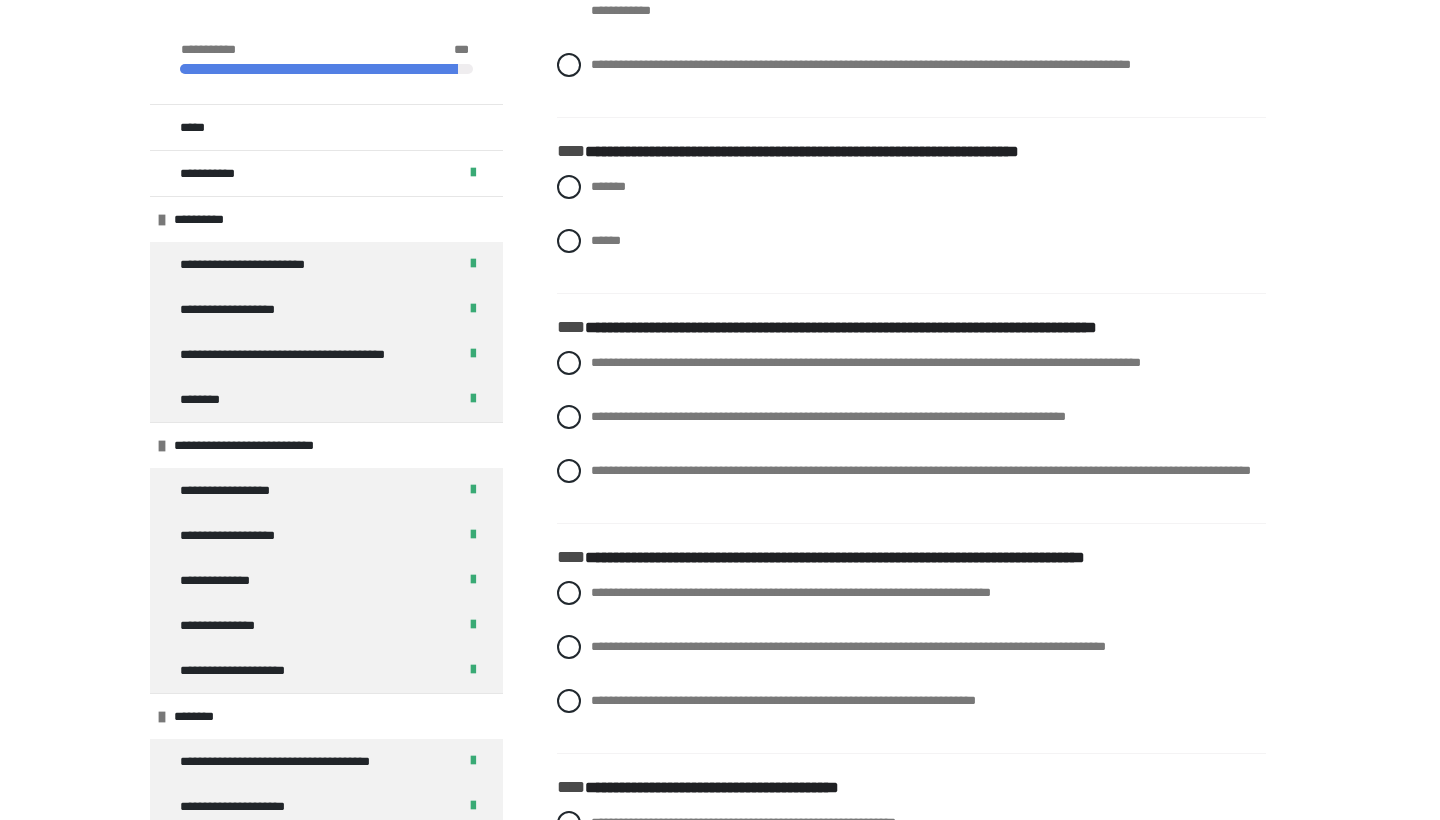 click on "**********" at bounding box center (926, -2) 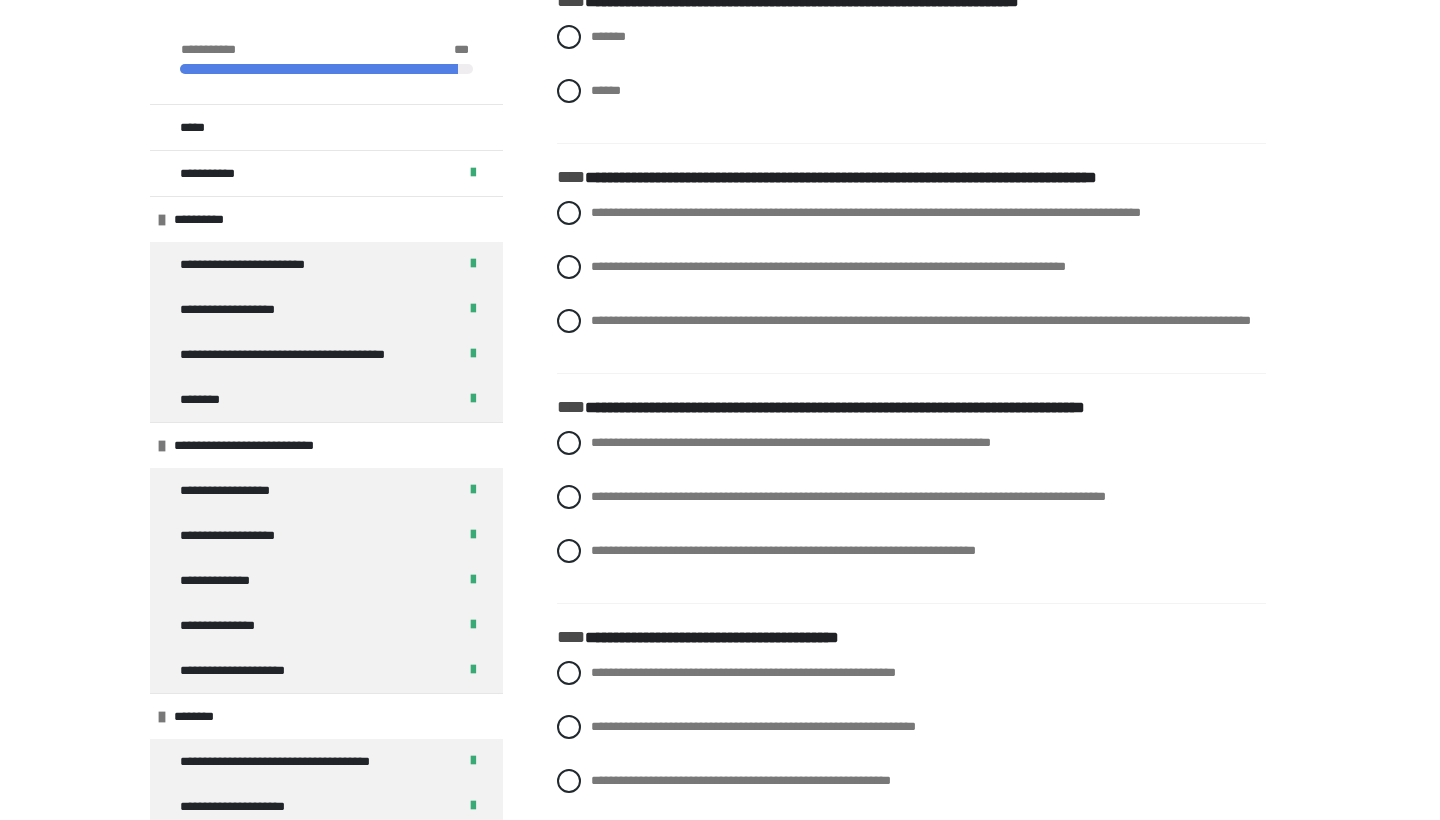 scroll, scrollTop: 10502, scrollLeft: 0, axis: vertical 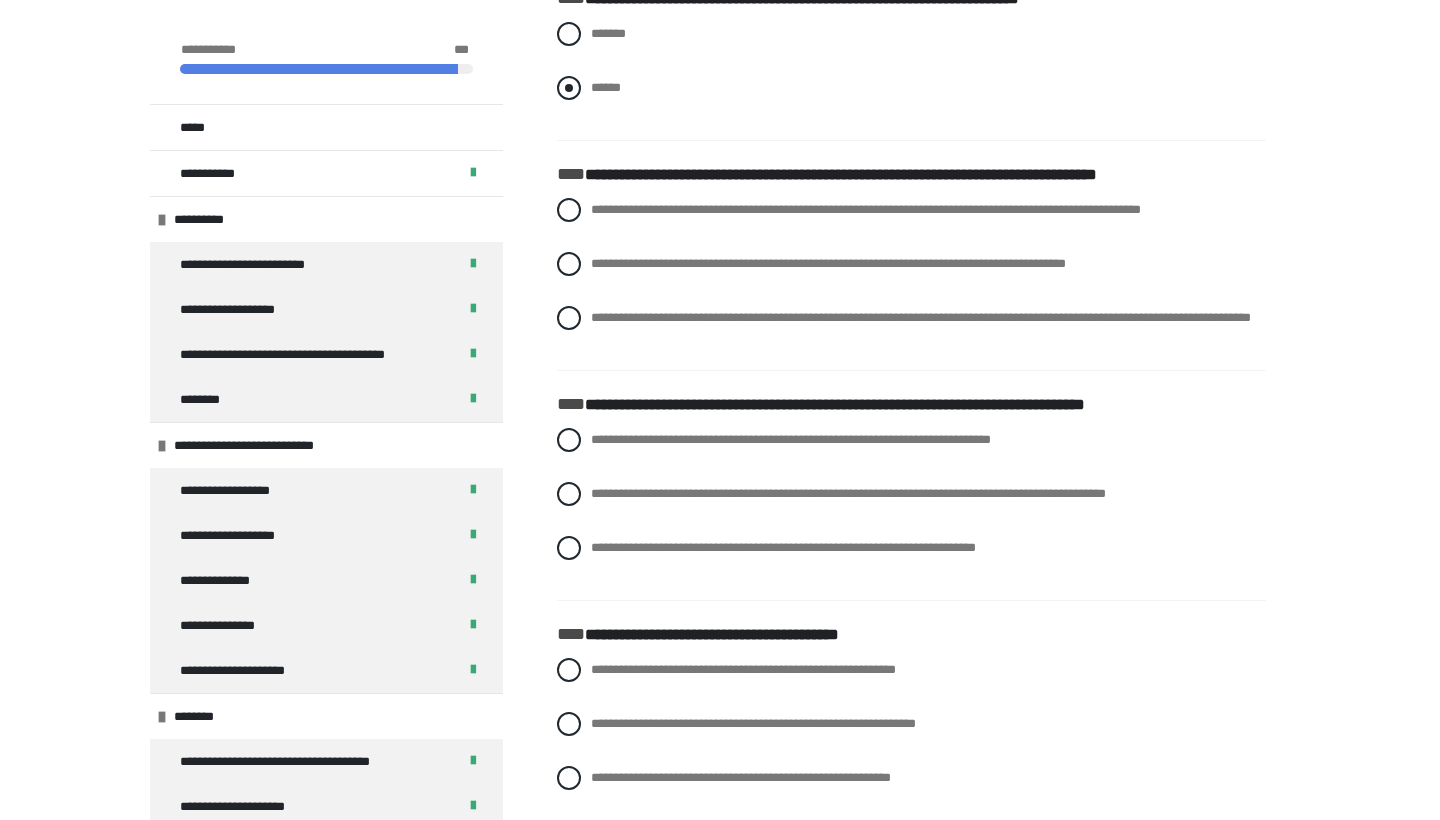 click on "******" at bounding box center (597, 82) 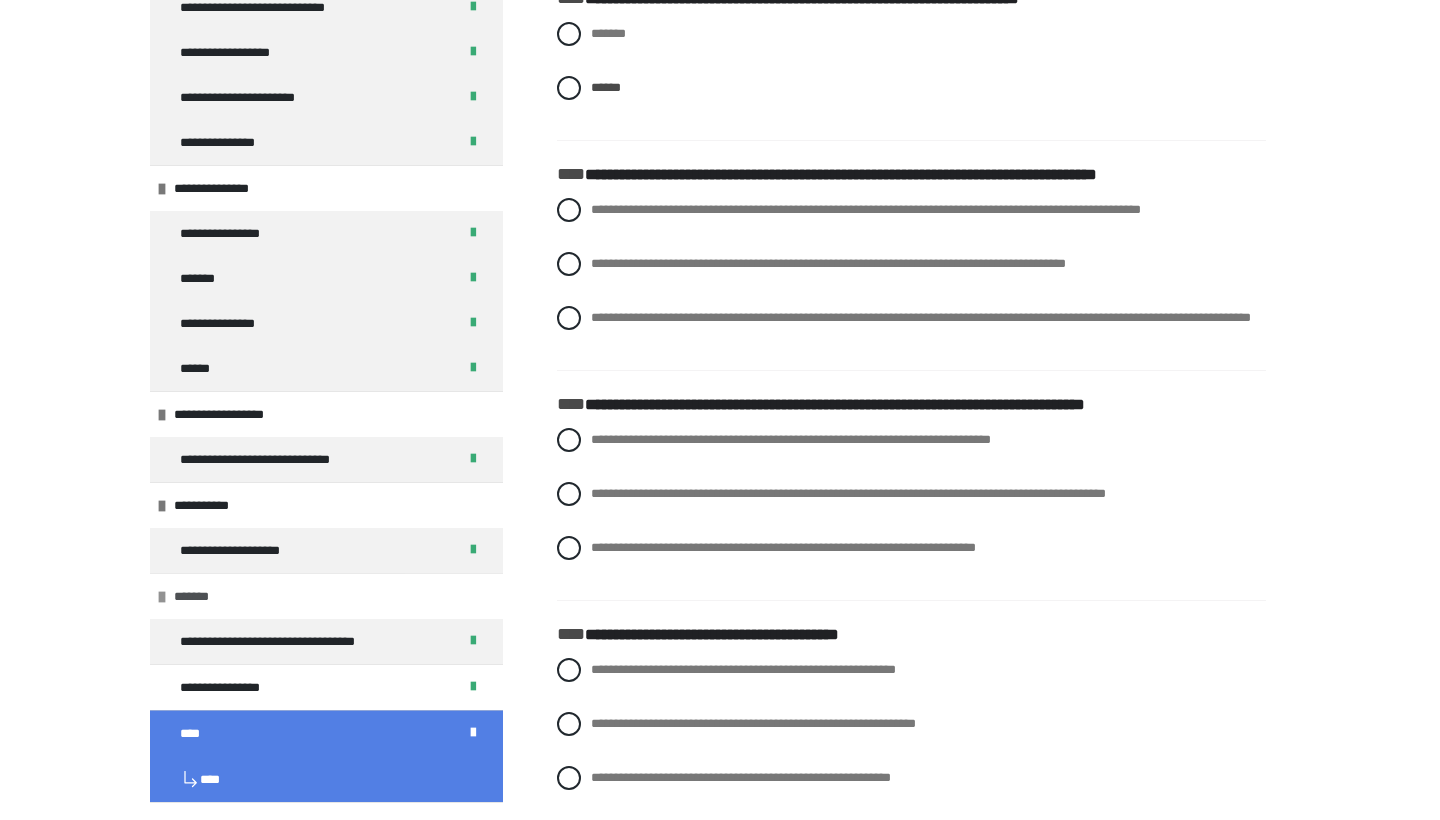 scroll, scrollTop: 1660, scrollLeft: 0, axis: vertical 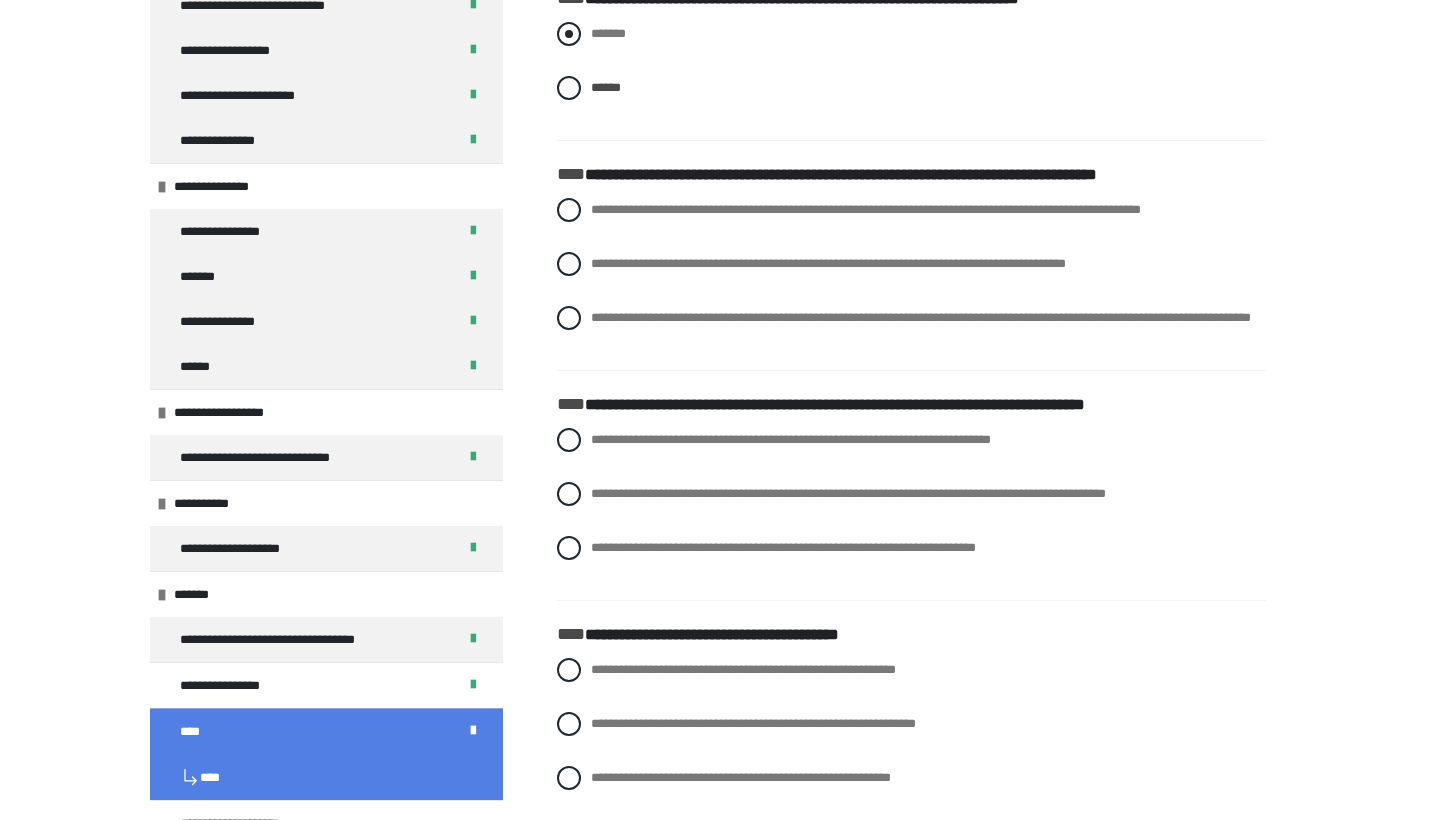 click on "*******" at bounding box center (911, 34) 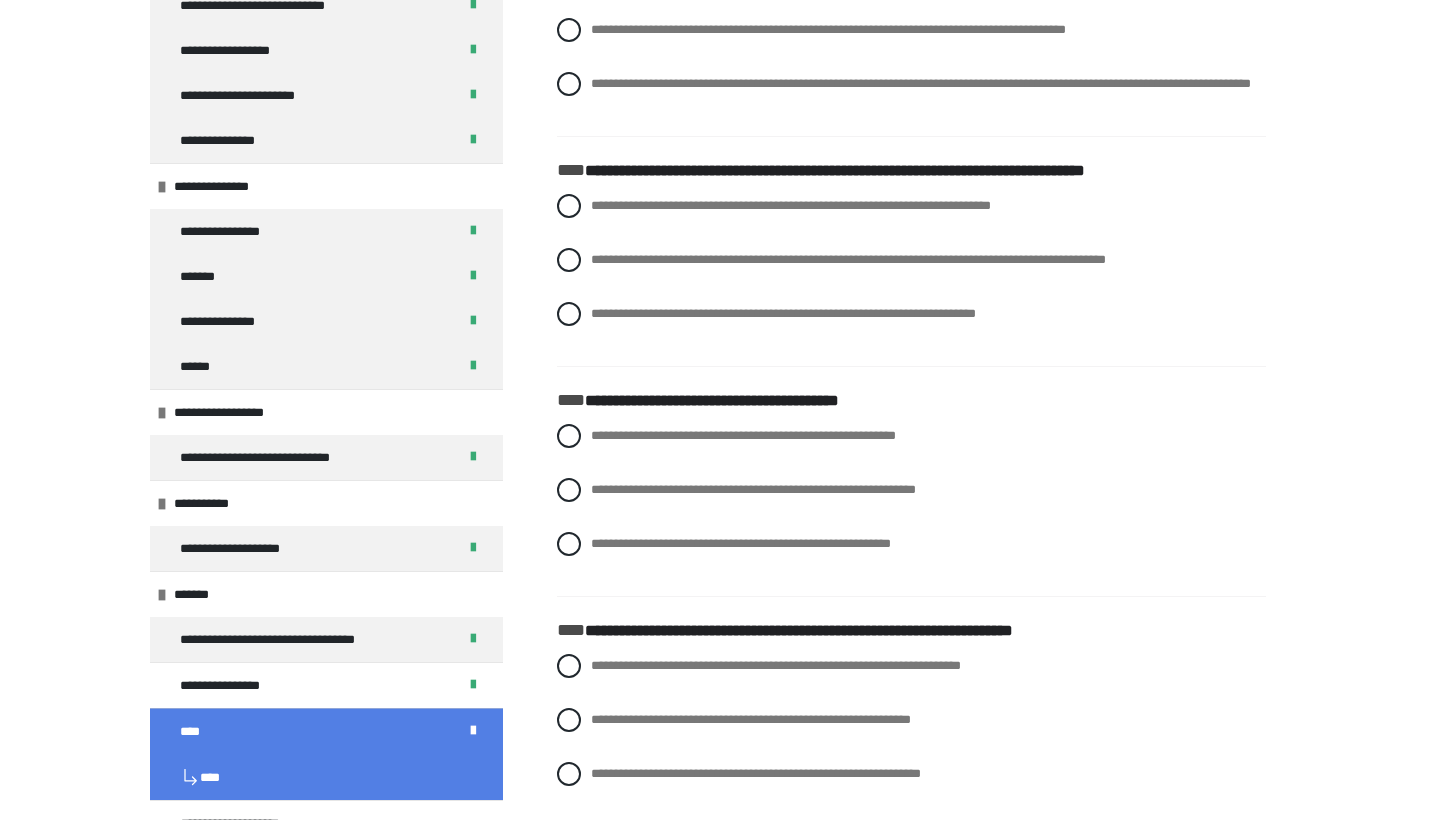 scroll, scrollTop: 10739, scrollLeft: 0, axis: vertical 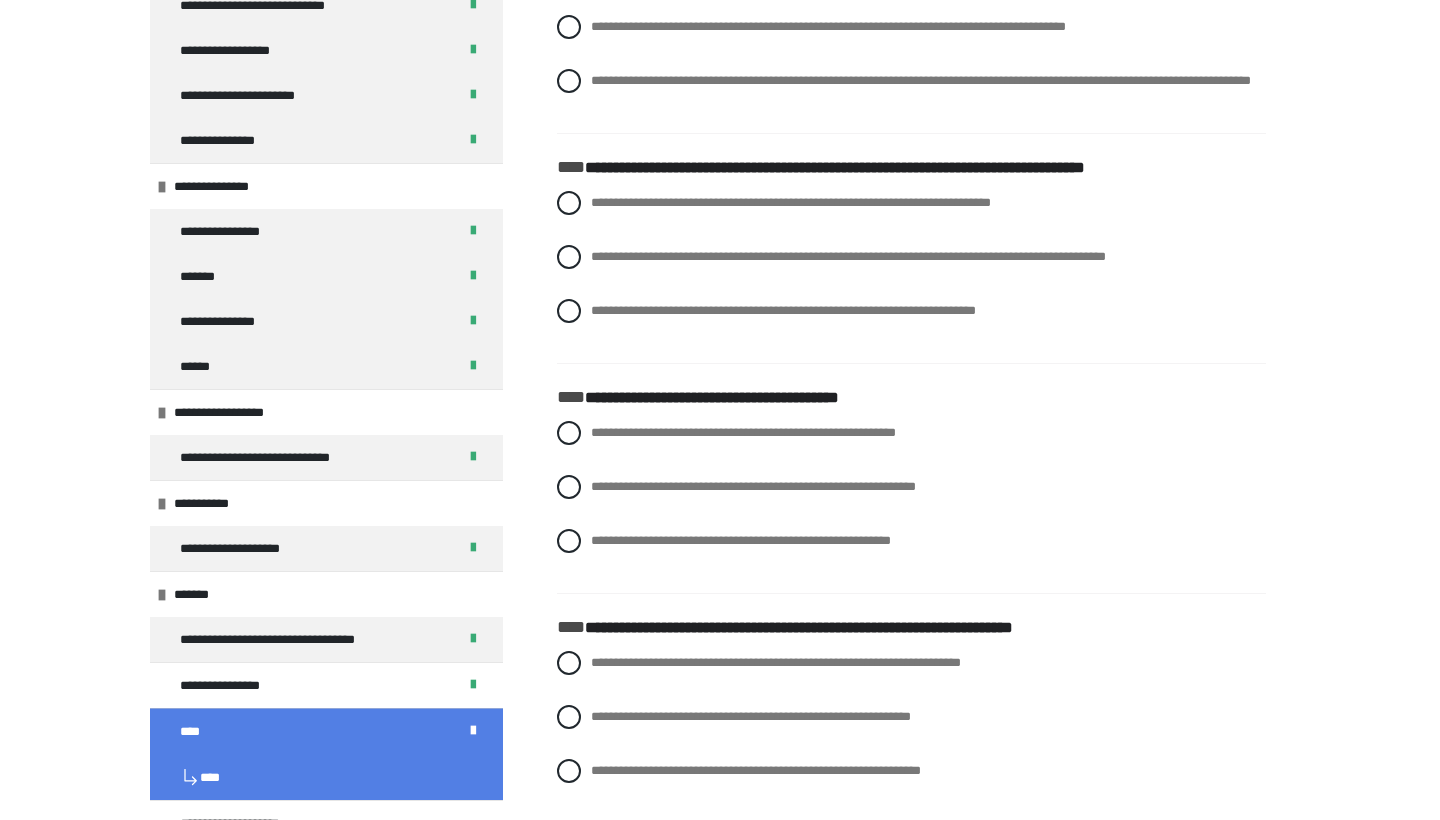 click on "**********" at bounding box center (866, -28) 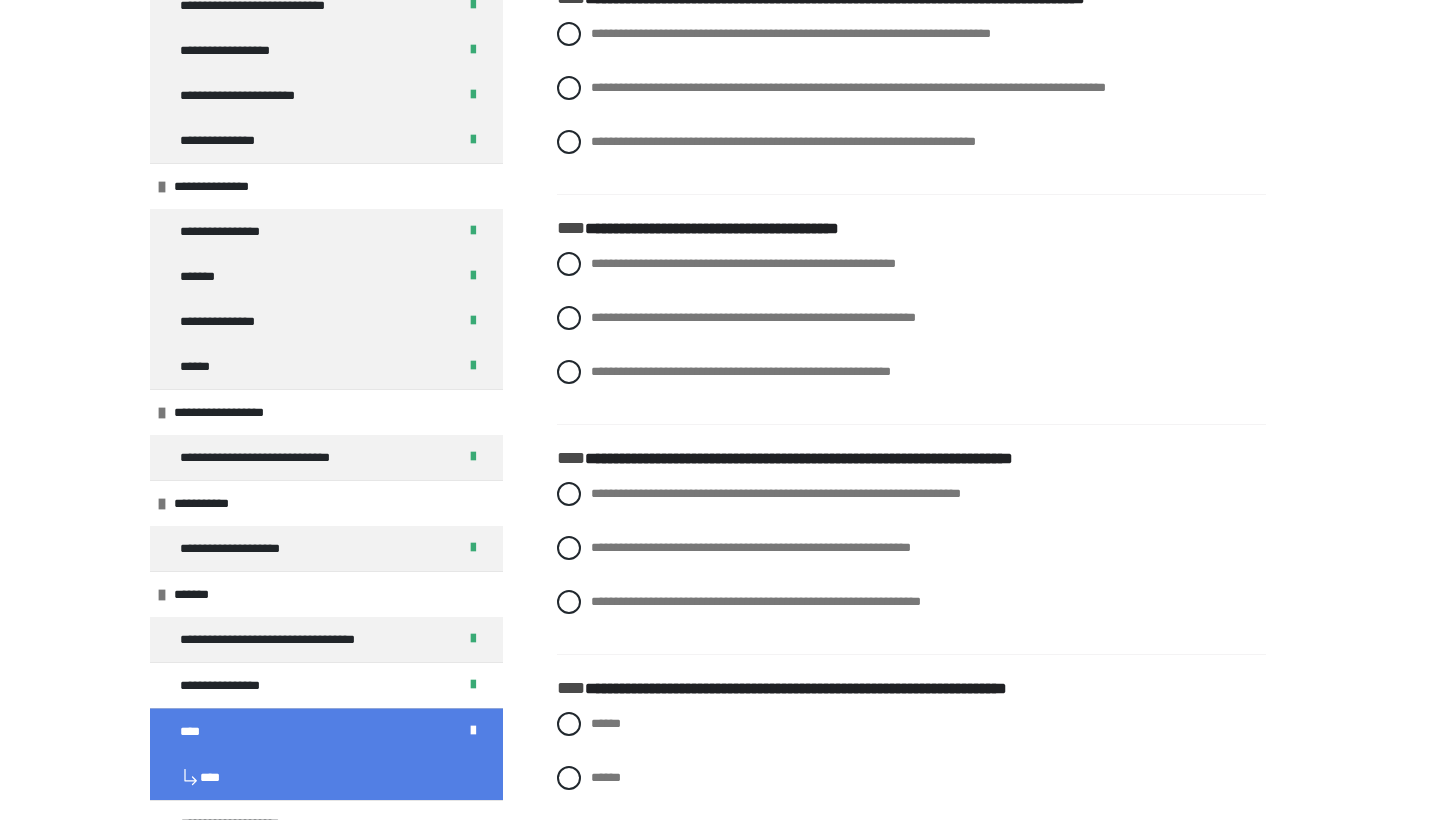 scroll, scrollTop: 10914, scrollLeft: 0, axis: vertical 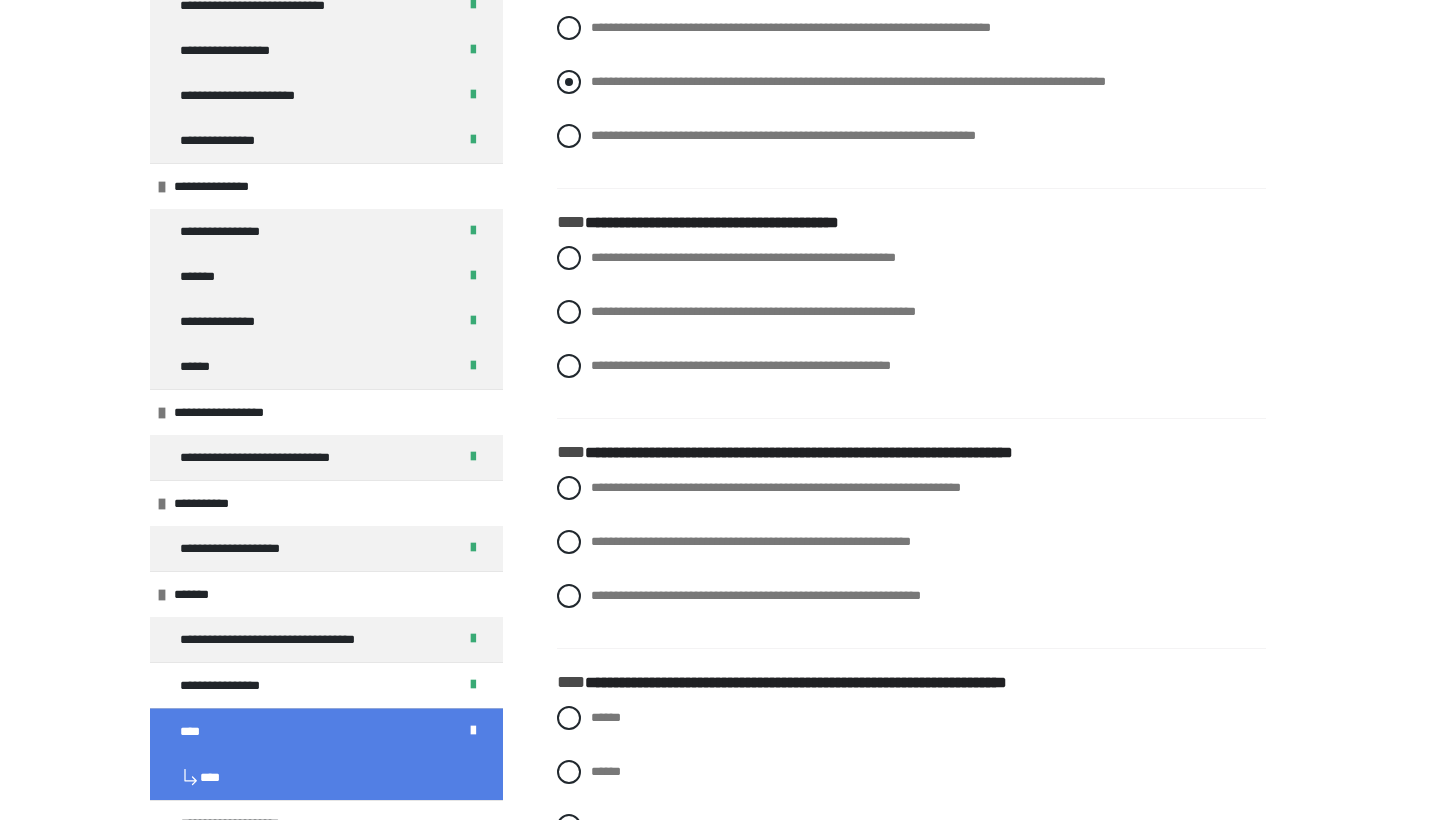click on "**********" at bounding box center (911, 82) 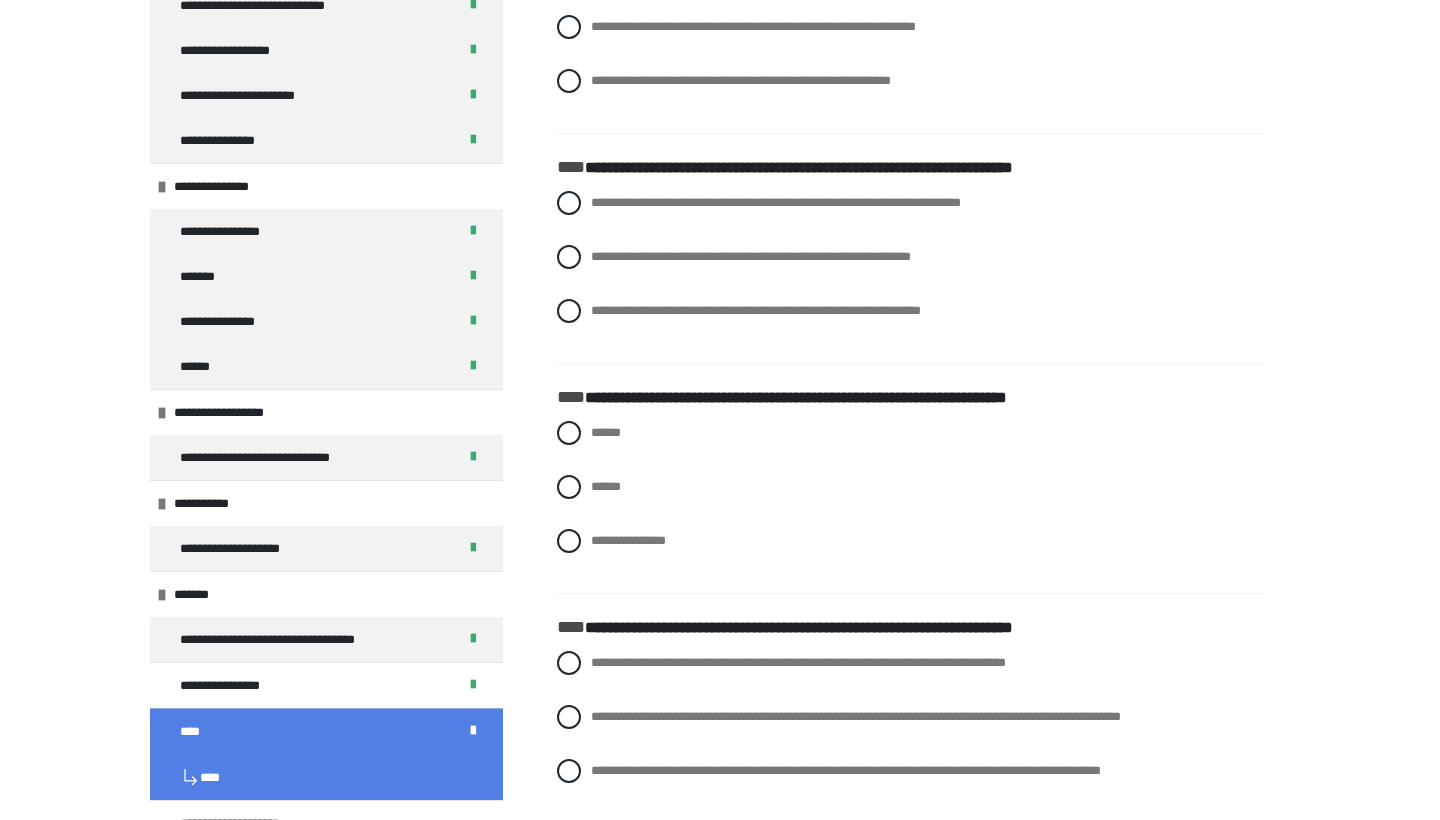 scroll, scrollTop: 11207, scrollLeft: 0, axis: vertical 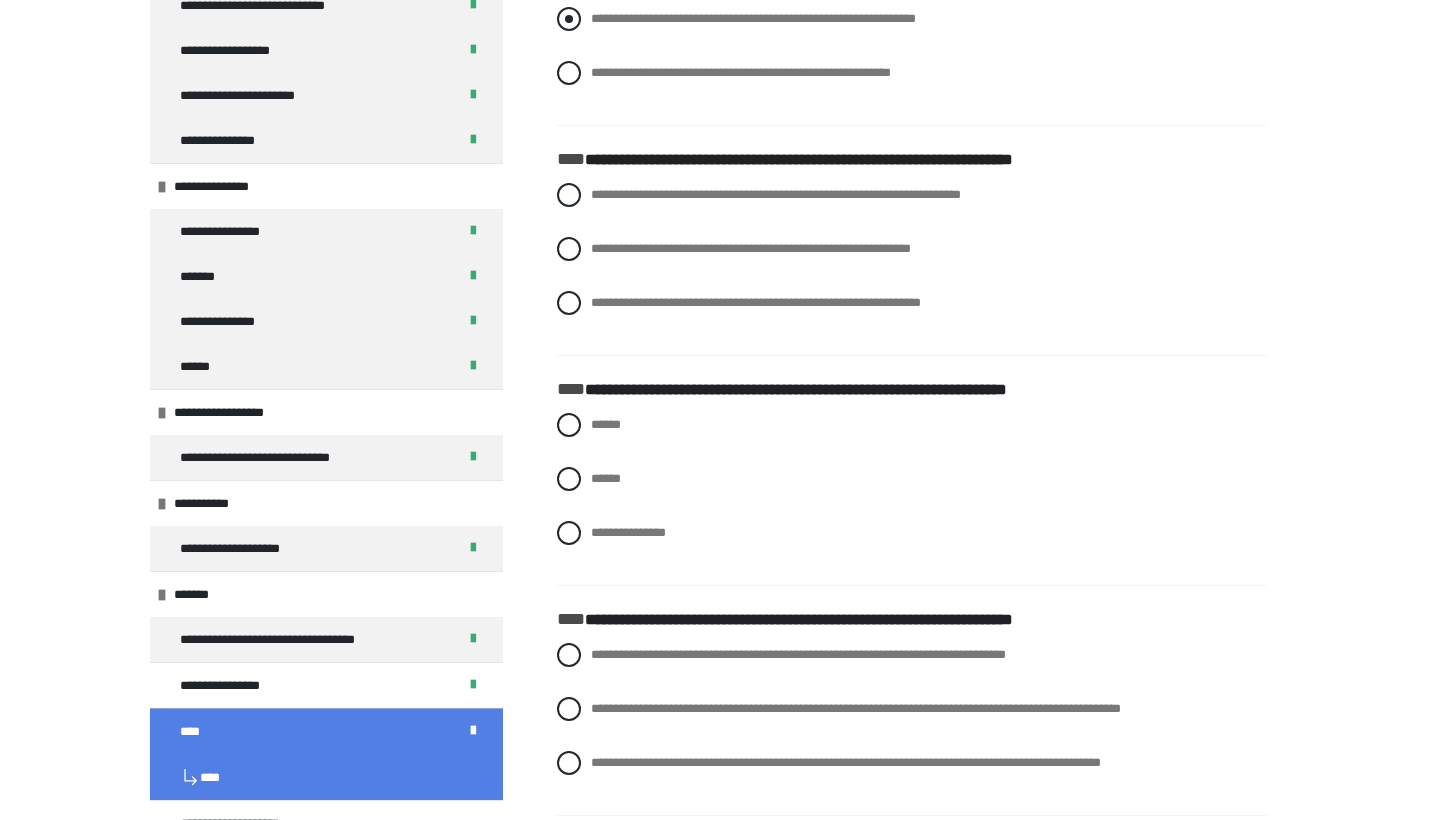 click on "**********" at bounding box center (911, 19) 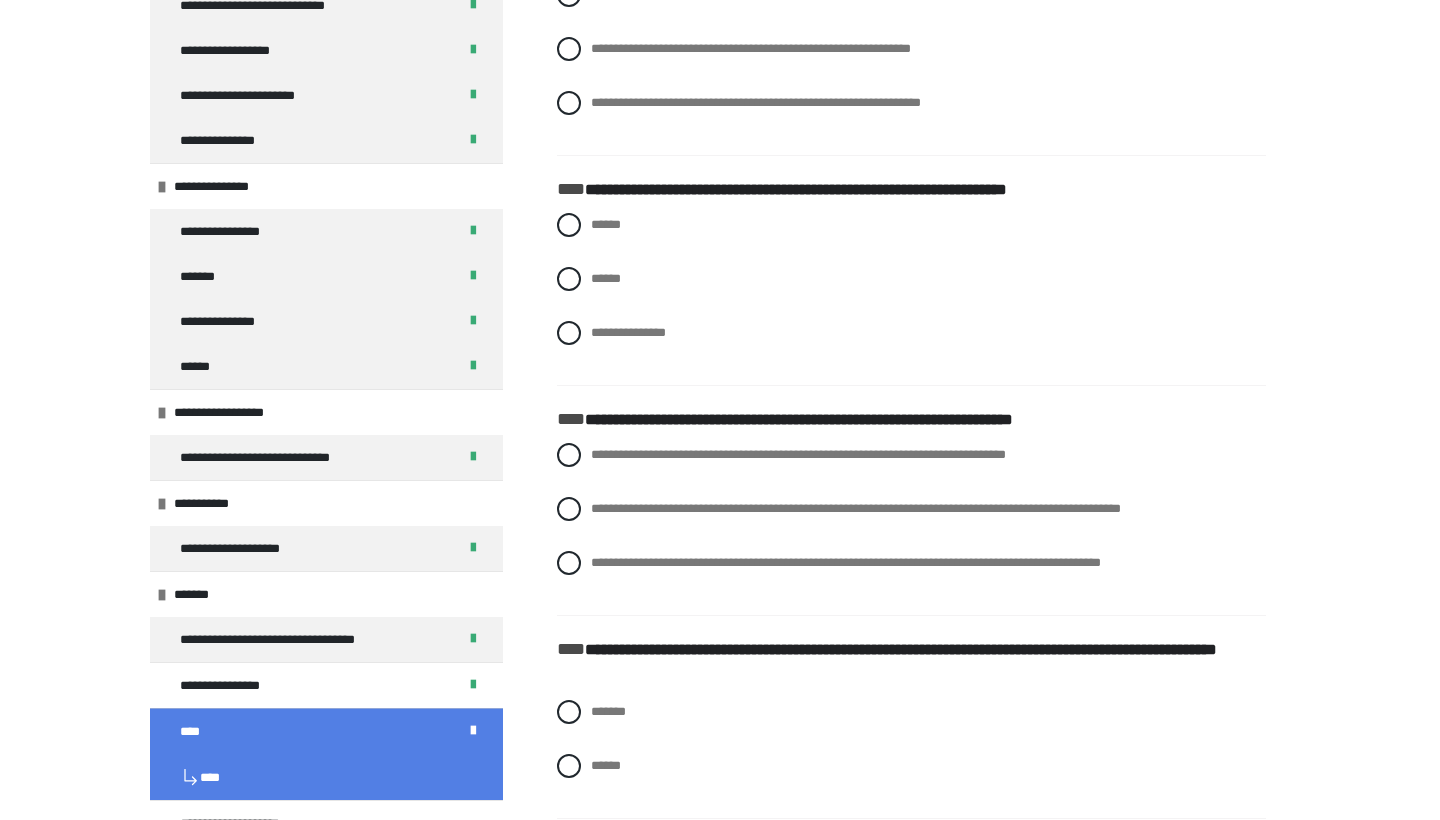 scroll, scrollTop: 11408, scrollLeft: 0, axis: vertical 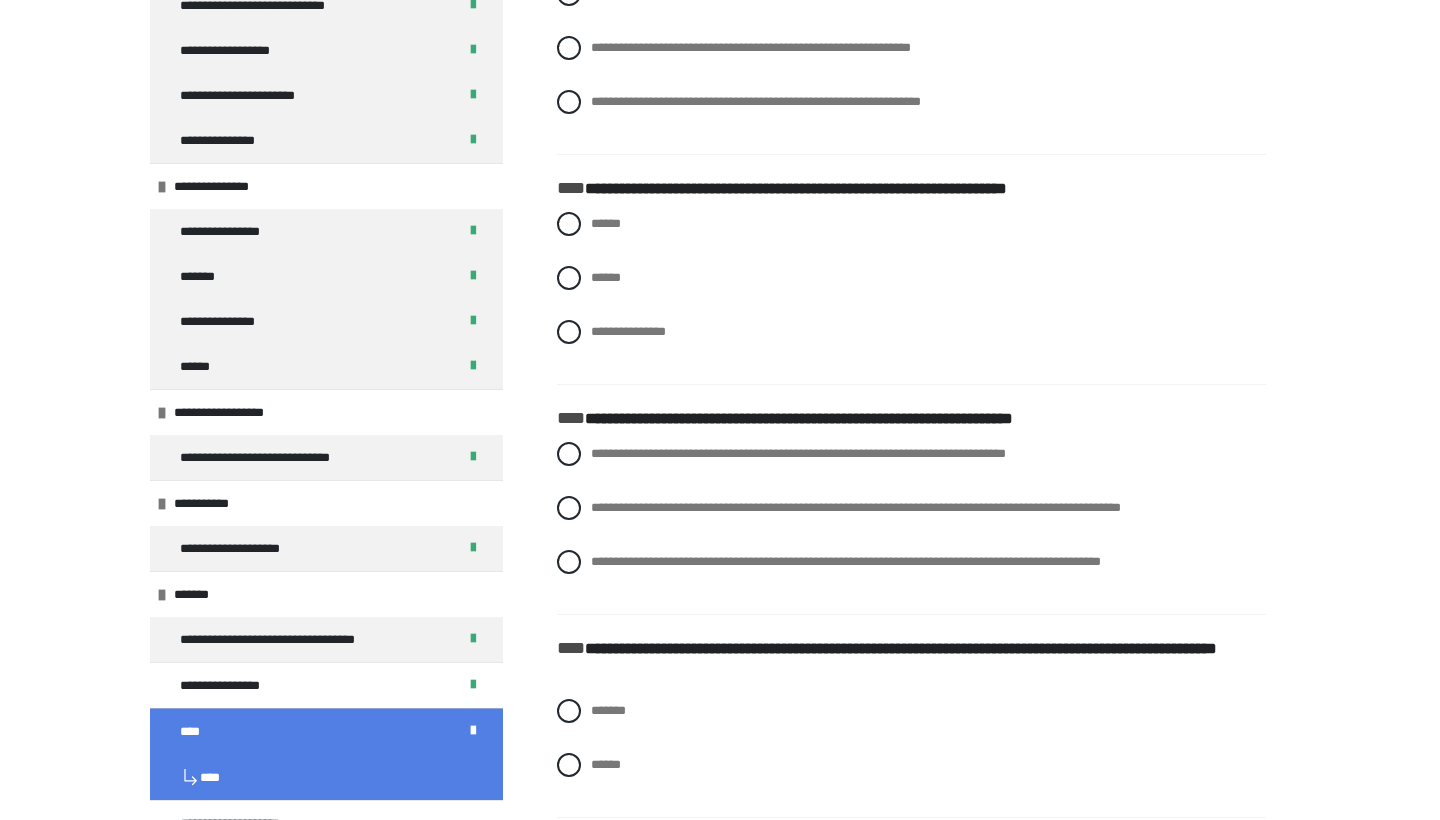click on "**********" at bounding box center [776, -7] 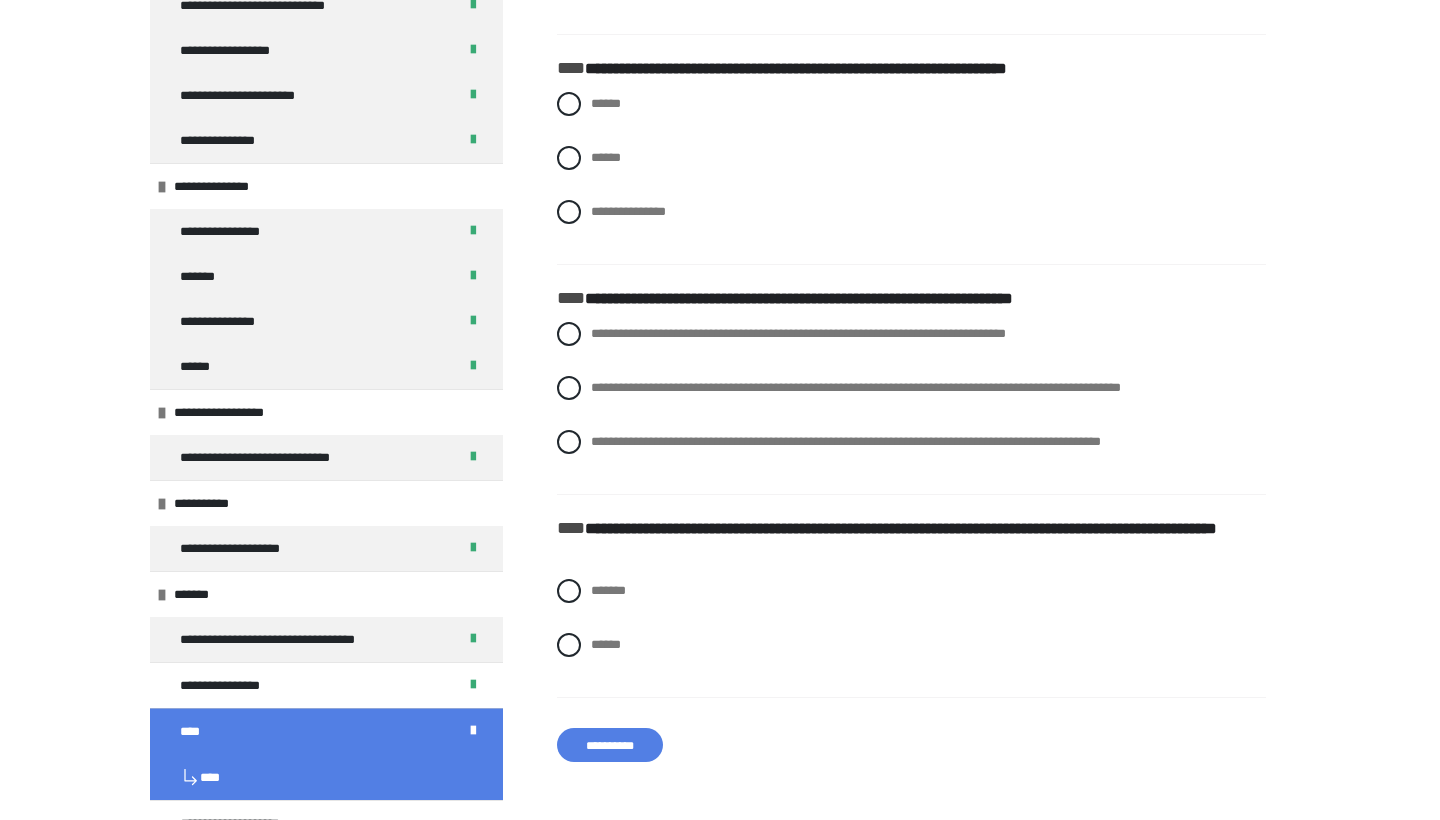scroll, scrollTop: 11539, scrollLeft: 0, axis: vertical 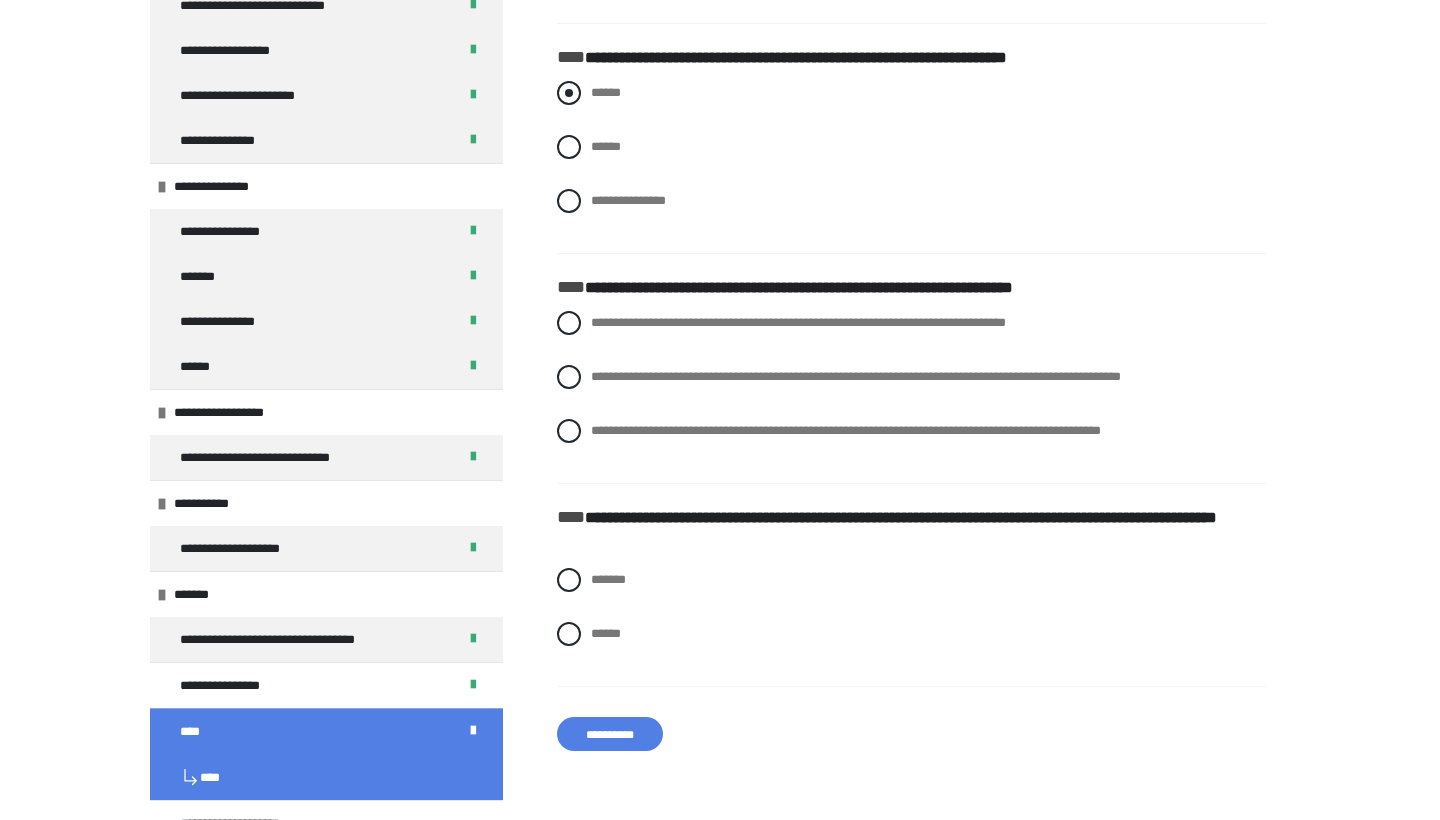 click on "******" at bounding box center (606, 92) 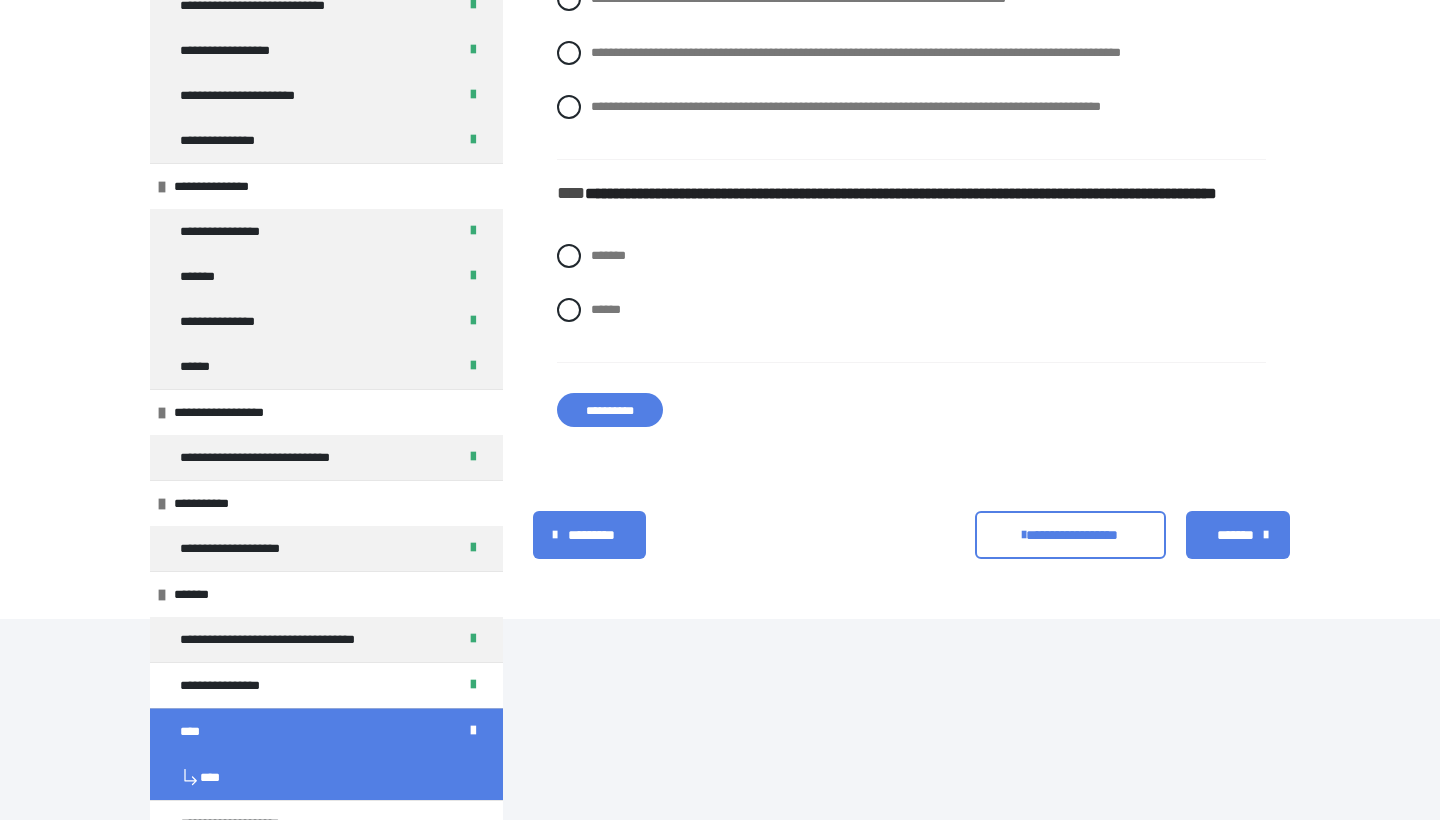 scroll, scrollTop: 11864, scrollLeft: 0, axis: vertical 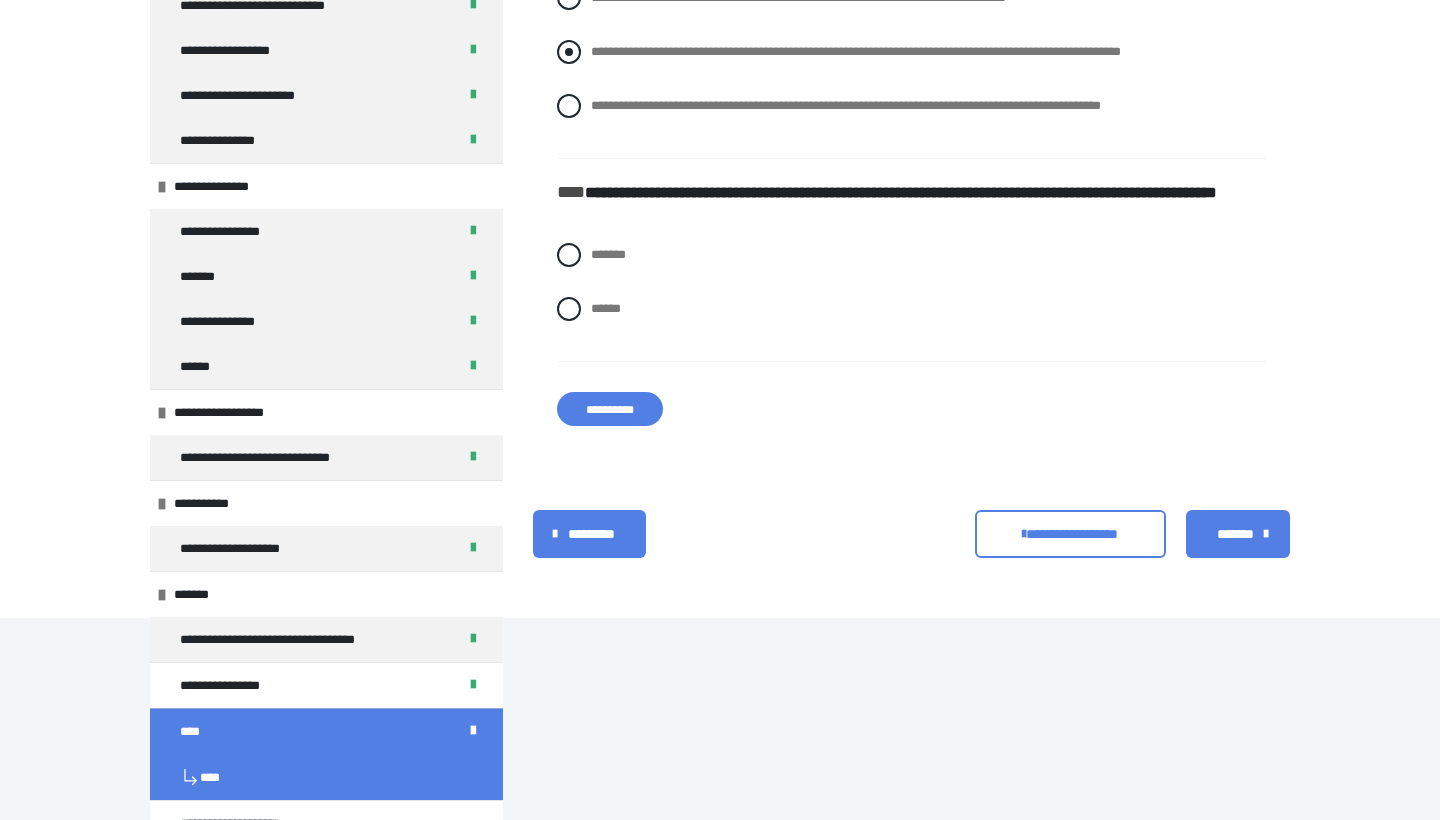 click on "**********" at bounding box center [856, 51] 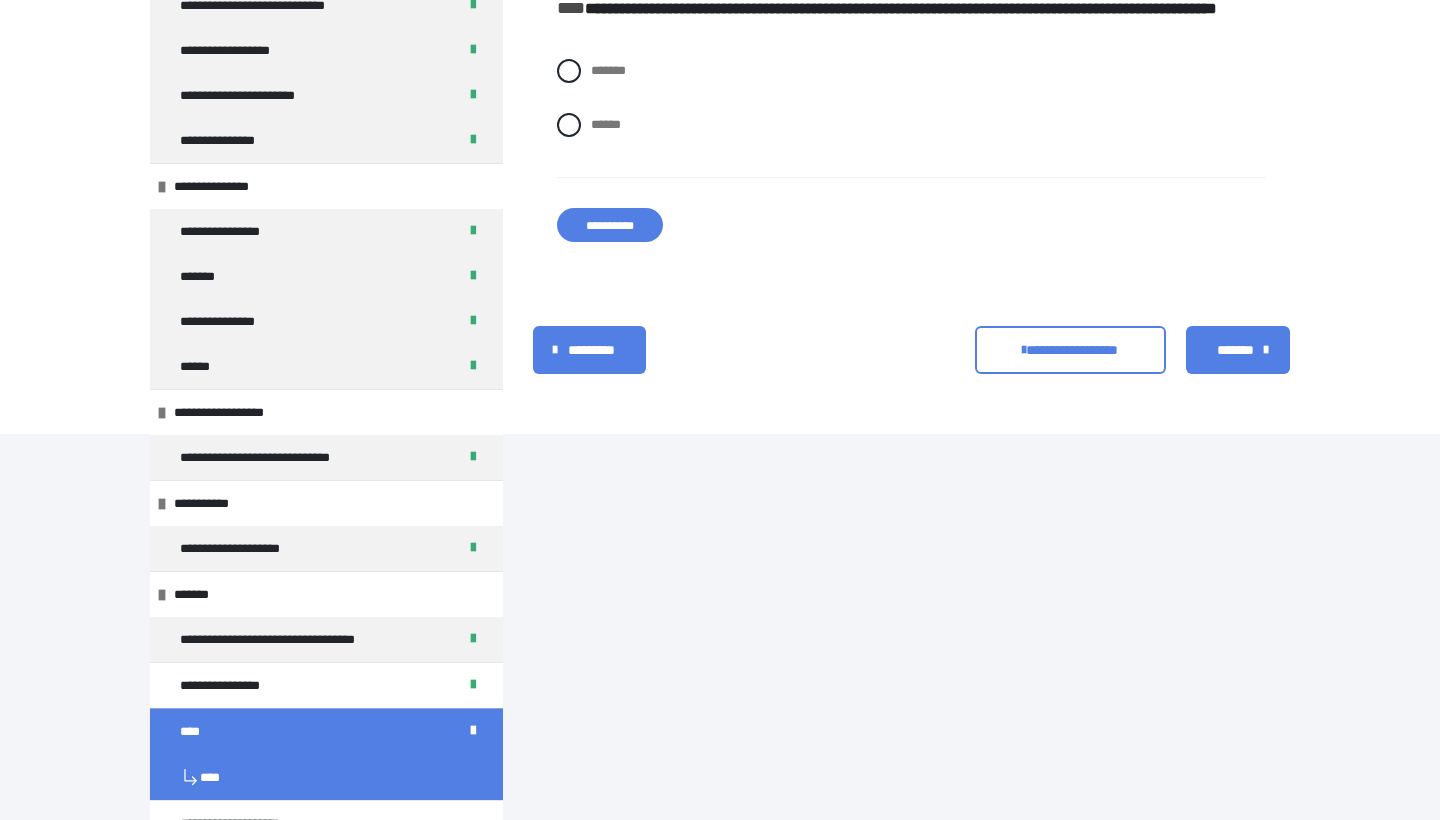 scroll, scrollTop: 12049, scrollLeft: 0, axis: vertical 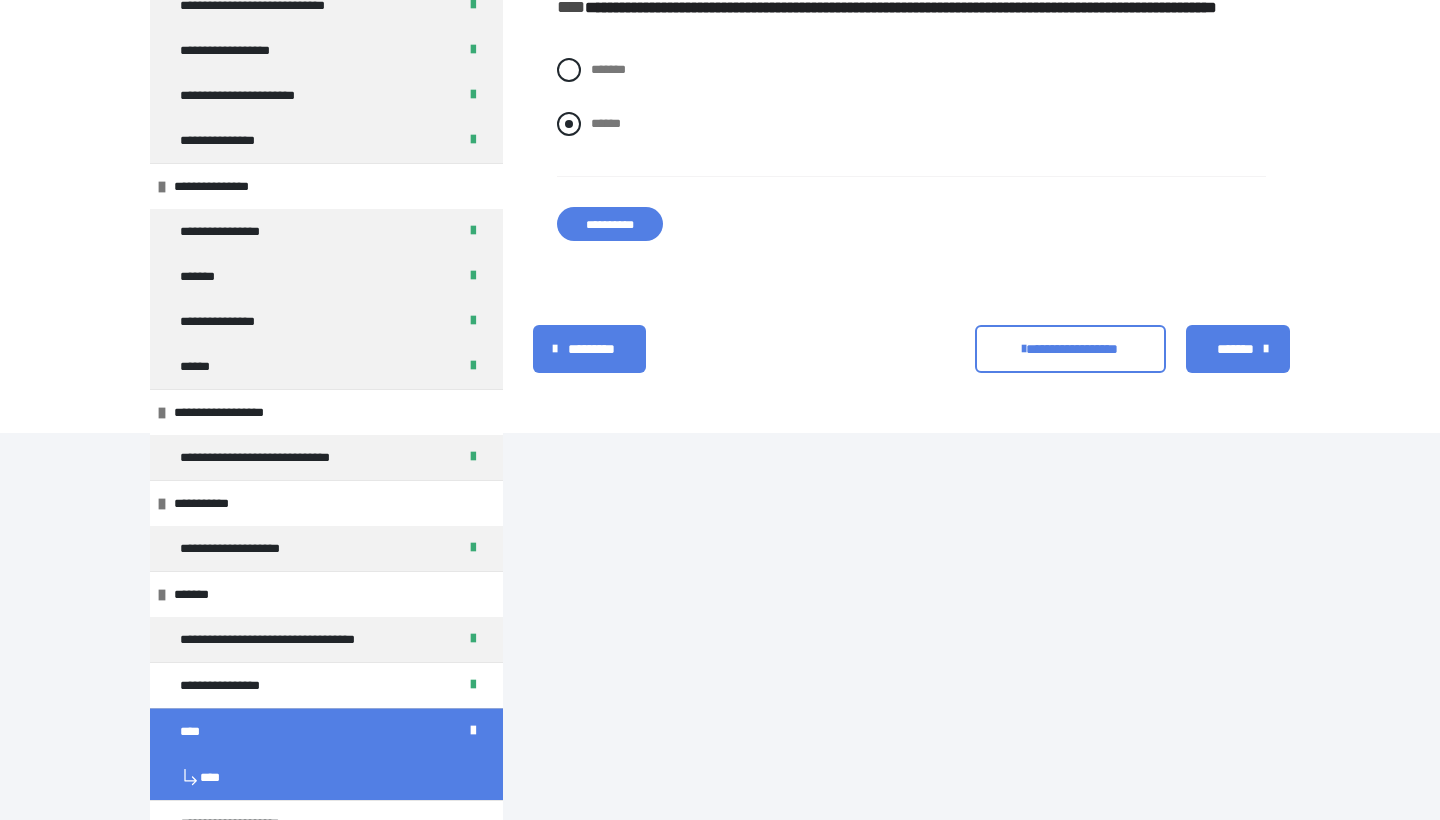 click on "******" at bounding box center (606, 123) 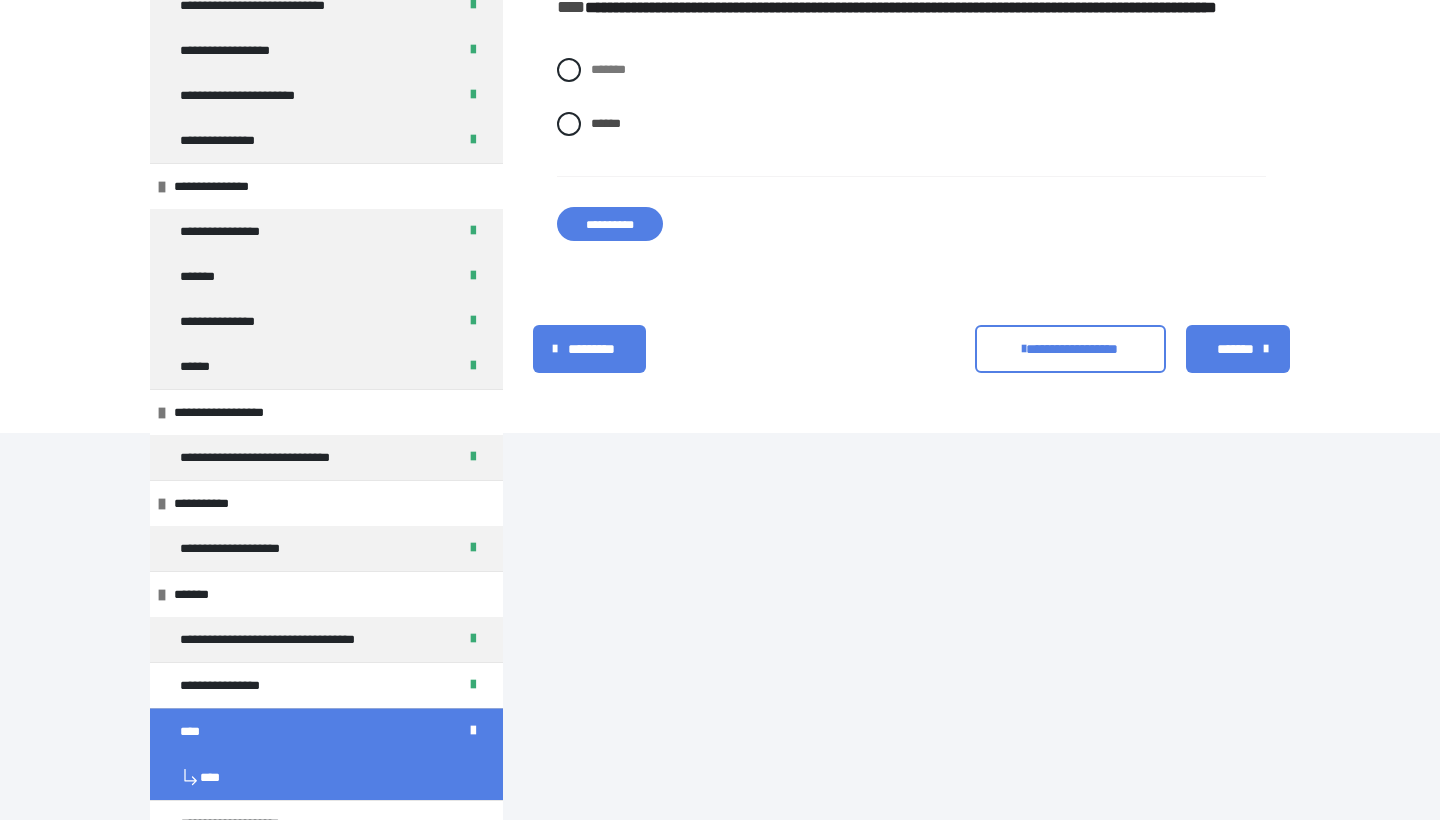 click on "**********" at bounding box center (610, 224) 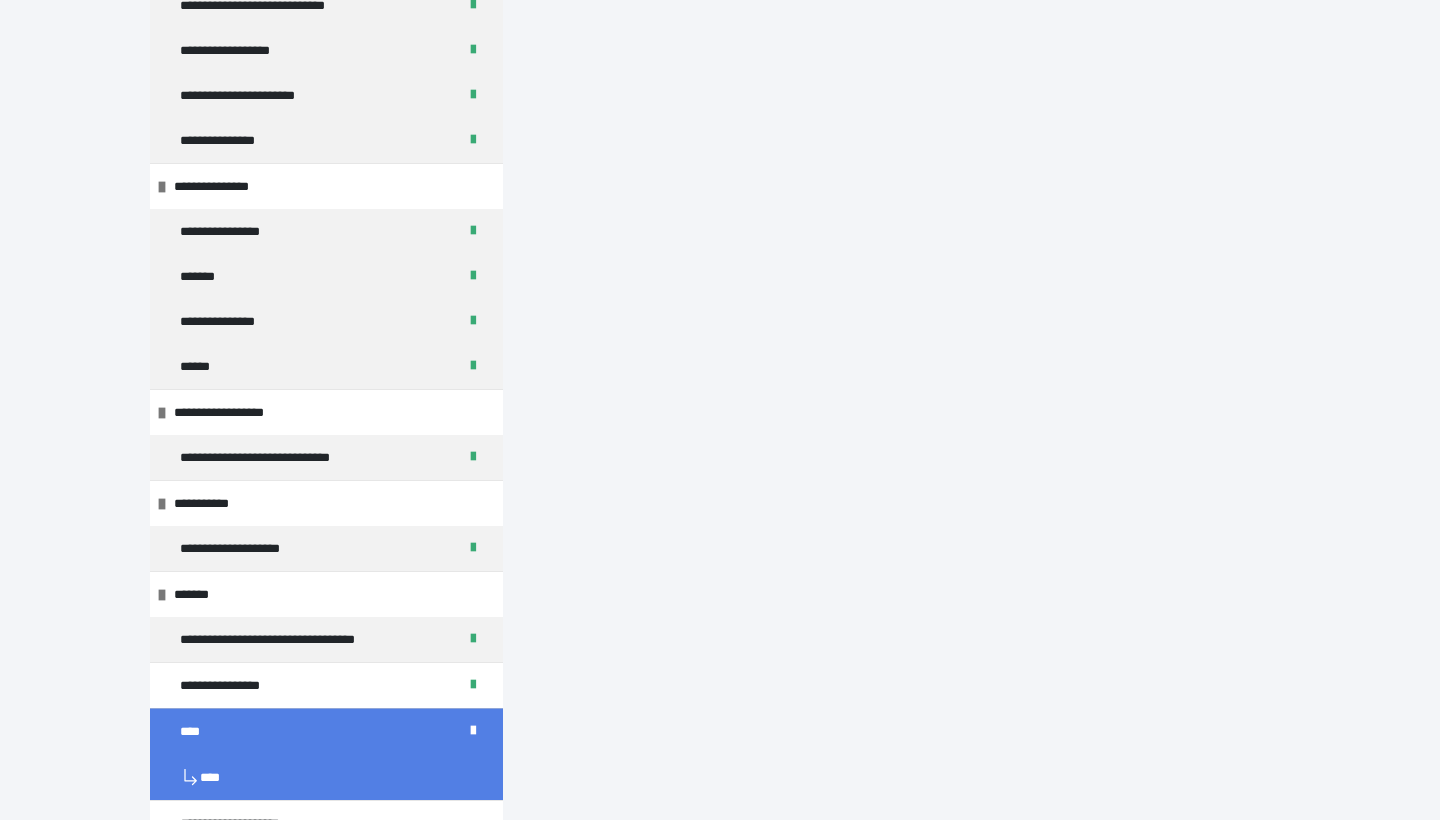 scroll, scrollTop: 417, scrollLeft: 0, axis: vertical 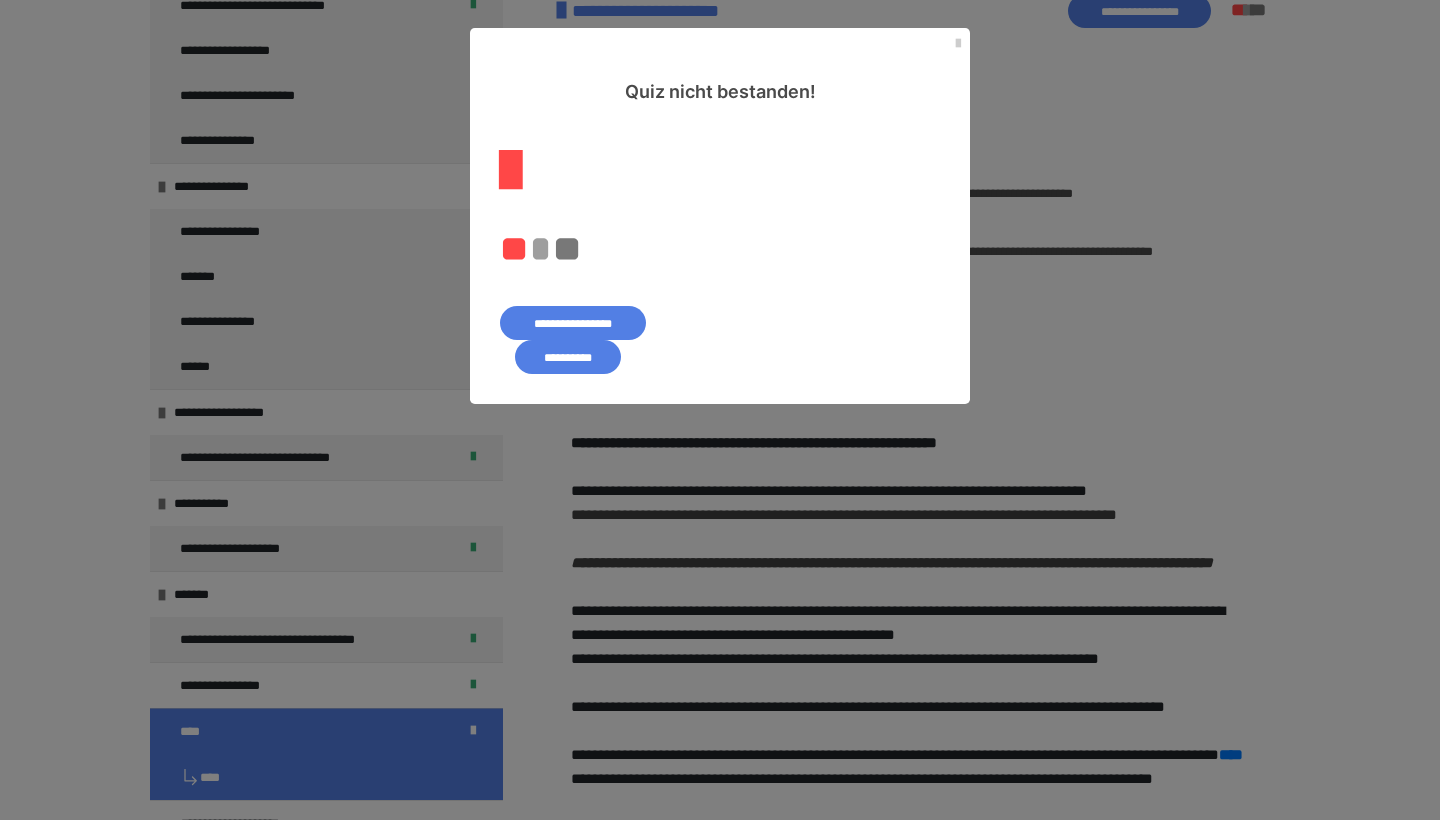 click on "**********" at bounding box center (568, 357) 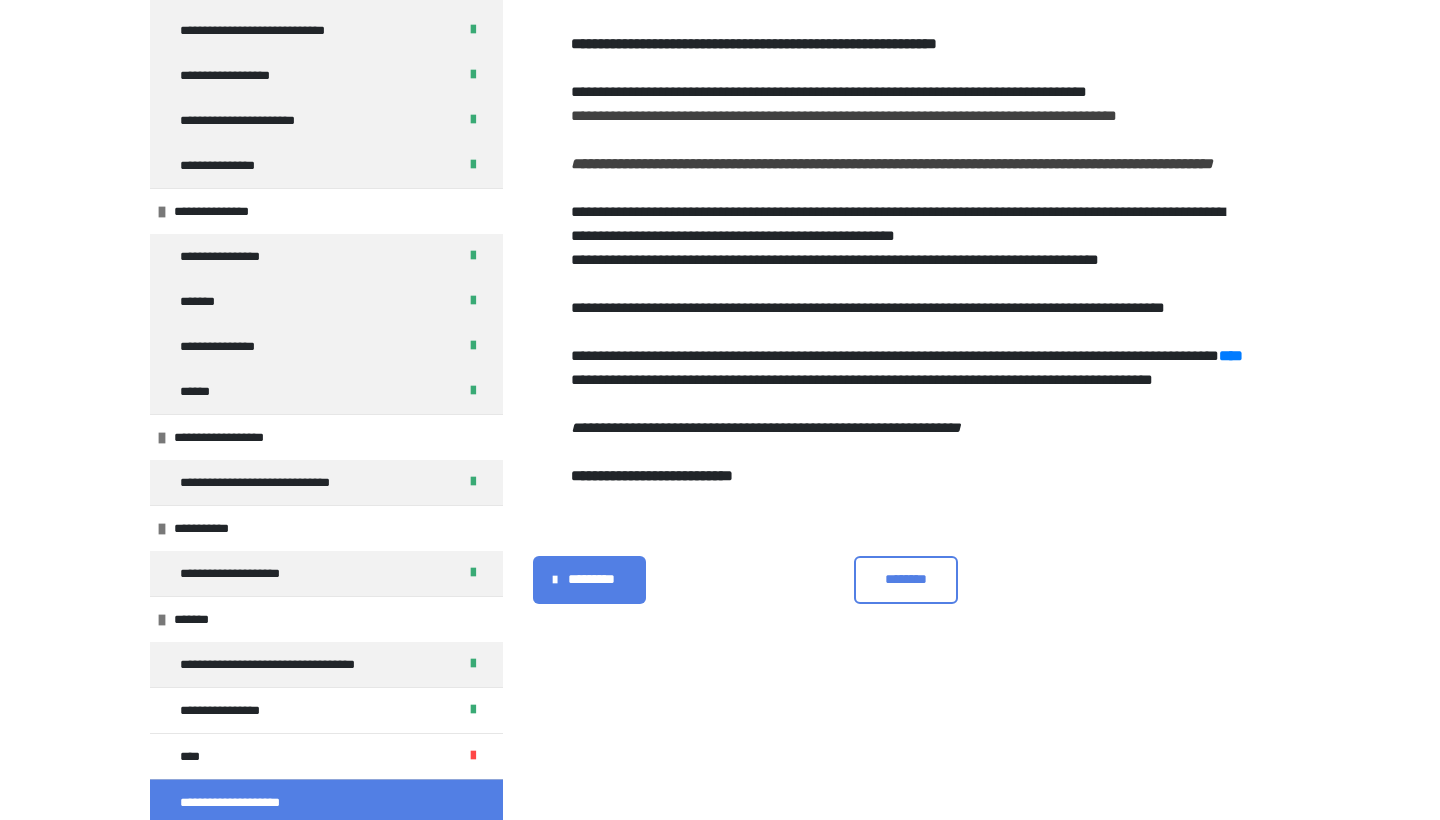 scroll, scrollTop: 1635, scrollLeft: 0, axis: vertical 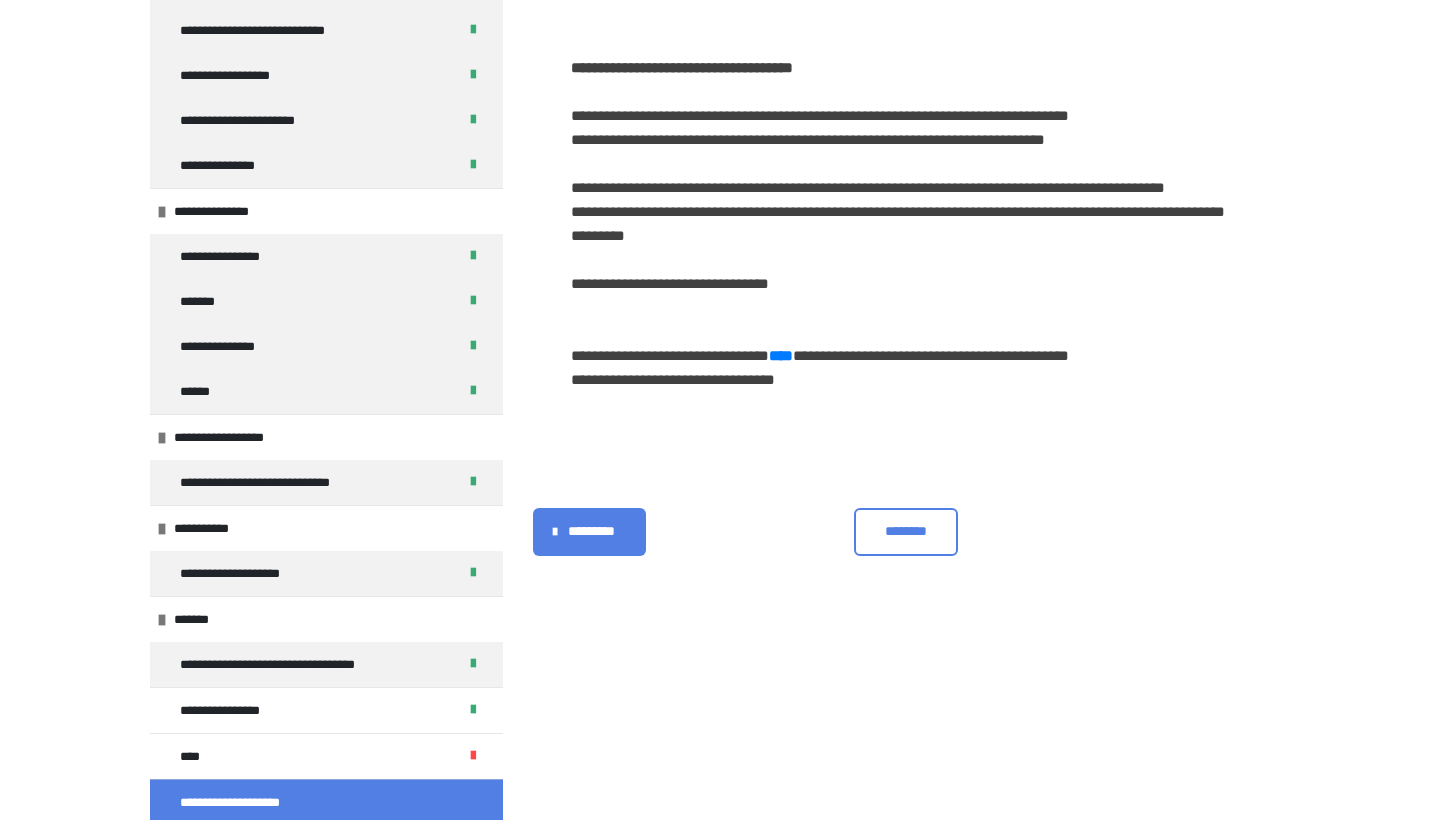click on "*********" at bounding box center [591, 531] 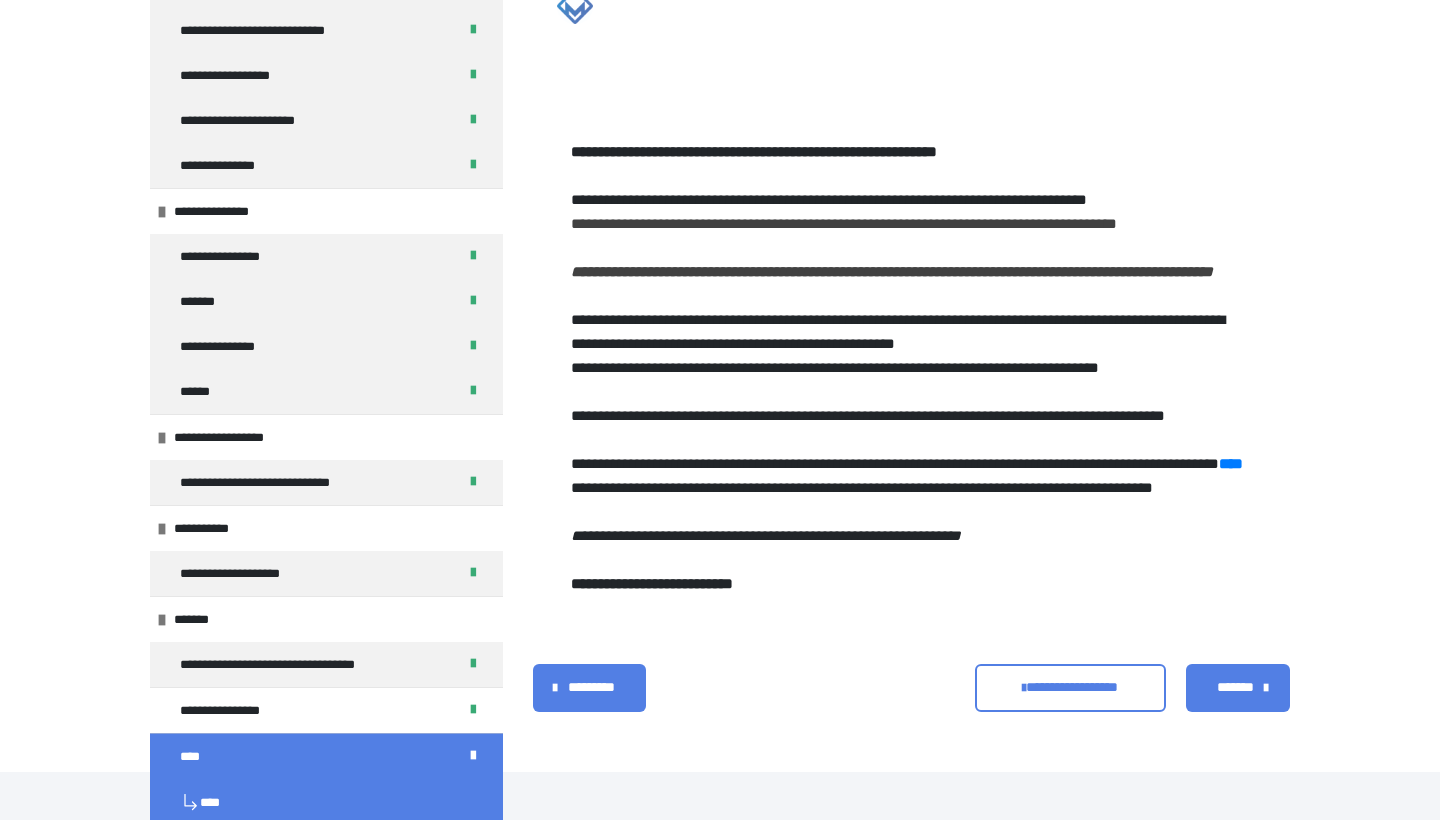 scroll, scrollTop: 708, scrollLeft: 0, axis: vertical 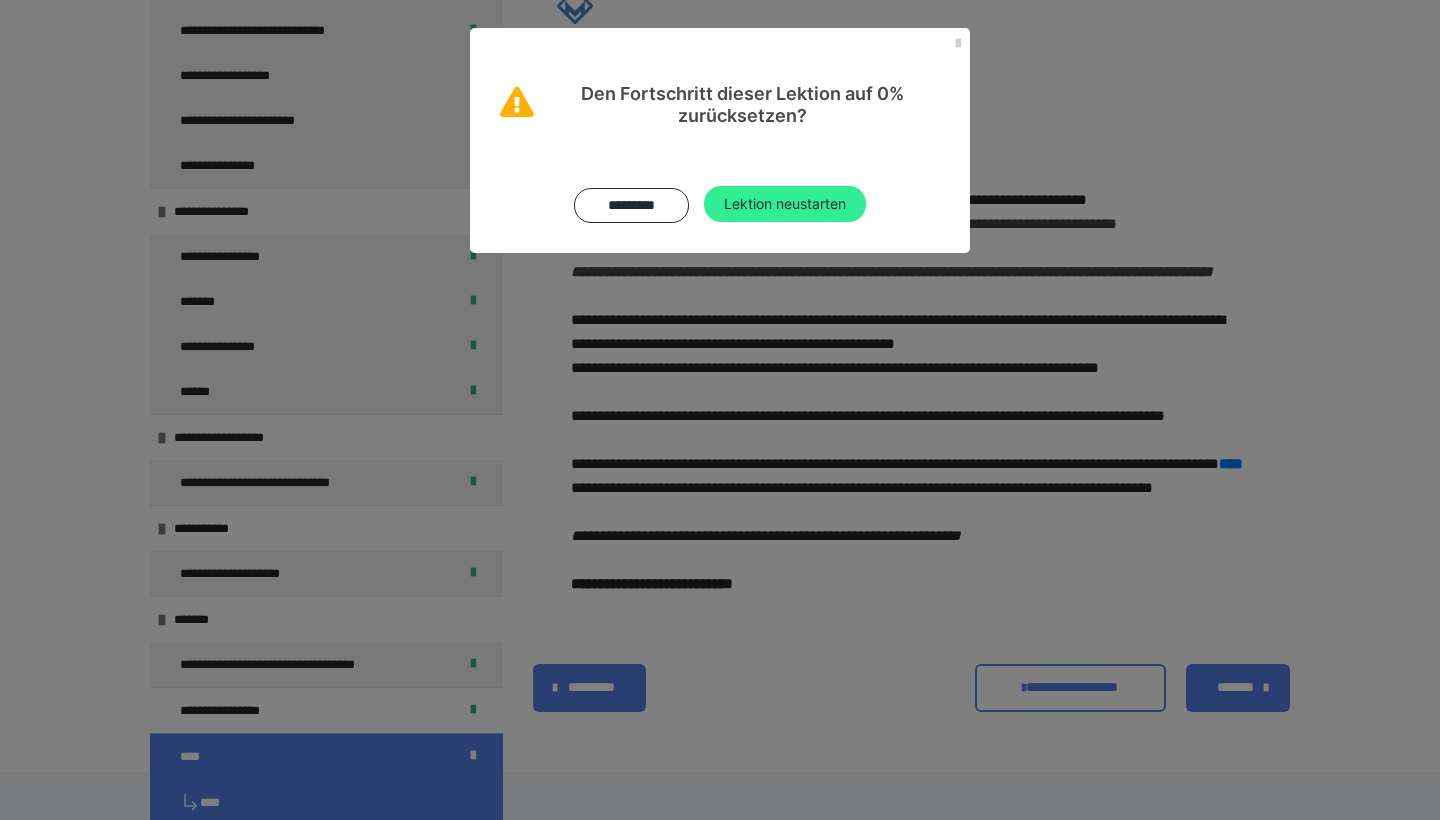 click on "Lektion neustarten" at bounding box center [785, 204] 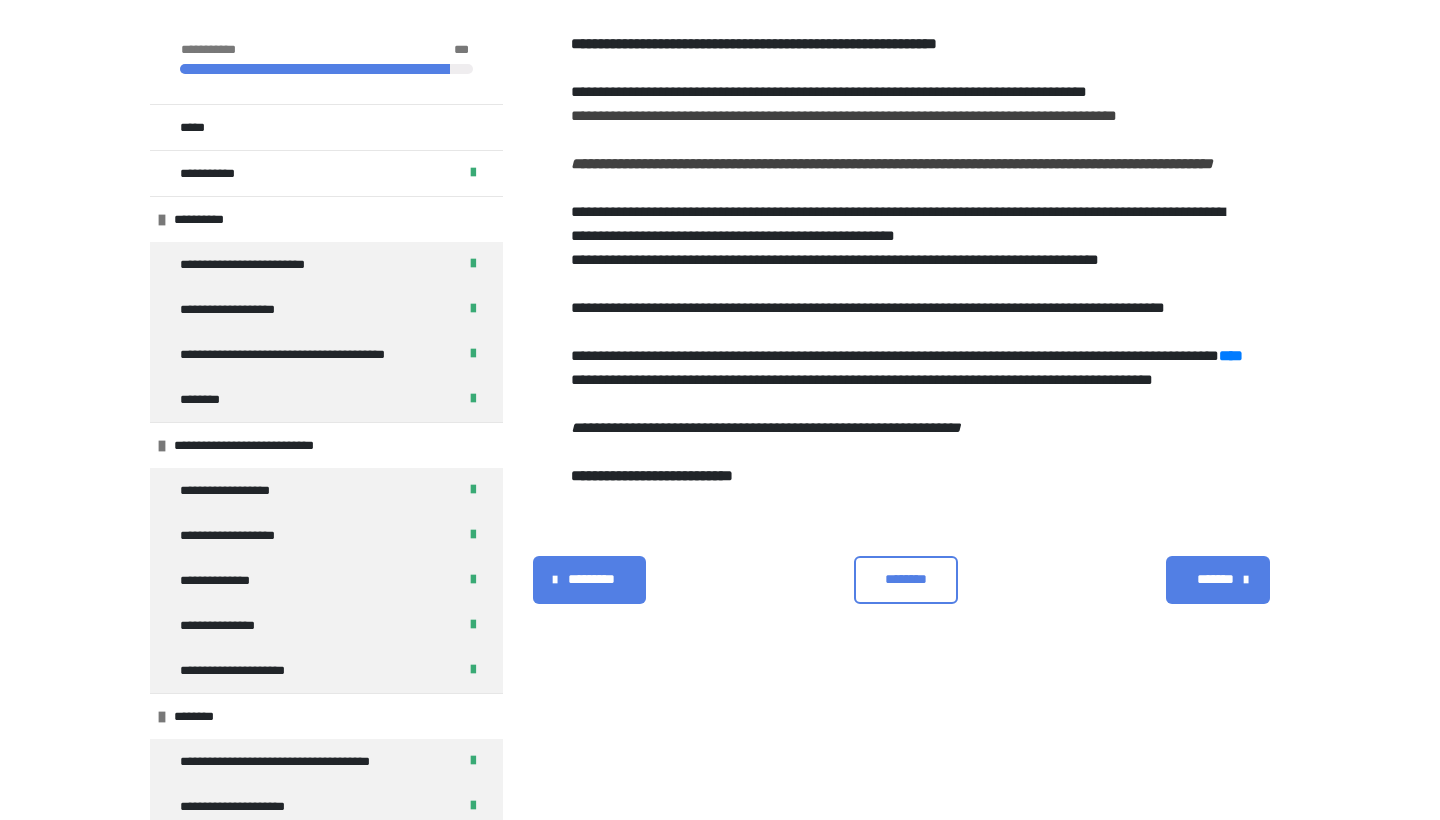 scroll, scrollTop: 417, scrollLeft: 0, axis: vertical 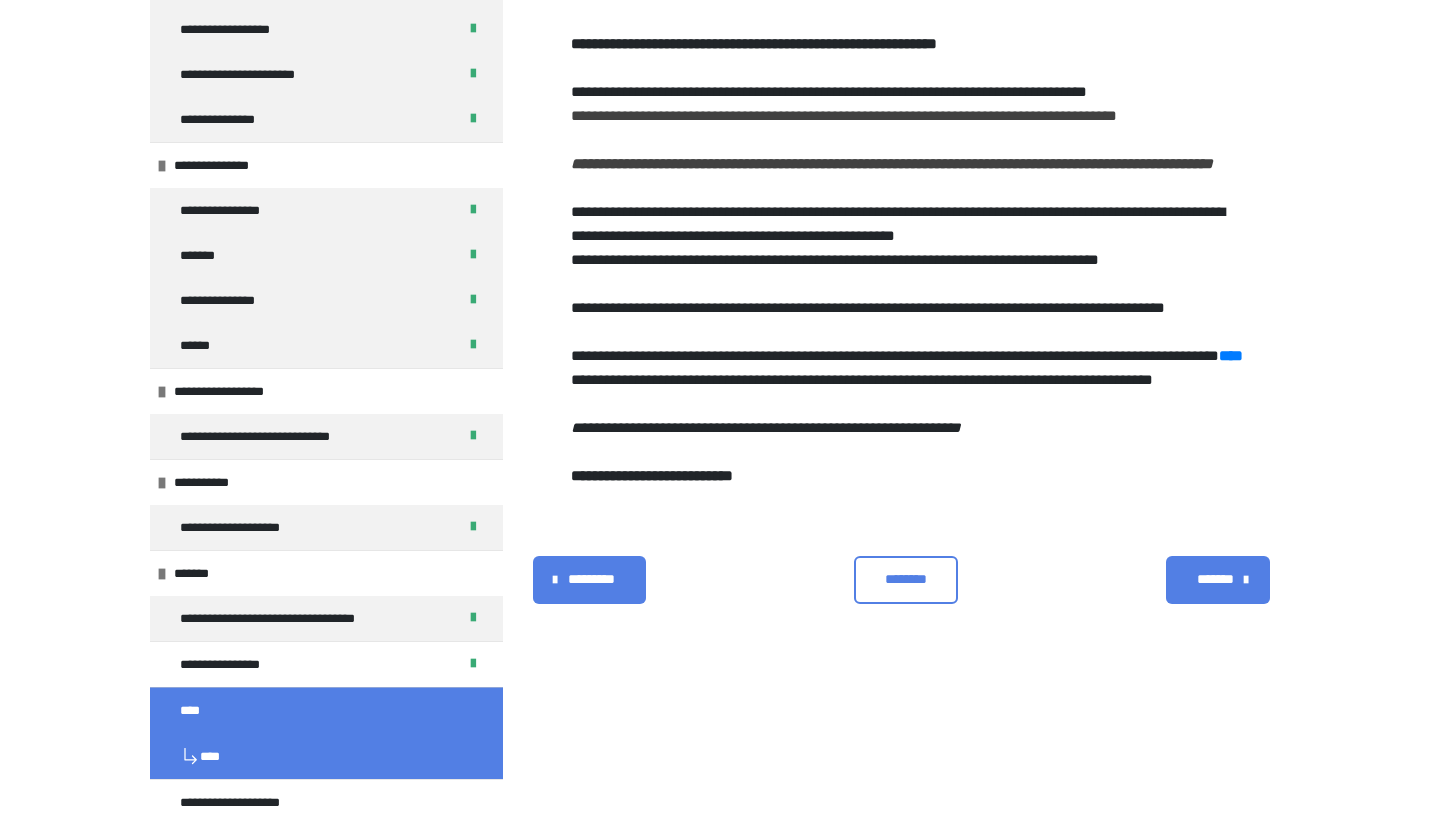 click on "****" at bounding box center [326, 756] 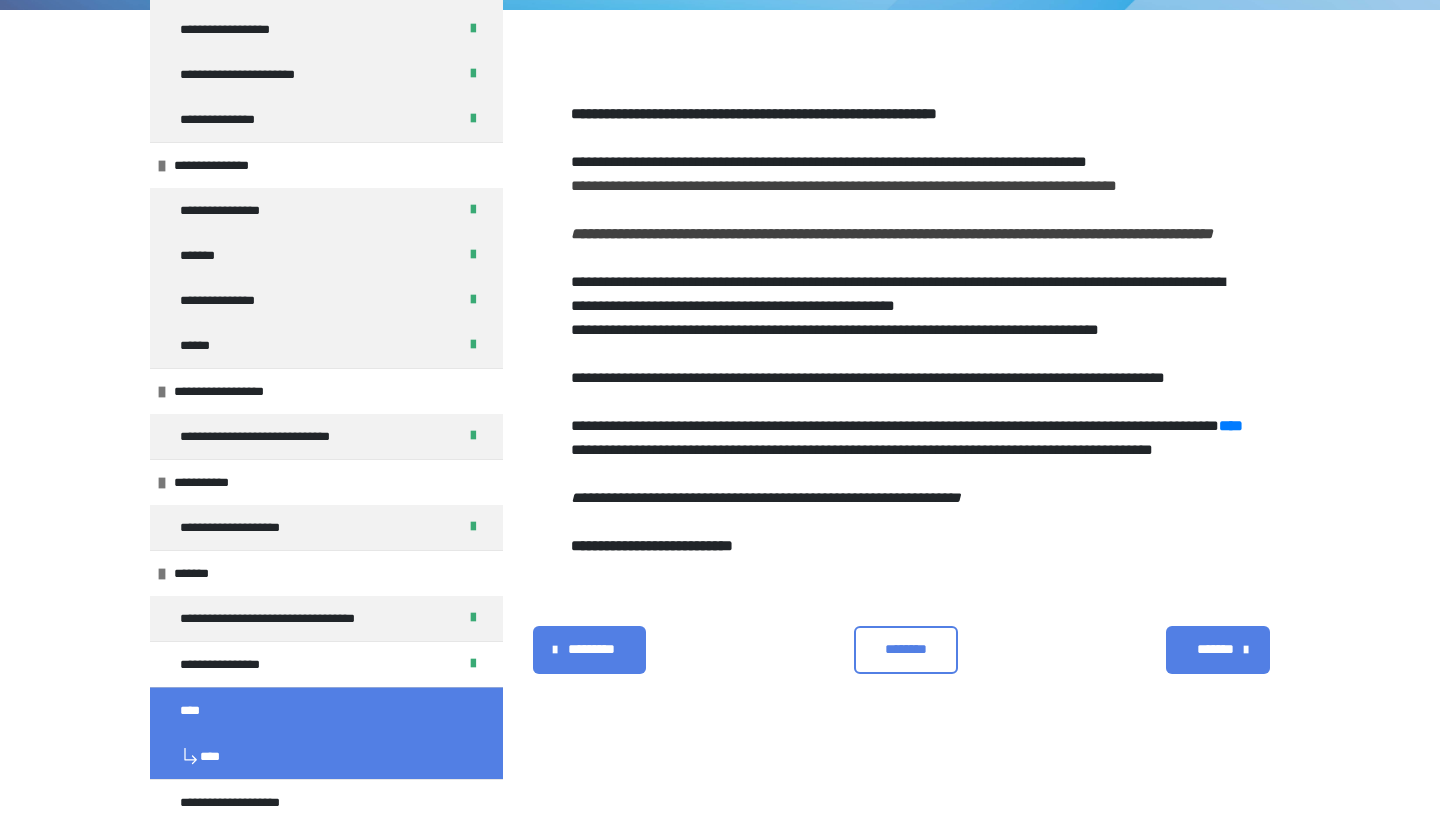 click on "********" at bounding box center [906, 650] 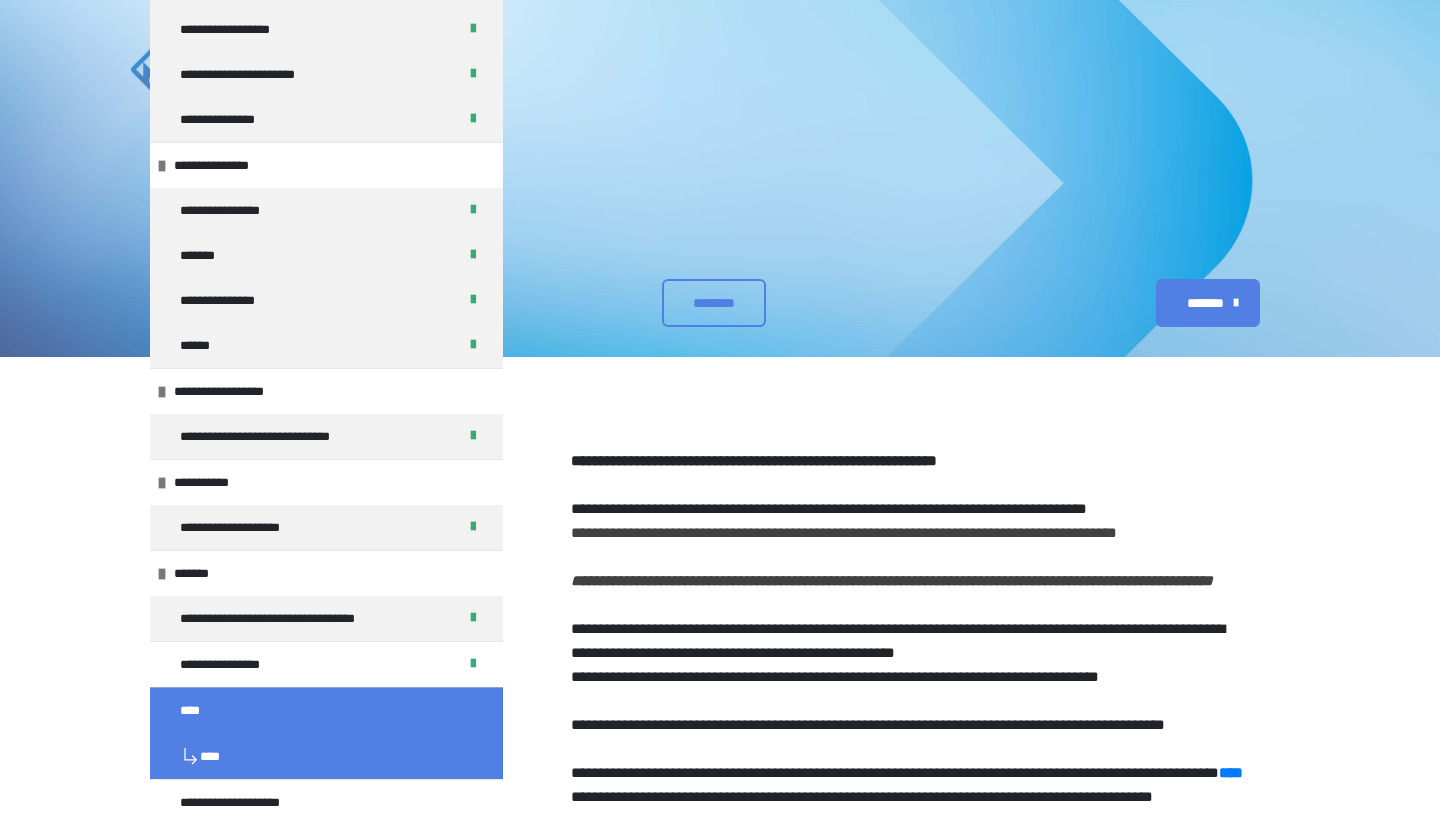scroll, scrollTop: 0, scrollLeft: 0, axis: both 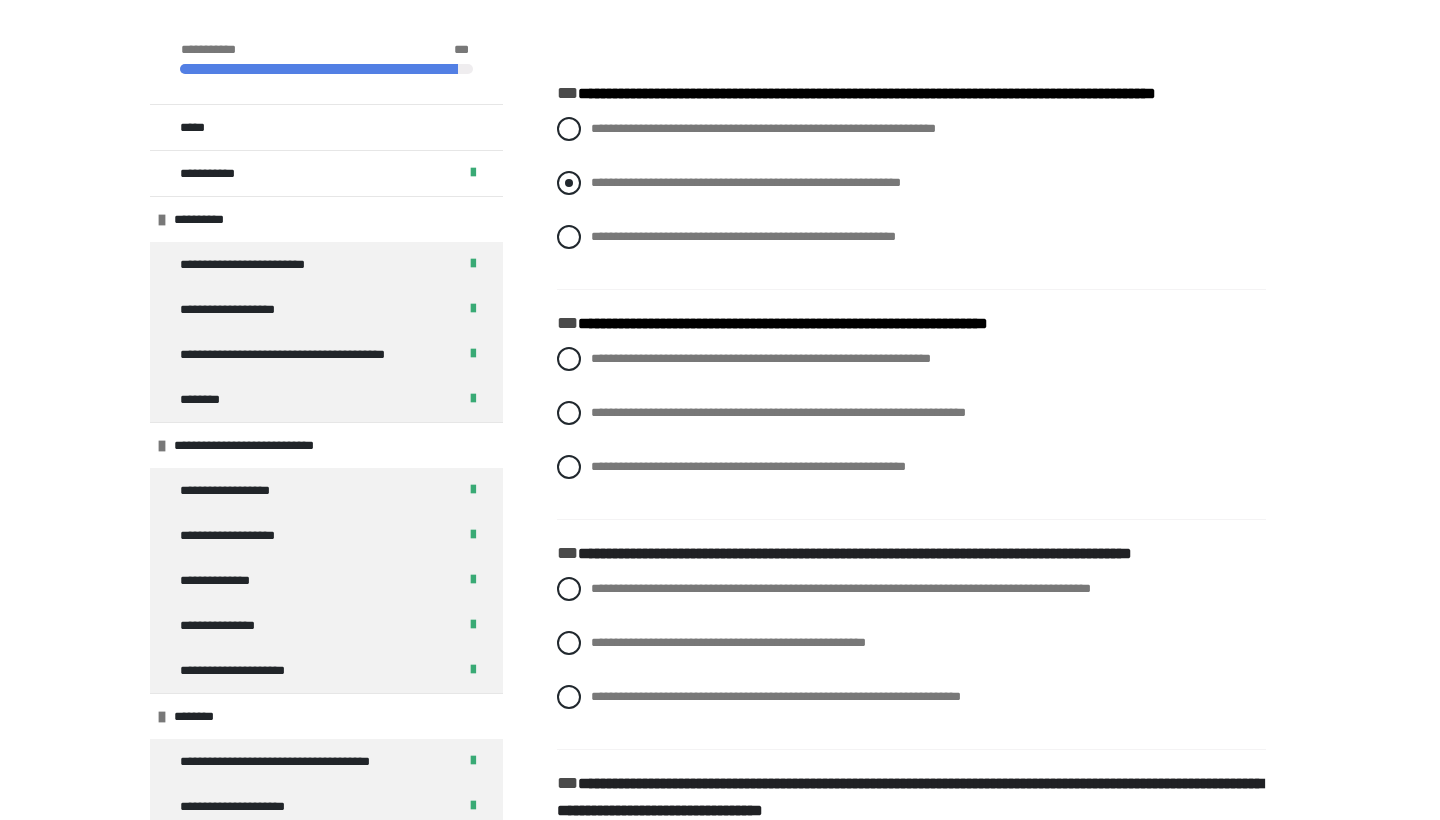 click on "**********" at bounding box center (746, 182) 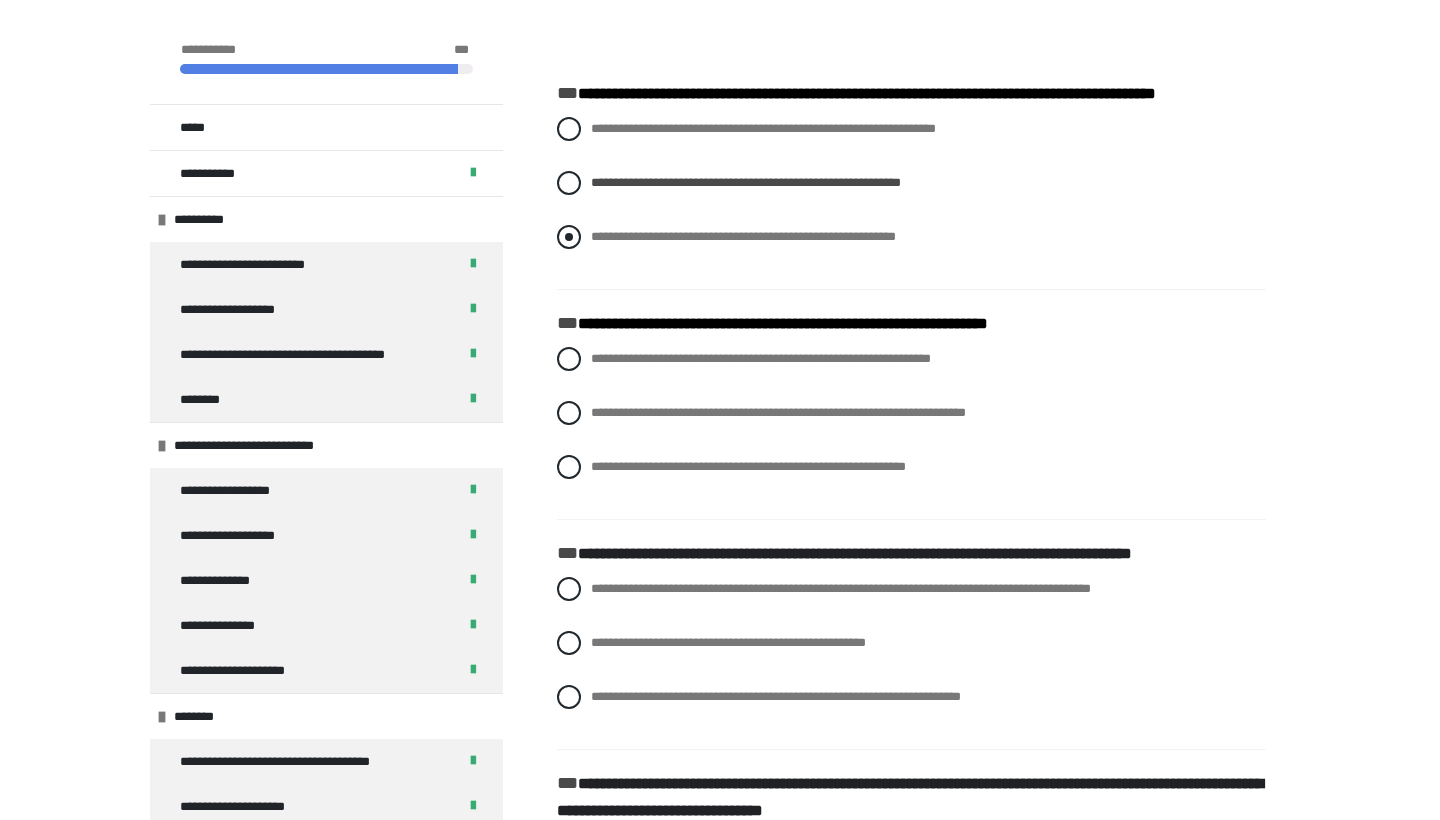 click on "**********" at bounding box center (743, 236) 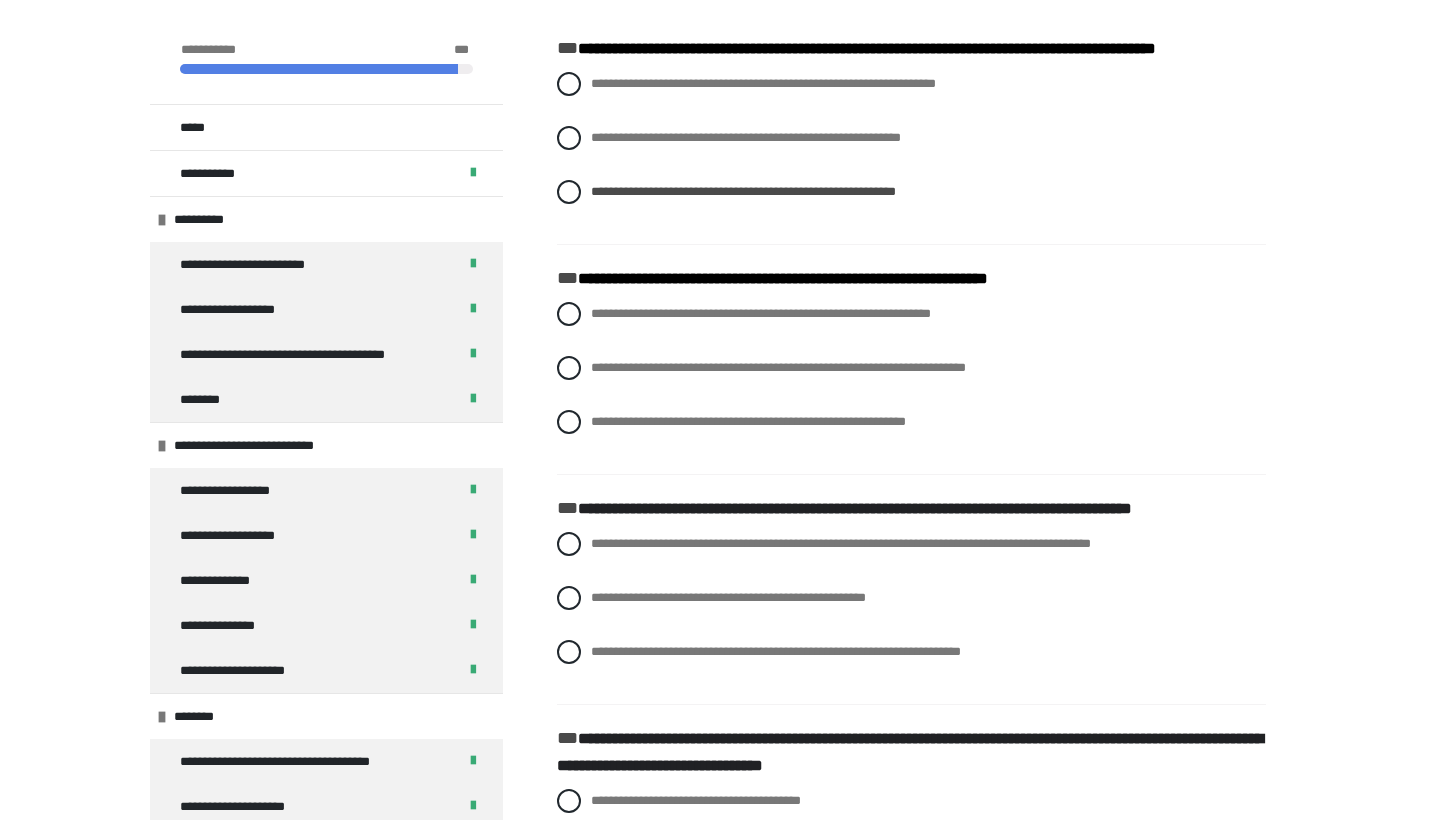 scroll, scrollTop: 743, scrollLeft: 0, axis: vertical 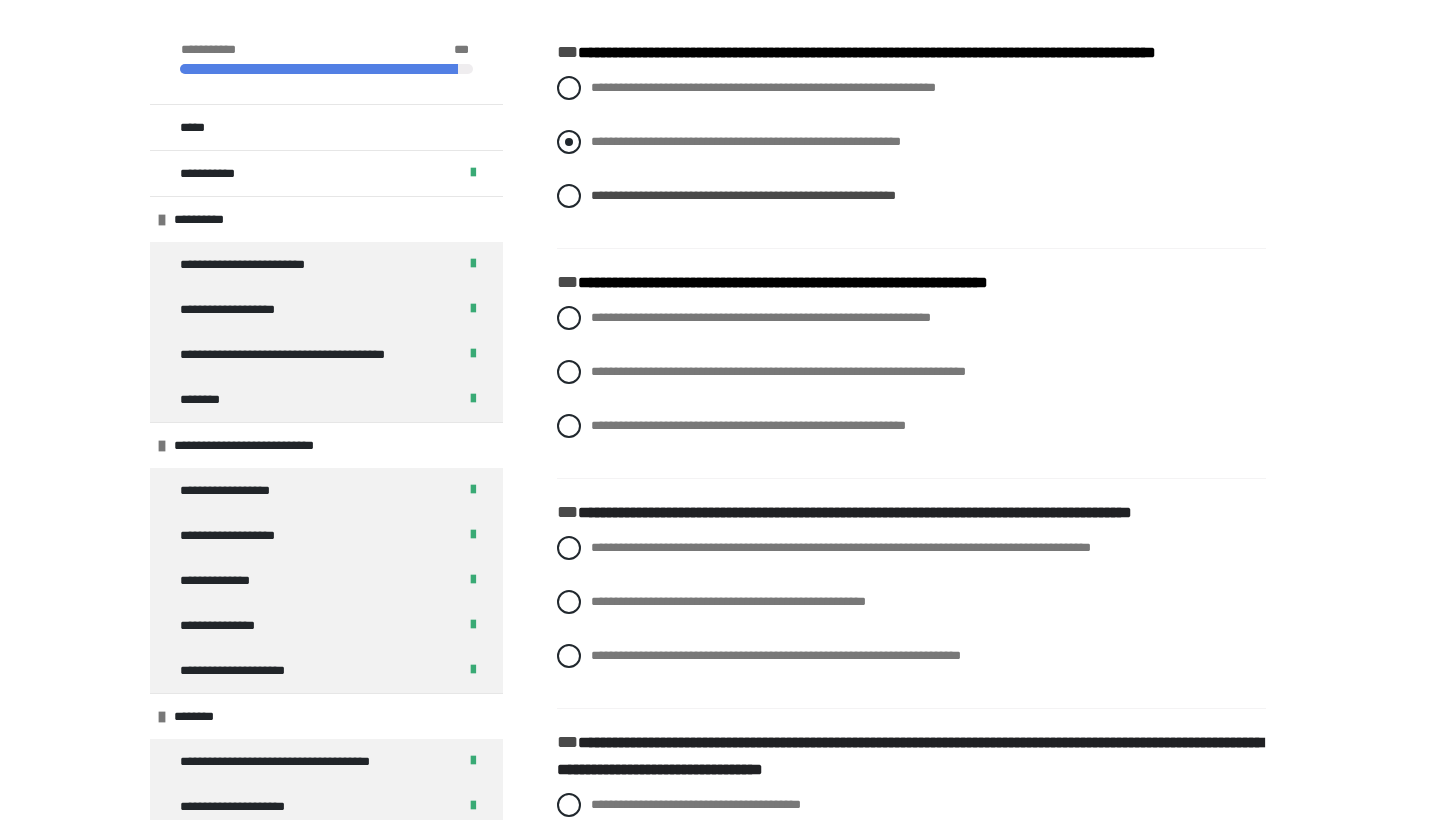 click on "**********" at bounding box center (746, 141) 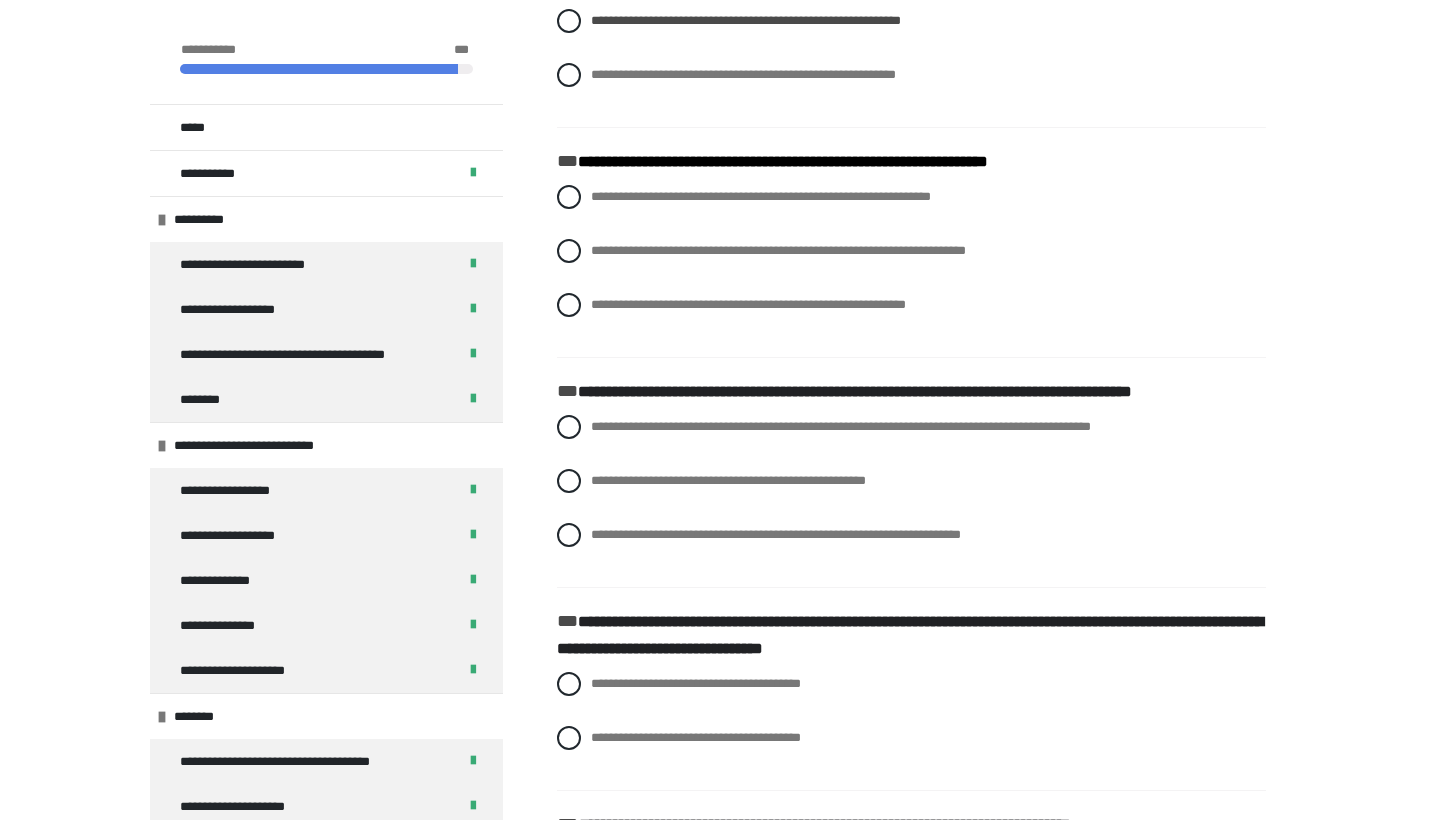 scroll, scrollTop: 867, scrollLeft: 0, axis: vertical 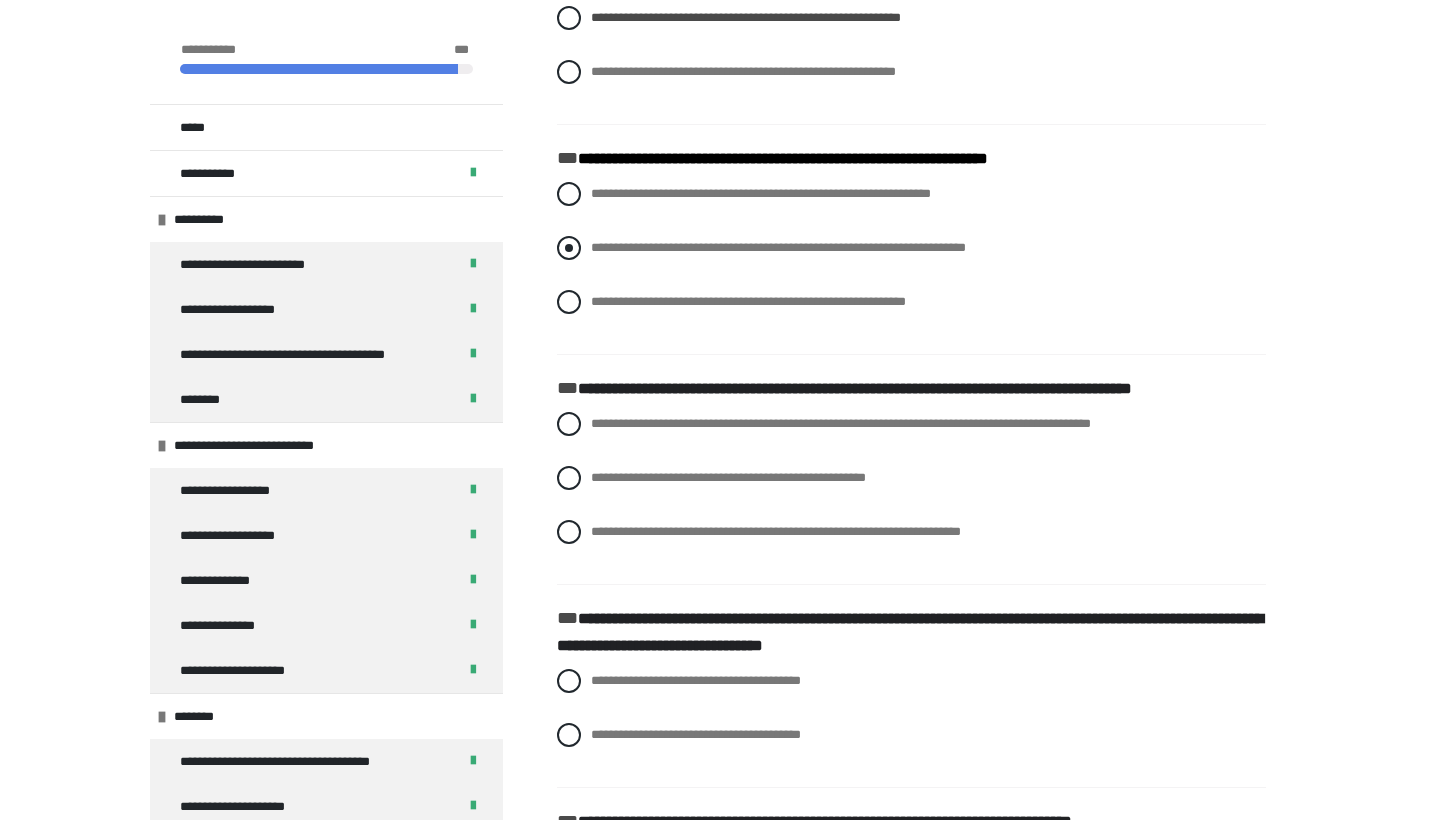 click on "**********" at bounding box center [778, 247] 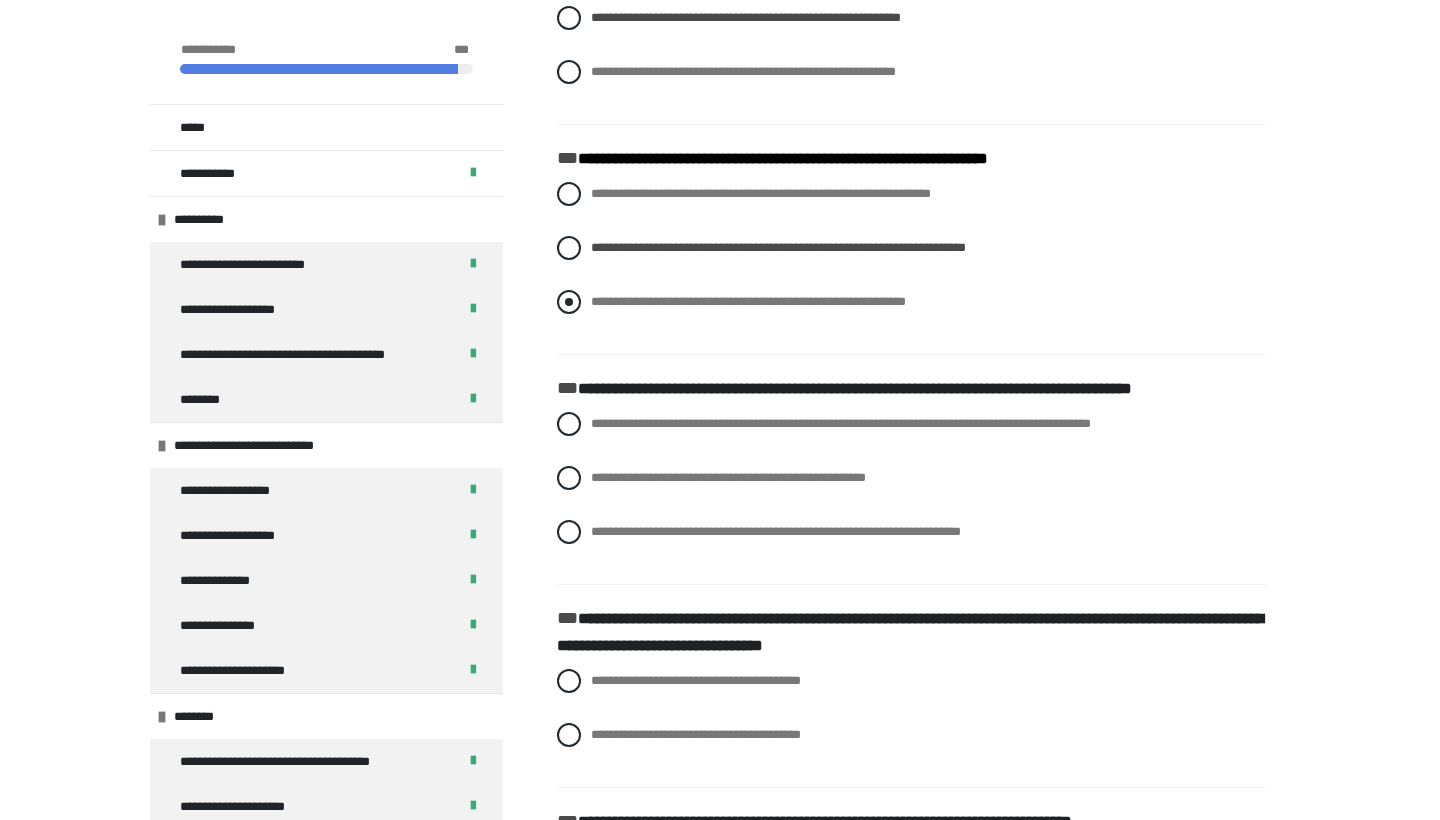 click on "**********" at bounding box center [748, 301] 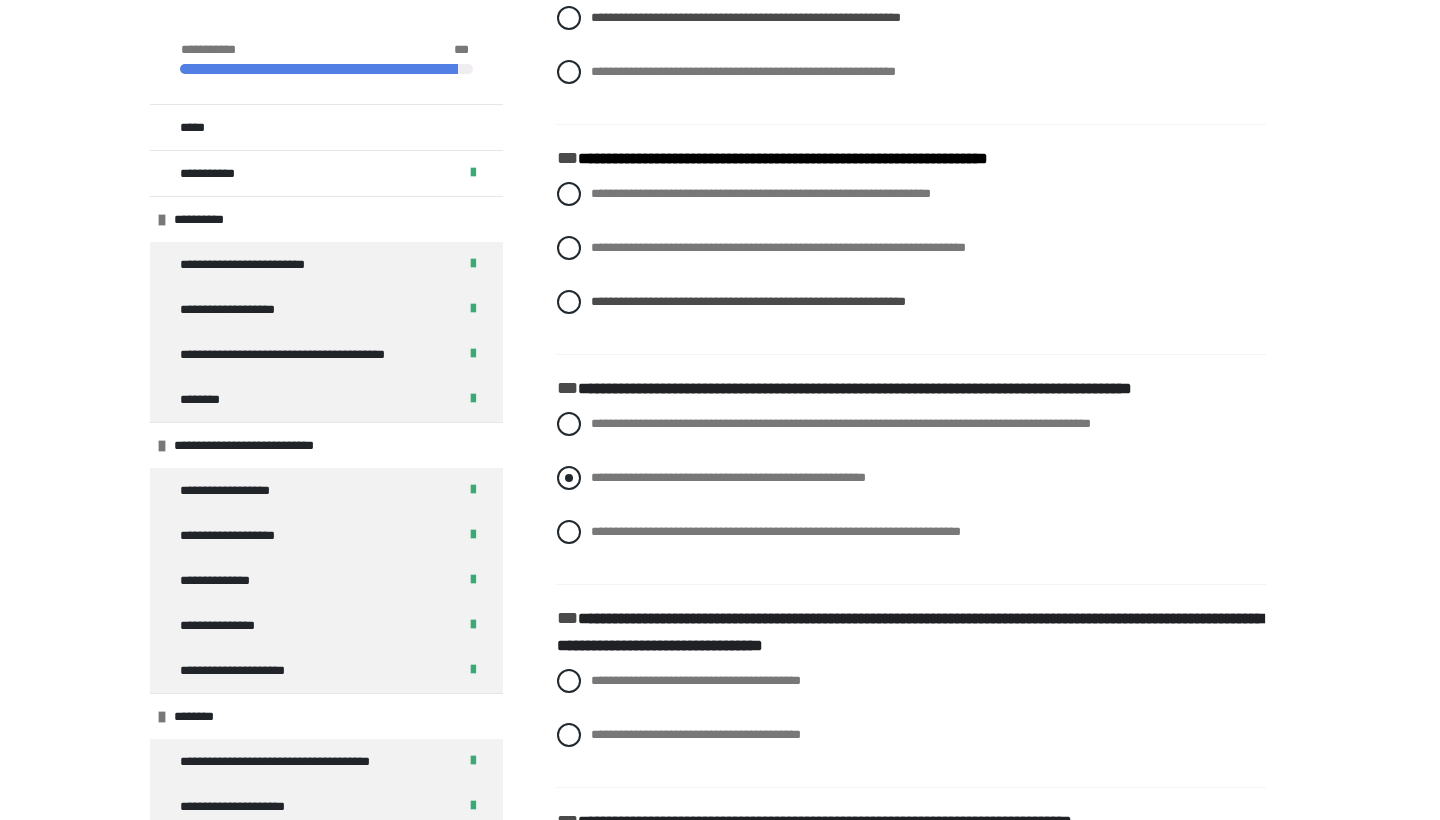 click on "**********" at bounding box center (728, 477) 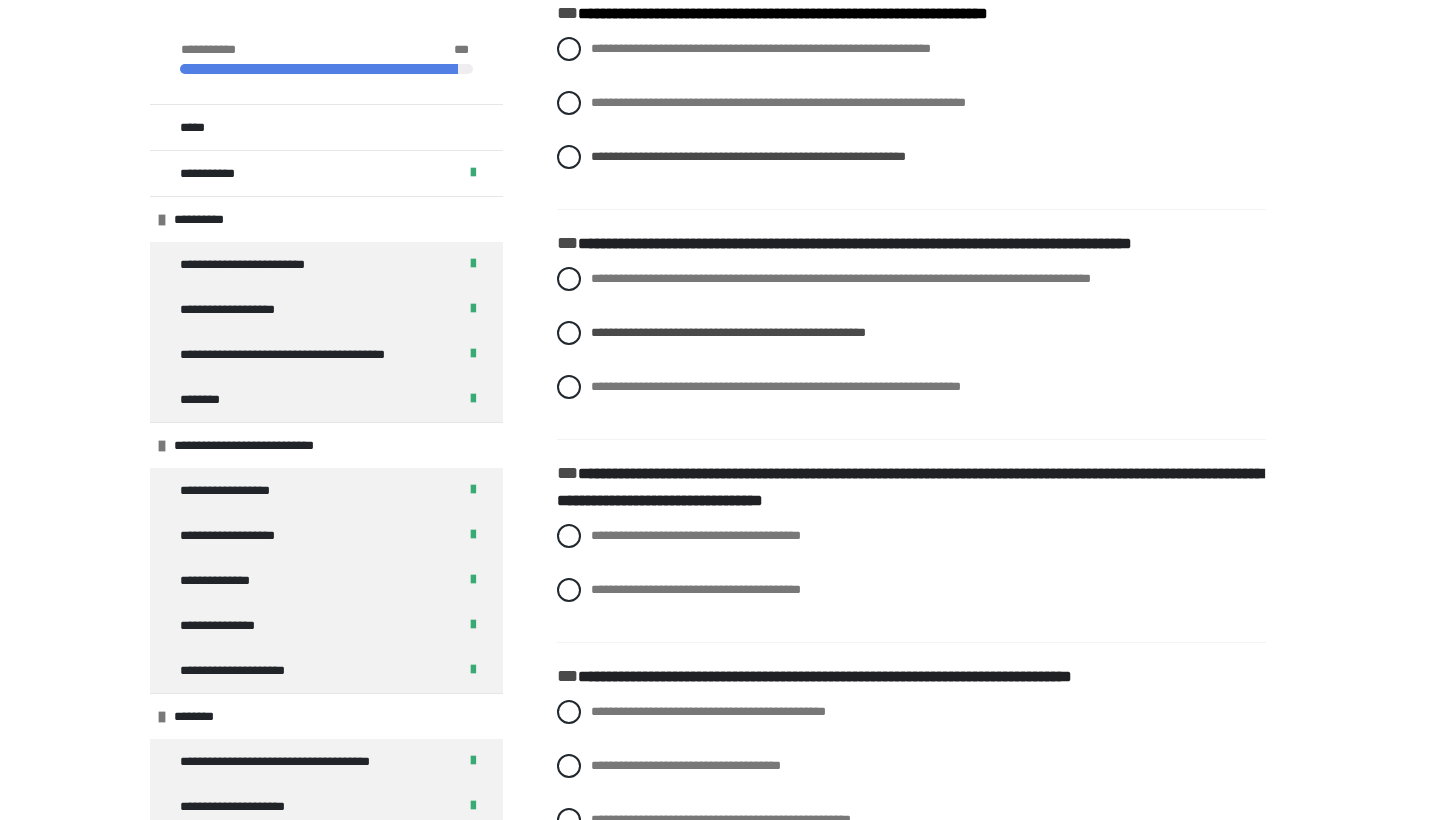 scroll, scrollTop: 1016, scrollLeft: 0, axis: vertical 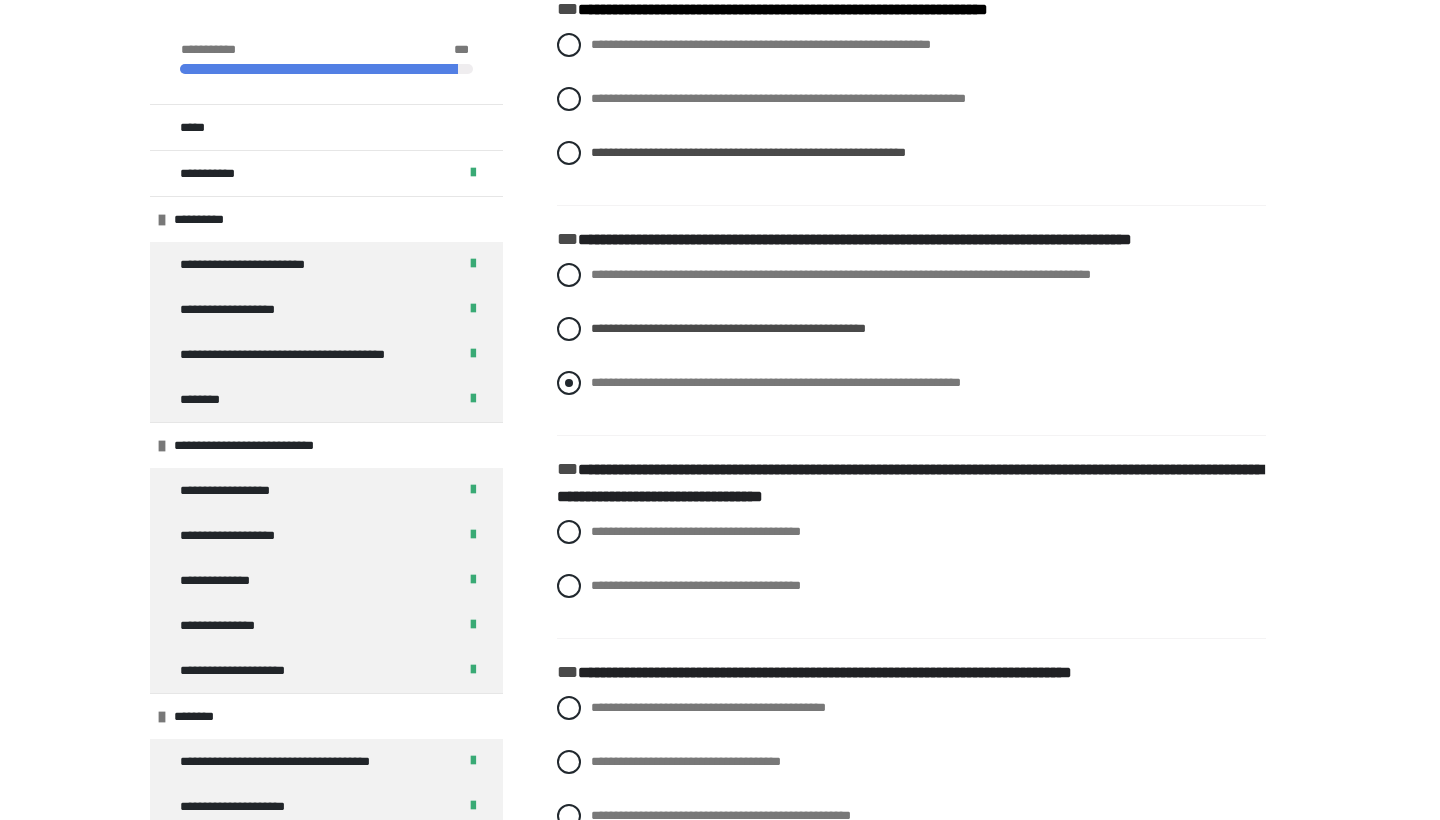 click on "**********" at bounding box center [911, 383] 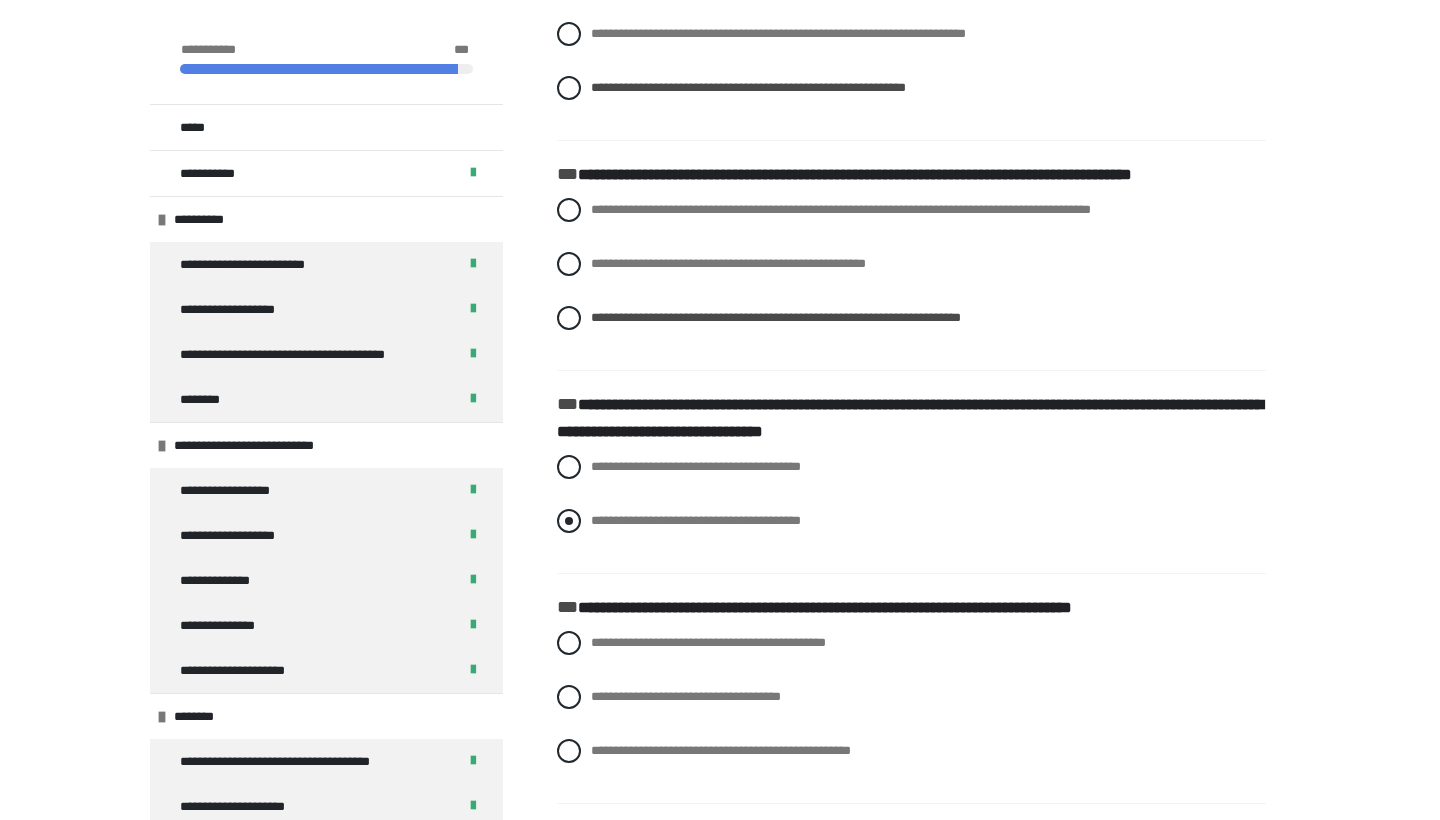 scroll, scrollTop: 1083, scrollLeft: 0, axis: vertical 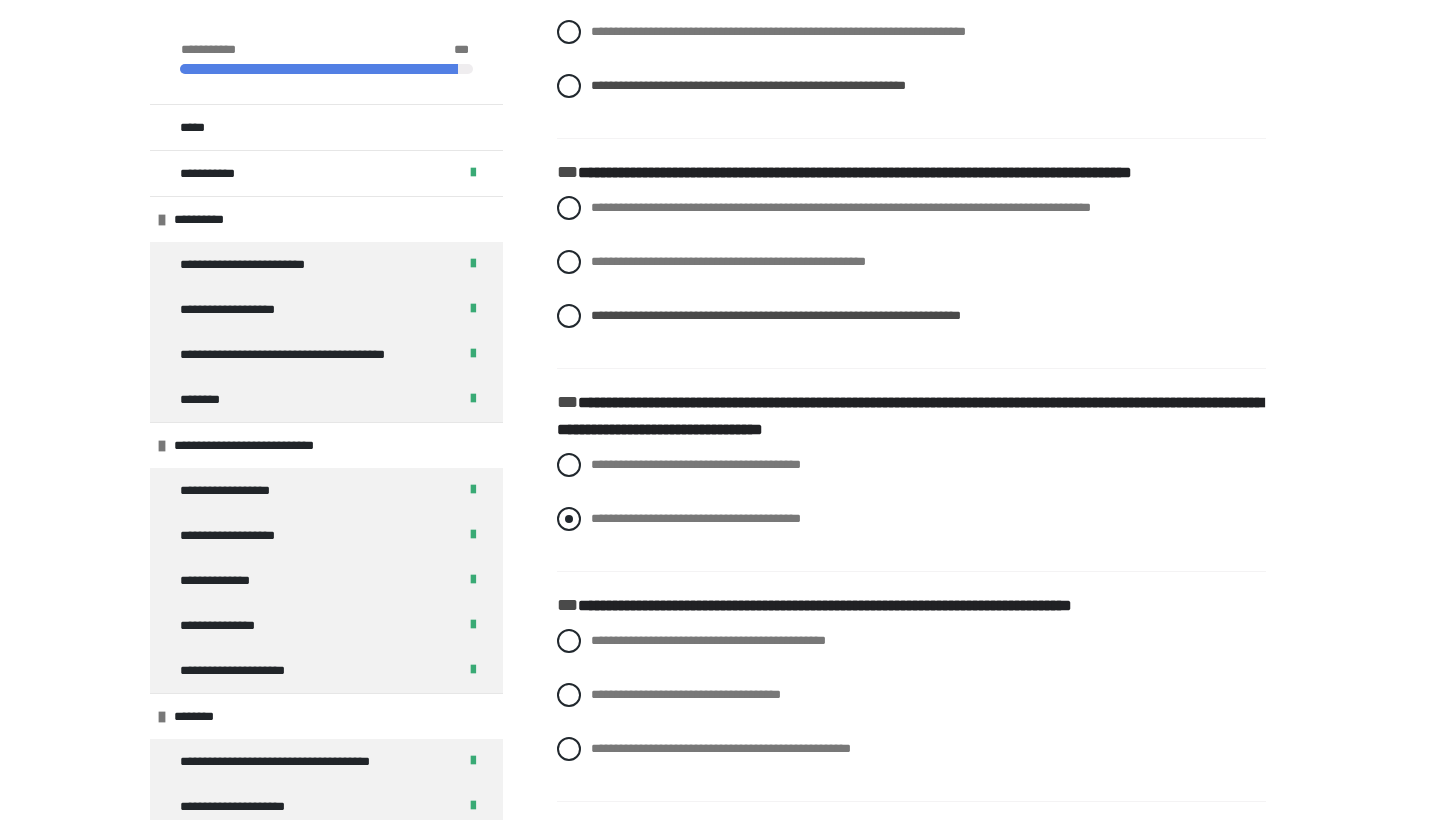 click on "**********" at bounding box center [696, 518] 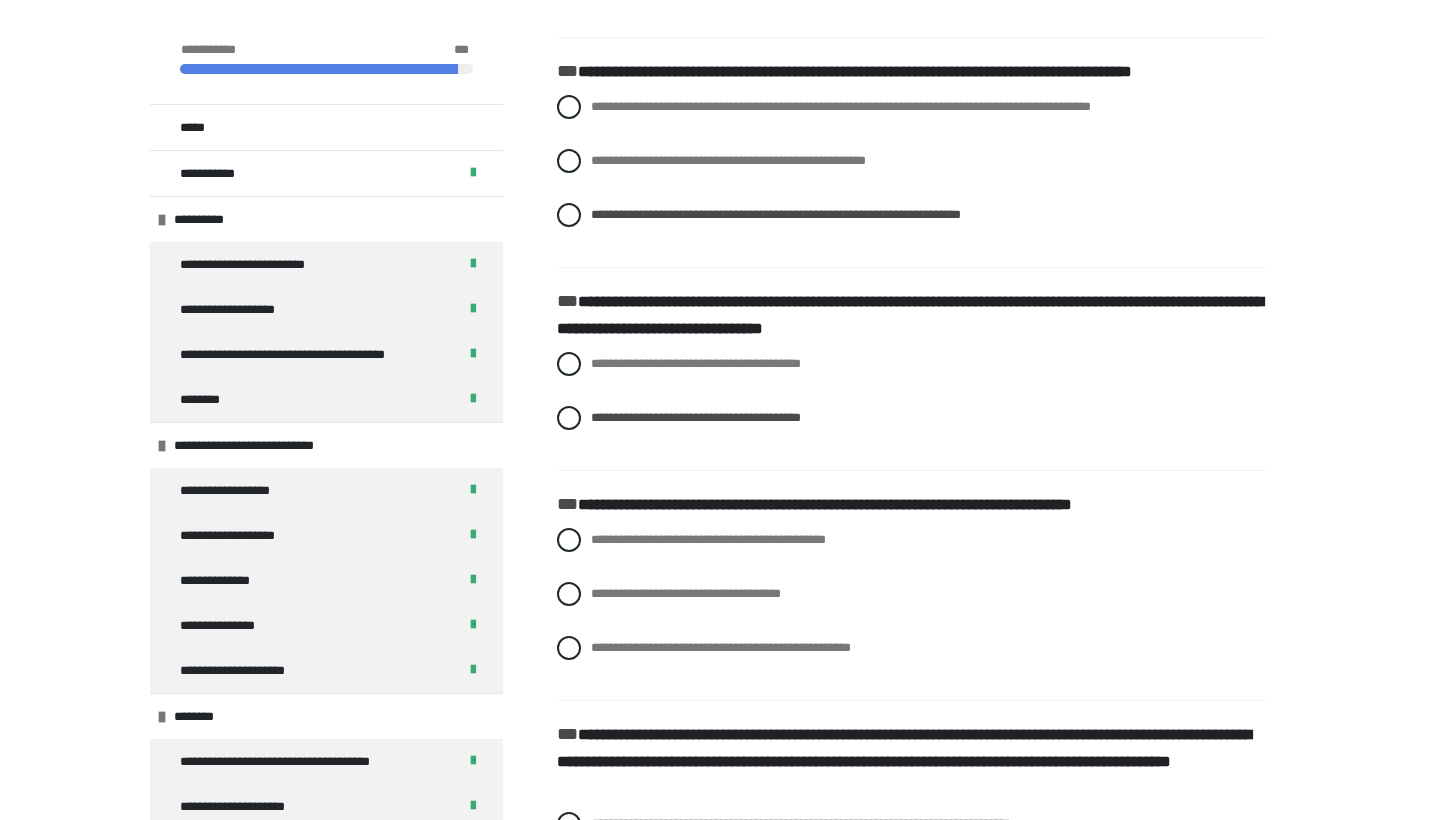 scroll, scrollTop: 1187, scrollLeft: 0, axis: vertical 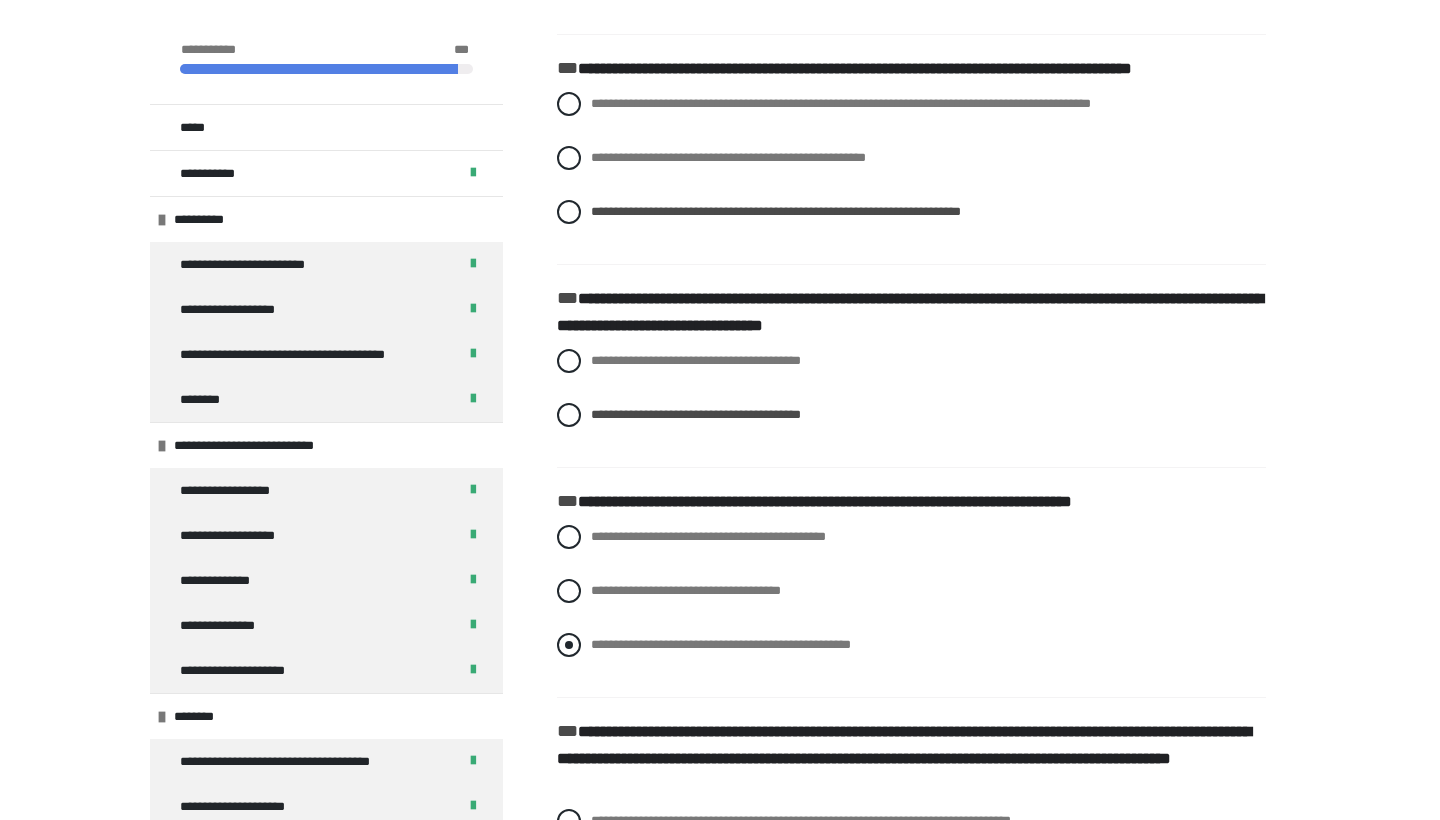 click on "**********" at bounding box center (721, 644) 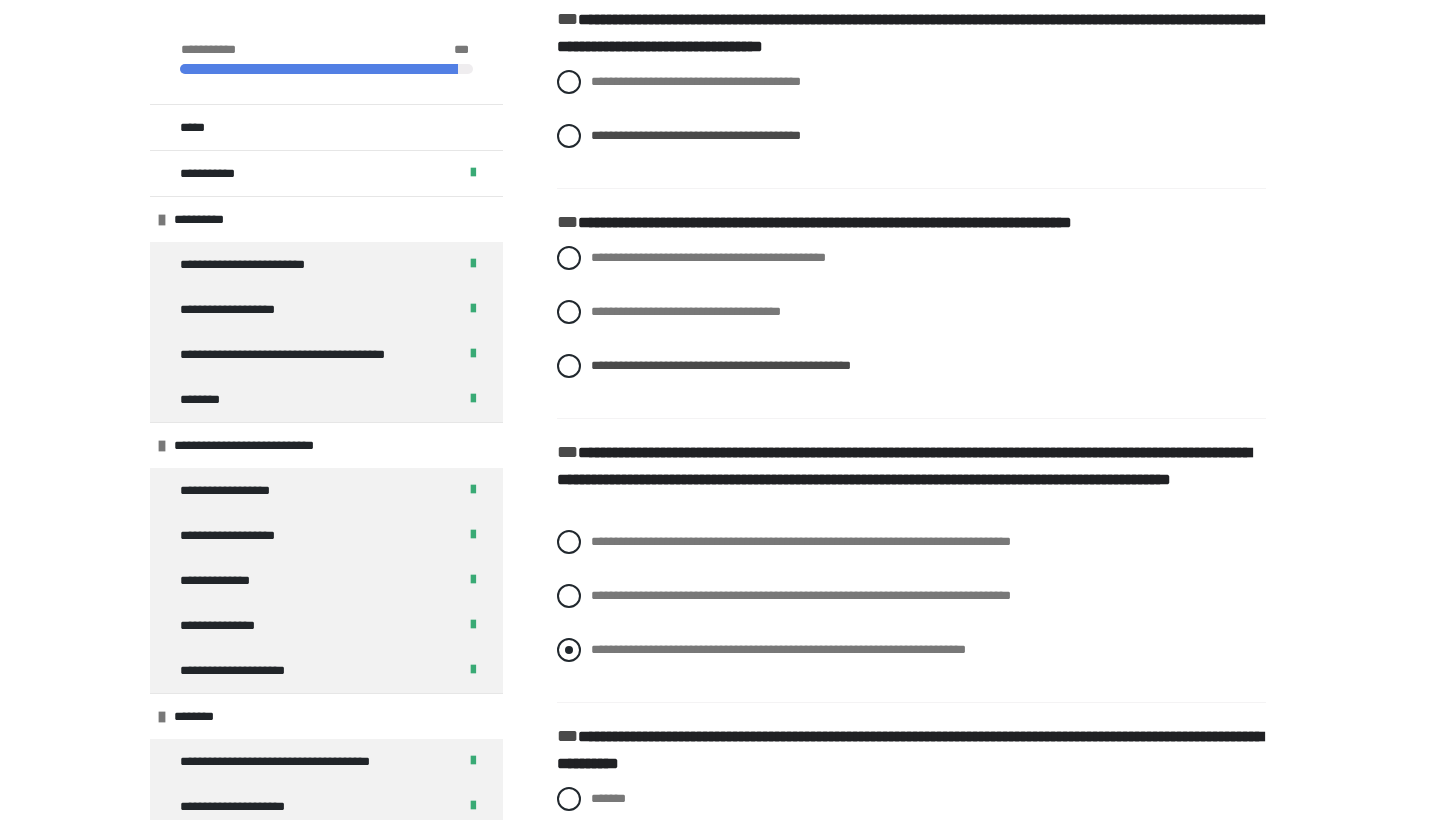 scroll, scrollTop: 1467, scrollLeft: 0, axis: vertical 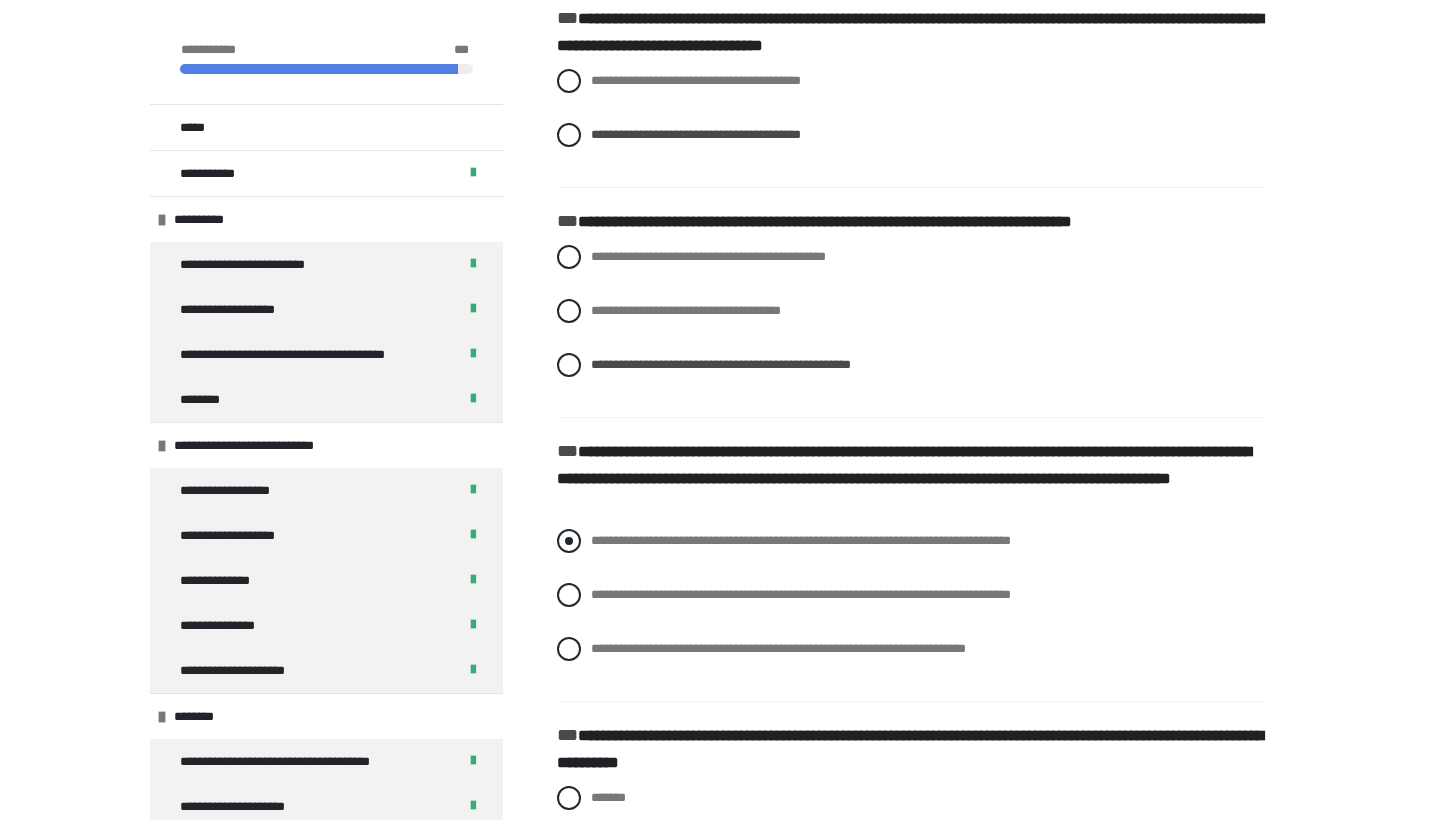 click on "**********" at bounding box center (801, 540) 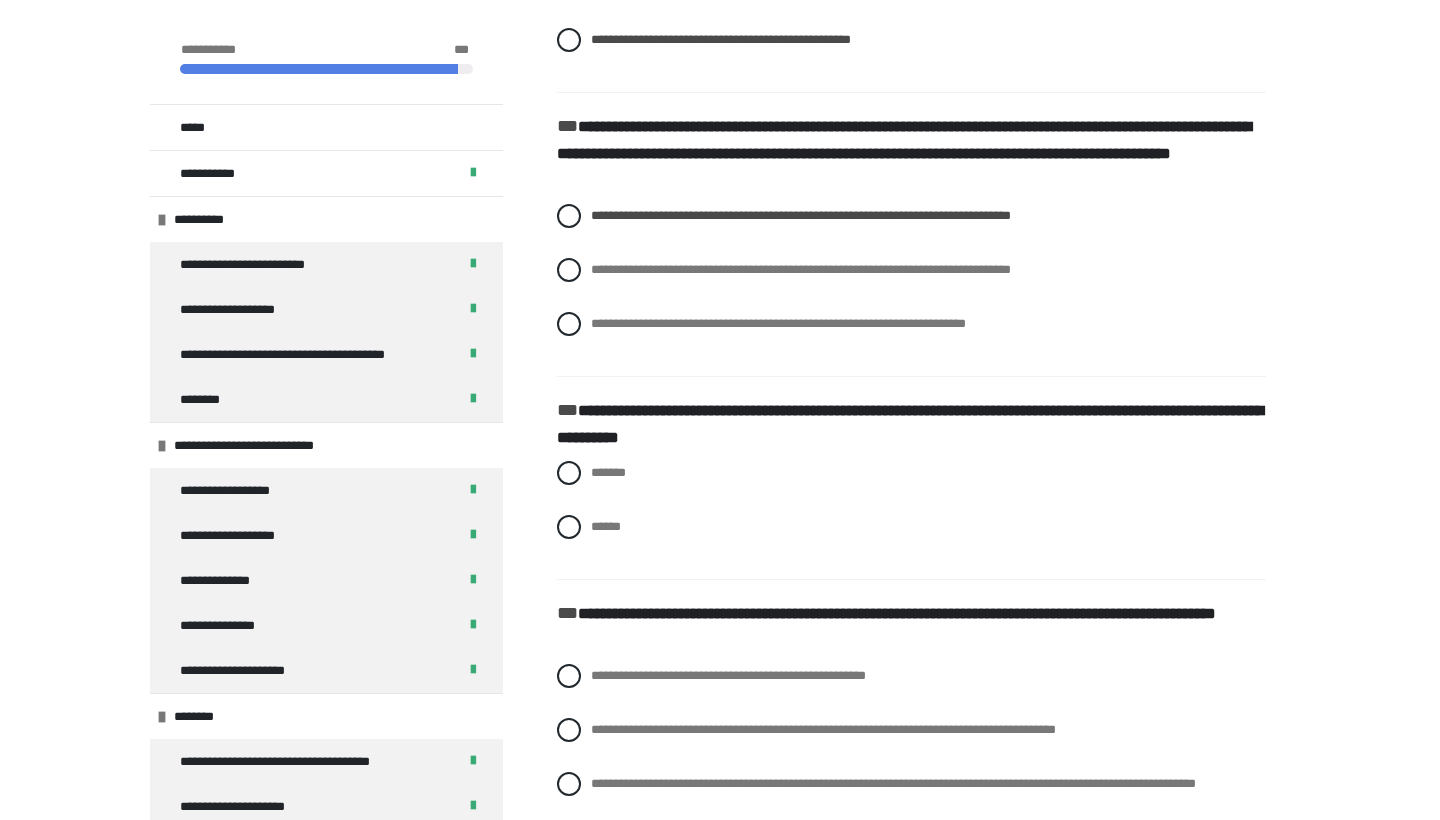 scroll, scrollTop: 1793, scrollLeft: 0, axis: vertical 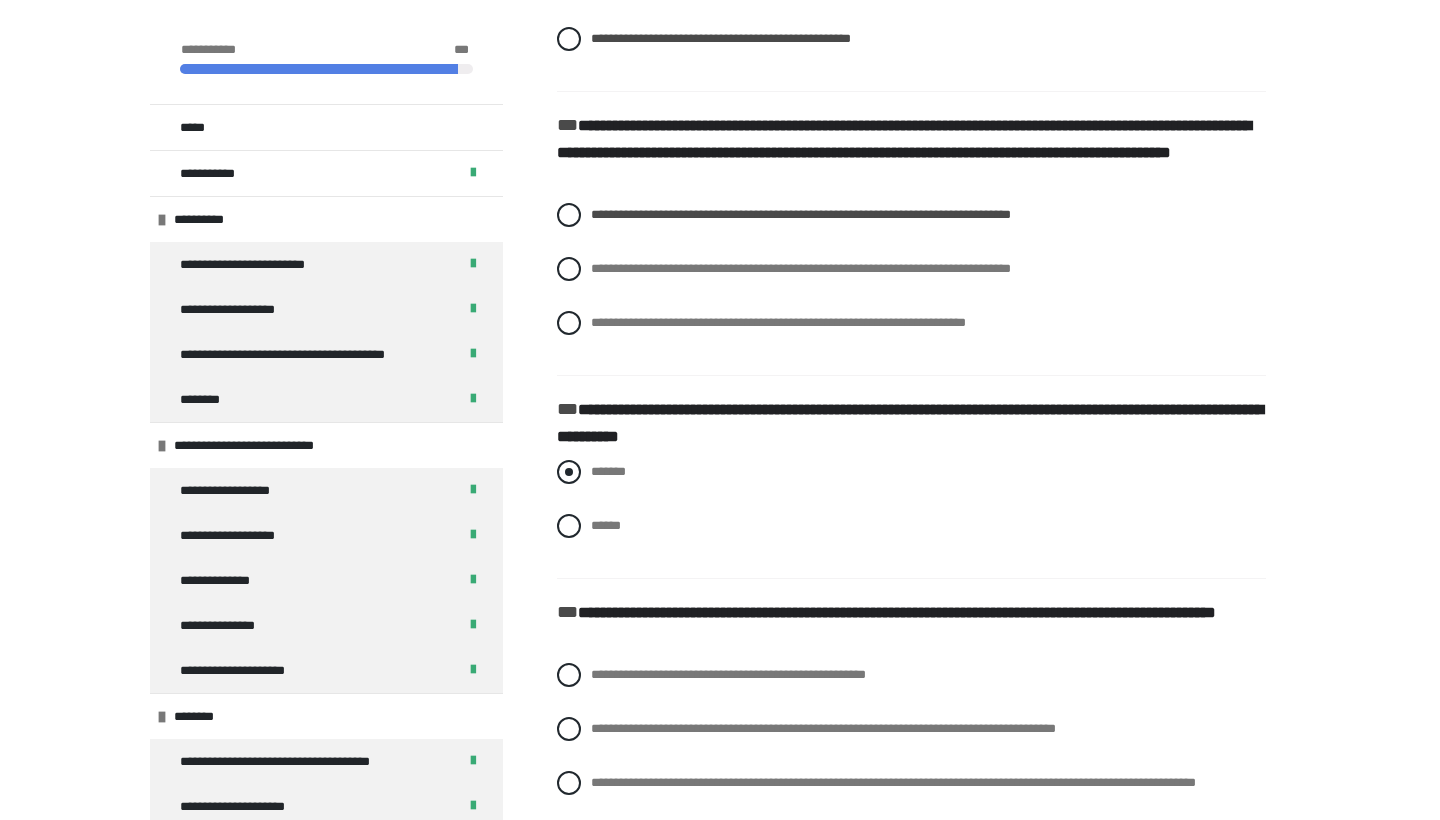 click on "*******" at bounding box center (608, 471) 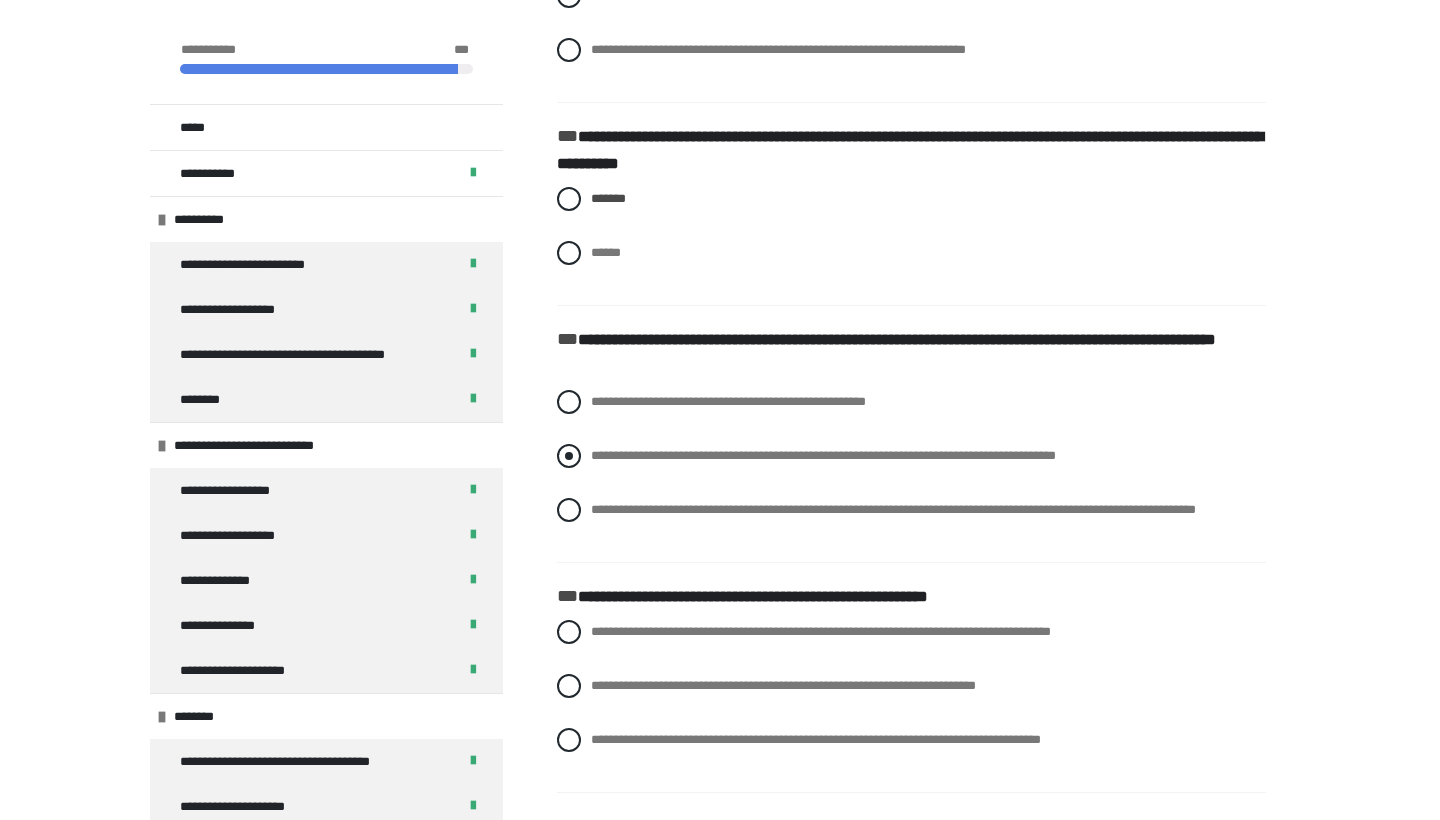 scroll, scrollTop: 2067, scrollLeft: 0, axis: vertical 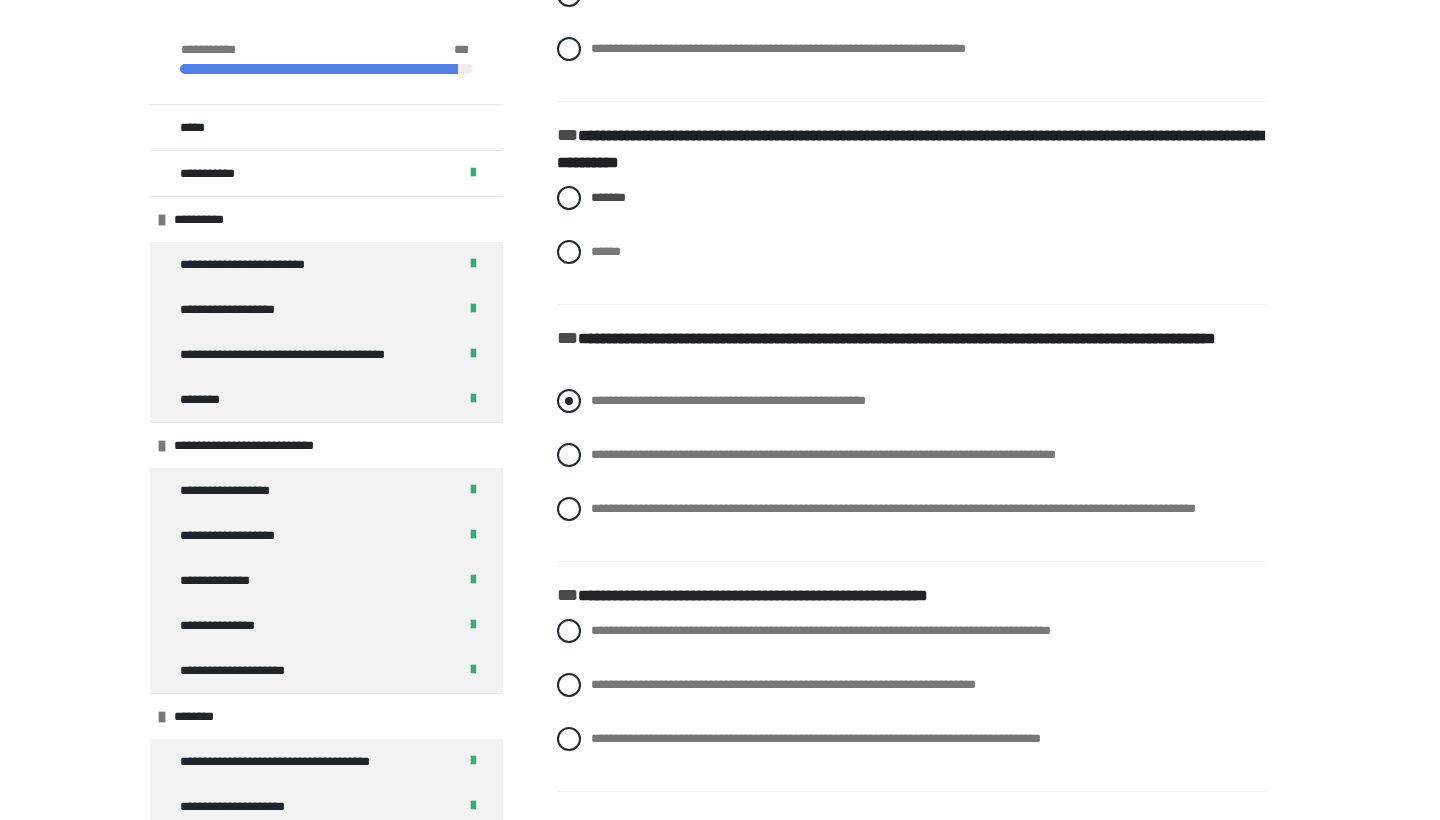 click on "**********" at bounding box center [728, 400] 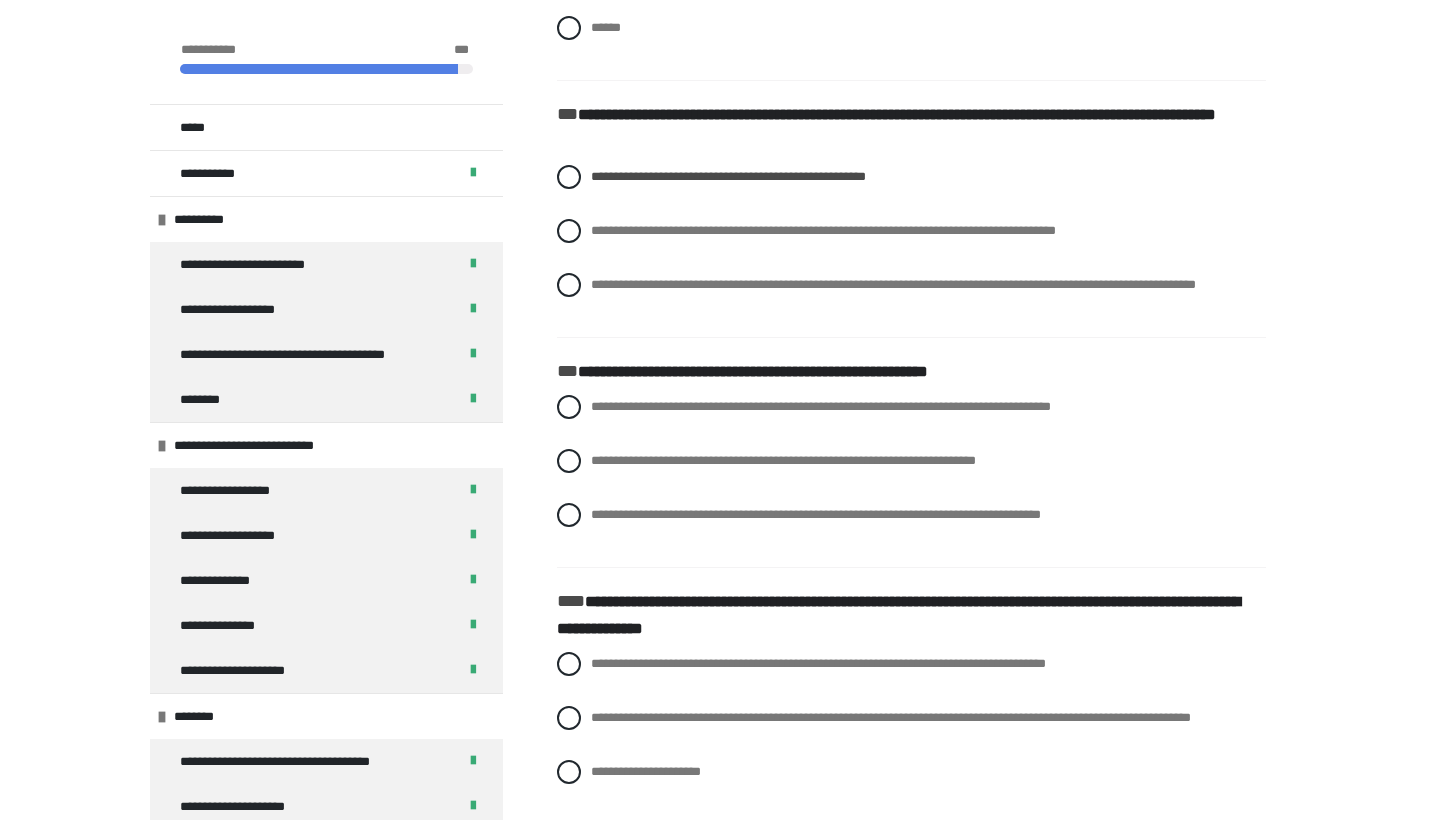 scroll, scrollTop: 2292, scrollLeft: 0, axis: vertical 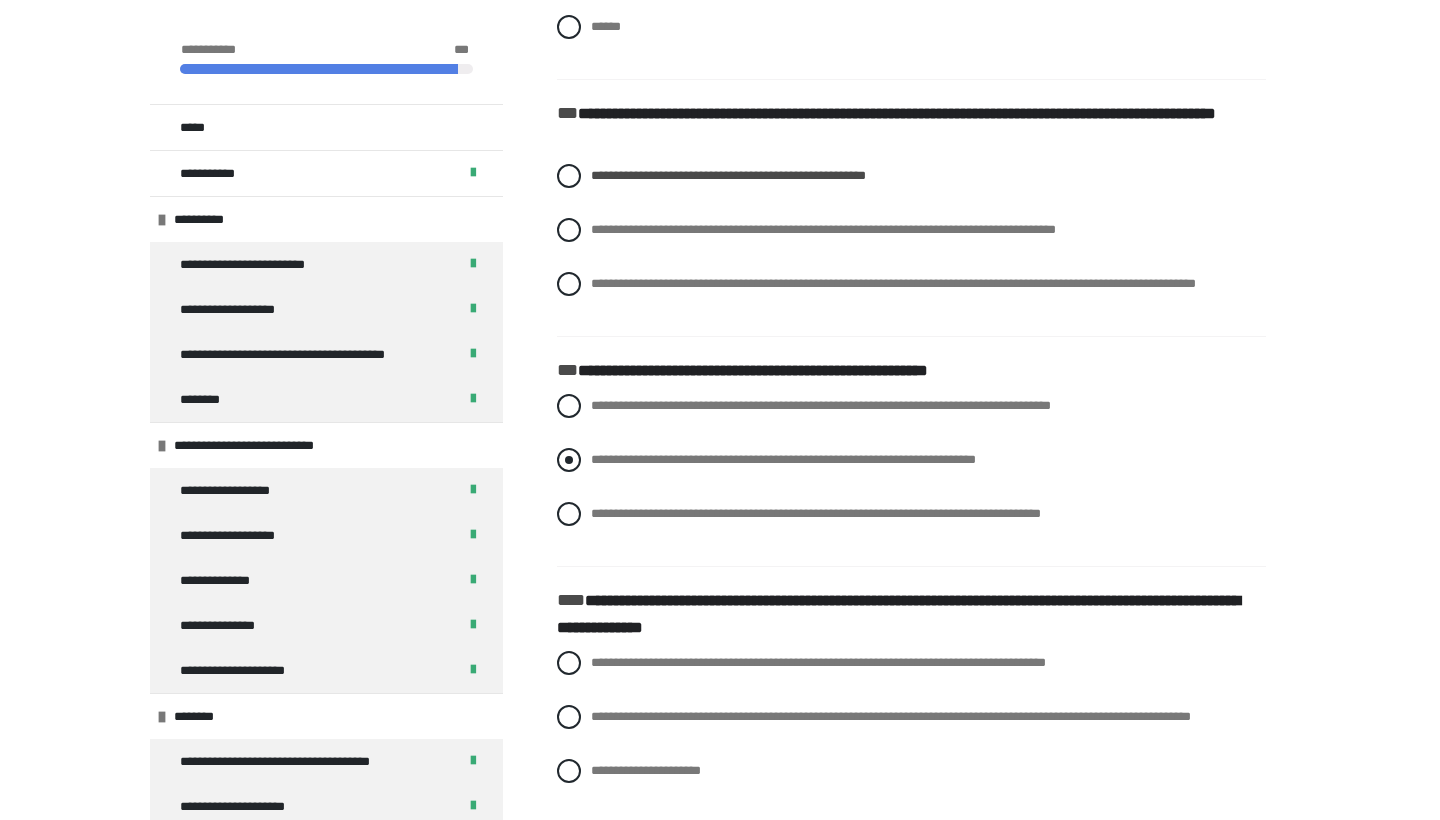 click on "**********" at bounding box center [783, 459] 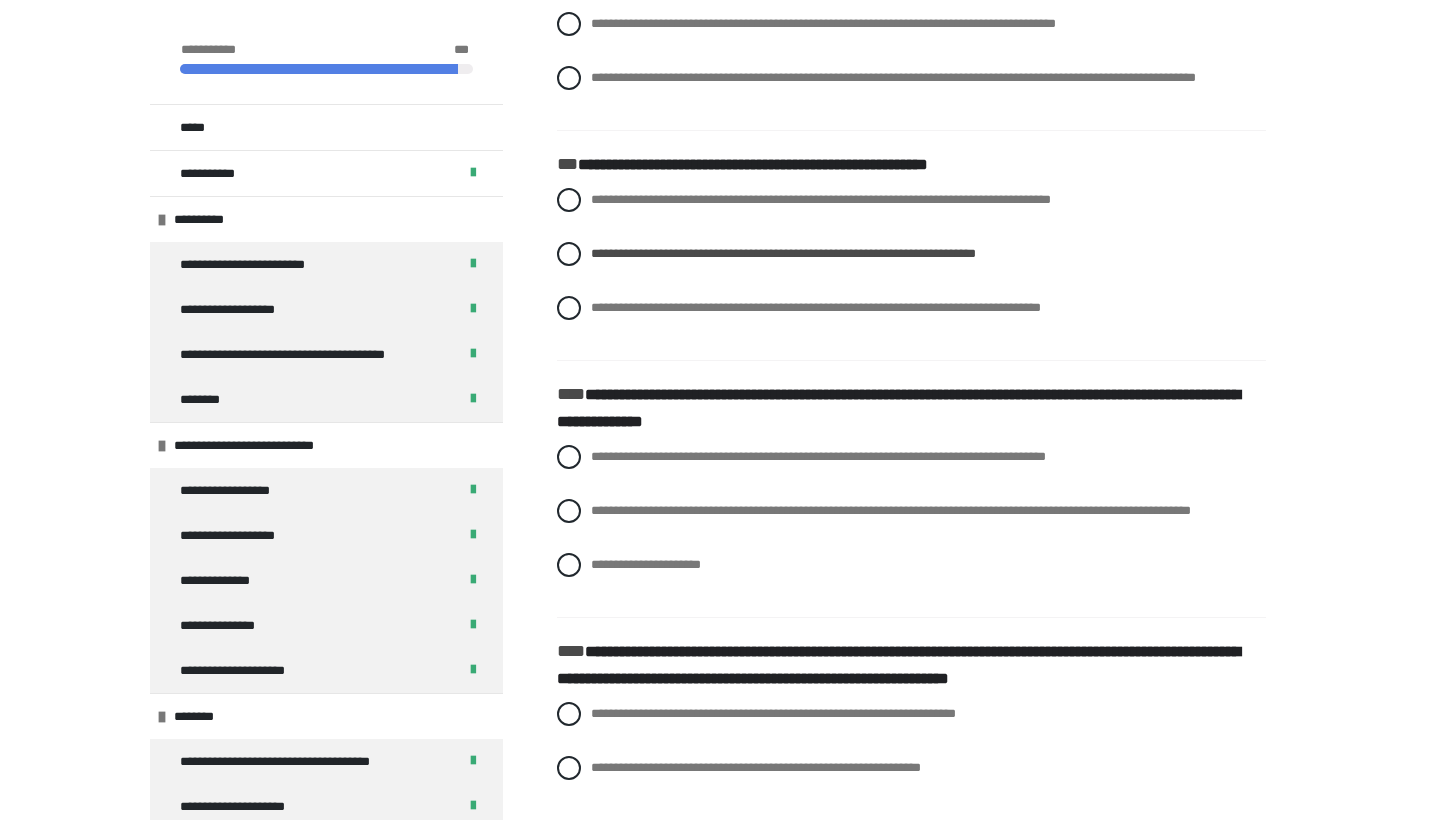 scroll, scrollTop: 2503, scrollLeft: 0, axis: vertical 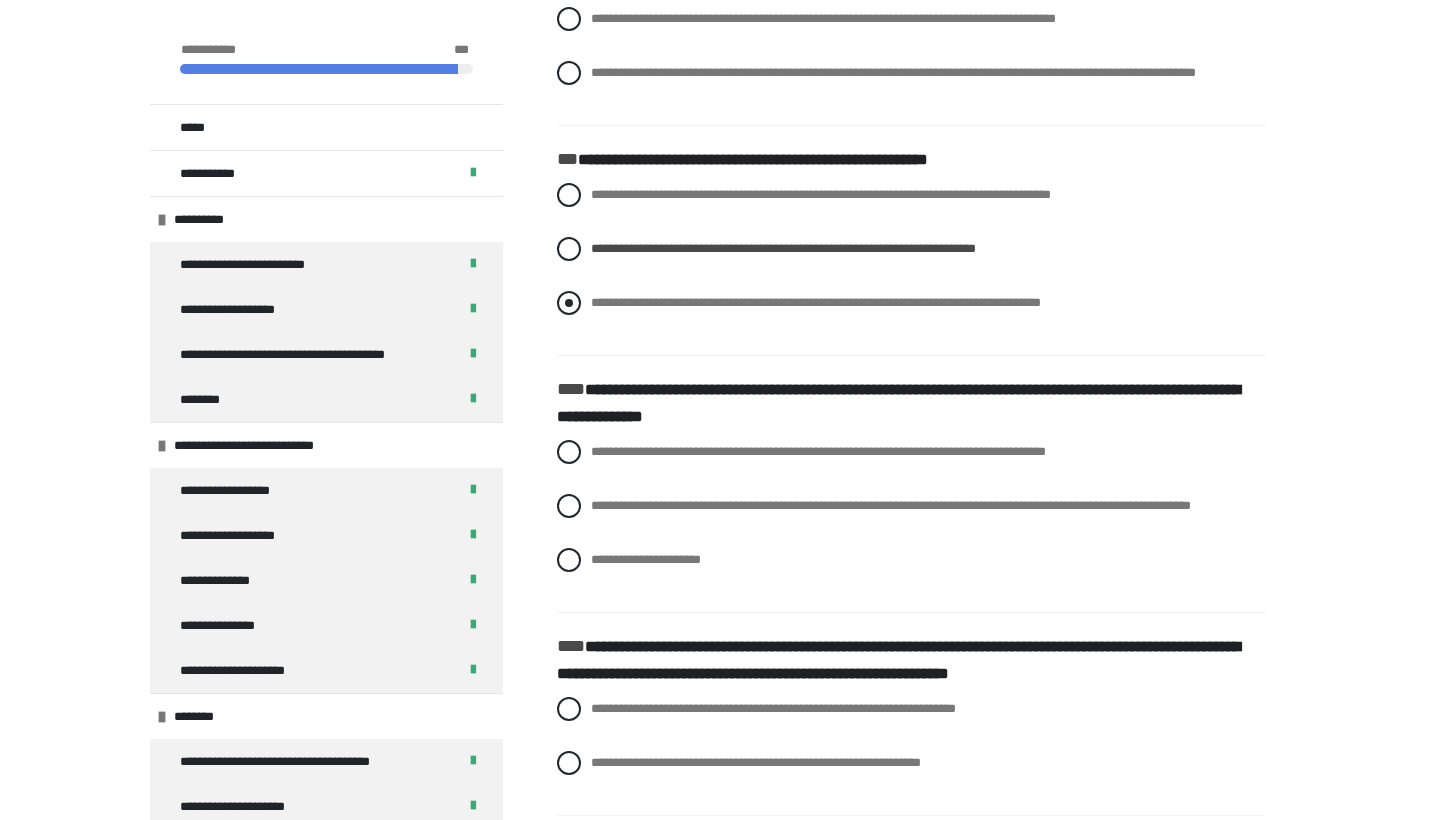 click on "**********" at bounding box center (911, 303) 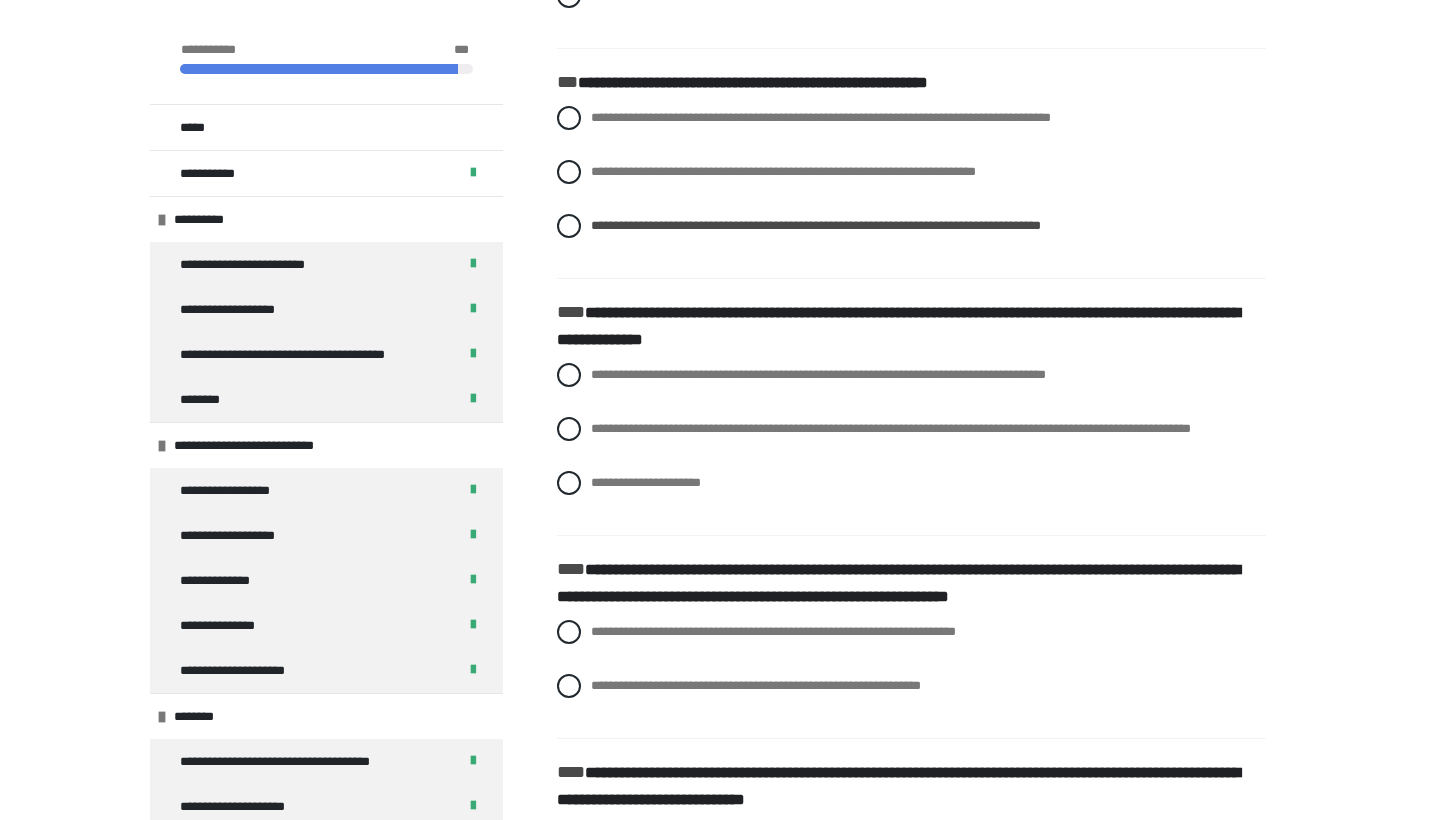 scroll, scrollTop: 2580, scrollLeft: 0, axis: vertical 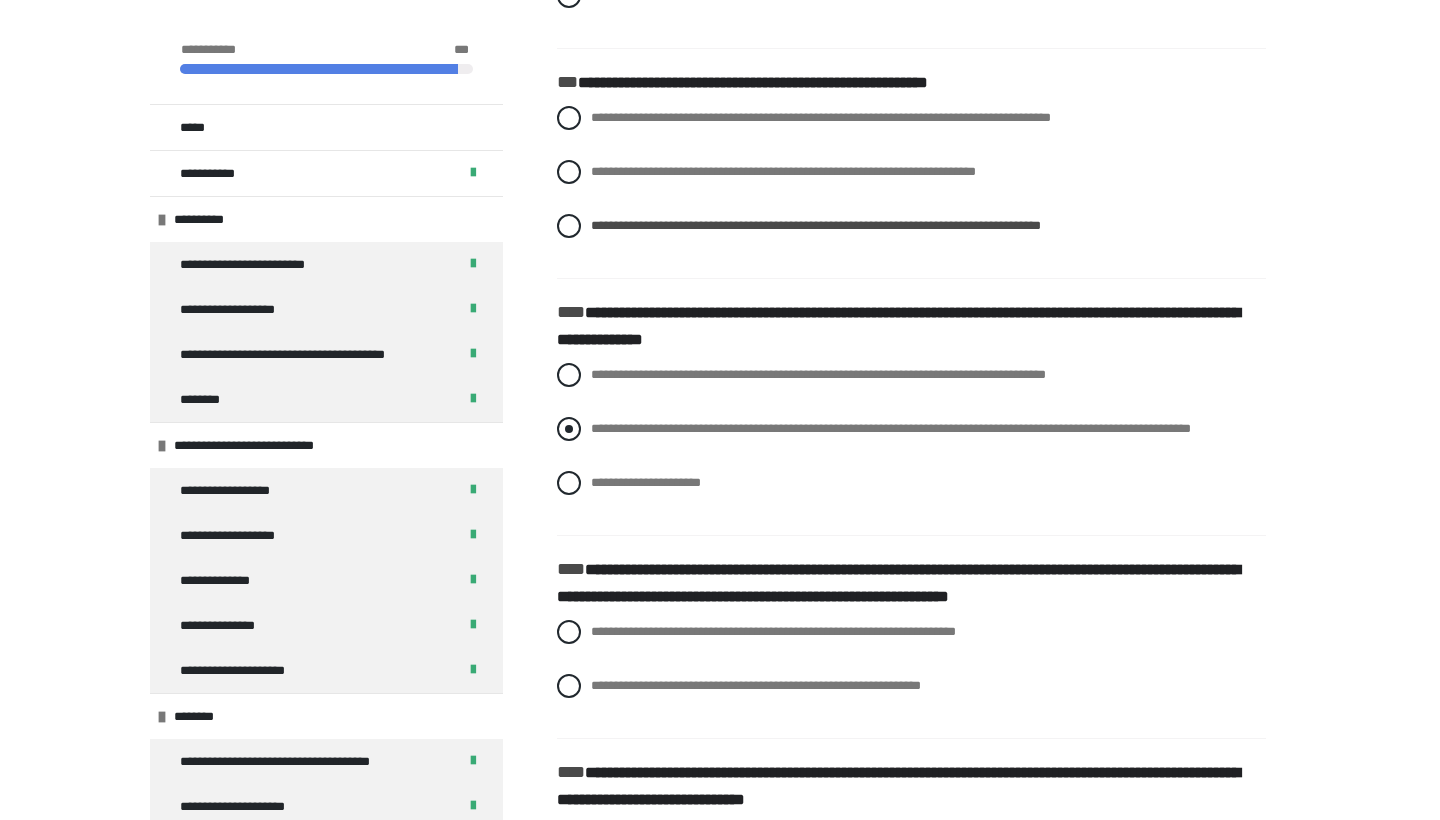click on "**********" at bounding box center [891, 428] 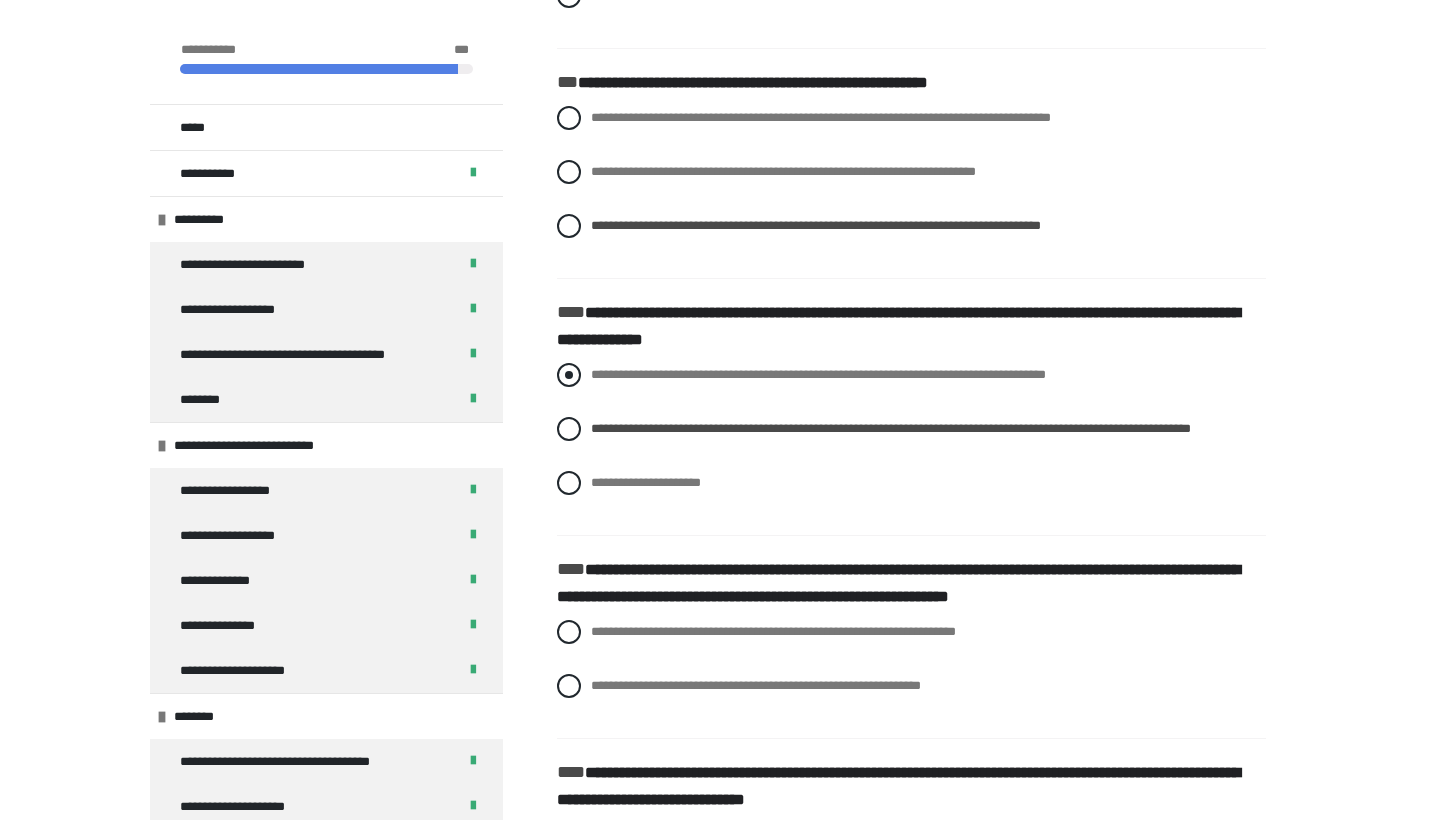 click on "**********" at bounding box center [818, 374] 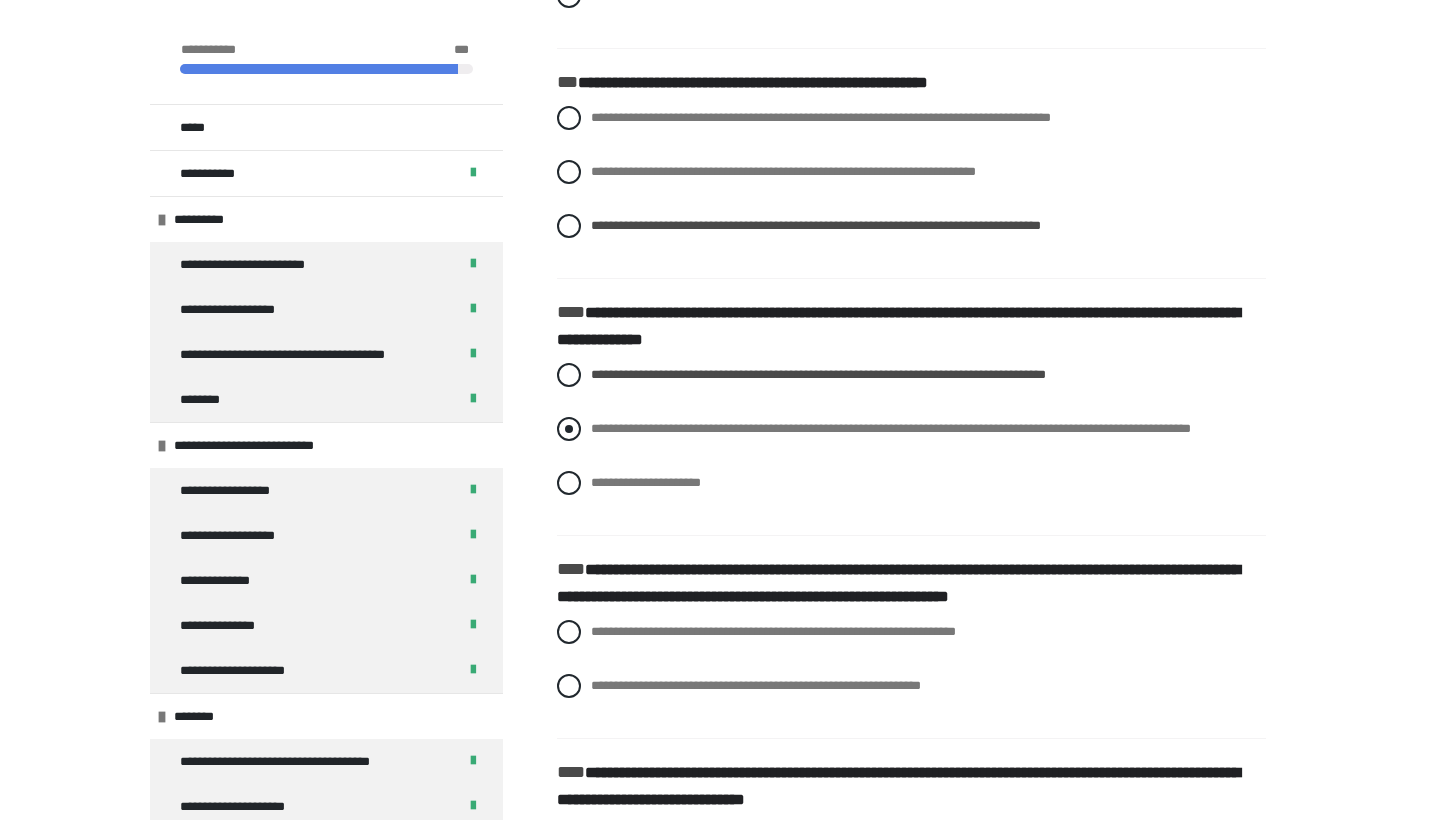 click on "**********" at bounding box center (911, 429) 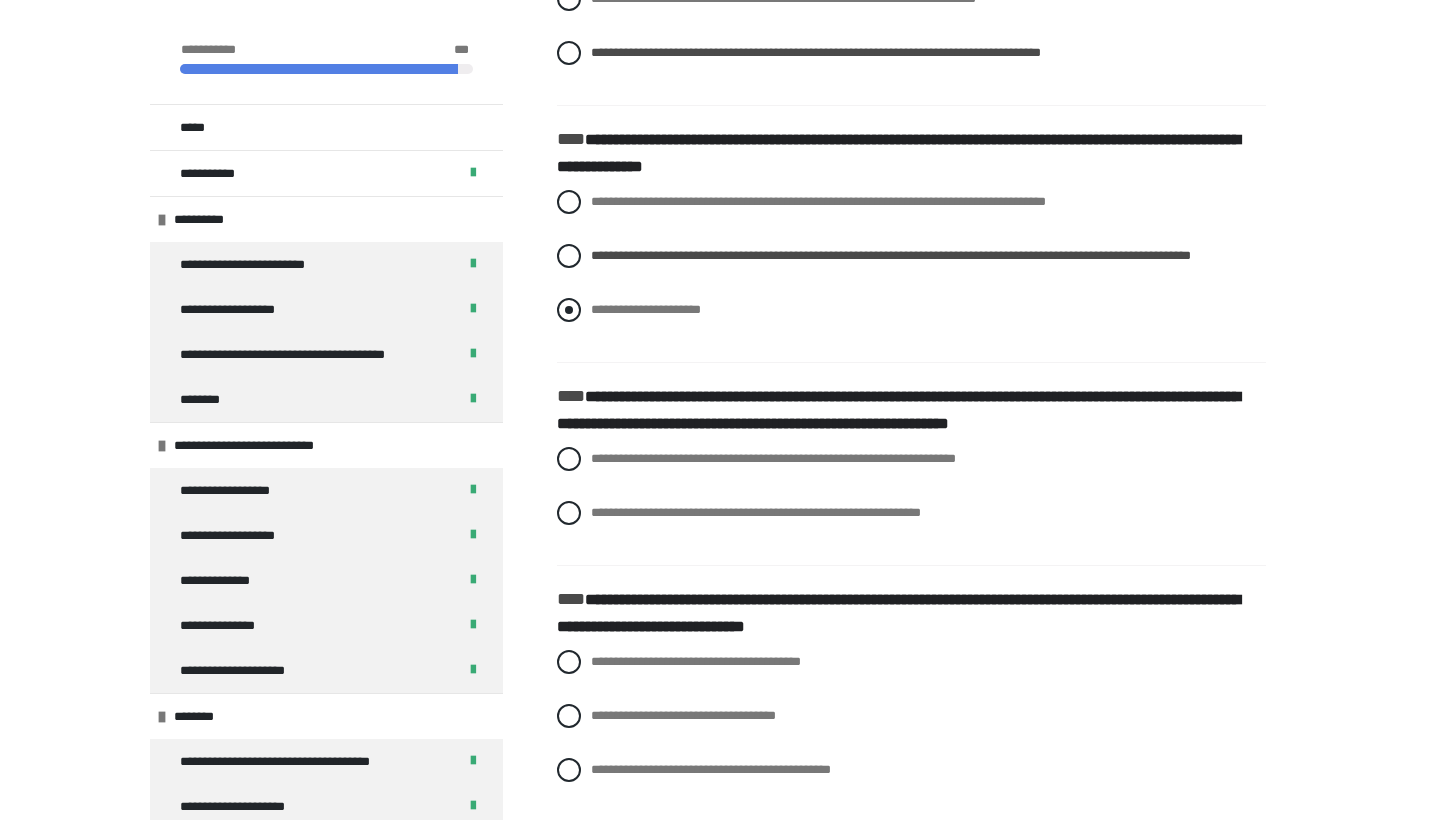 scroll, scrollTop: 2763, scrollLeft: 0, axis: vertical 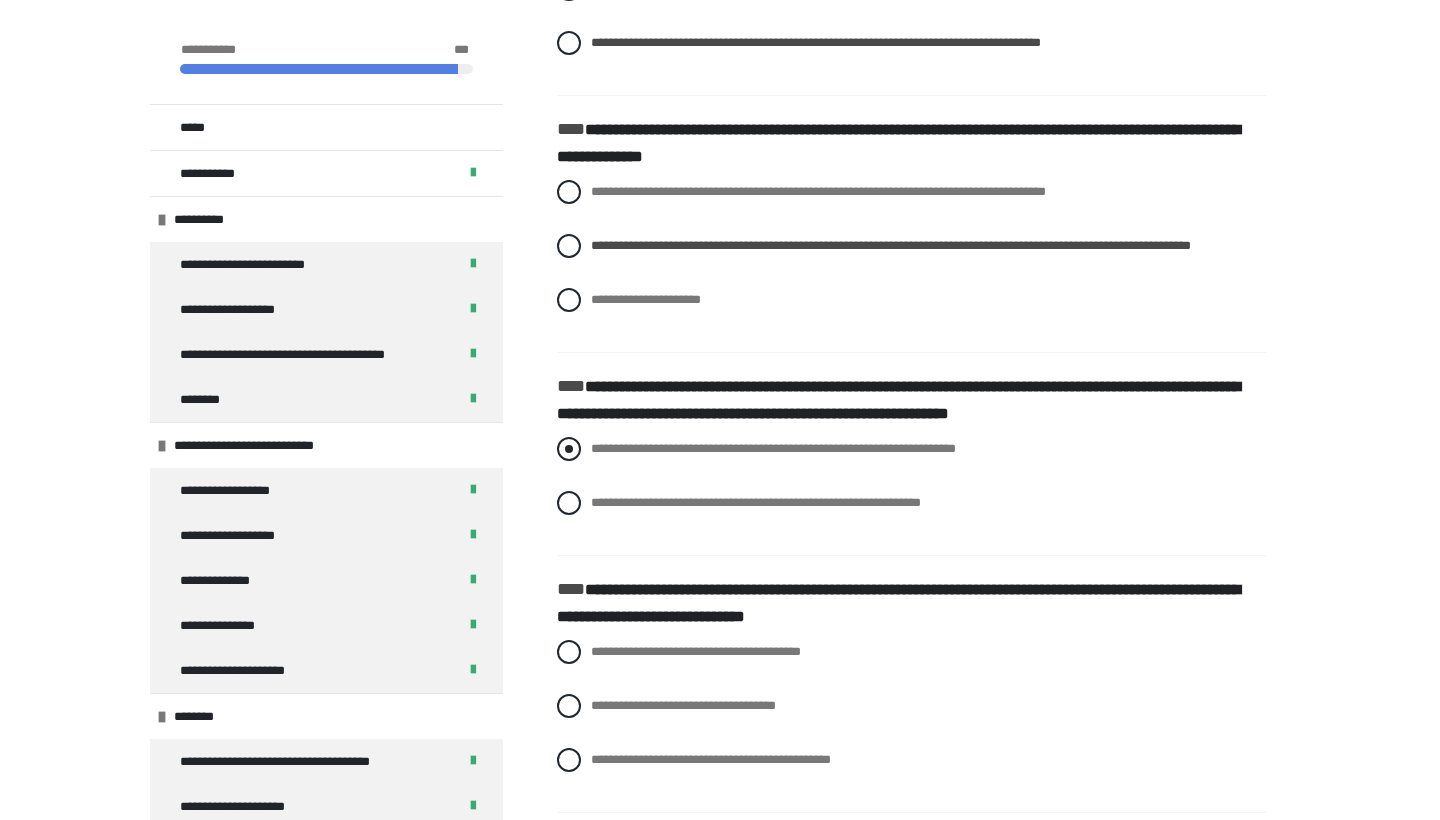click on "**********" at bounding box center (773, 448) 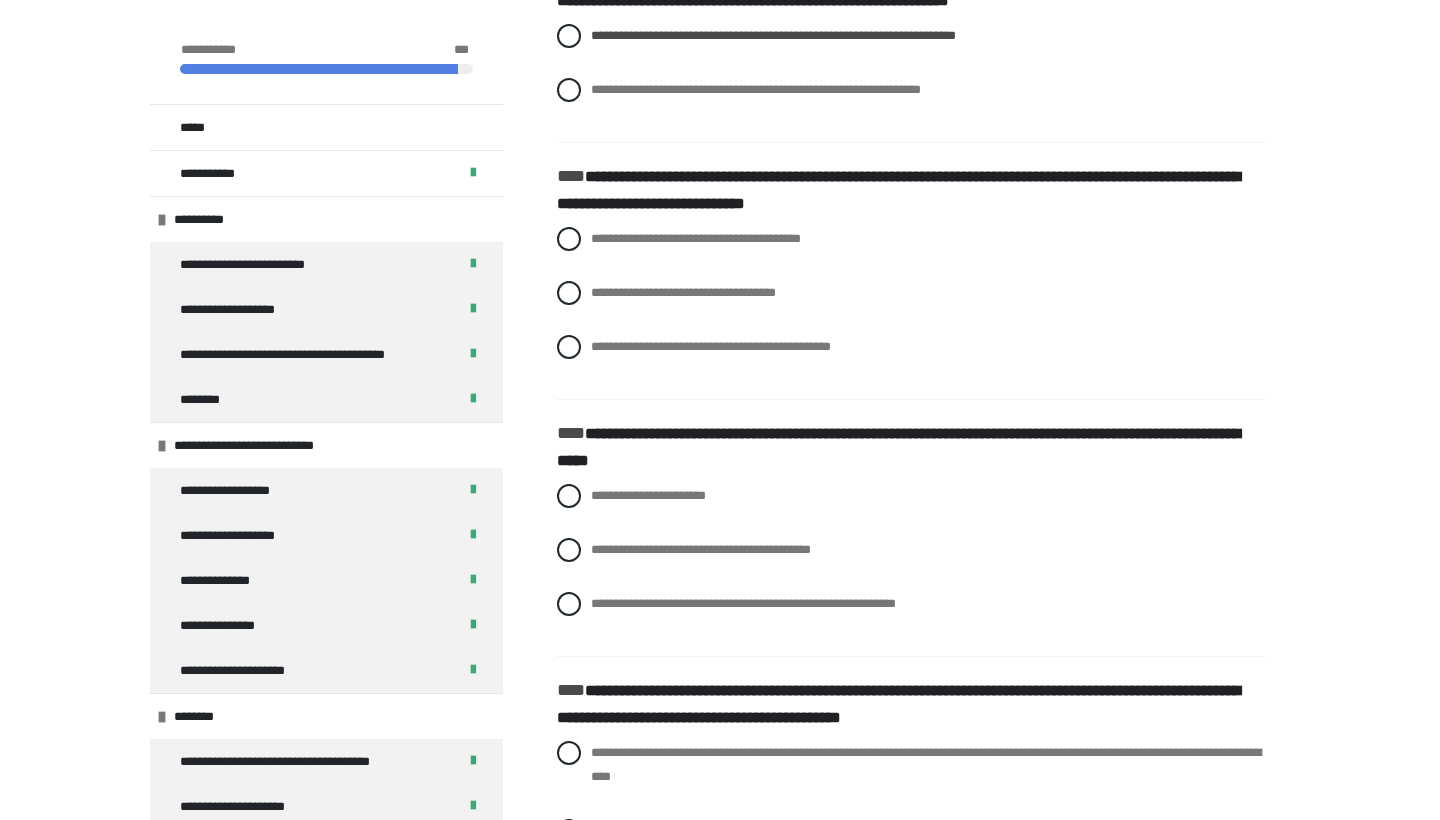 scroll, scrollTop: 3180, scrollLeft: 0, axis: vertical 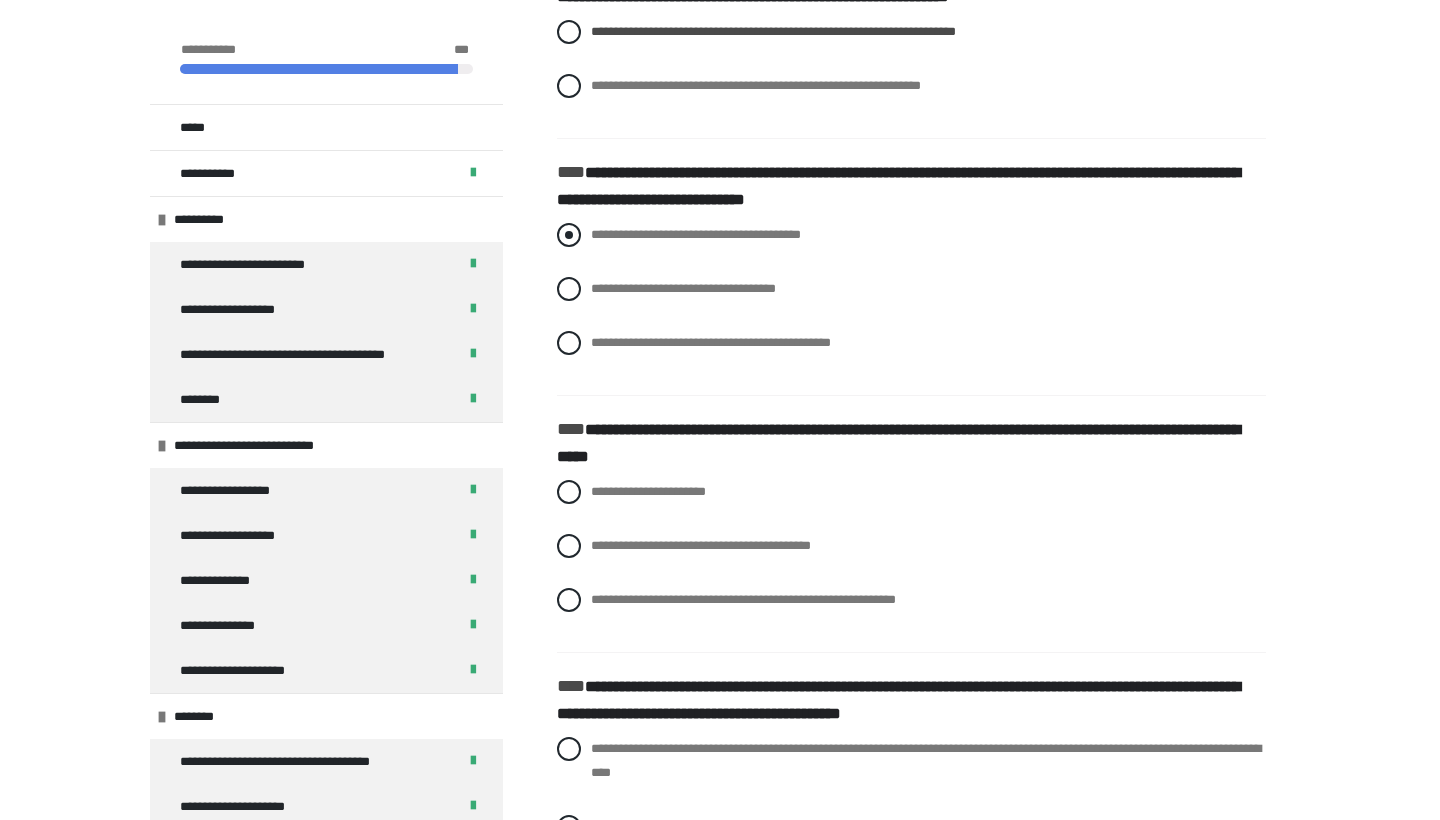 click on "**********" at bounding box center [911, 235] 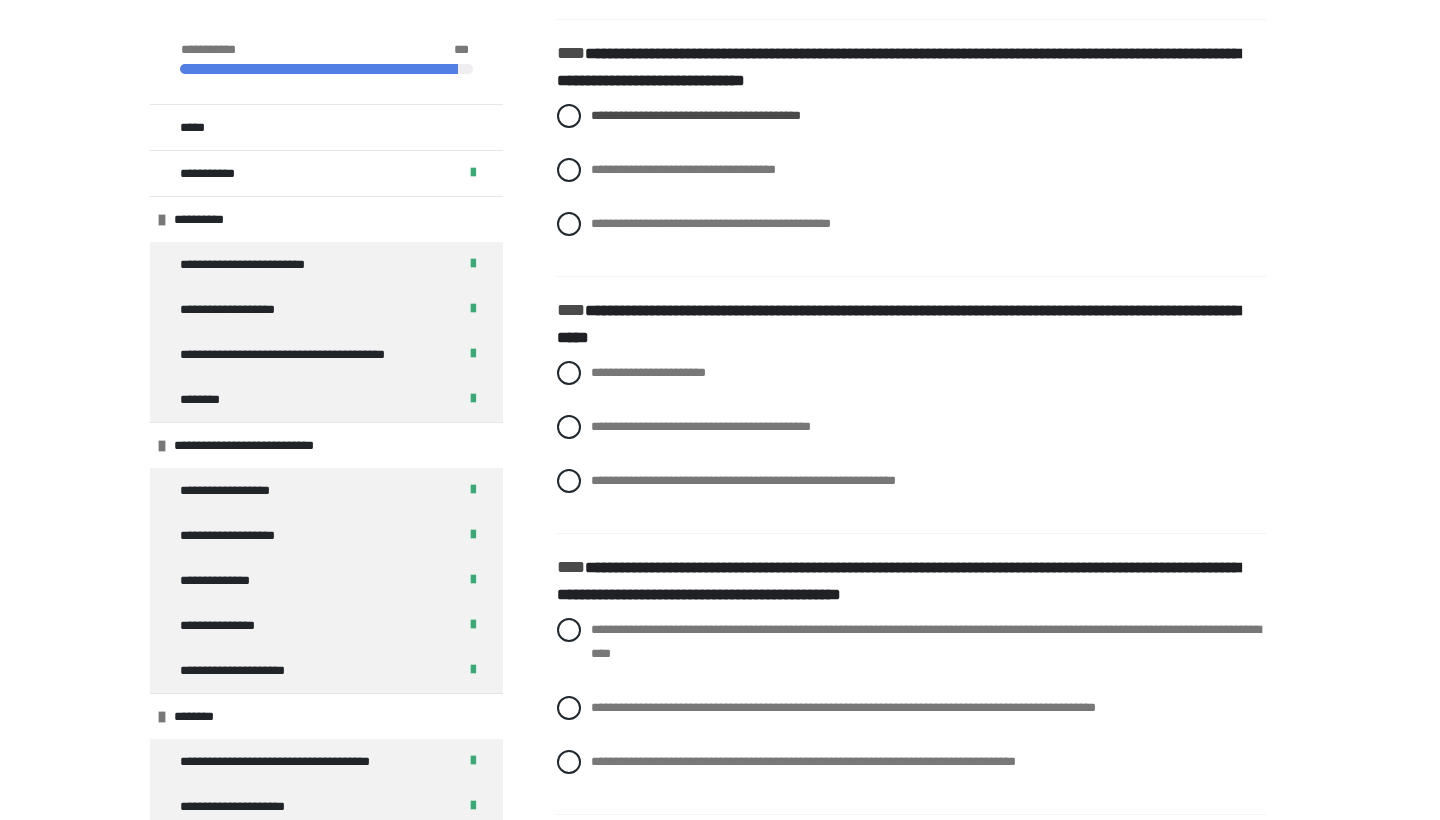scroll, scrollTop: 3299, scrollLeft: 0, axis: vertical 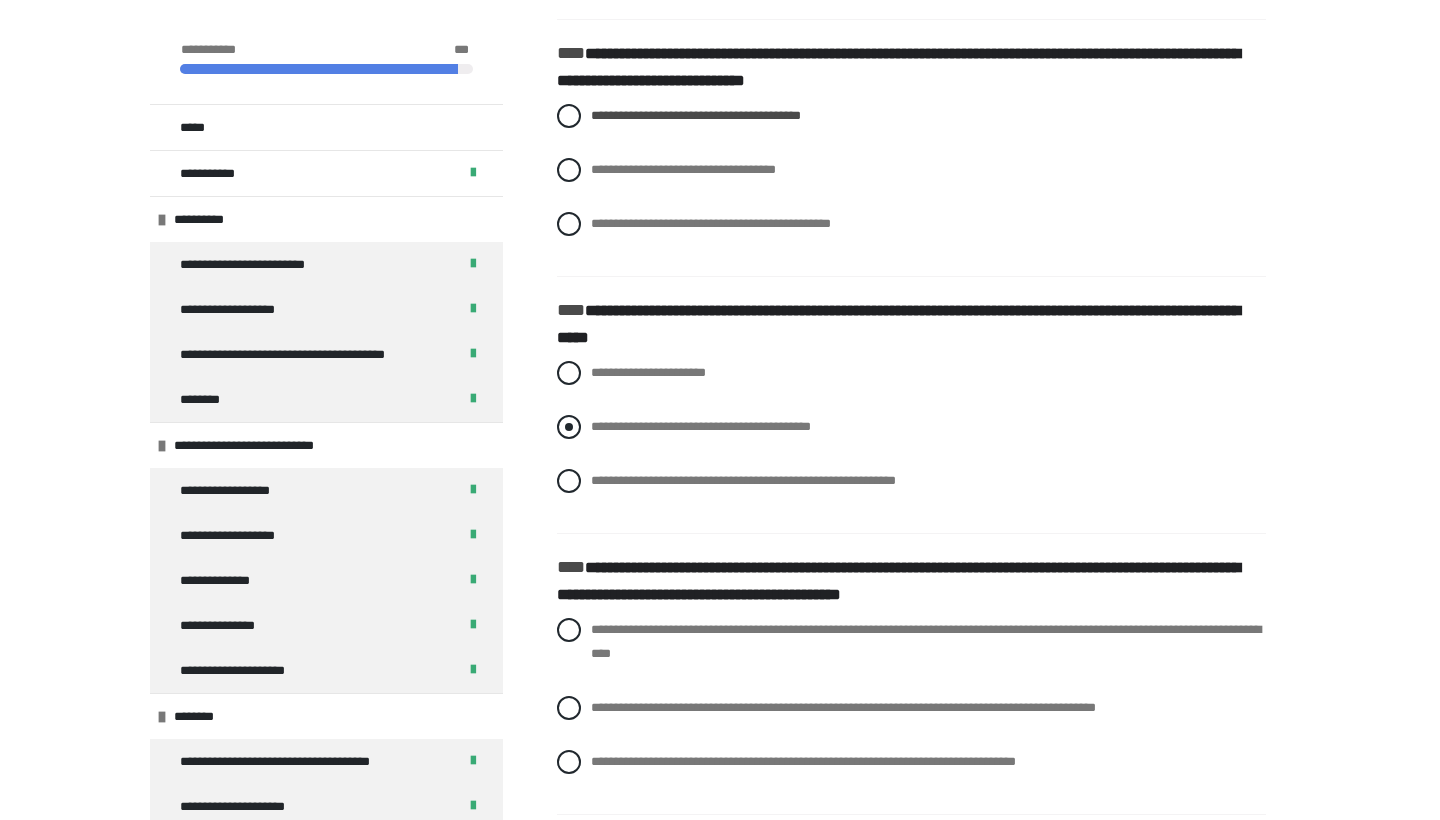 click on "**********" at bounding box center (701, 426) 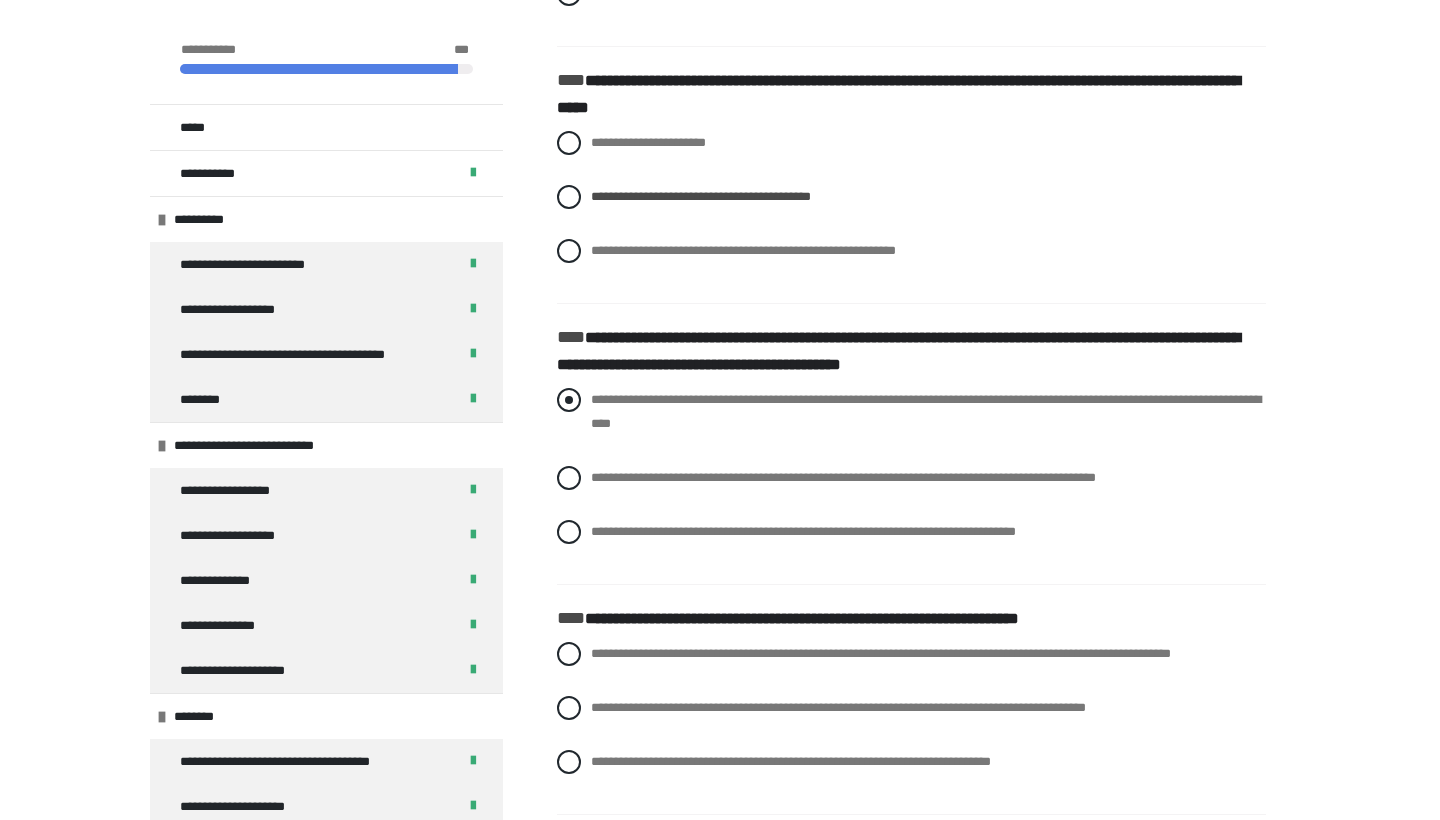 scroll, scrollTop: 3543, scrollLeft: 0, axis: vertical 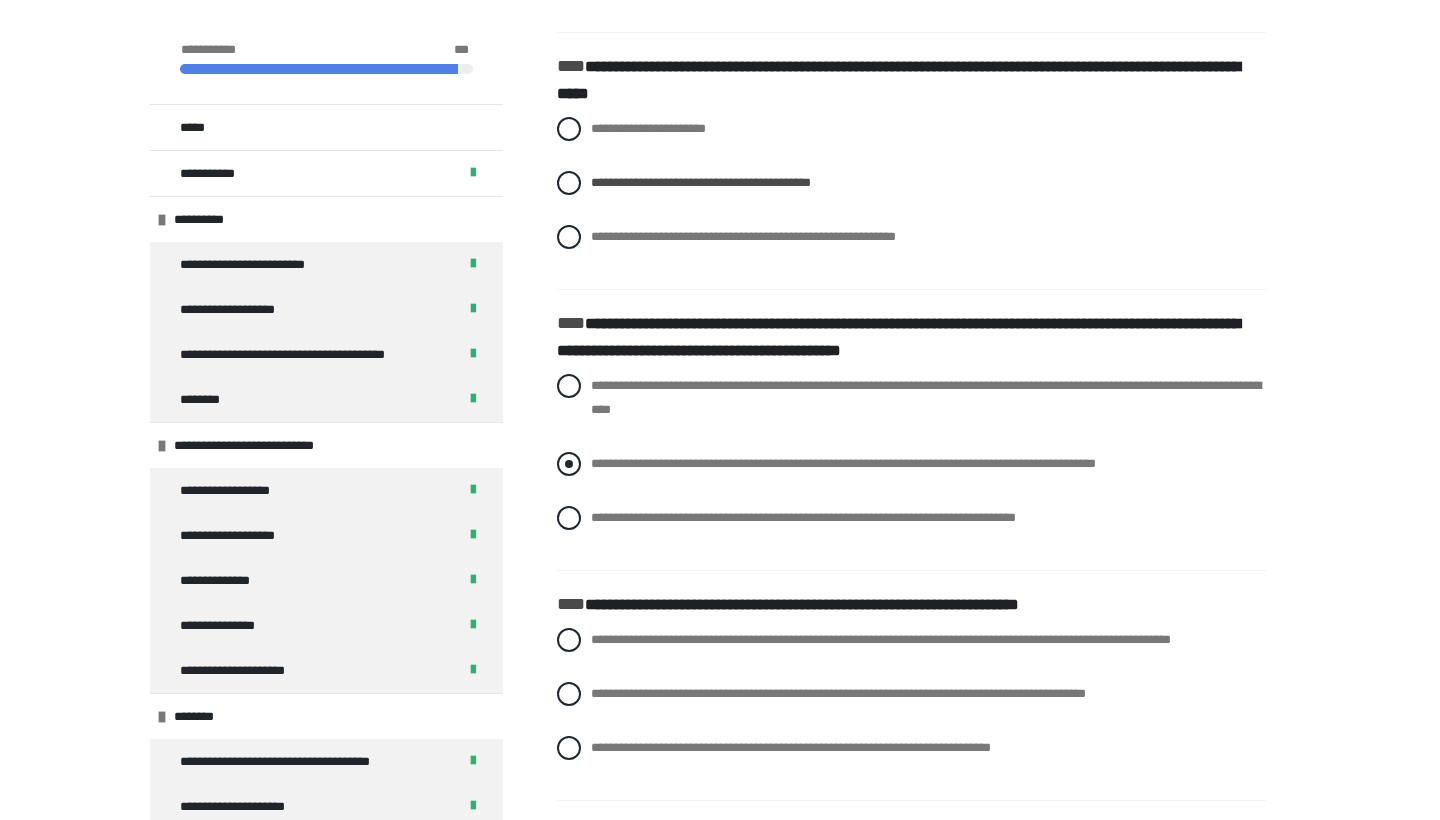 click on "**********" at bounding box center (843, 463) 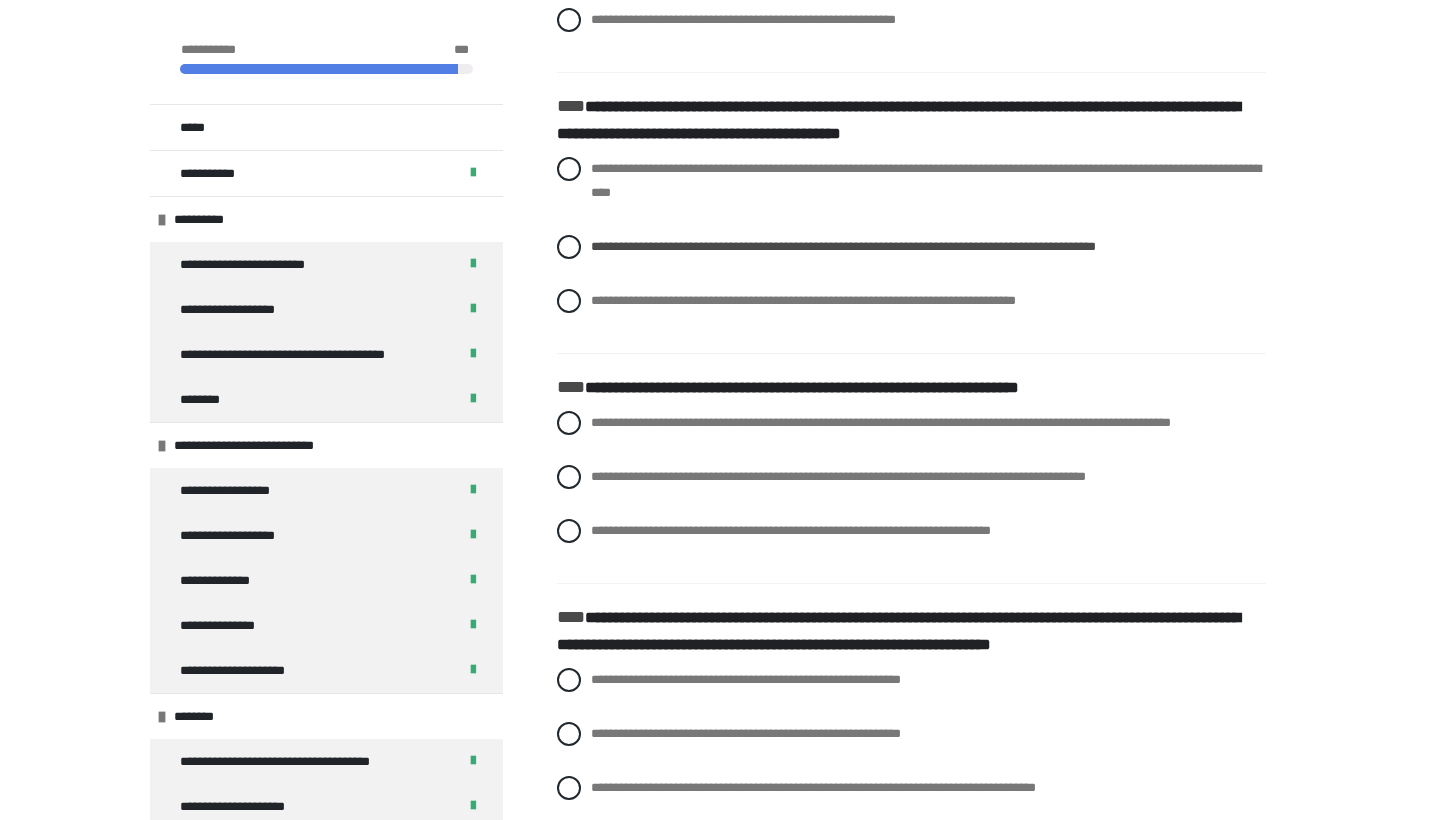 scroll, scrollTop: 3765, scrollLeft: 0, axis: vertical 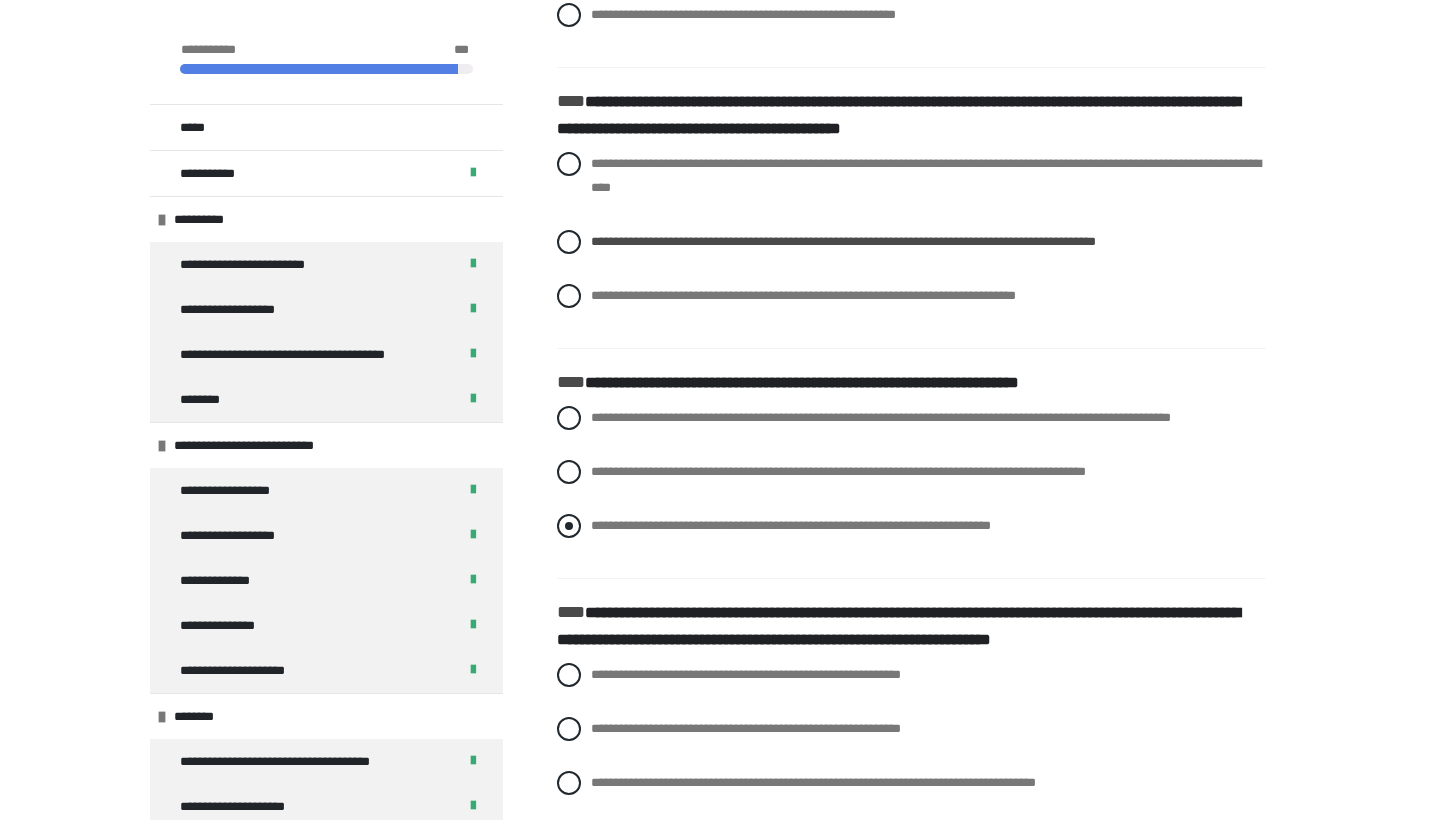 click on "**********" at bounding box center (791, 525) 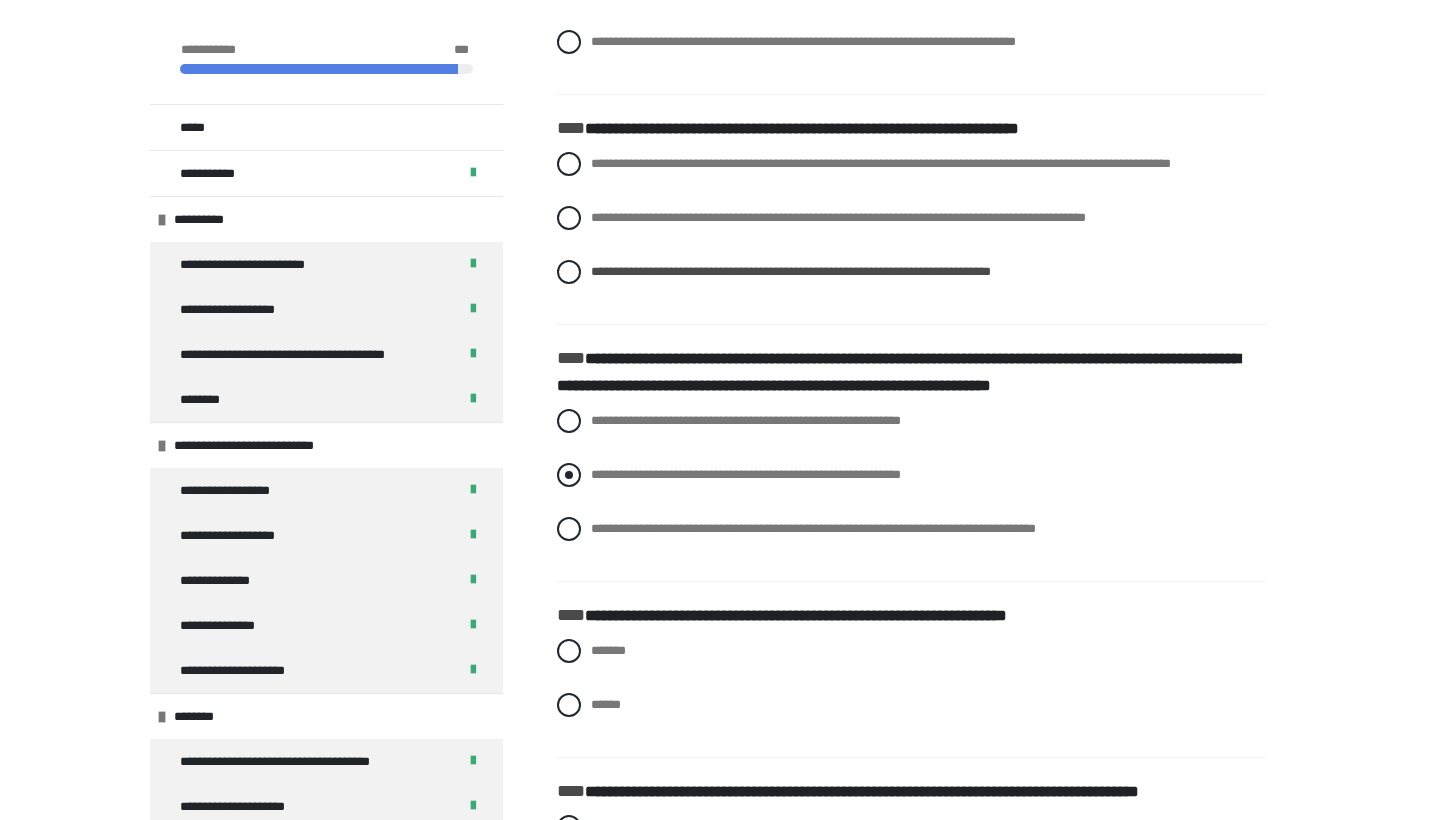 scroll, scrollTop: 4019, scrollLeft: 0, axis: vertical 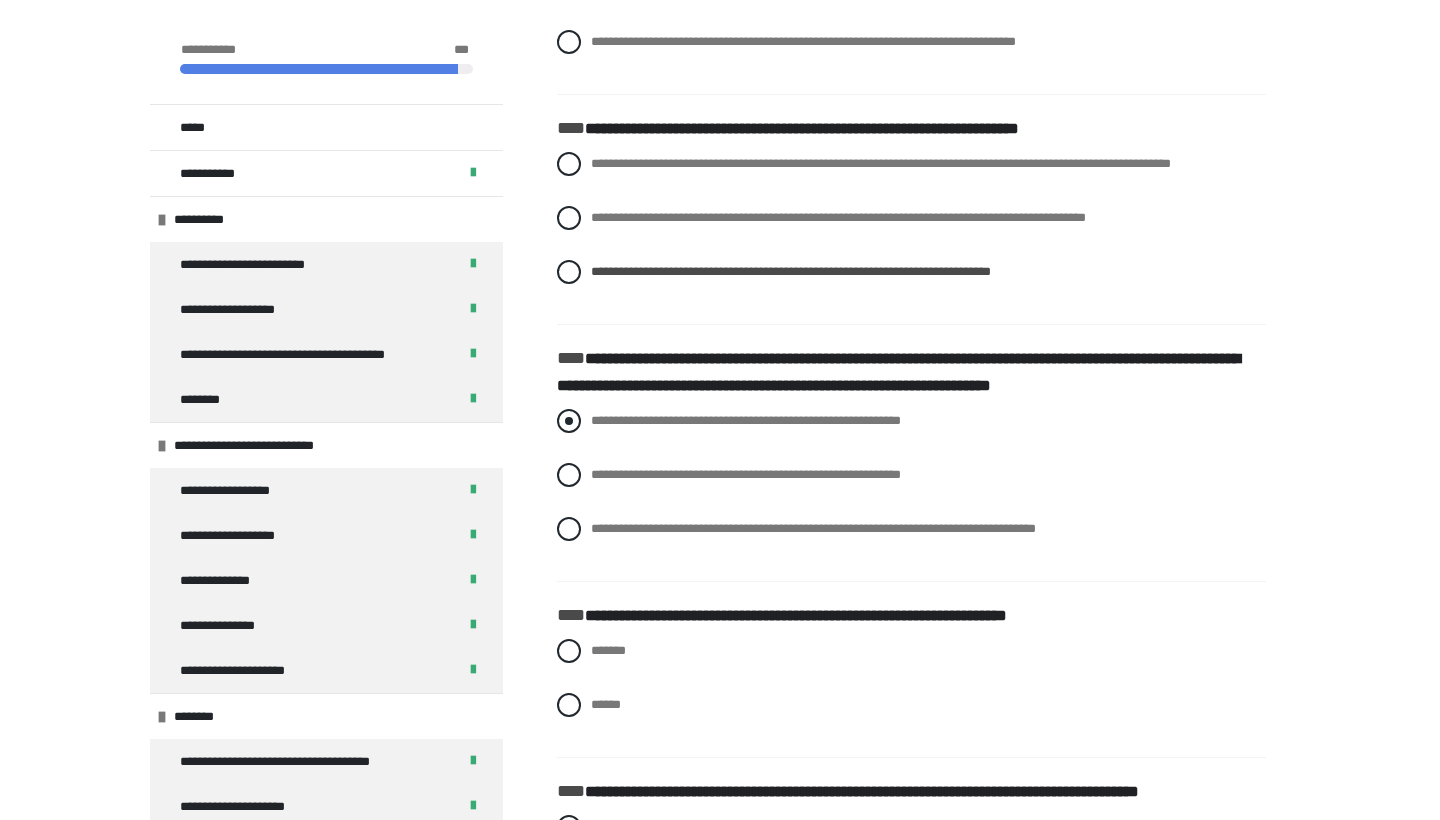 click on "**********" at bounding box center [746, 420] 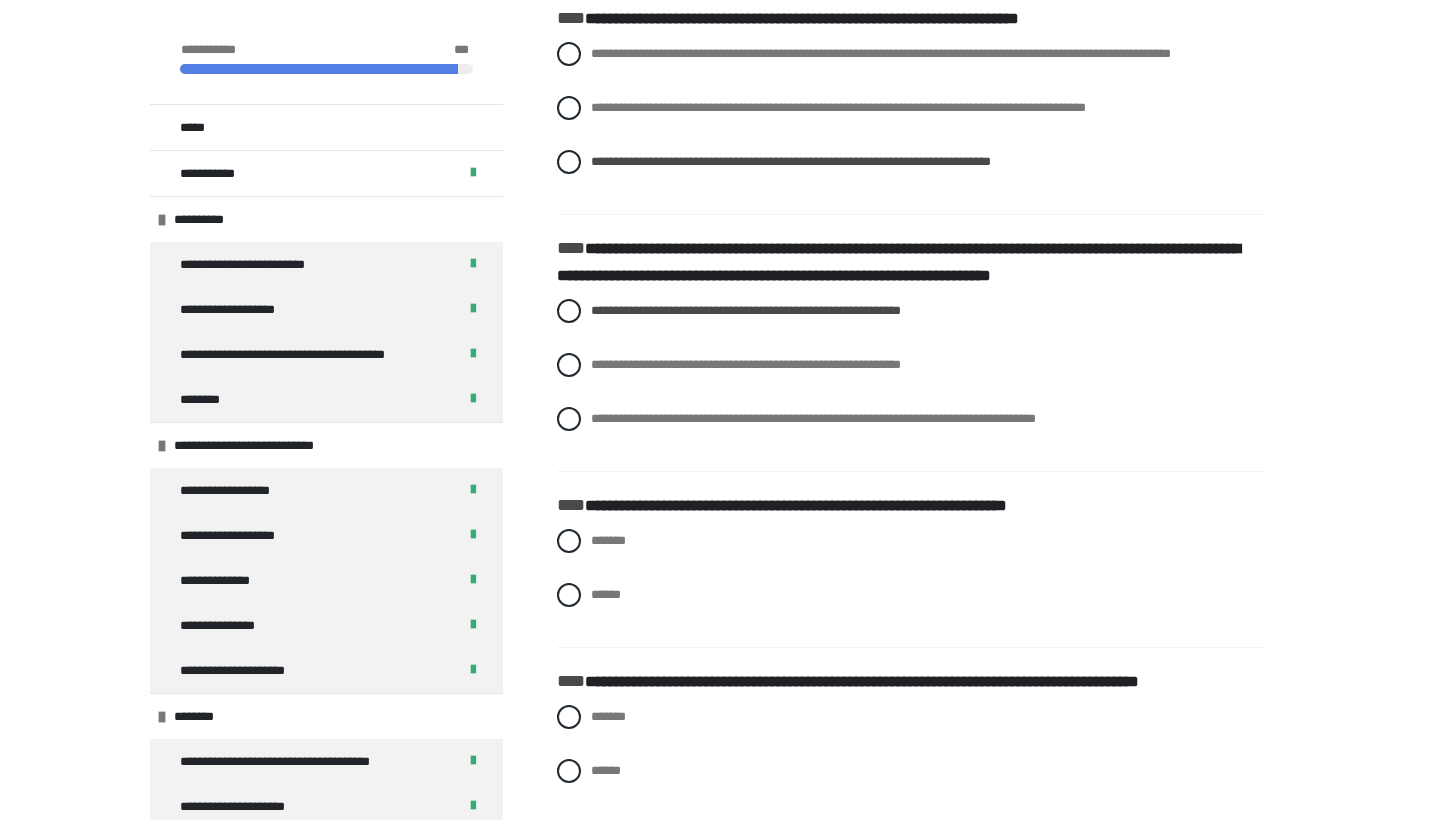 scroll, scrollTop: 4130, scrollLeft: 0, axis: vertical 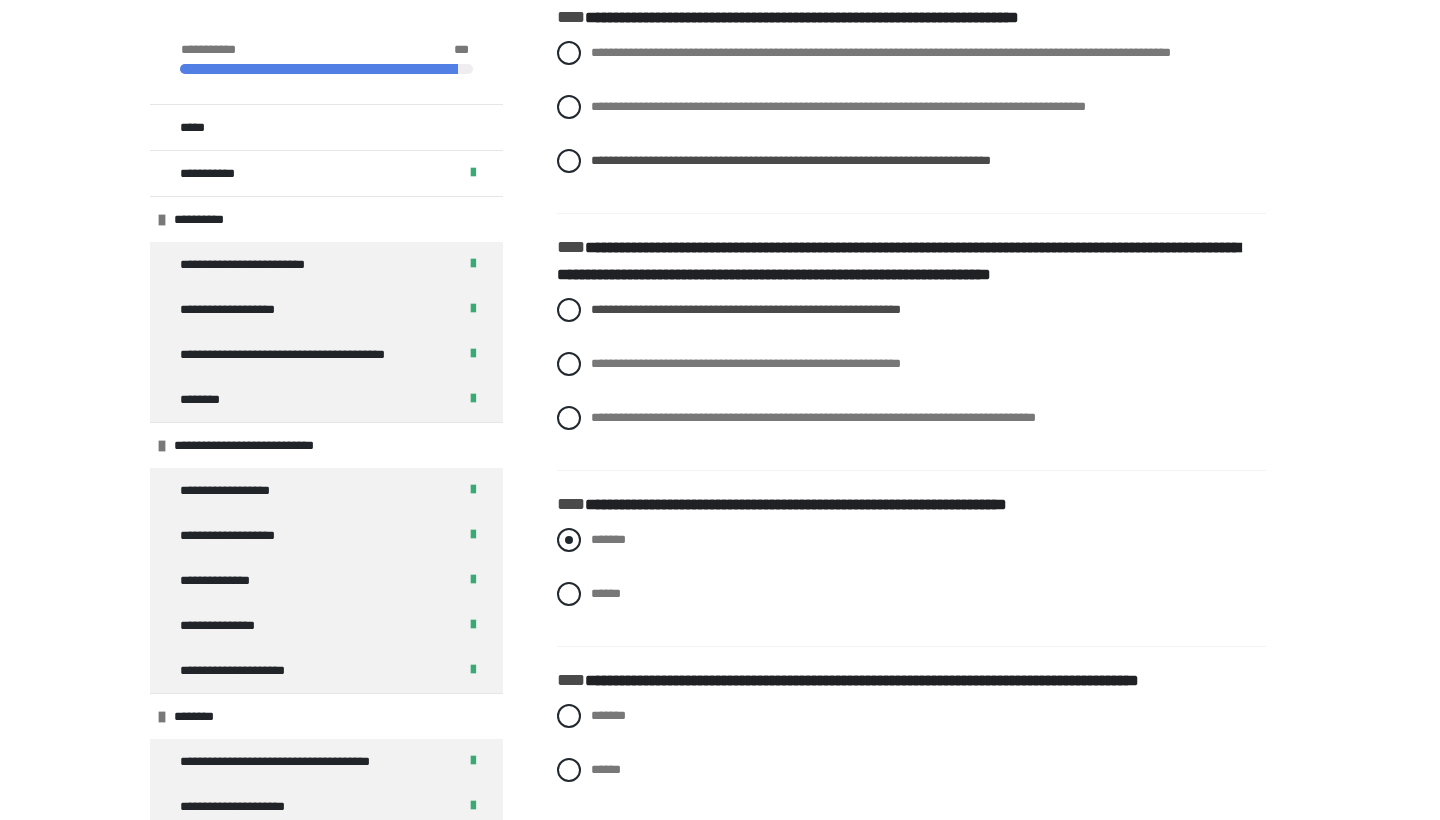 click on "*******" at bounding box center [608, 539] 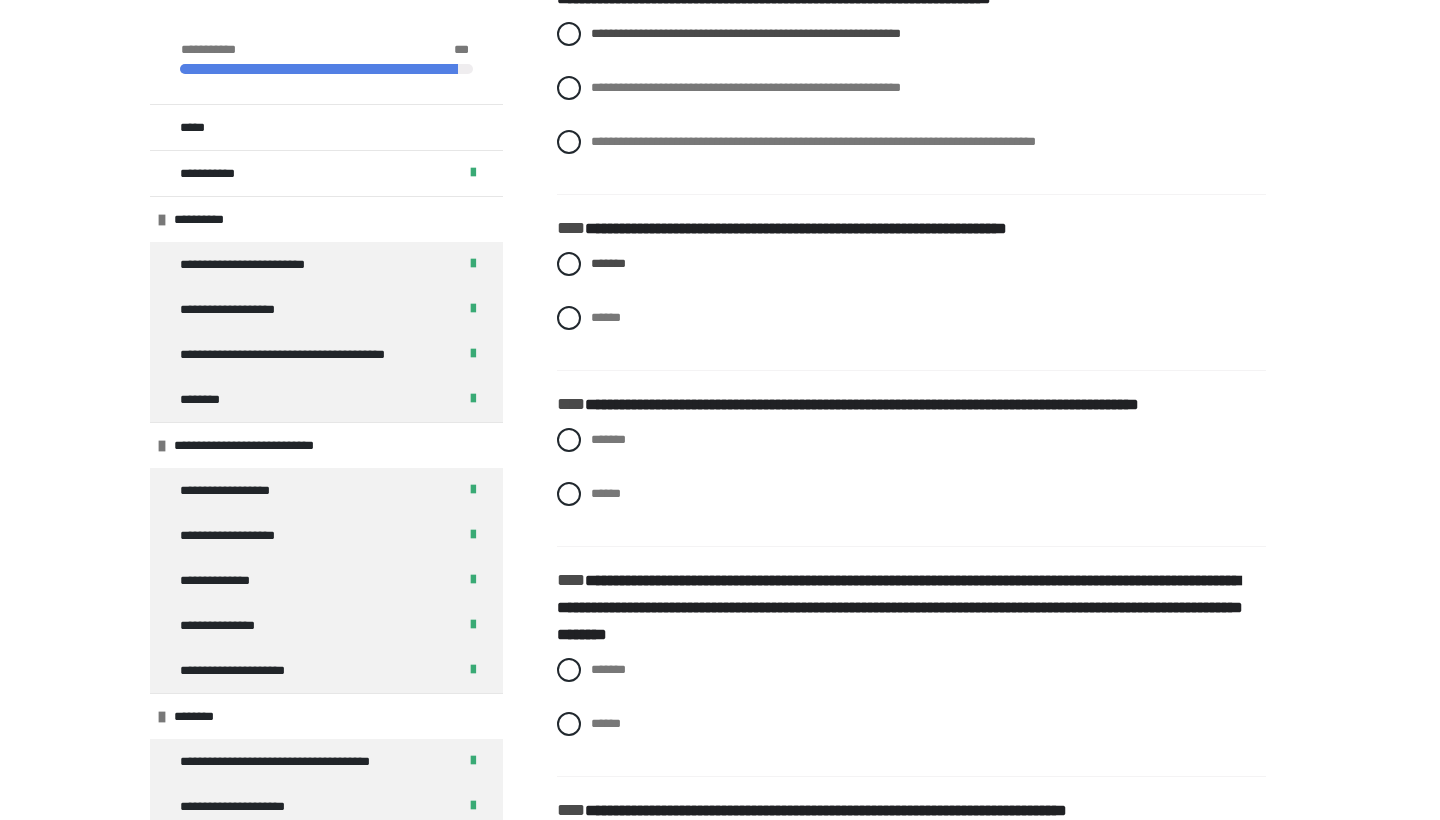 scroll, scrollTop: 4407, scrollLeft: 0, axis: vertical 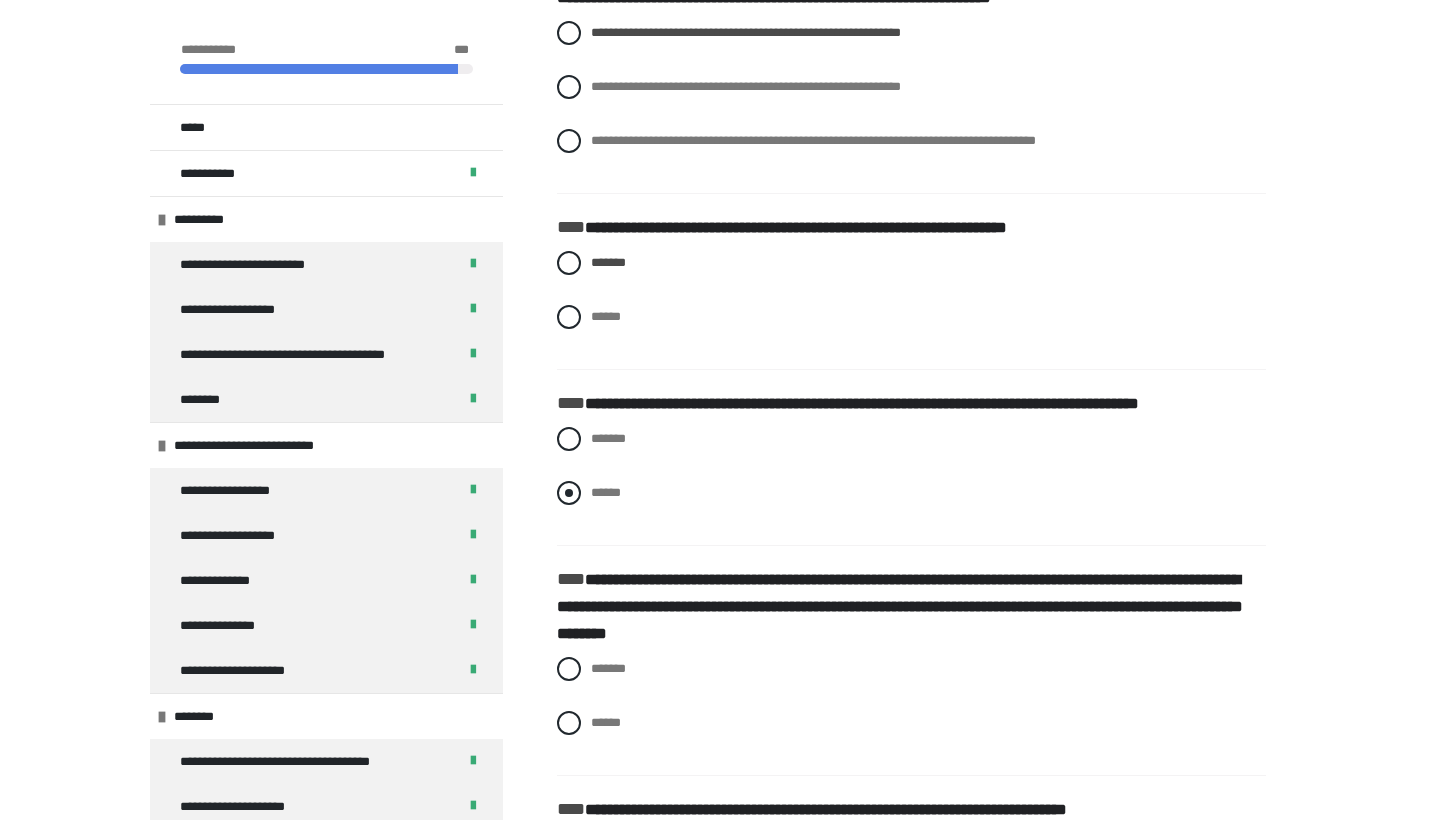 click on "******" at bounding box center [597, 487] 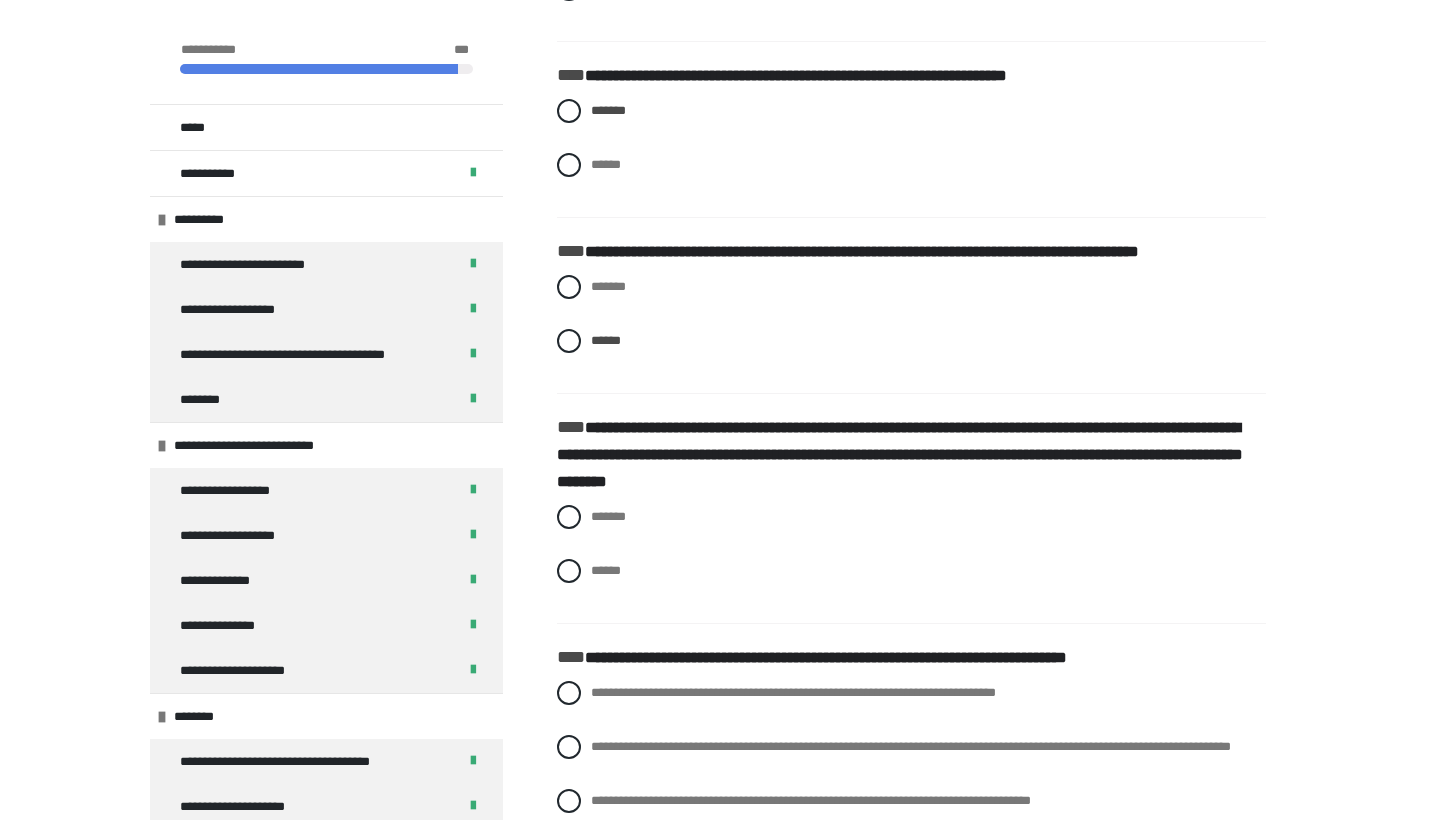 scroll, scrollTop: 4563, scrollLeft: 0, axis: vertical 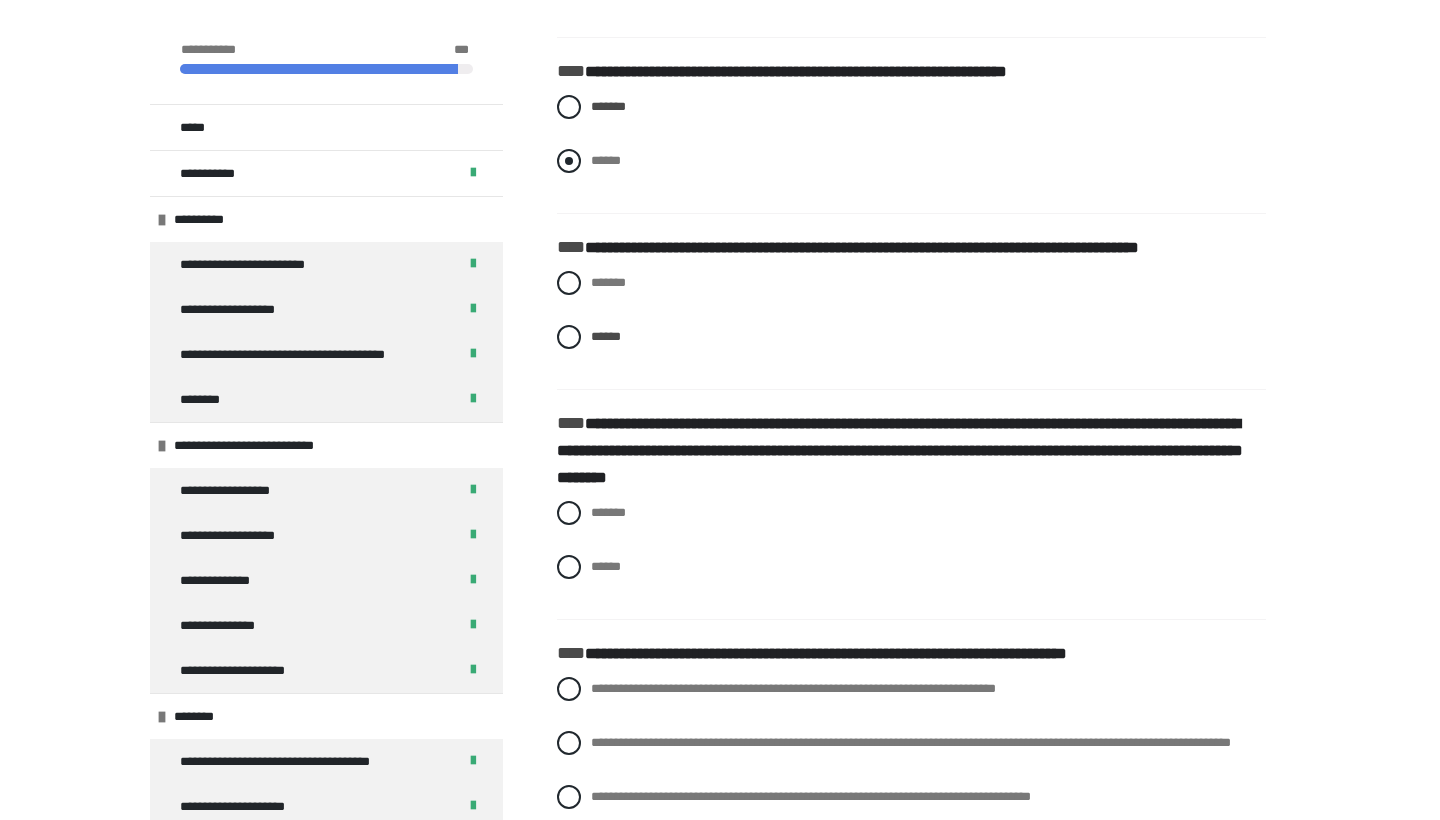 click on "******" at bounding box center [606, 160] 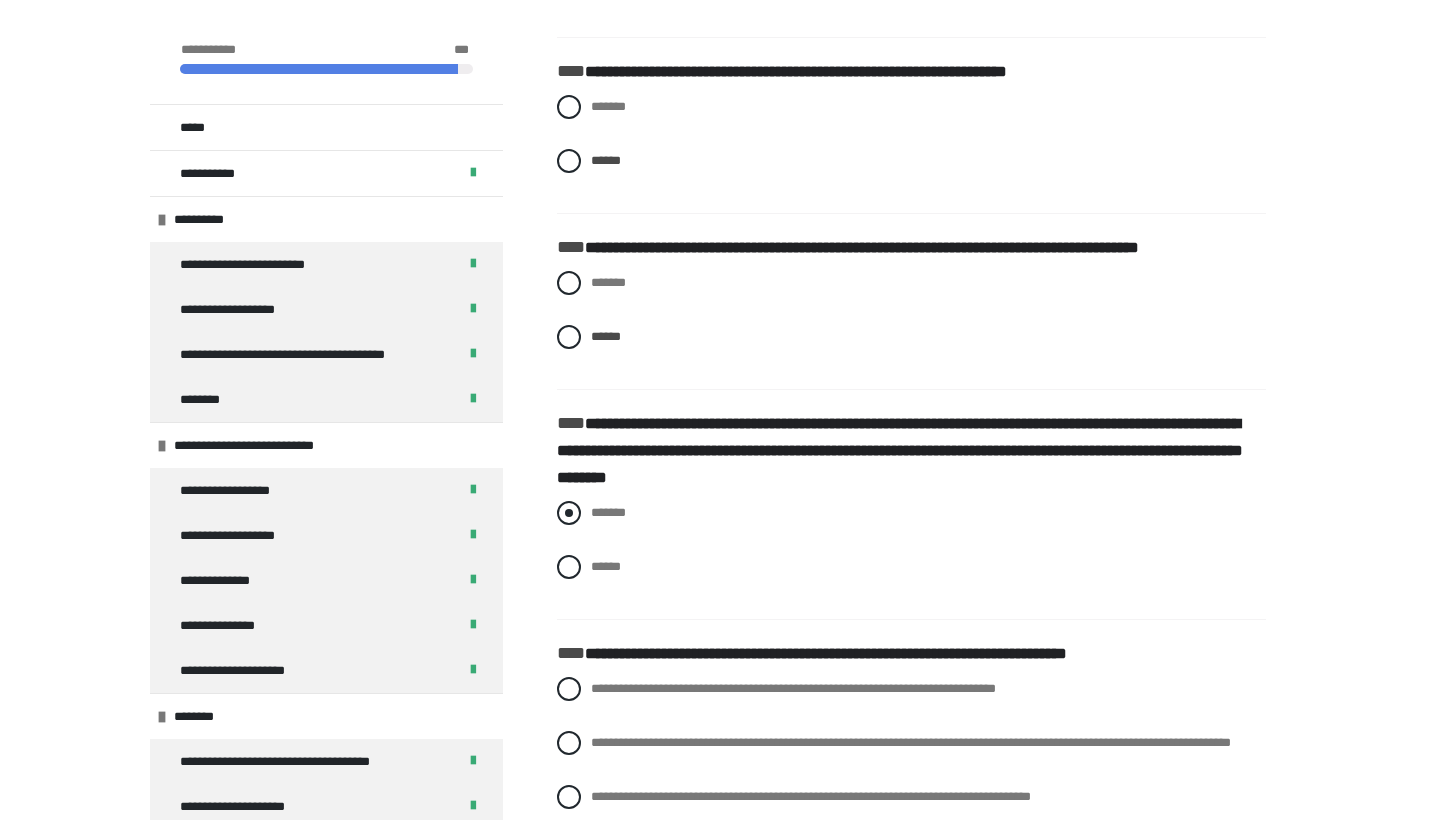 click on "*******" at bounding box center [608, 512] 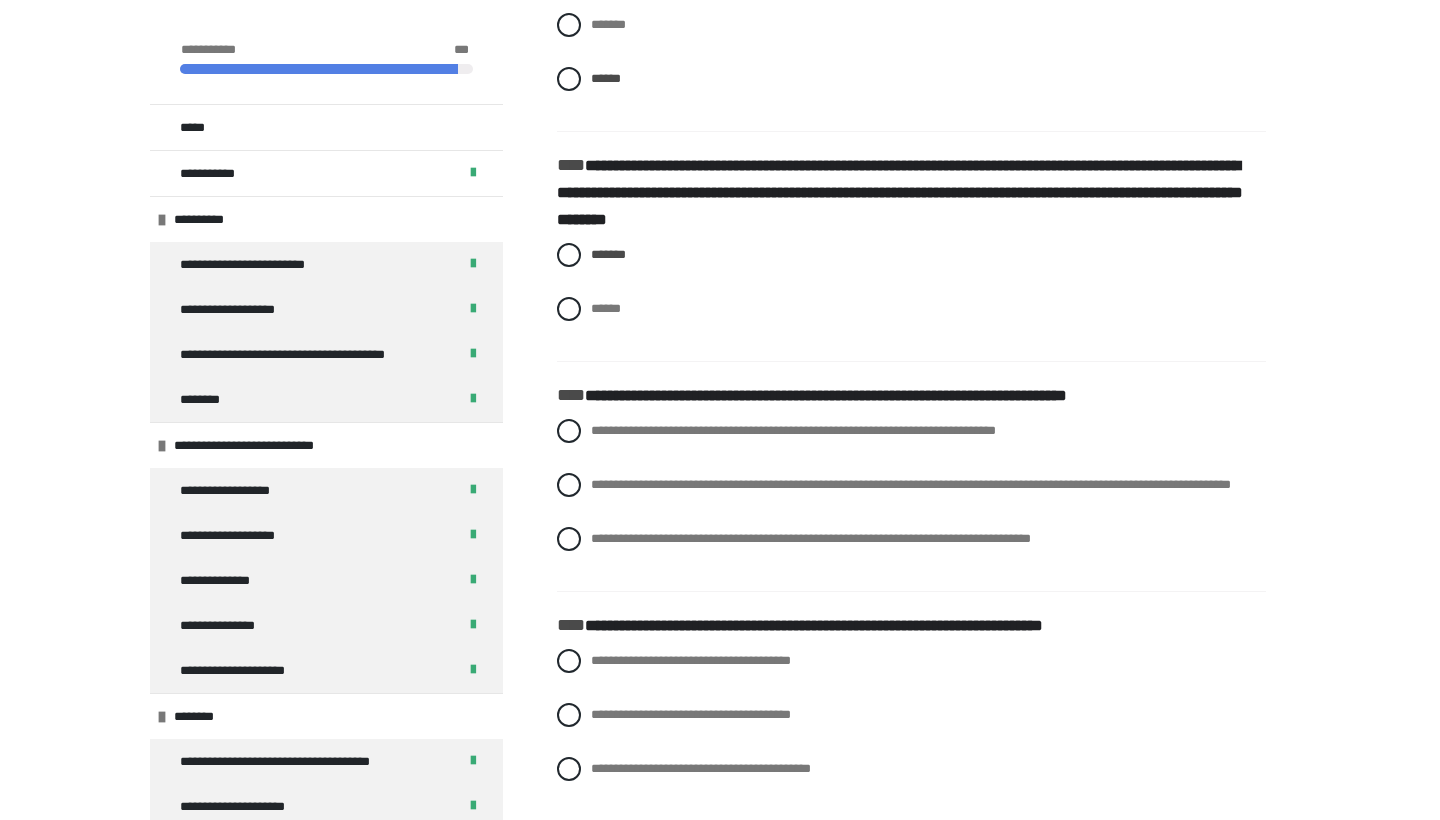scroll, scrollTop: 4824, scrollLeft: 0, axis: vertical 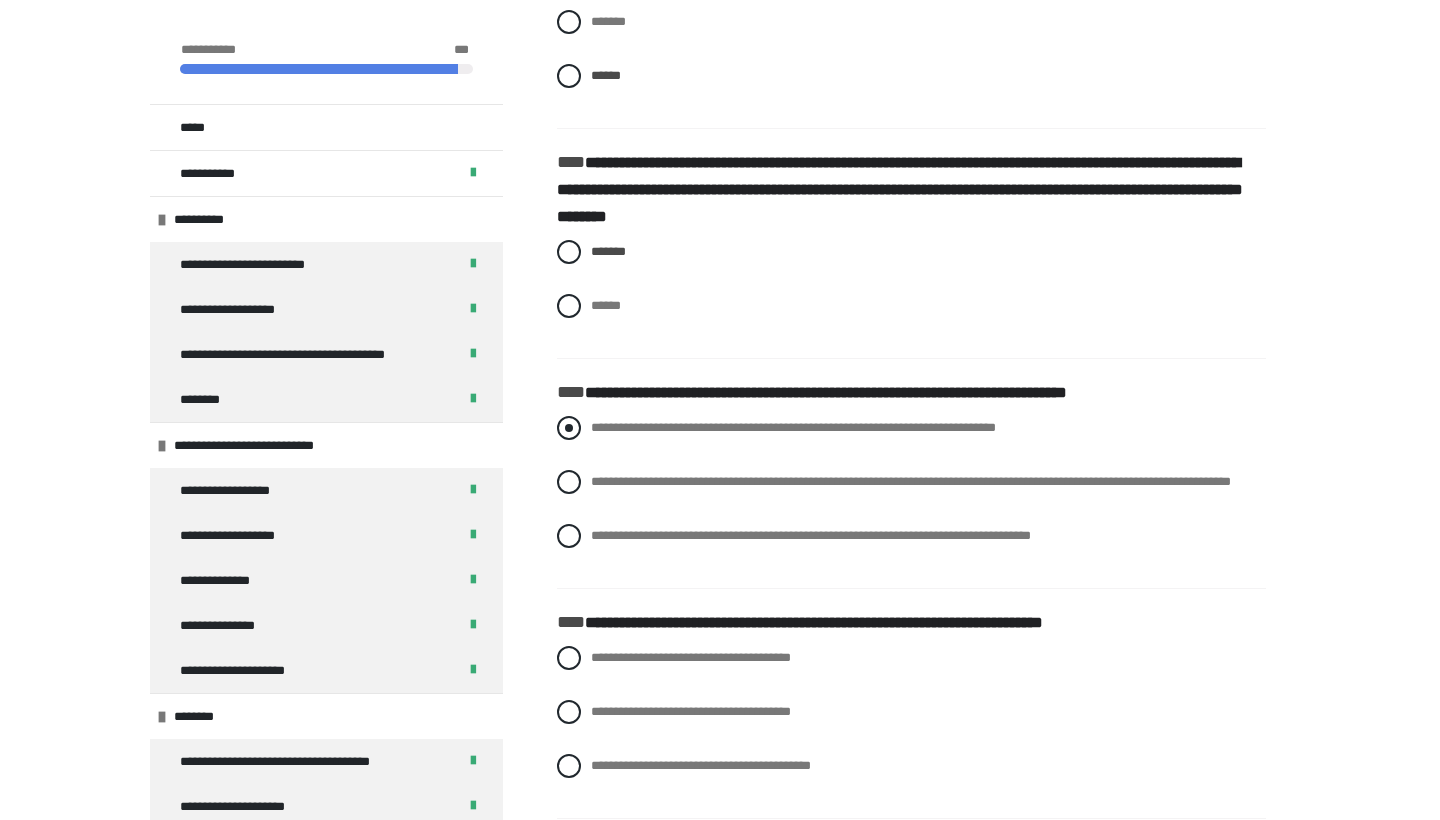 click on "**********" at bounding box center (793, 427) 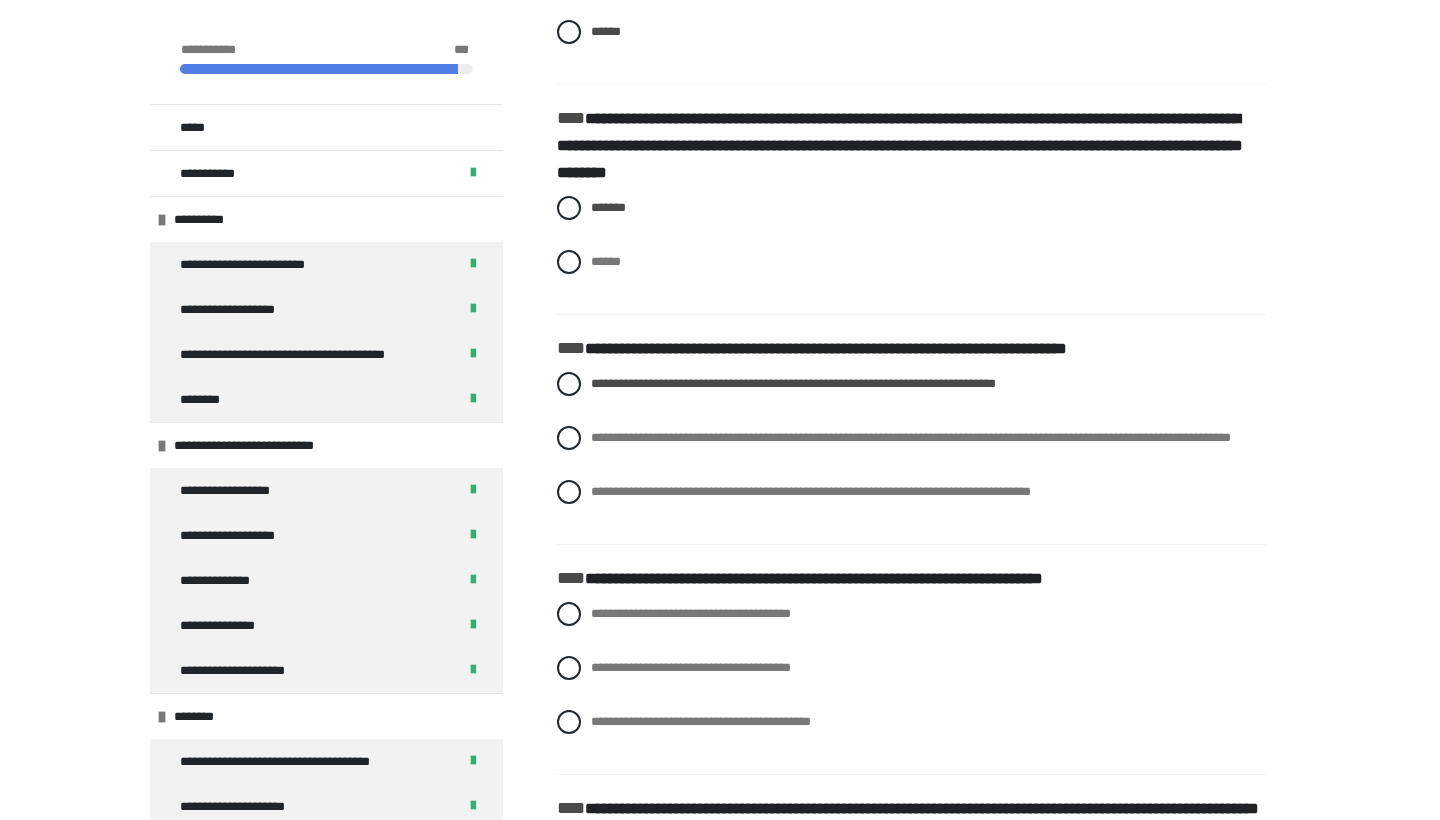 scroll, scrollTop: 4871, scrollLeft: 0, axis: vertical 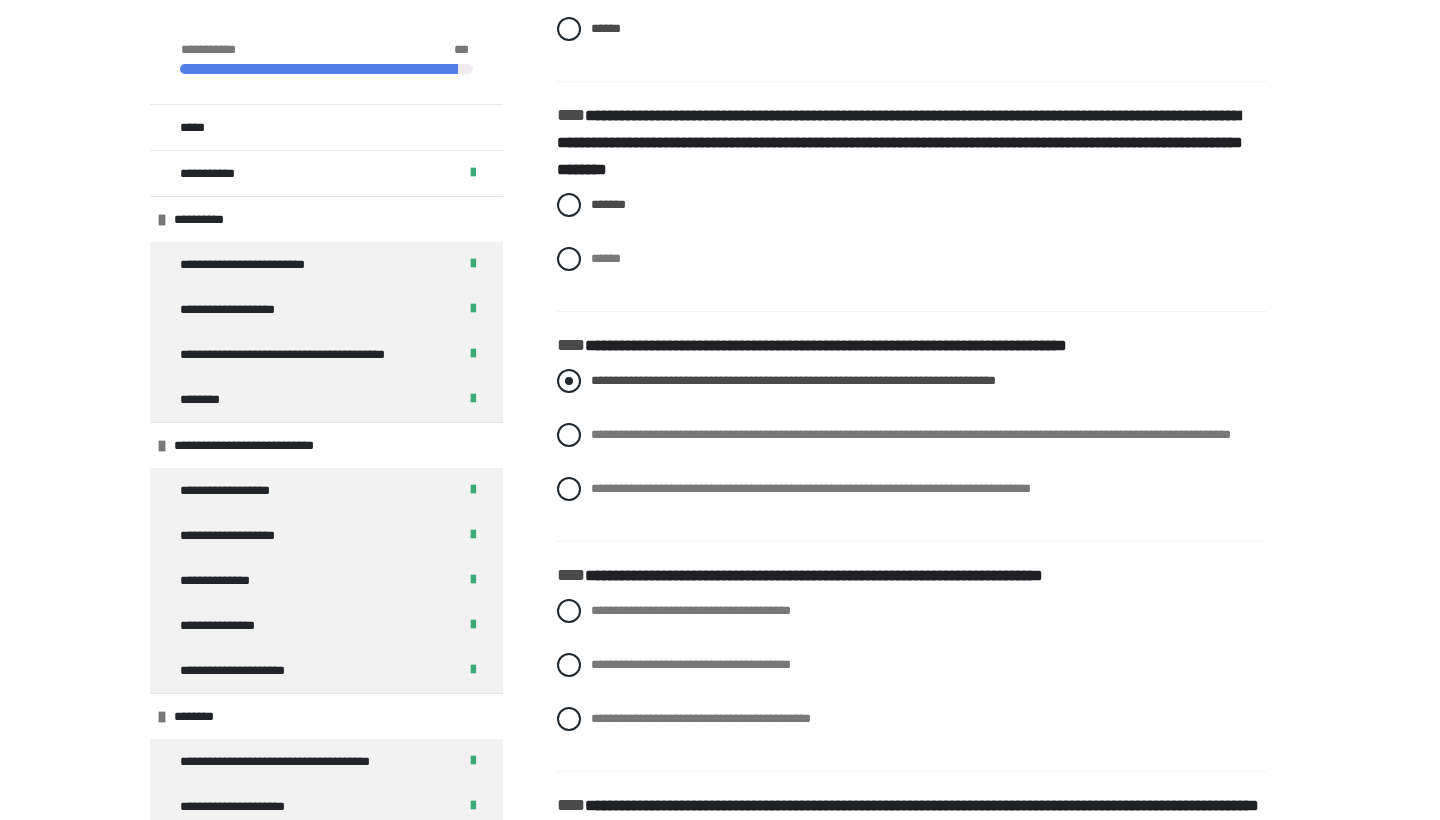 click on "**********" at bounding box center (793, 380) 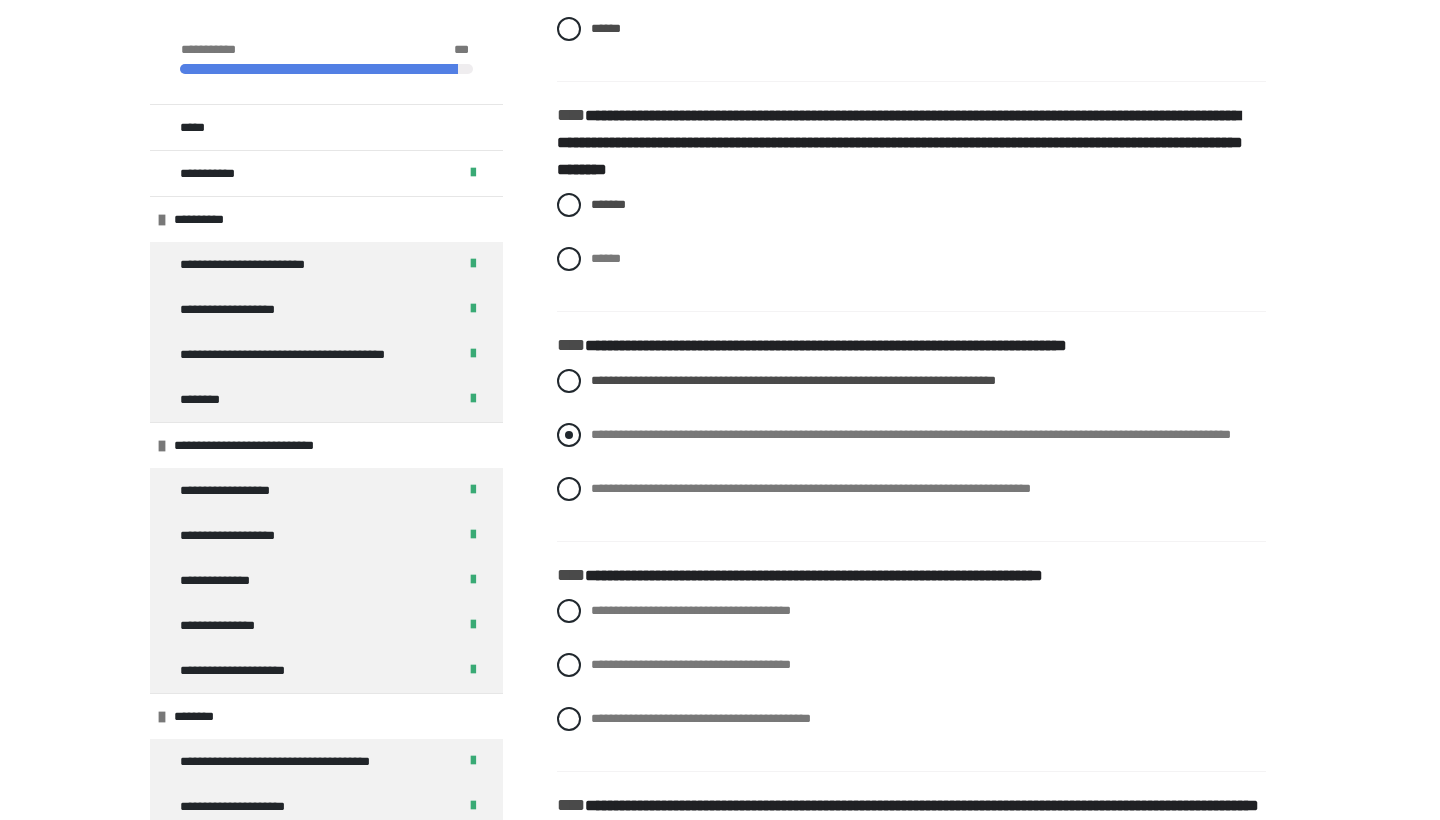 click on "**********" at bounding box center [911, 435] 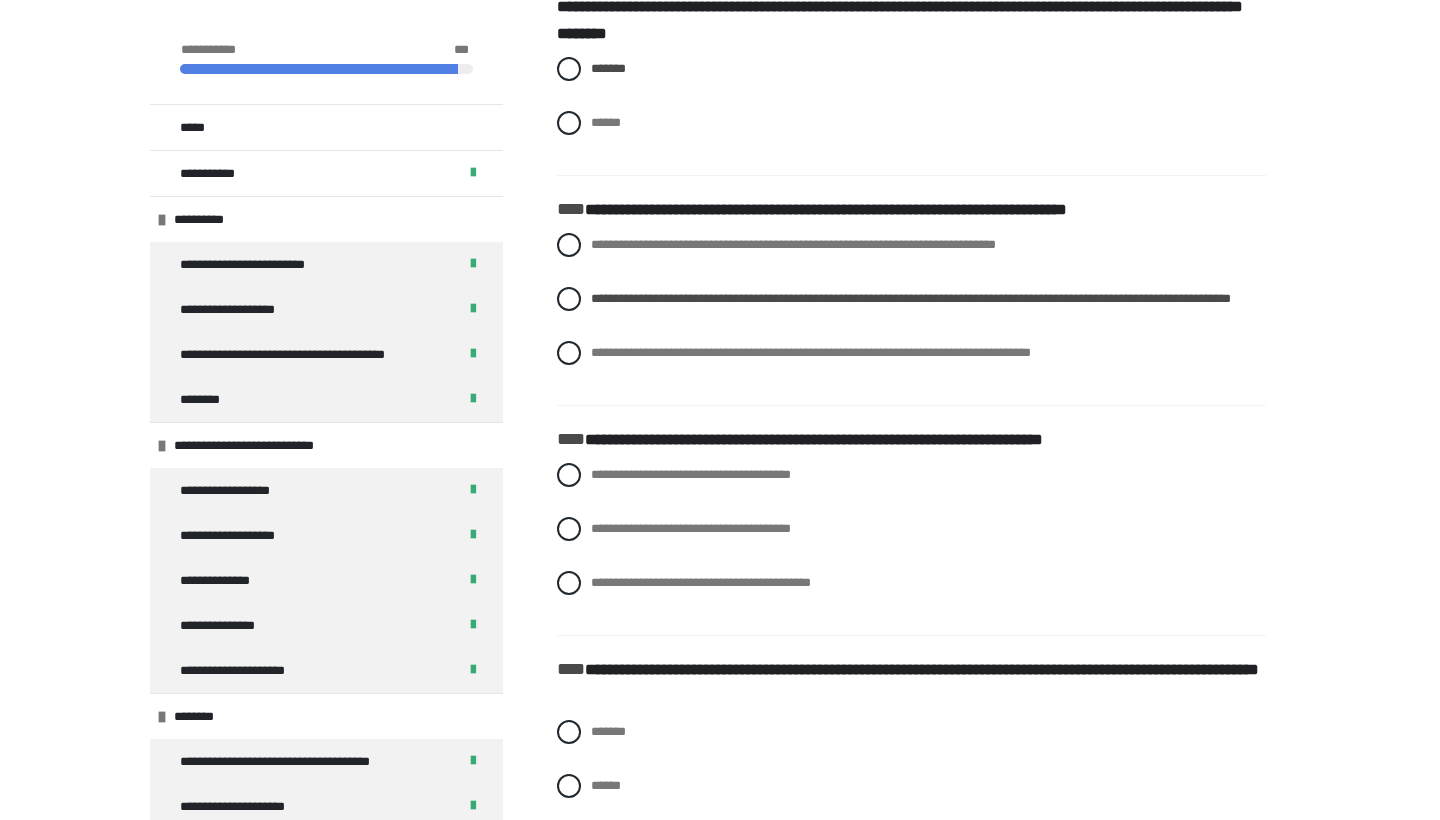 scroll, scrollTop: 5013, scrollLeft: 0, axis: vertical 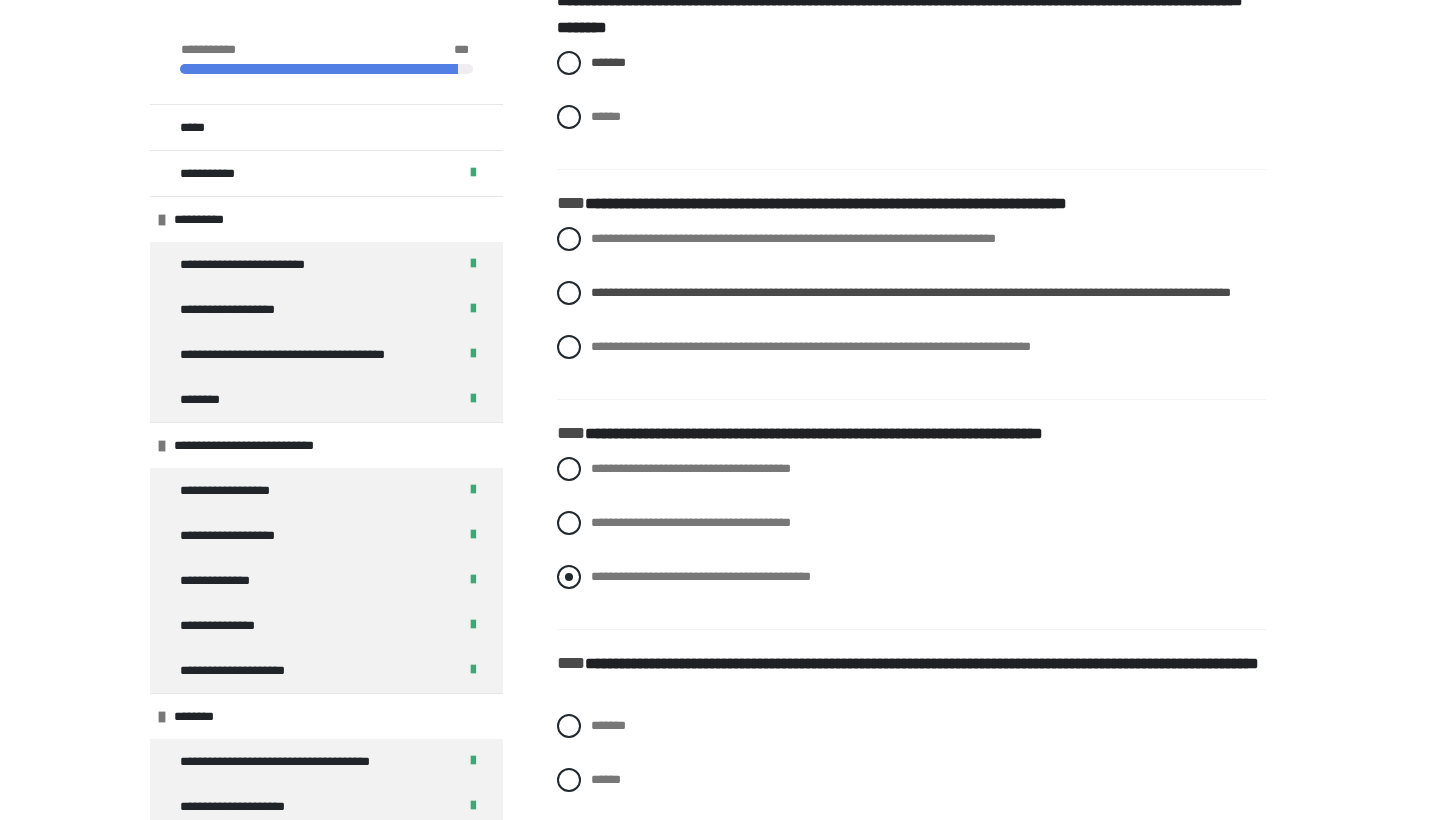 click on "**********" at bounding box center [701, 576] 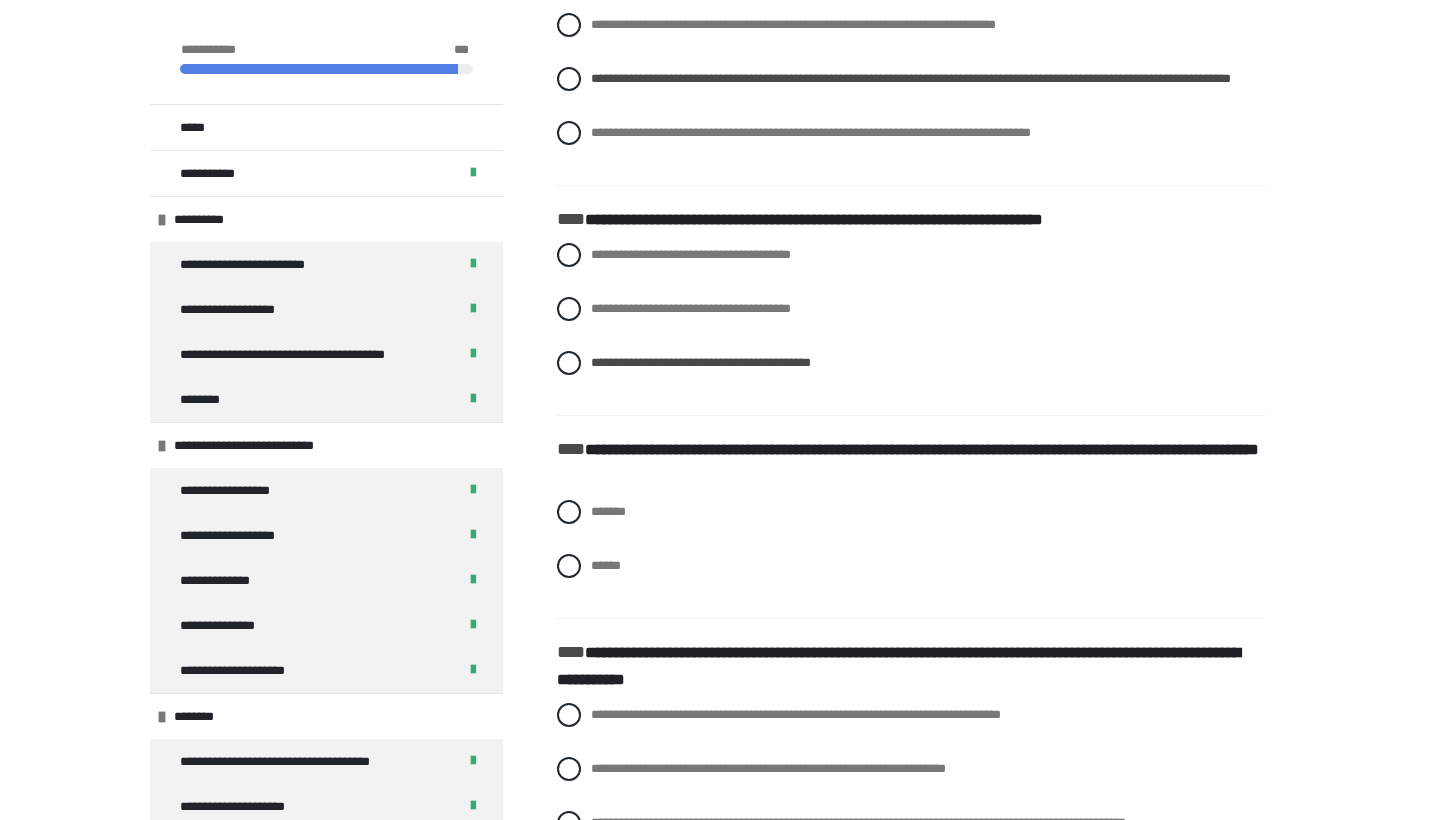 scroll, scrollTop: 5229, scrollLeft: 0, axis: vertical 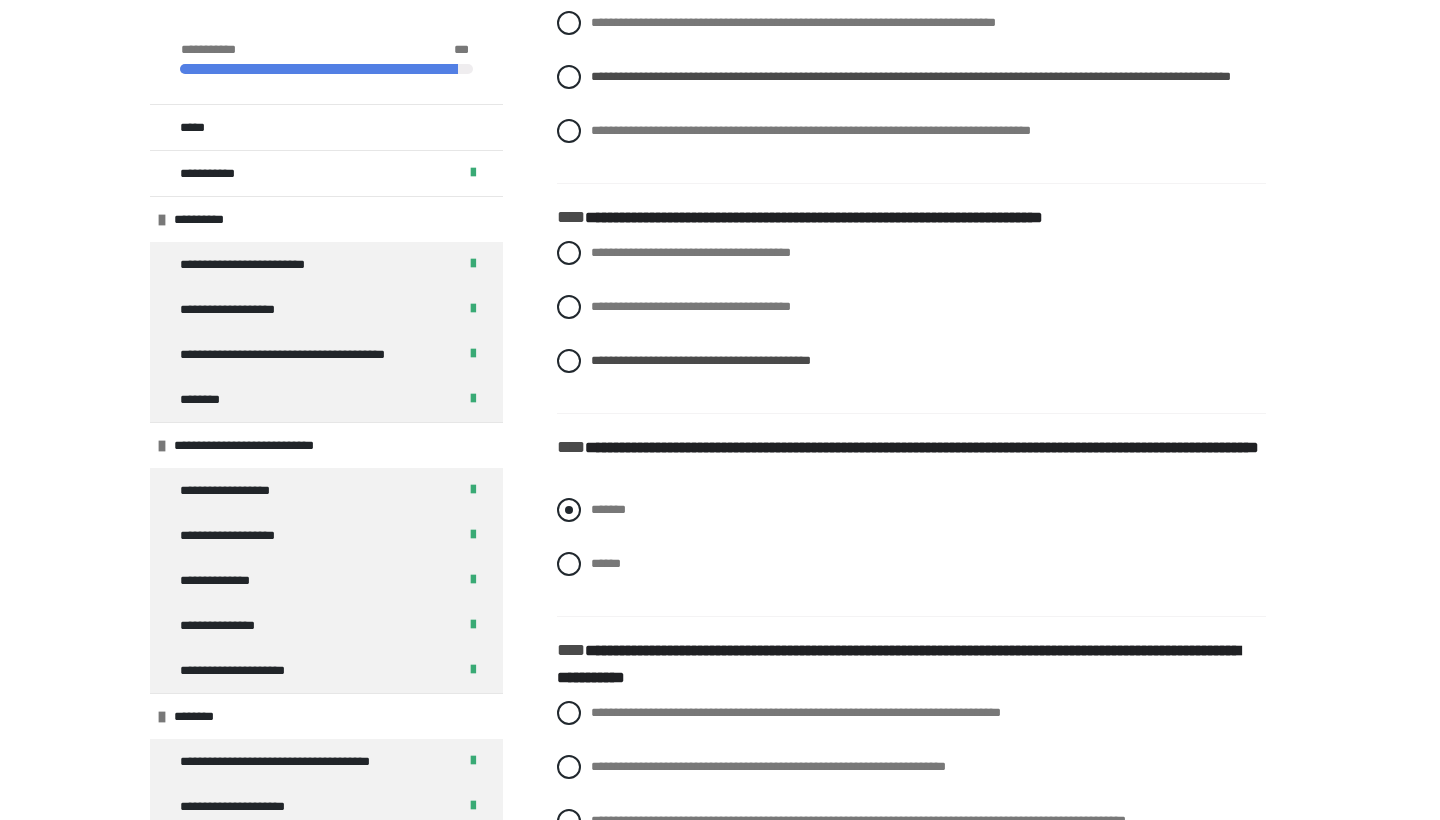 click on "*******" at bounding box center [911, 510] 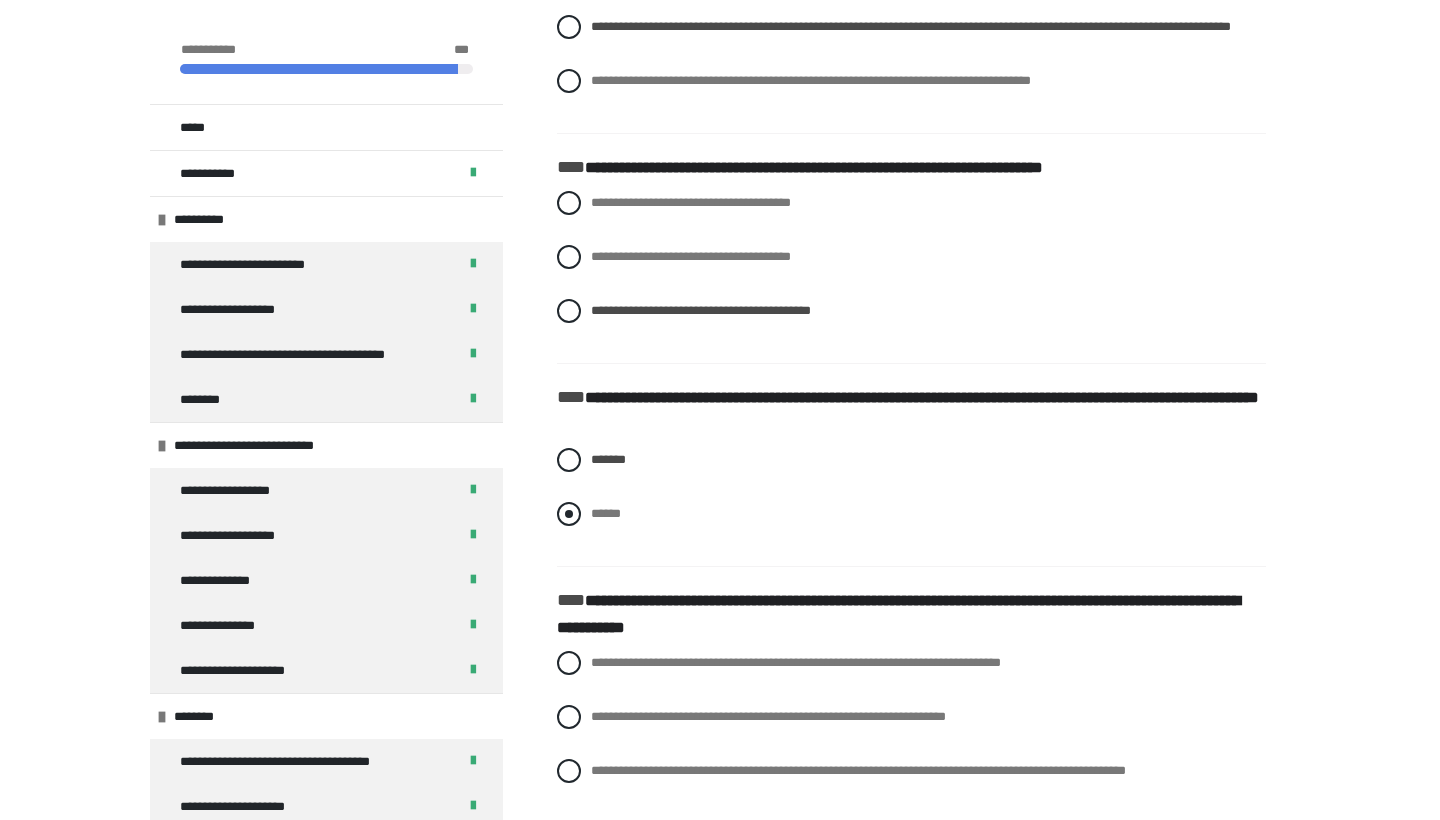 scroll, scrollTop: 5281, scrollLeft: 0, axis: vertical 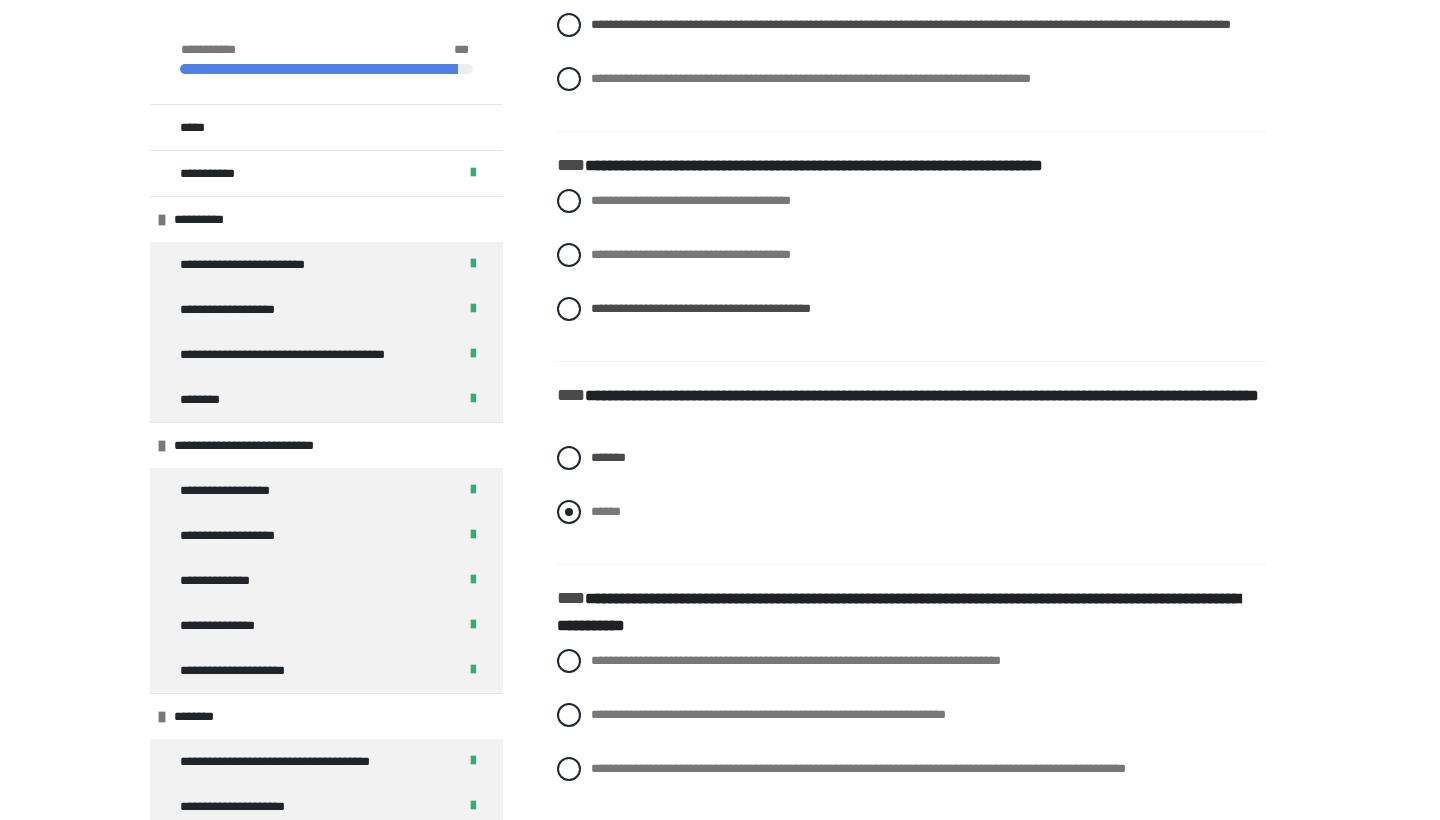 click on "******" at bounding box center (911, 512) 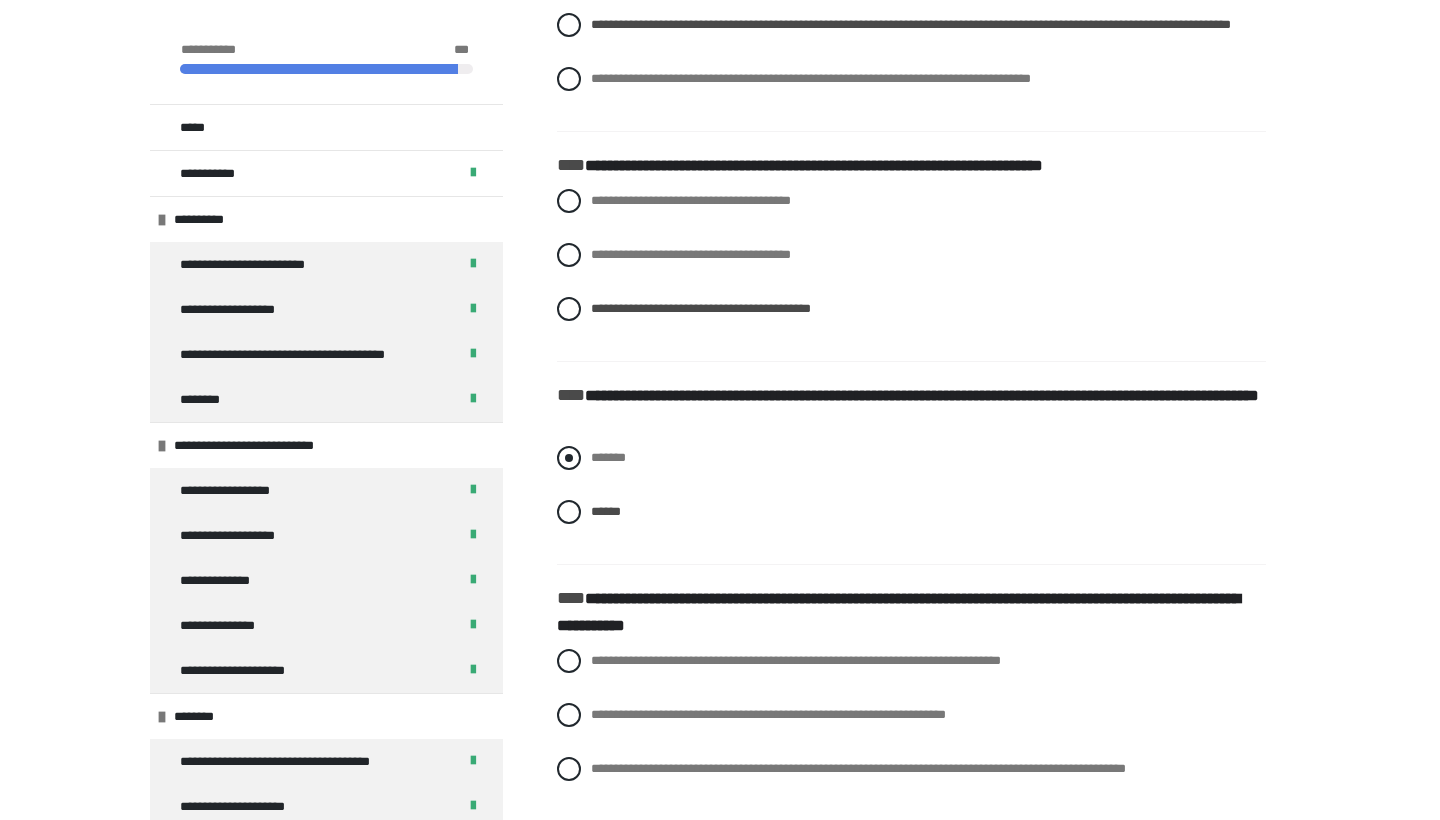 click on "*******" at bounding box center [911, 458] 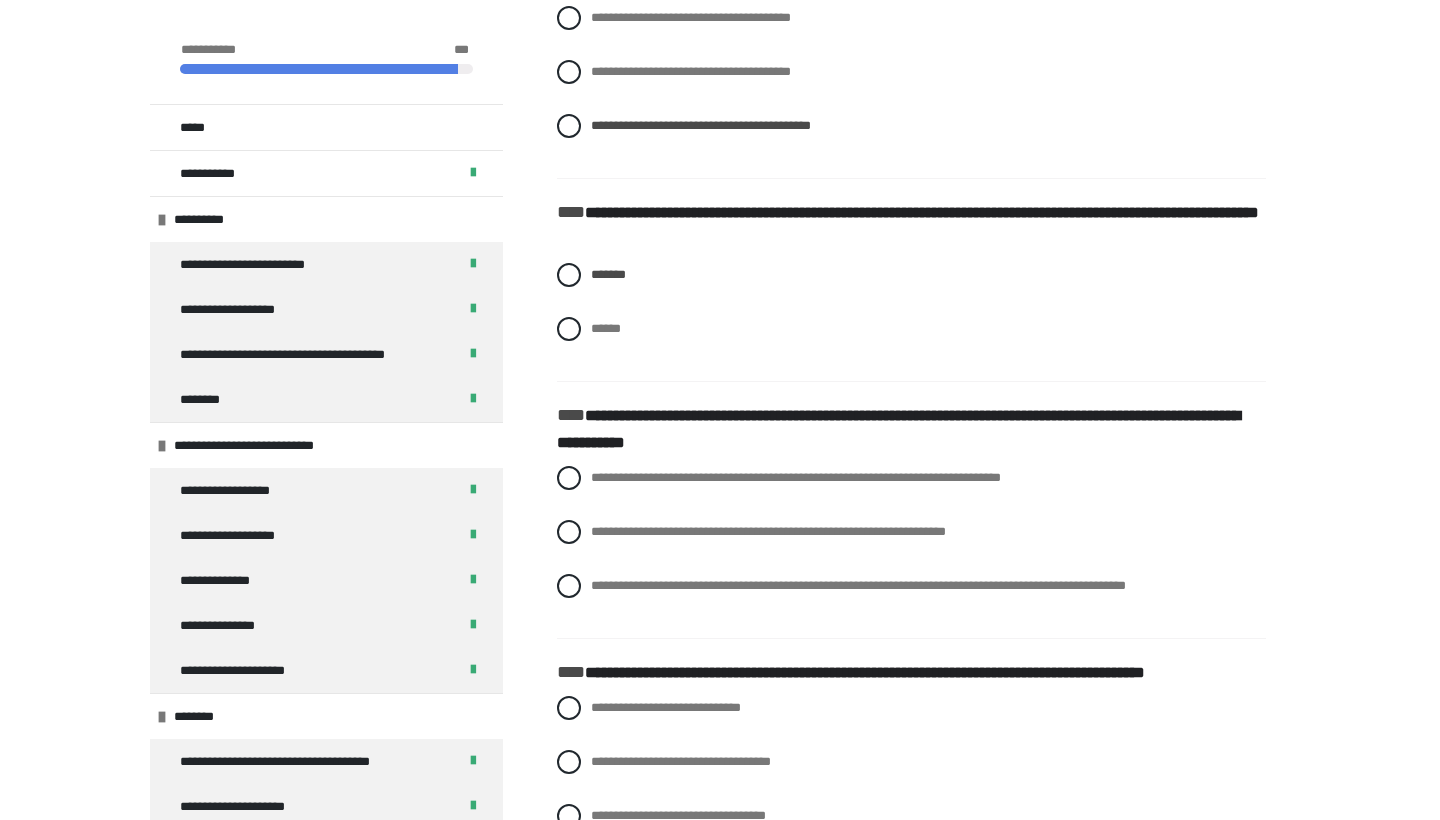 scroll, scrollTop: 5478, scrollLeft: 0, axis: vertical 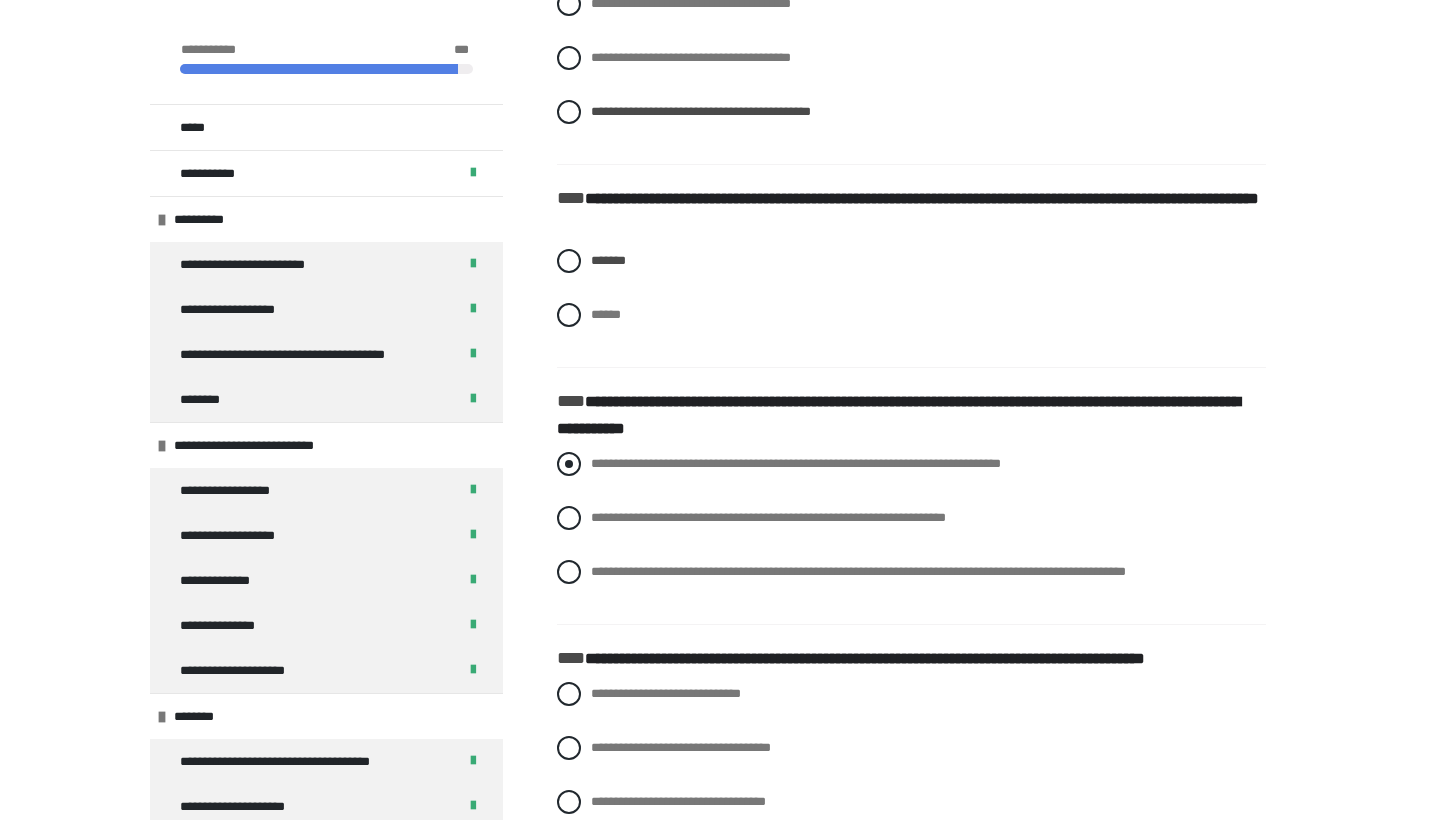 click on "**********" at bounding box center [796, 463] 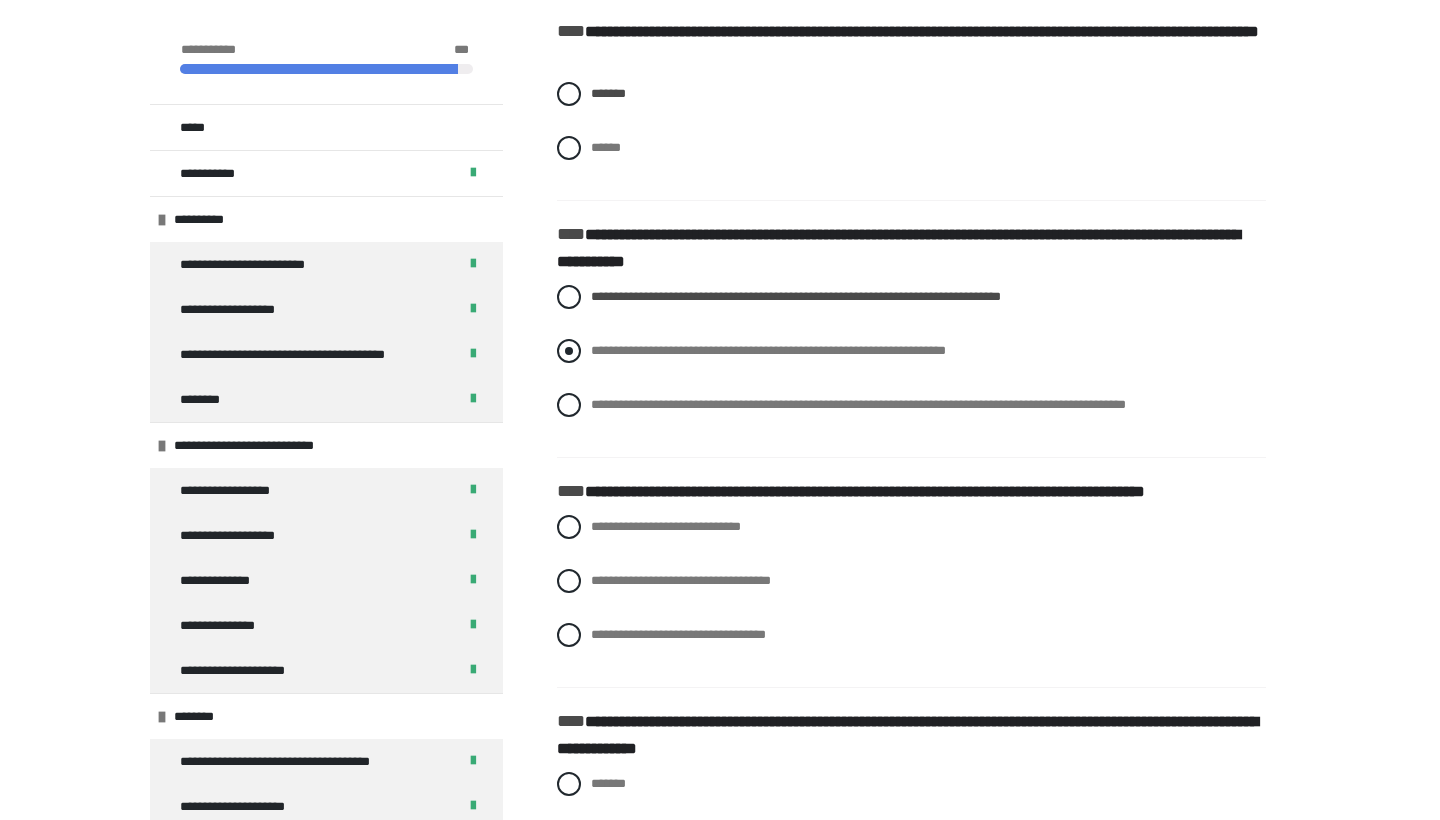 scroll, scrollTop: 5648, scrollLeft: 0, axis: vertical 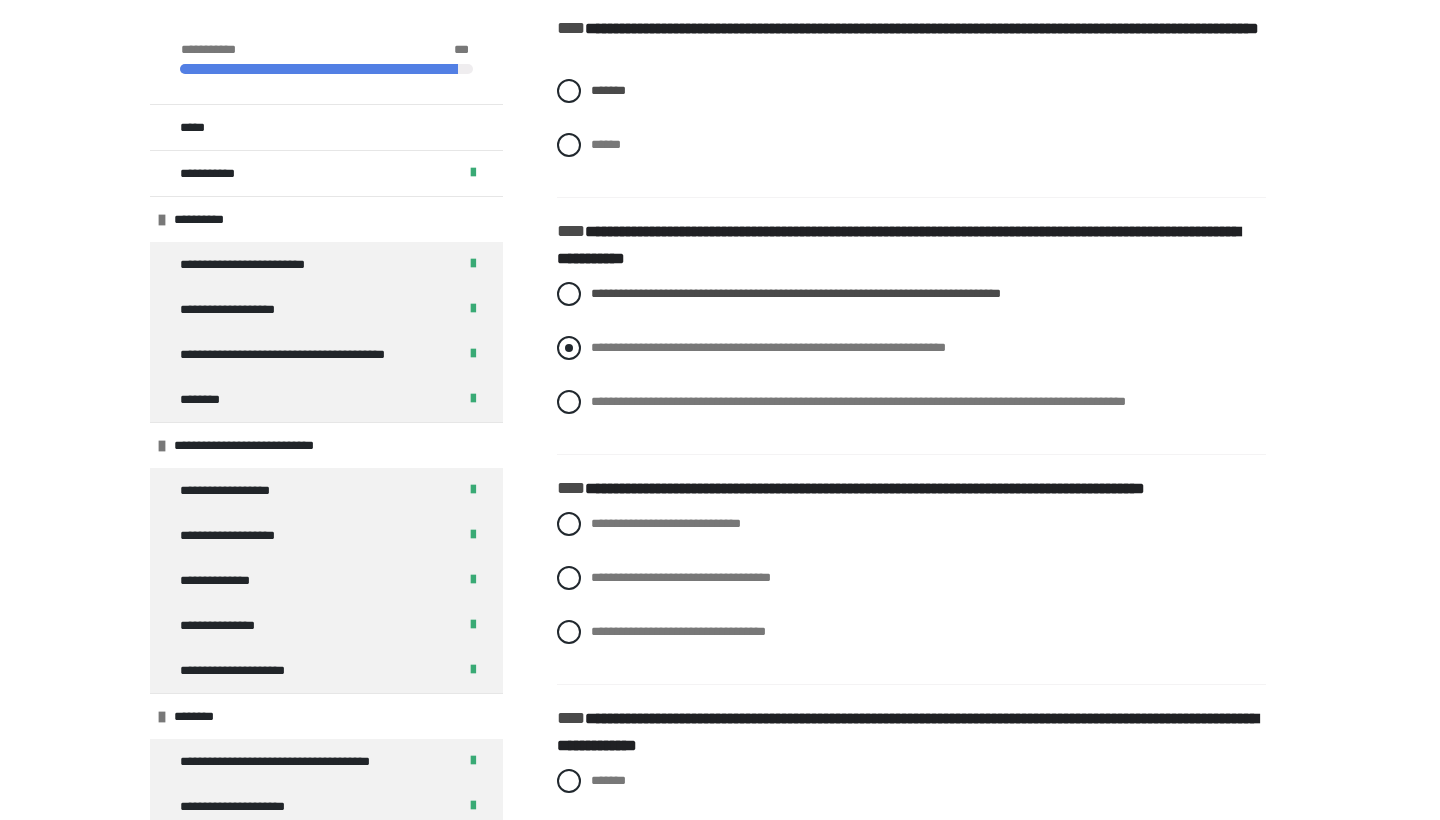 click on "**********" at bounding box center [768, 347] 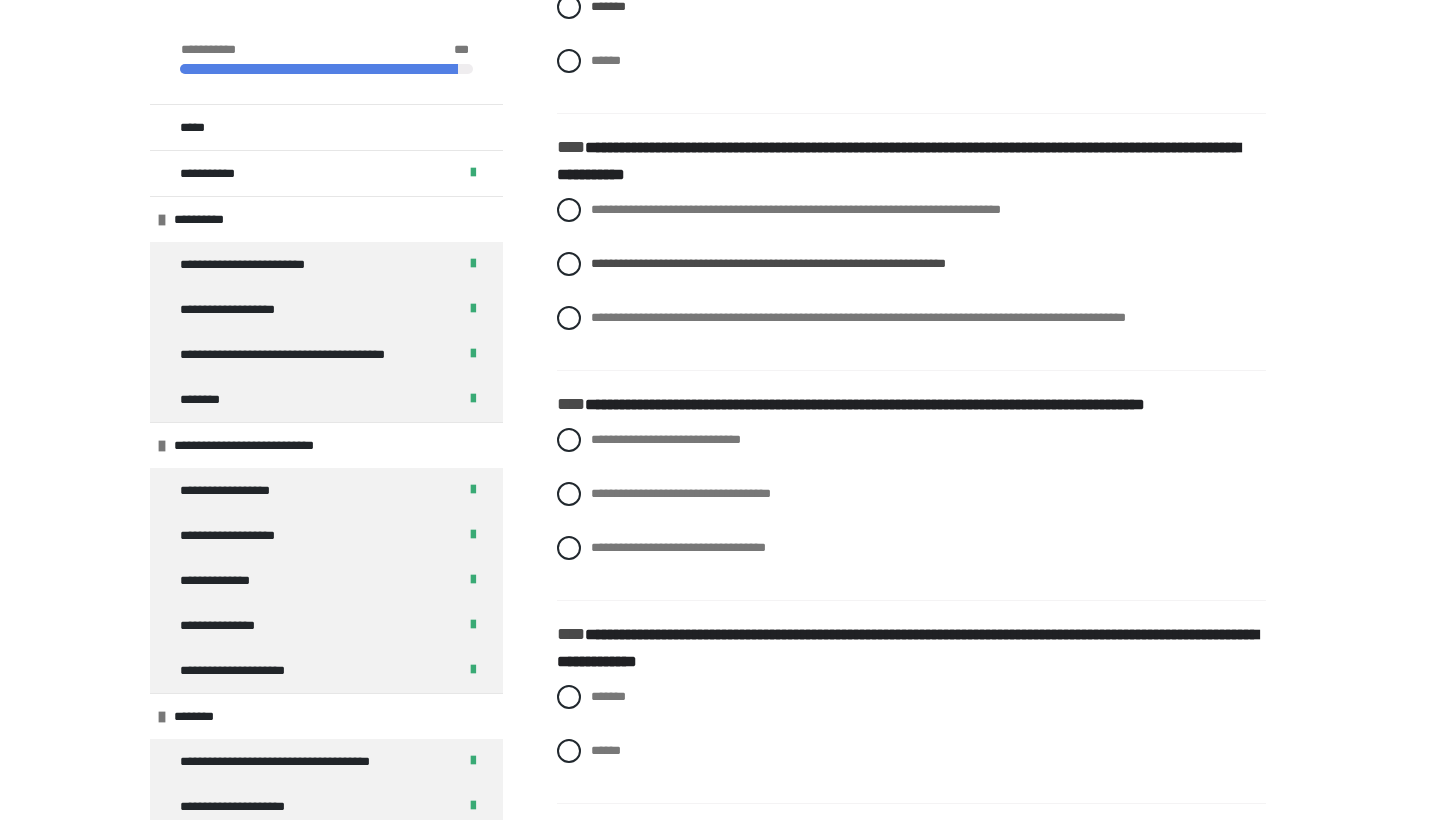 scroll, scrollTop: 5735, scrollLeft: 0, axis: vertical 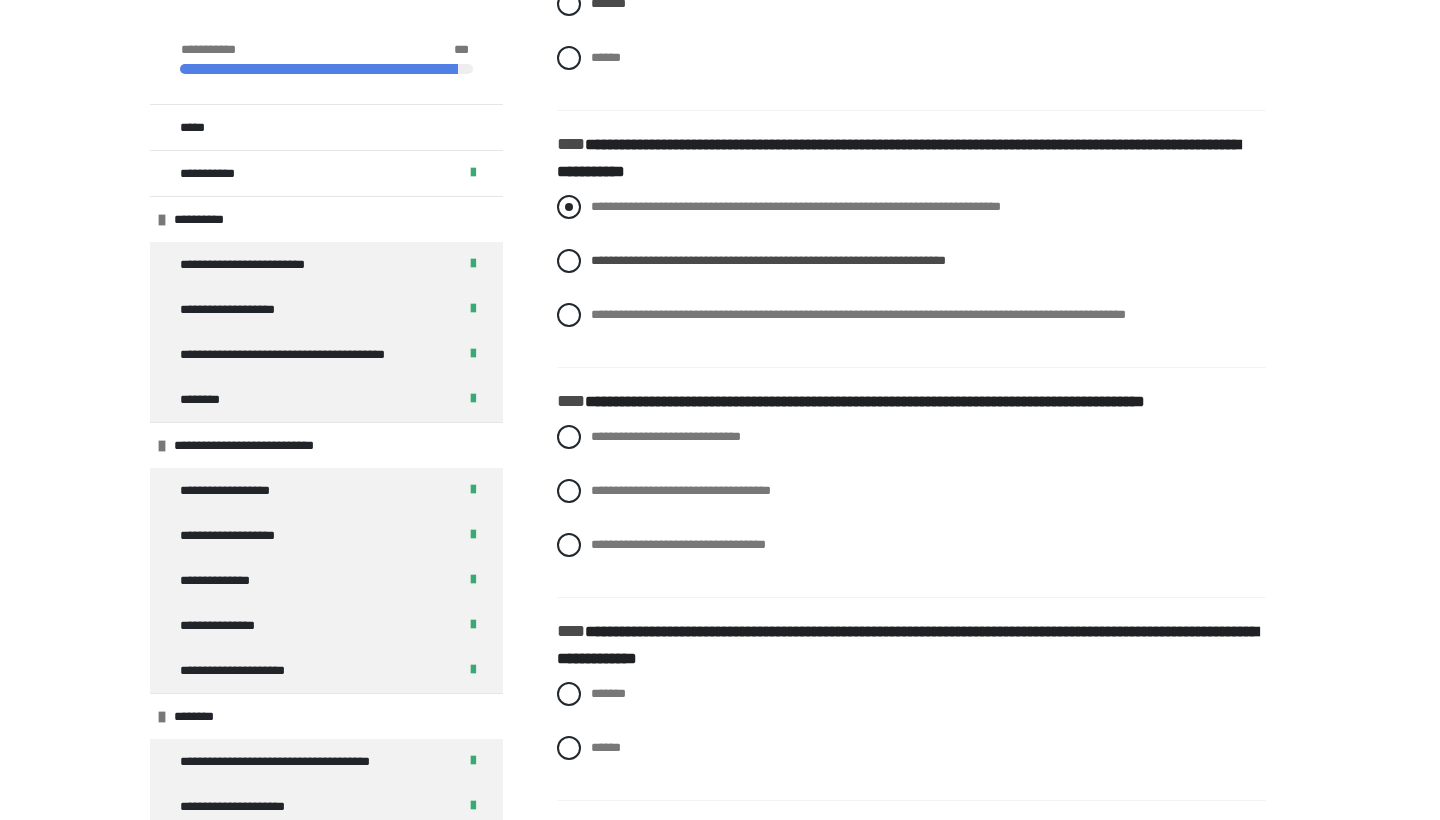 click on "**********" at bounding box center [796, 206] 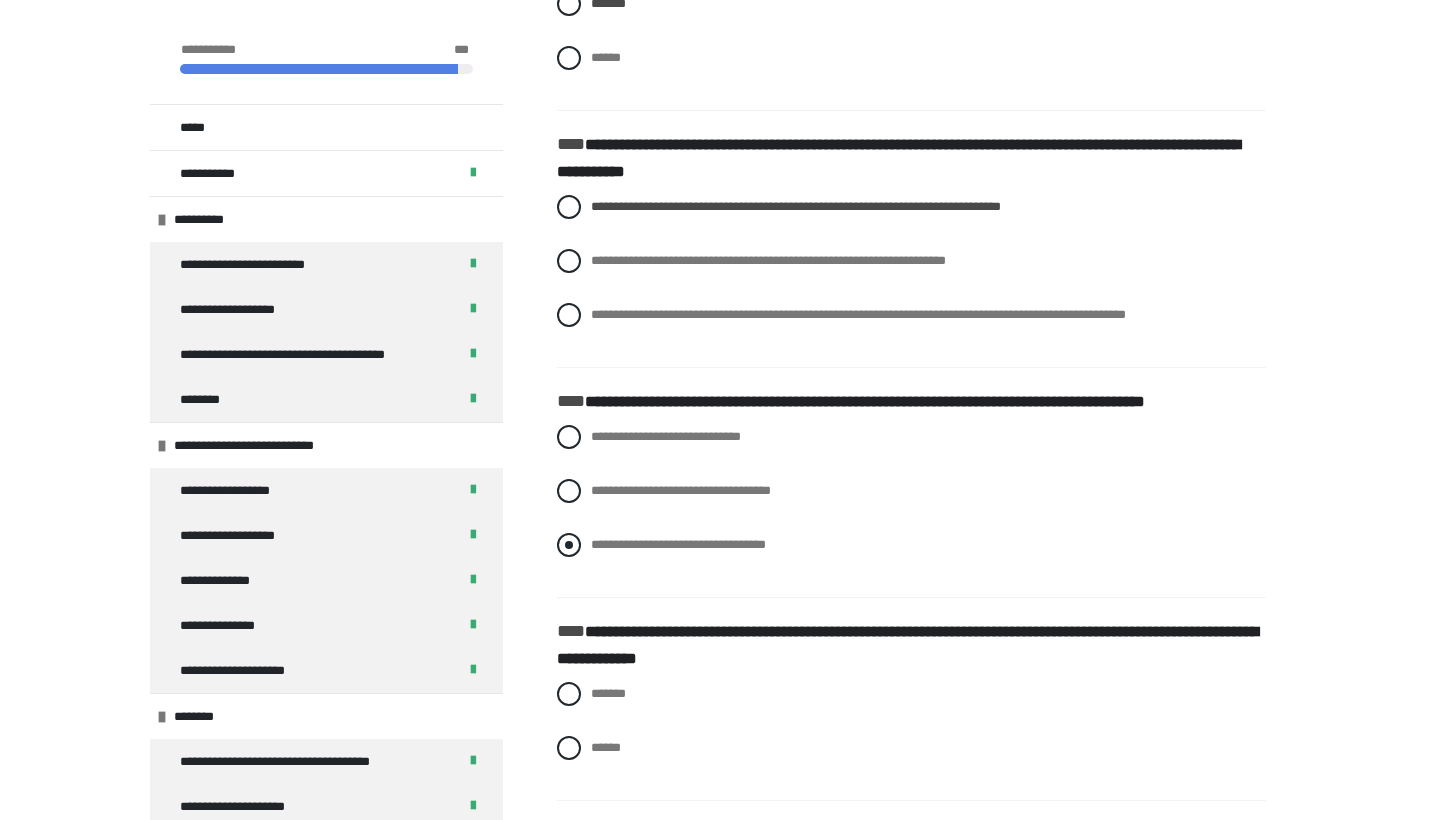 click on "**********" at bounding box center [678, 544] 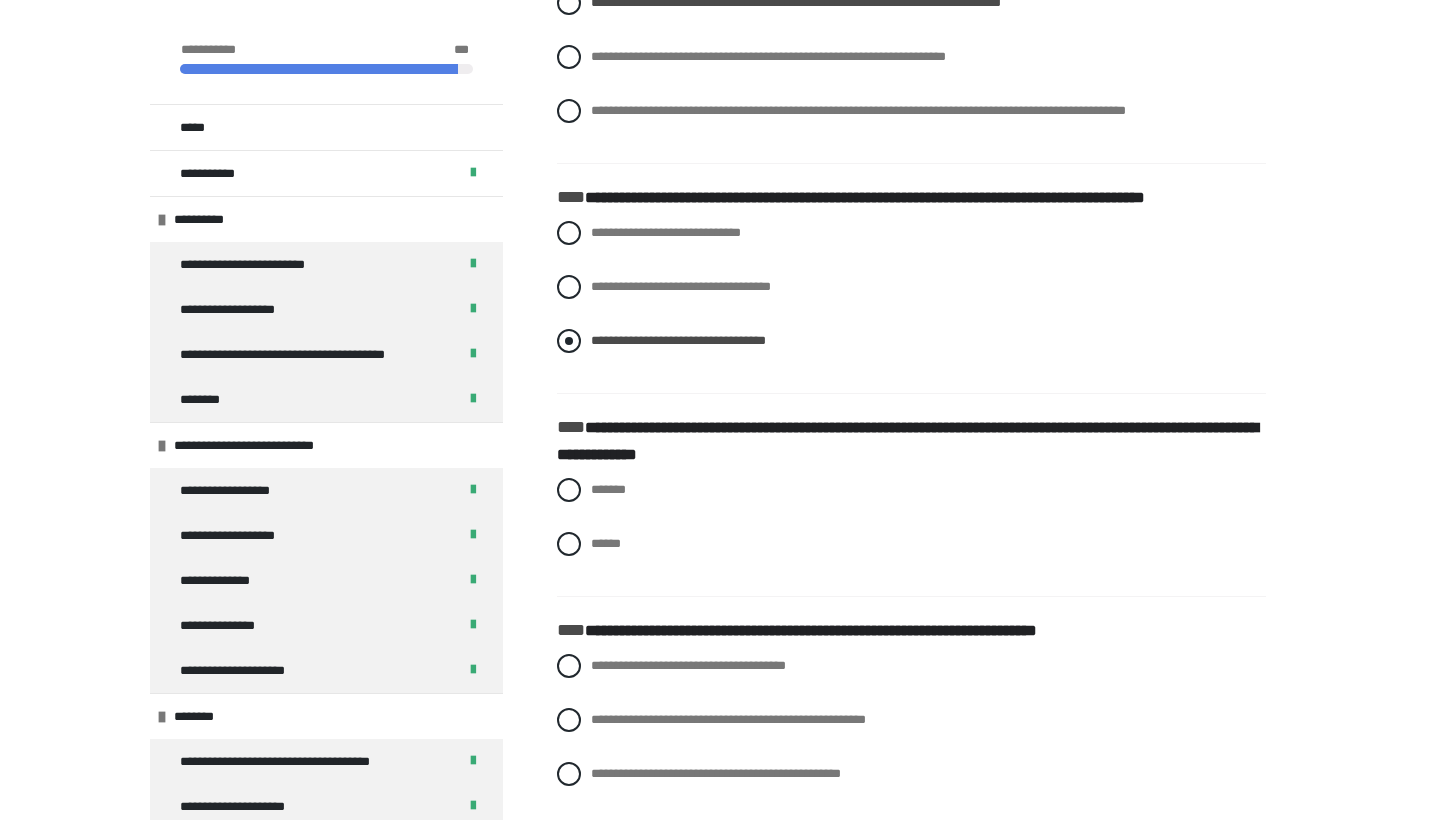 scroll, scrollTop: 5942, scrollLeft: 0, axis: vertical 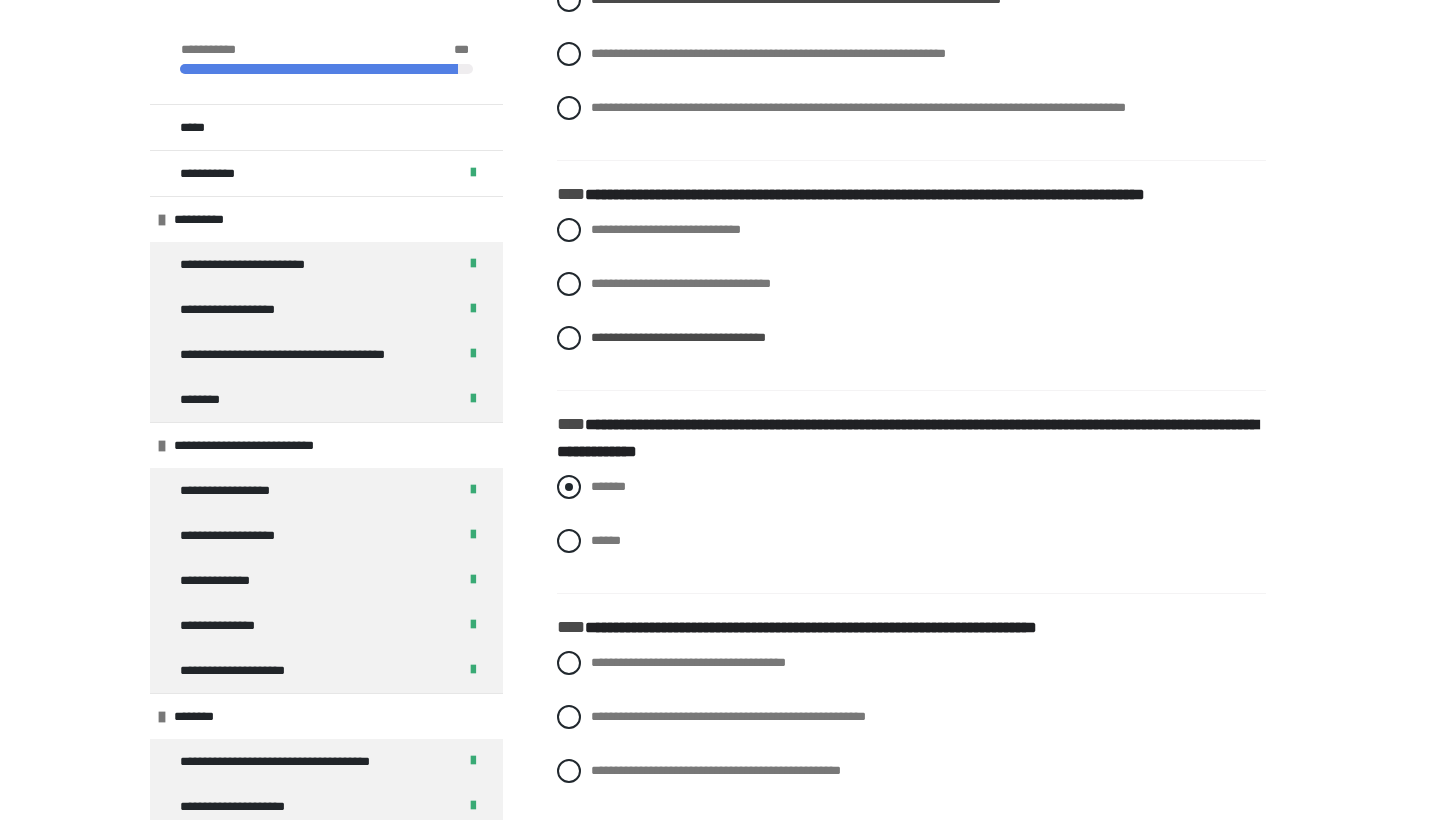 click on "*******" at bounding box center [608, 486] 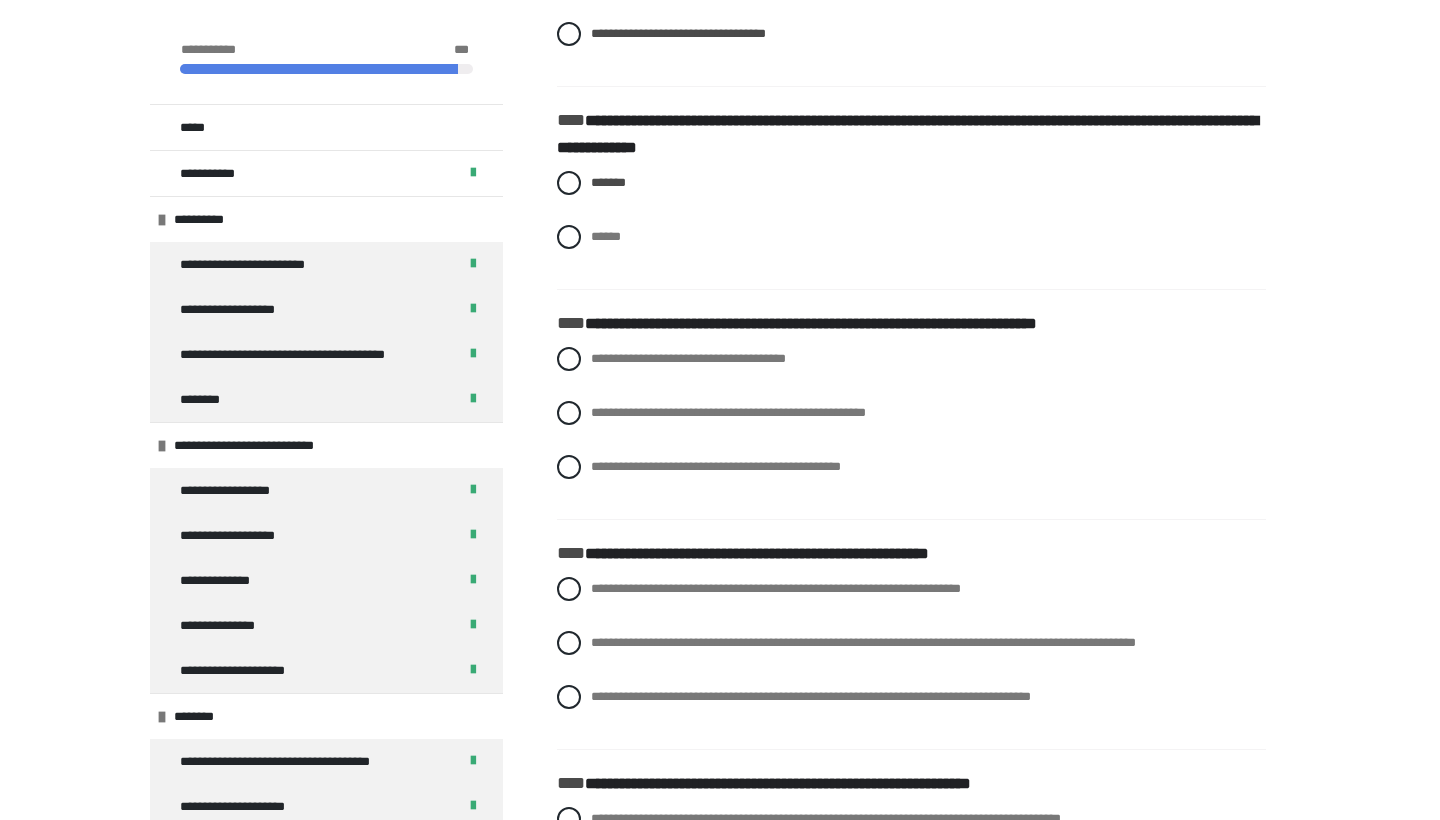 scroll, scrollTop: 6247, scrollLeft: 0, axis: vertical 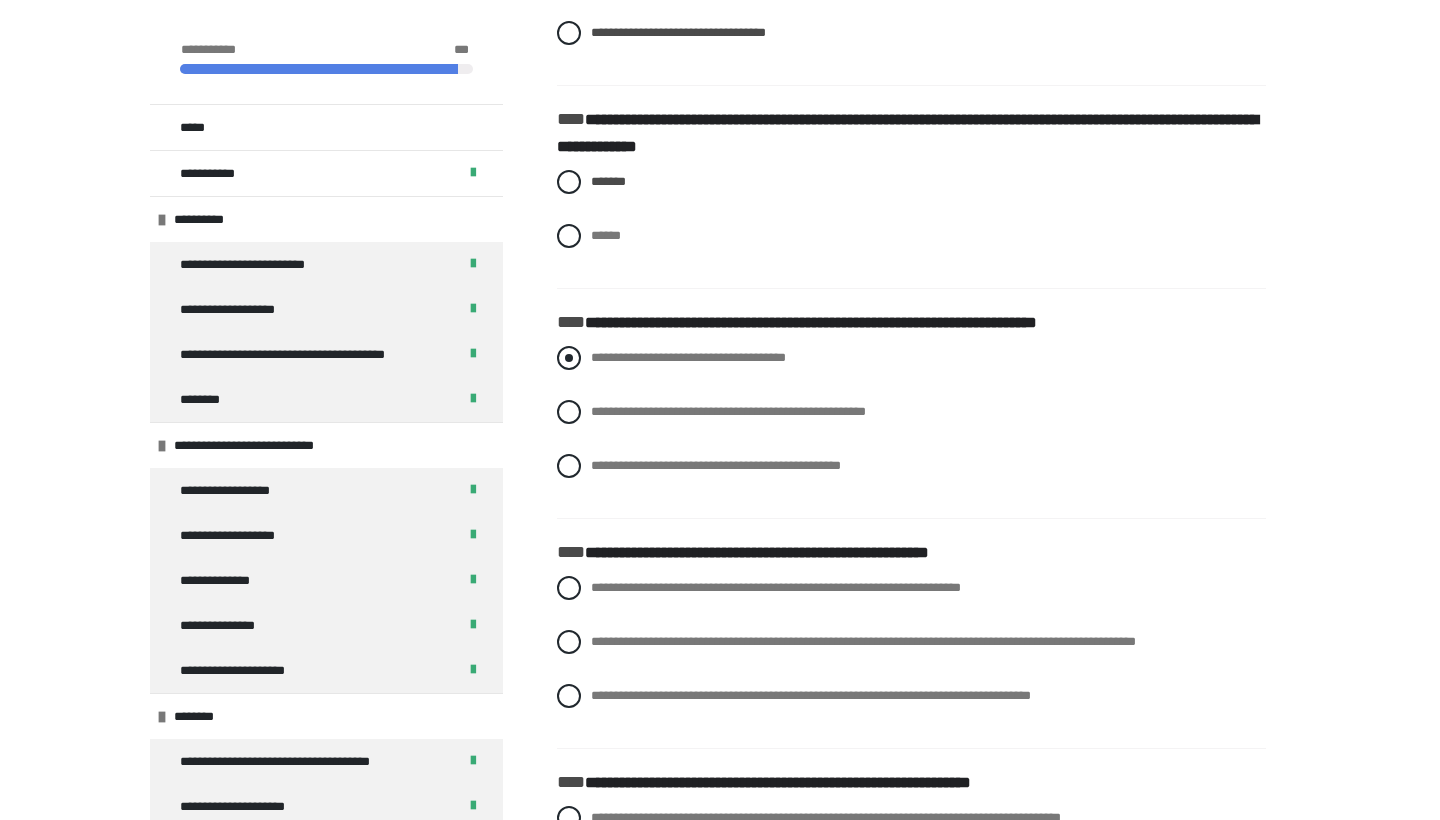 click on "**********" at bounding box center (688, 357) 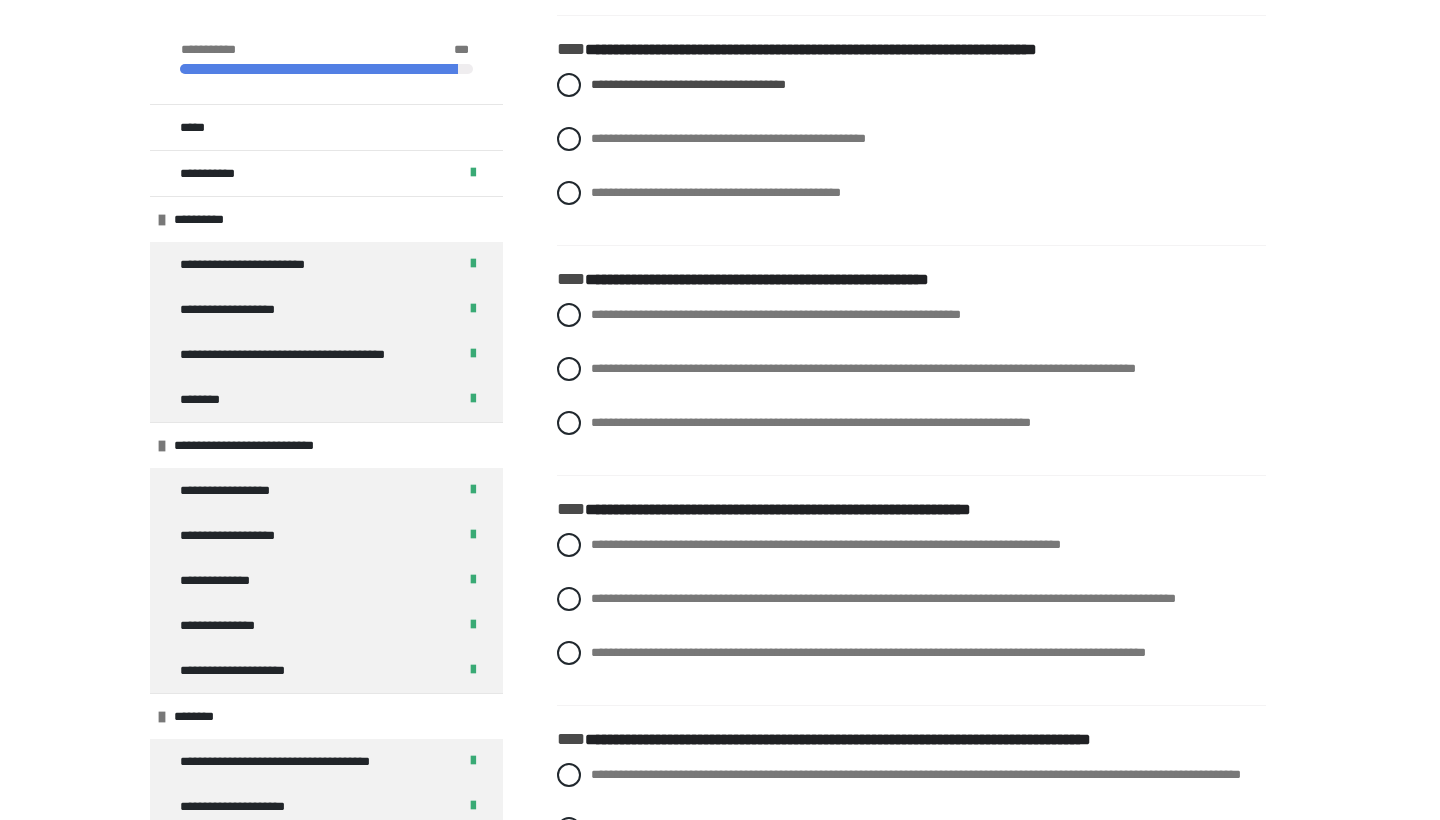 scroll, scrollTop: 6522, scrollLeft: 0, axis: vertical 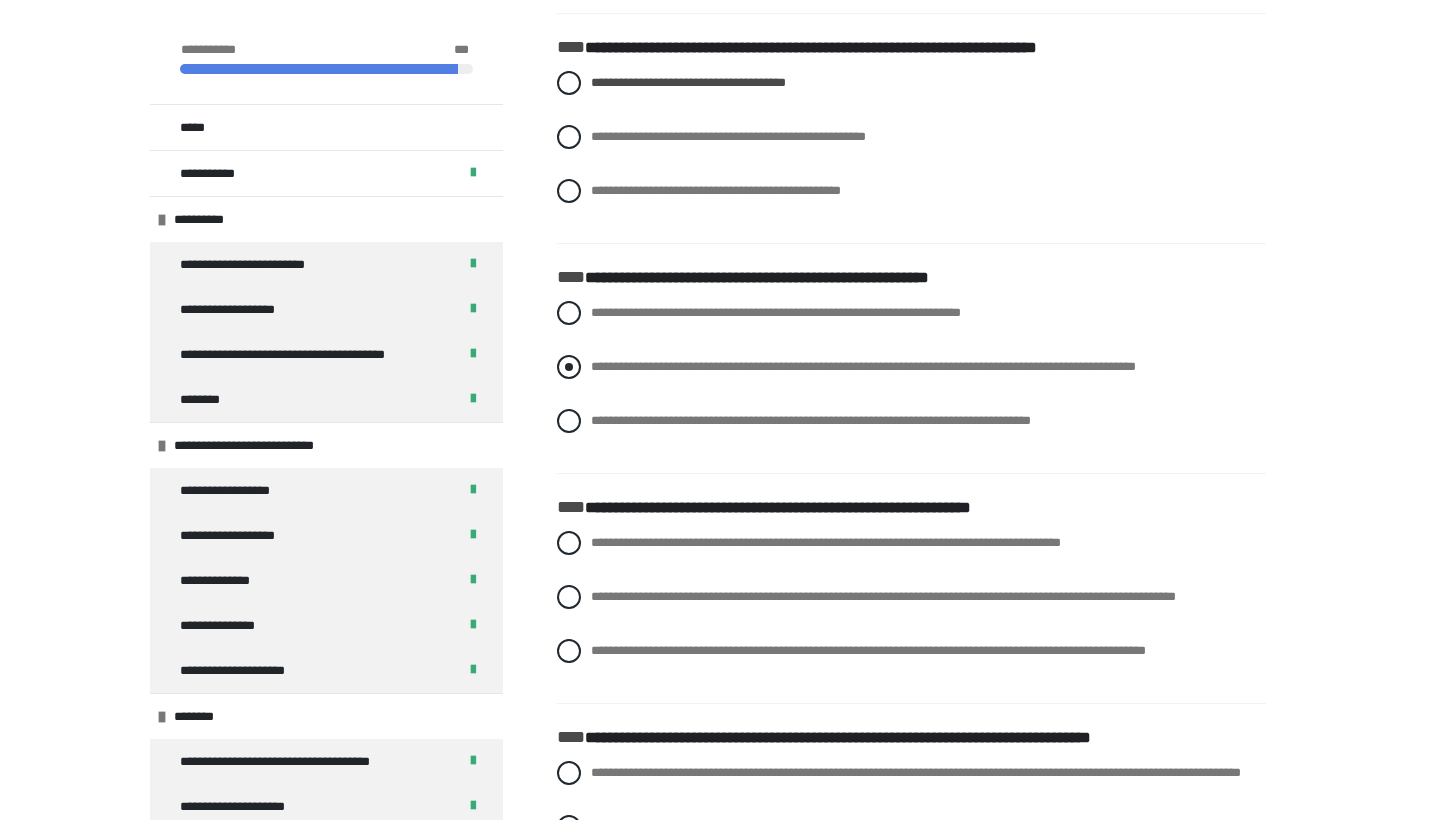 click on "**********" at bounding box center [863, 366] 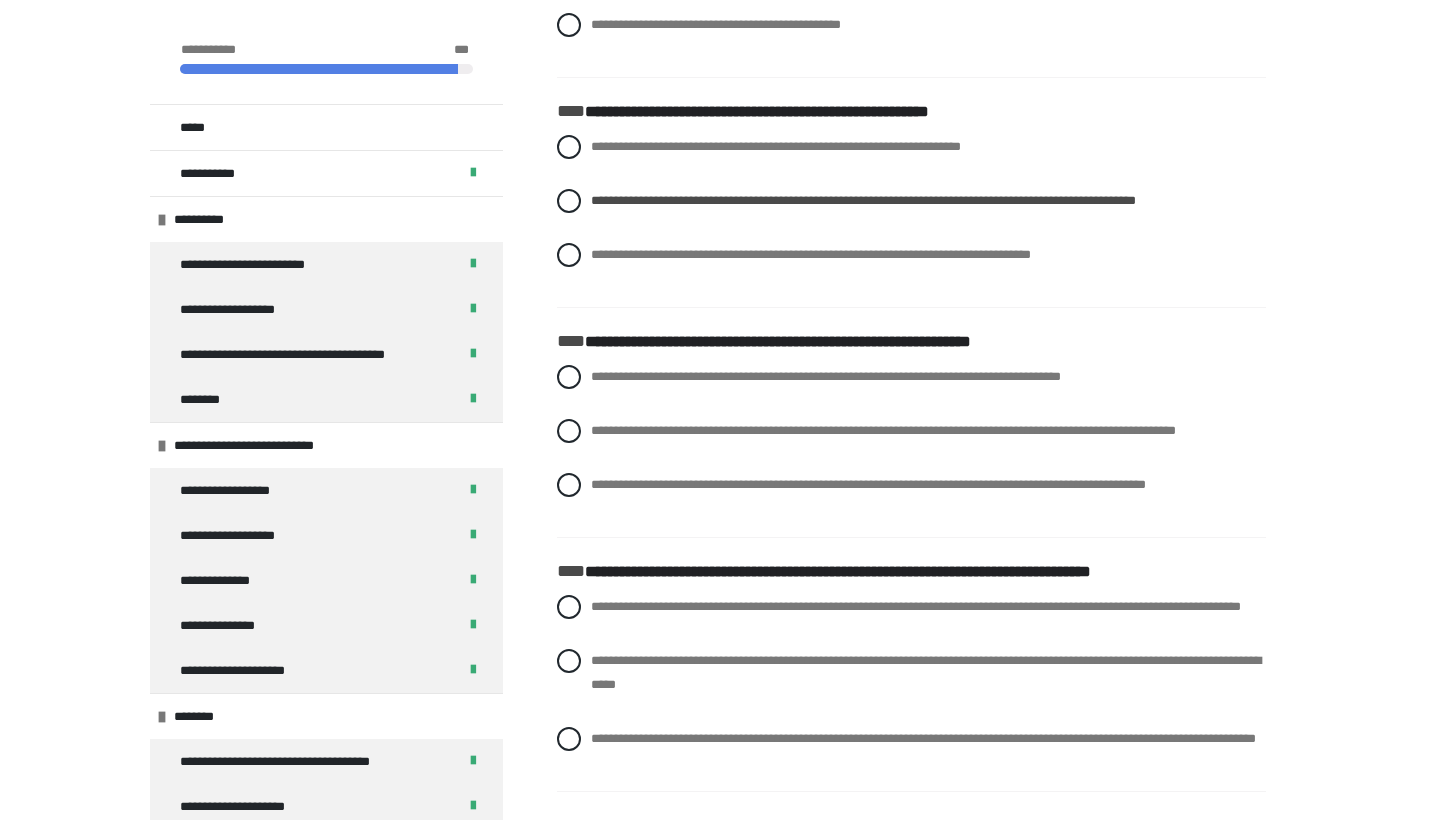 scroll, scrollTop: 6697, scrollLeft: 0, axis: vertical 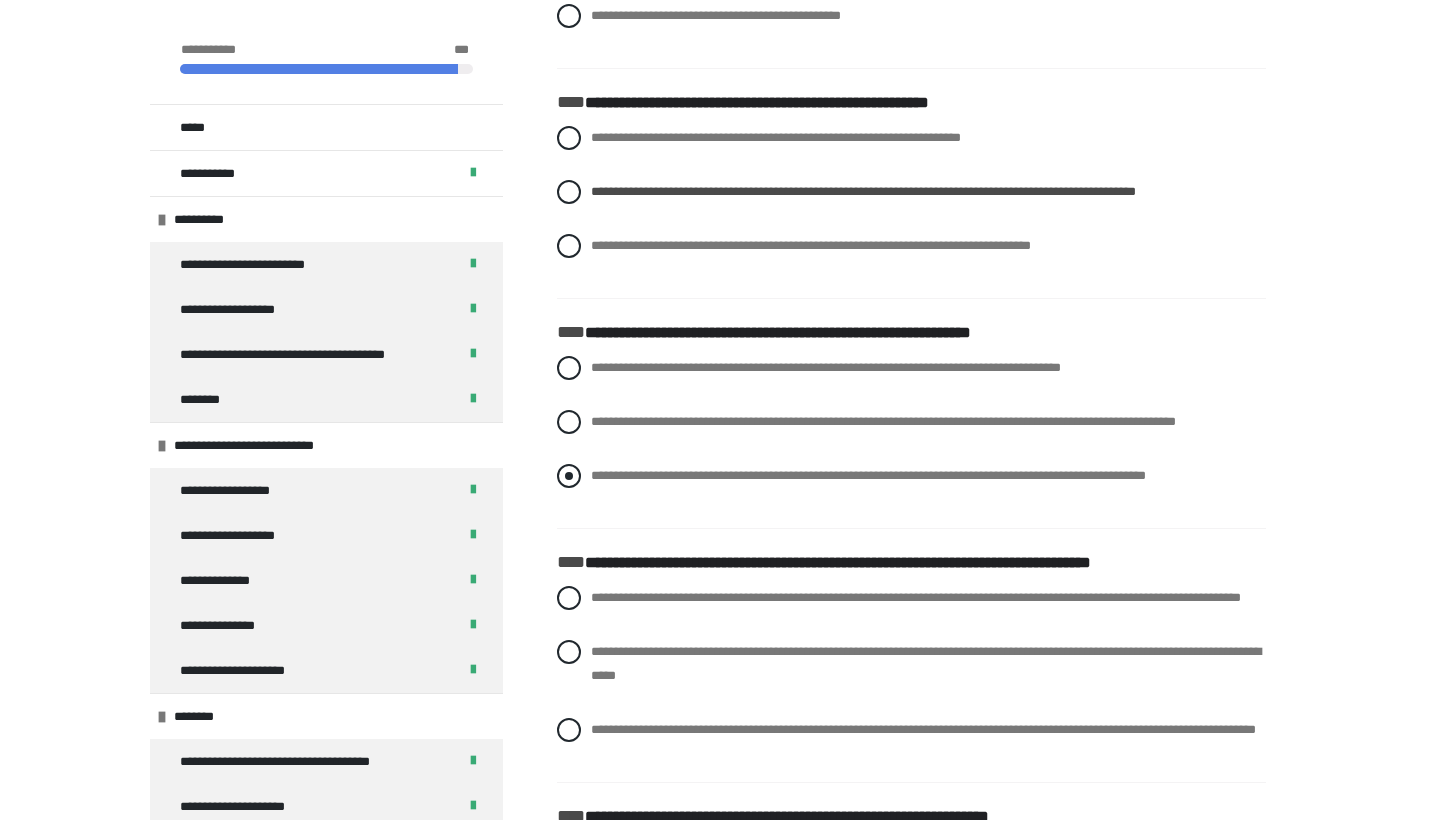 click on "**********" at bounding box center (911, 476) 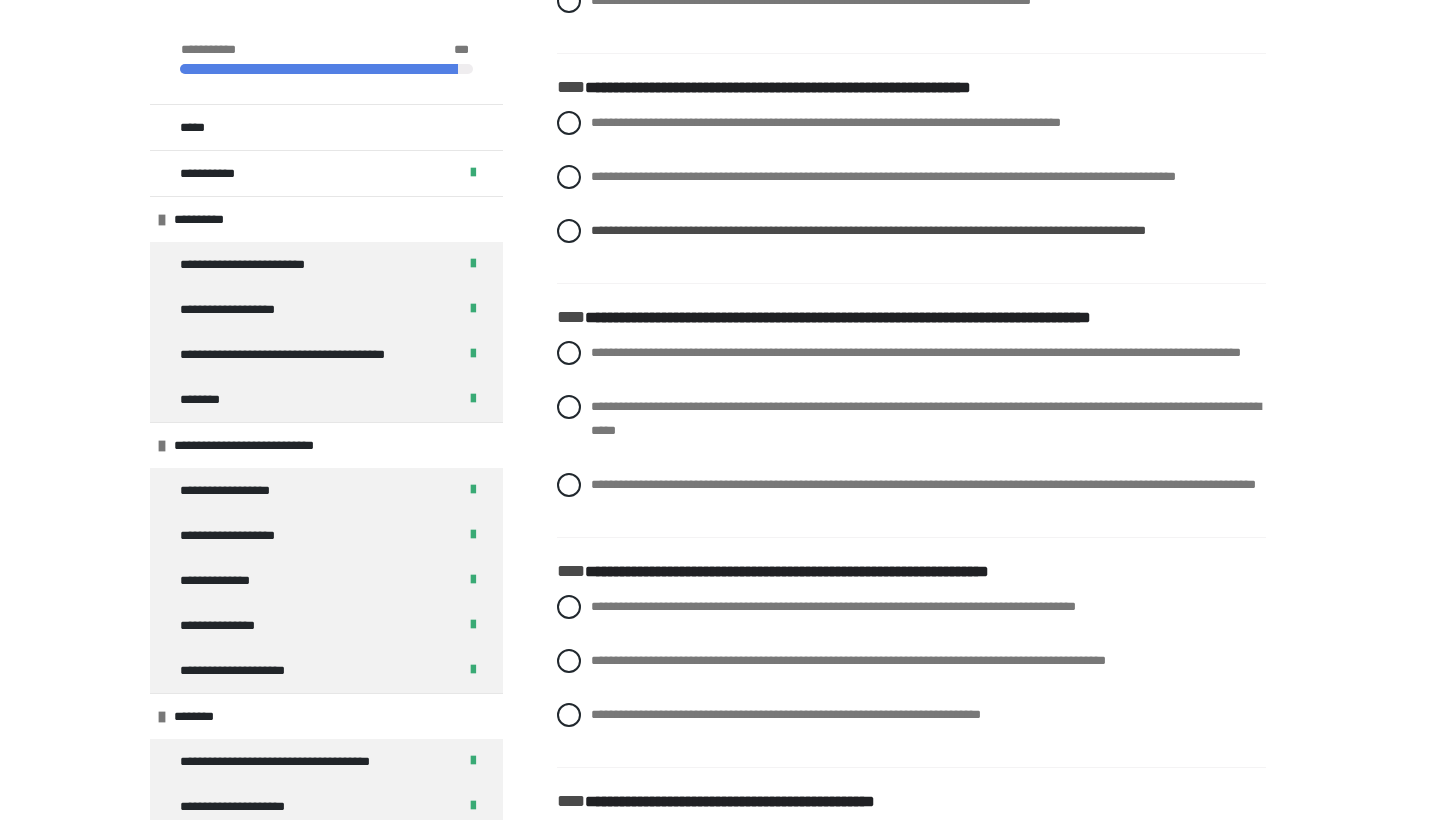 scroll, scrollTop: 6944, scrollLeft: 0, axis: vertical 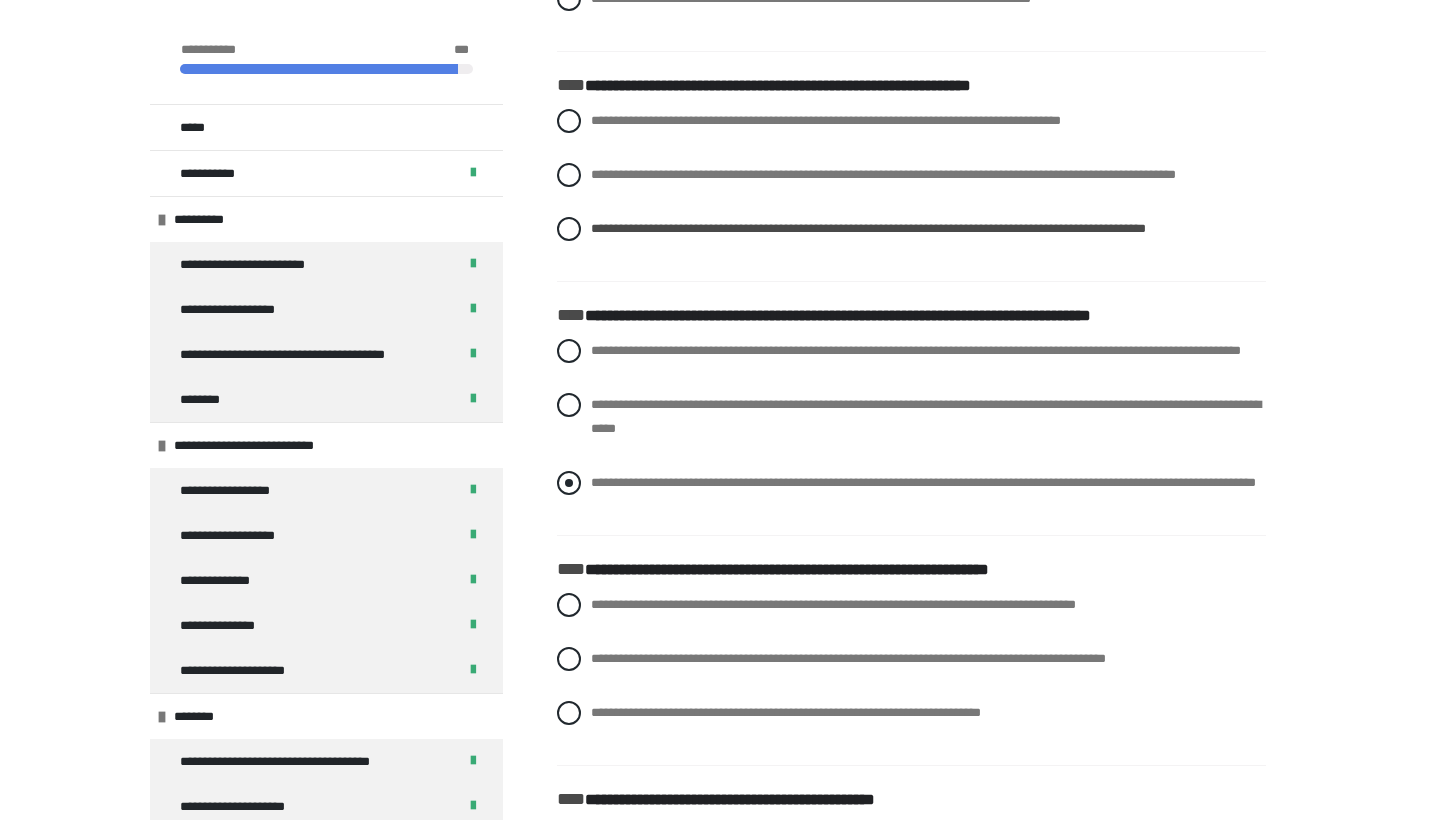 click on "**********" at bounding box center [923, 482] 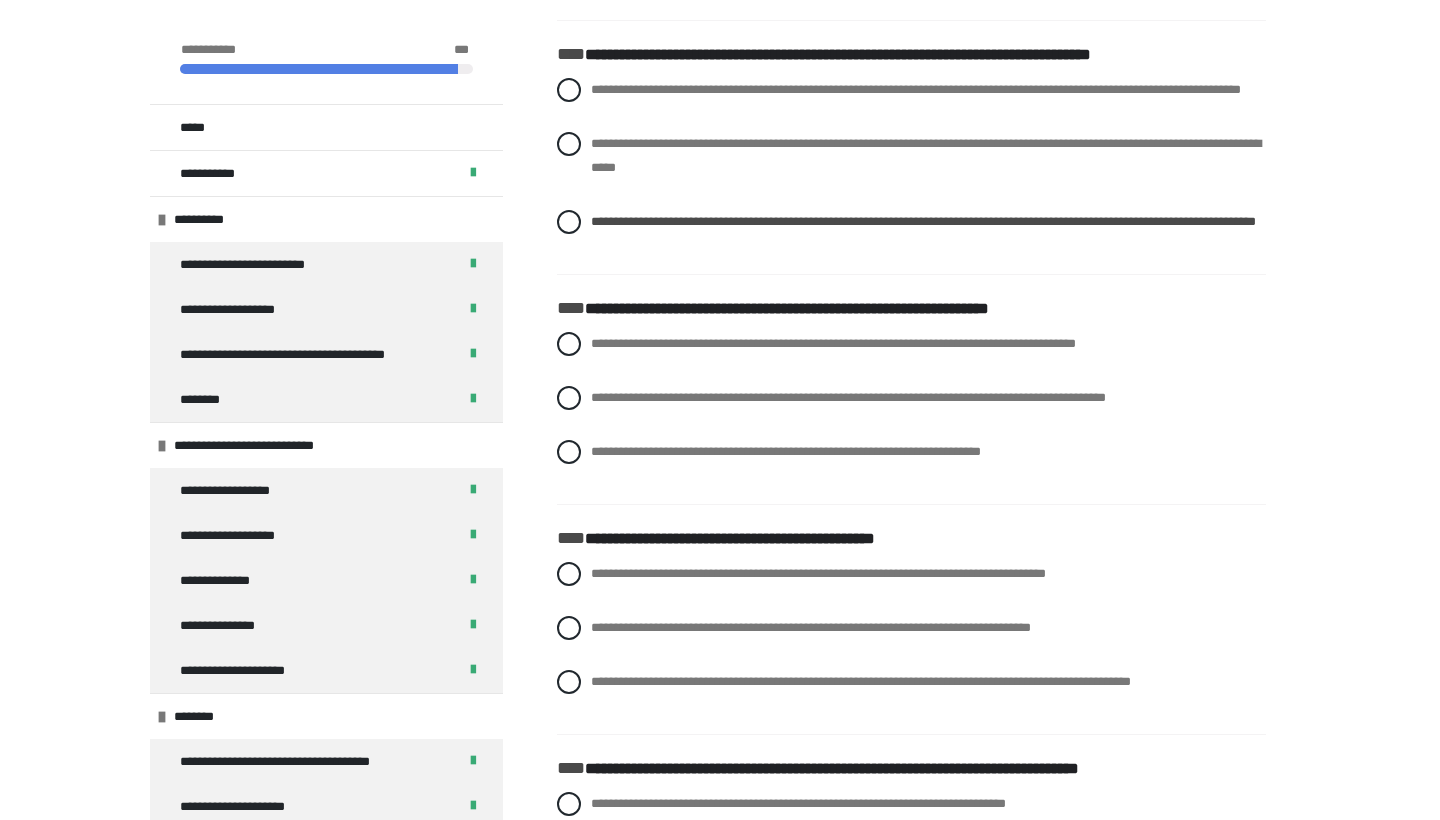 scroll, scrollTop: 7218, scrollLeft: 0, axis: vertical 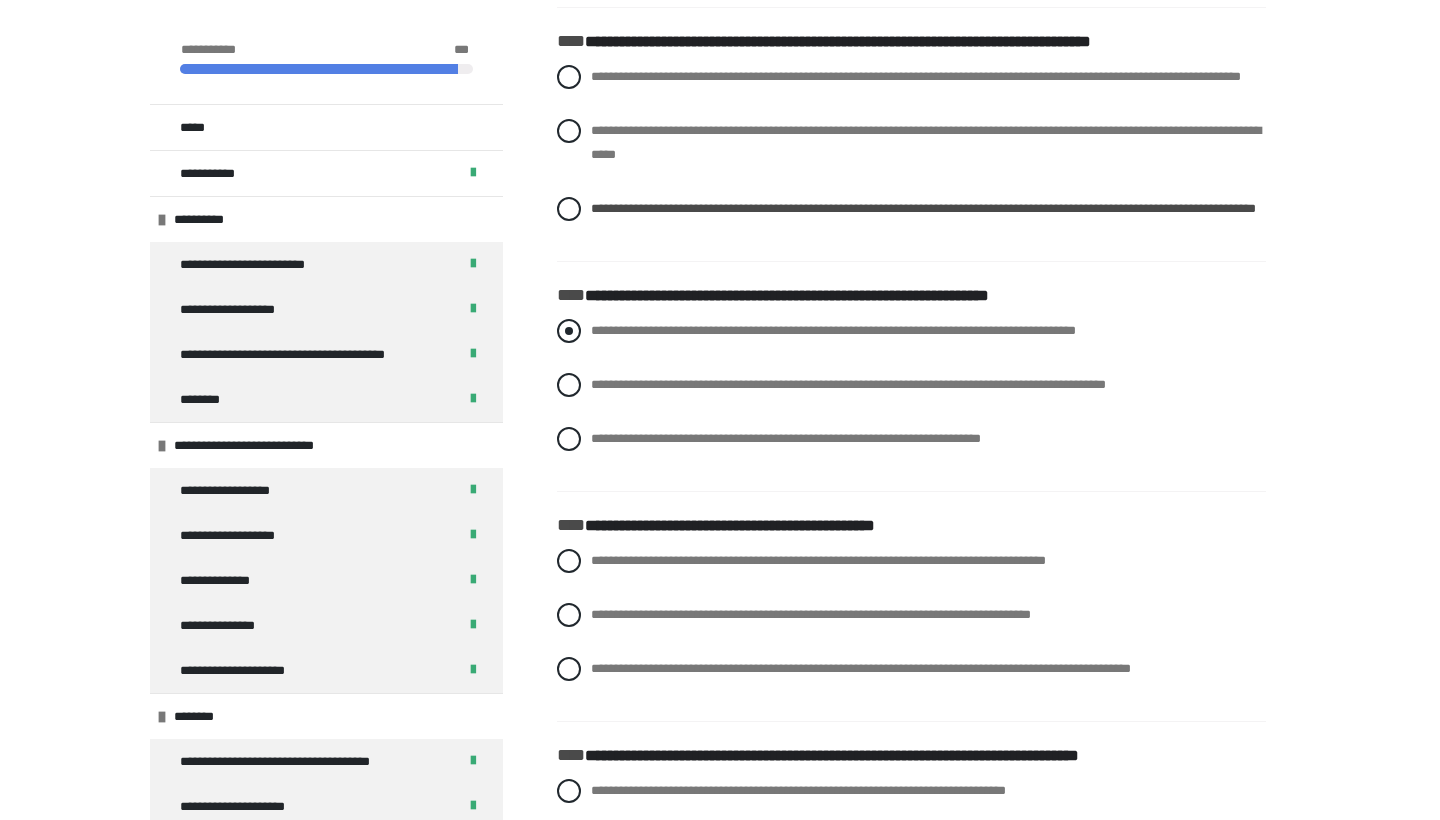 click on "**********" at bounding box center (833, 330) 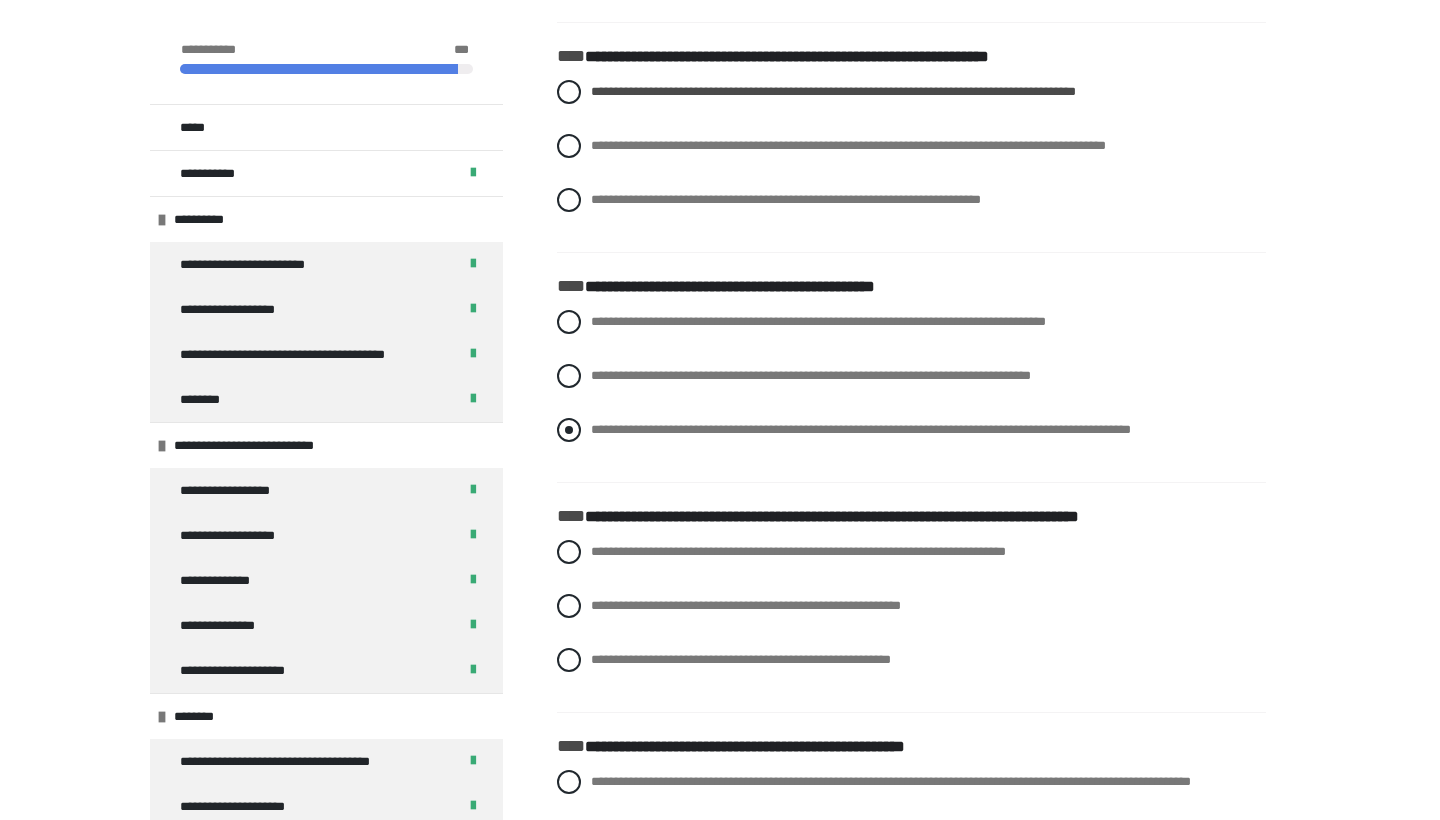 scroll, scrollTop: 7463, scrollLeft: 0, axis: vertical 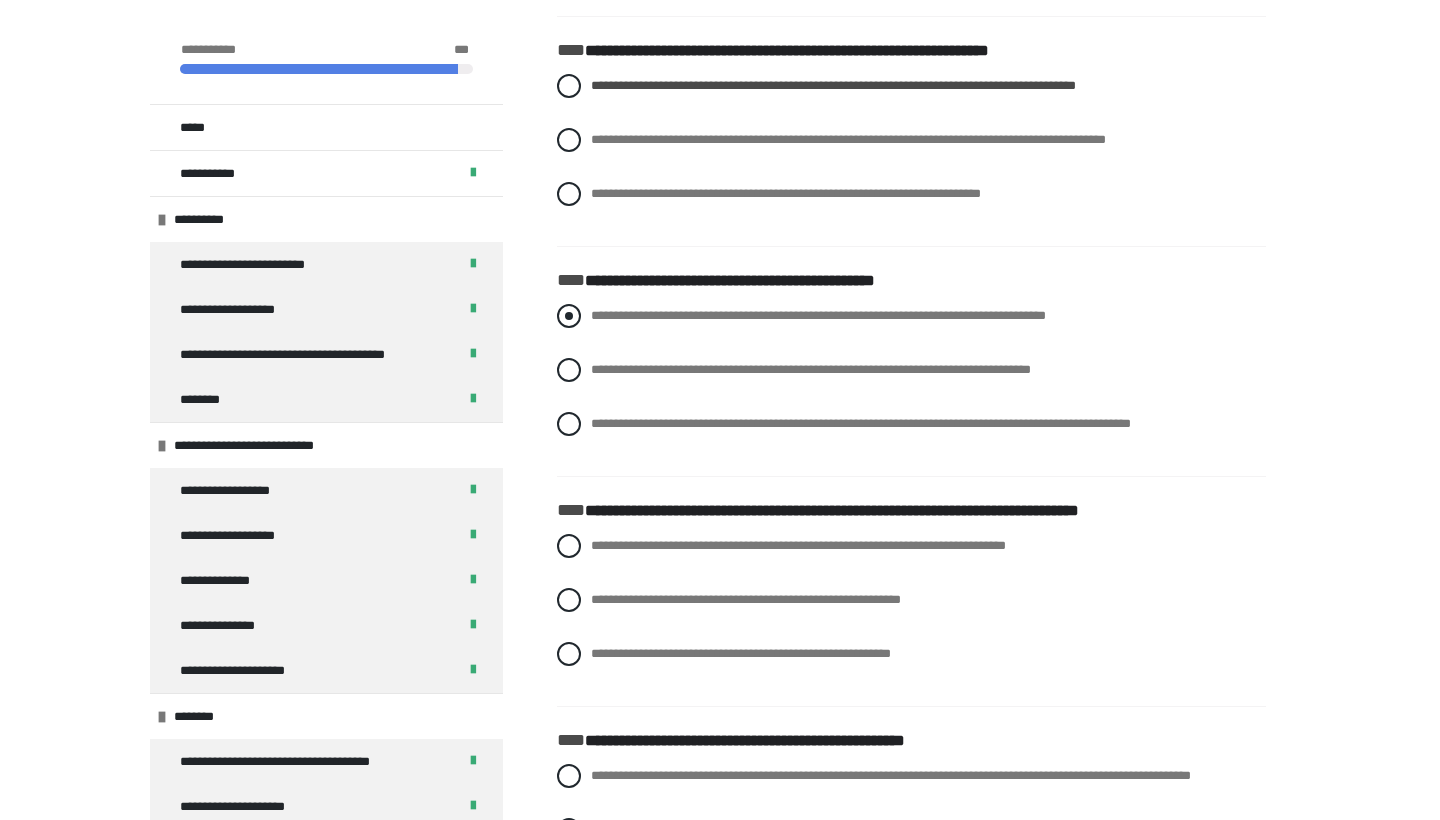 click on "**********" at bounding box center [818, 315] 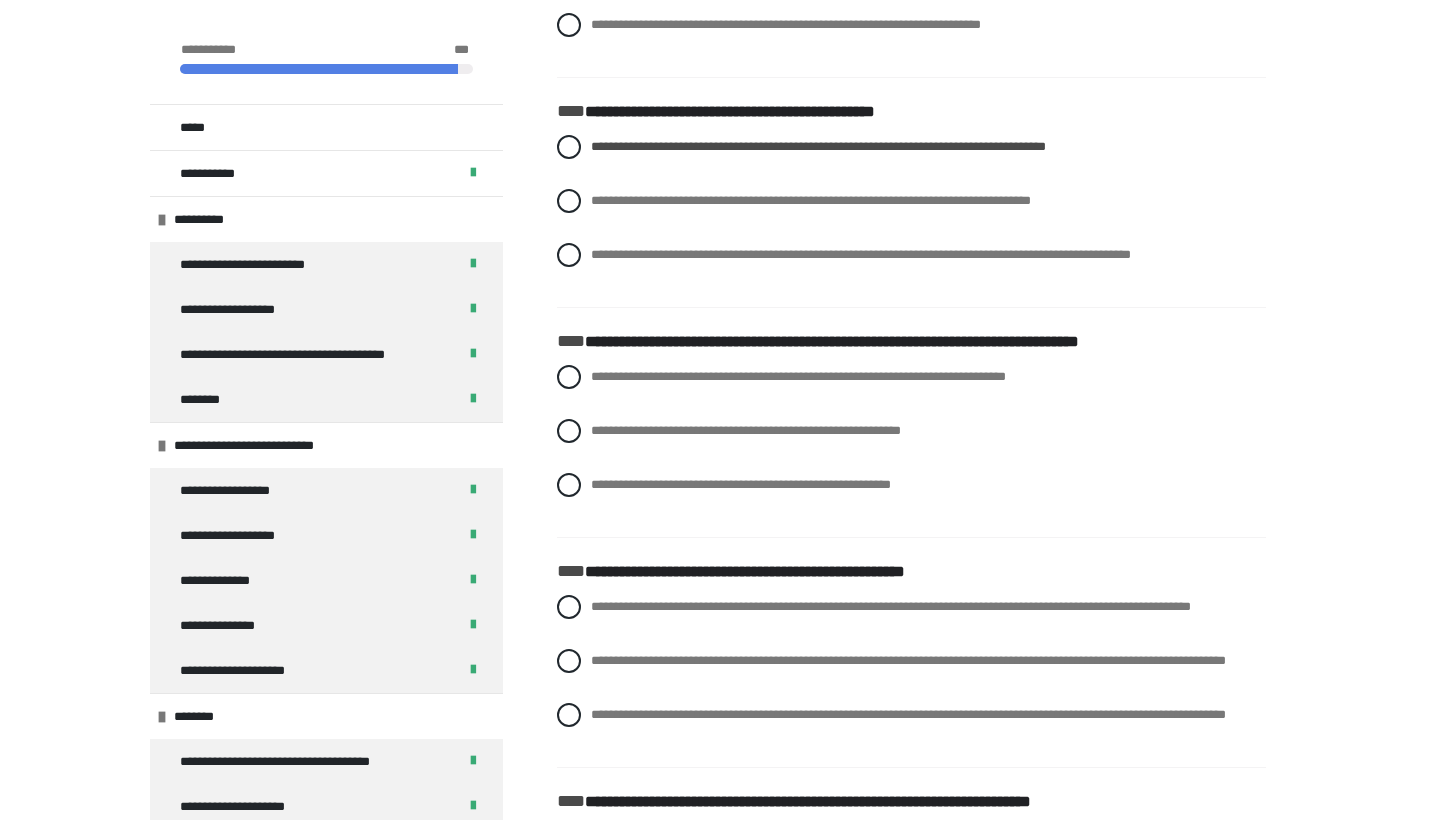 scroll, scrollTop: 7645, scrollLeft: 0, axis: vertical 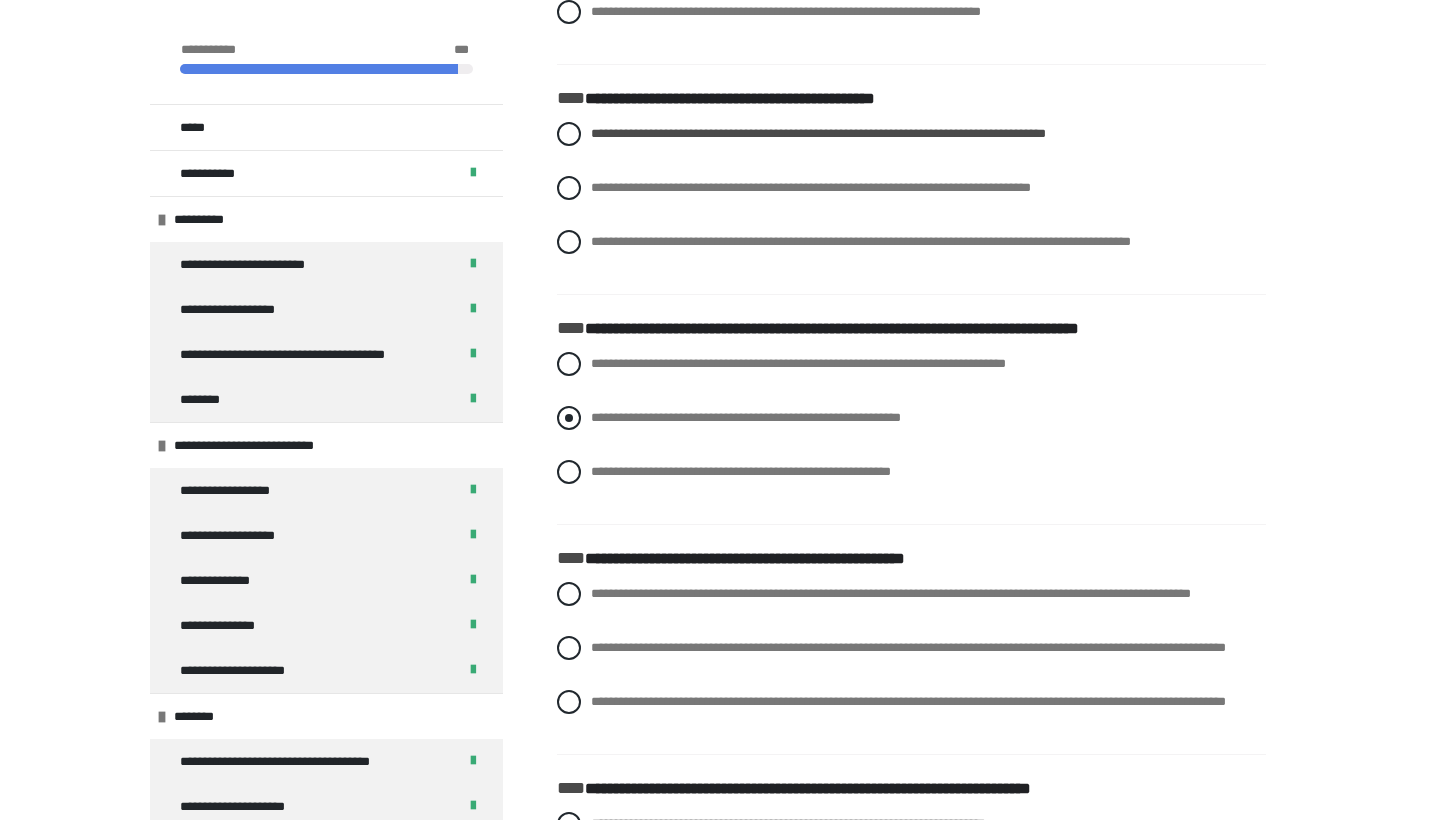 click on "**********" at bounding box center [746, 417] 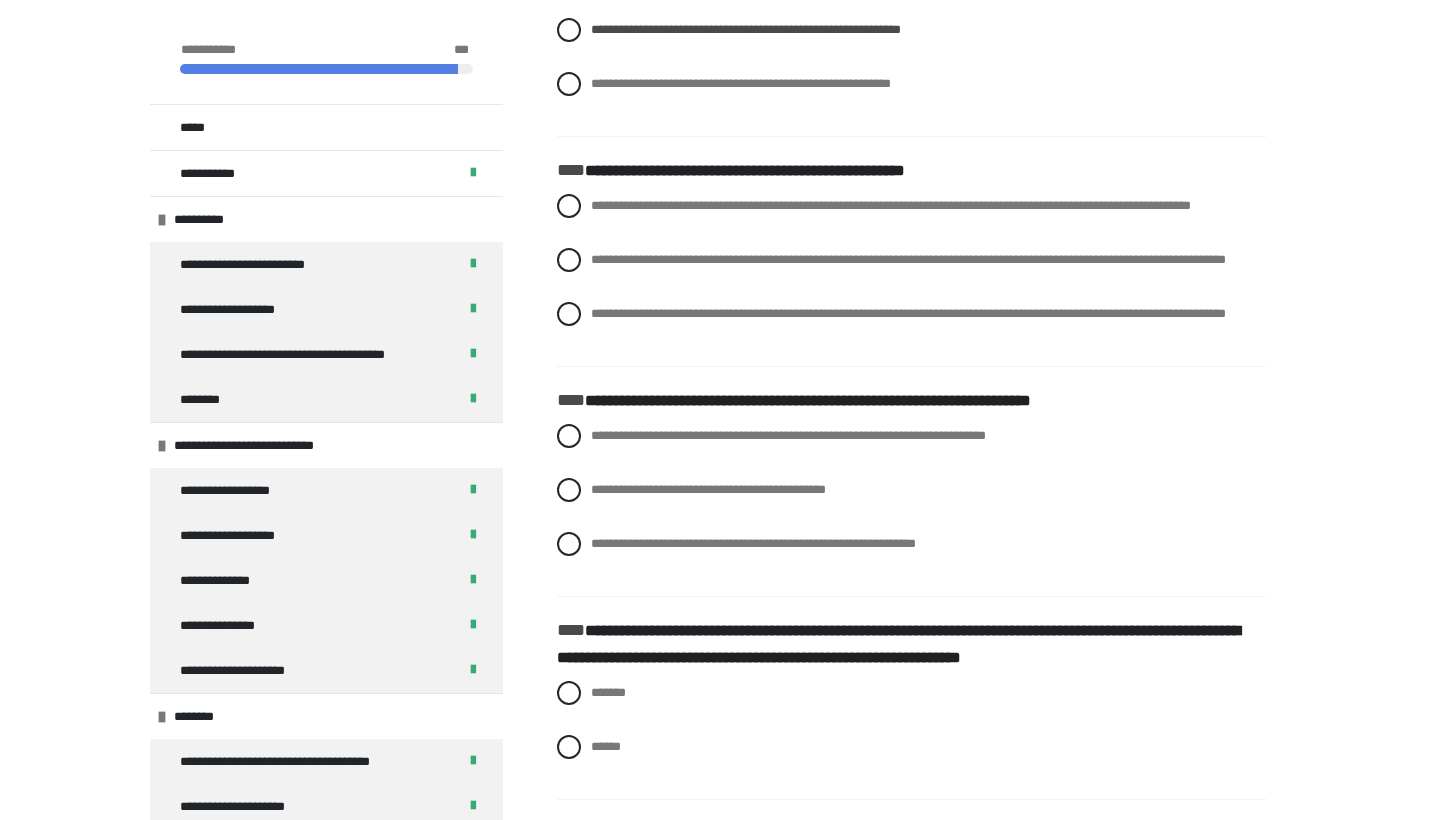 scroll, scrollTop: 8037, scrollLeft: 0, axis: vertical 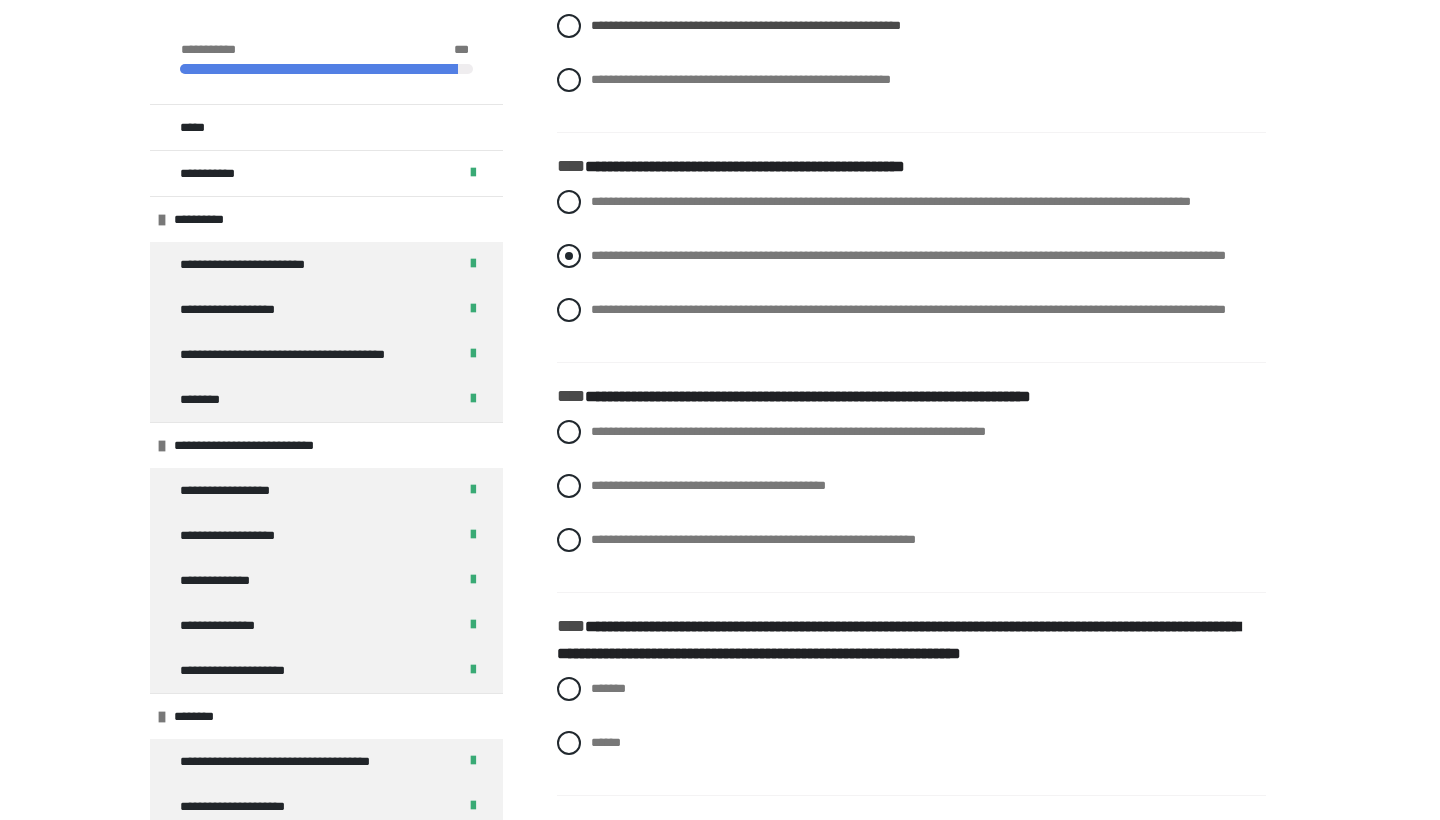 click on "**********" at bounding box center [908, 255] 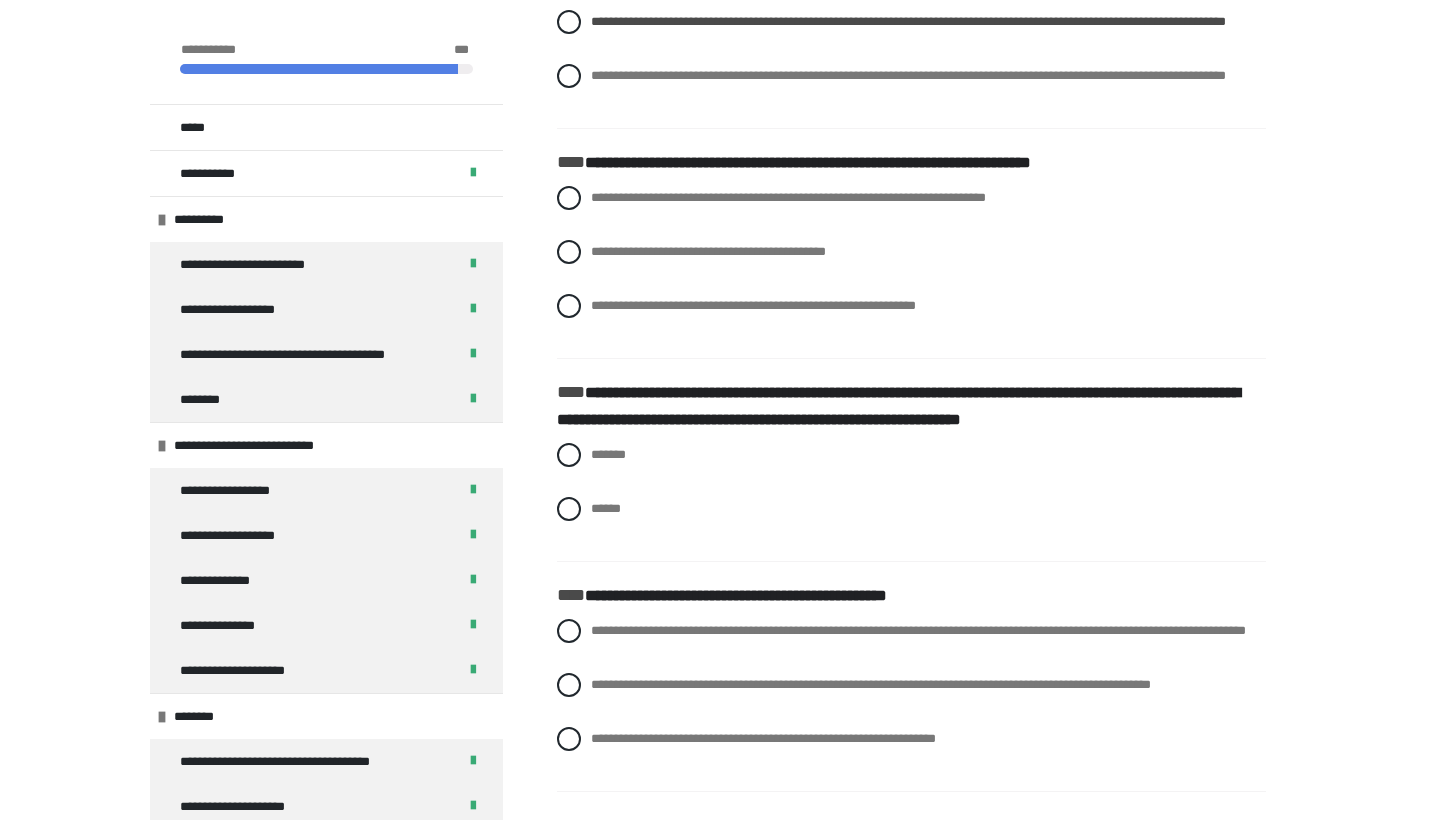 scroll, scrollTop: 8271, scrollLeft: 0, axis: vertical 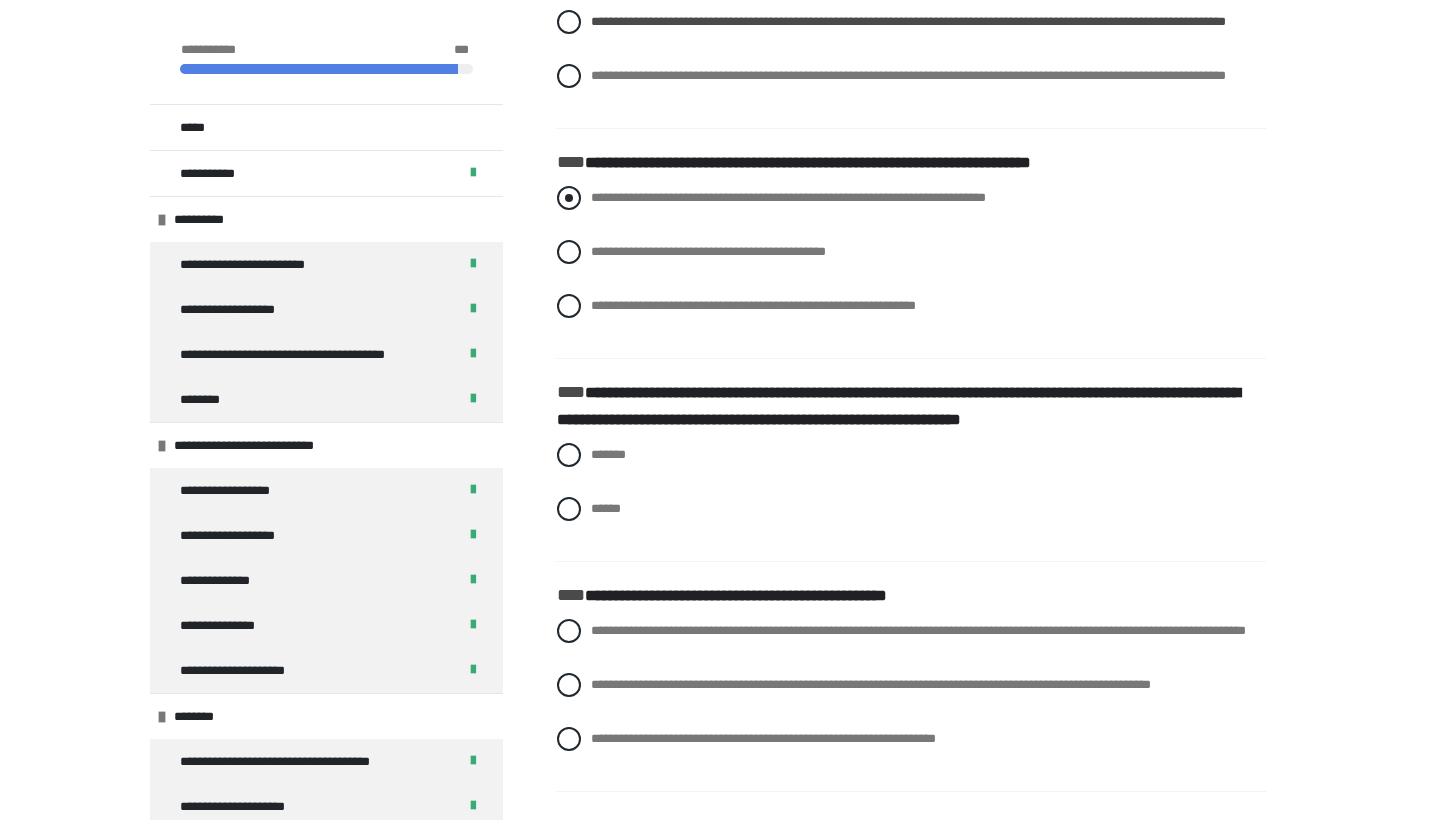 click on "**********" at bounding box center [788, 197] 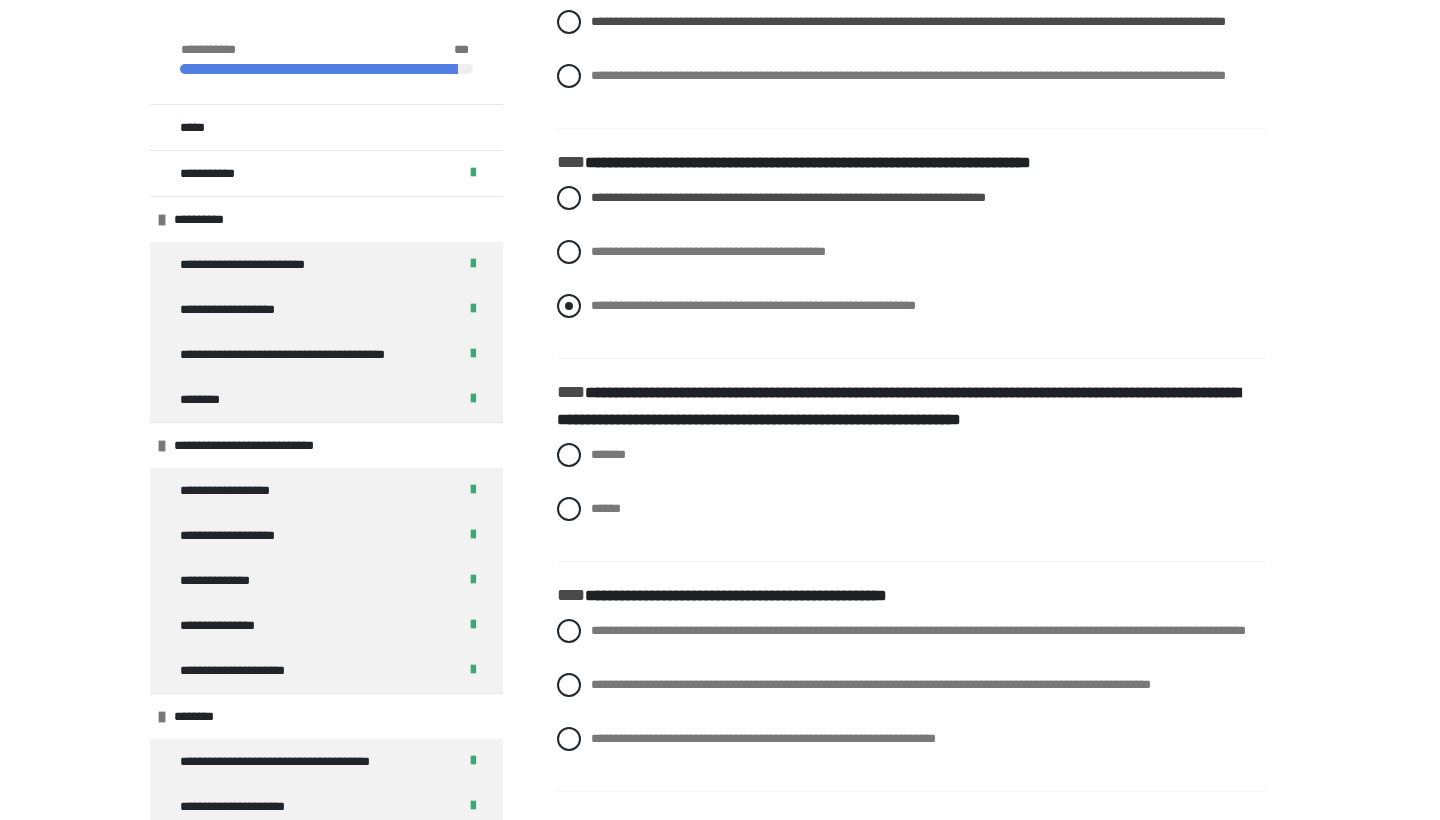 click on "**********" at bounding box center (753, 305) 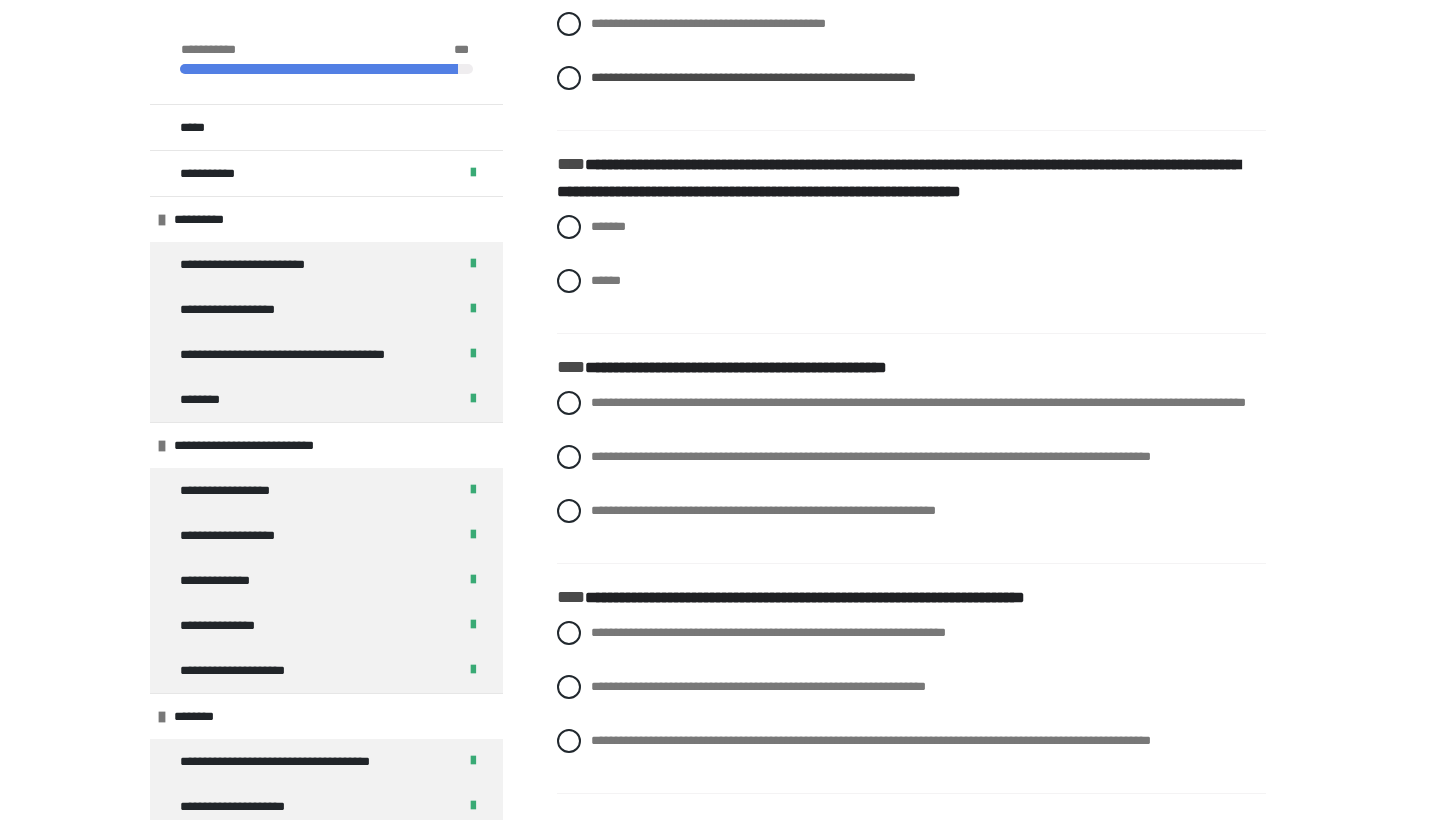 scroll, scrollTop: 8499, scrollLeft: 0, axis: vertical 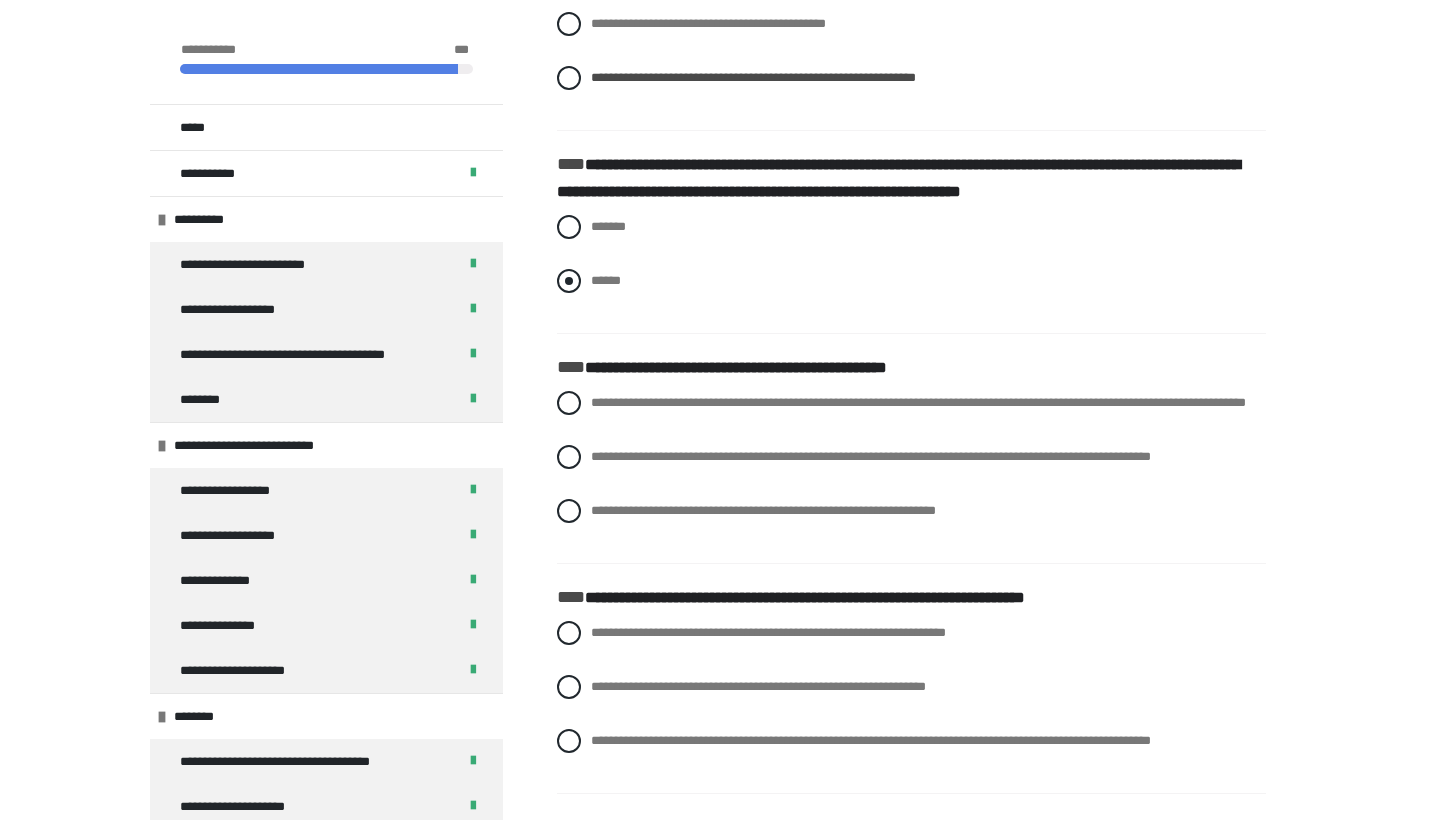 click on "******" at bounding box center (597, 275) 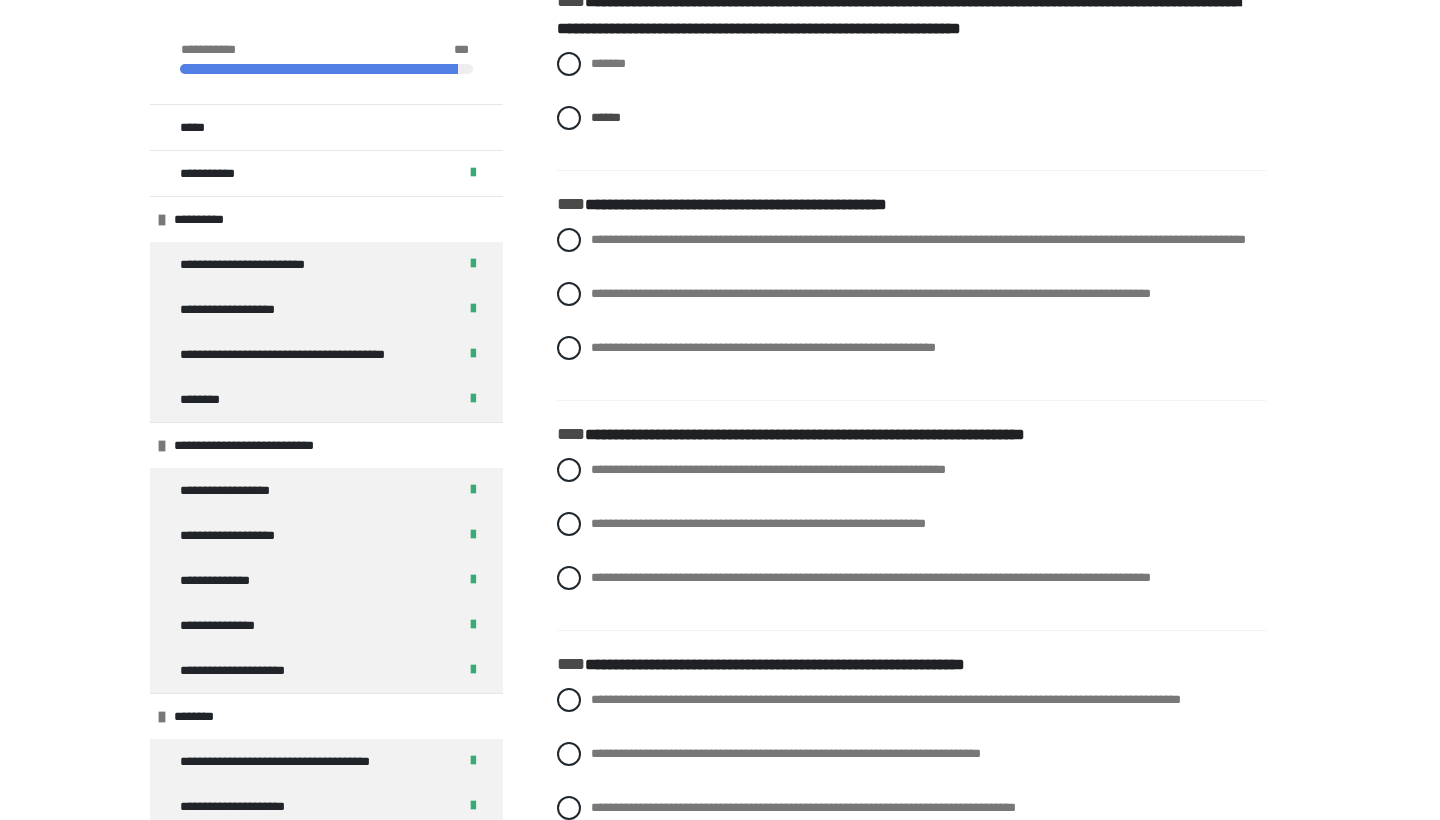 scroll, scrollTop: 8675, scrollLeft: 0, axis: vertical 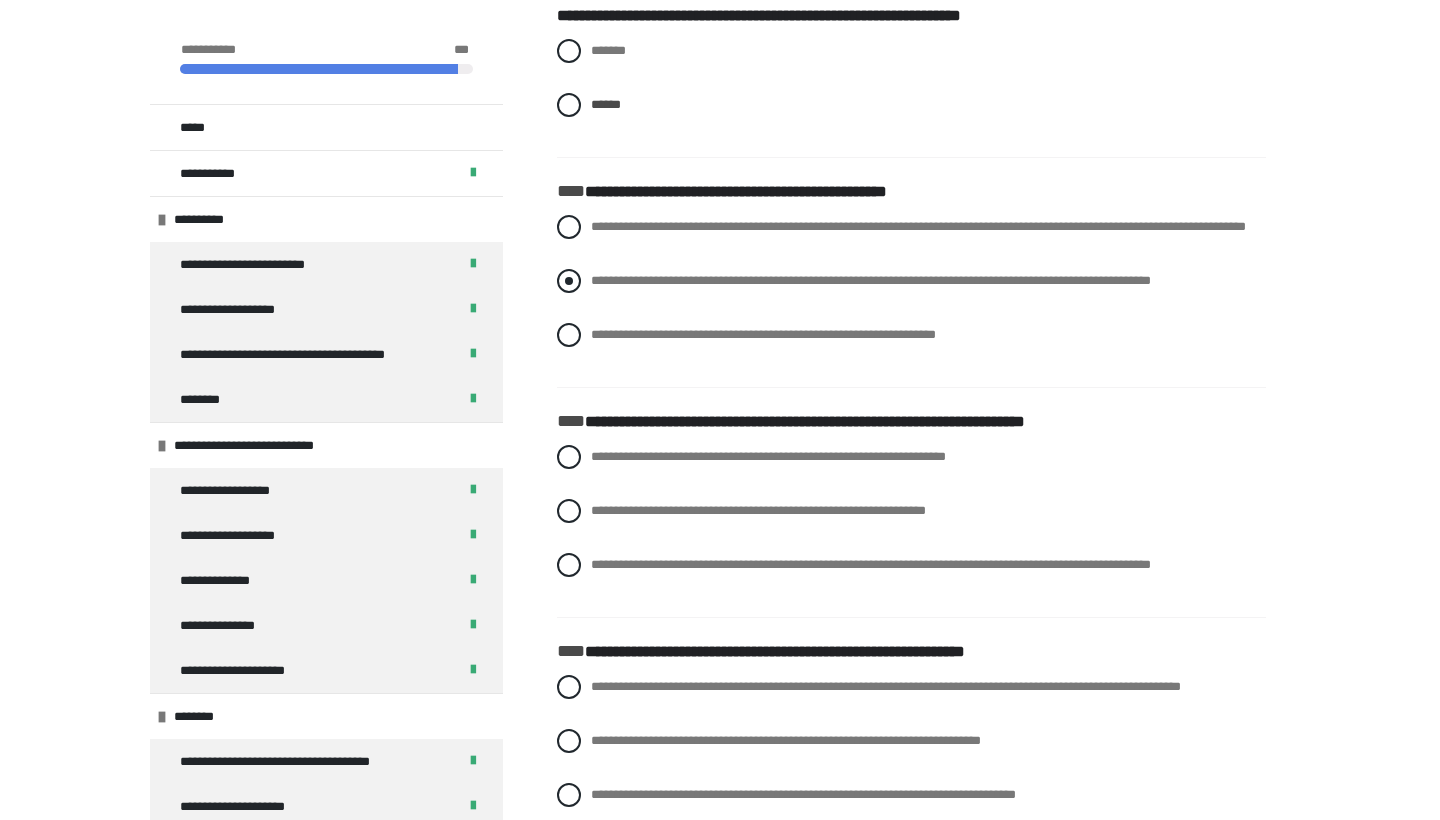 click on "**********" at bounding box center (871, 280) 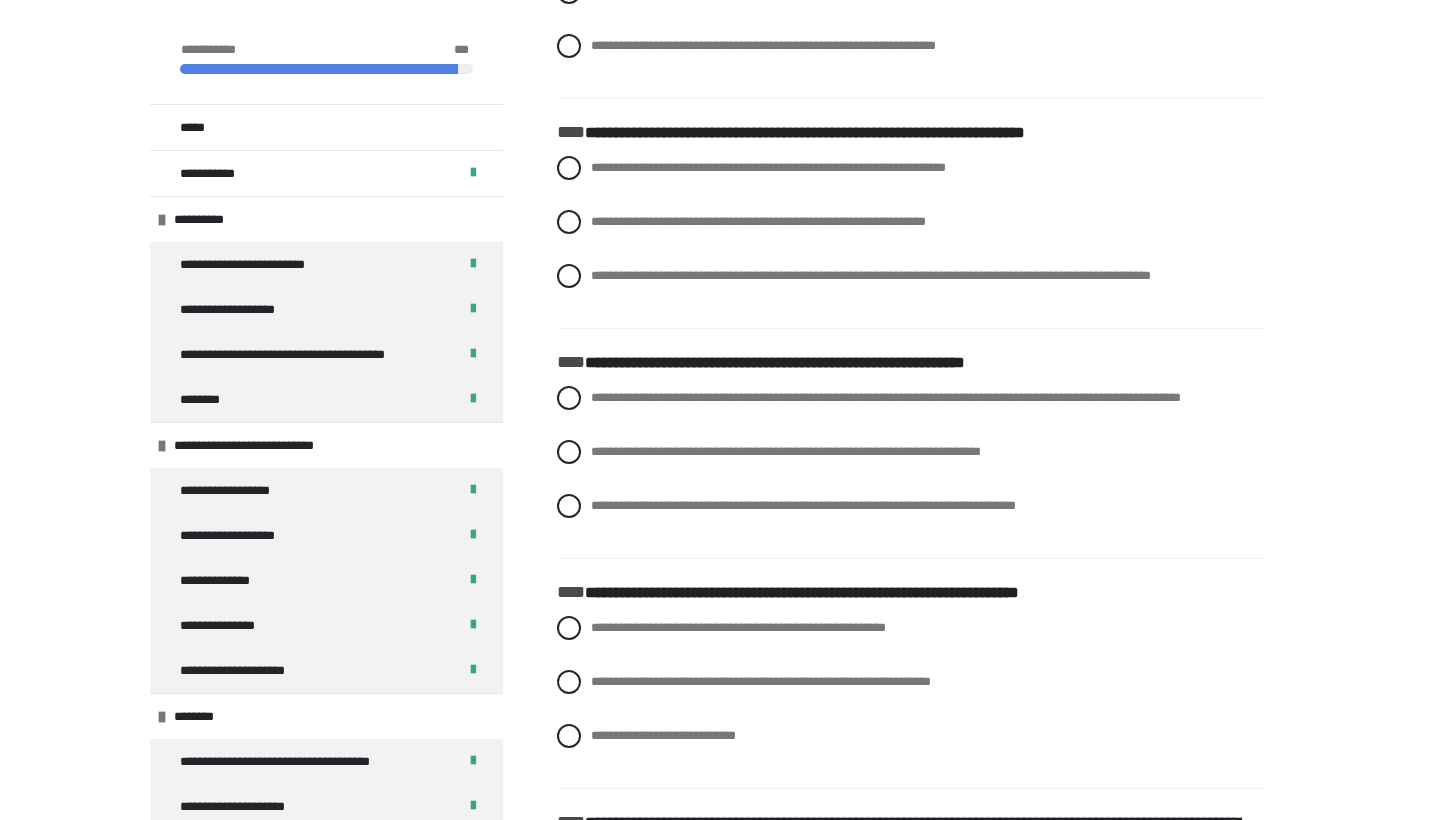 scroll, scrollTop: 8966, scrollLeft: 0, axis: vertical 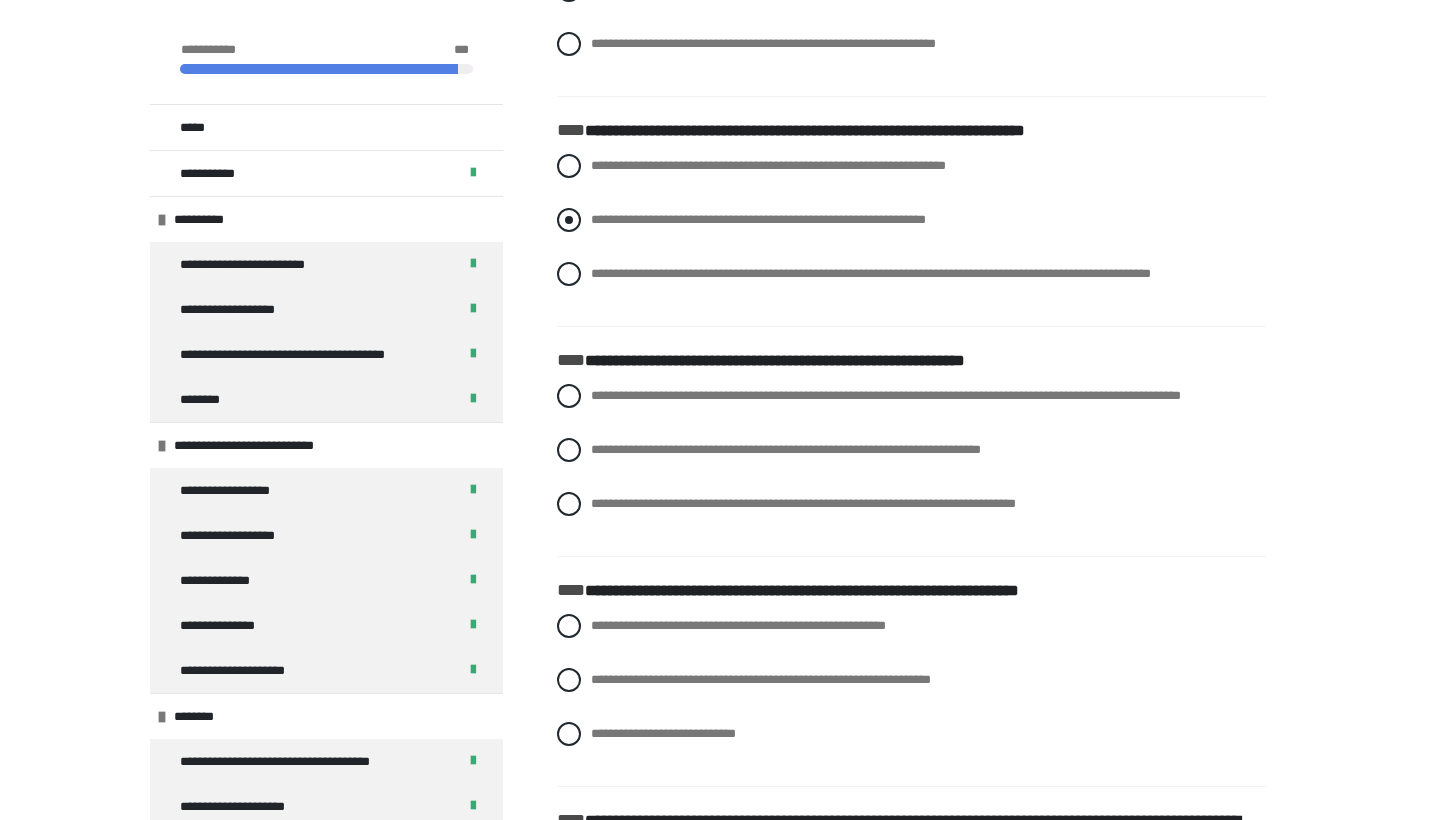 click on "**********" at bounding box center [758, 219] 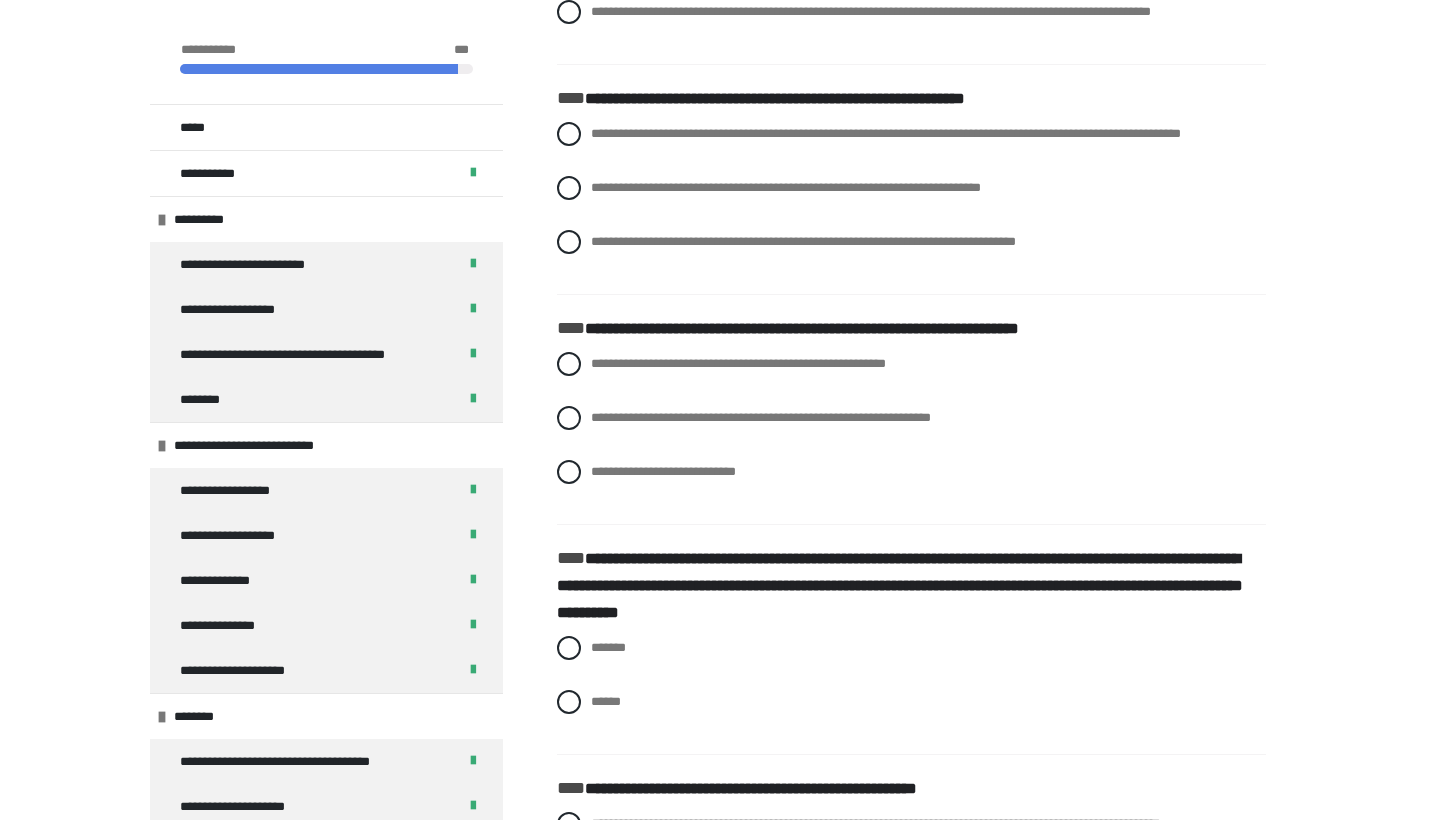 scroll, scrollTop: 9231, scrollLeft: 0, axis: vertical 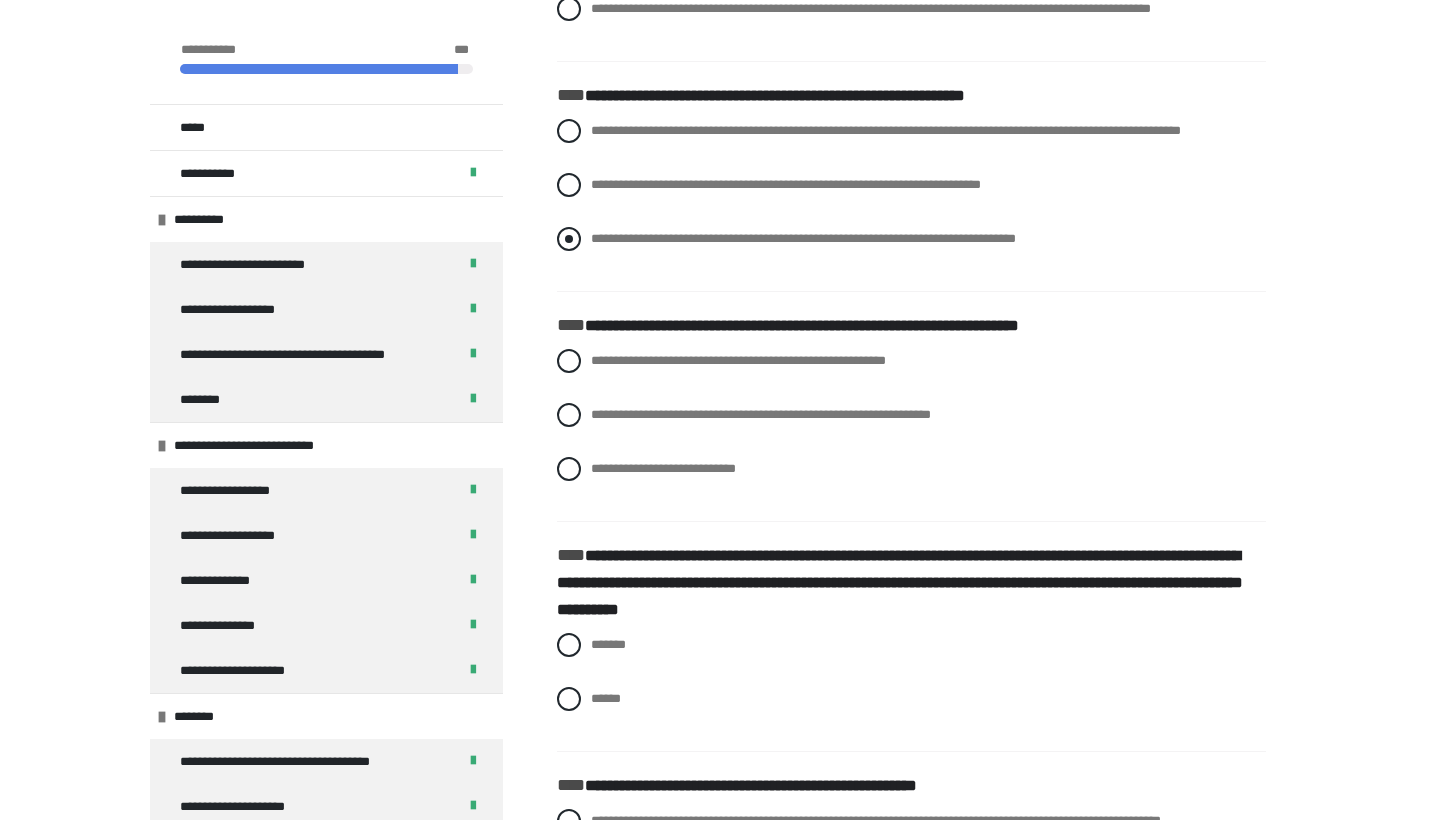 click on "**********" at bounding box center [803, 238] 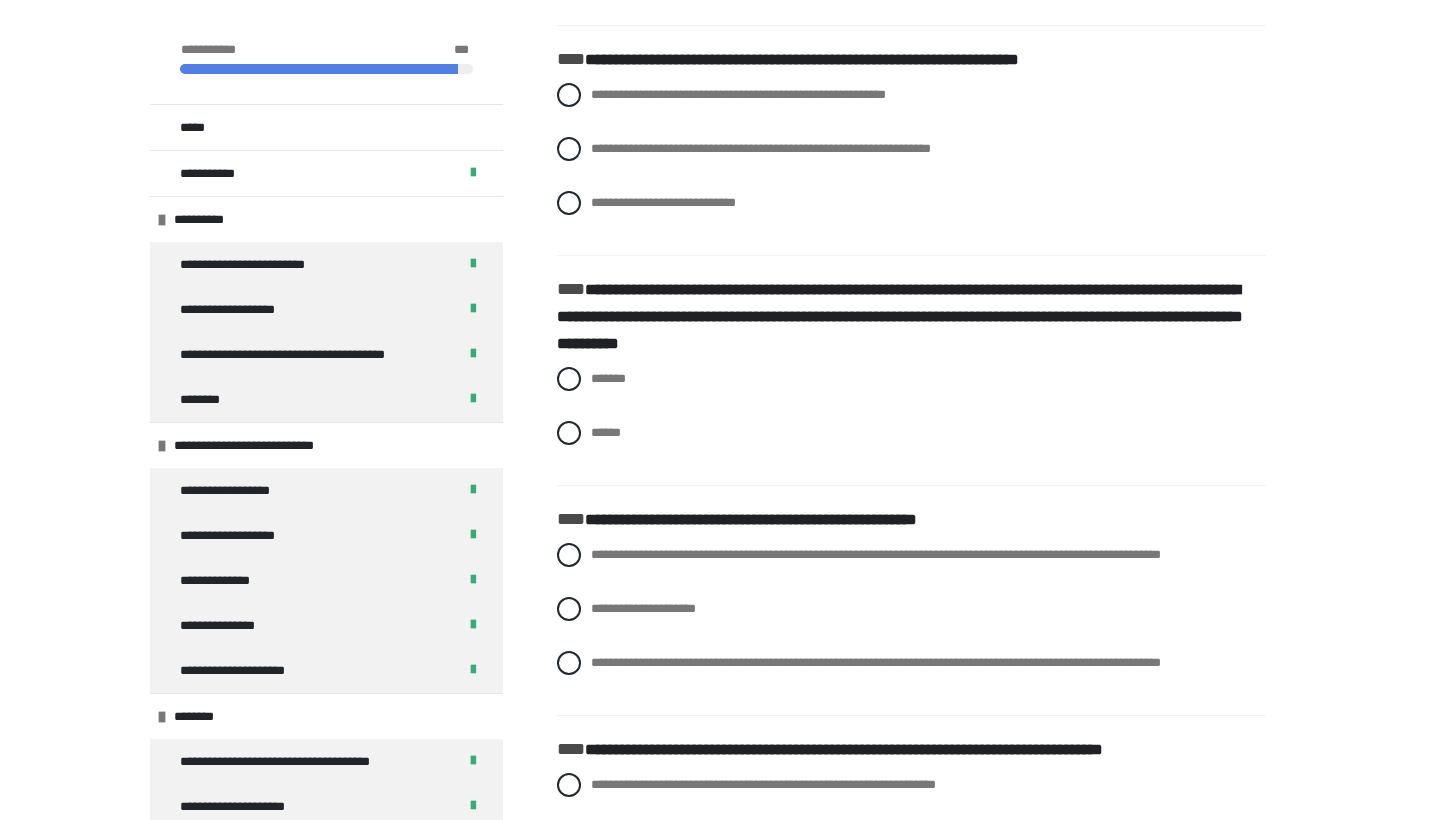 scroll, scrollTop: 9500, scrollLeft: 0, axis: vertical 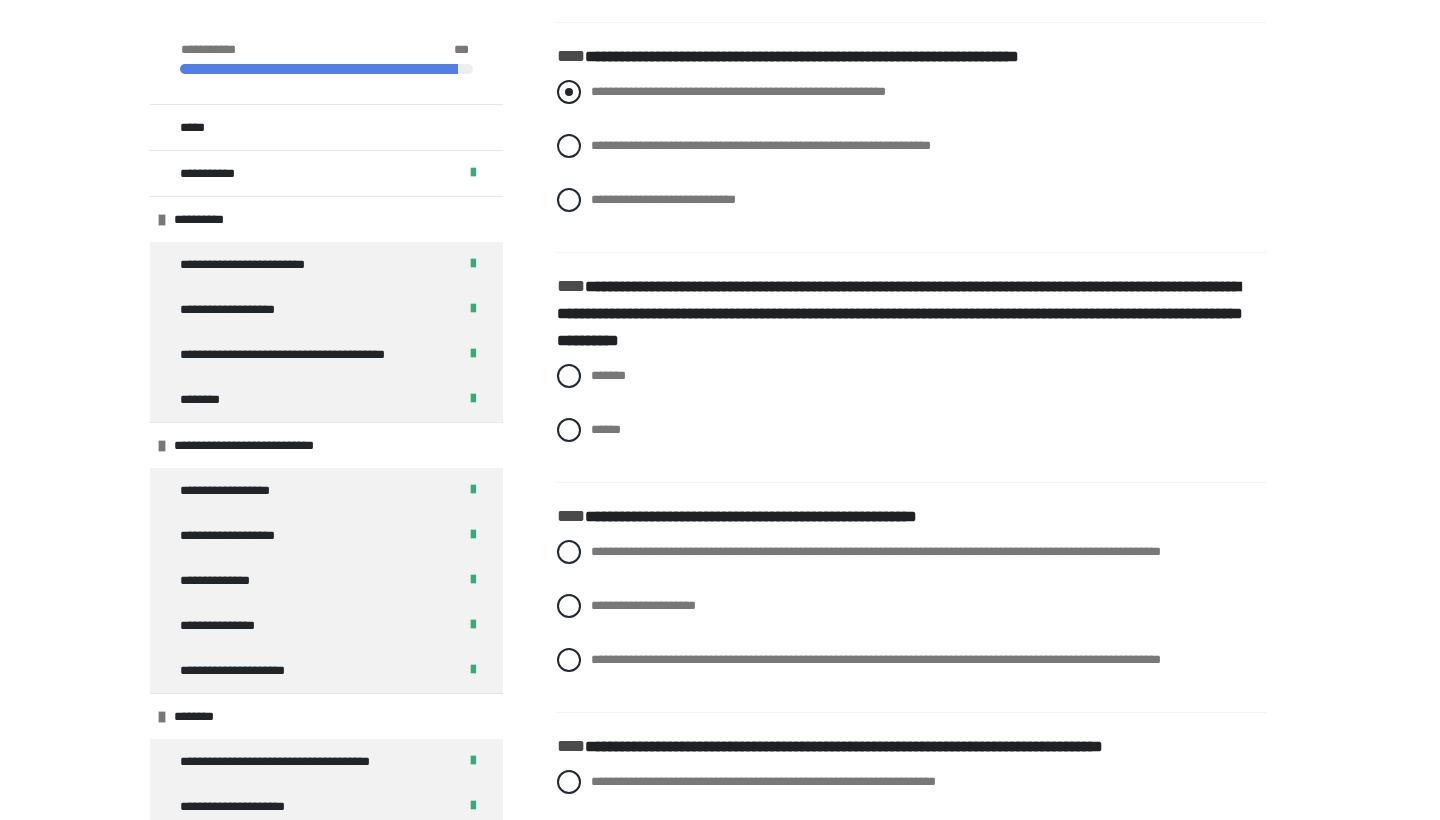 click on "**********" at bounding box center [738, 91] 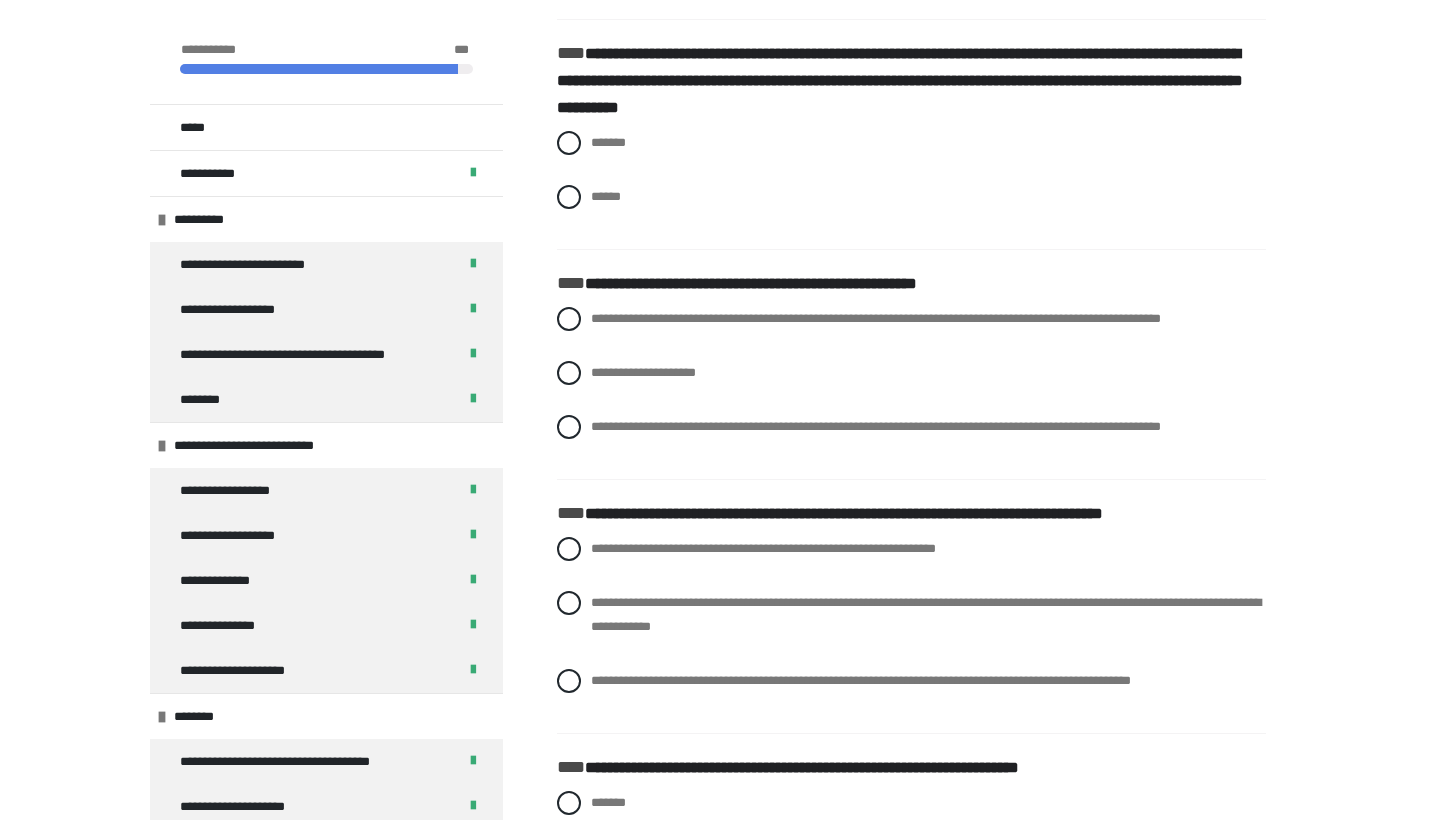 scroll, scrollTop: 9740, scrollLeft: 0, axis: vertical 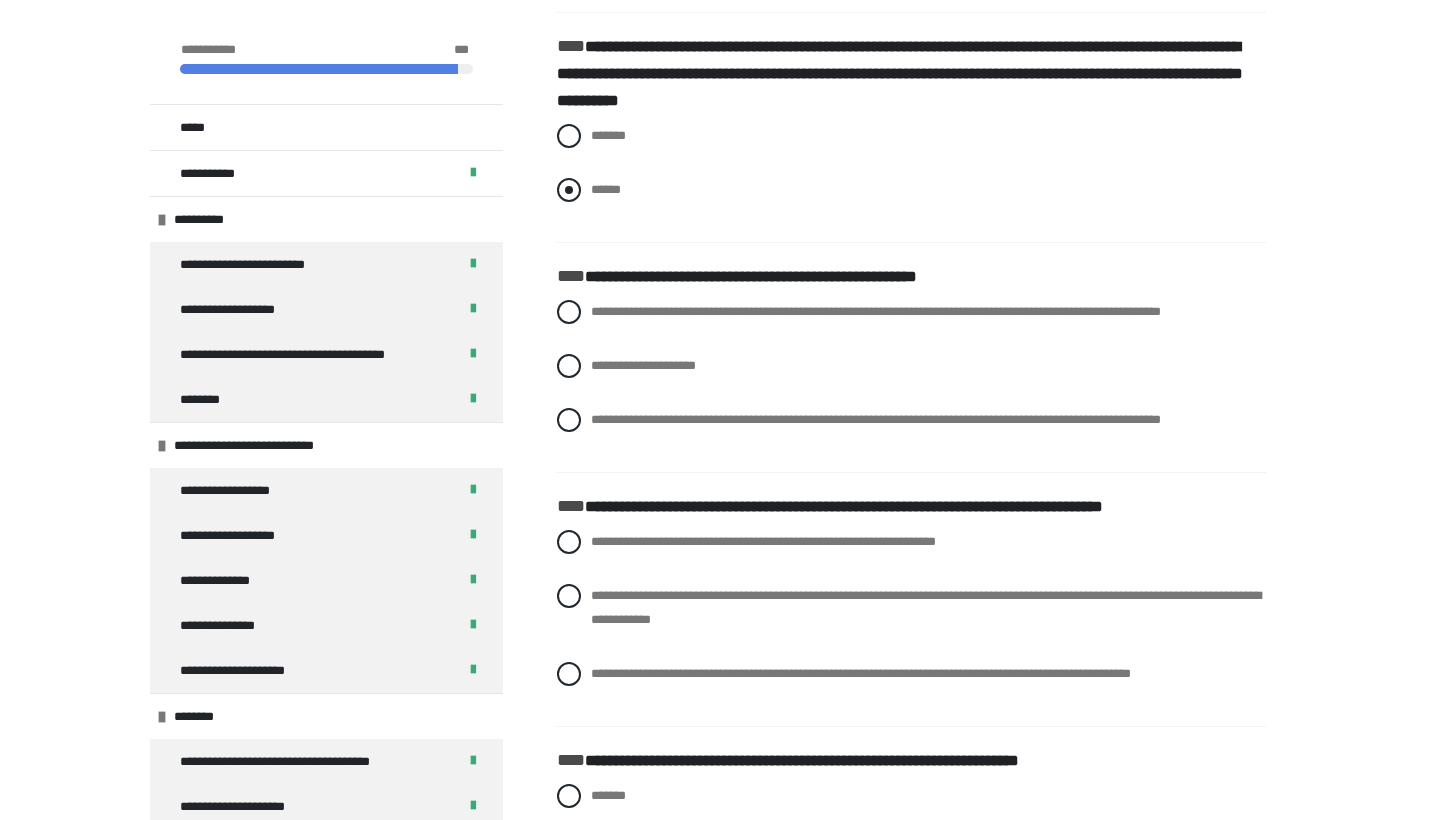 click on "******" at bounding box center (606, 189) 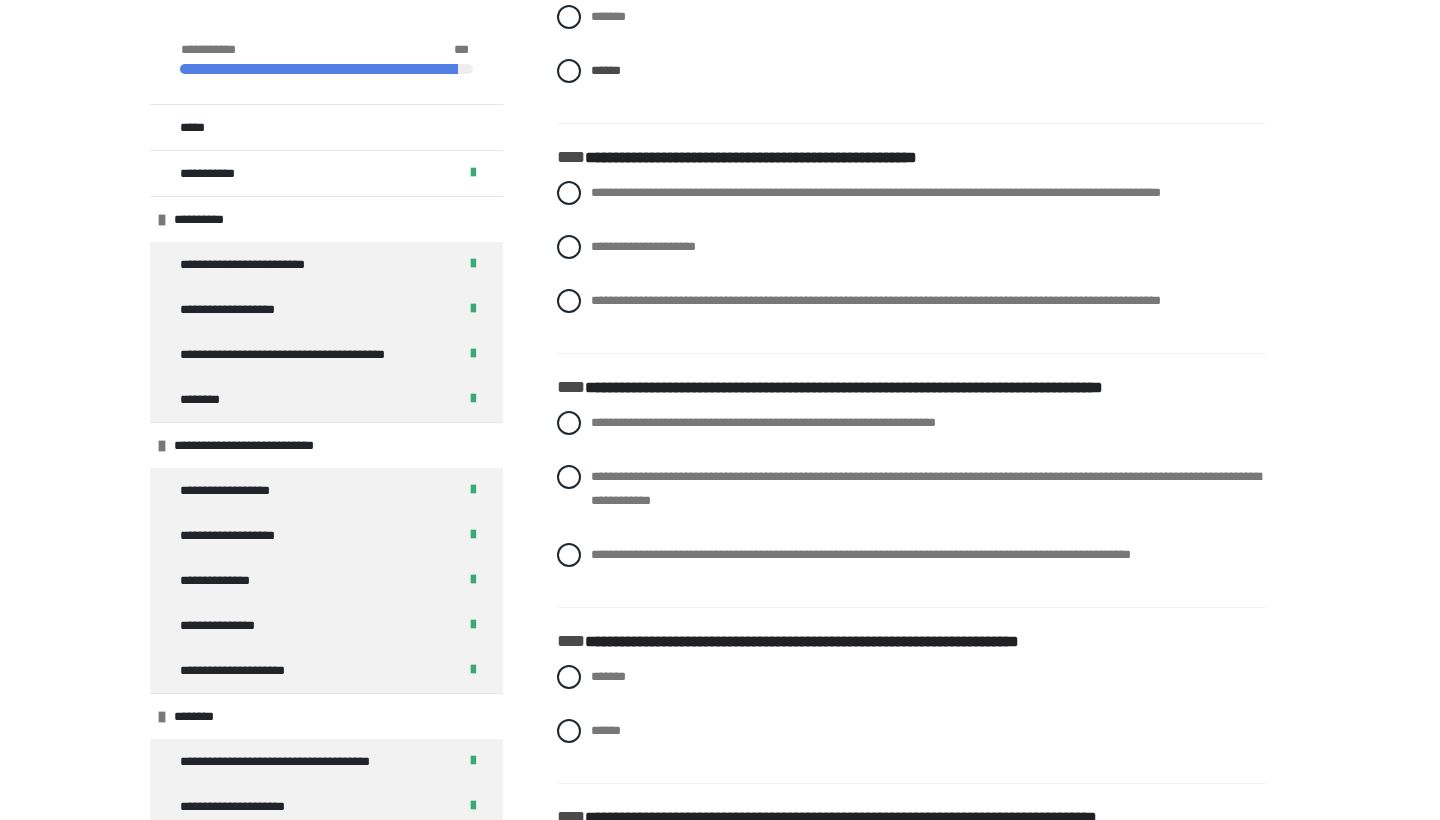 scroll, scrollTop: 9880, scrollLeft: 0, axis: vertical 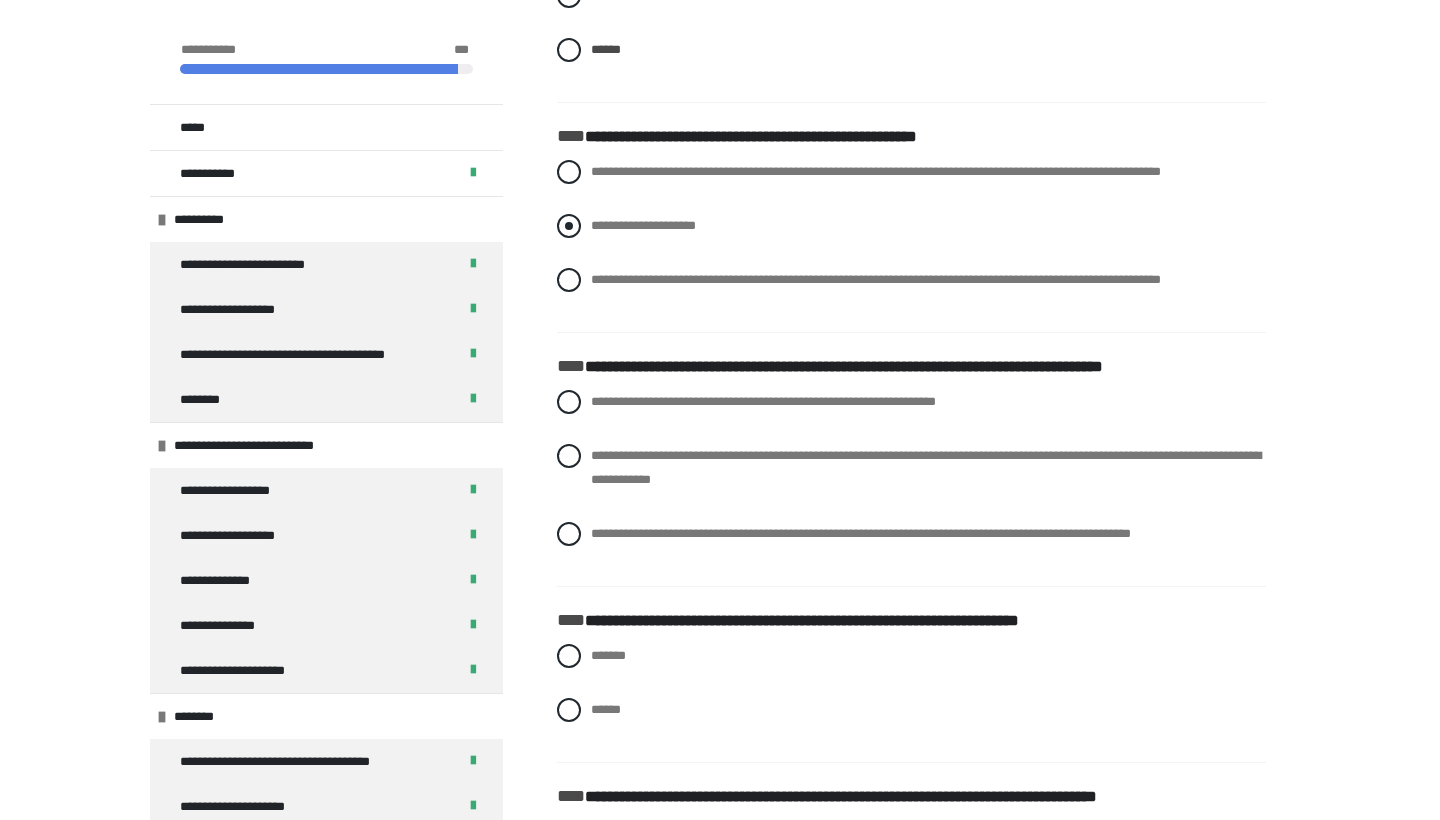 click on "**********" at bounding box center [643, 225] 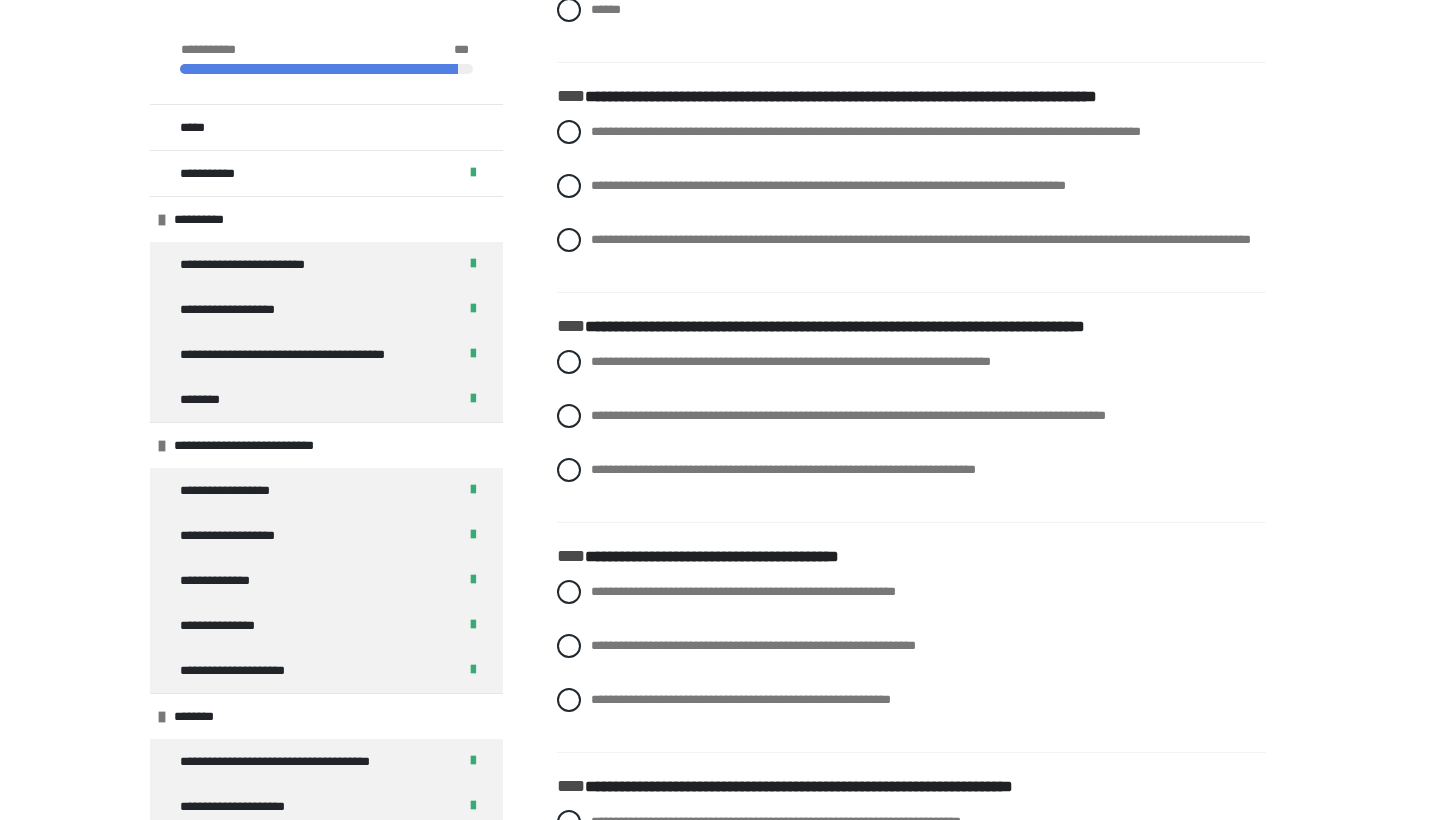 scroll, scrollTop: 10581, scrollLeft: 0, axis: vertical 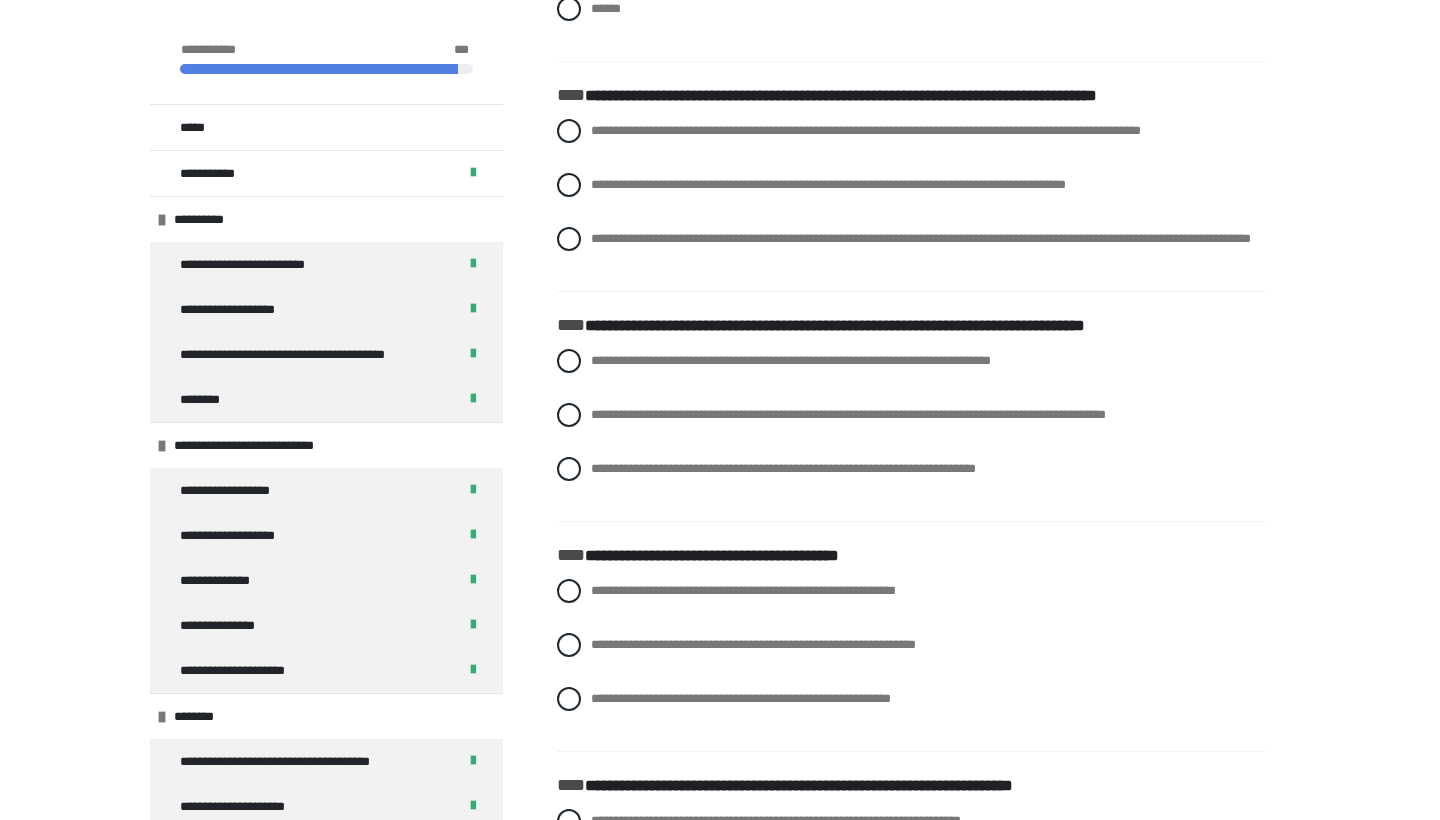 click on "**********" at bounding box center (861, -168) 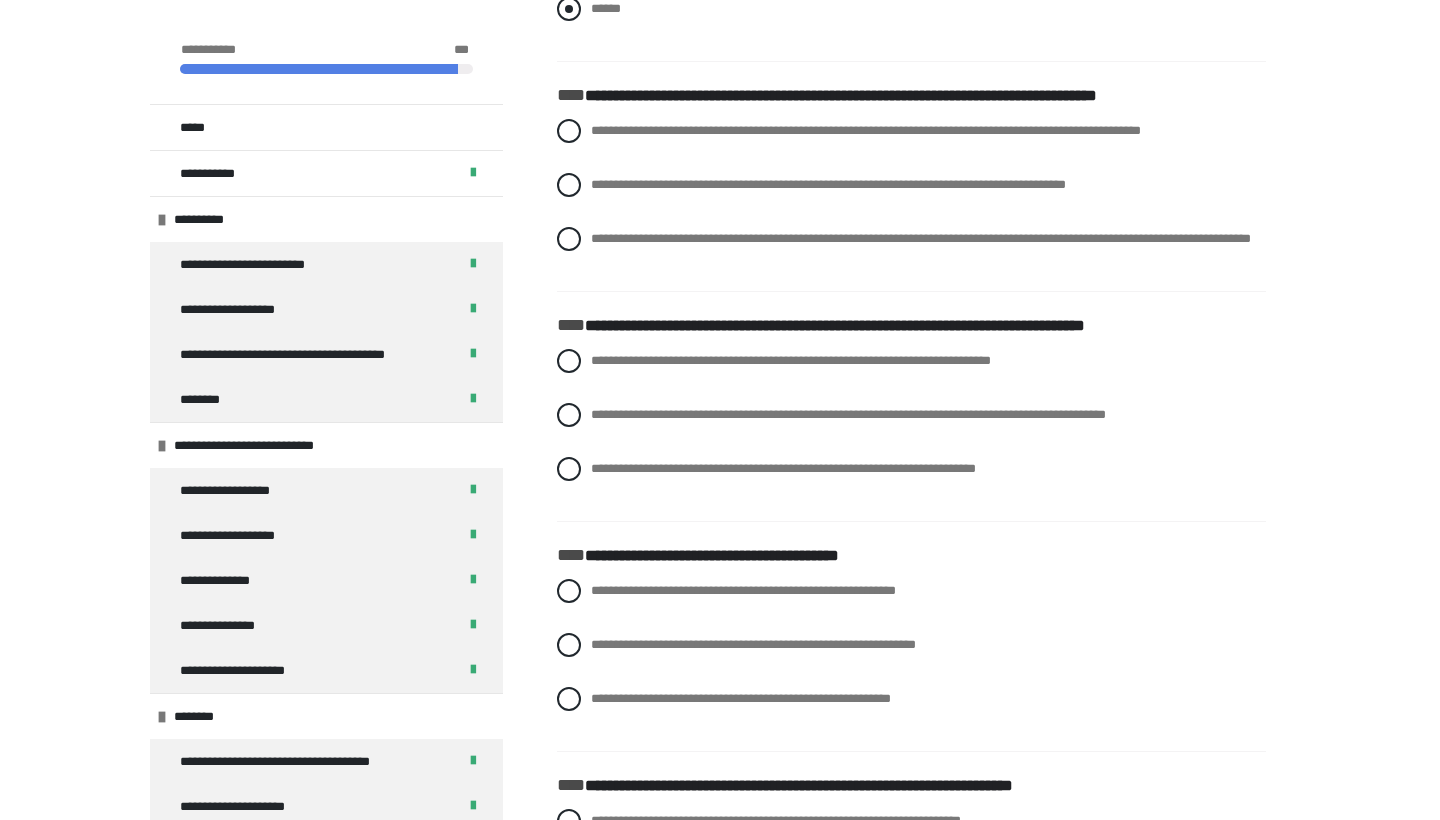 click on "******" at bounding box center [606, 8] 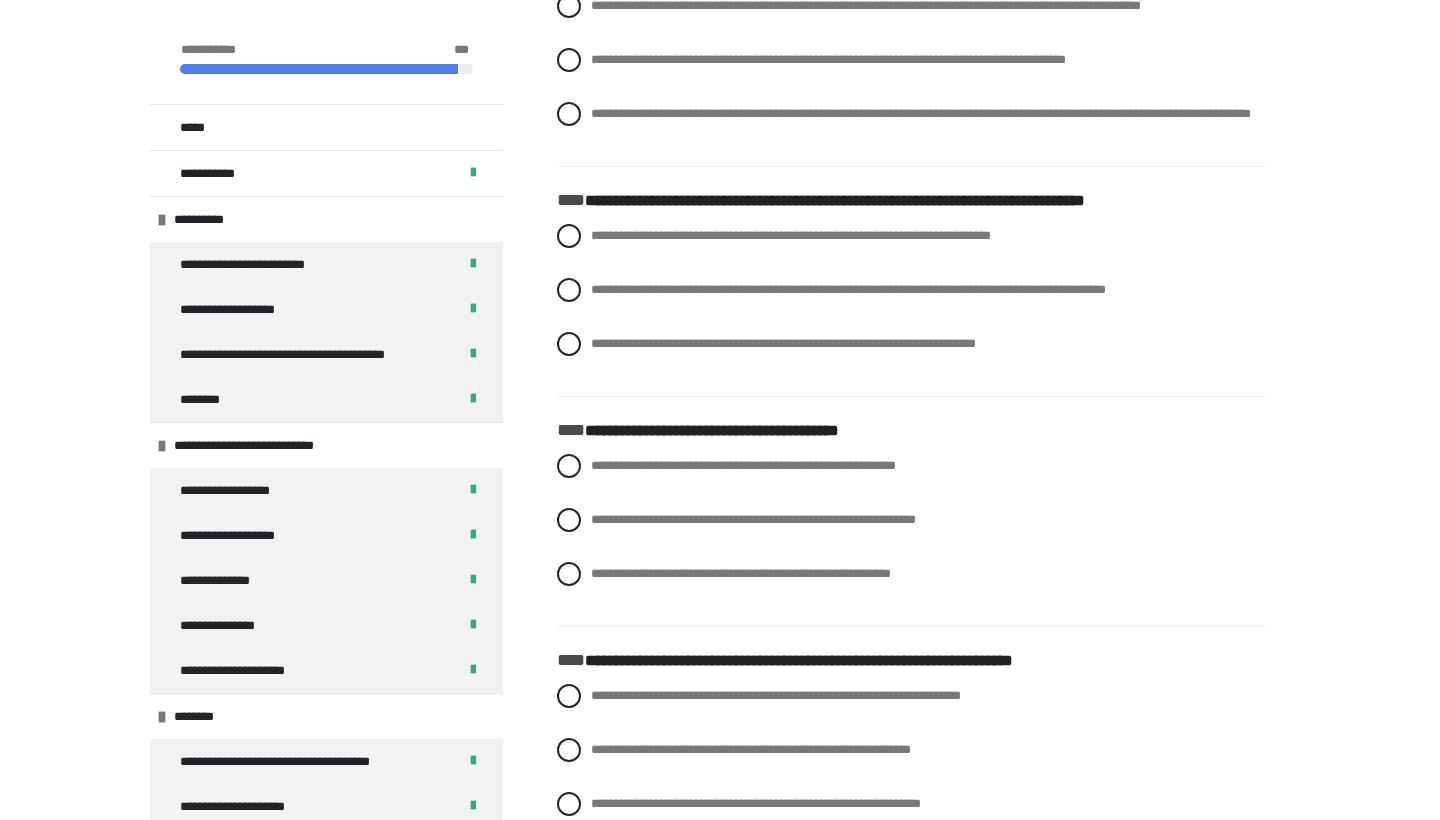 scroll, scrollTop: 10707, scrollLeft: 0, axis: vertical 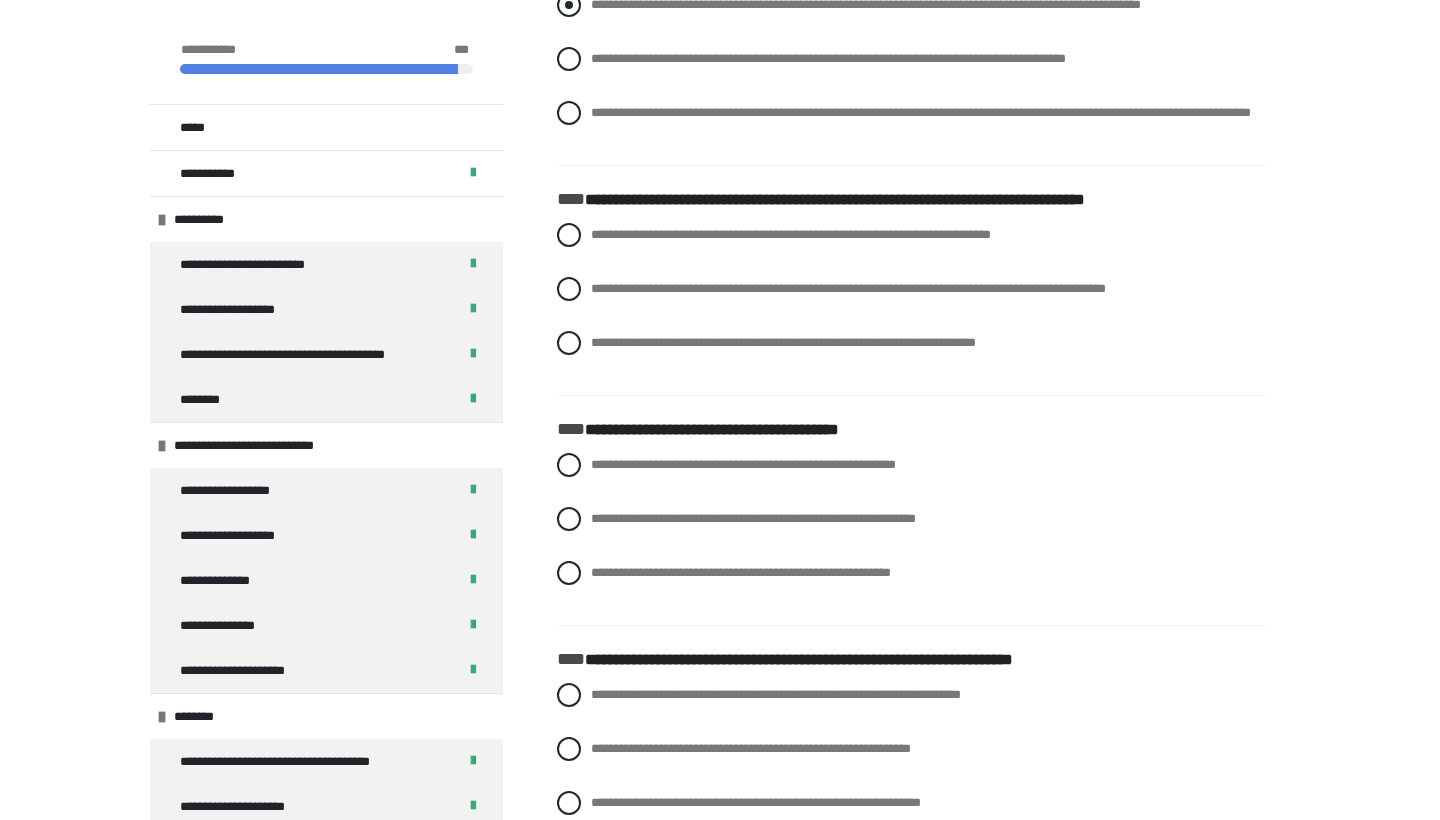 click on "**********" at bounding box center (911, 5) 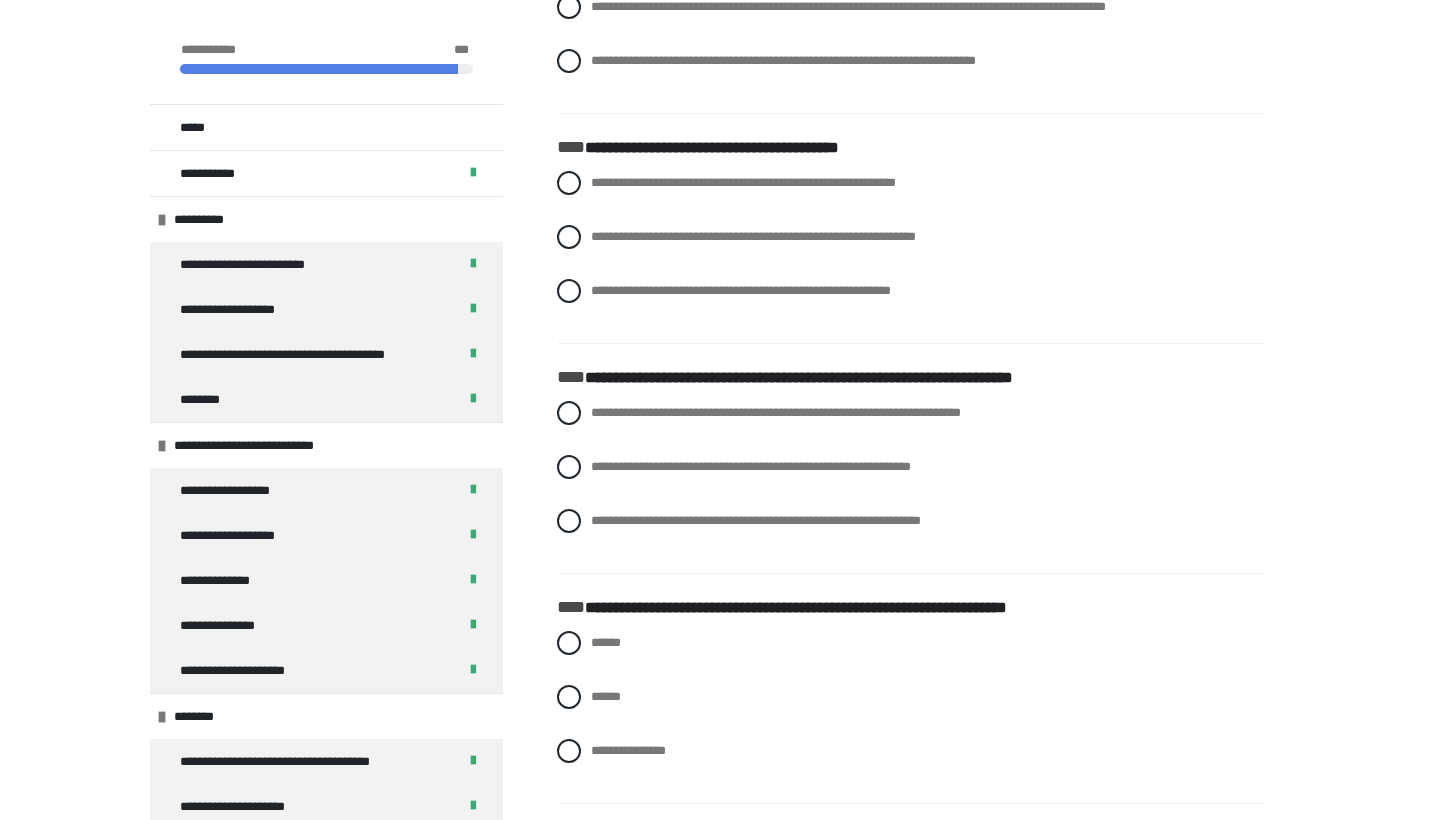 scroll, scrollTop: 10992, scrollLeft: 0, axis: vertical 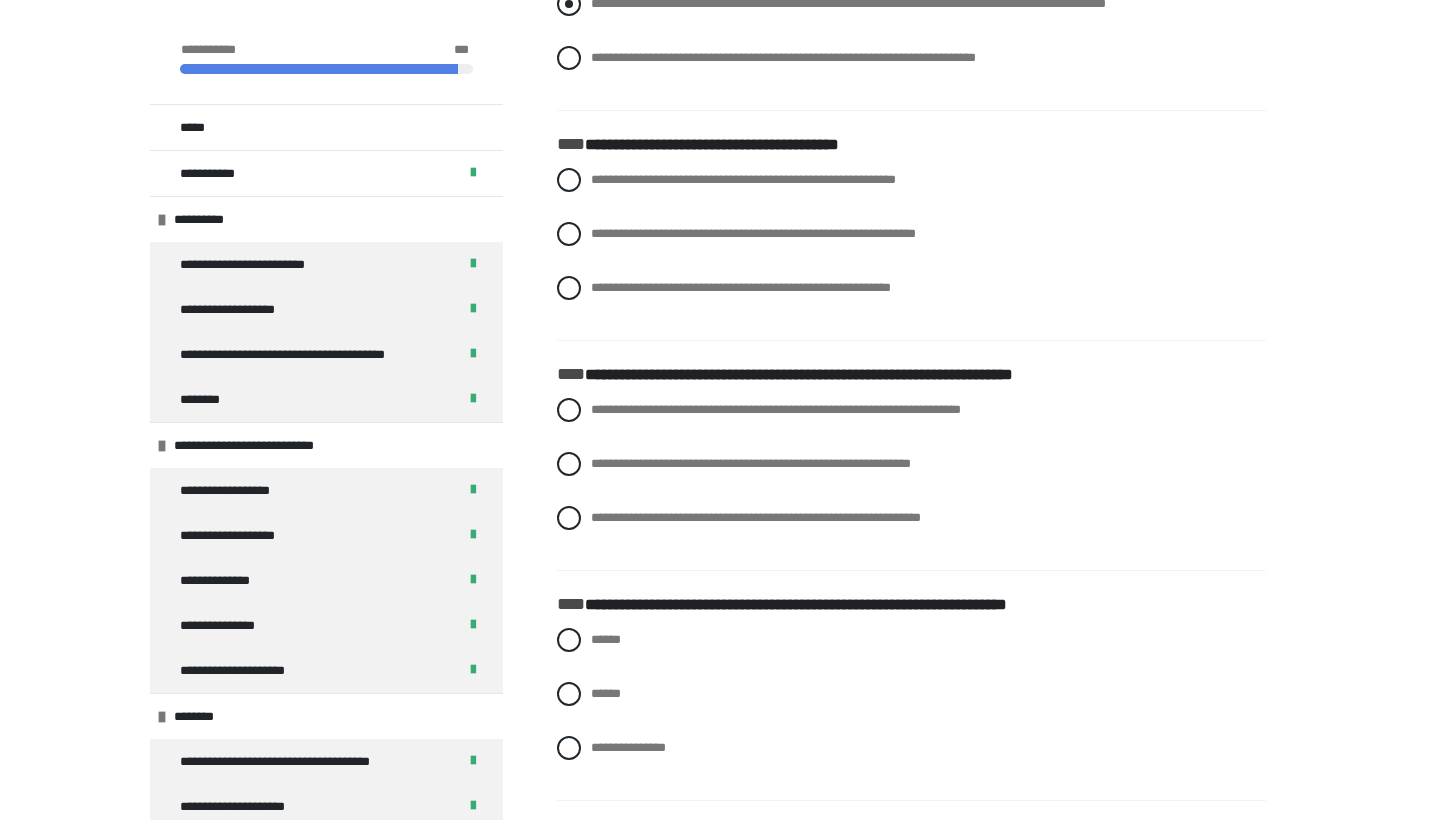 click on "**********" at bounding box center (848, 3) 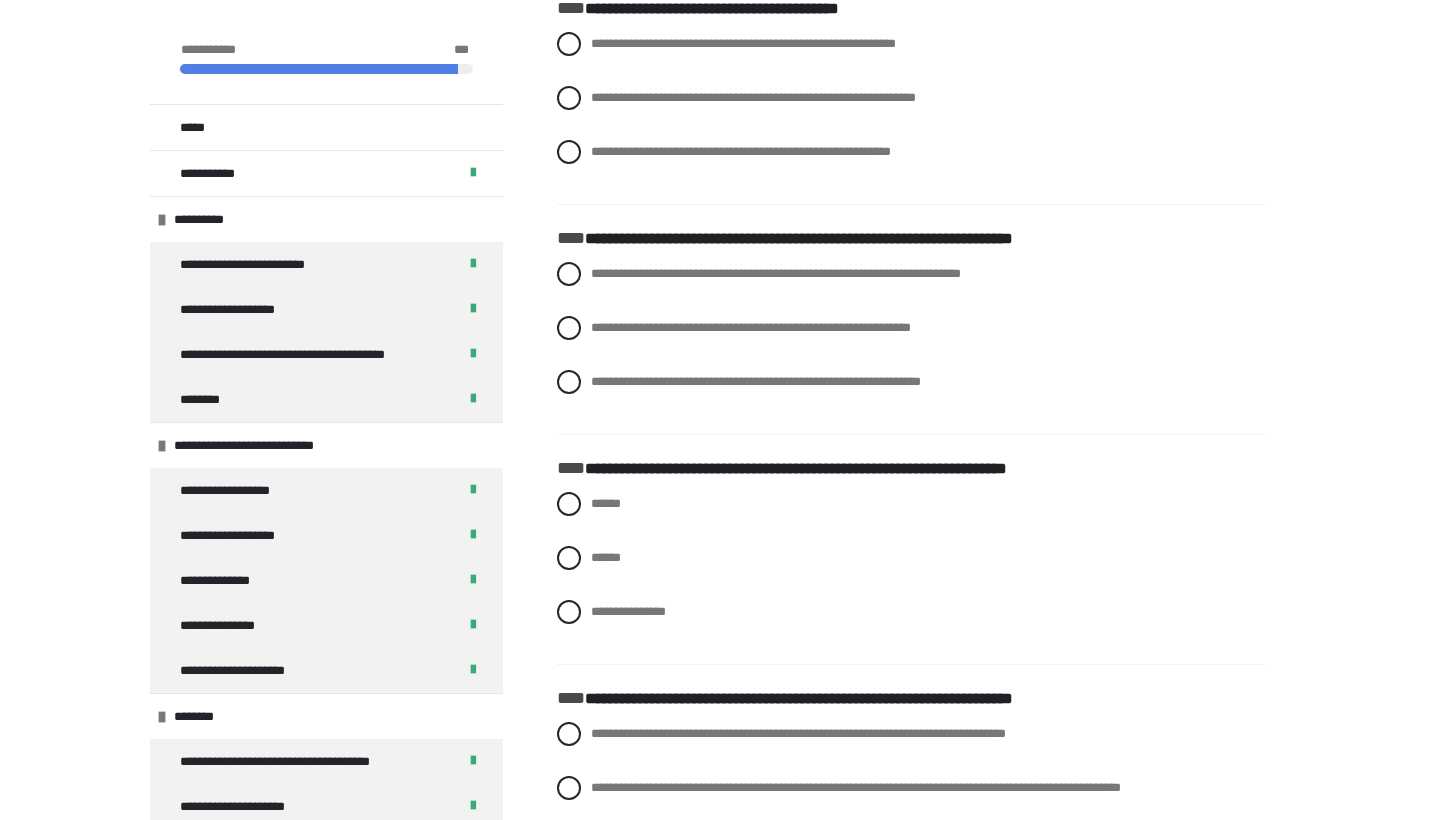 scroll, scrollTop: 11138, scrollLeft: 0, axis: vertical 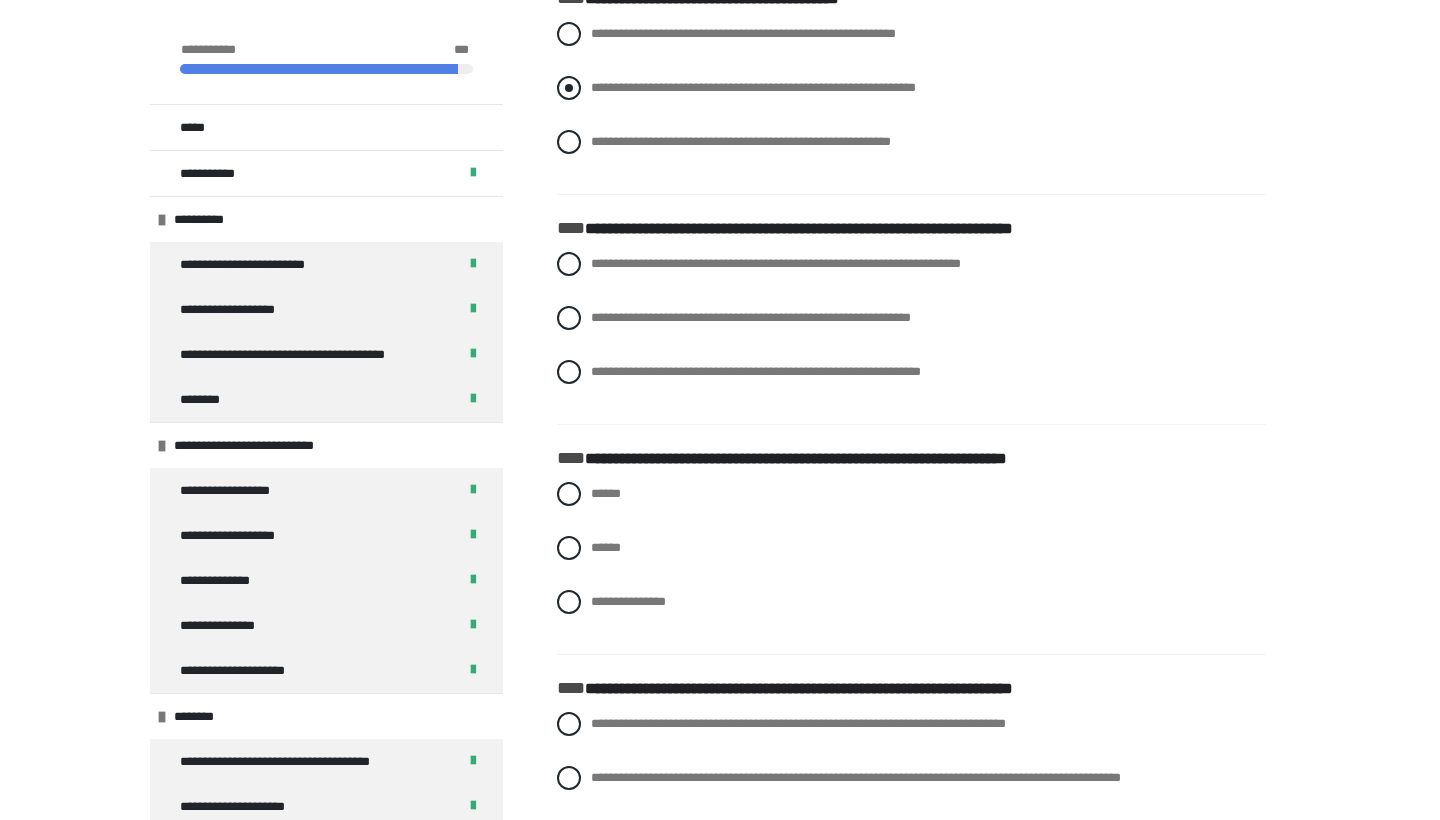 click on "**********" at bounding box center (911, 88) 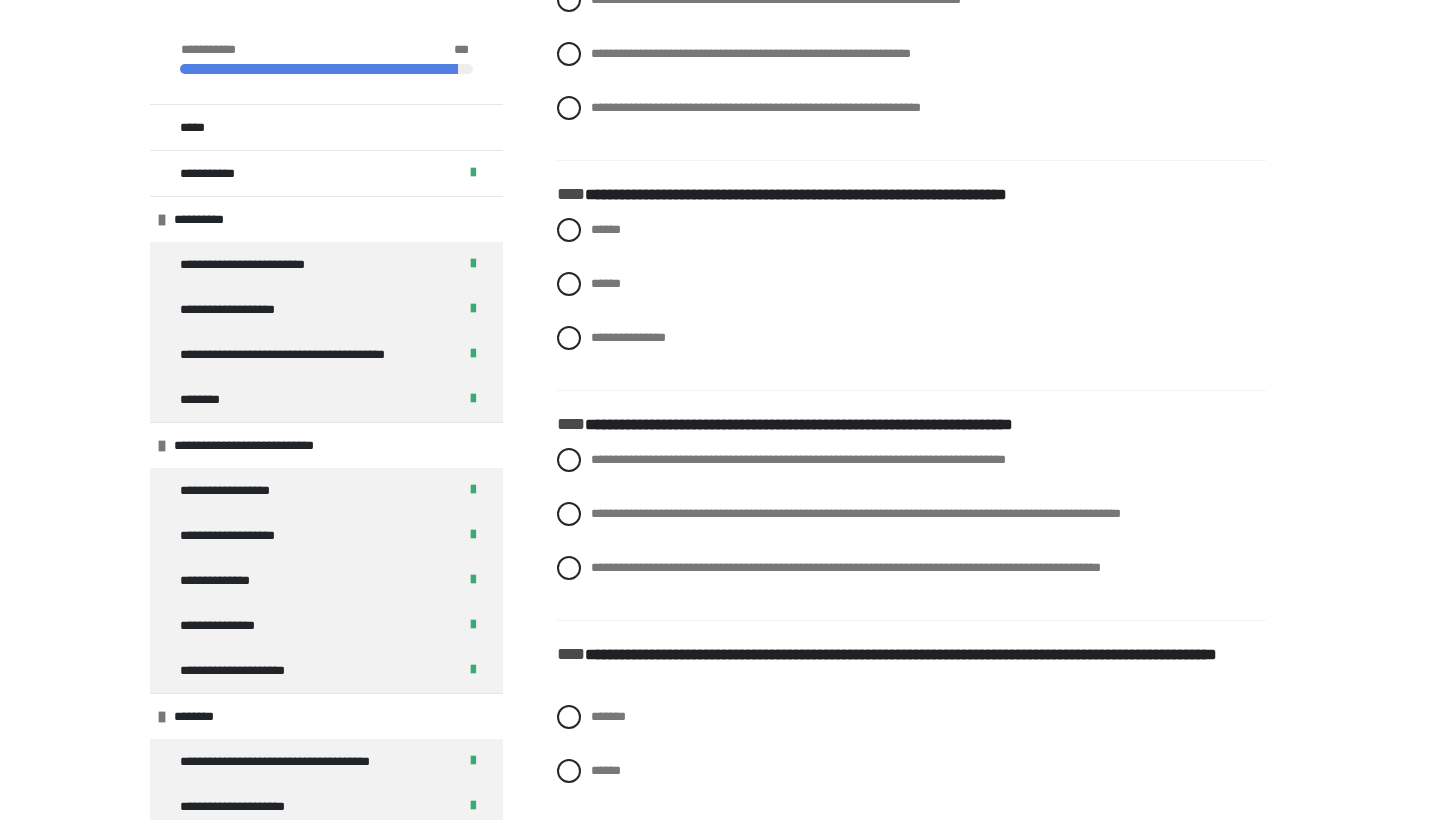 scroll, scrollTop: 11412, scrollLeft: 0, axis: vertical 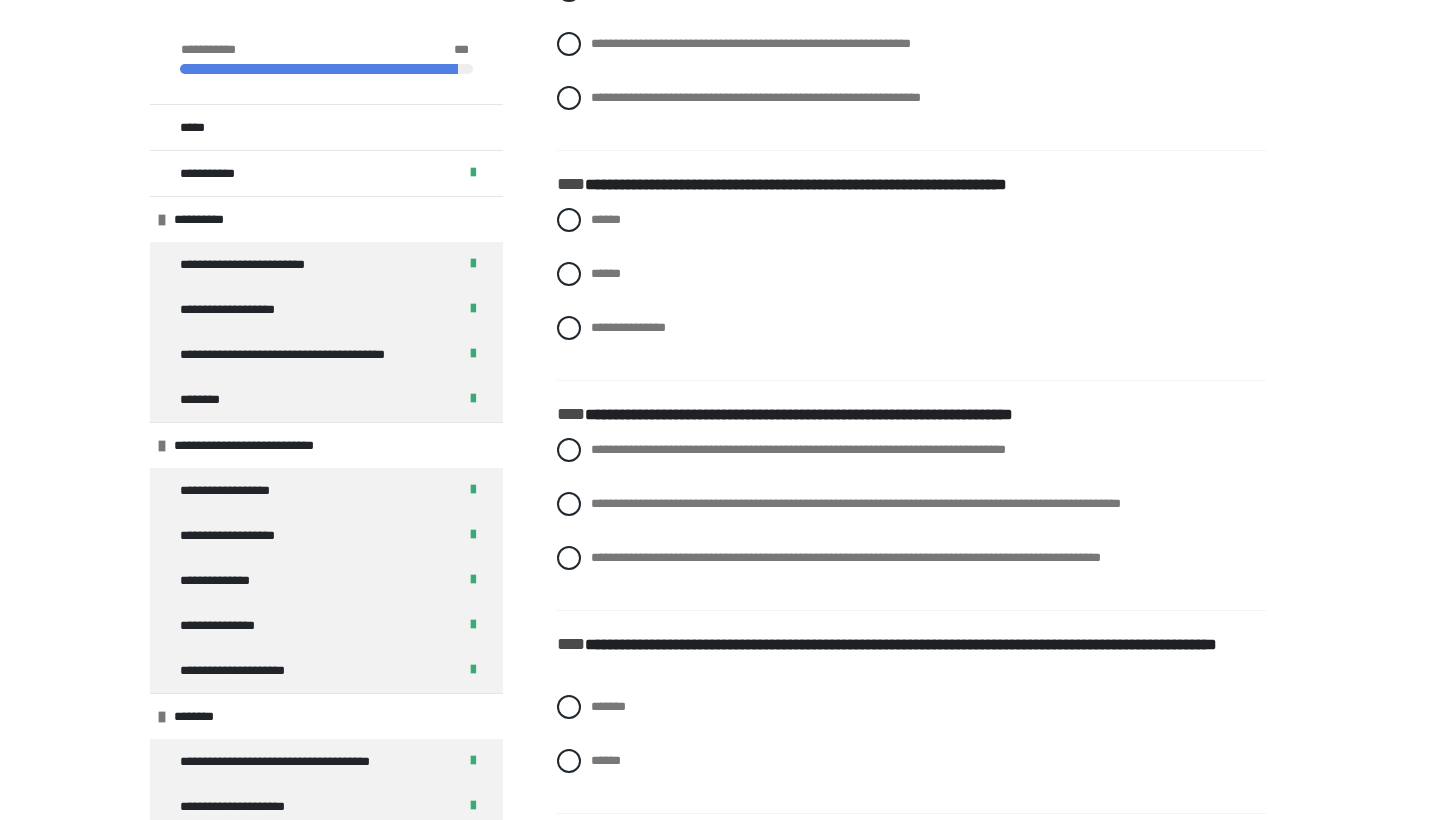 click on "**********" at bounding box center (776, -11) 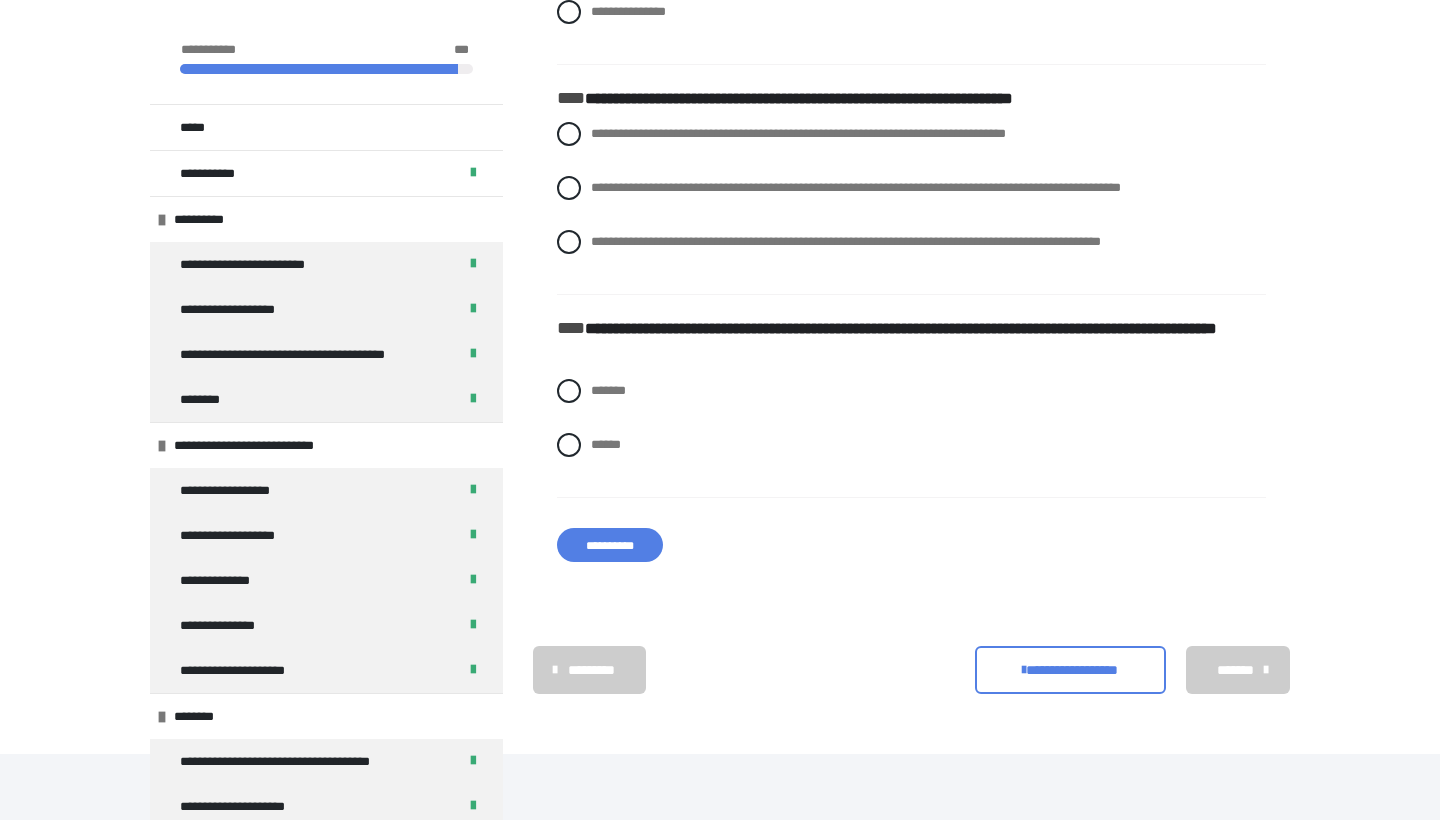 scroll, scrollTop: 11728, scrollLeft: 0, axis: vertical 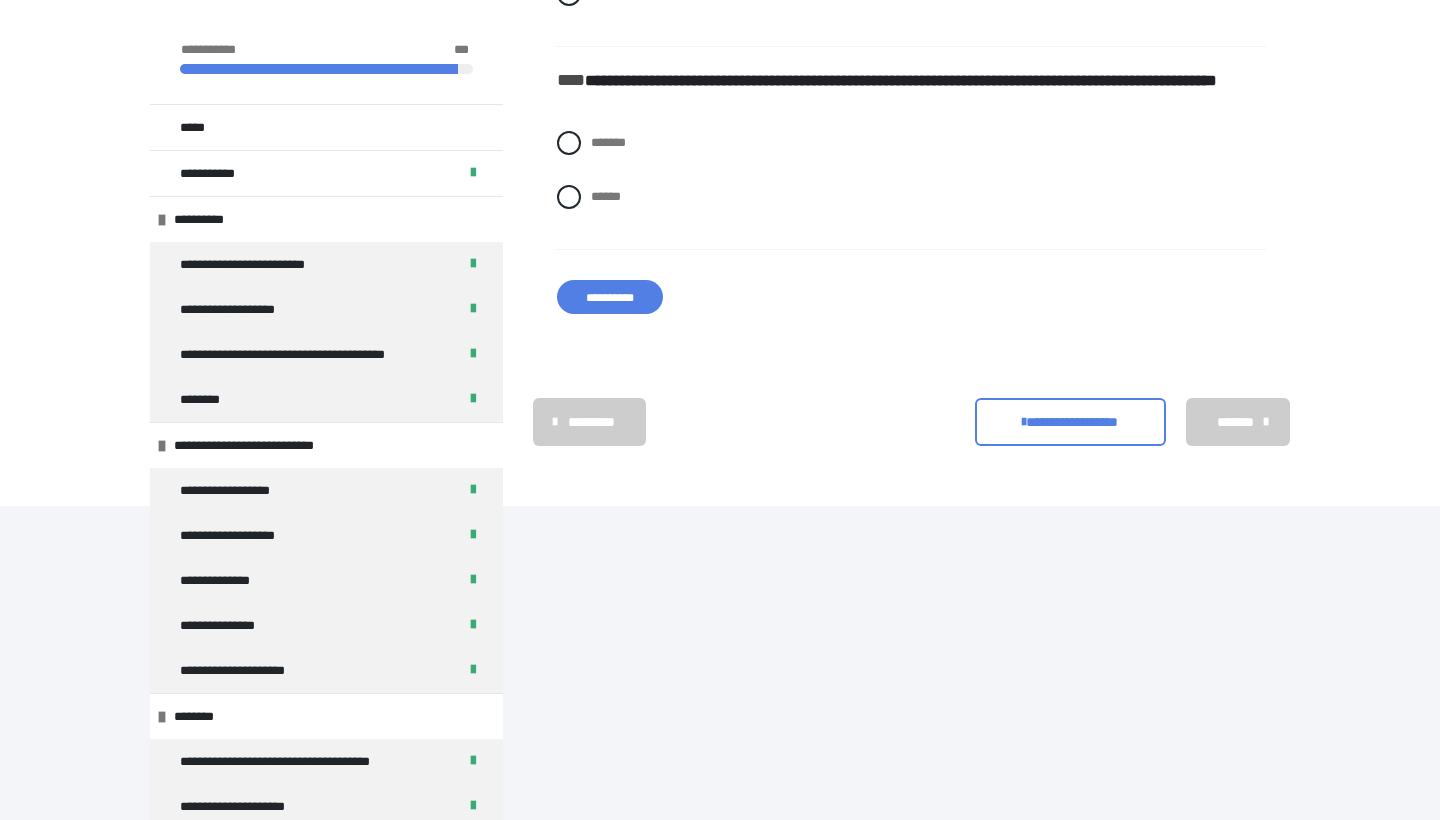 click on "**********" at bounding box center [856, -61] 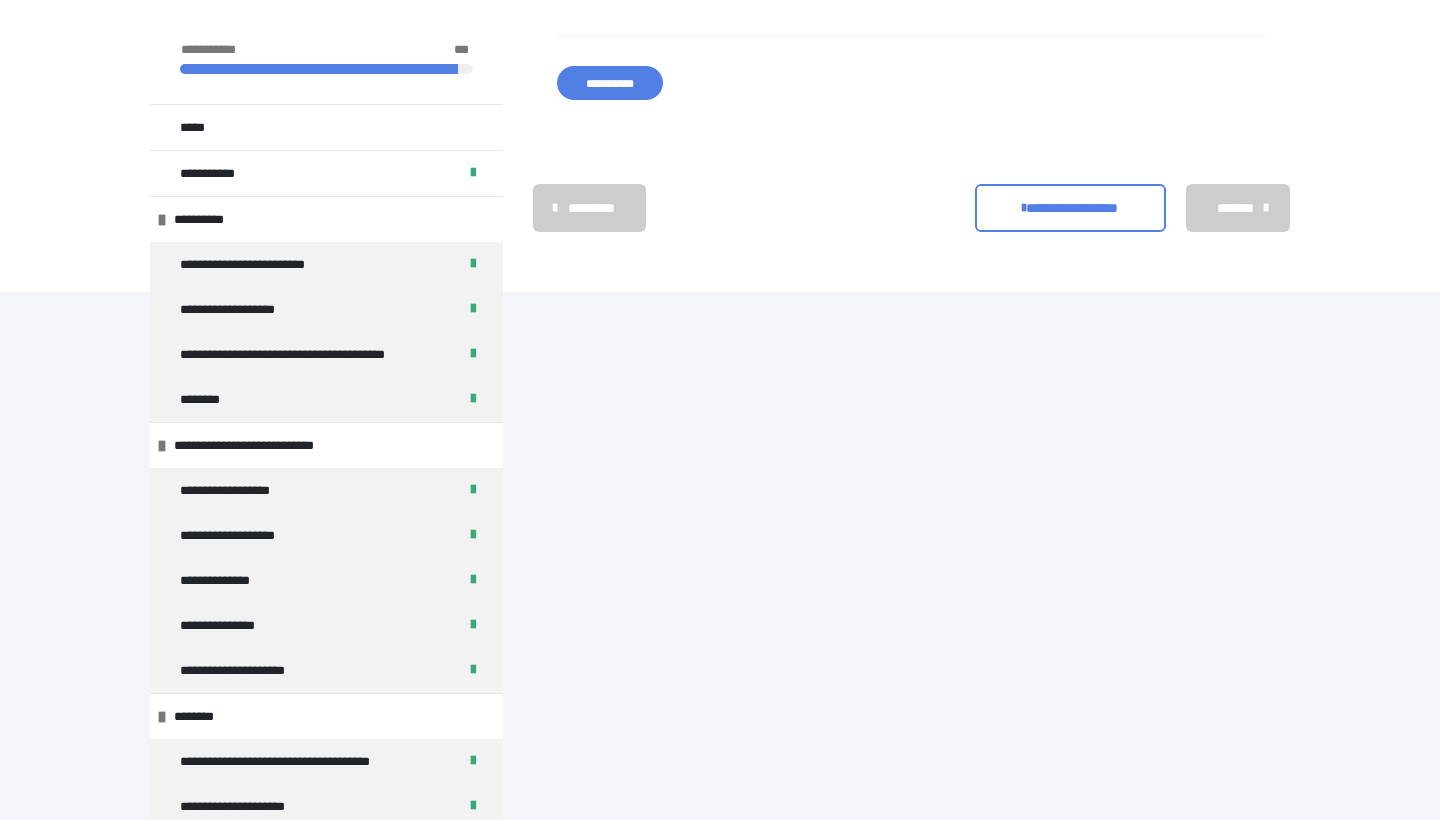 scroll, scrollTop: 12190, scrollLeft: 0, axis: vertical 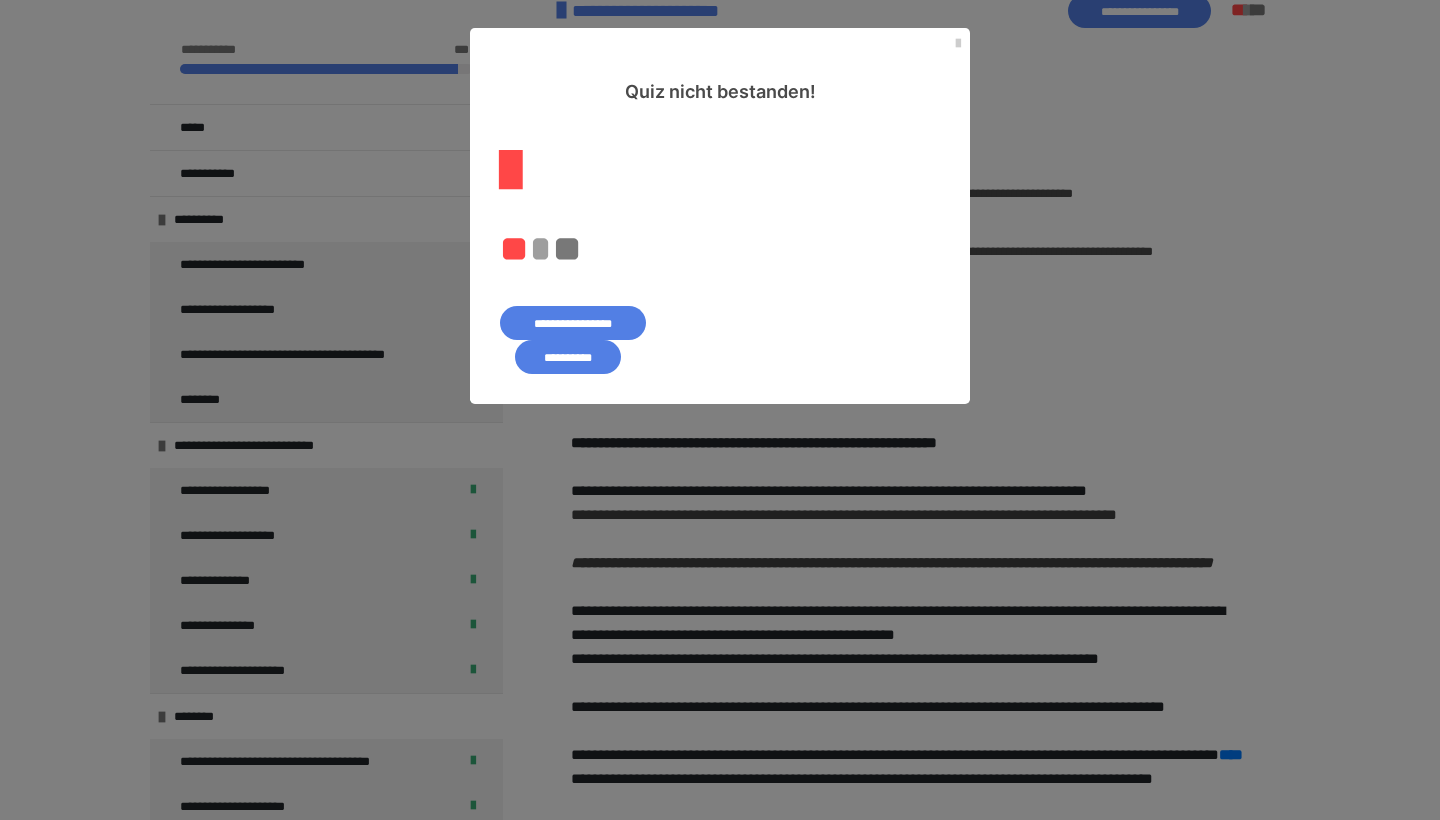click on "**********" at bounding box center (568, 357) 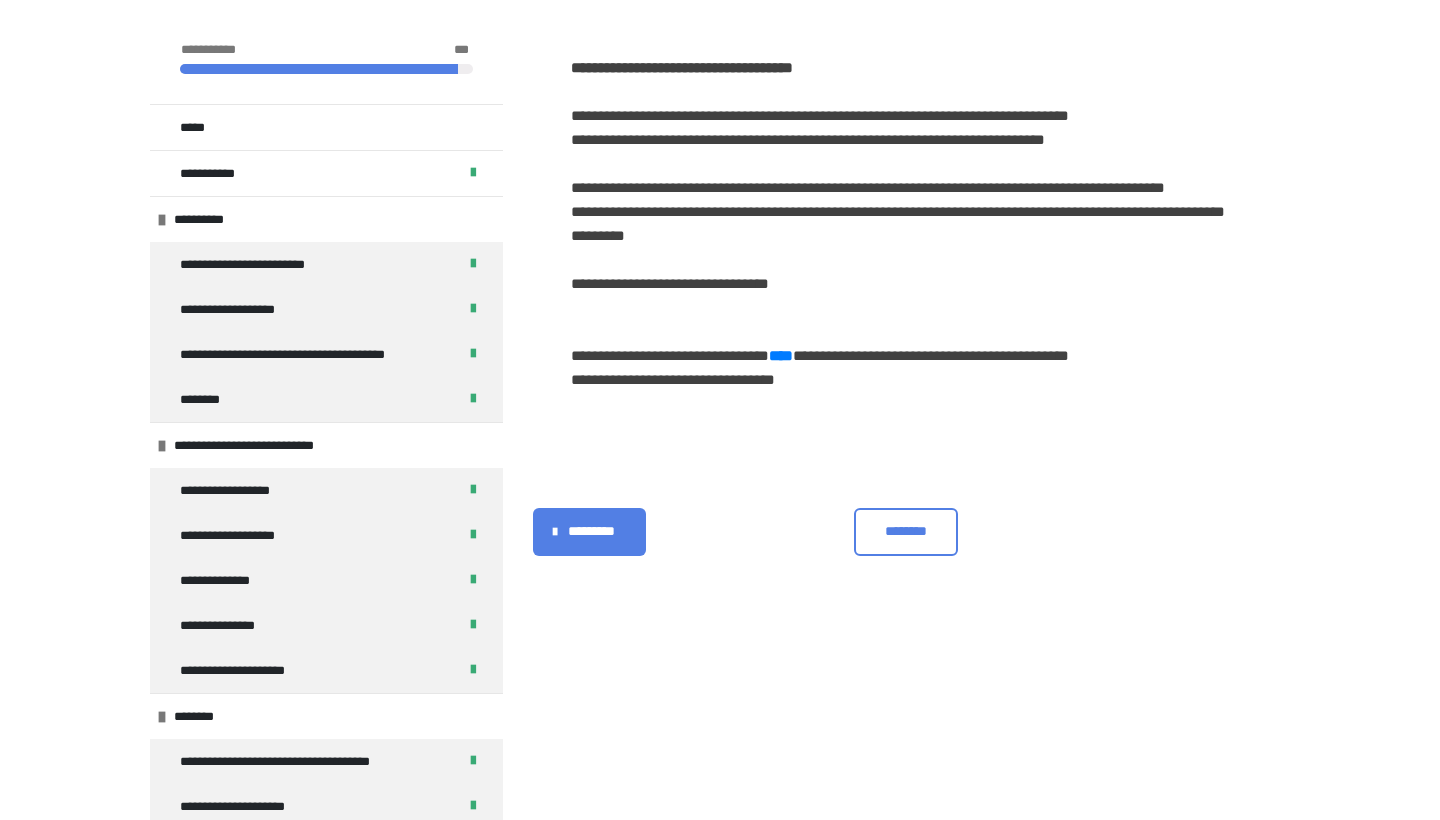 click on "********" at bounding box center (906, 531) 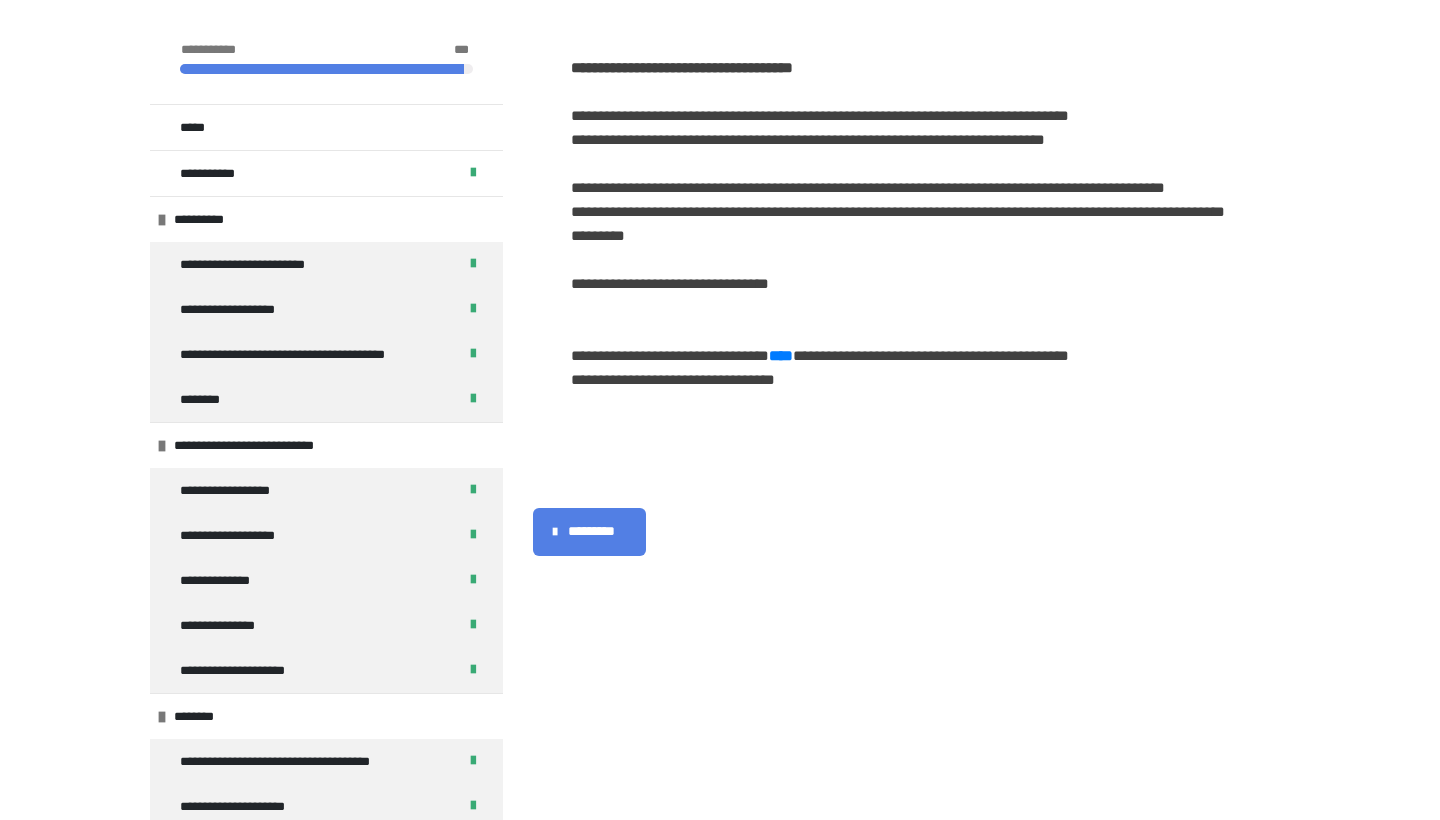 scroll, scrollTop: 417, scrollLeft: 0, axis: vertical 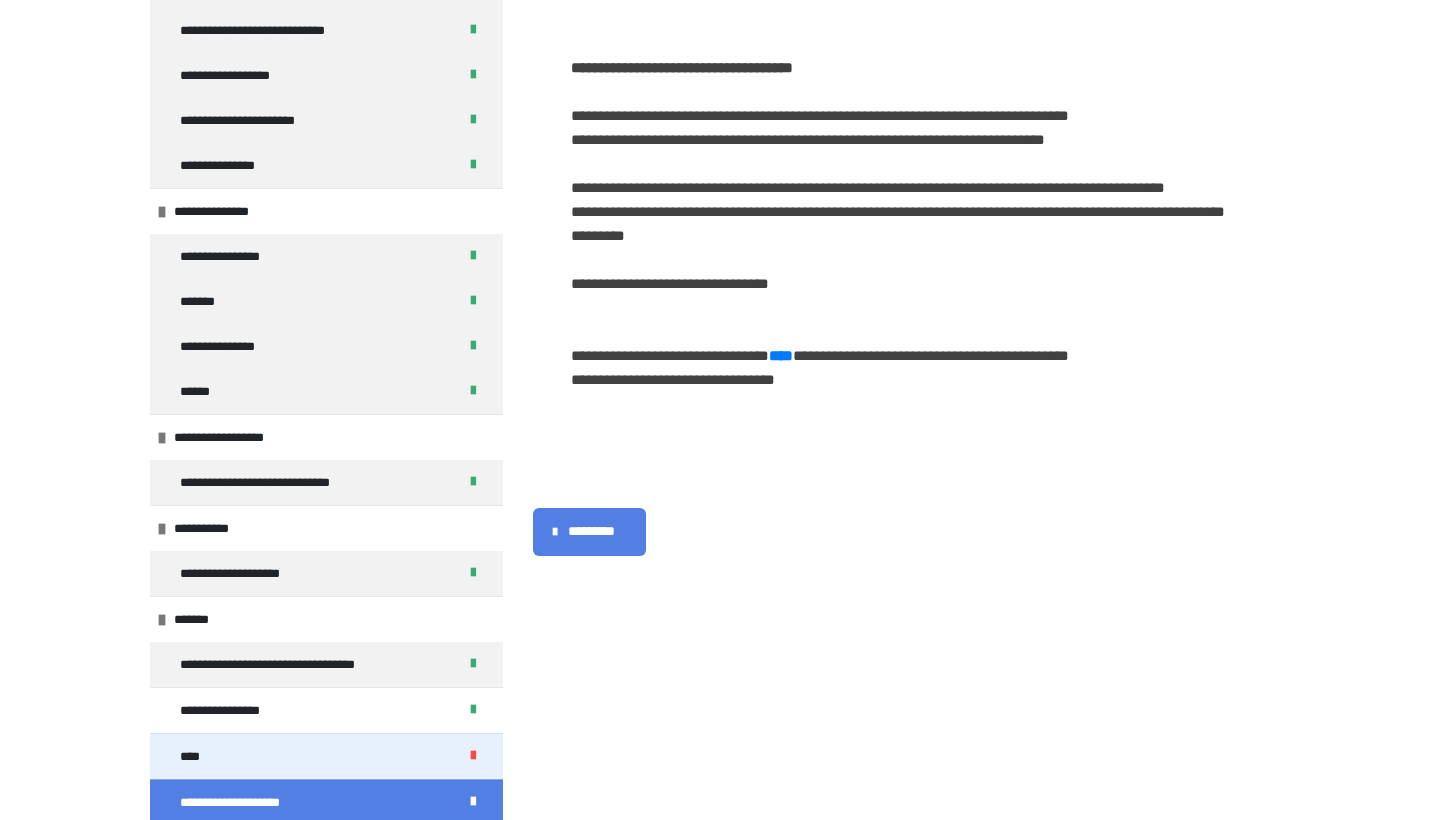 click on "****" at bounding box center [326, 756] 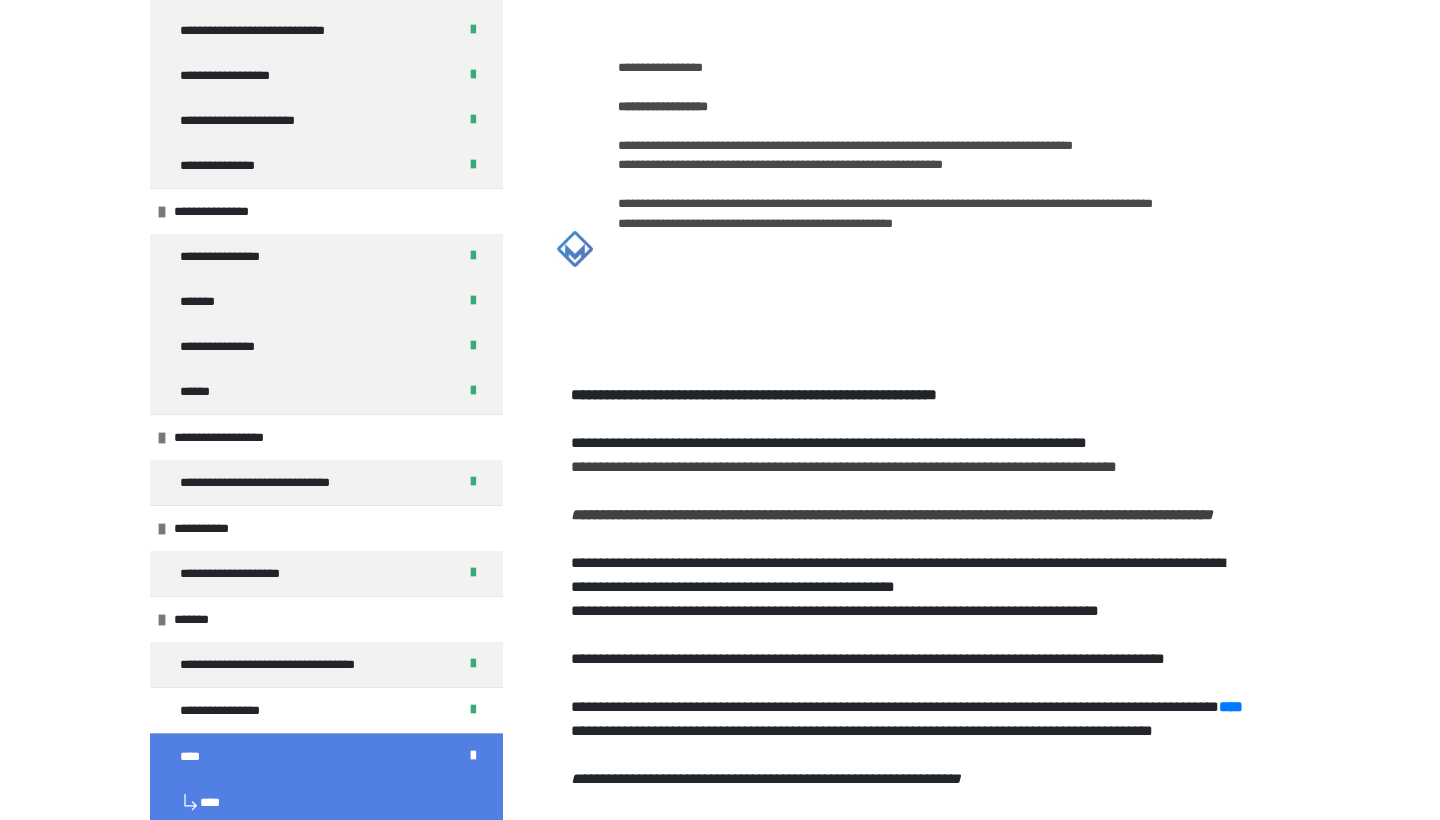 scroll, scrollTop: 133, scrollLeft: 0, axis: vertical 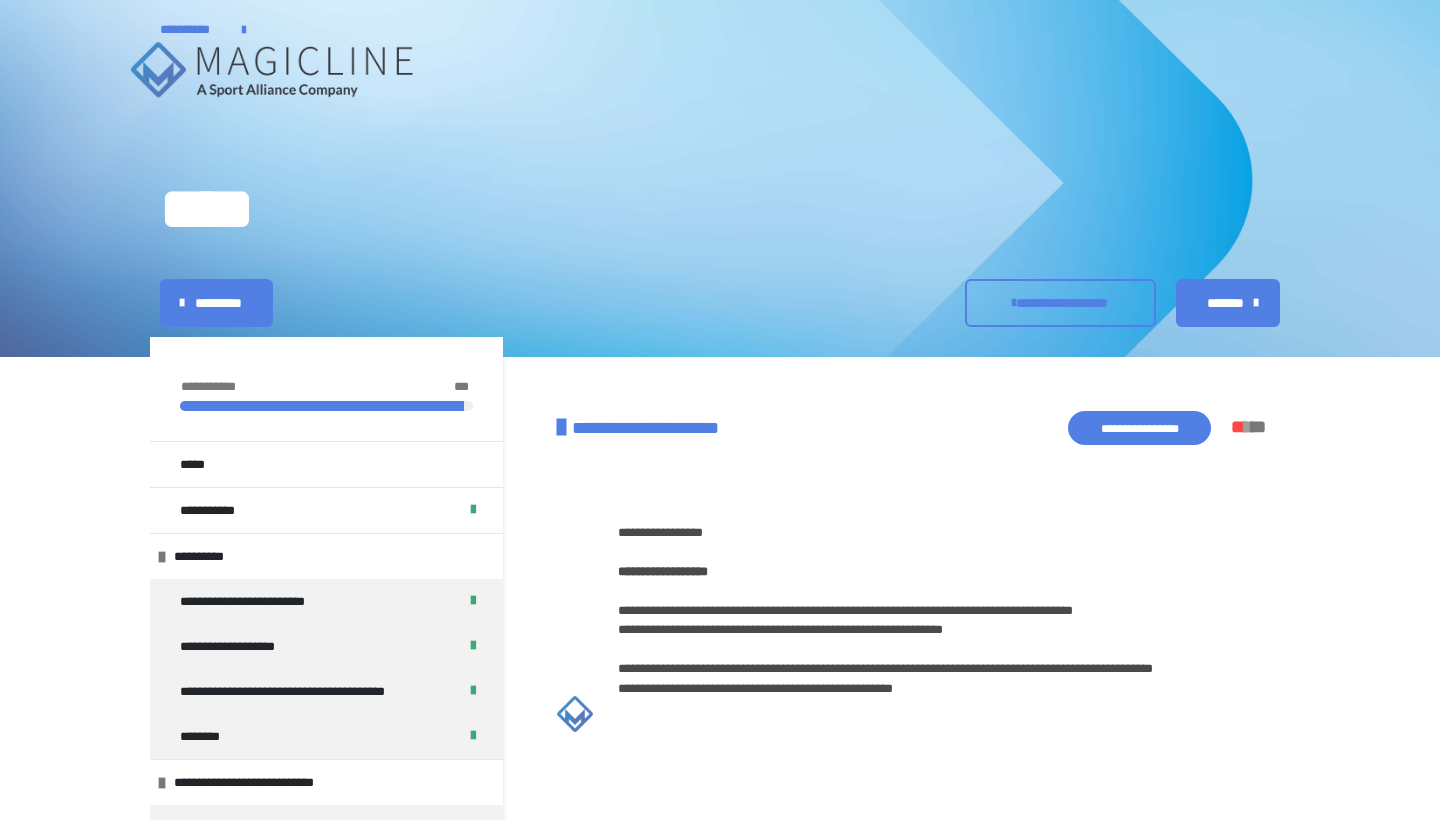 click on "**********" at bounding box center (1139, 428) 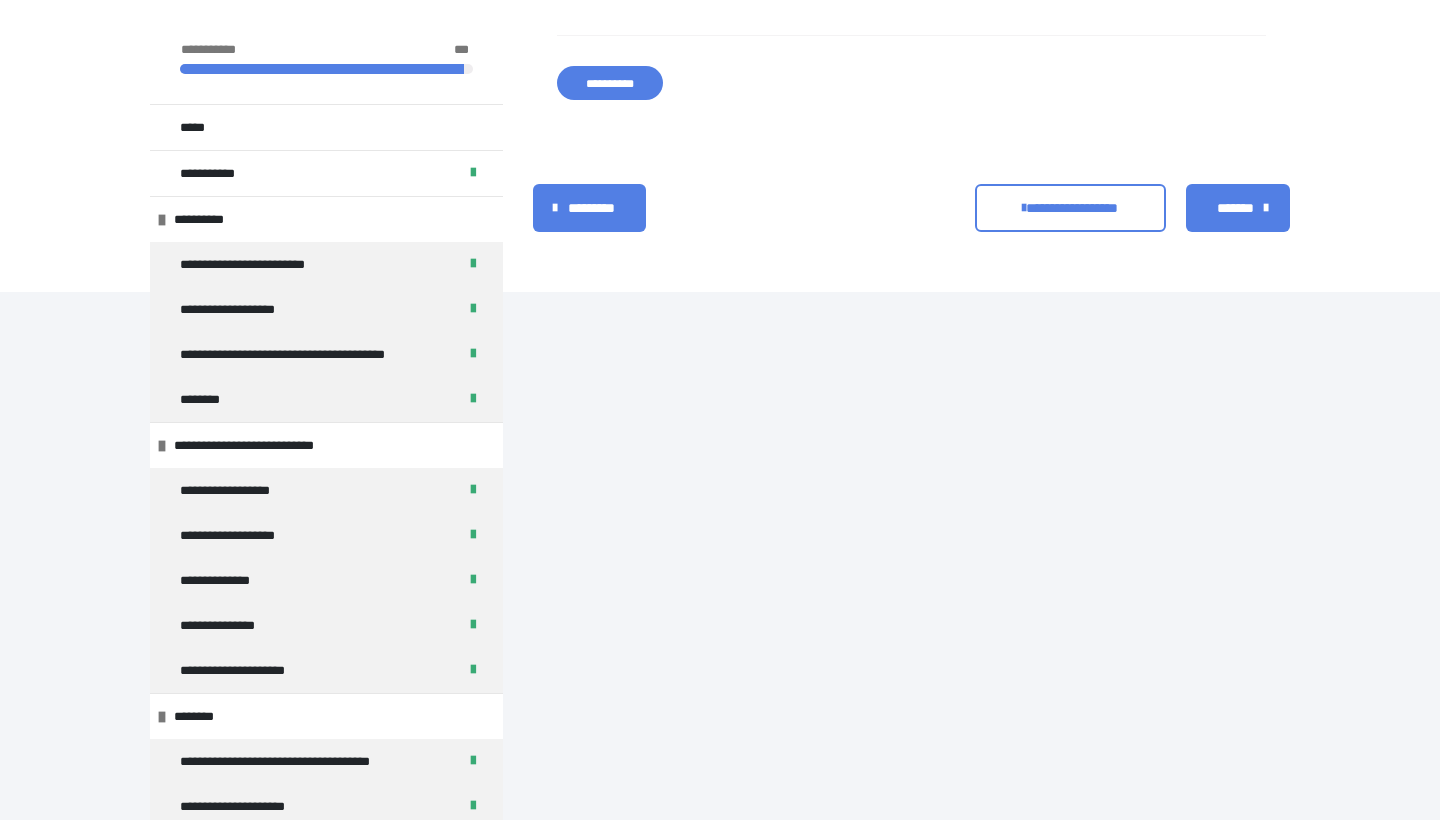 scroll, scrollTop: 12190, scrollLeft: 0, axis: vertical 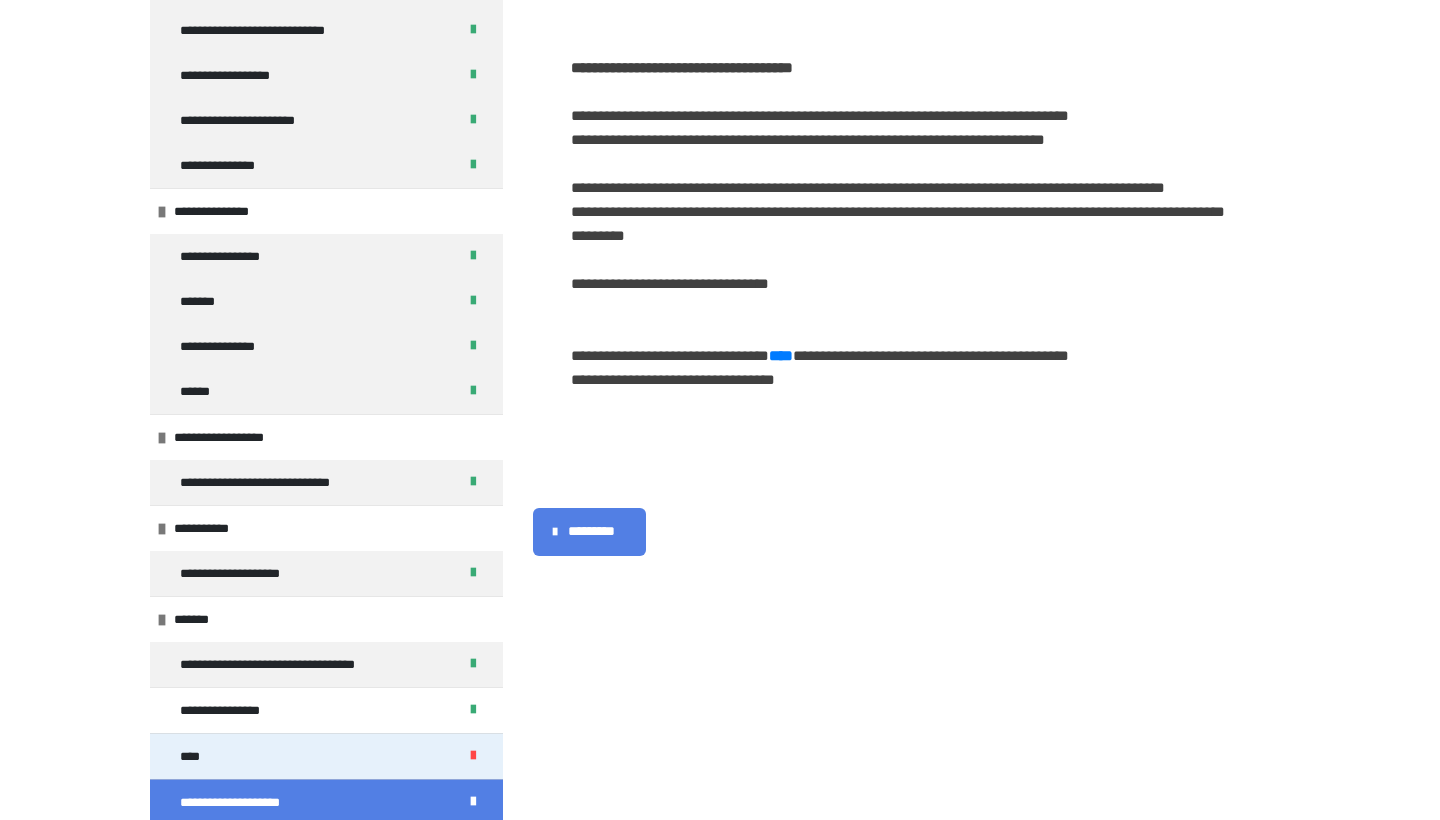 click on "****" at bounding box center (326, 756) 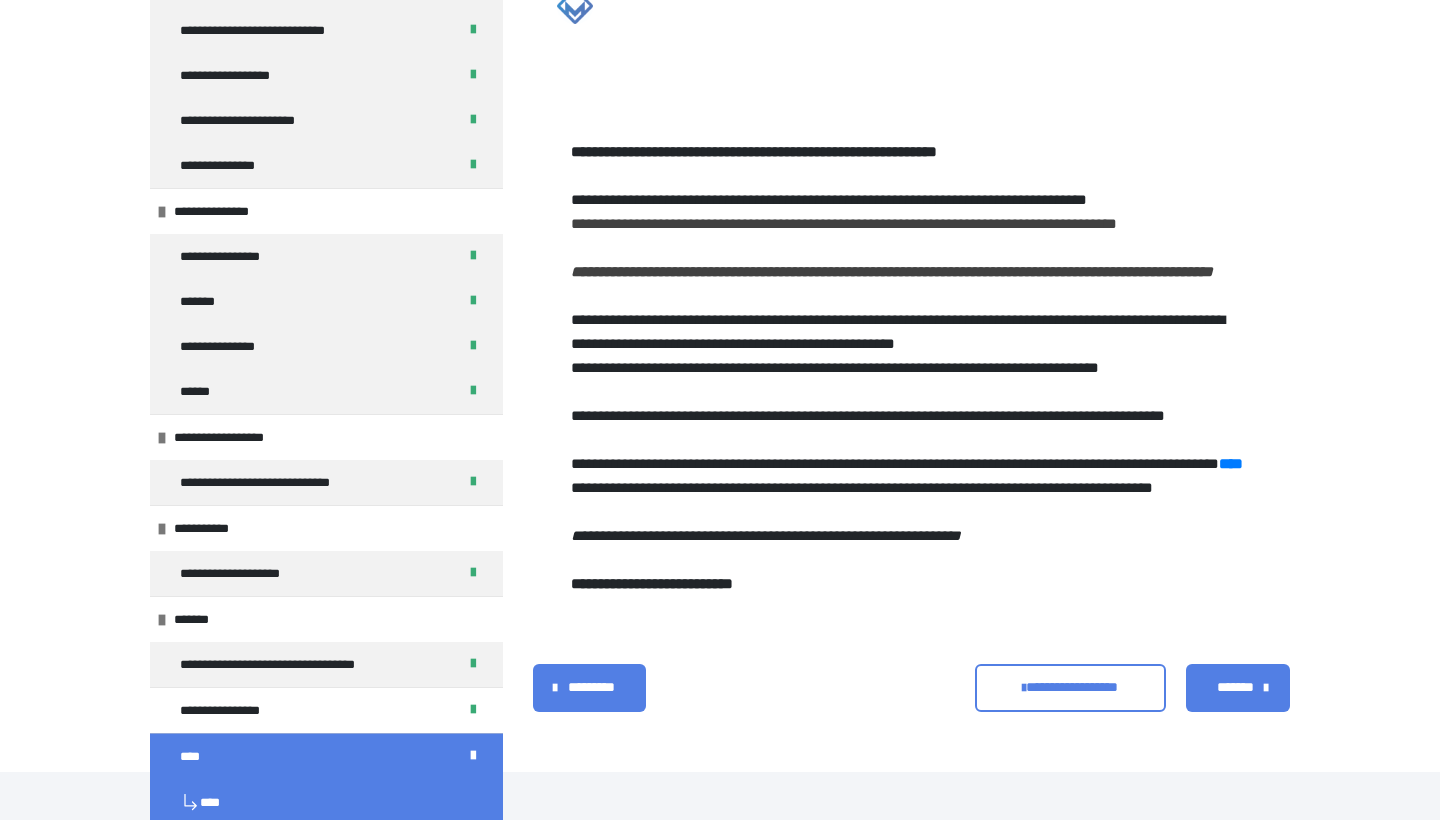 scroll, scrollTop: 708, scrollLeft: 0, axis: vertical 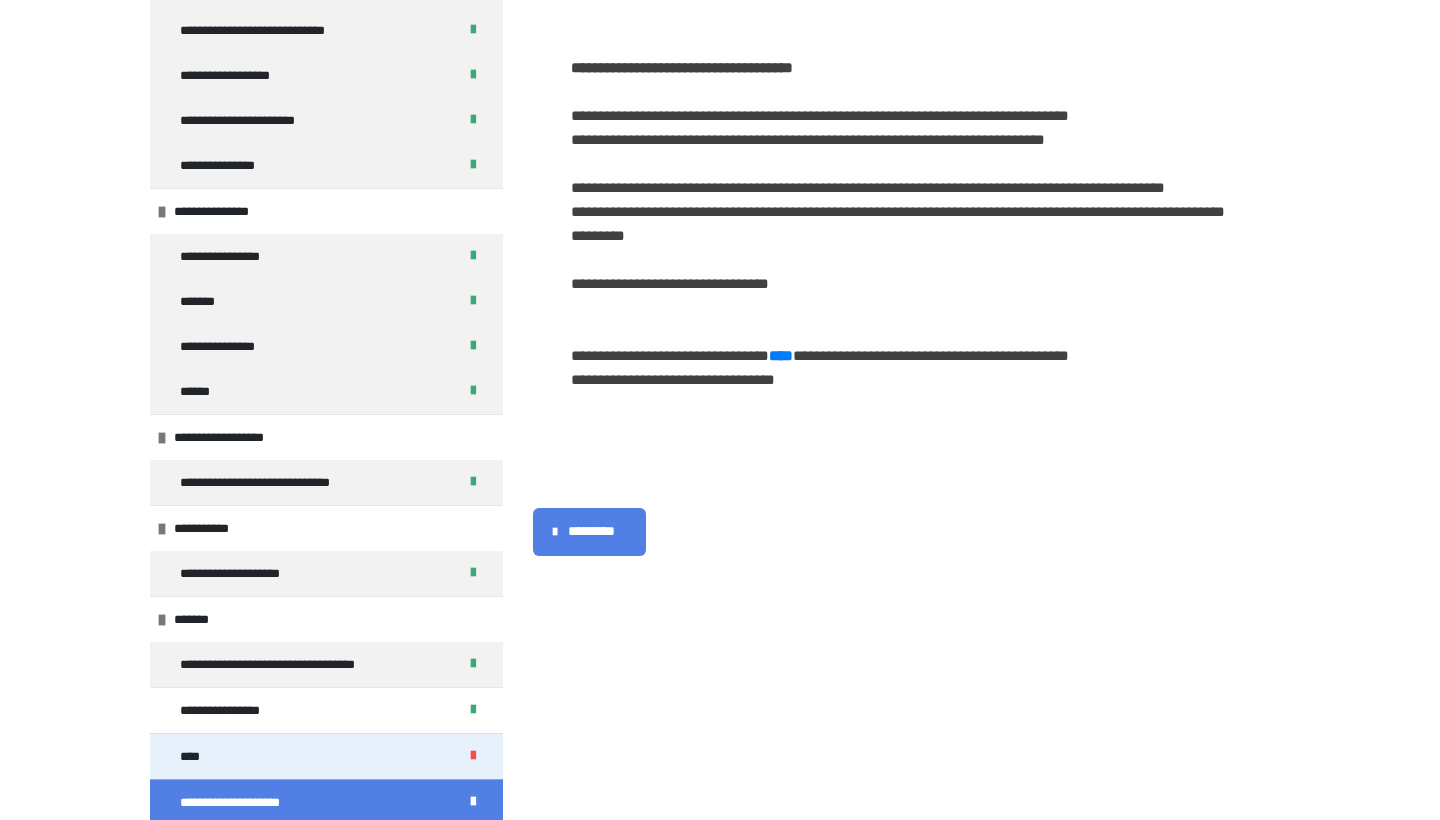 click on "****" at bounding box center [326, 756] 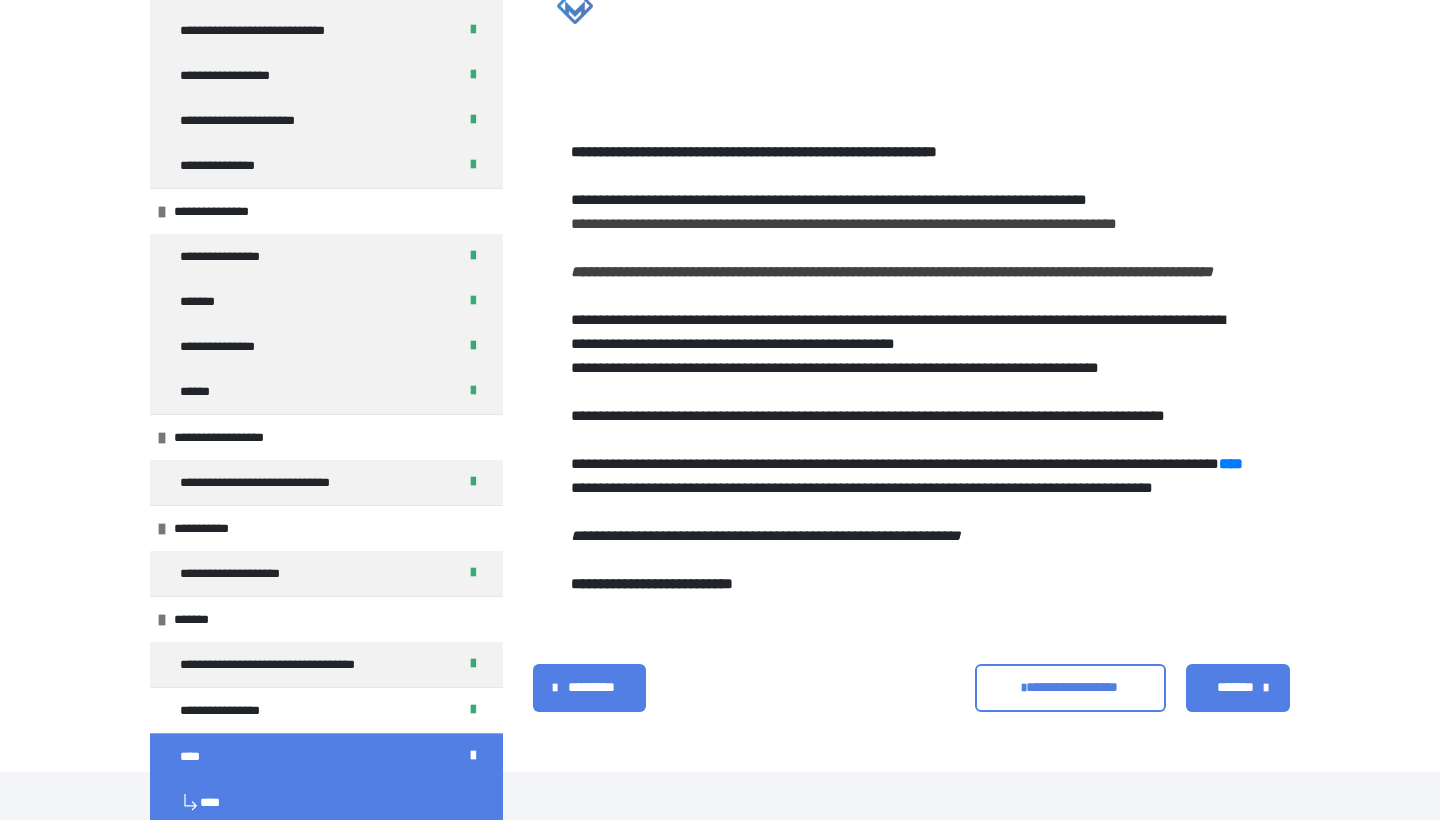 scroll, scrollTop: 708, scrollLeft: 0, axis: vertical 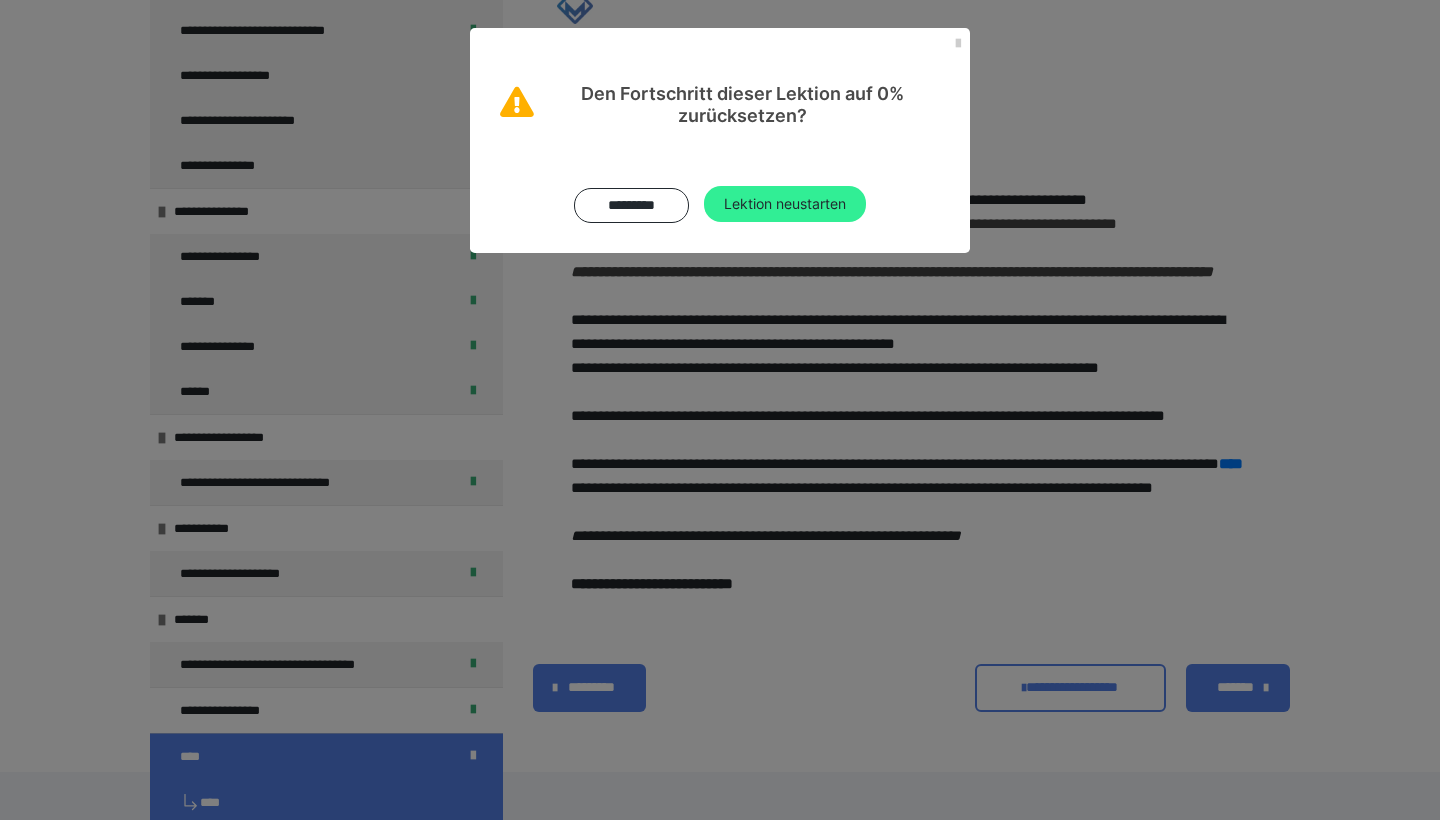 click on "Lektion neustarten" at bounding box center (785, 204) 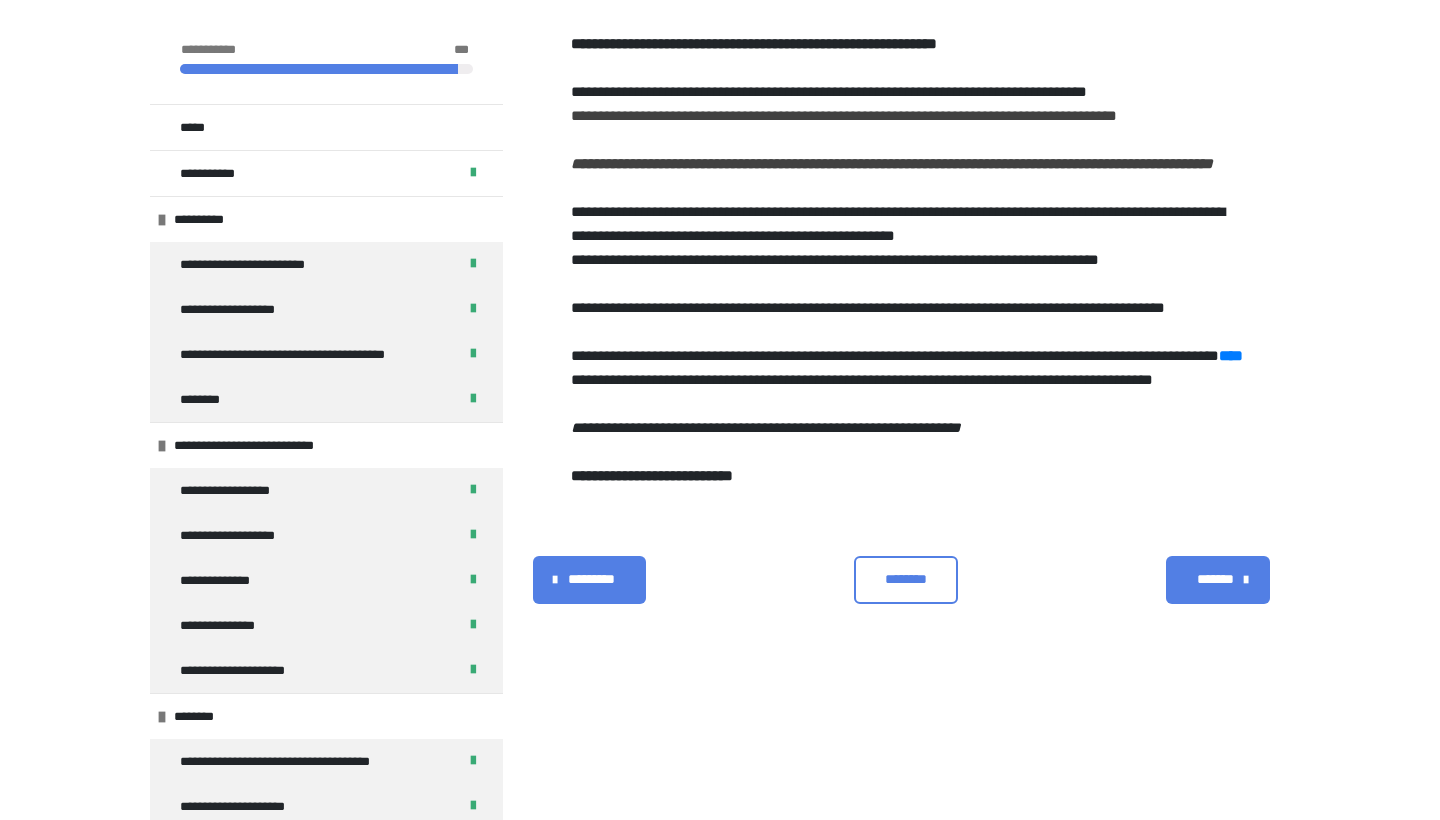scroll, scrollTop: 417, scrollLeft: 0, axis: vertical 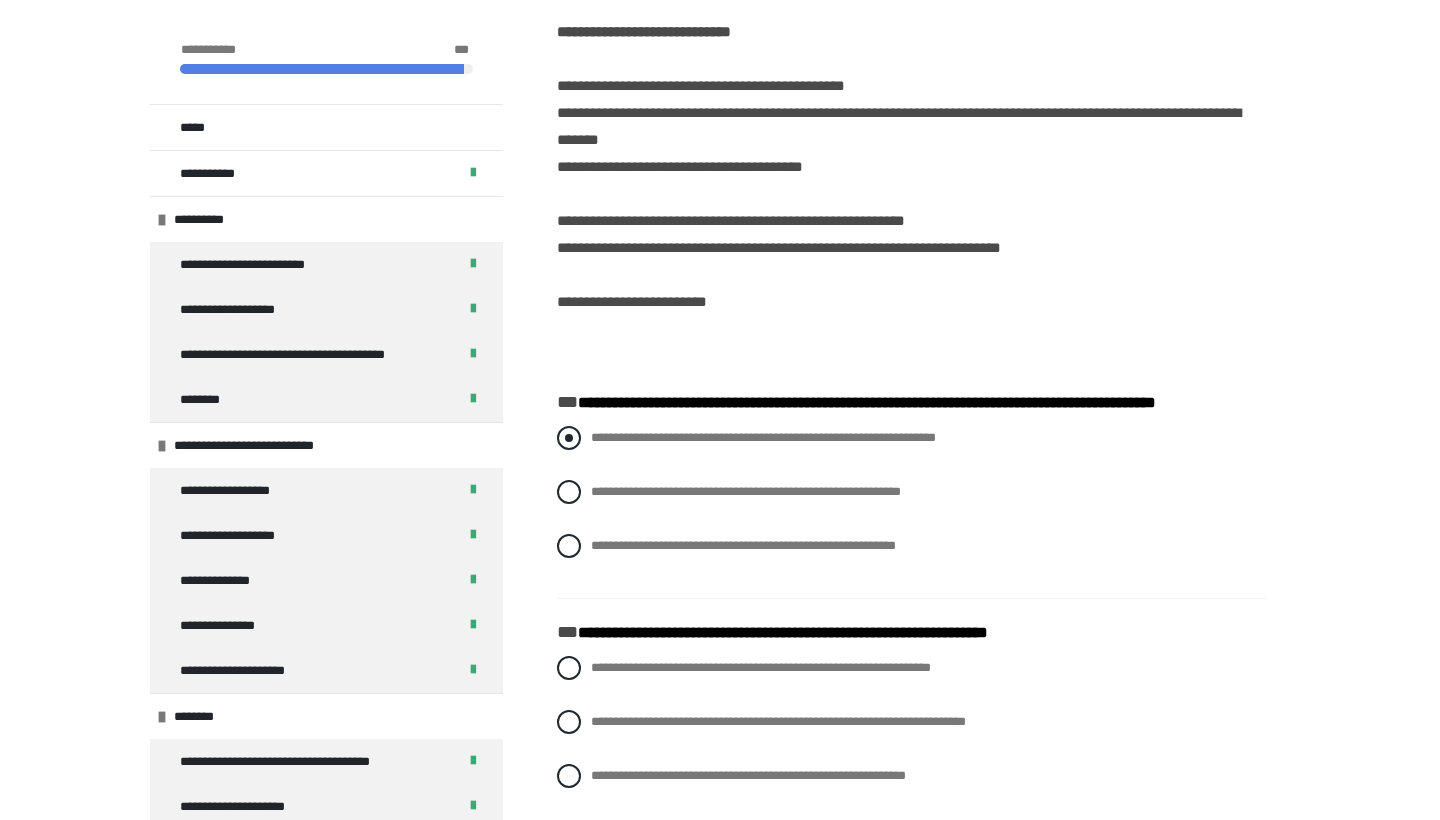 click on "**********" at bounding box center [763, 437] 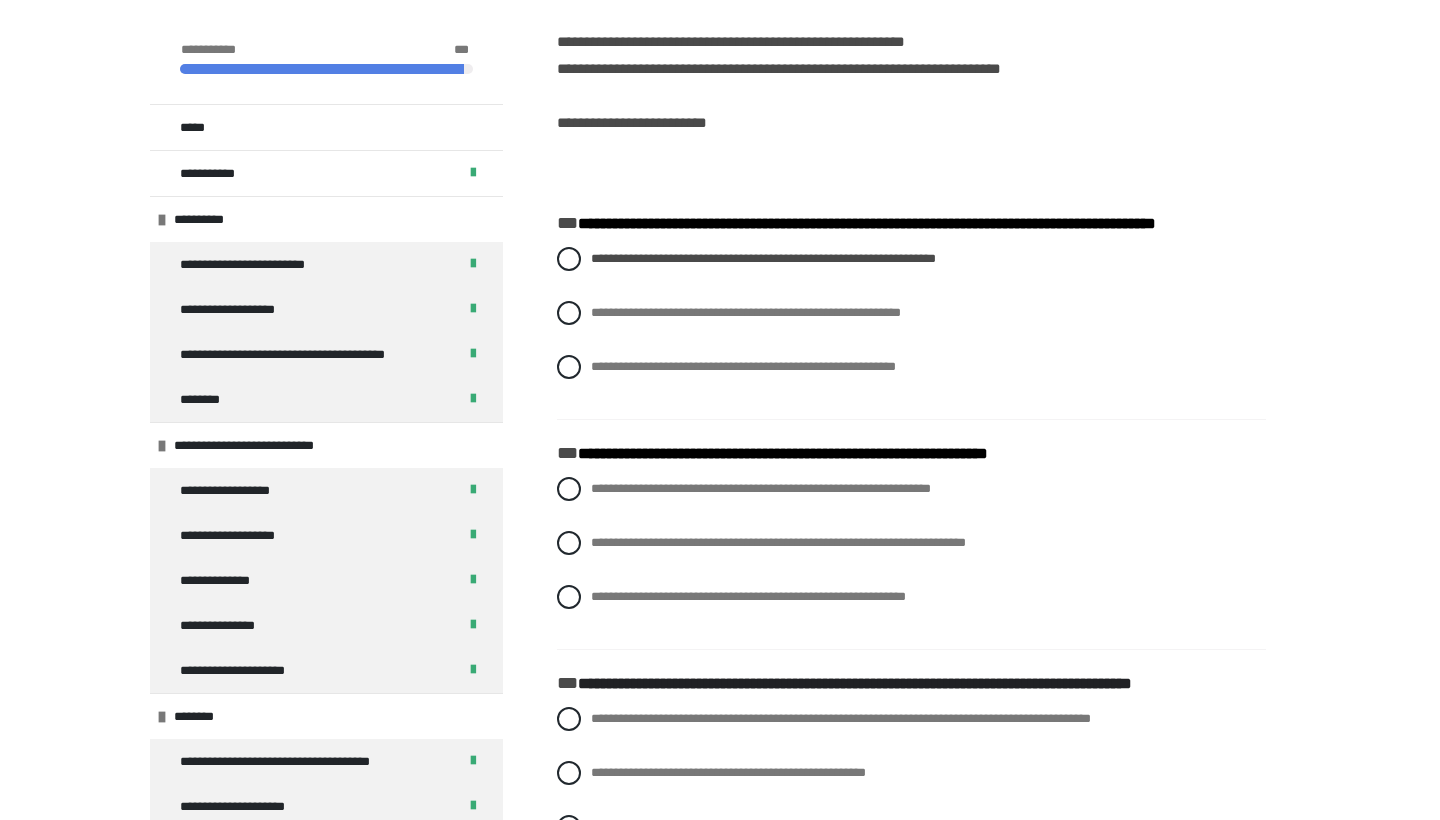scroll, scrollTop: 570, scrollLeft: 0, axis: vertical 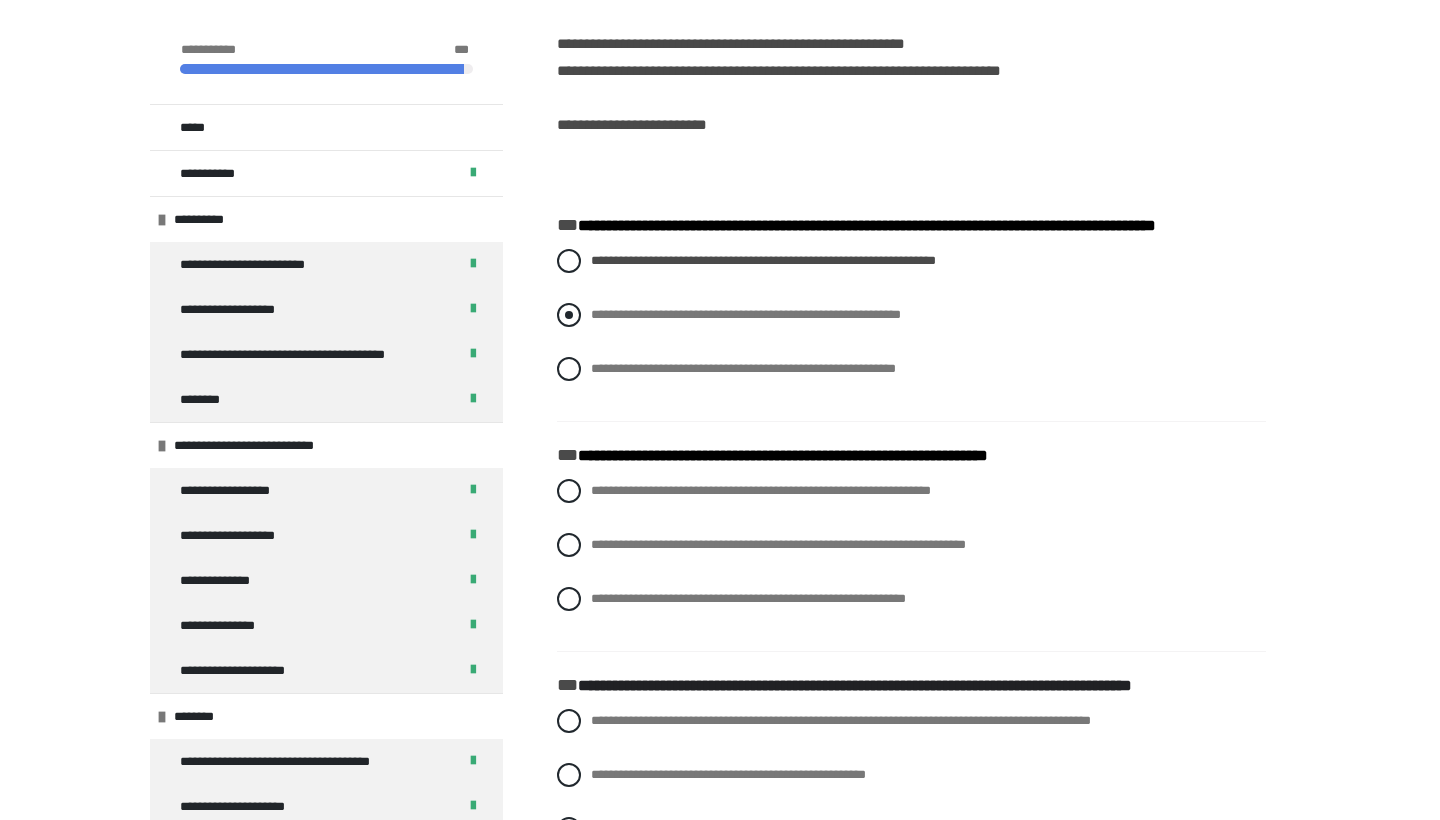 click on "**********" at bounding box center (746, 314) 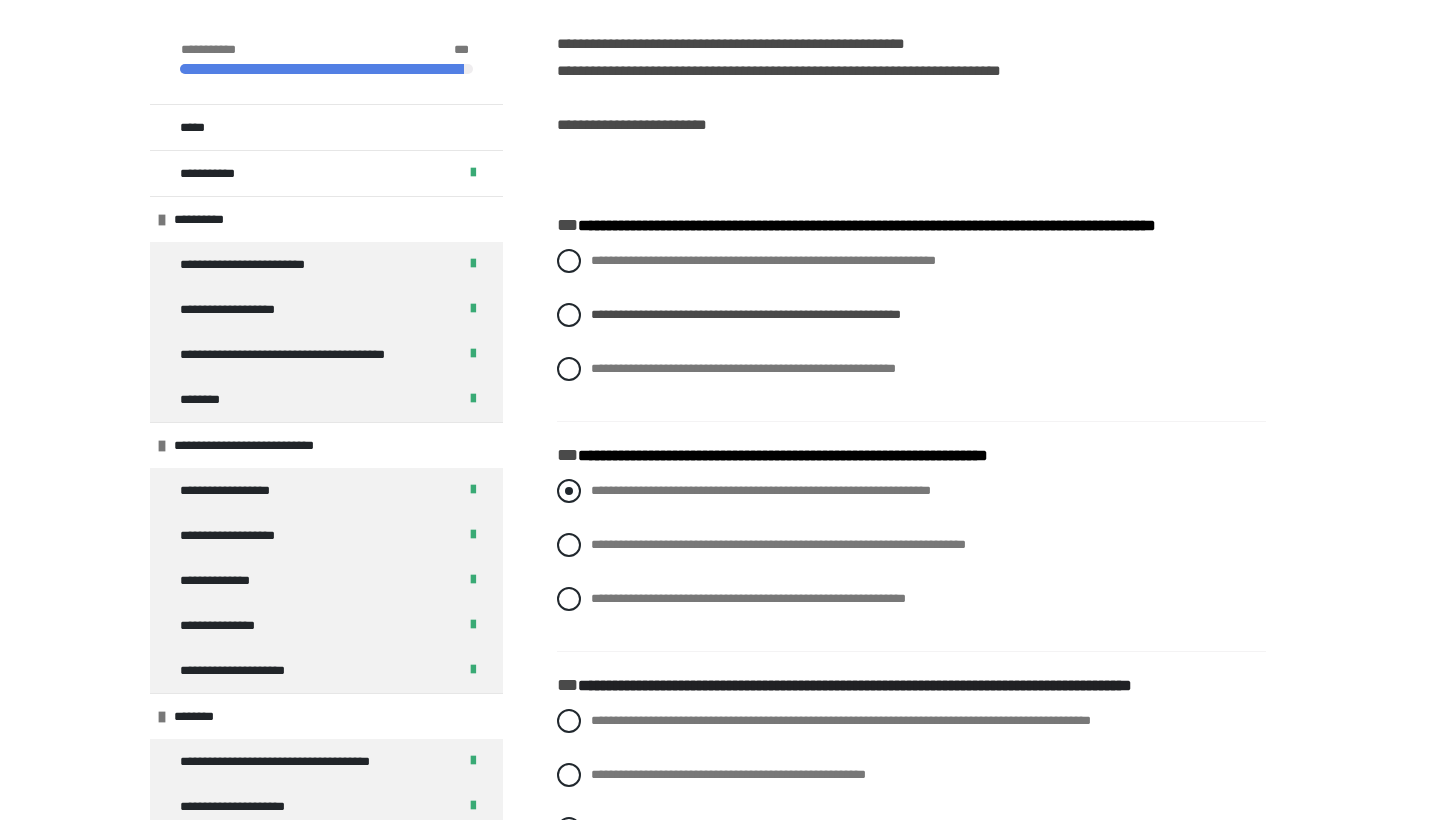 click on "**********" at bounding box center (761, 490) 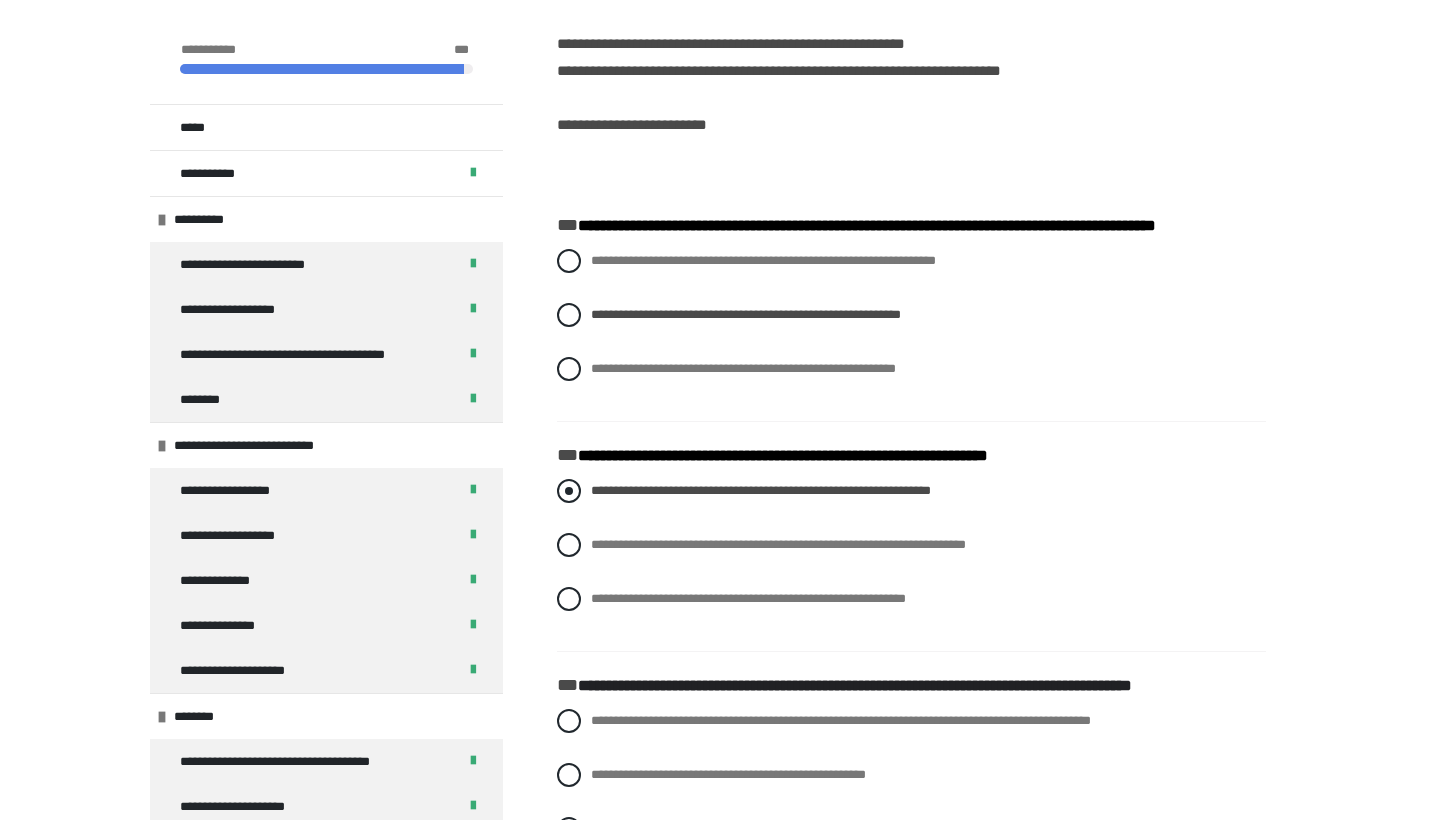 click on "**********" at bounding box center [761, 490] 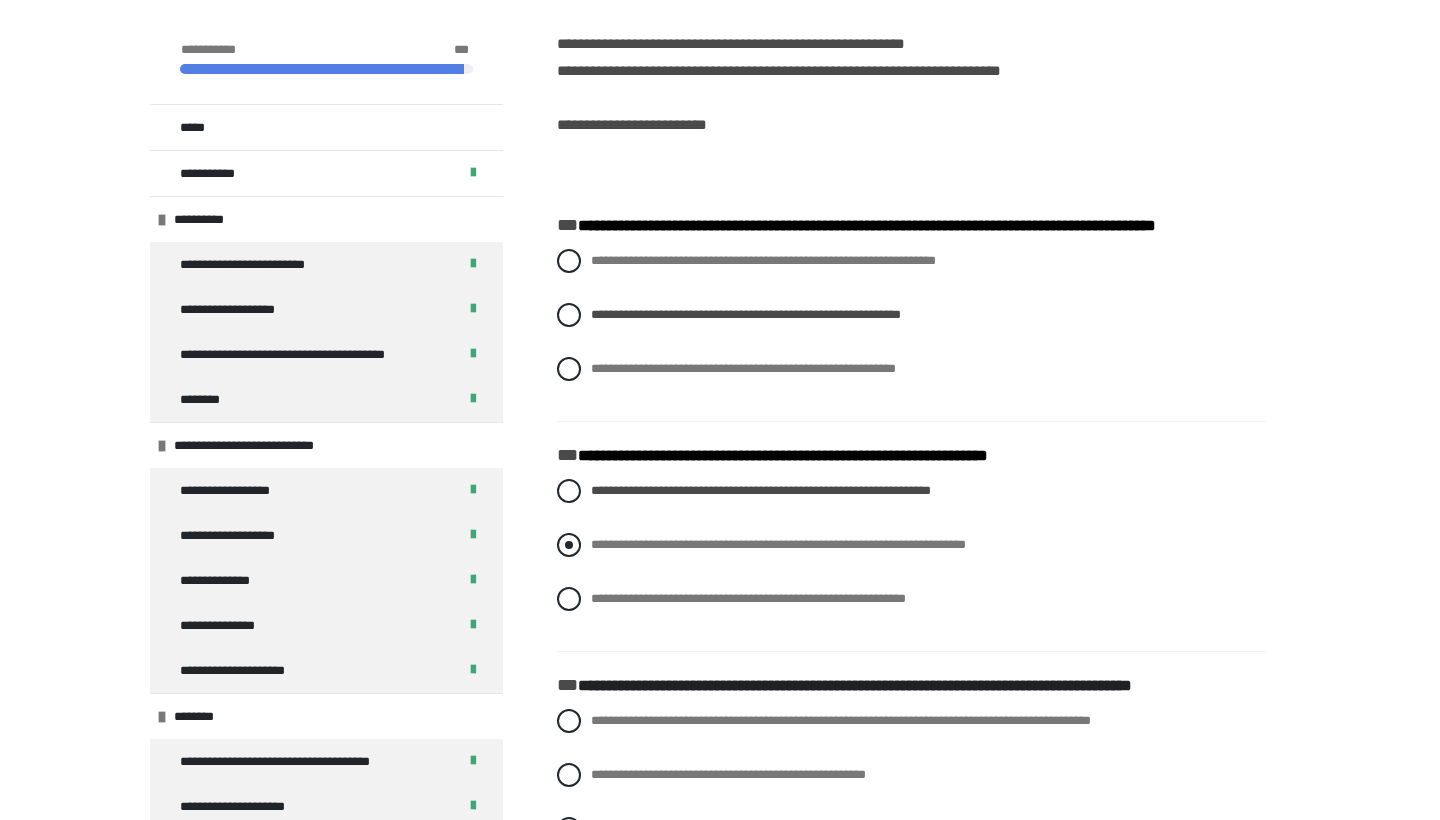 click on "**********" at bounding box center [778, 544] 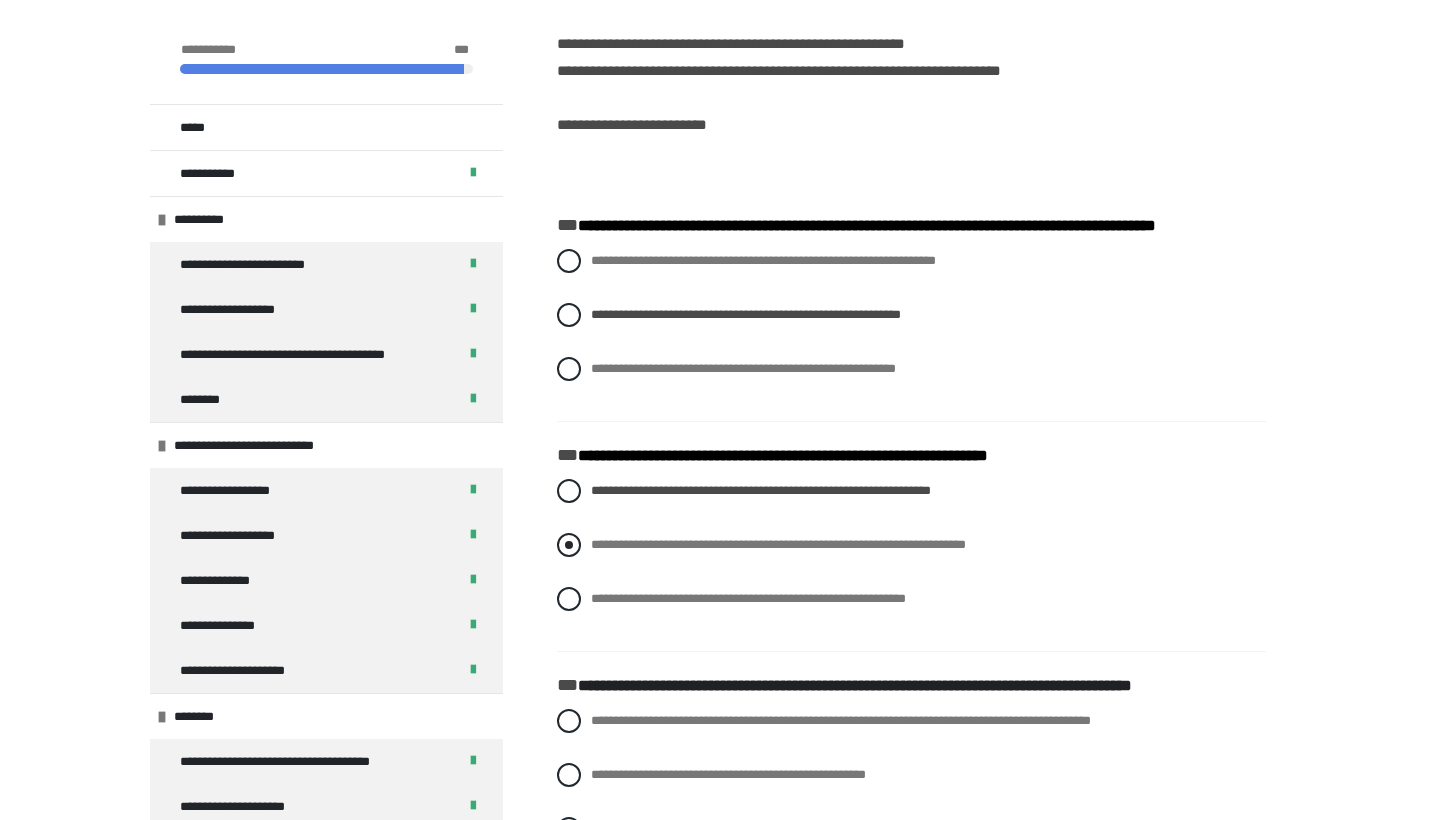 radio on "****" 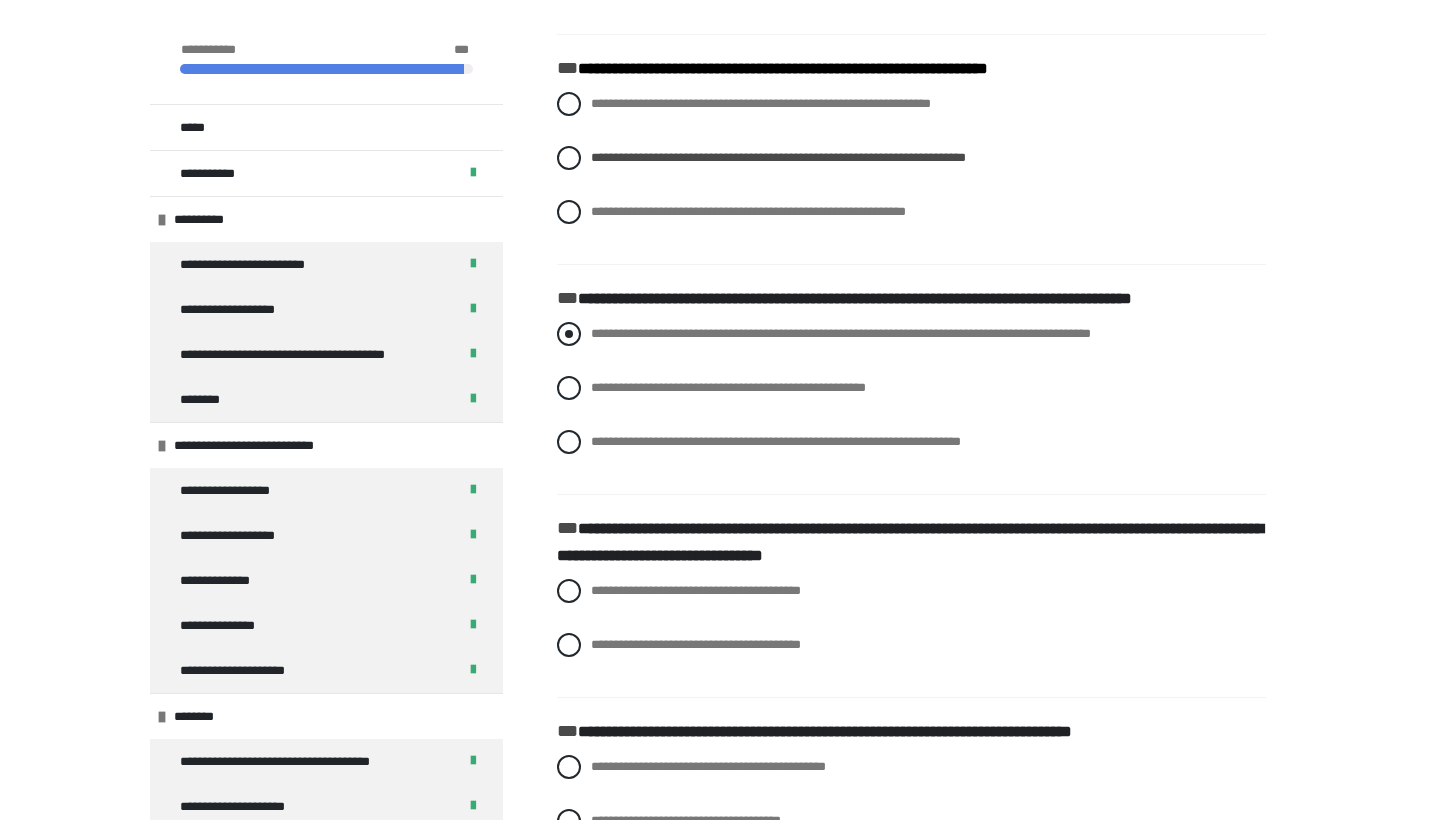 scroll, scrollTop: 960, scrollLeft: 0, axis: vertical 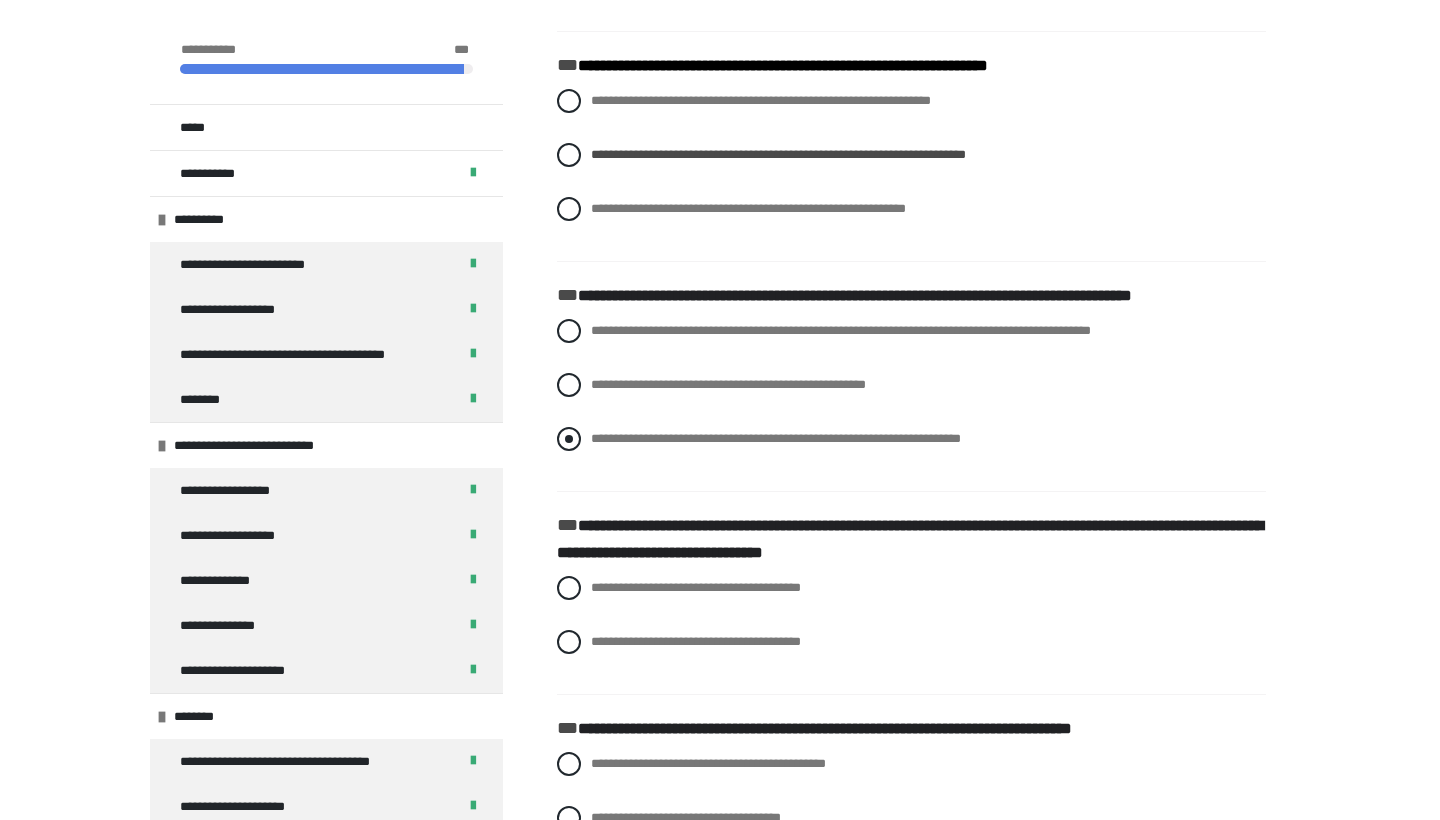 click on "**********" at bounding box center (911, 439) 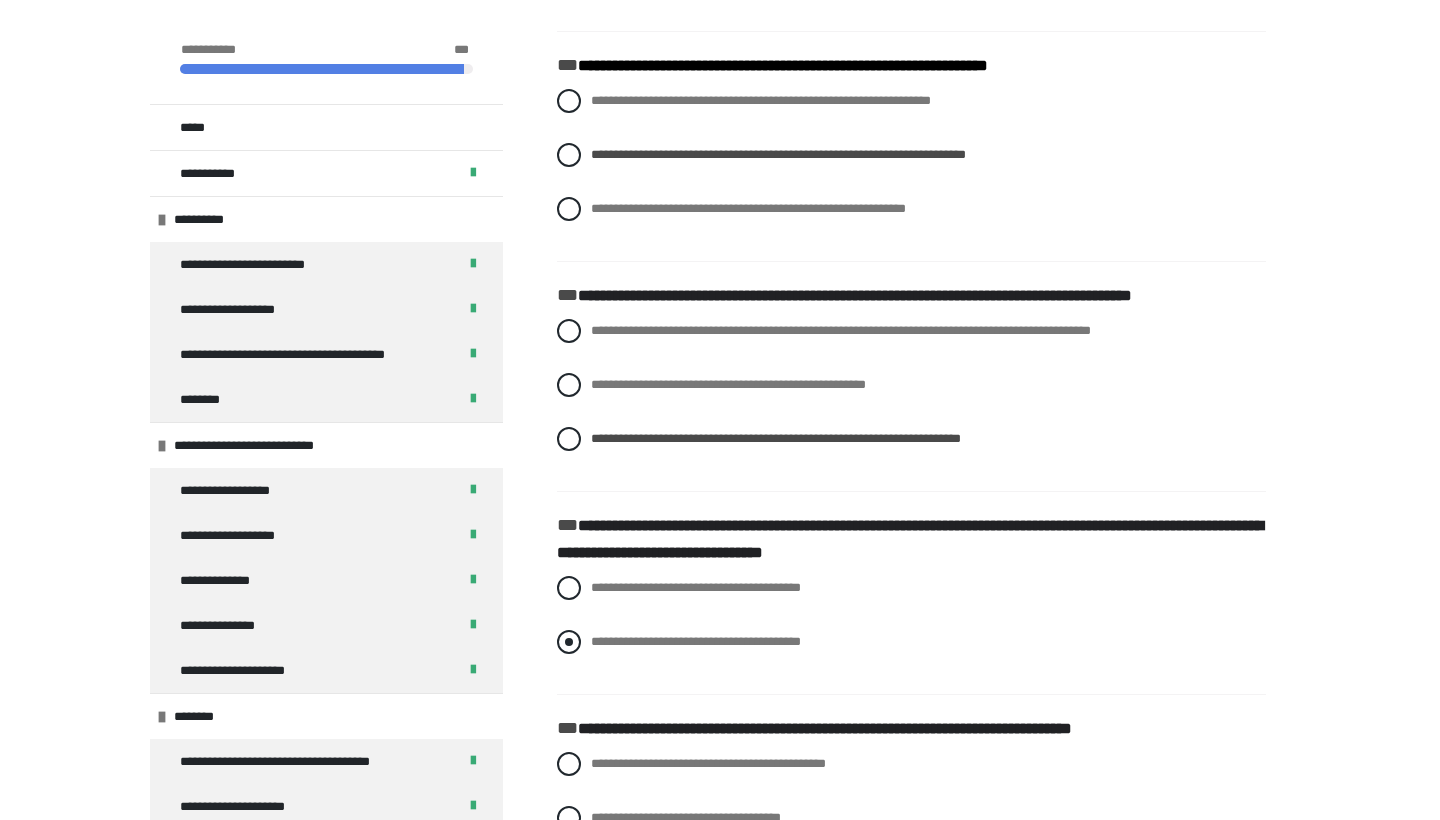 click on "**********" at bounding box center (696, 641) 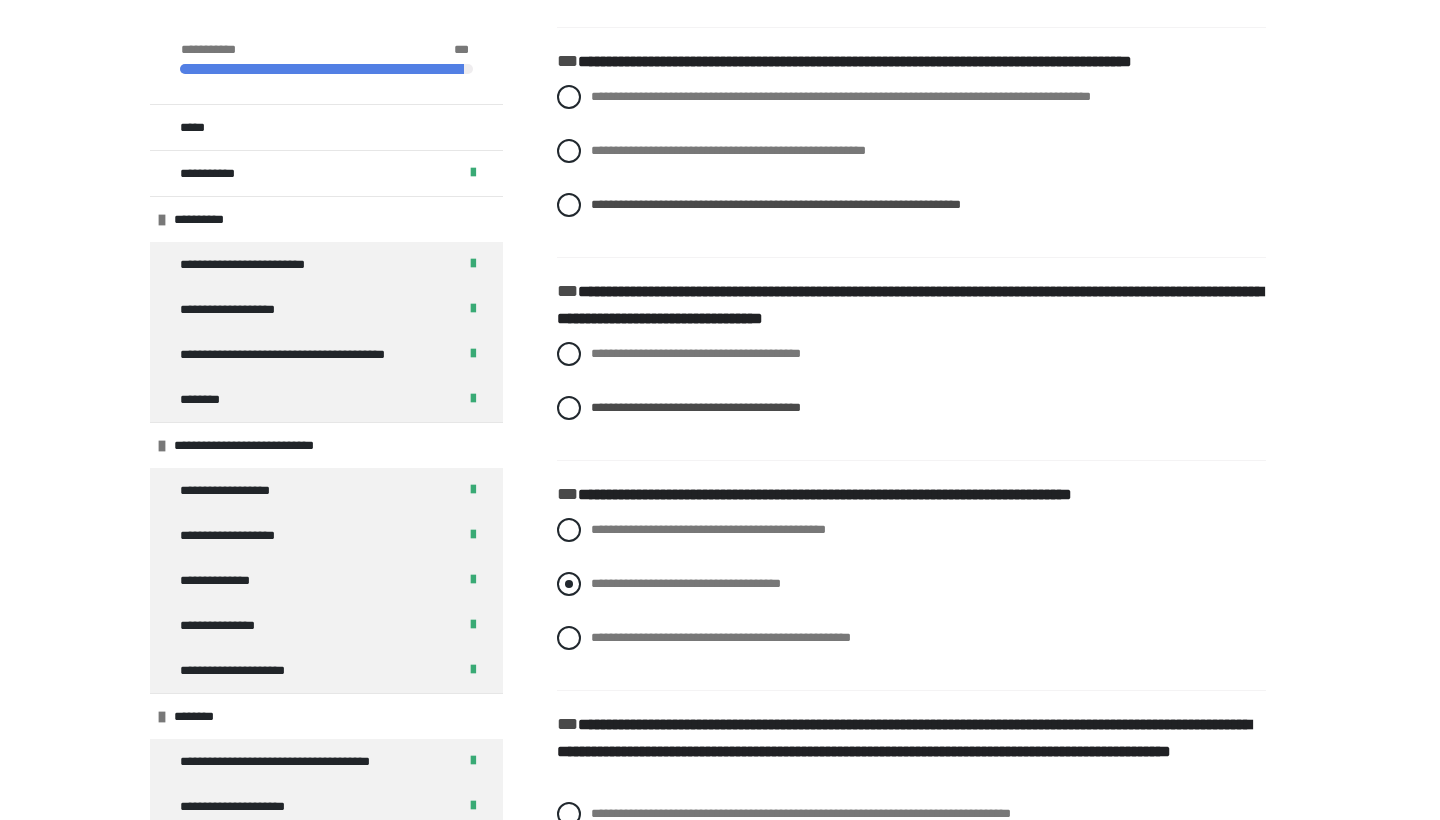 scroll, scrollTop: 1196, scrollLeft: 0, axis: vertical 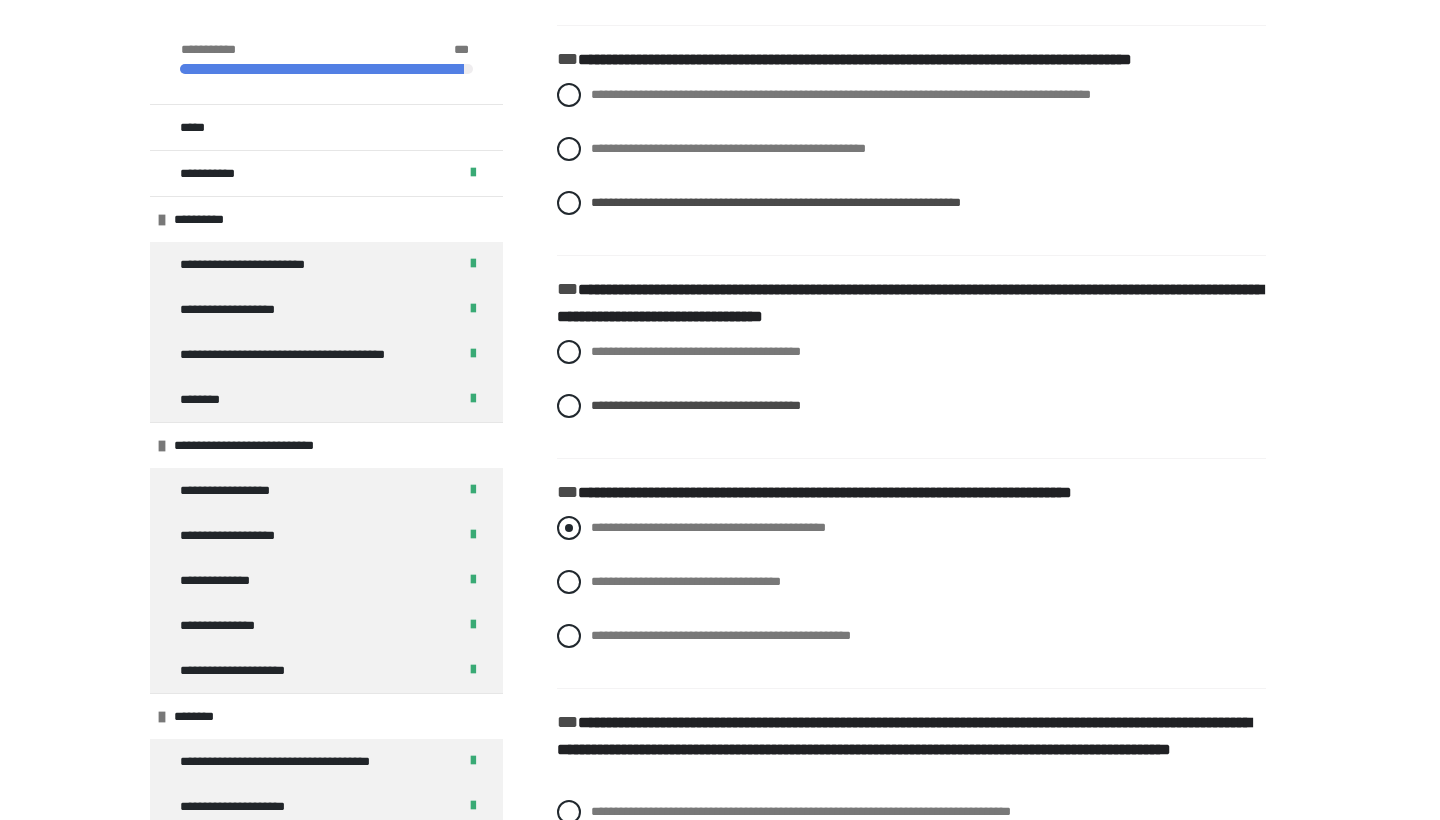 click on "**********" at bounding box center (708, 527) 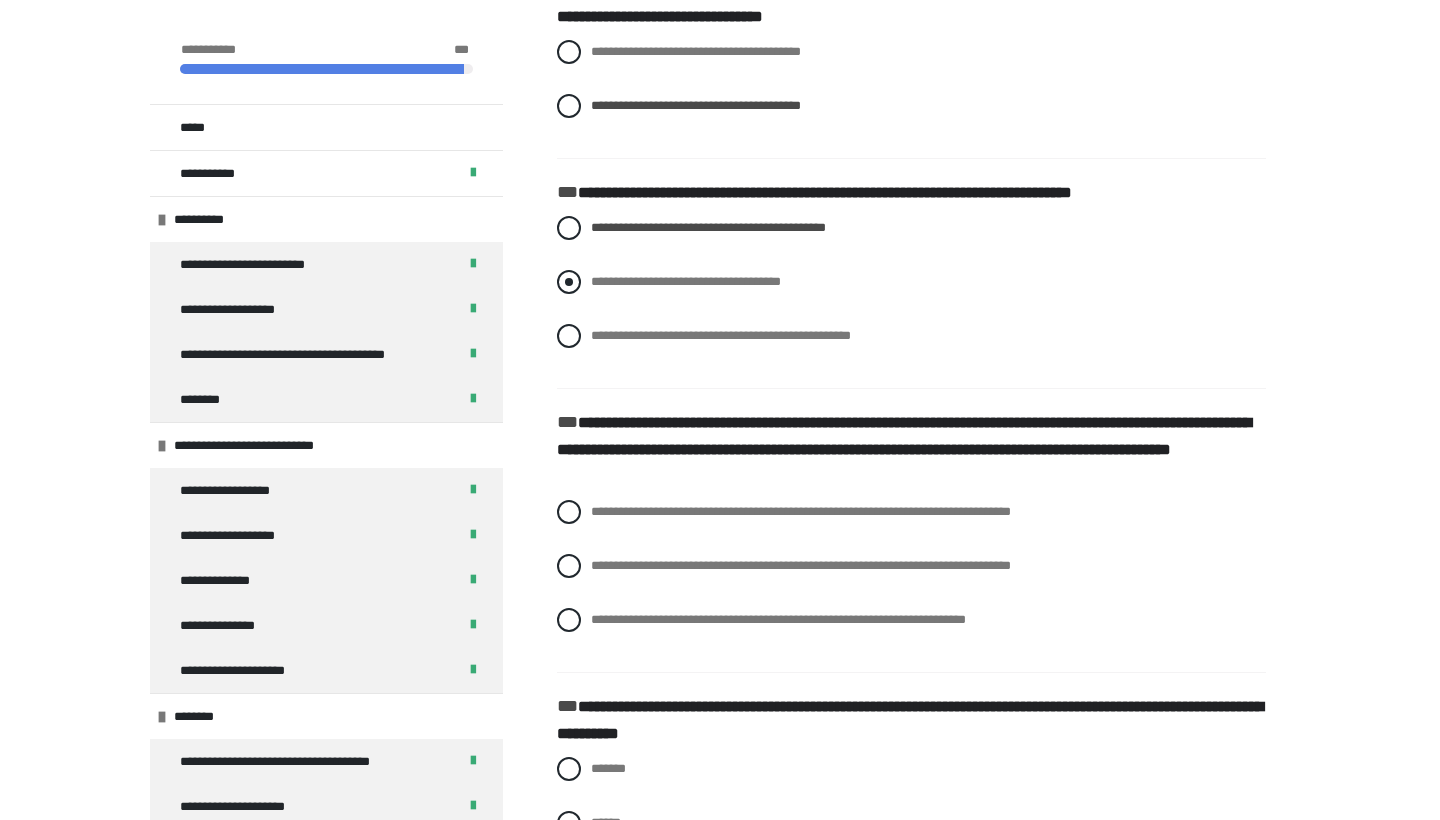 scroll, scrollTop: 1500, scrollLeft: 0, axis: vertical 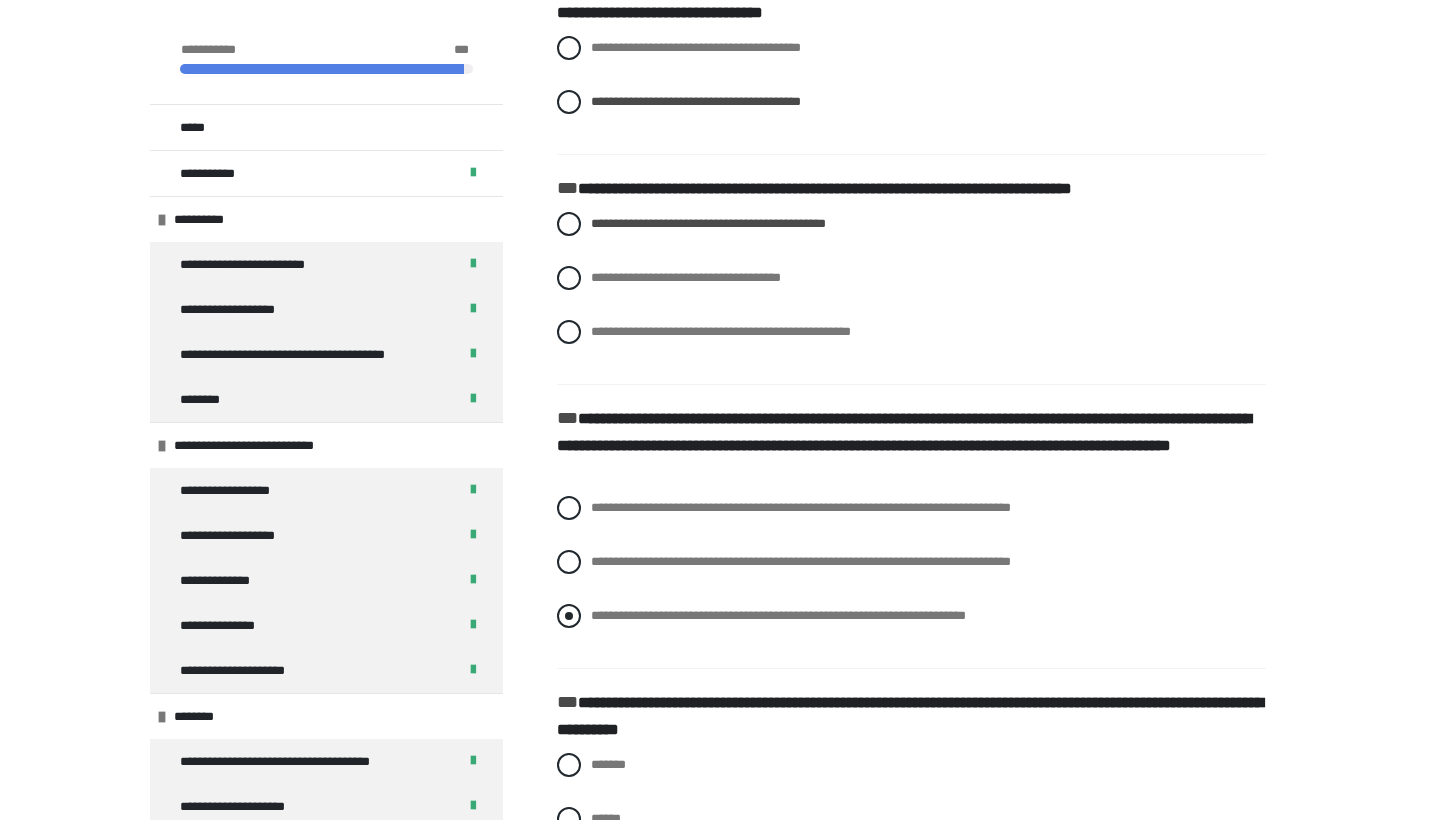 click on "**********" at bounding box center (778, 615) 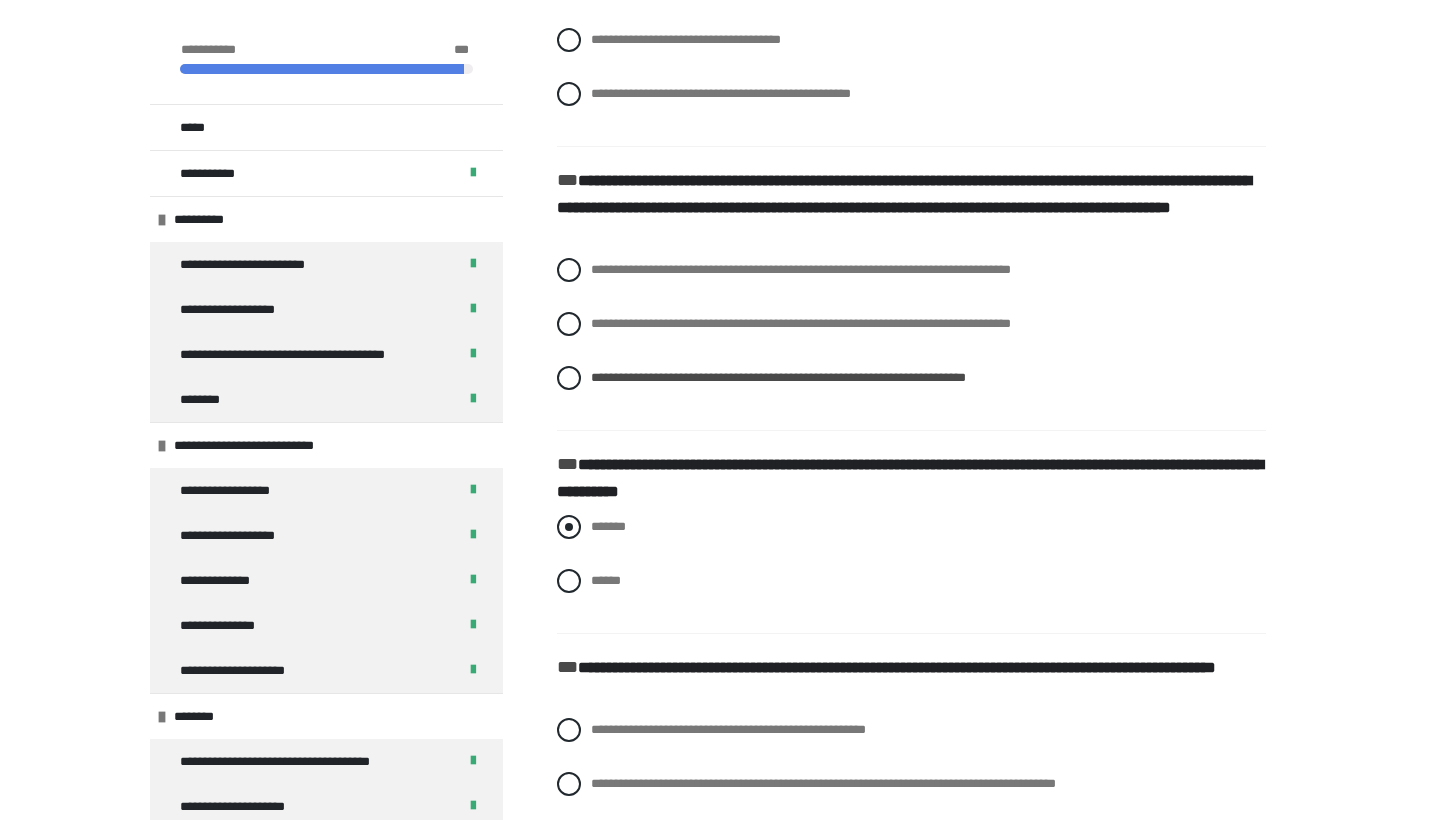 scroll, scrollTop: 1741, scrollLeft: 0, axis: vertical 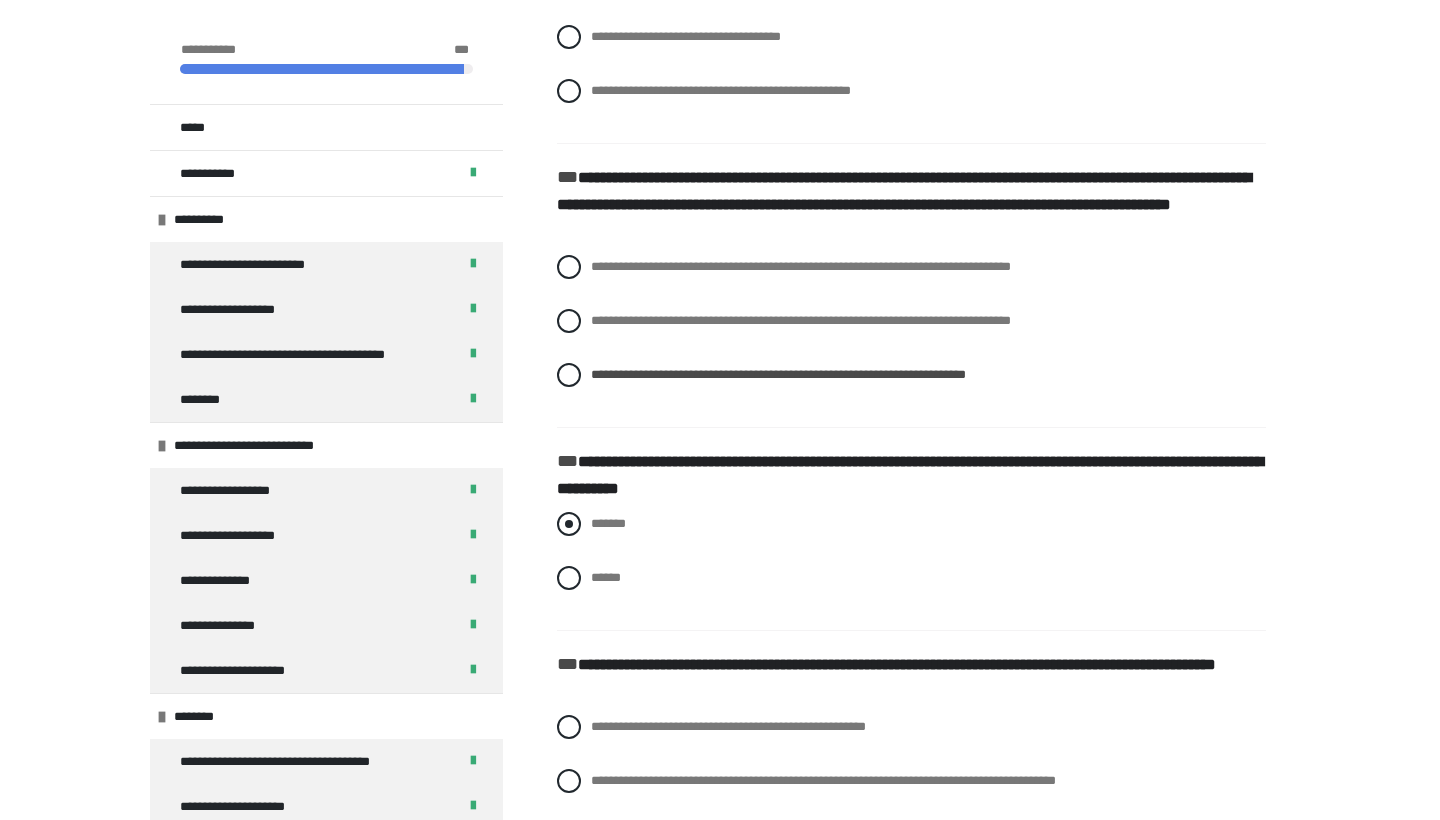 click on "*******" at bounding box center [608, 523] 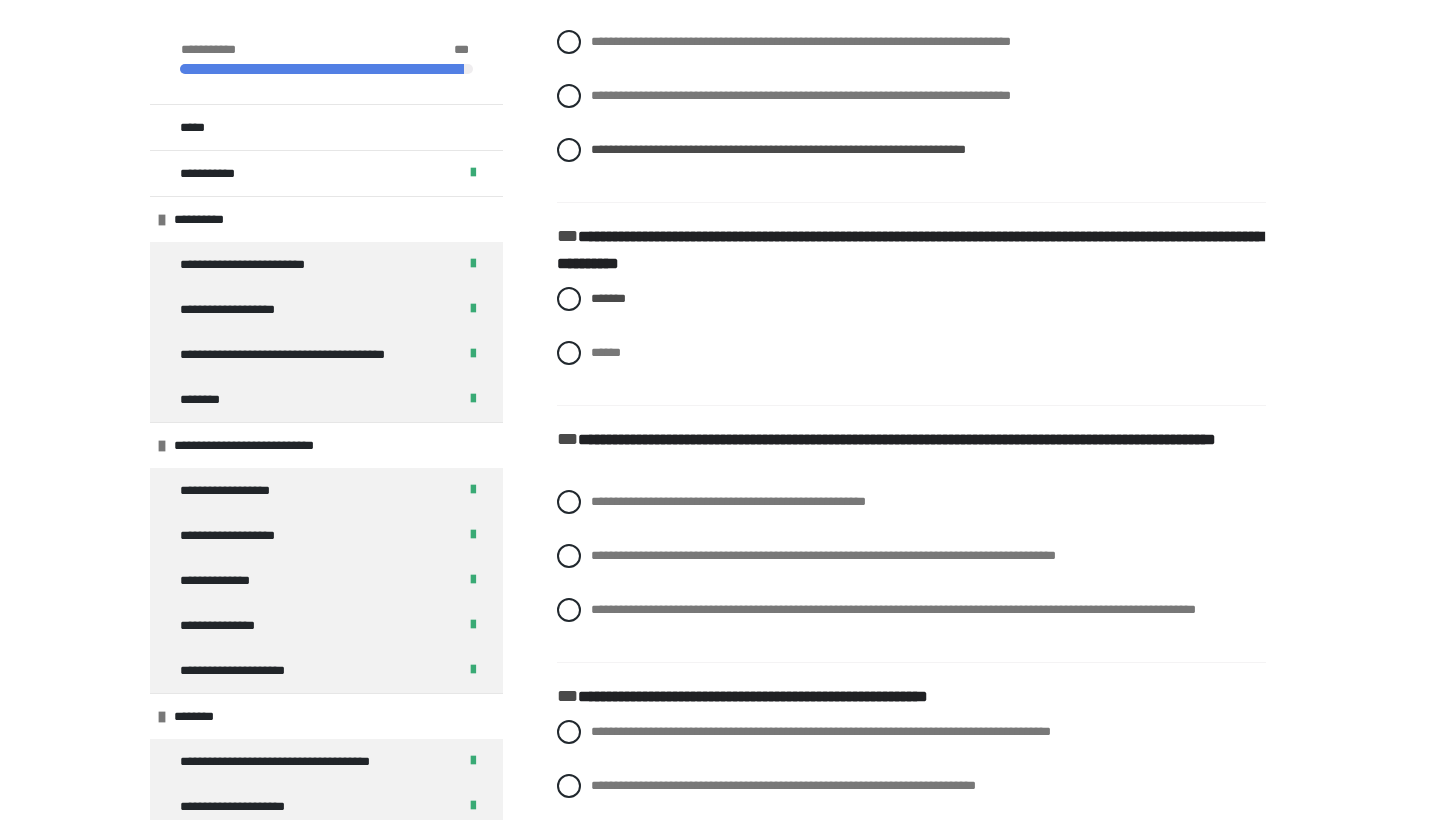 scroll, scrollTop: 1975, scrollLeft: 0, axis: vertical 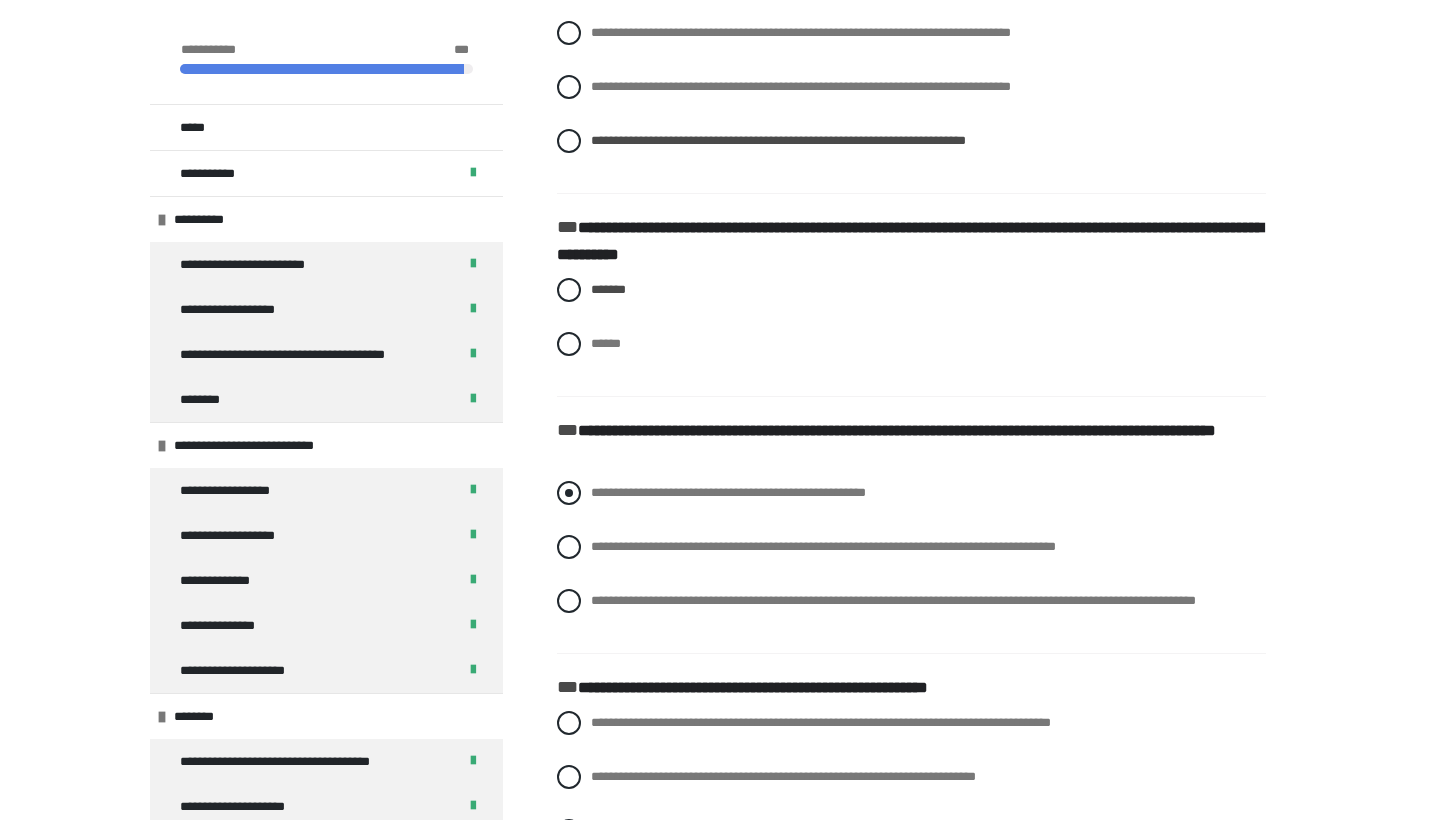 click on "**********" at bounding box center [728, 492] 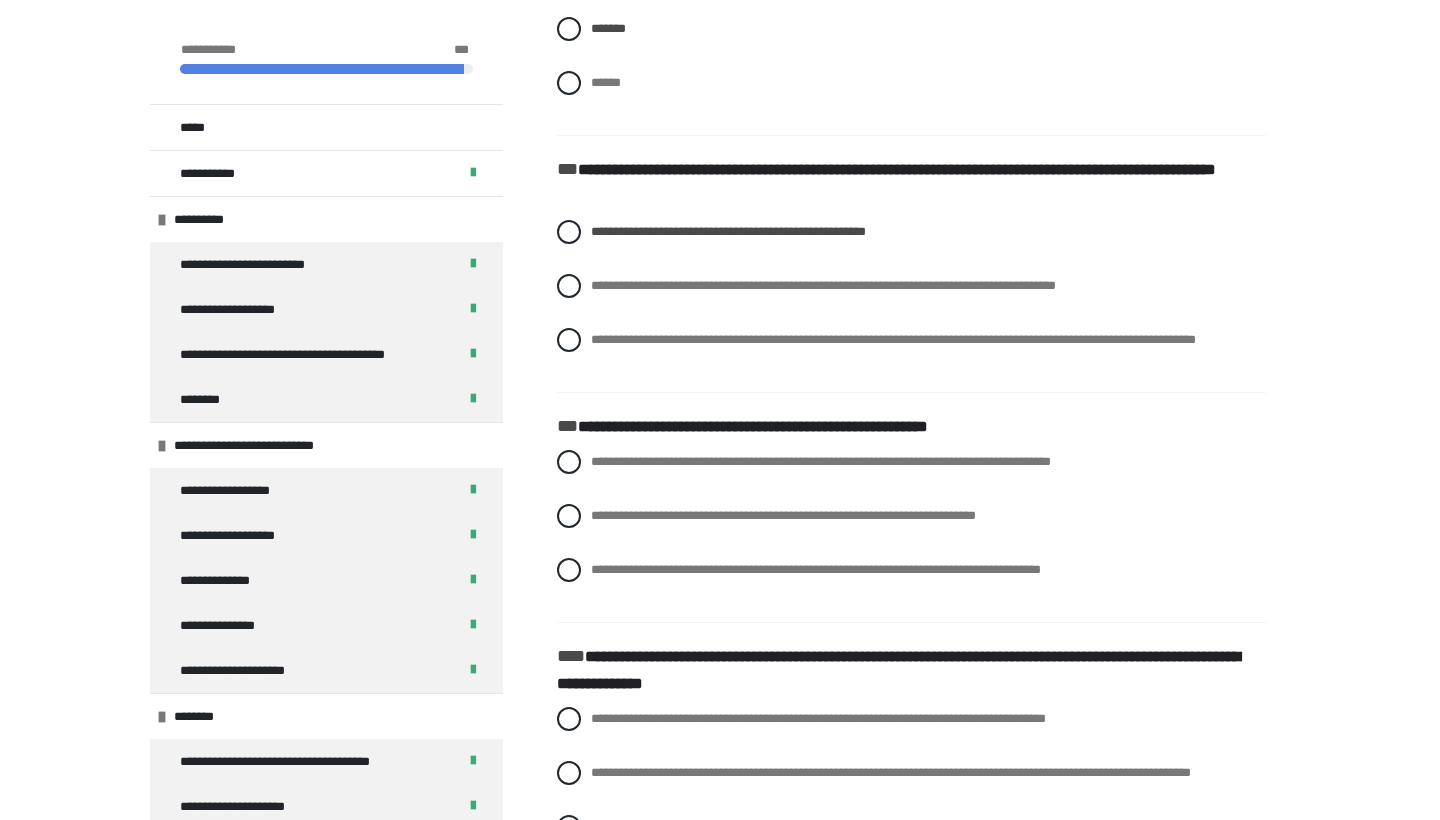 scroll, scrollTop: 2240, scrollLeft: 0, axis: vertical 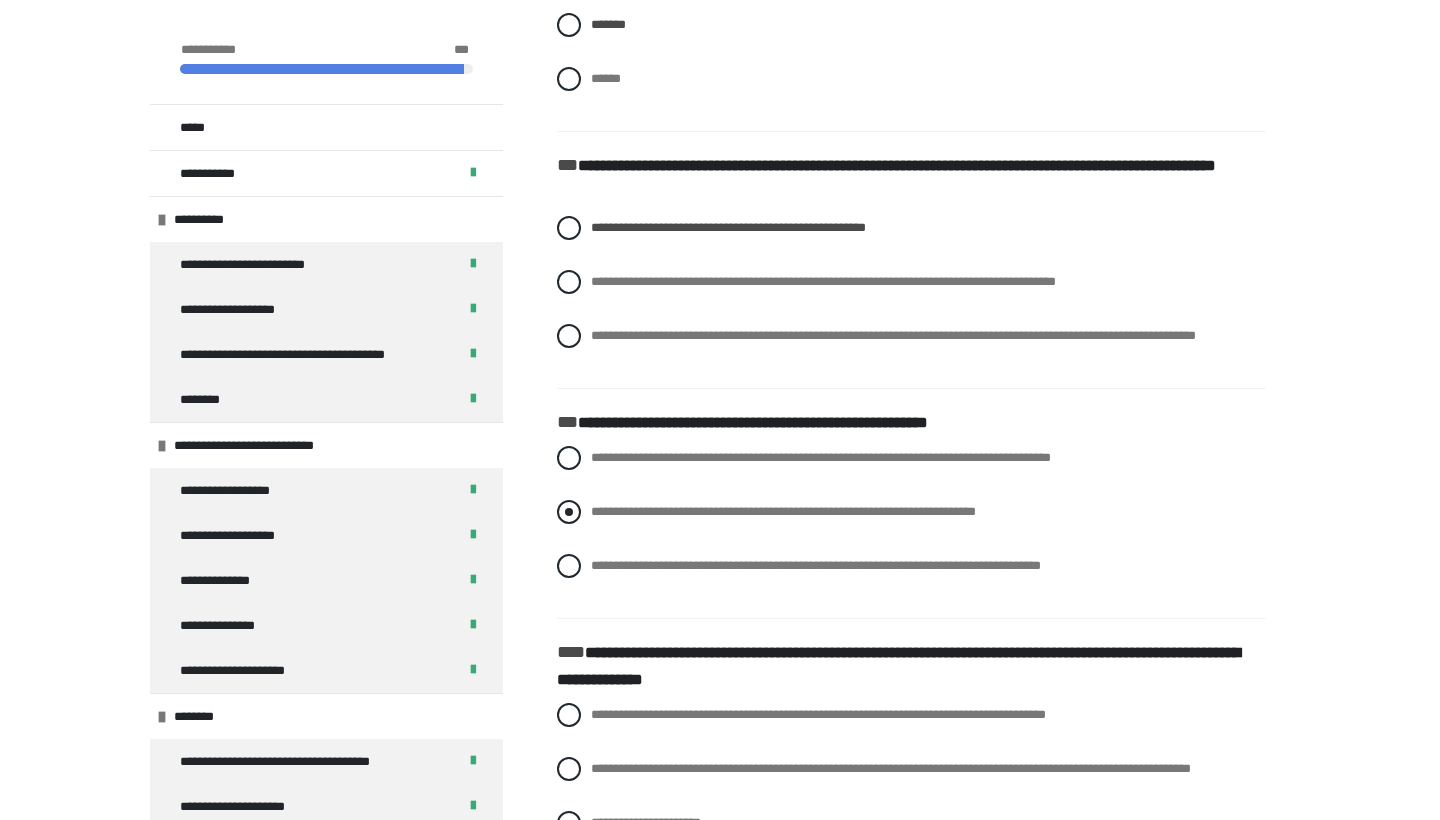 click on "**********" at bounding box center [783, 511] 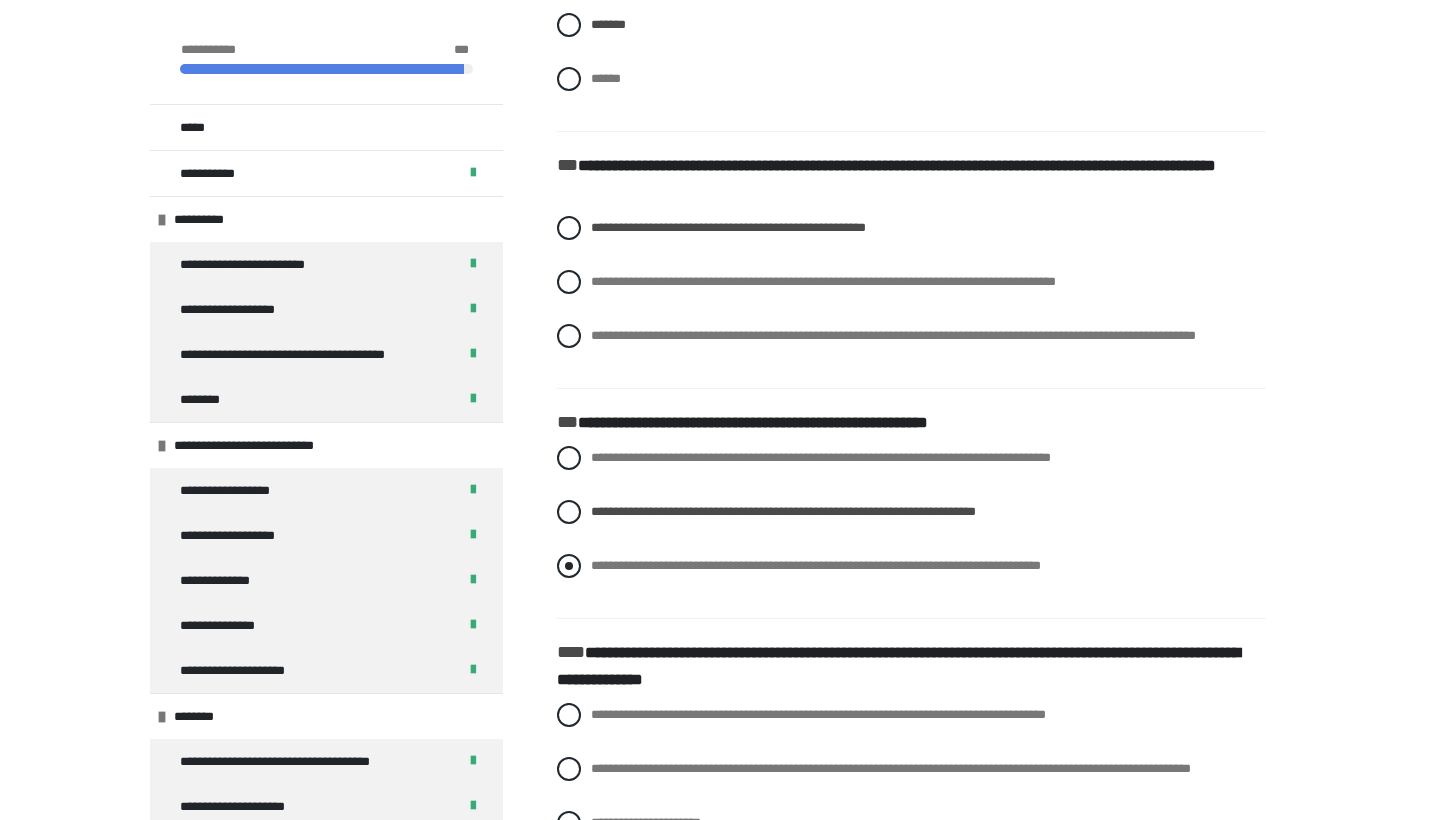 click on "**********" at bounding box center (816, 565) 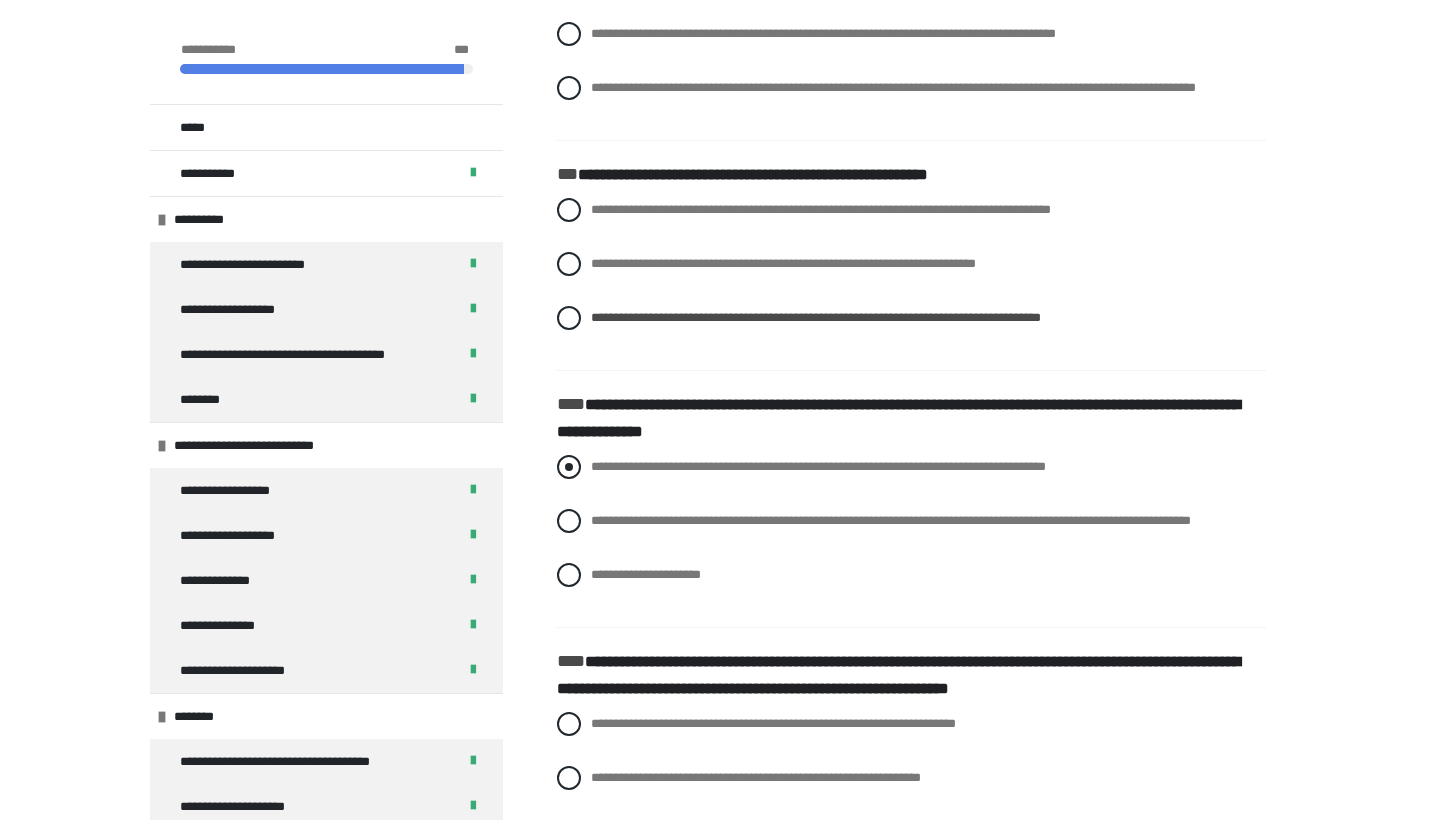 scroll, scrollTop: 2498, scrollLeft: 0, axis: vertical 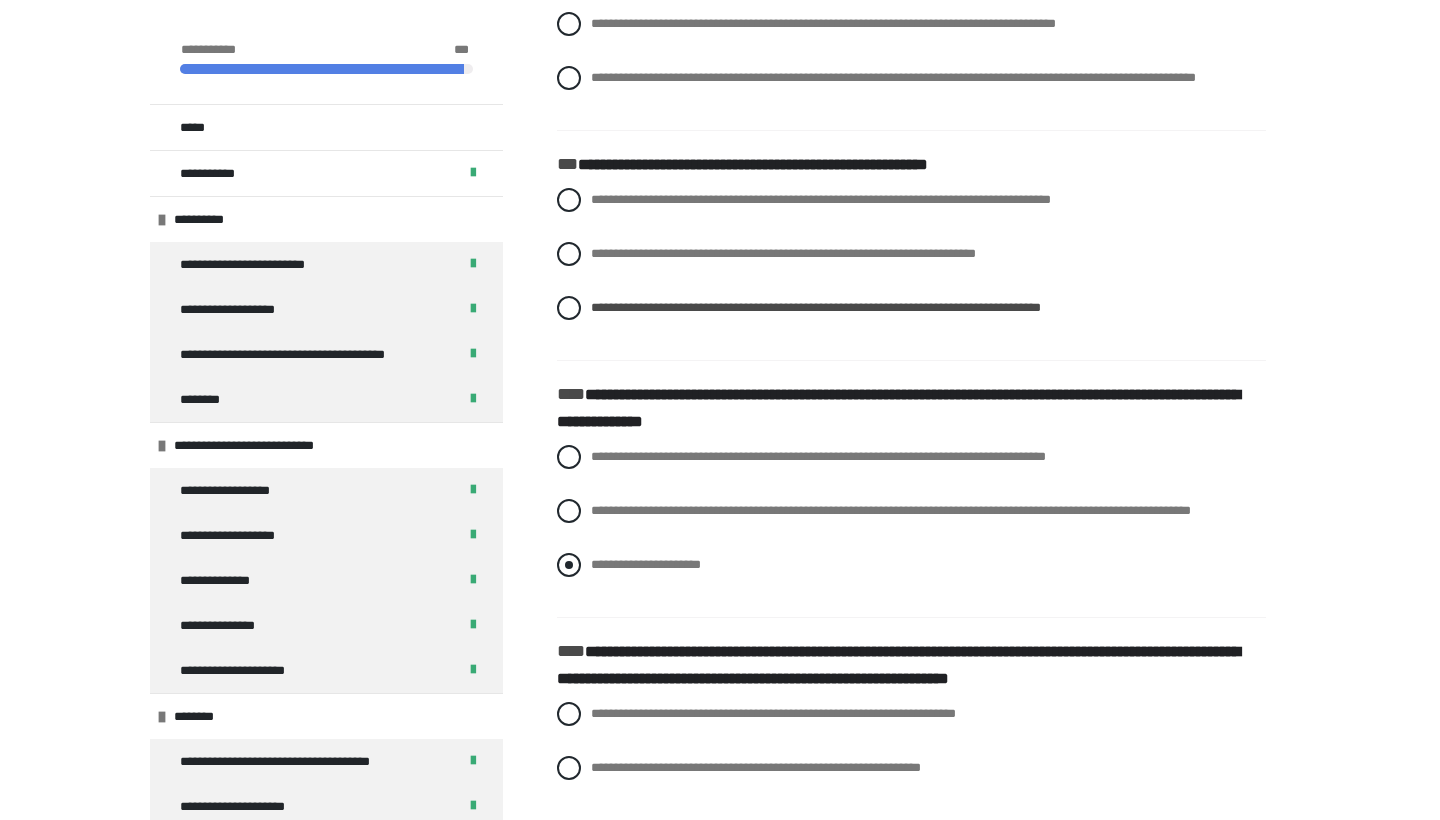 click on "**********" at bounding box center (646, 564) 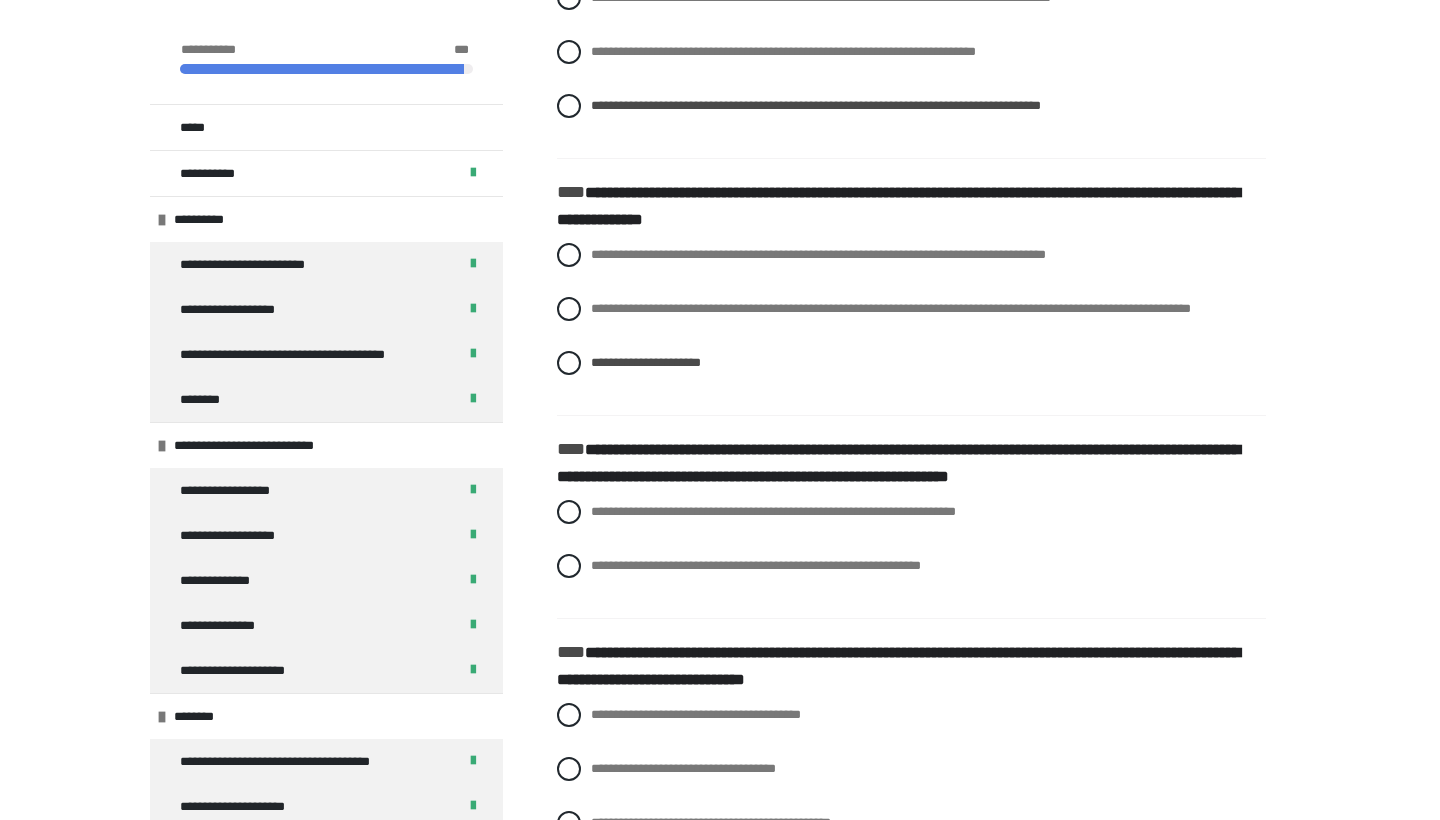 scroll, scrollTop: 2706, scrollLeft: 0, axis: vertical 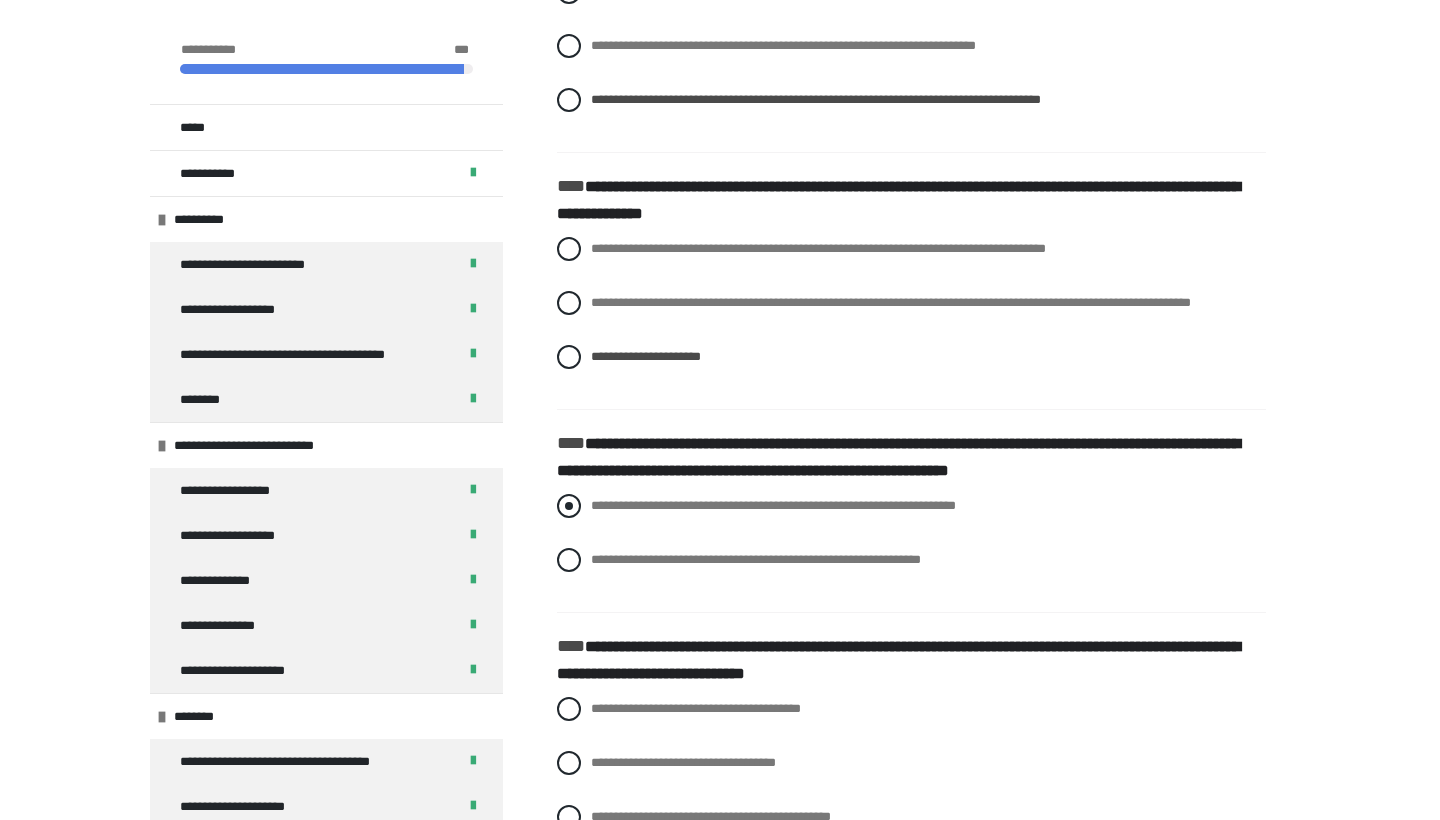 click on "**********" at bounding box center [773, 505] 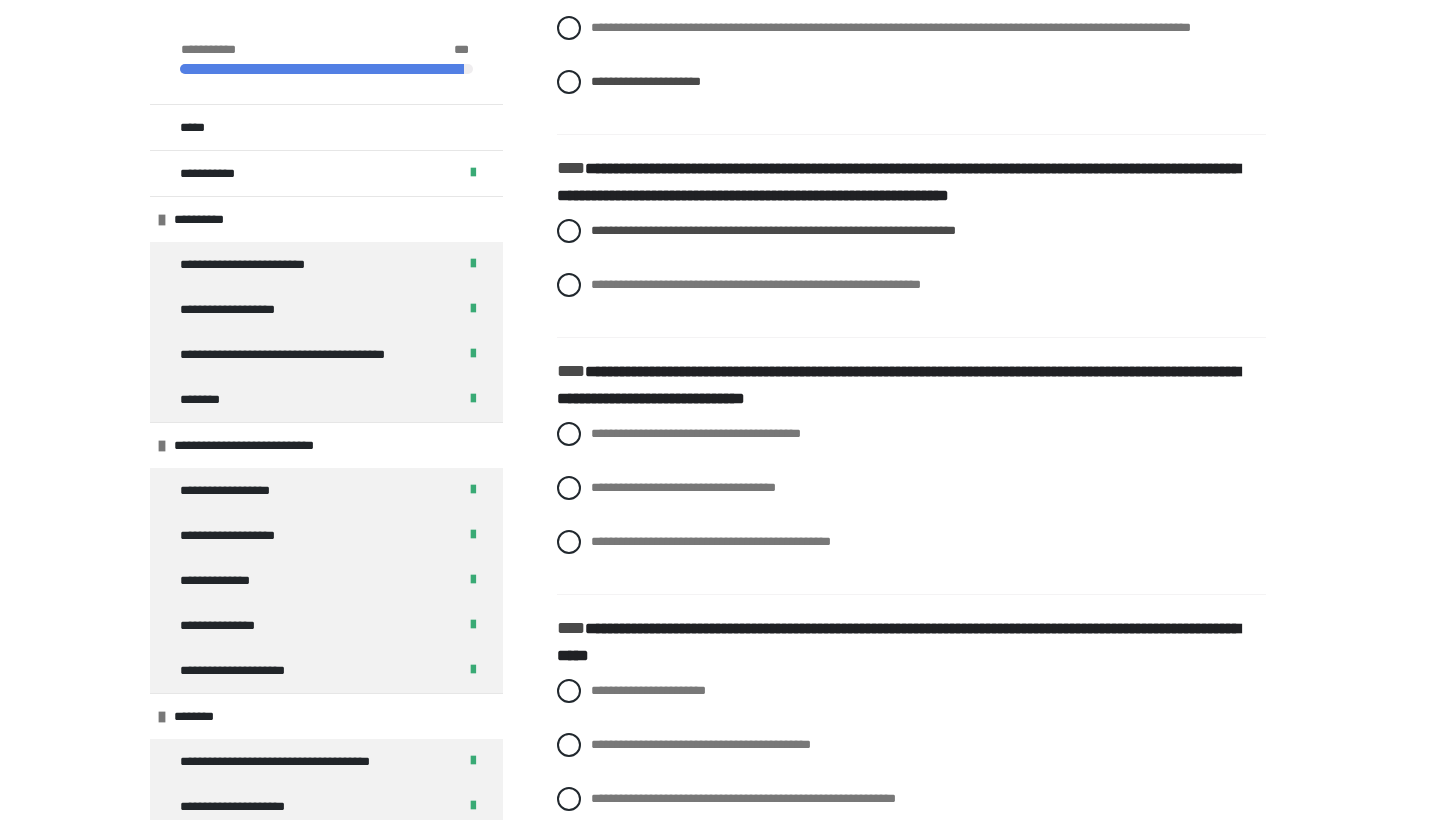 scroll, scrollTop: 2983, scrollLeft: 0, axis: vertical 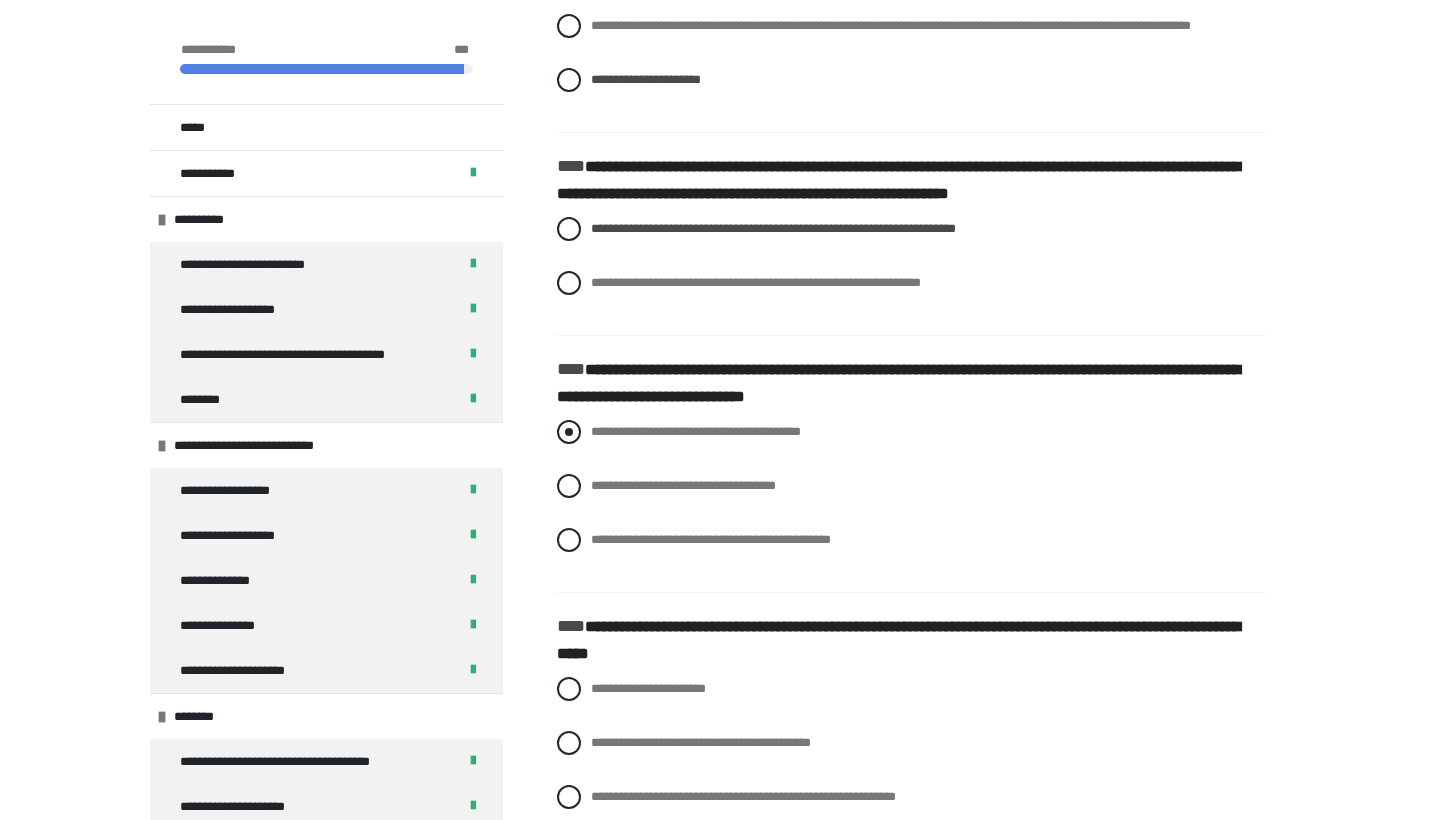 click on "**********" at bounding box center (911, 432) 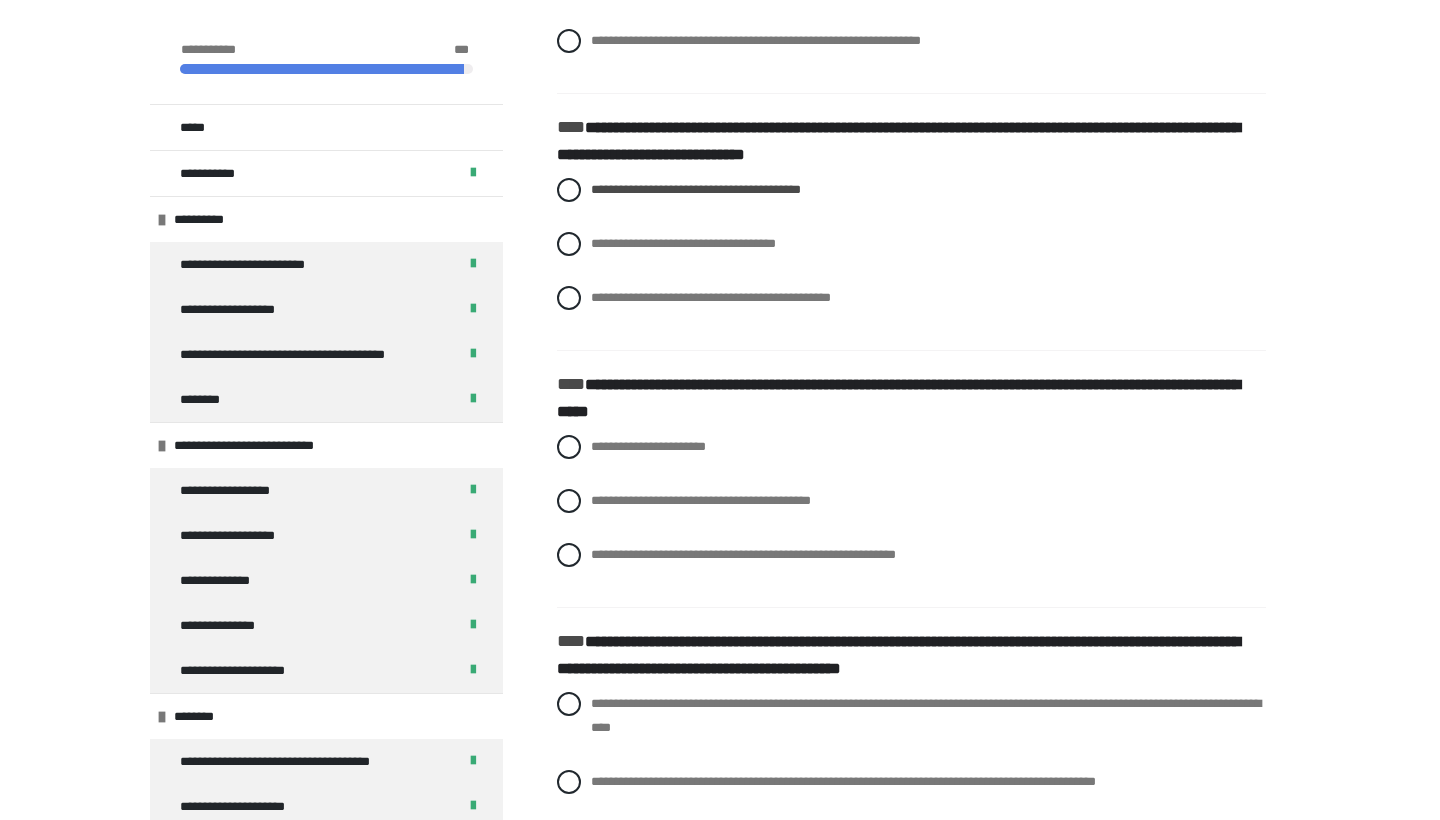 scroll, scrollTop: 3238, scrollLeft: 0, axis: vertical 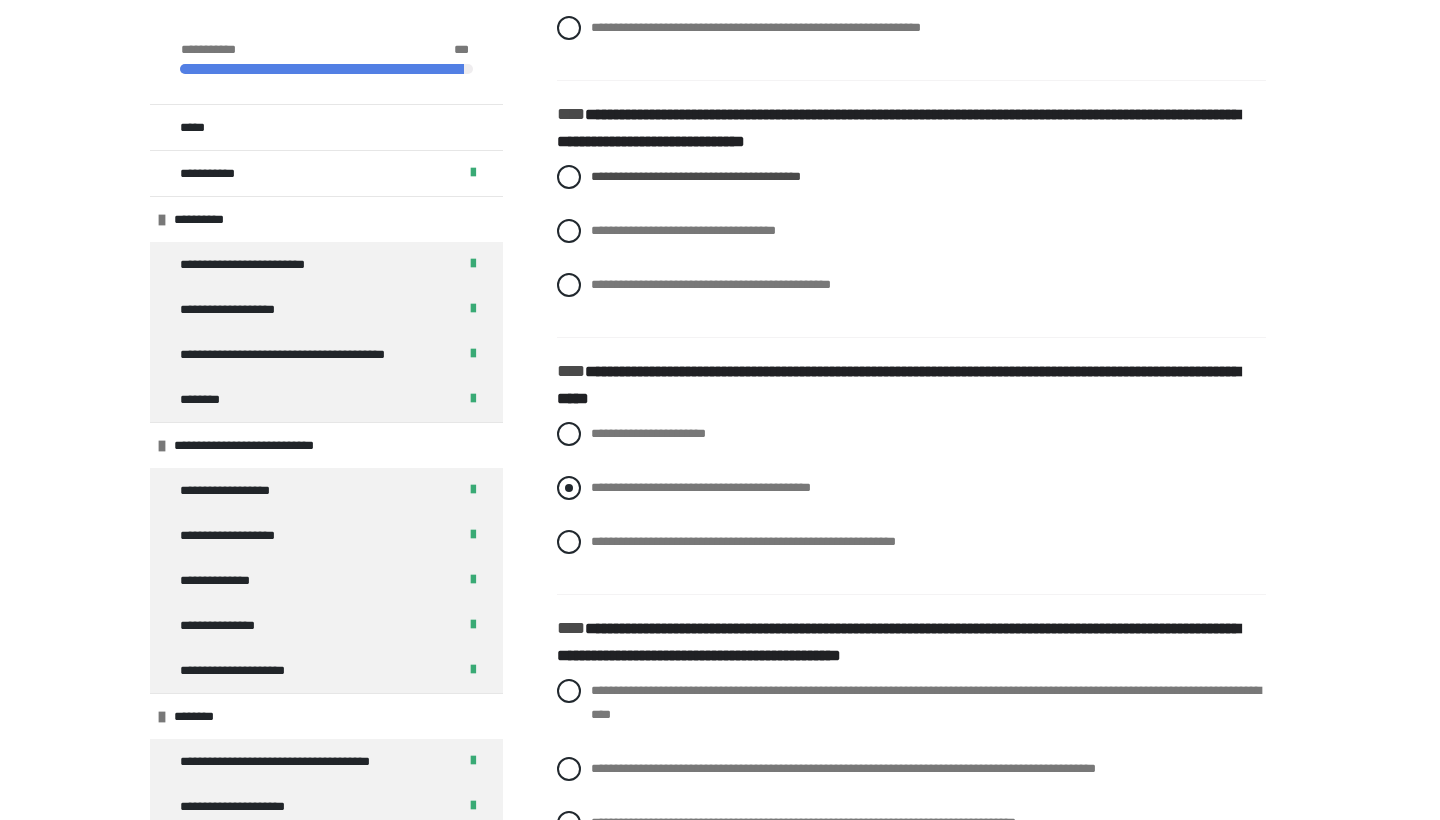 click on "**********" at bounding box center (701, 487) 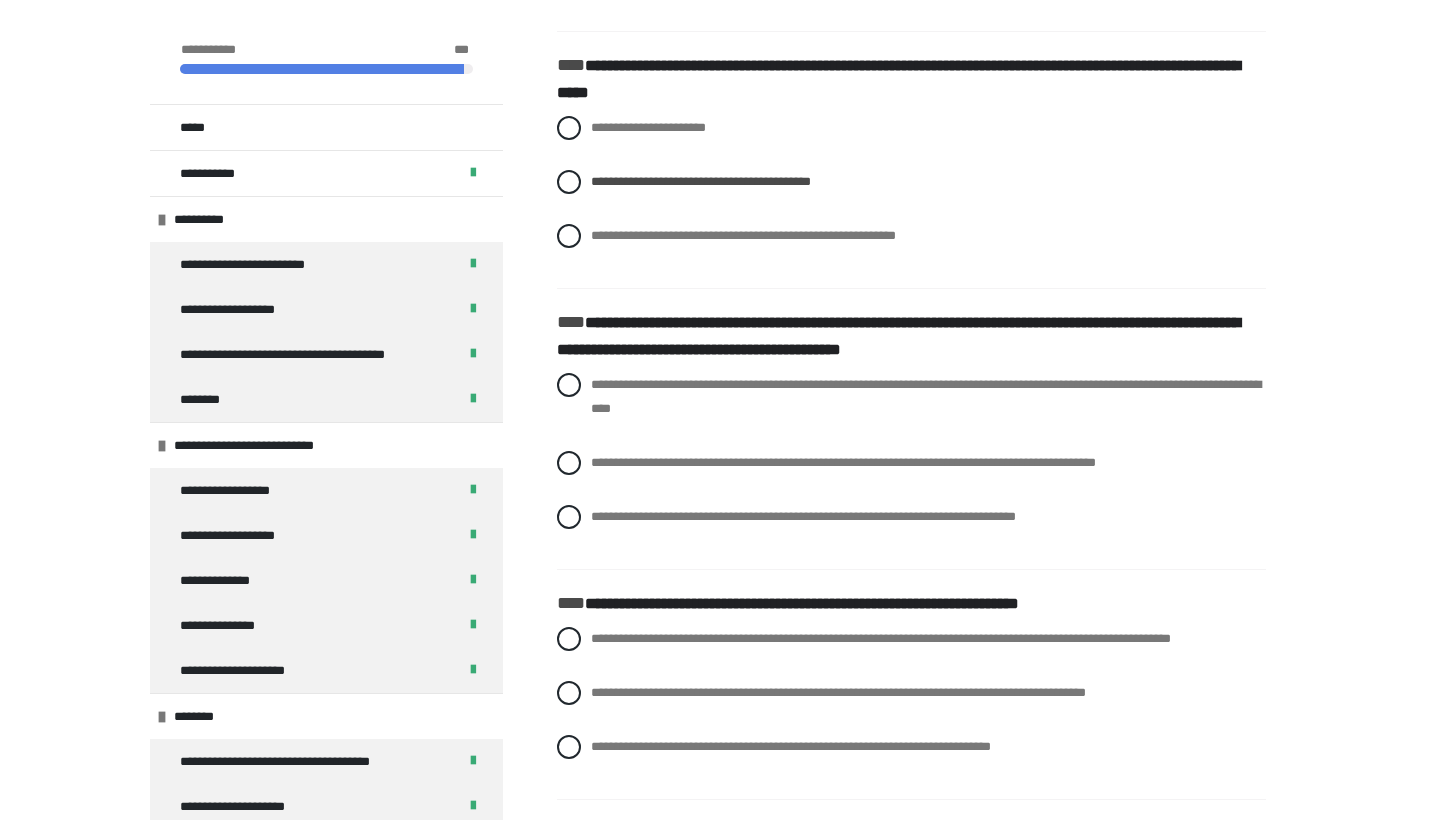 scroll, scrollTop: 3545, scrollLeft: 0, axis: vertical 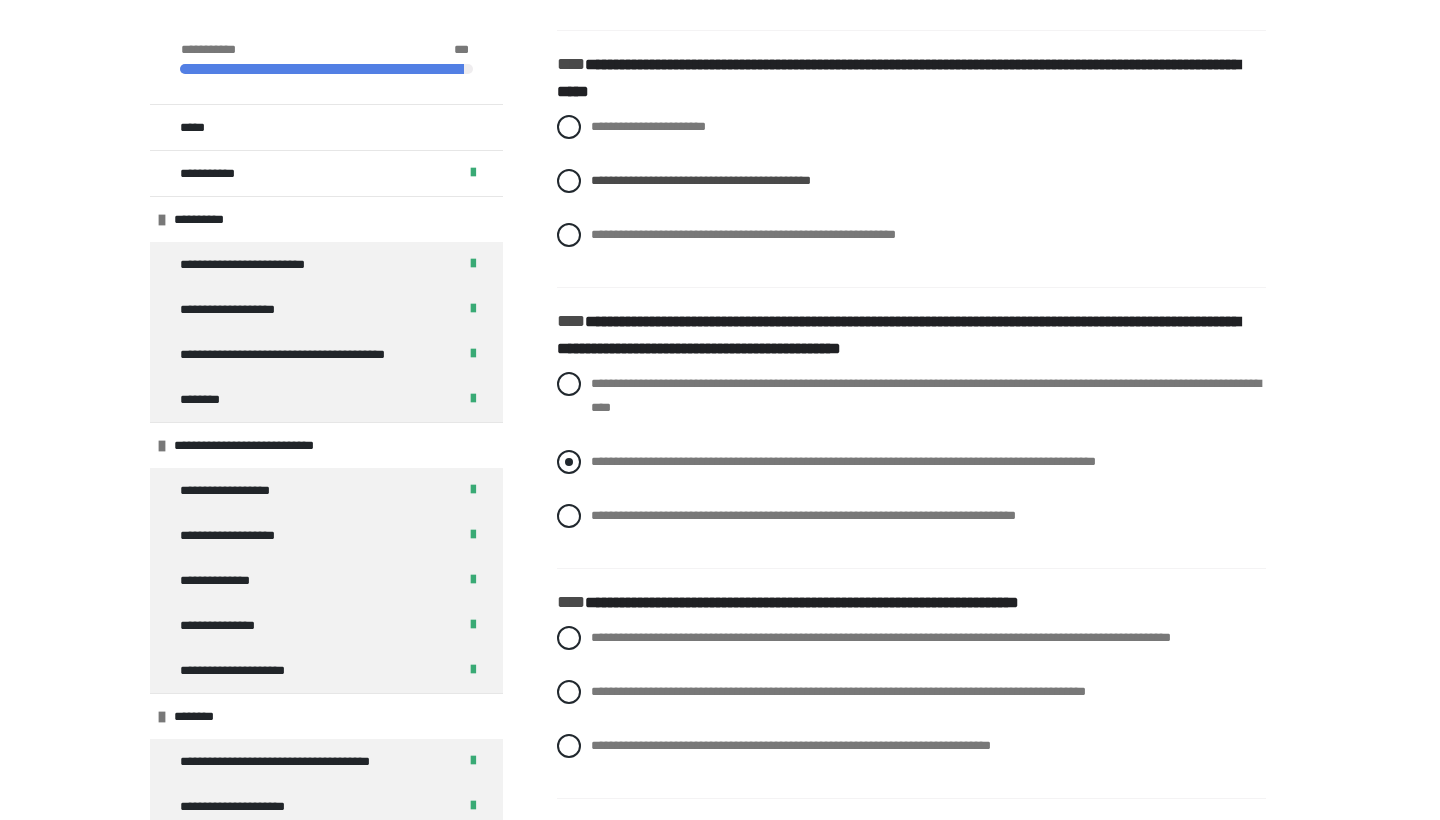 click on "**********" at bounding box center [843, 461] 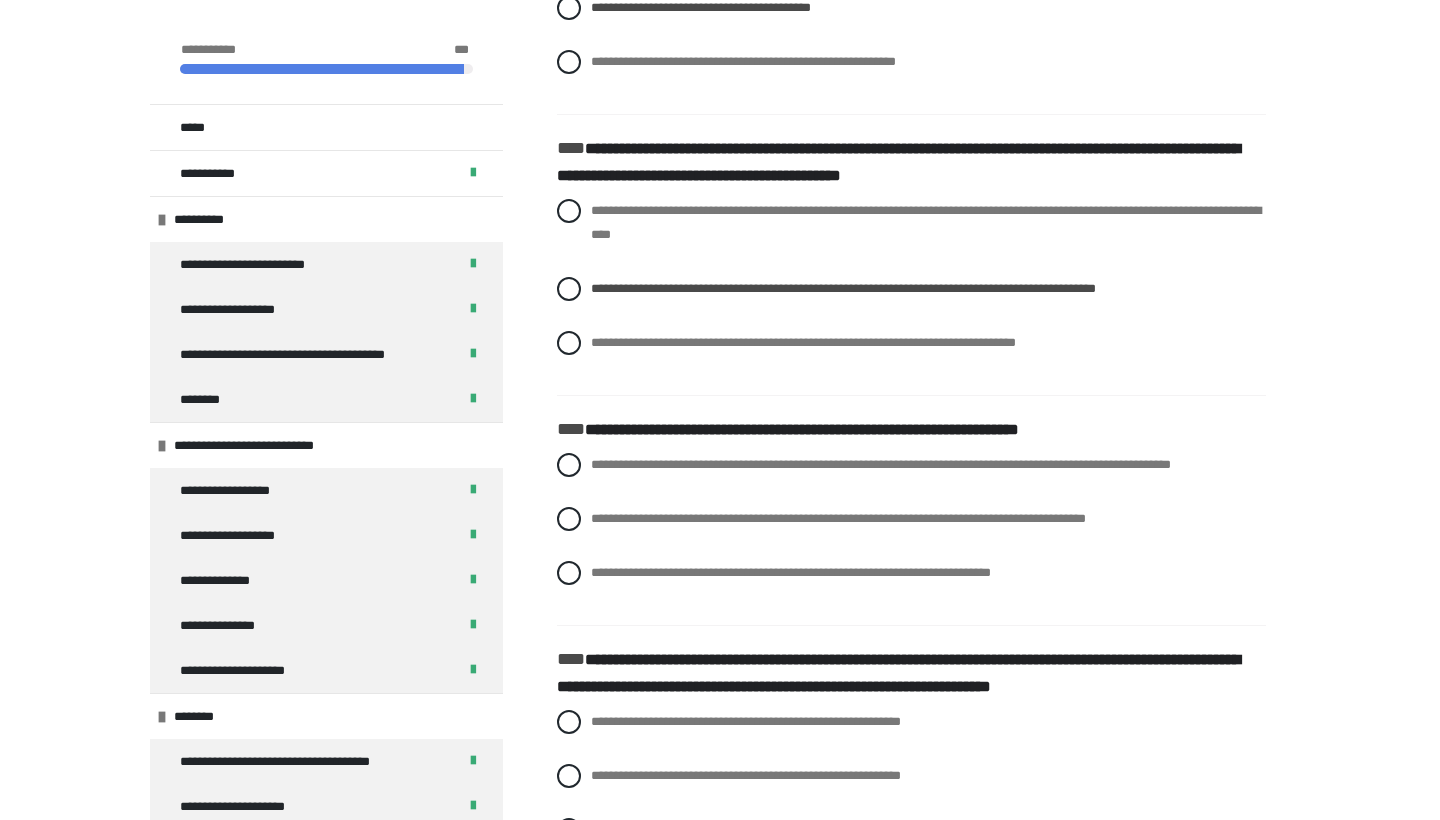 scroll, scrollTop: 3736, scrollLeft: 0, axis: vertical 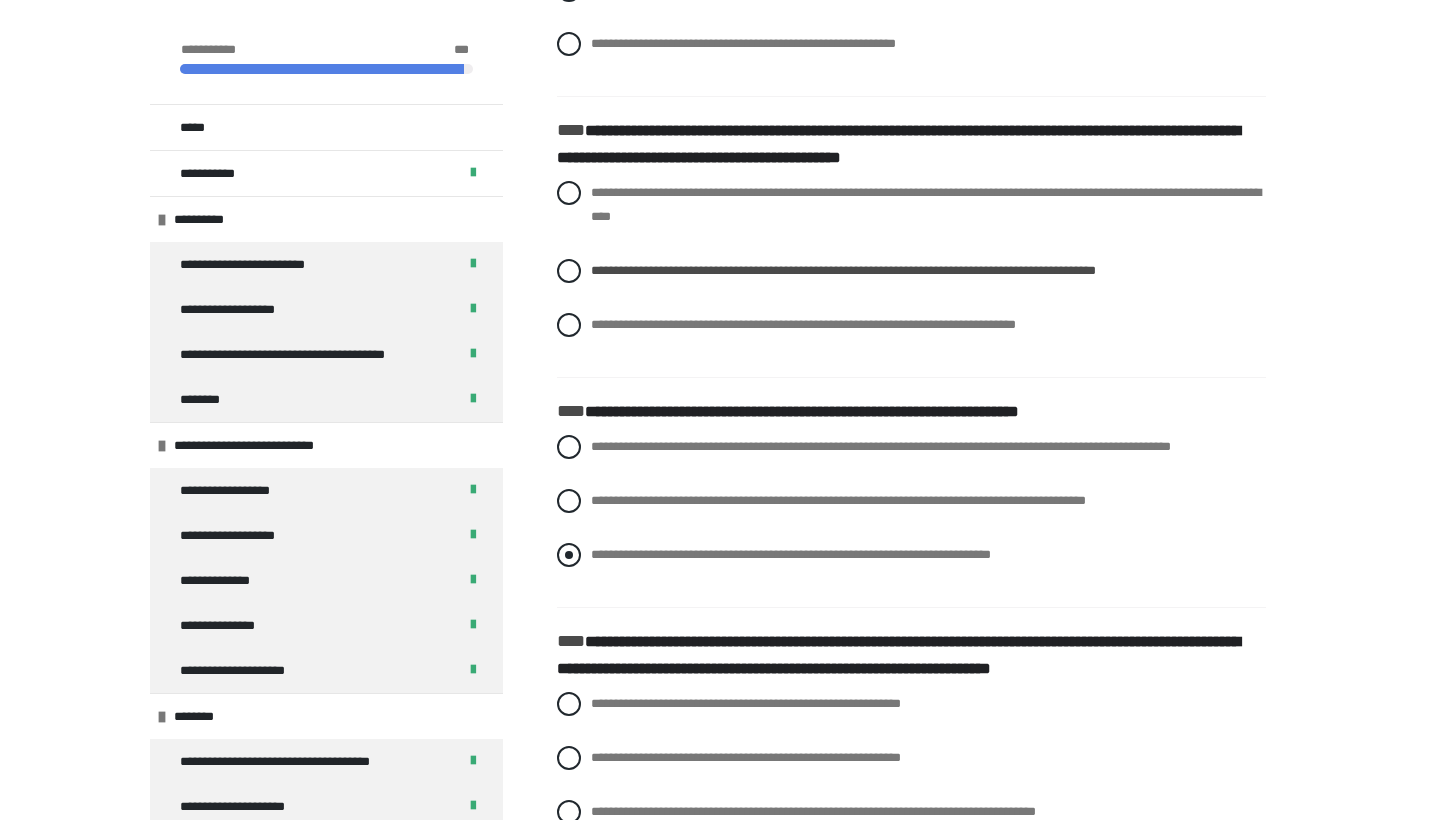 click on "**********" at bounding box center [791, 554] 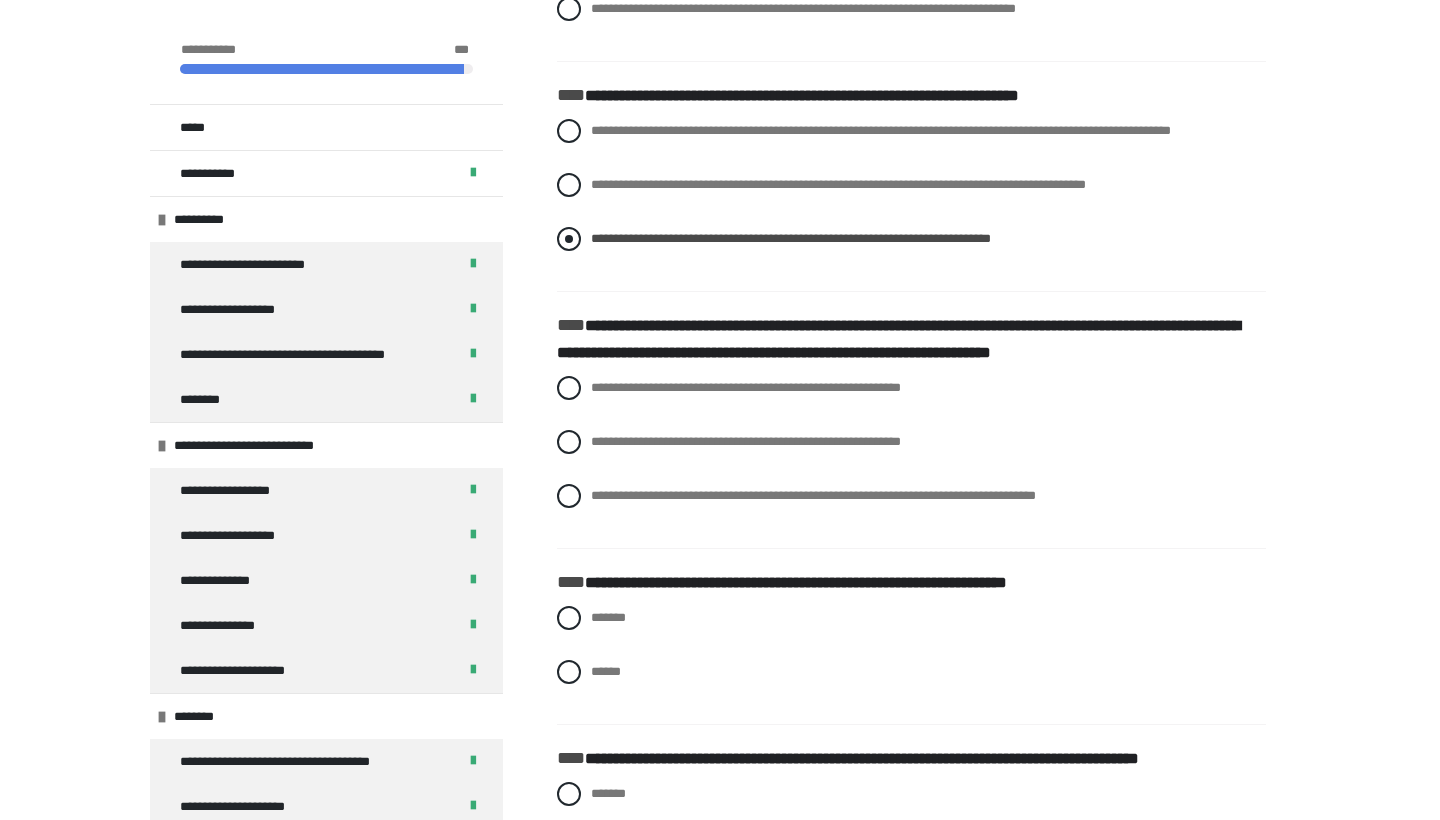 scroll, scrollTop: 4053, scrollLeft: 0, axis: vertical 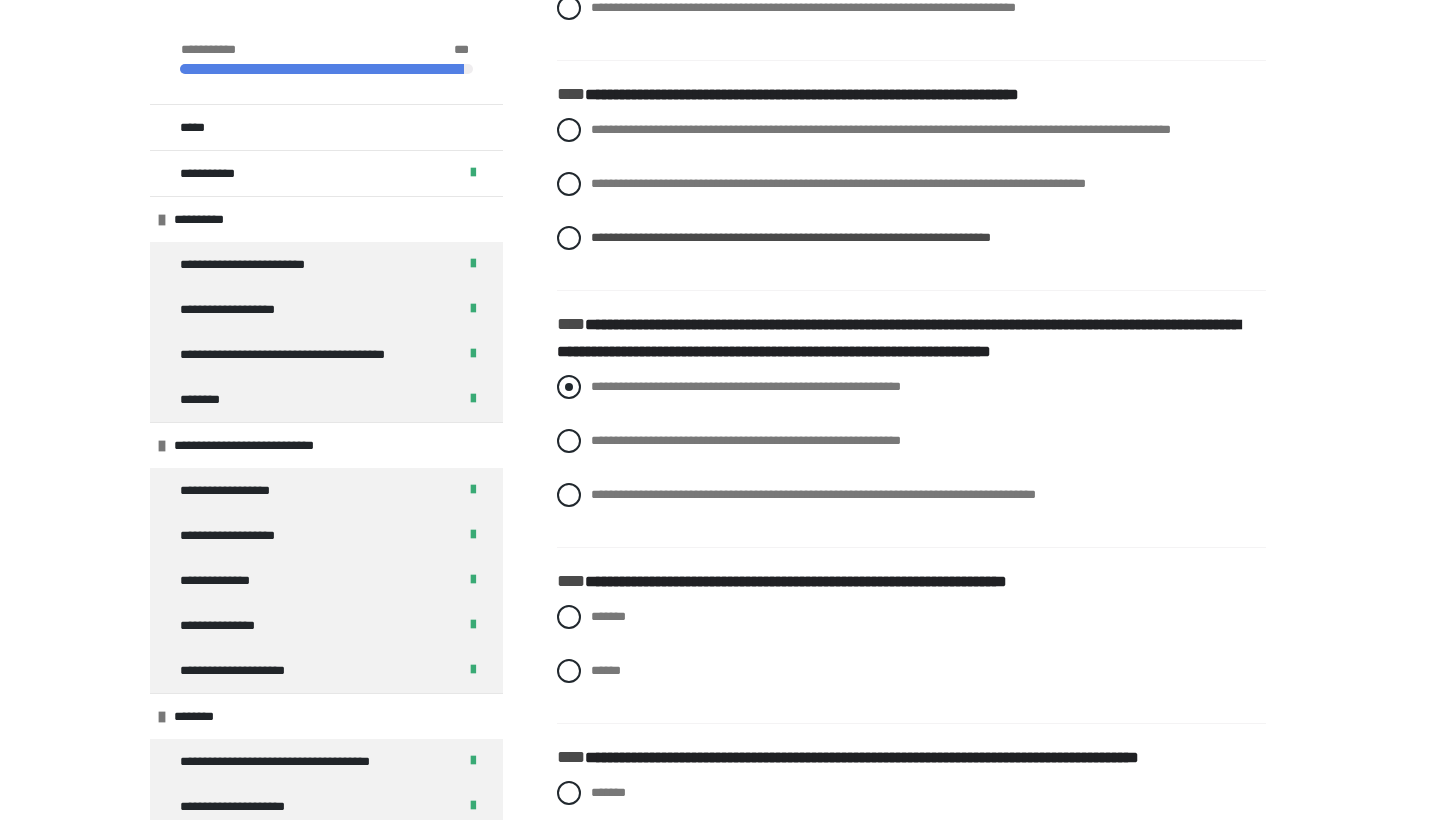 click on "**********" at bounding box center [746, 386] 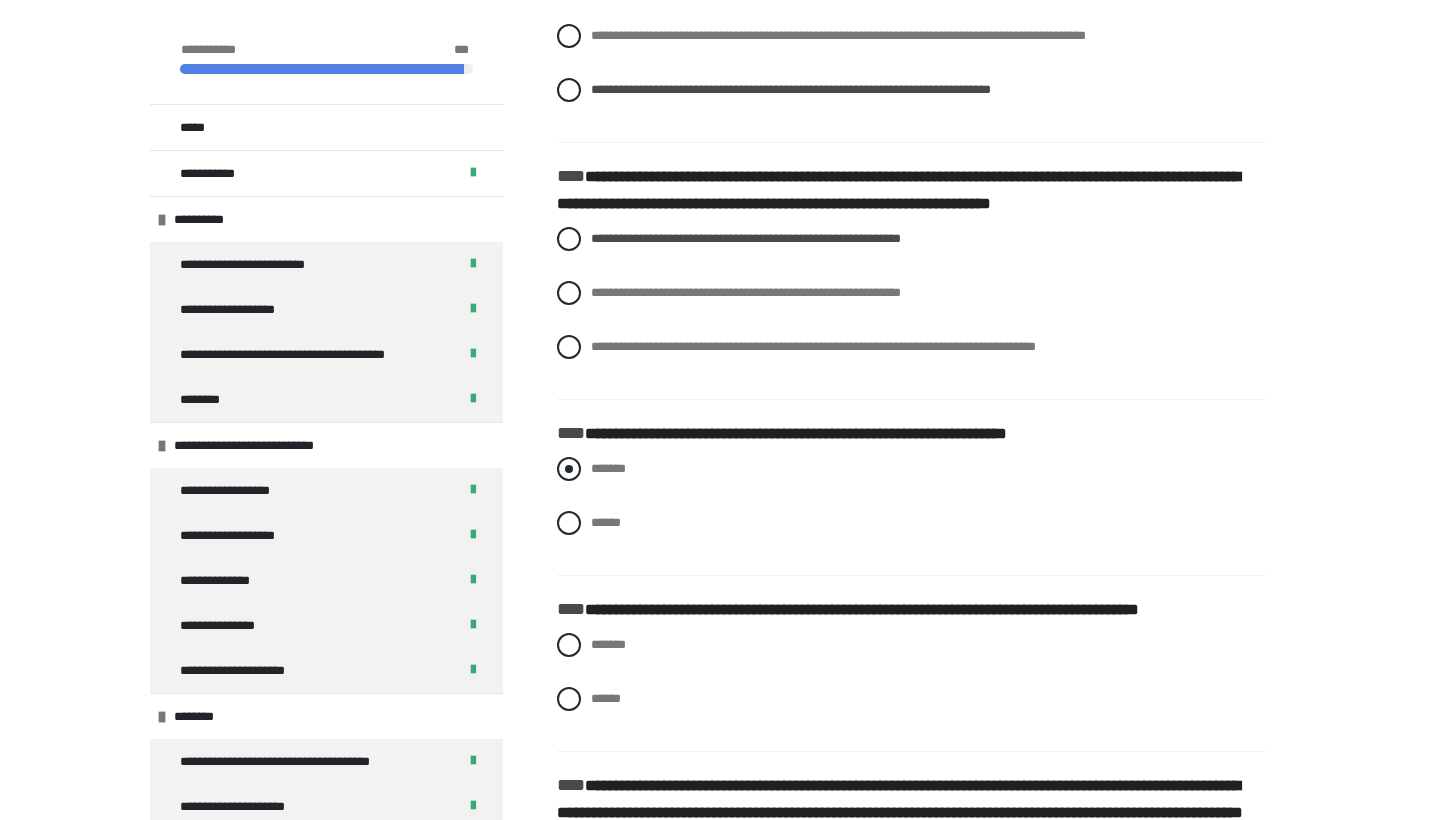 scroll, scrollTop: 4217, scrollLeft: 0, axis: vertical 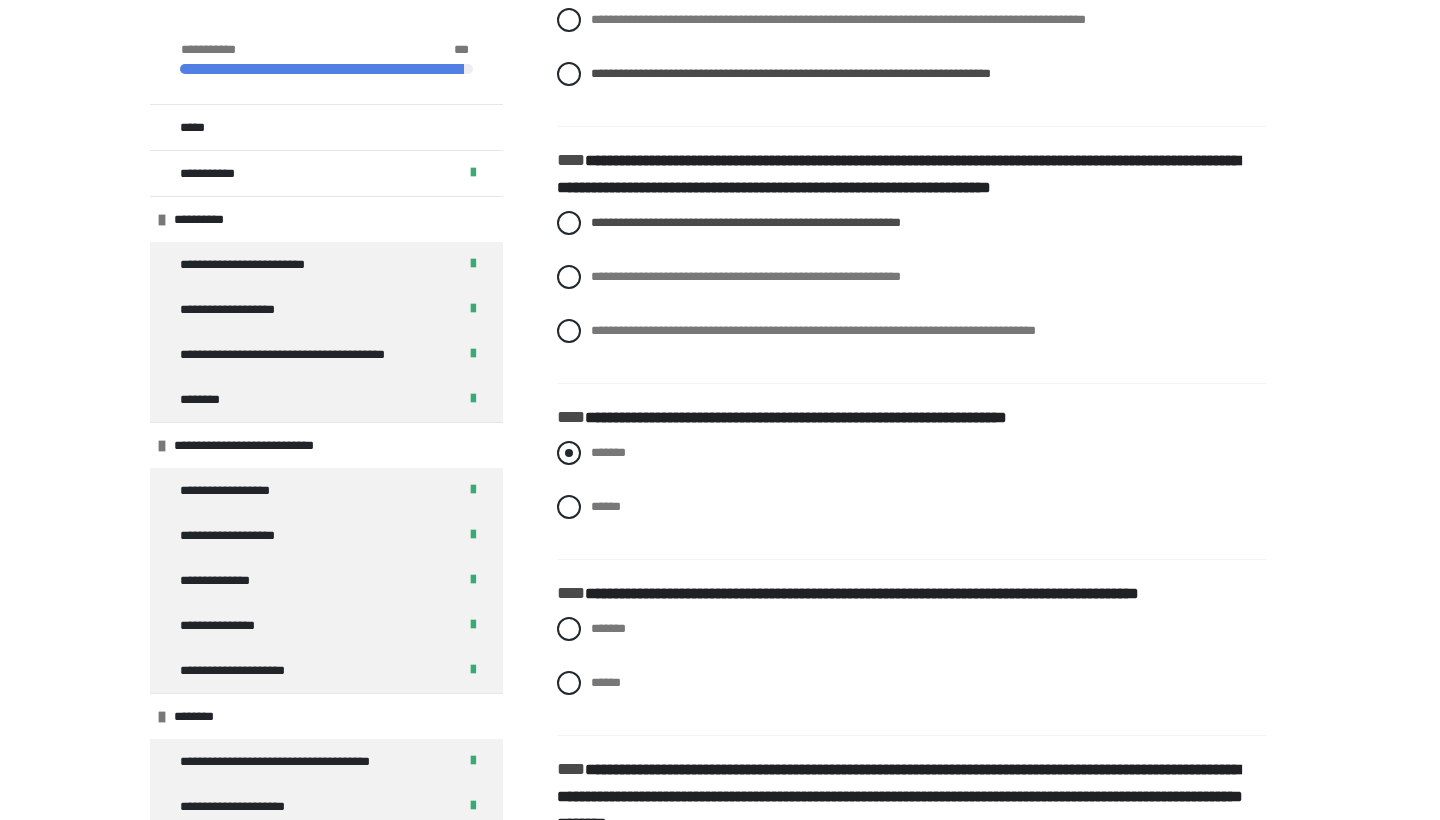 click on "*******" at bounding box center (911, 453) 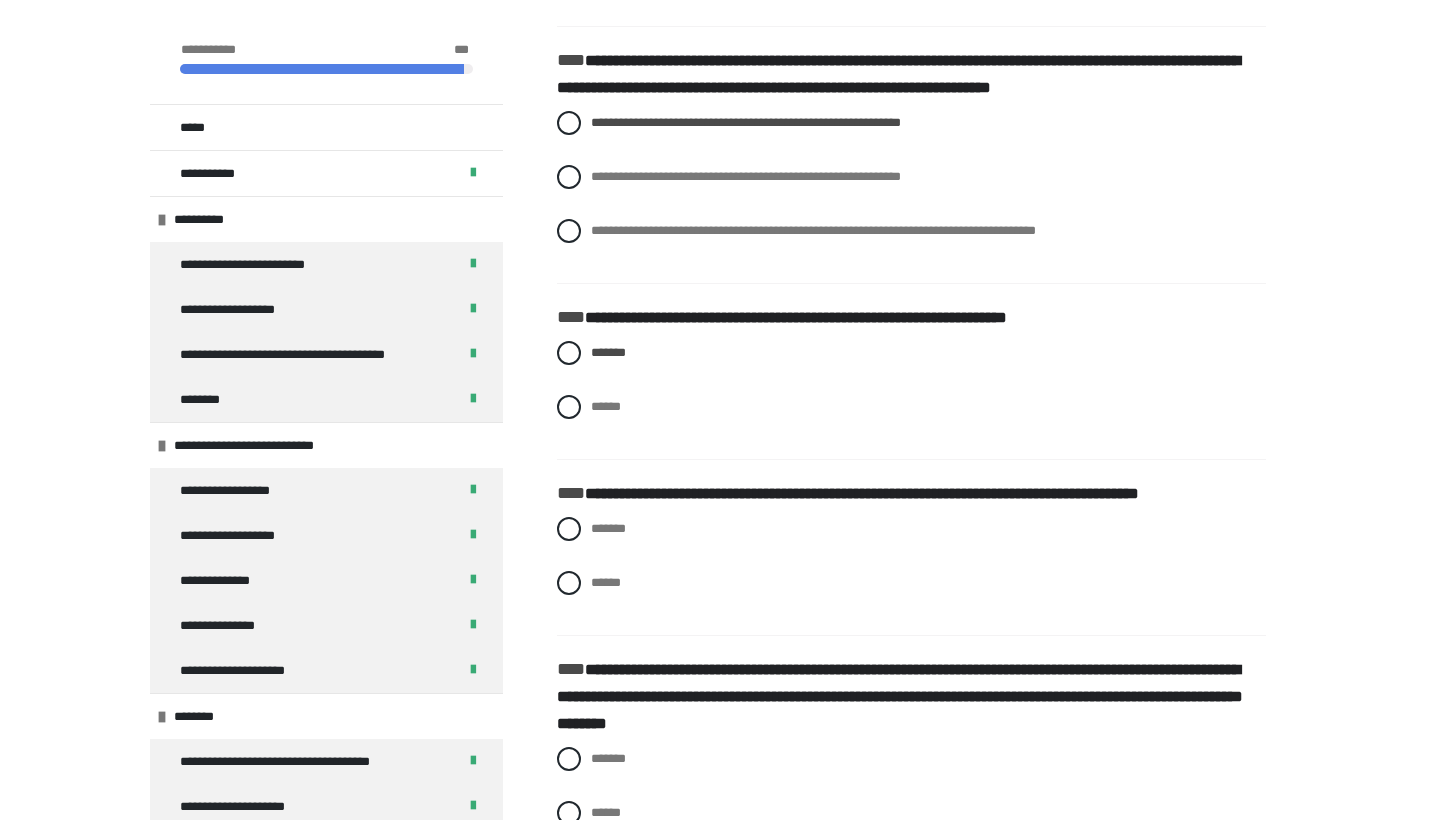 scroll, scrollTop: 4326, scrollLeft: 0, axis: vertical 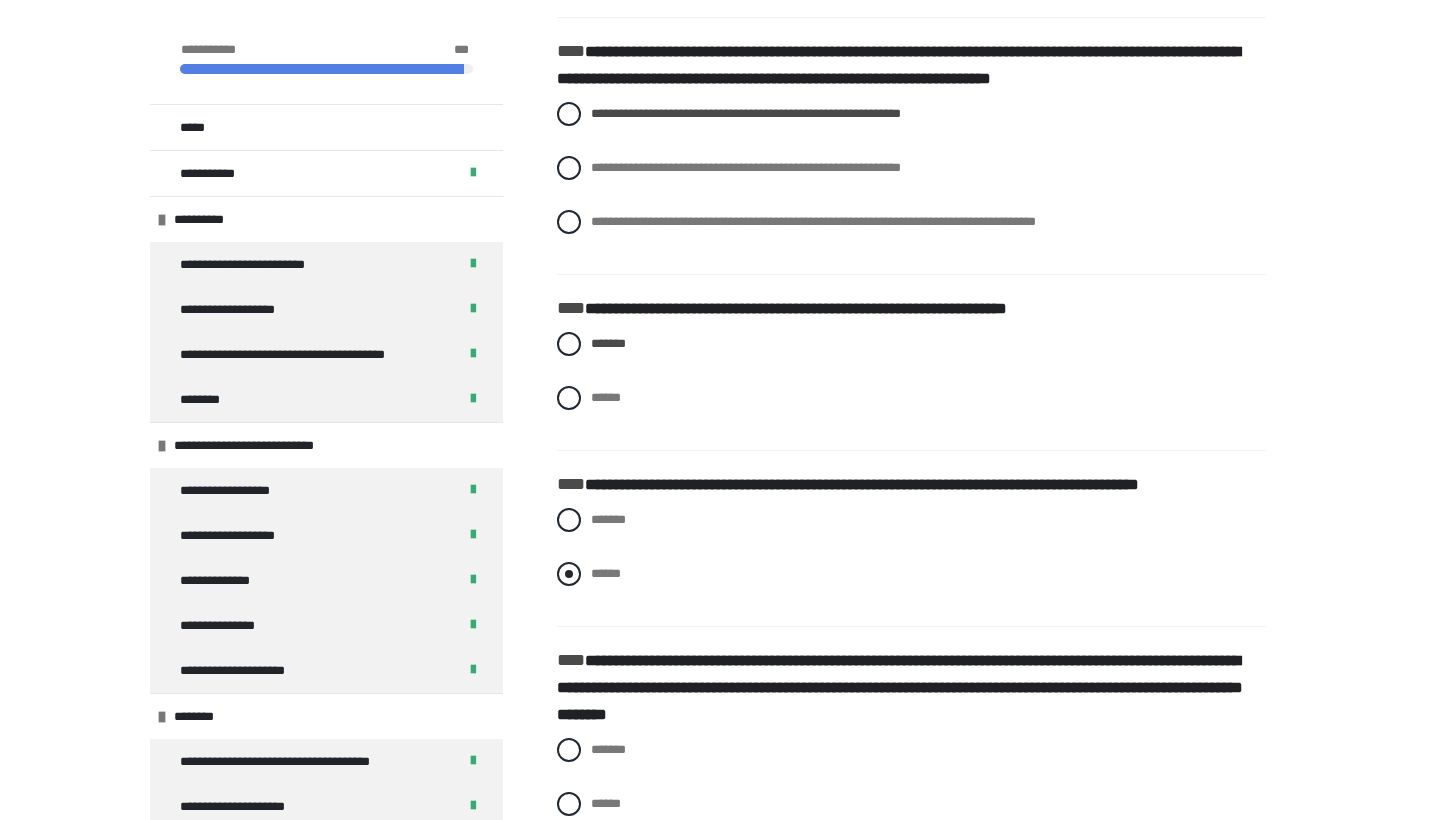 click on "******" at bounding box center [911, 574] 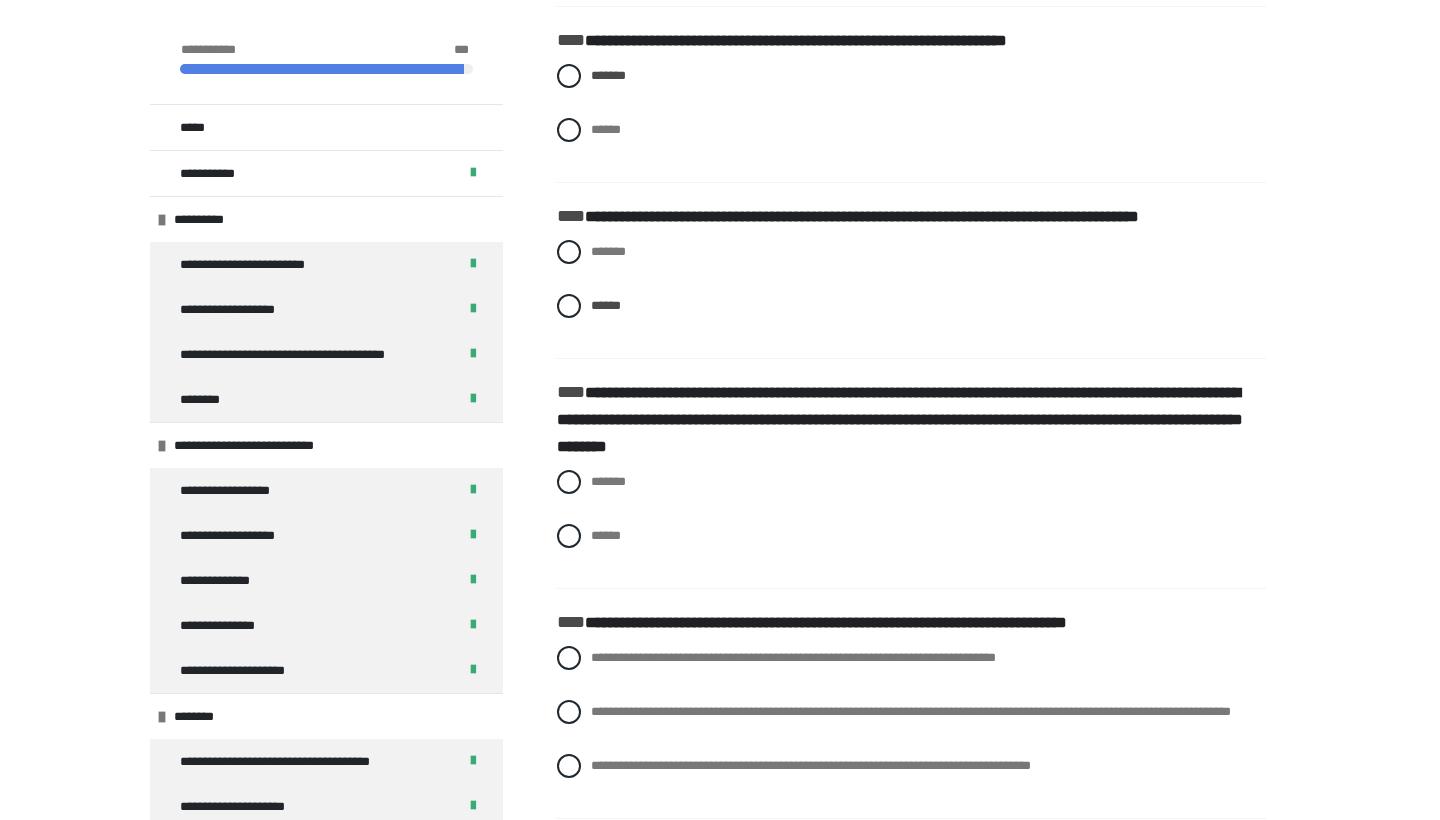scroll, scrollTop: 4599, scrollLeft: 0, axis: vertical 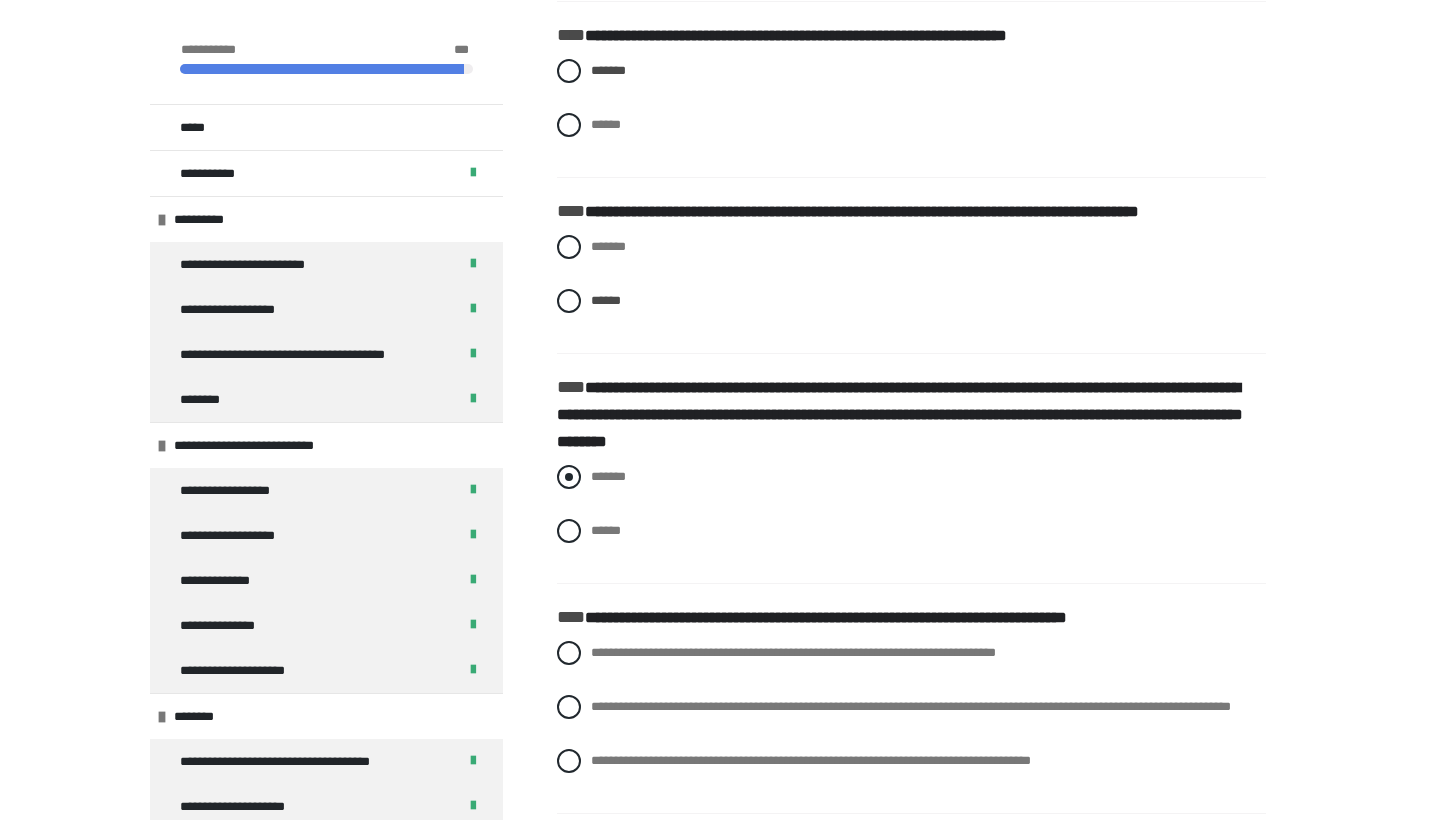 click on "*******" at bounding box center [608, 476] 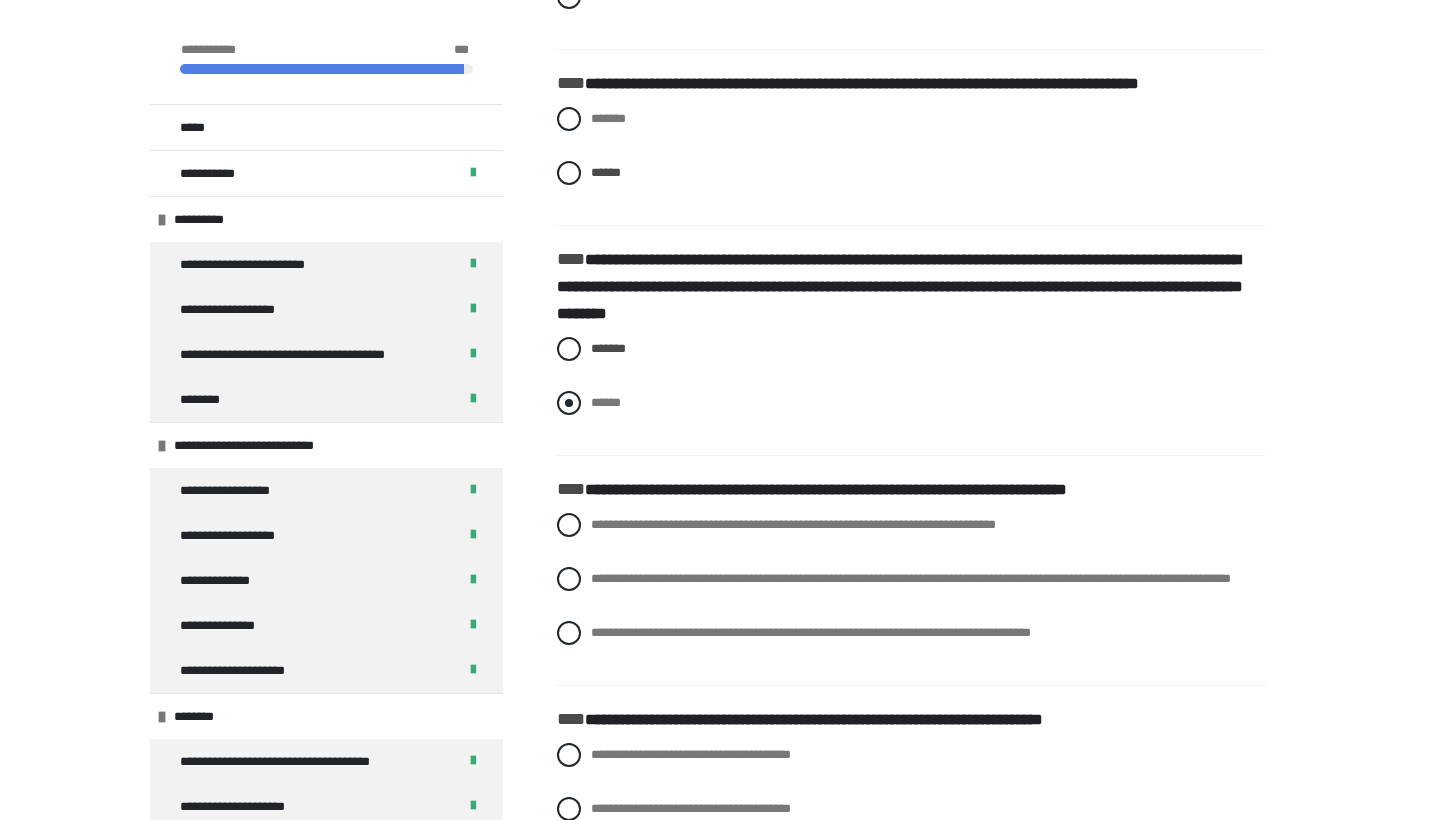 scroll, scrollTop: 4777, scrollLeft: 0, axis: vertical 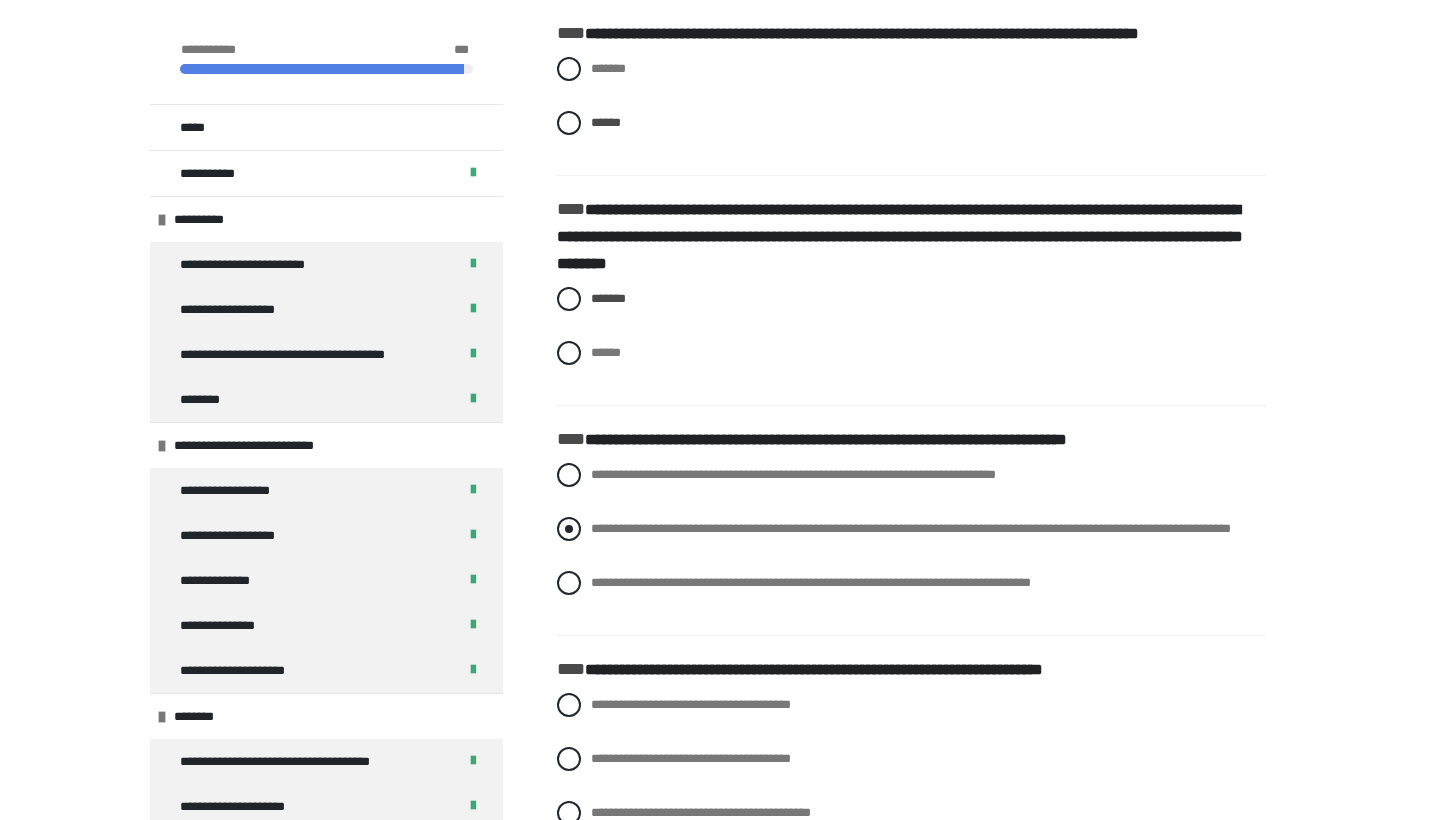 click on "**********" at bounding box center [911, 529] 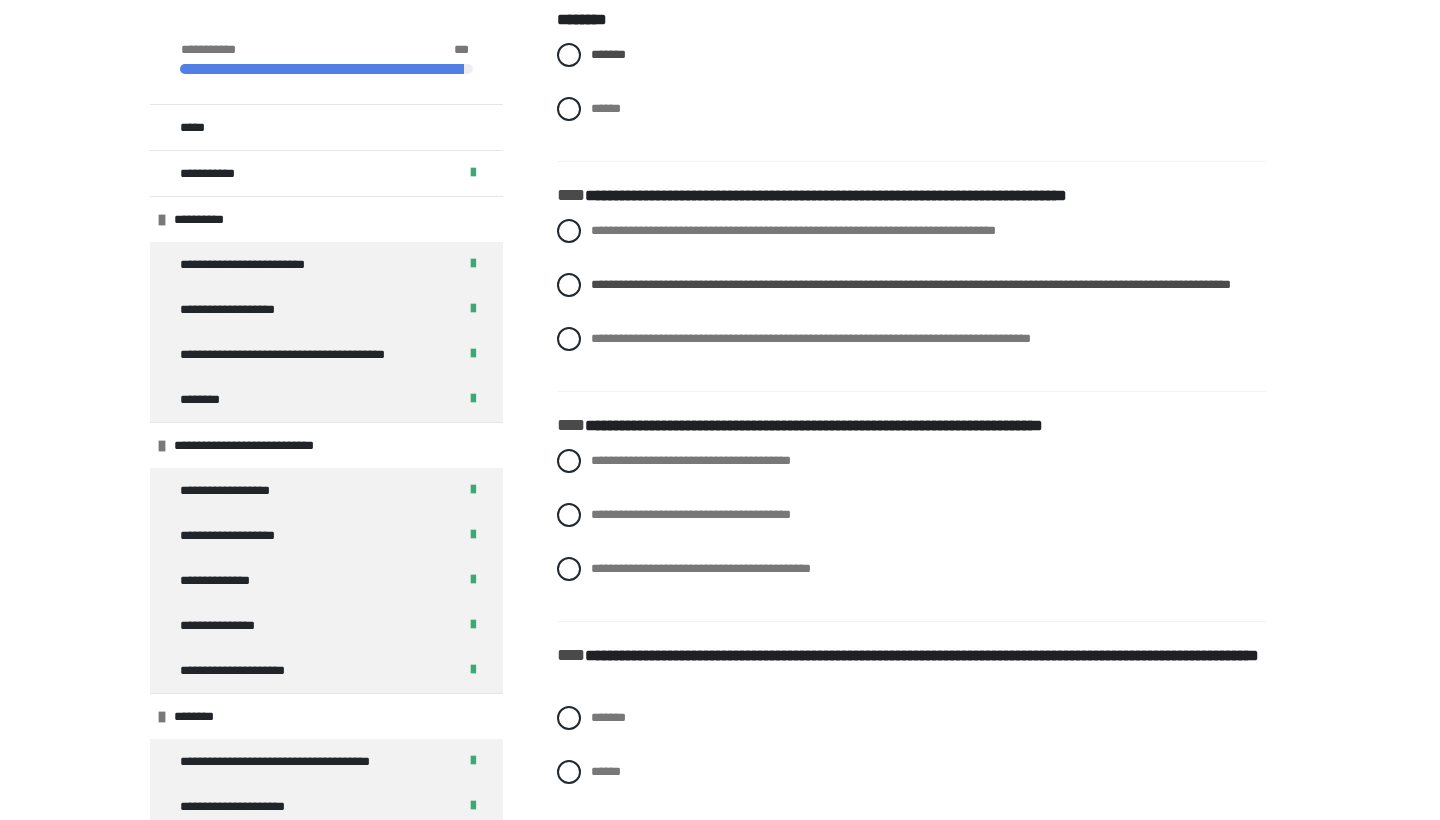 scroll, scrollTop: 5044, scrollLeft: 0, axis: vertical 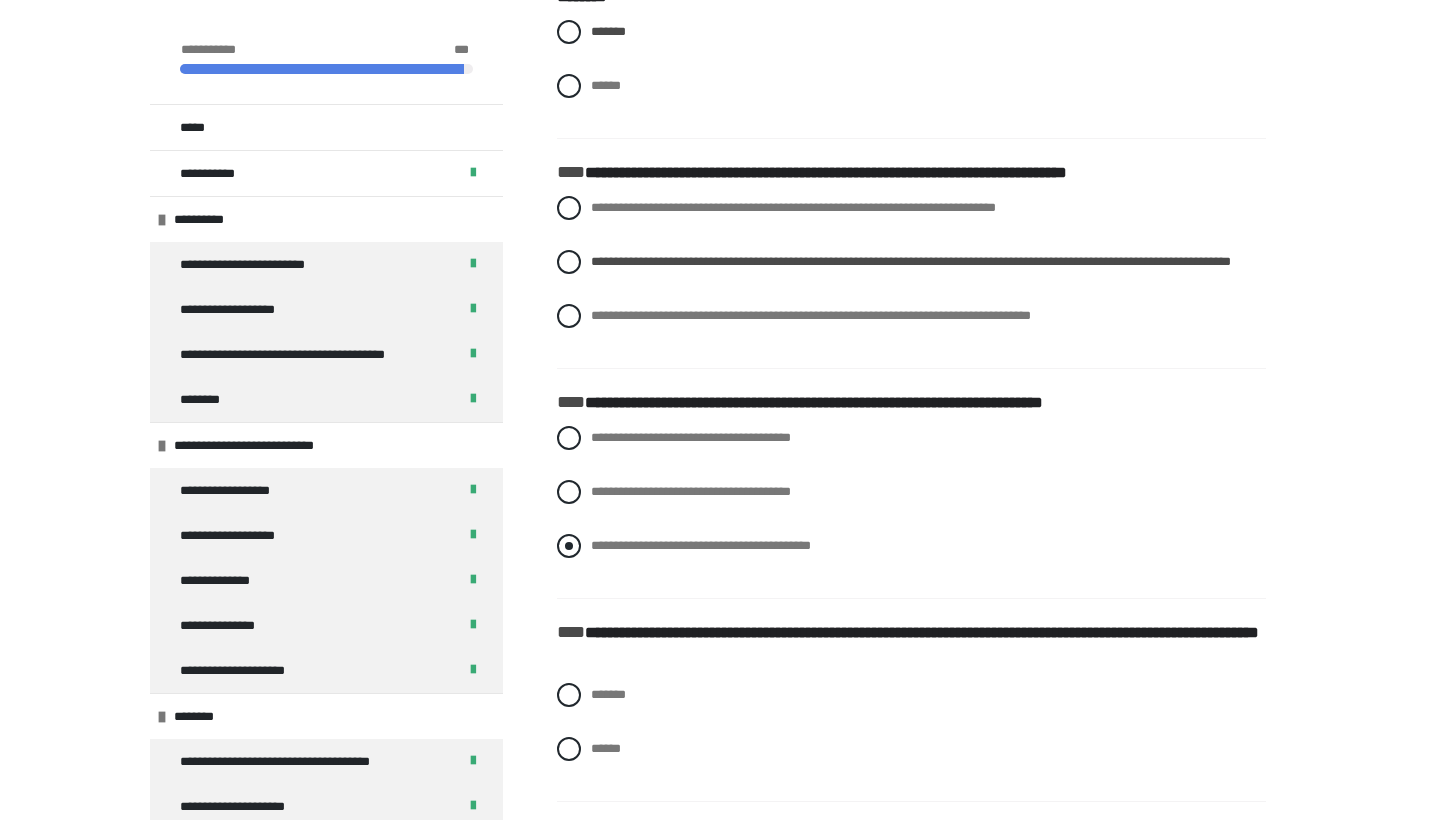click on "**********" at bounding box center (701, 545) 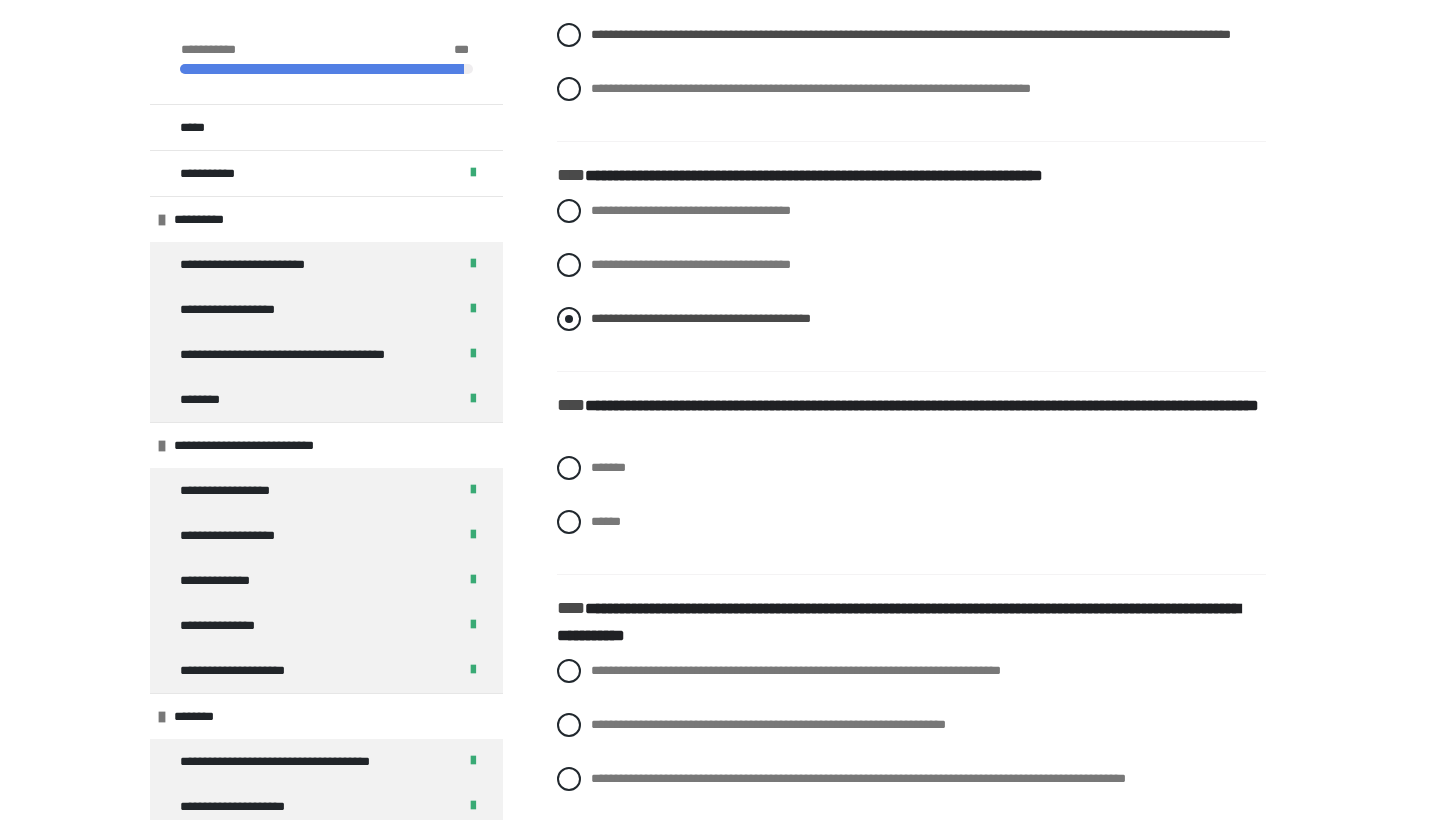 scroll, scrollTop: 5274, scrollLeft: 0, axis: vertical 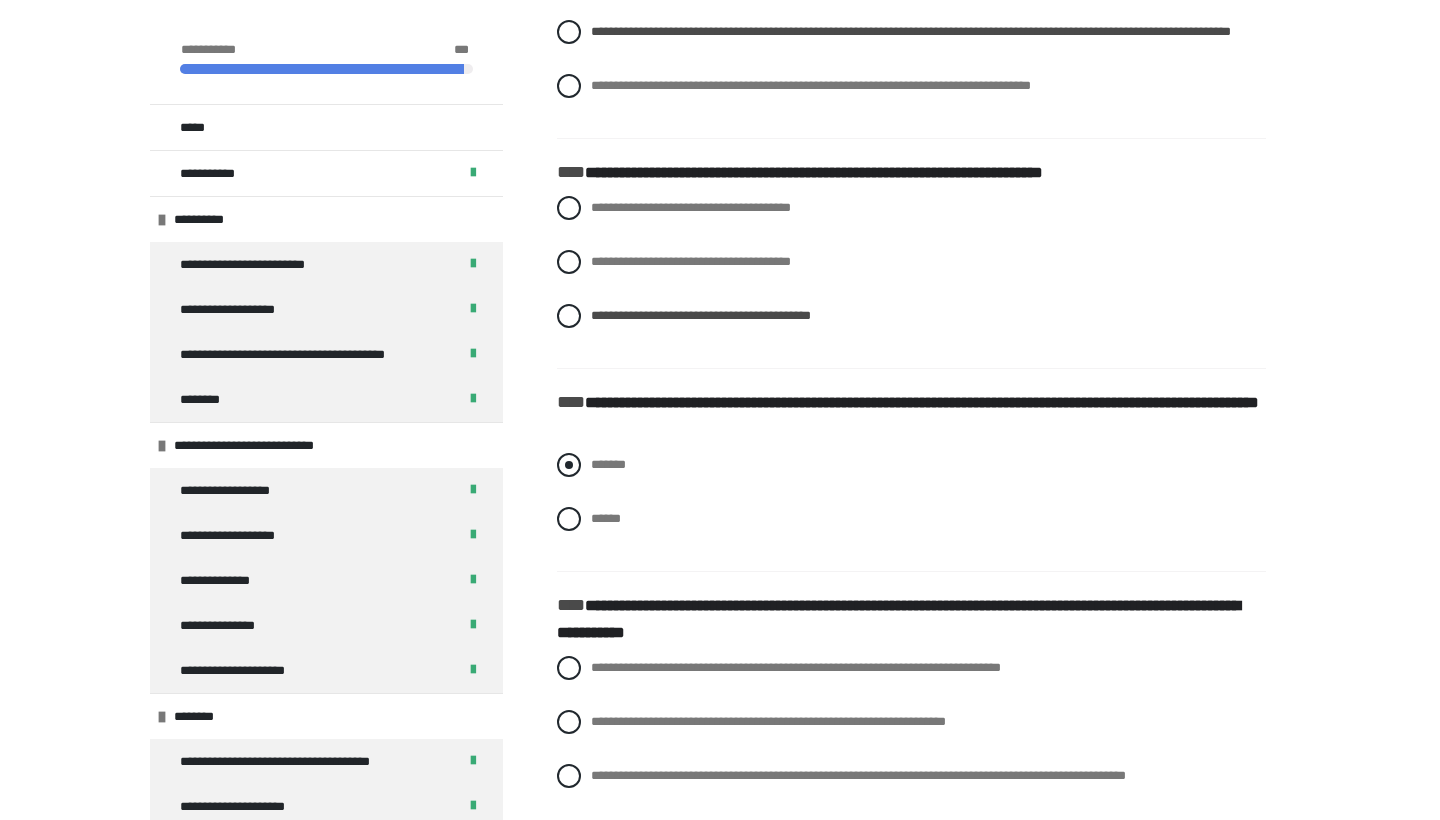 click on "*******" at bounding box center (911, 465) 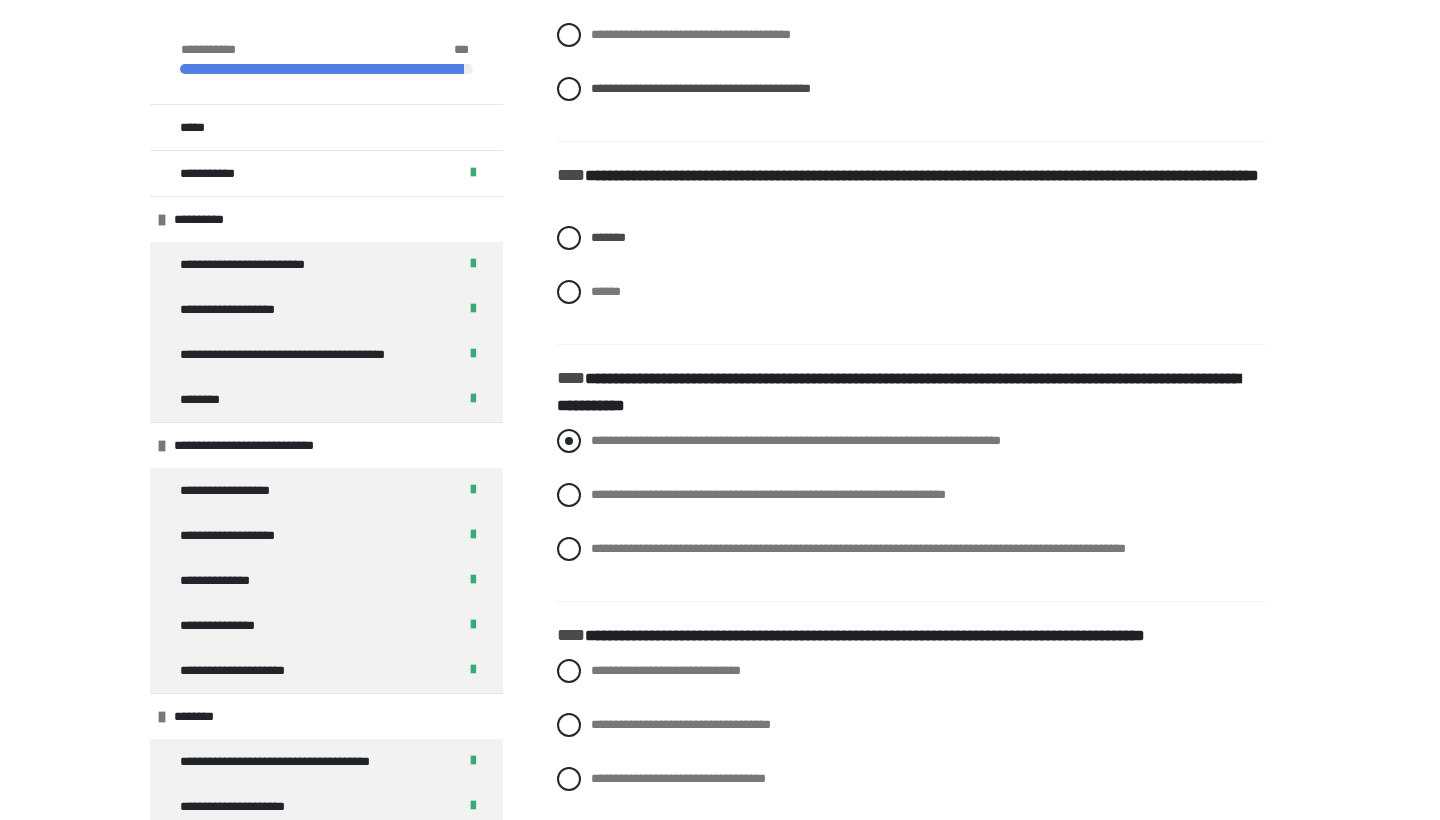 scroll, scrollTop: 5502, scrollLeft: 0, axis: vertical 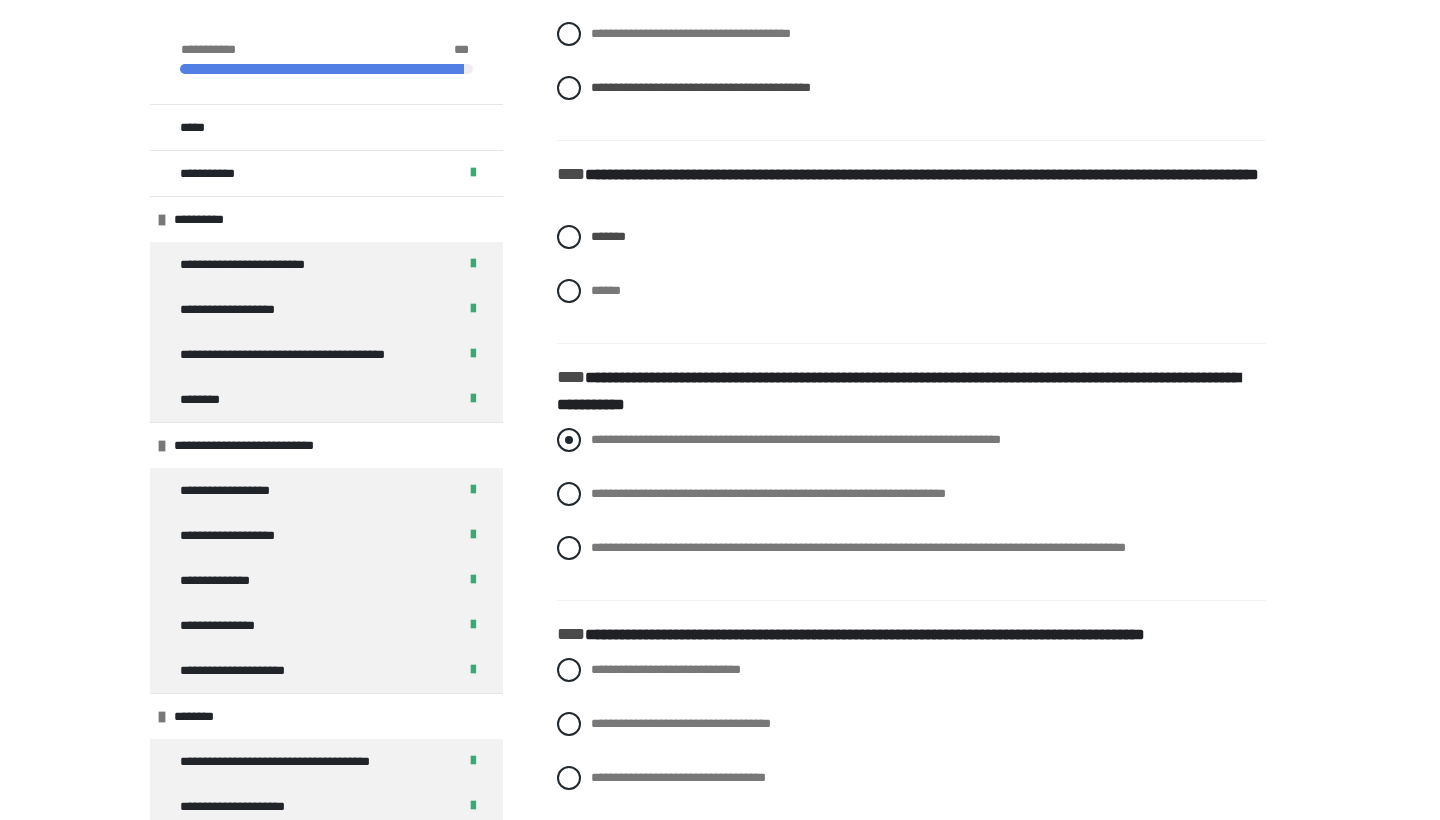 click on "**********" at bounding box center (796, 439) 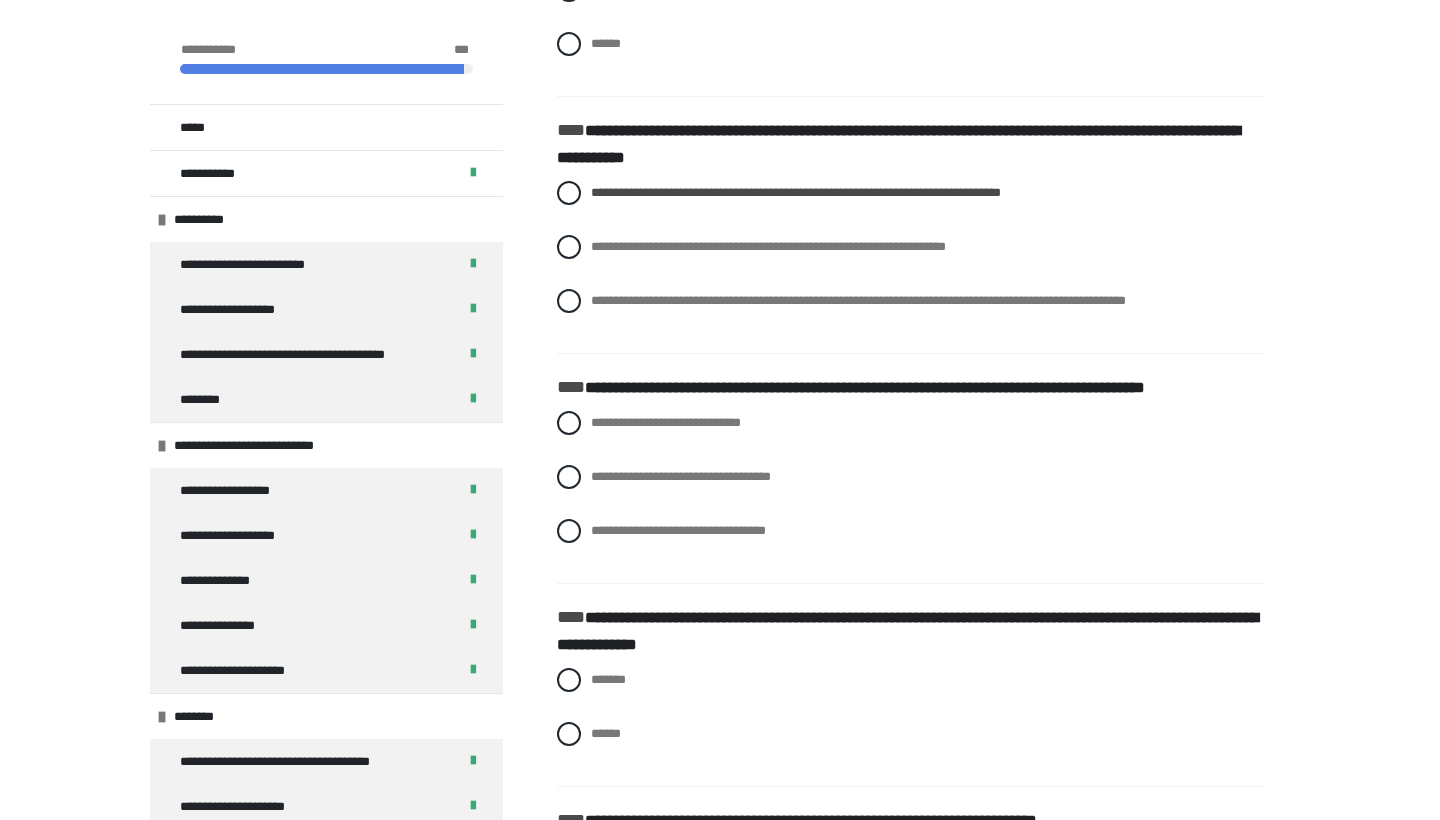 scroll, scrollTop: 5754, scrollLeft: 0, axis: vertical 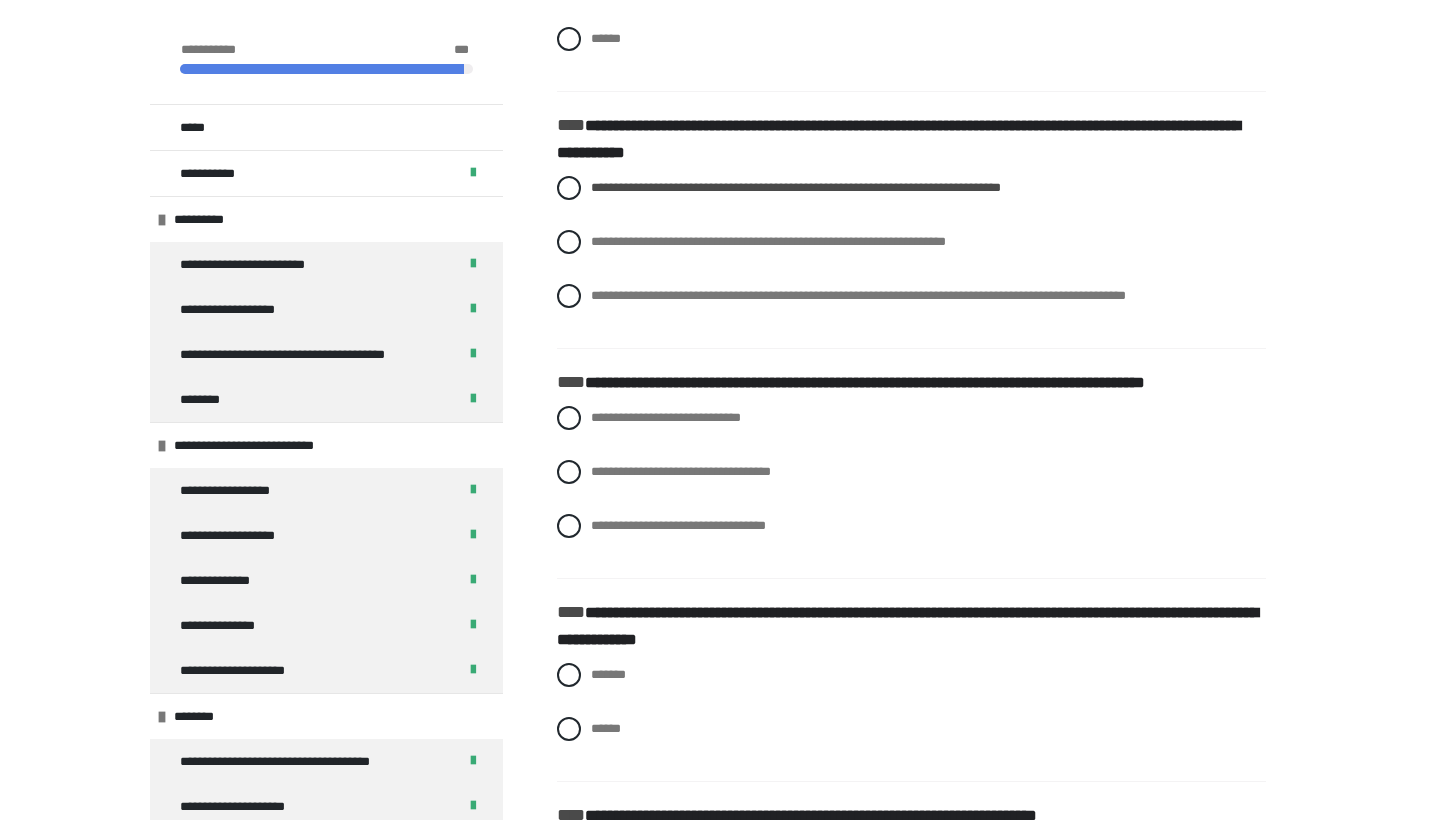 click on "**********" at bounding box center (911, 487) 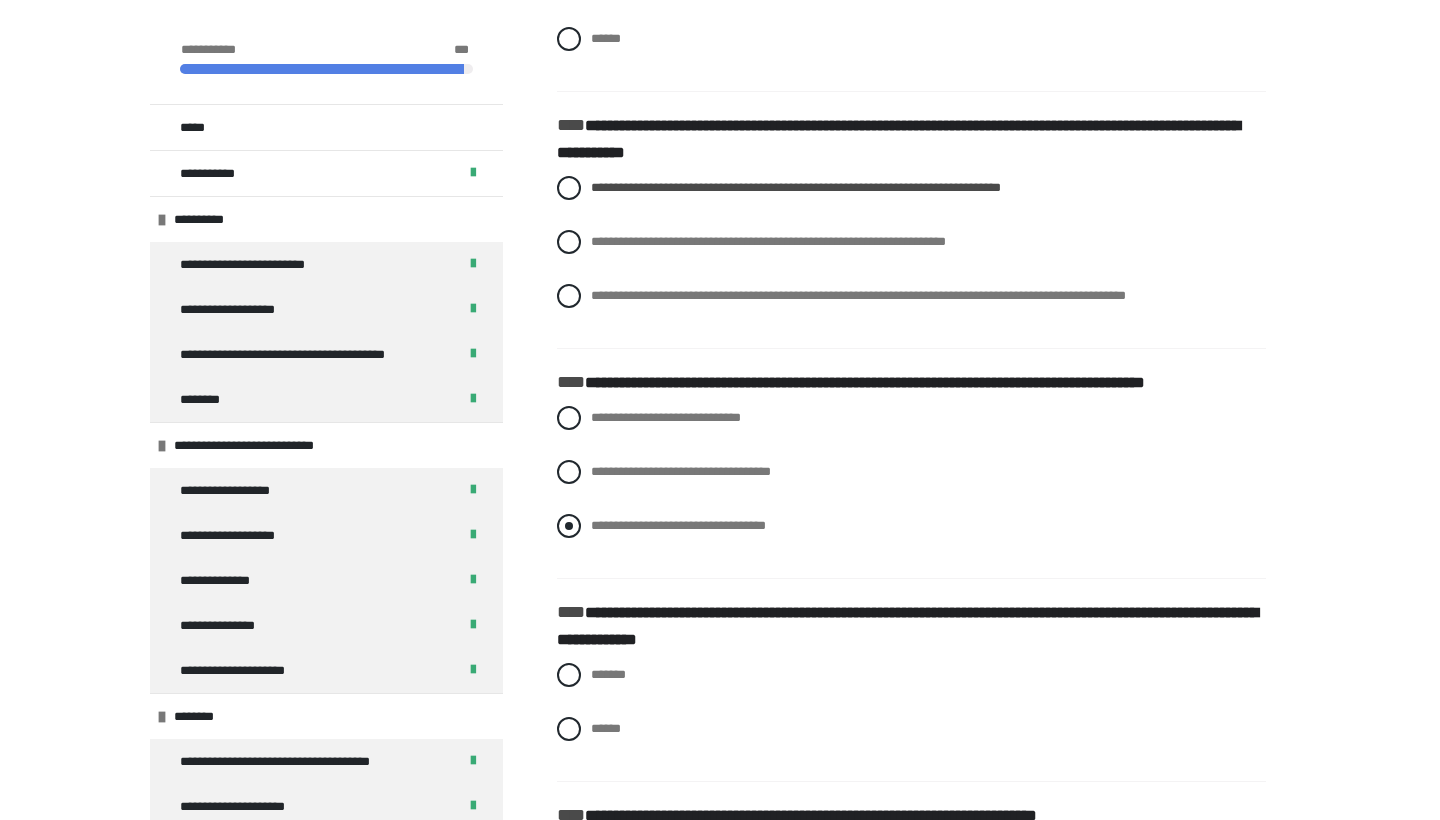 click on "**********" at bounding box center (678, 525) 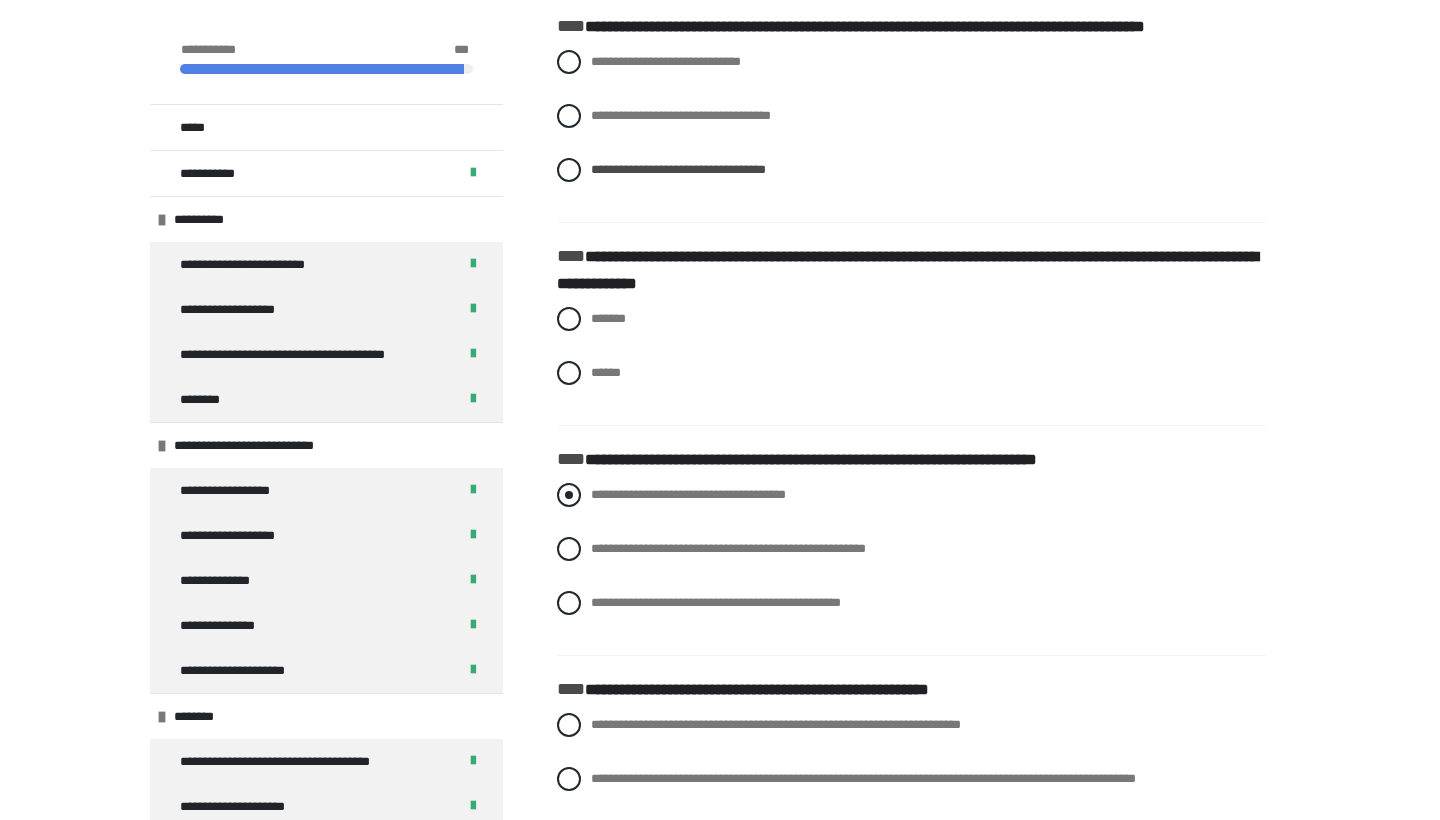 scroll, scrollTop: 6123, scrollLeft: 0, axis: vertical 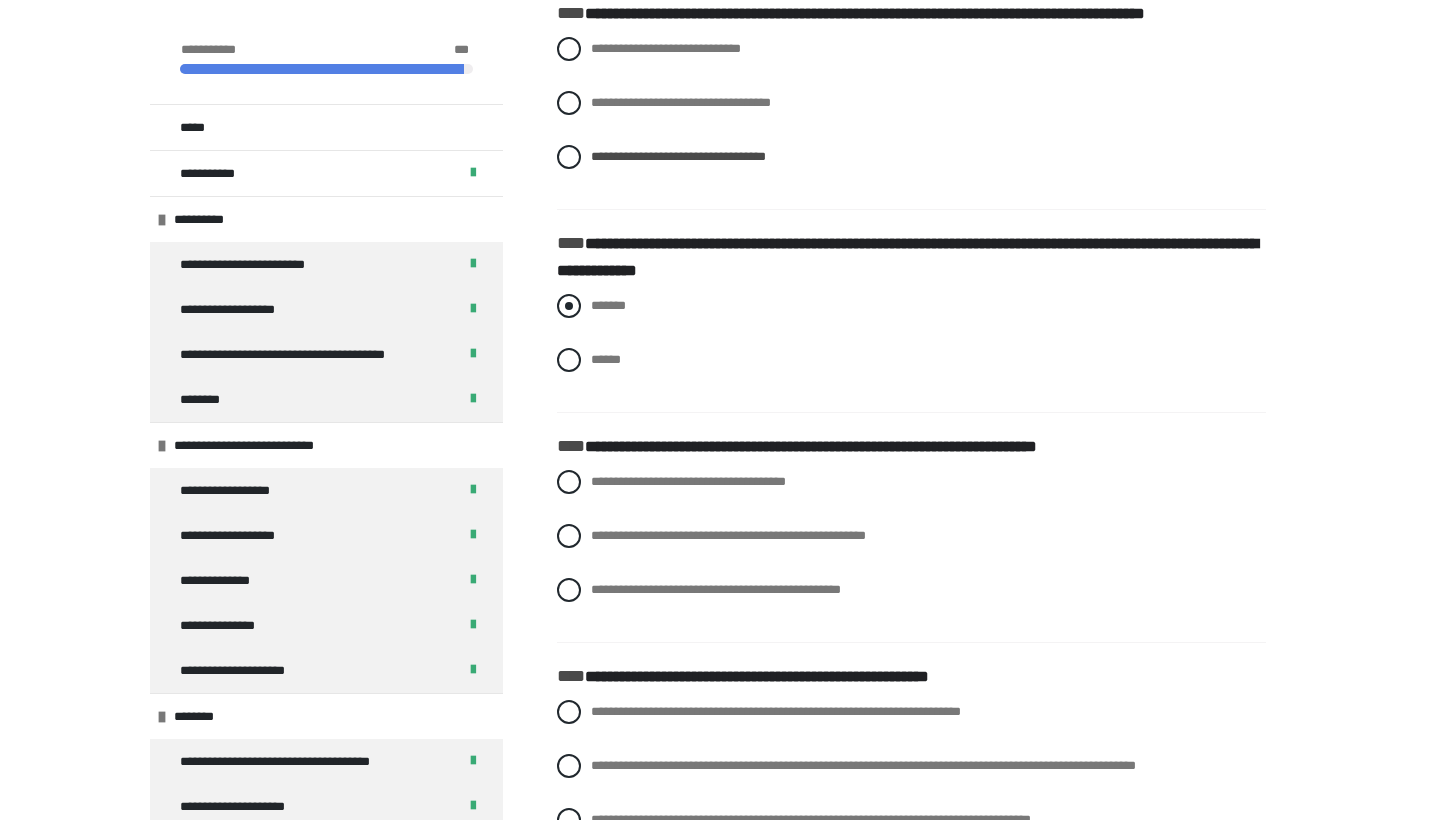 click on "*******" at bounding box center [597, 300] 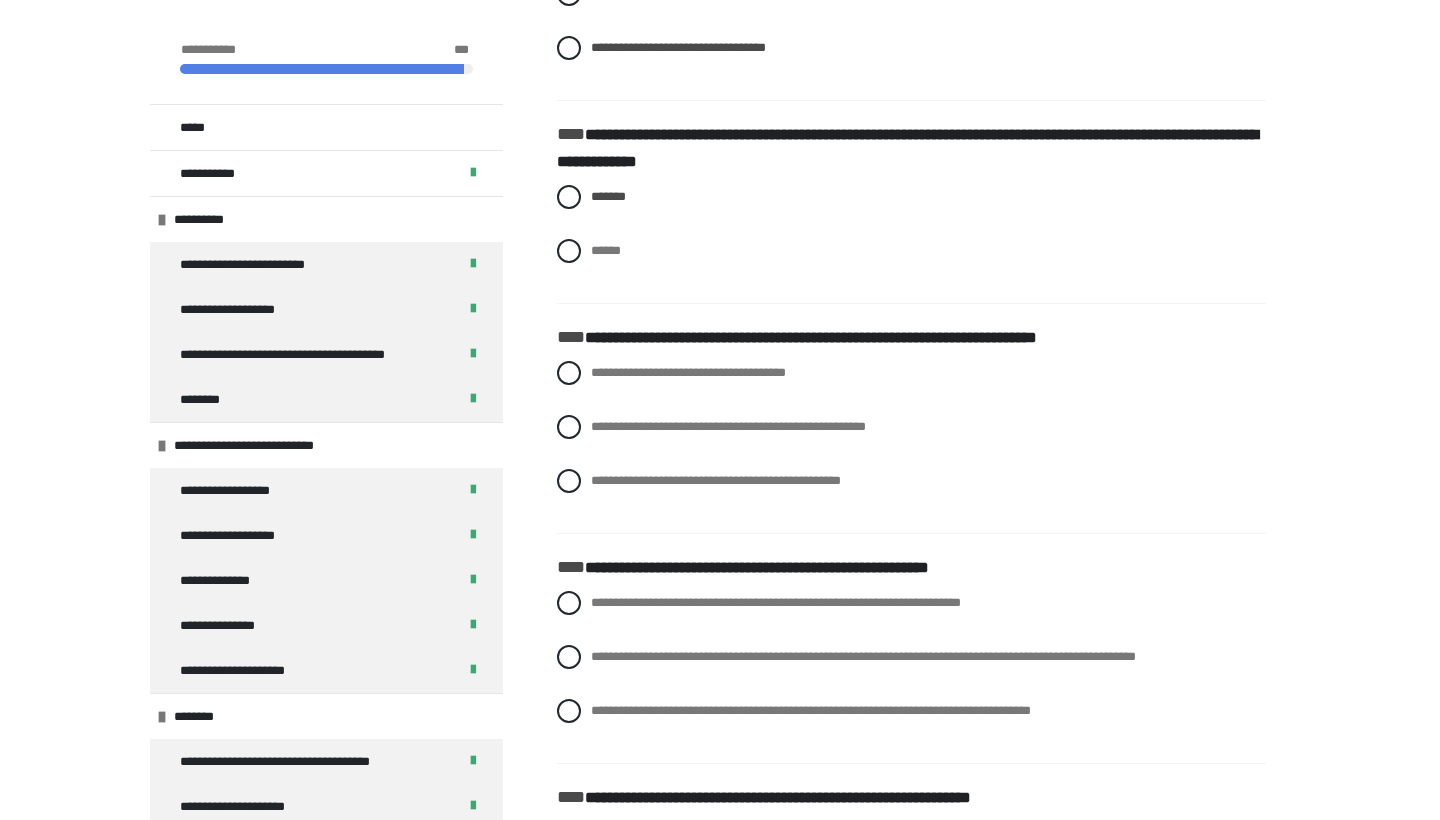 scroll, scrollTop: 6231, scrollLeft: 0, axis: vertical 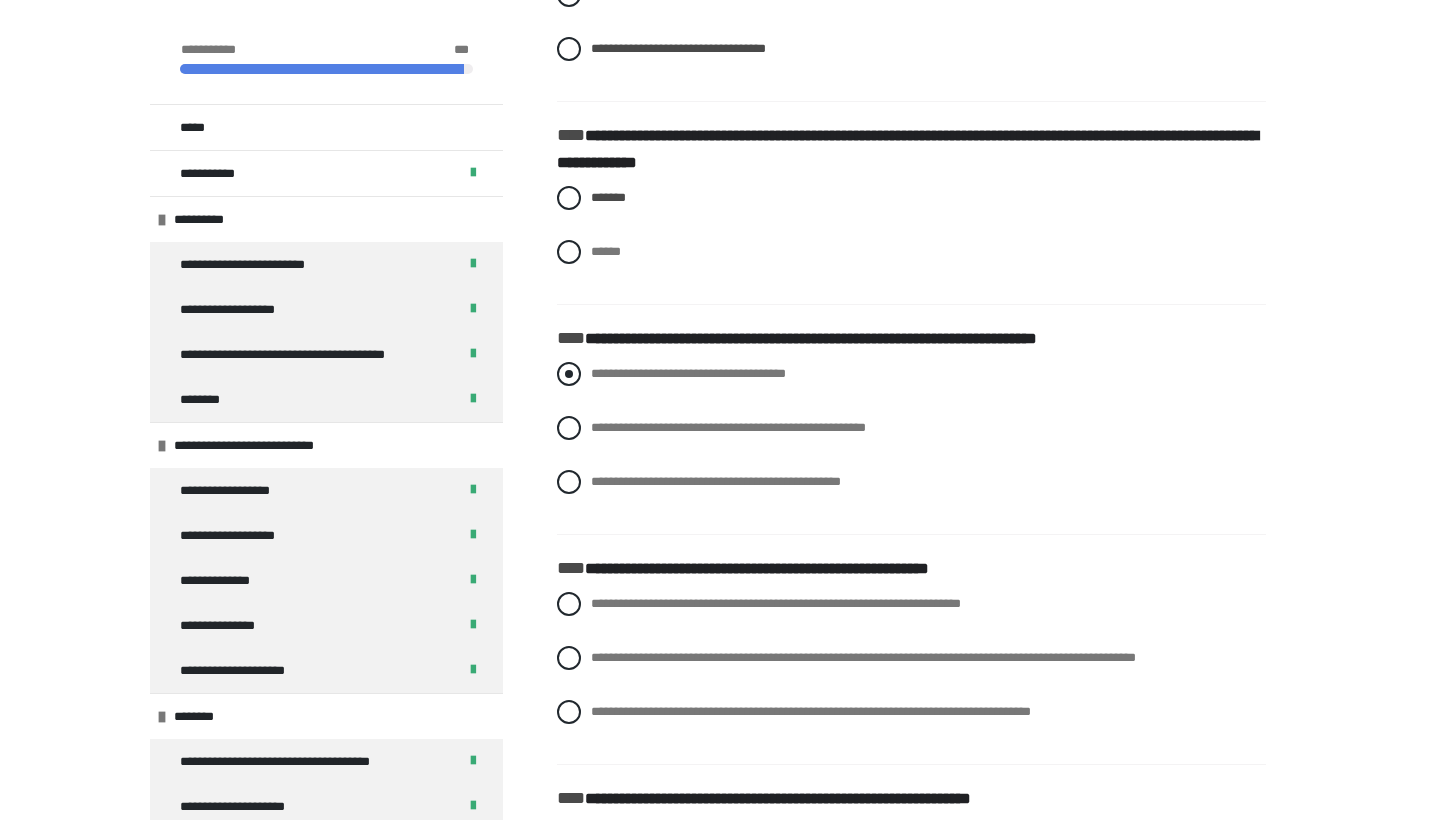 click on "**********" at bounding box center [688, 373] 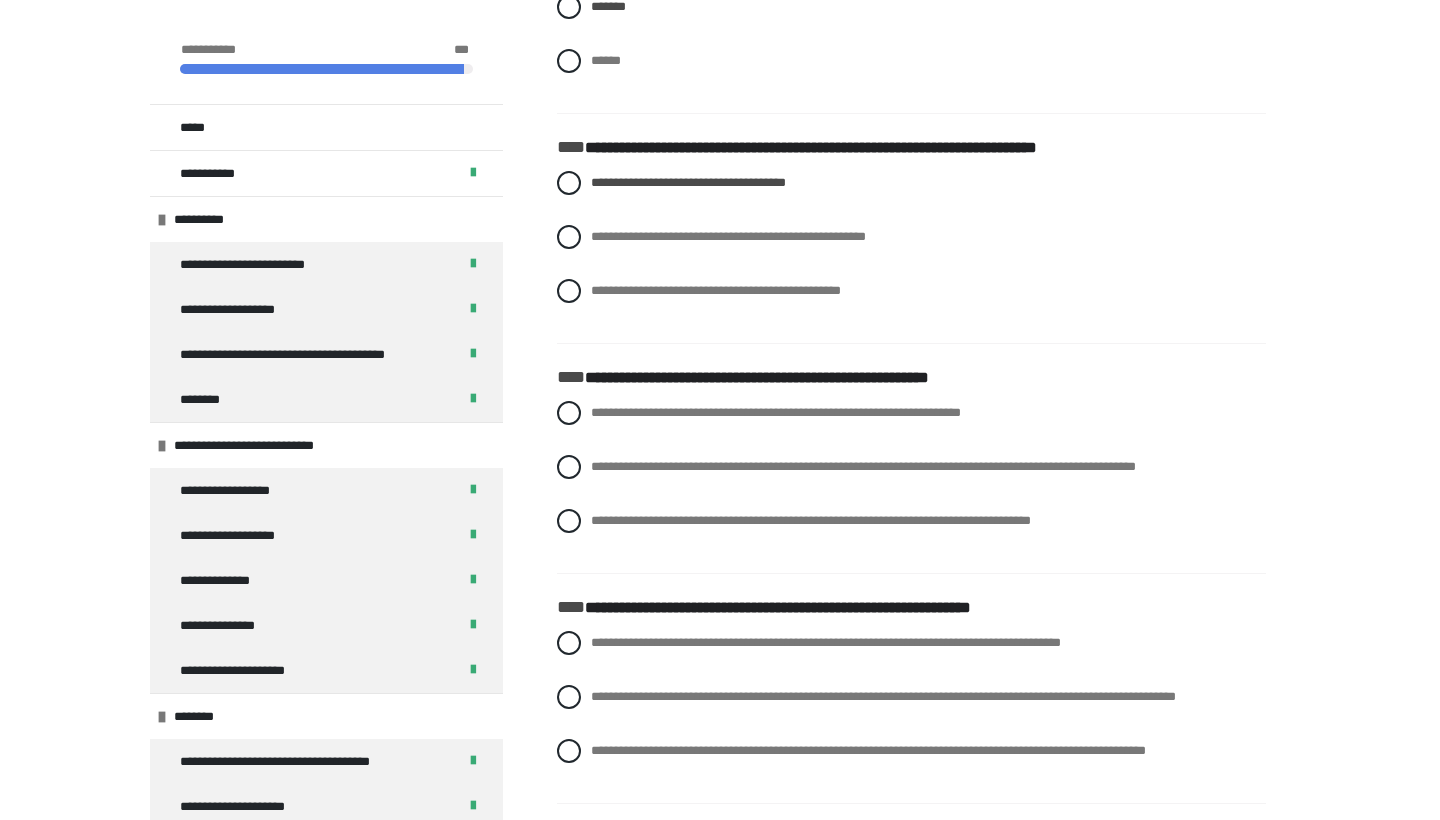 scroll, scrollTop: 6423, scrollLeft: 0, axis: vertical 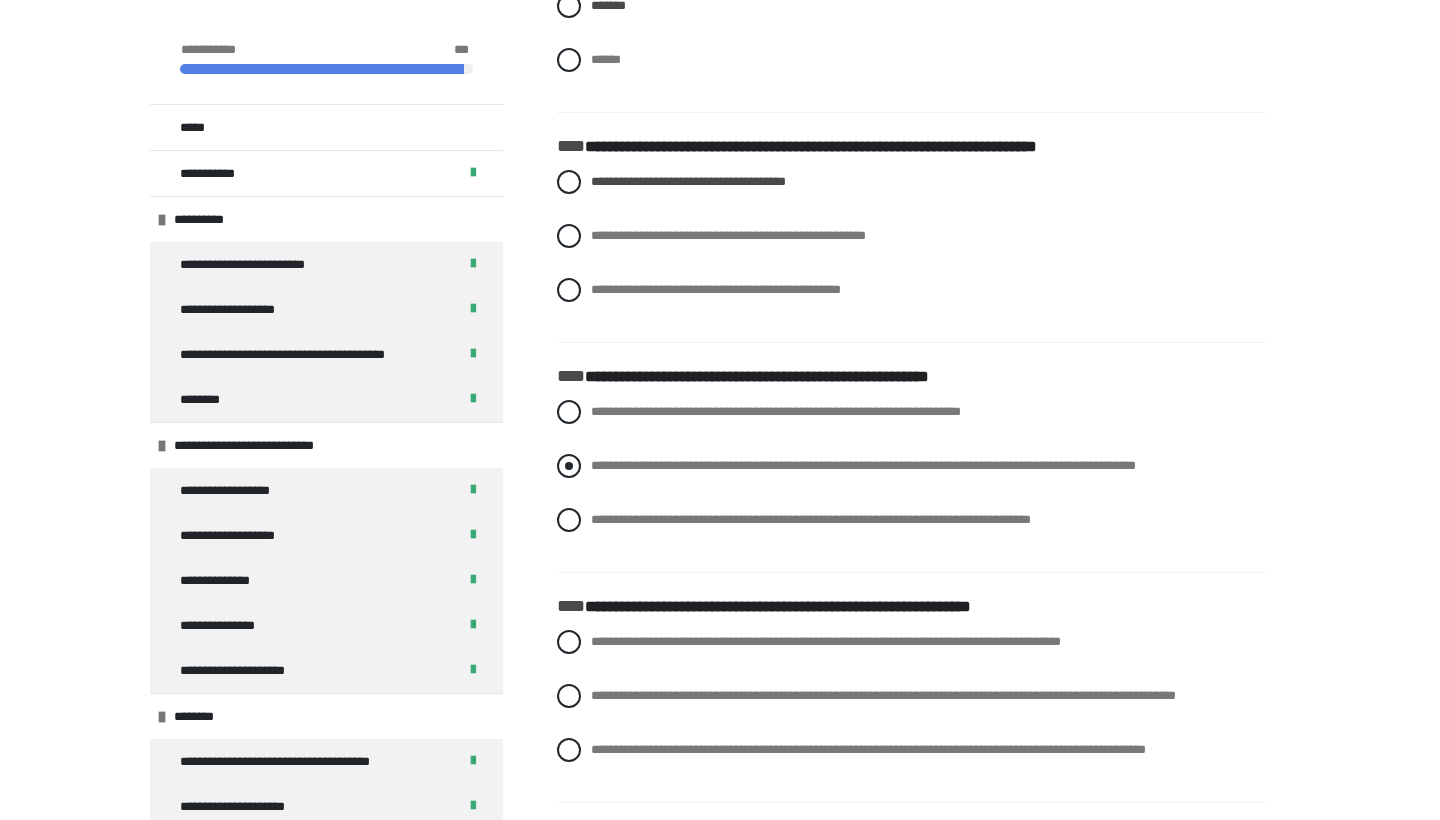 click on "**********" at bounding box center [863, 465] 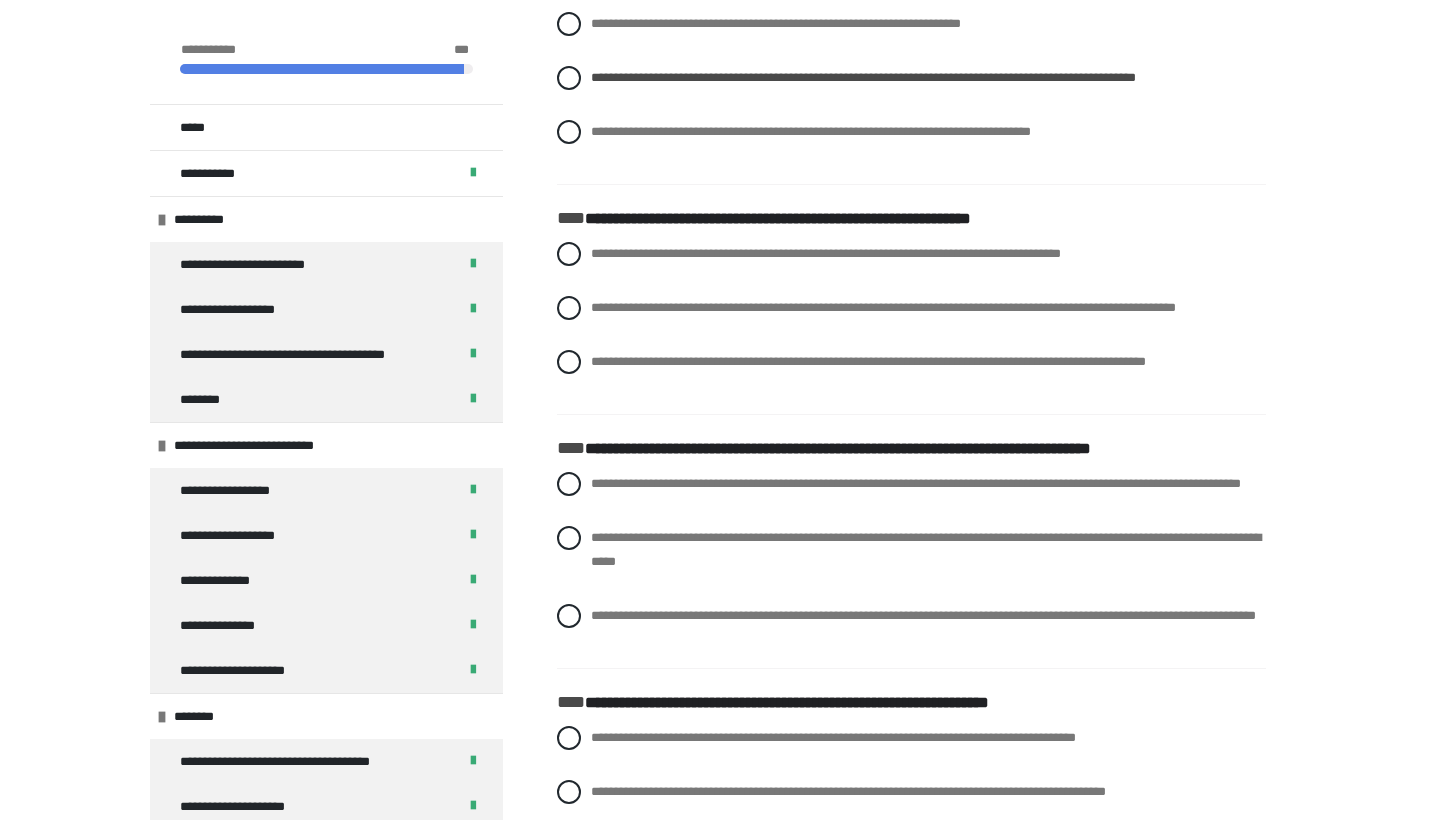 scroll, scrollTop: 6811, scrollLeft: 0, axis: vertical 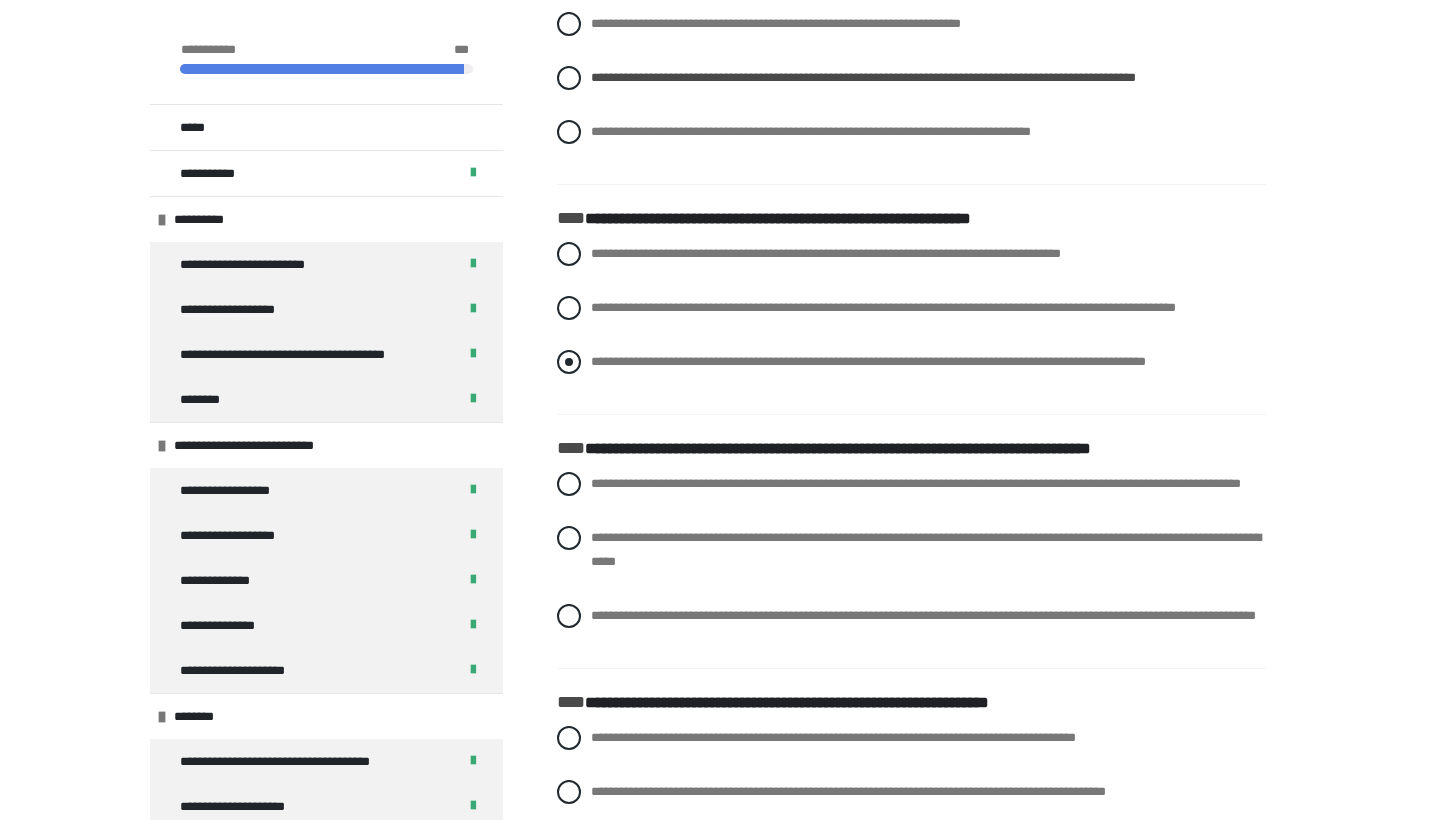 click on "**********" at bounding box center (868, 361) 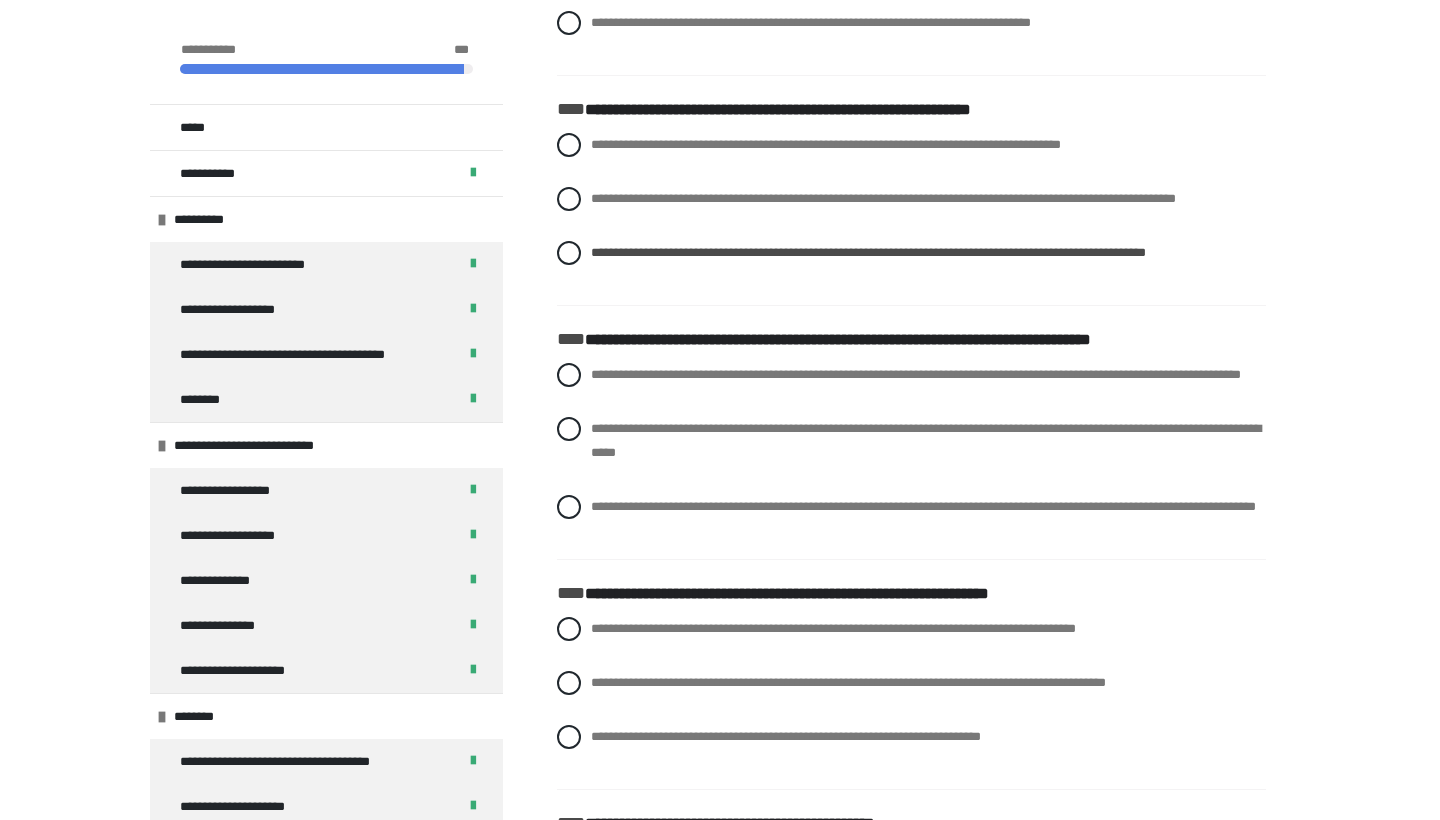 scroll, scrollTop: 6942, scrollLeft: 0, axis: vertical 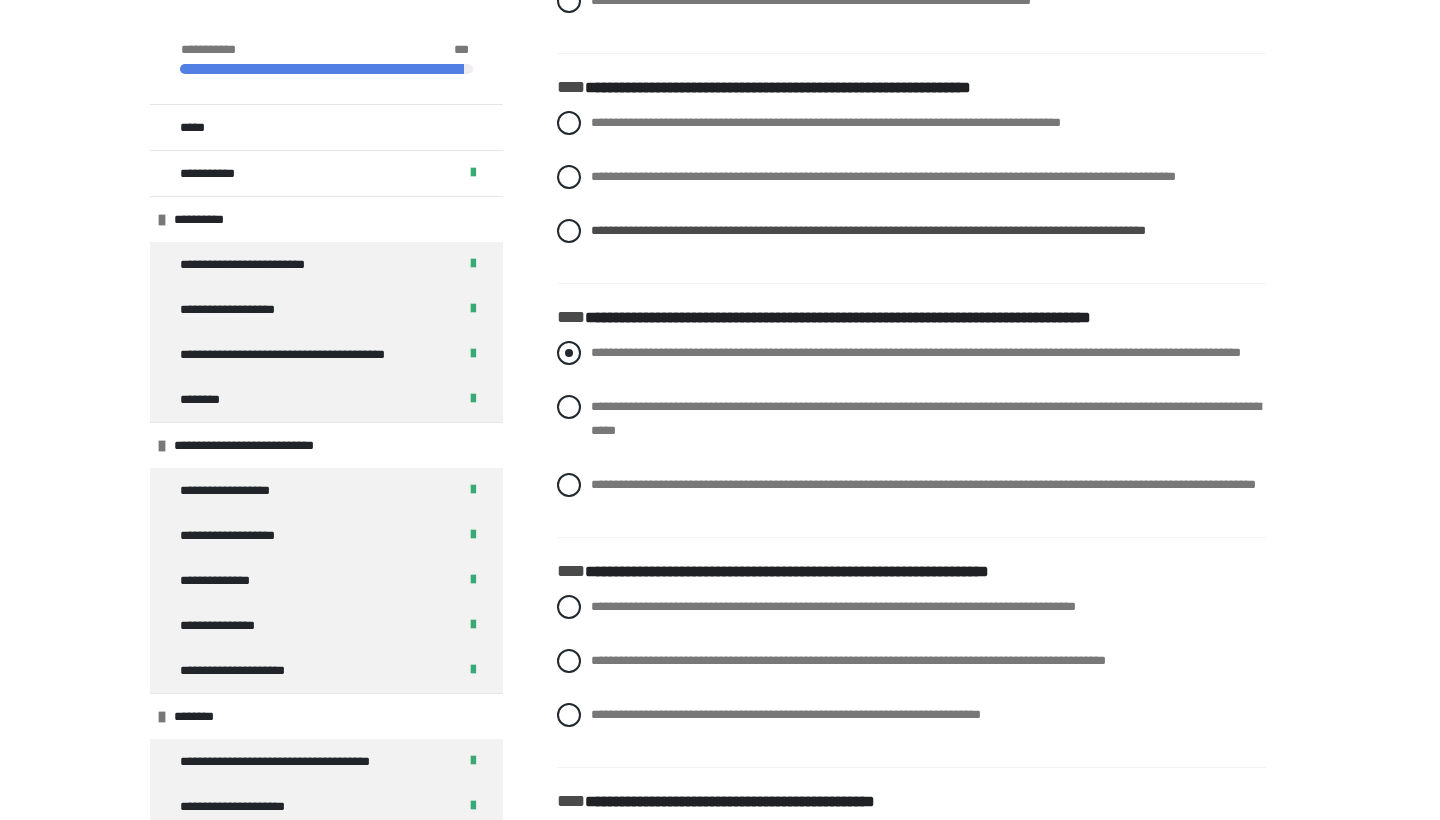 click on "**********" at bounding box center (911, 353) 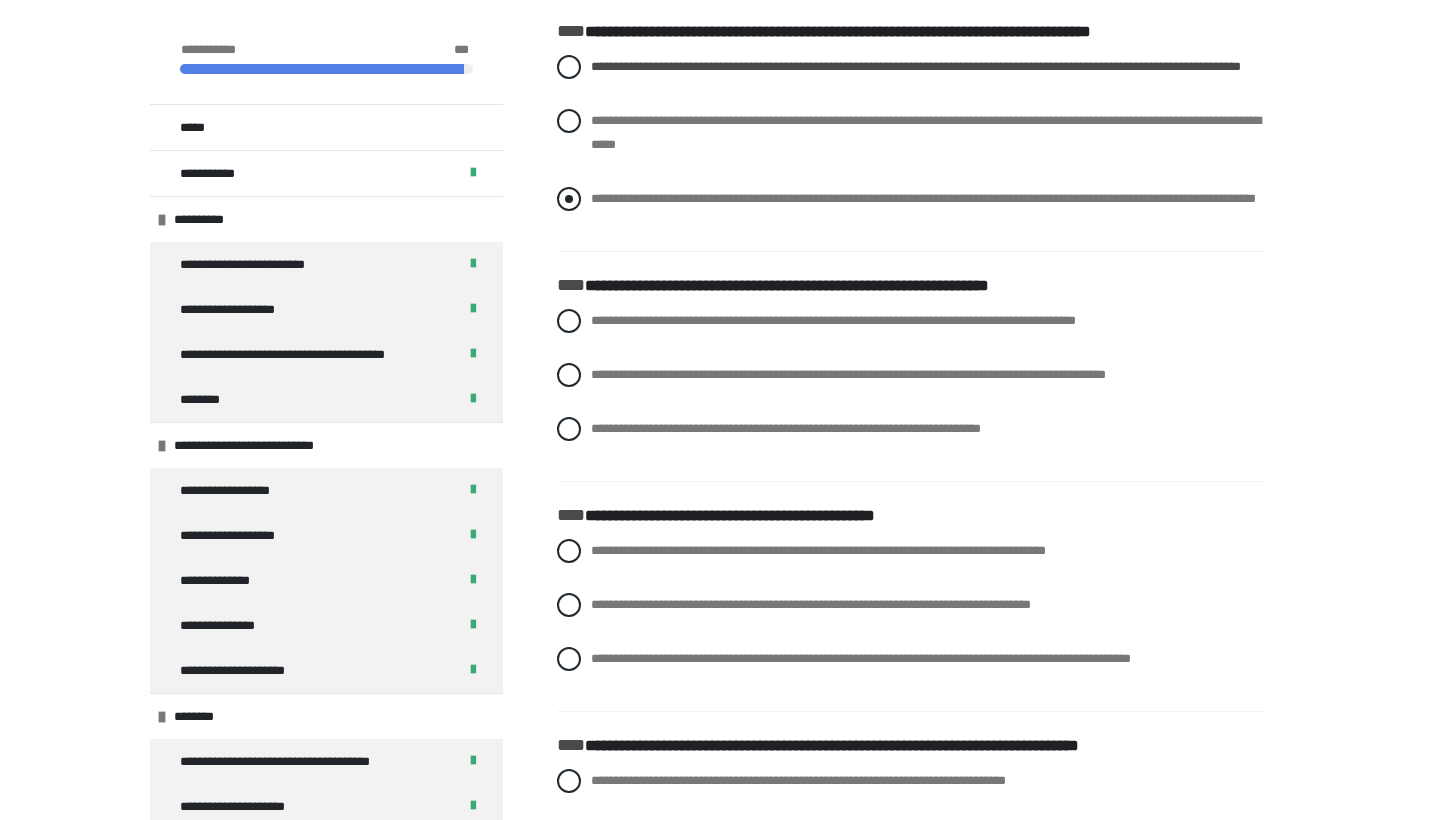 scroll, scrollTop: 7233, scrollLeft: 0, axis: vertical 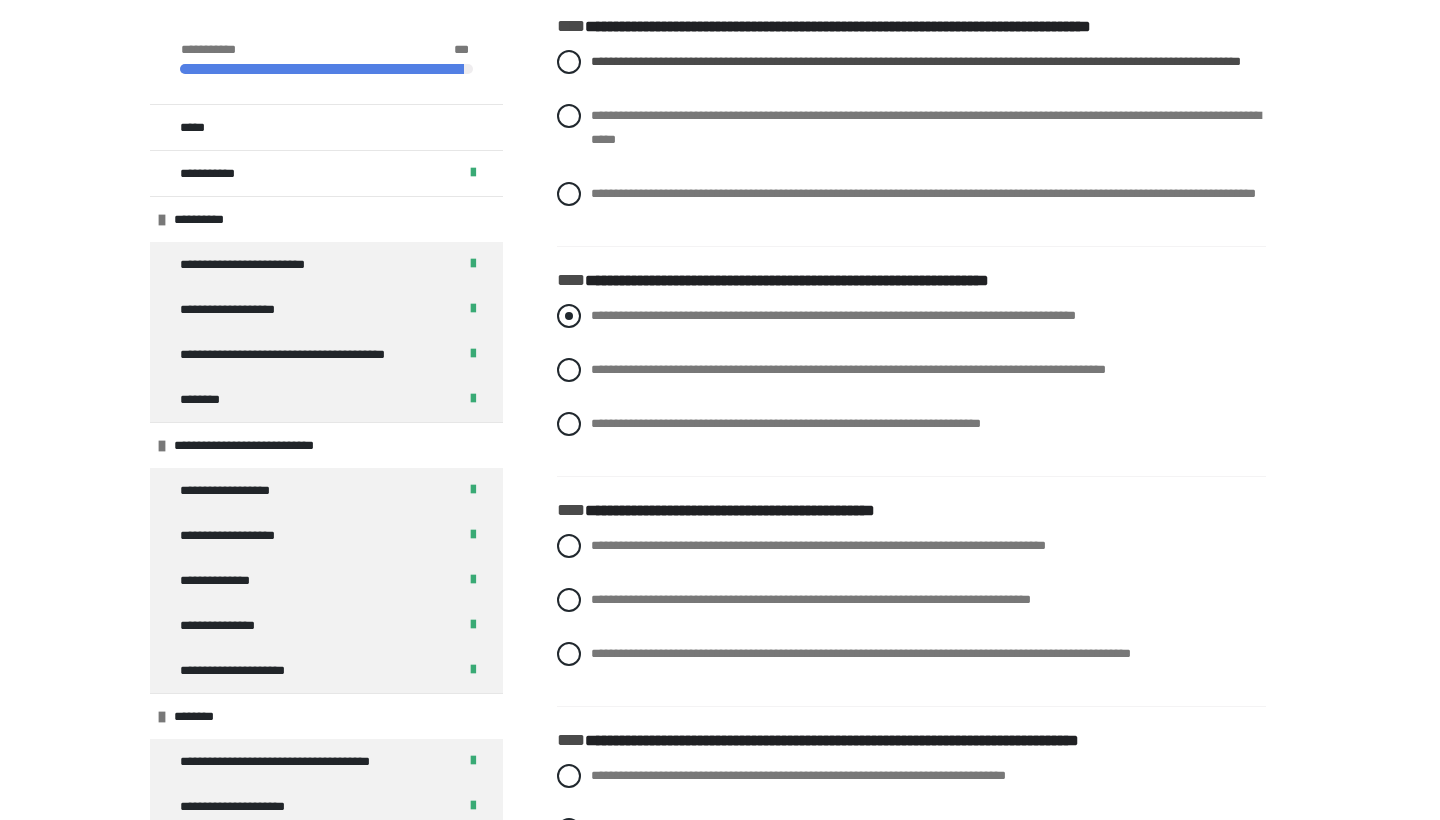 click on "**********" at bounding box center [833, 315] 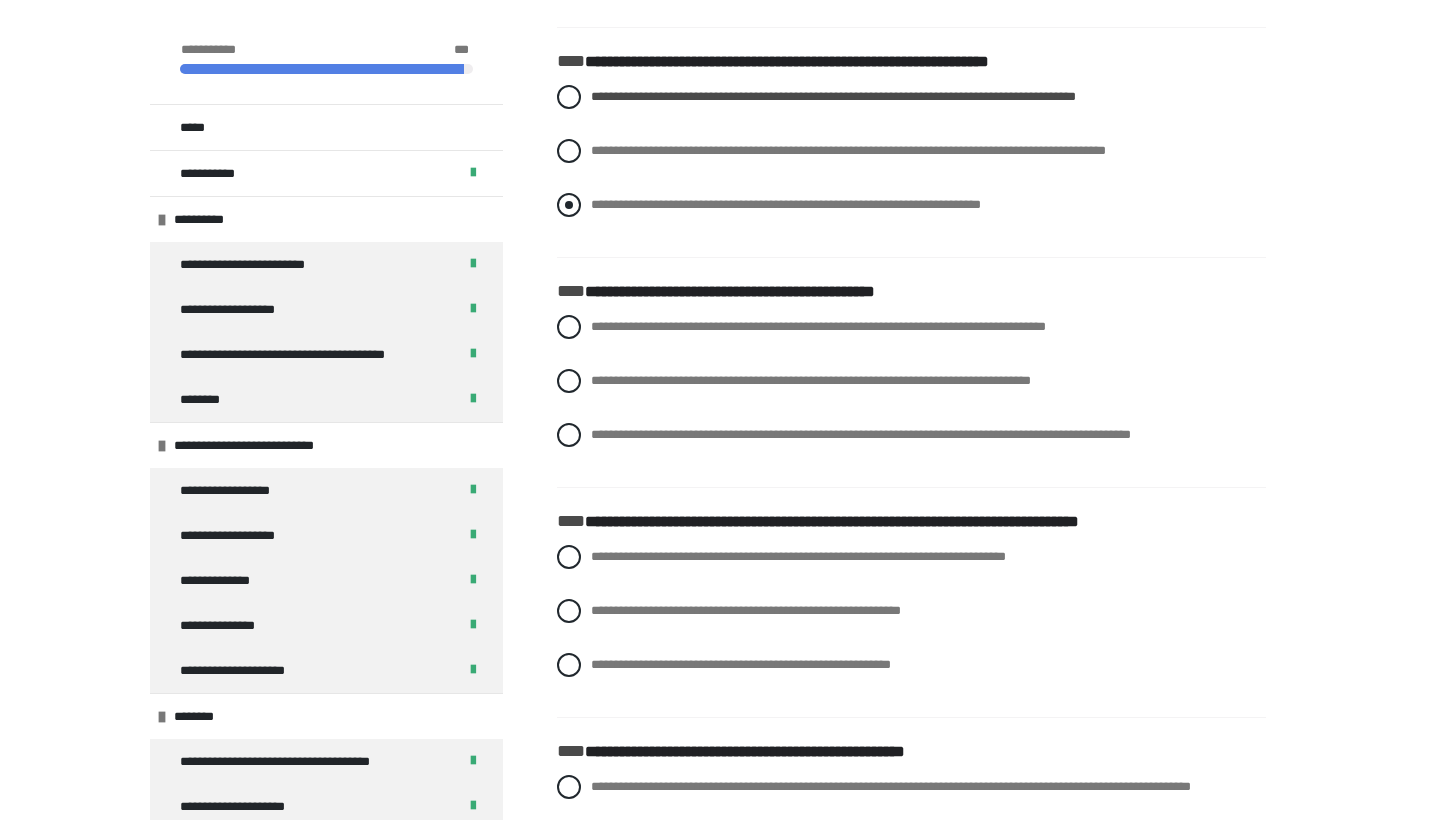 scroll, scrollTop: 7453, scrollLeft: 0, axis: vertical 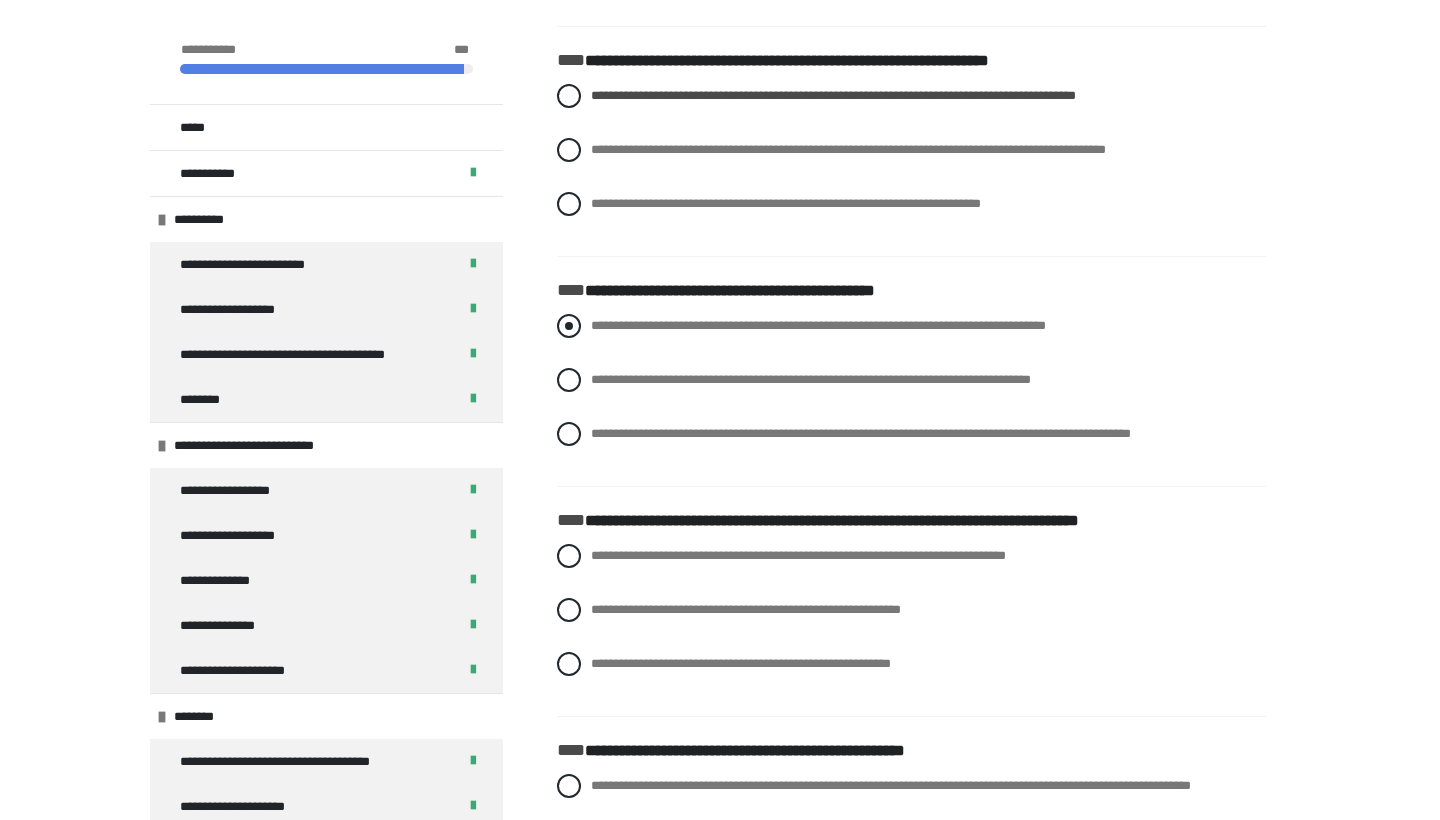 click on "**********" at bounding box center (818, 325) 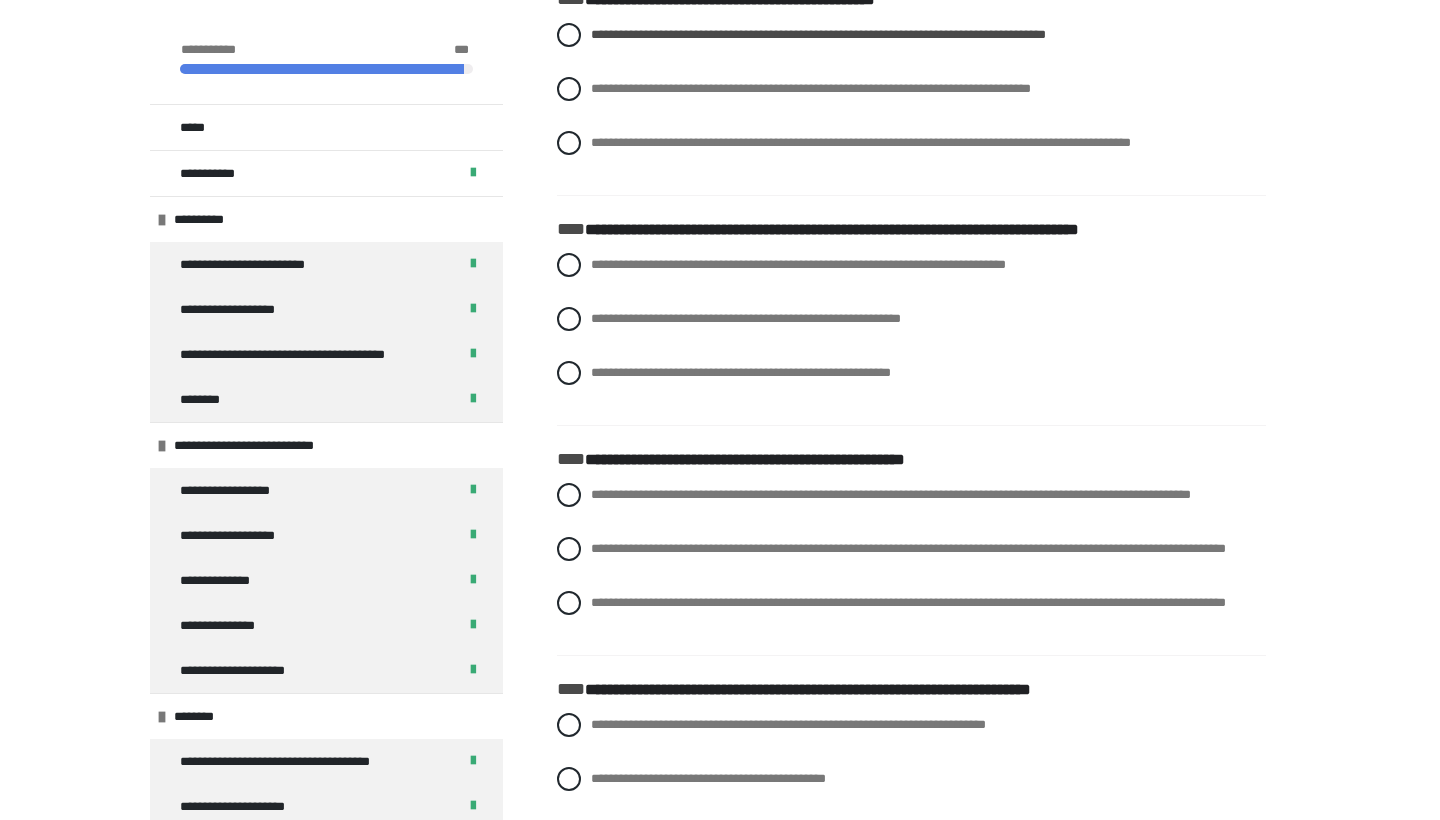 scroll, scrollTop: 7745, scrollLeft: 0, axis: vertical 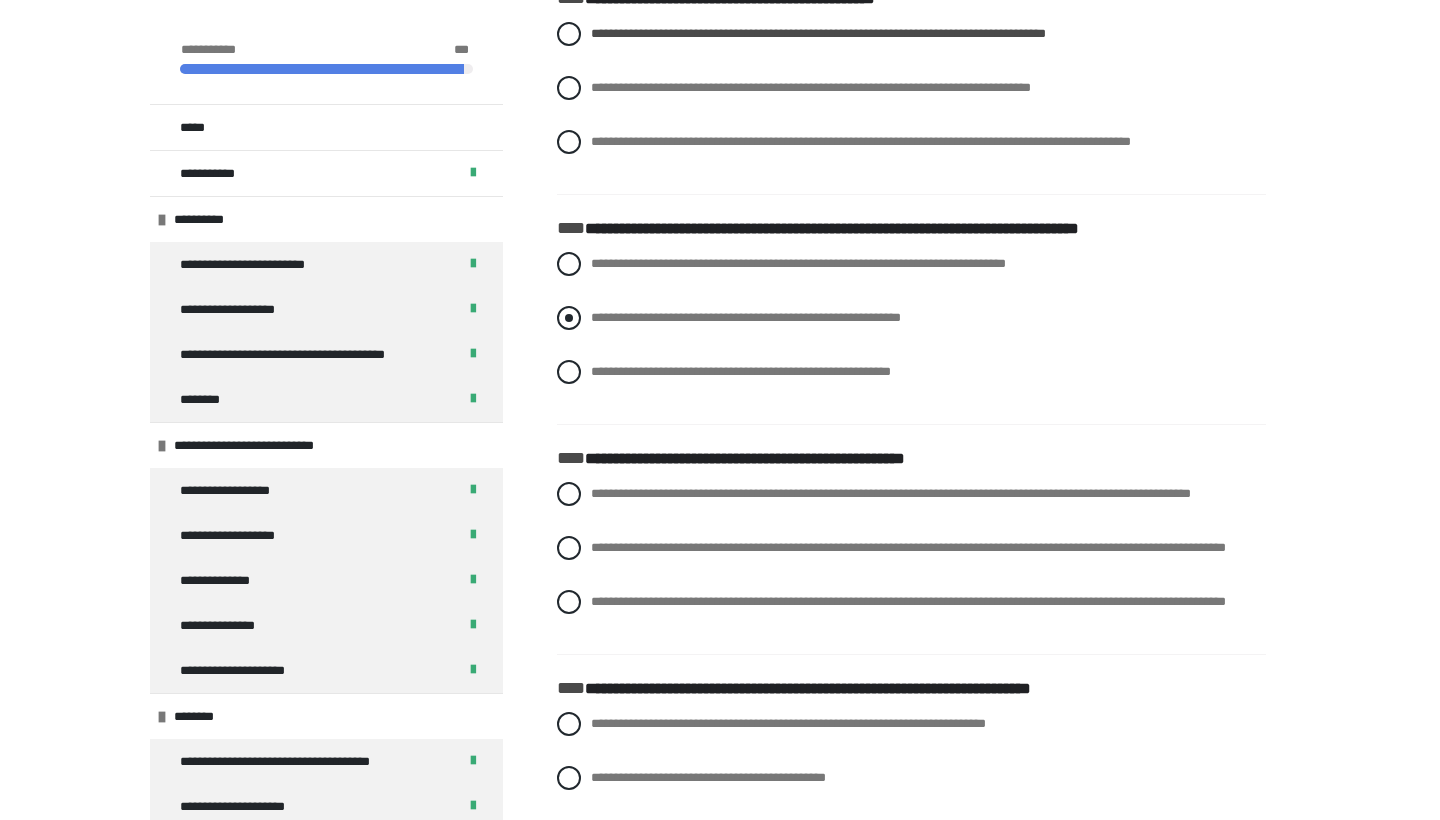 click on "**********" at bounding box center (746, 317) 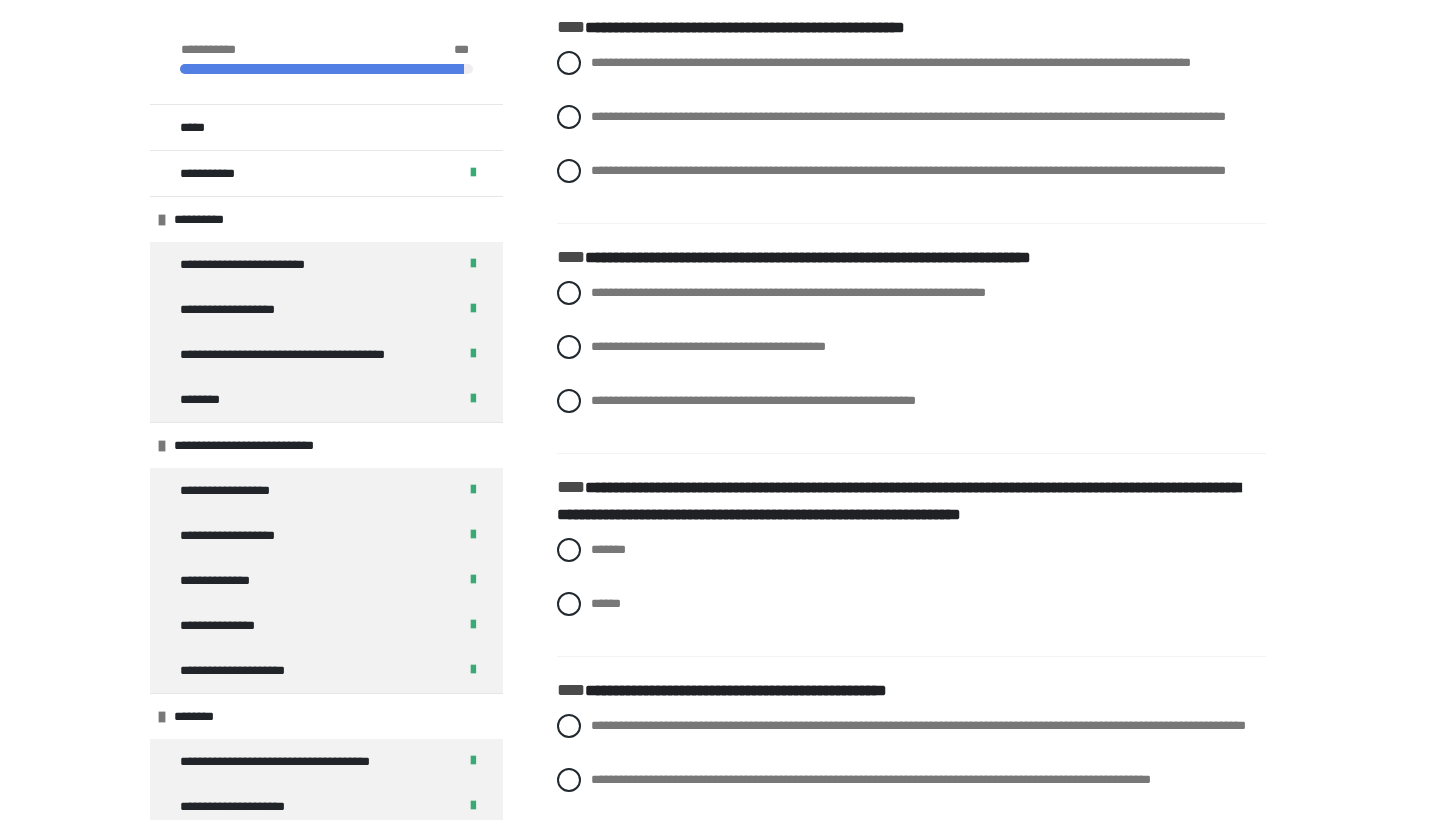 scroll, scrollTop: 8182, scrollLeft: 0, axis: vertical 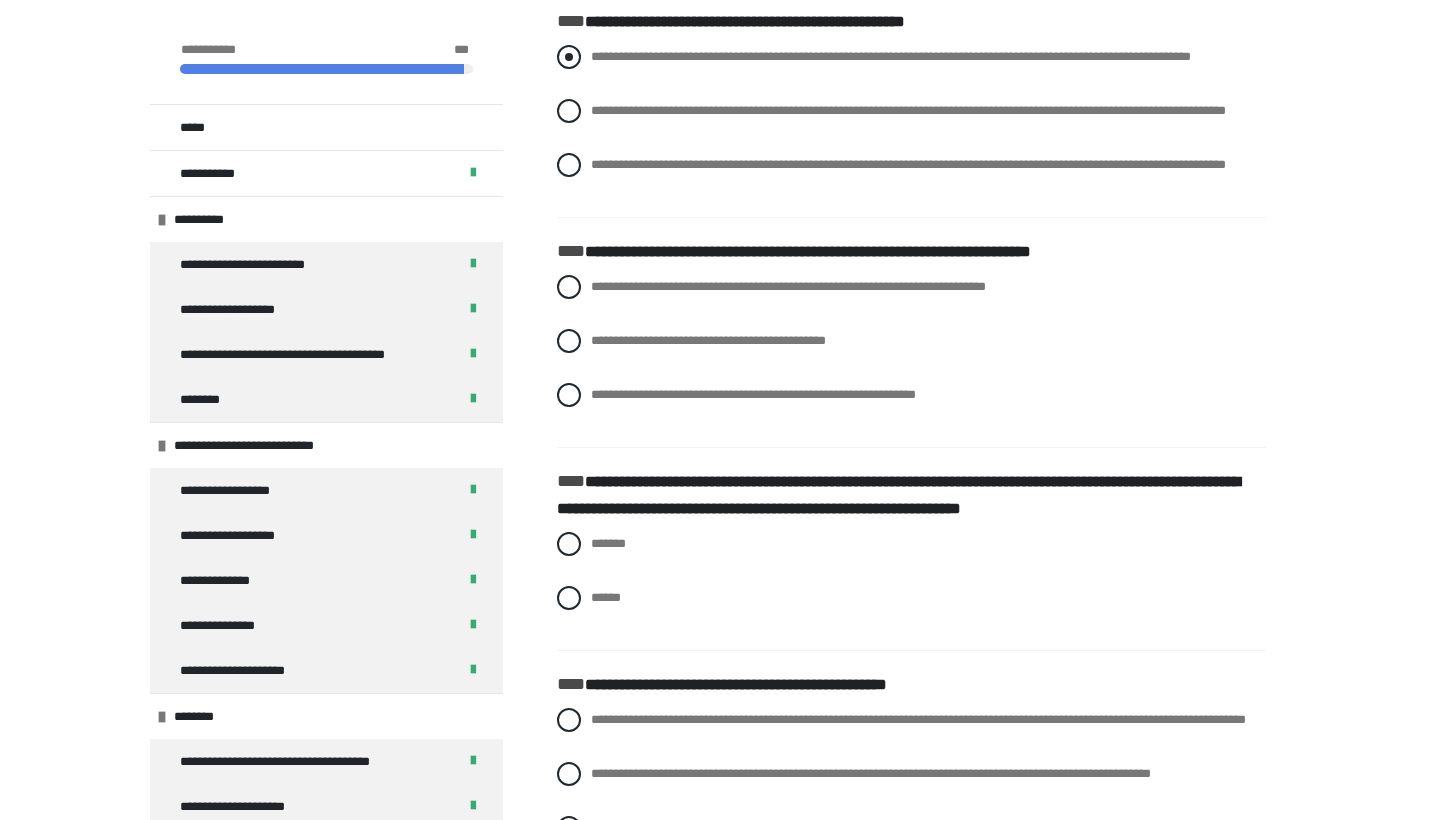 click on "**********" at bounding box center [891, 56] 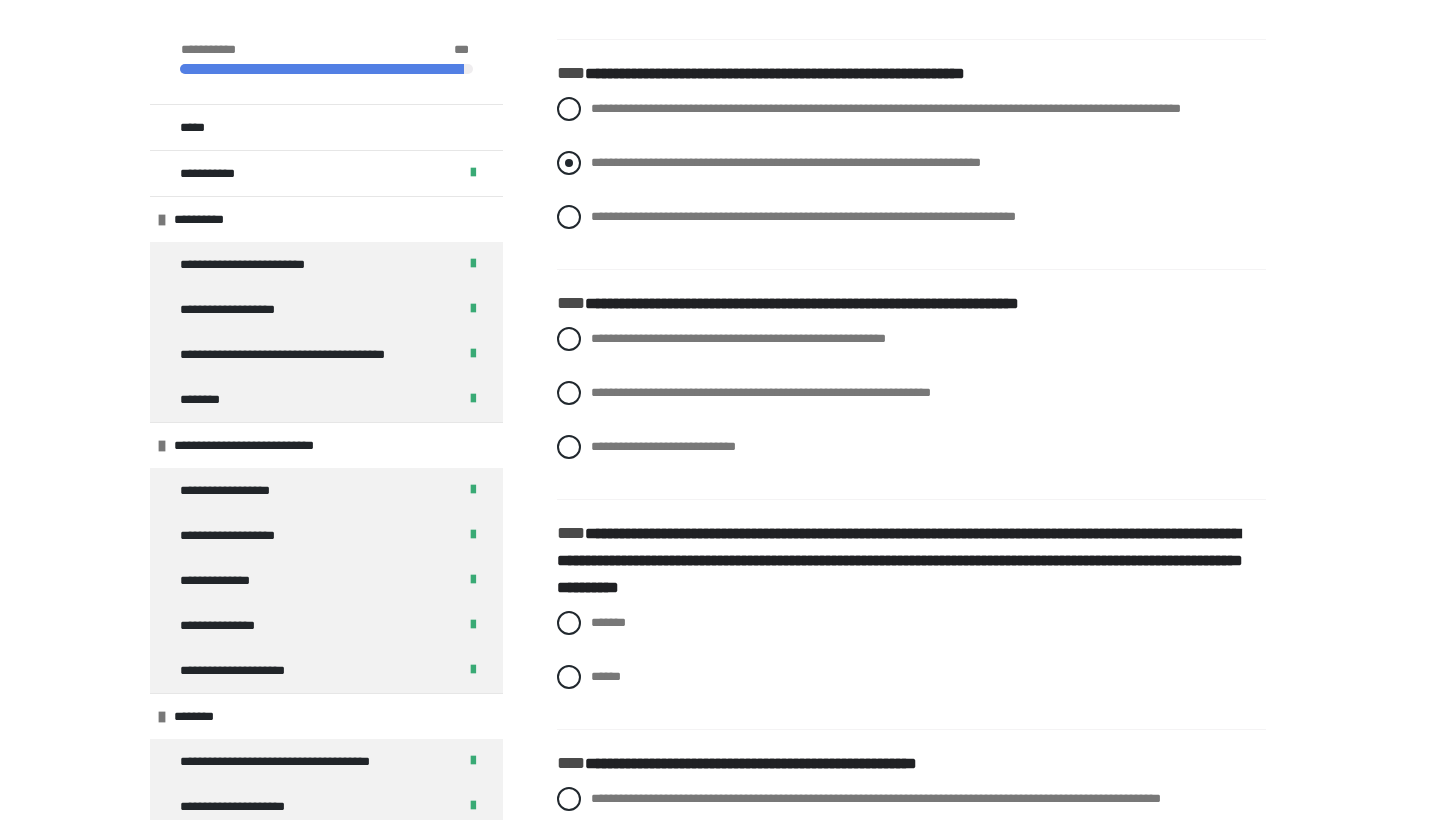 scroll, scrollTop: 9256, scrollLeft: 0, axis: vertical 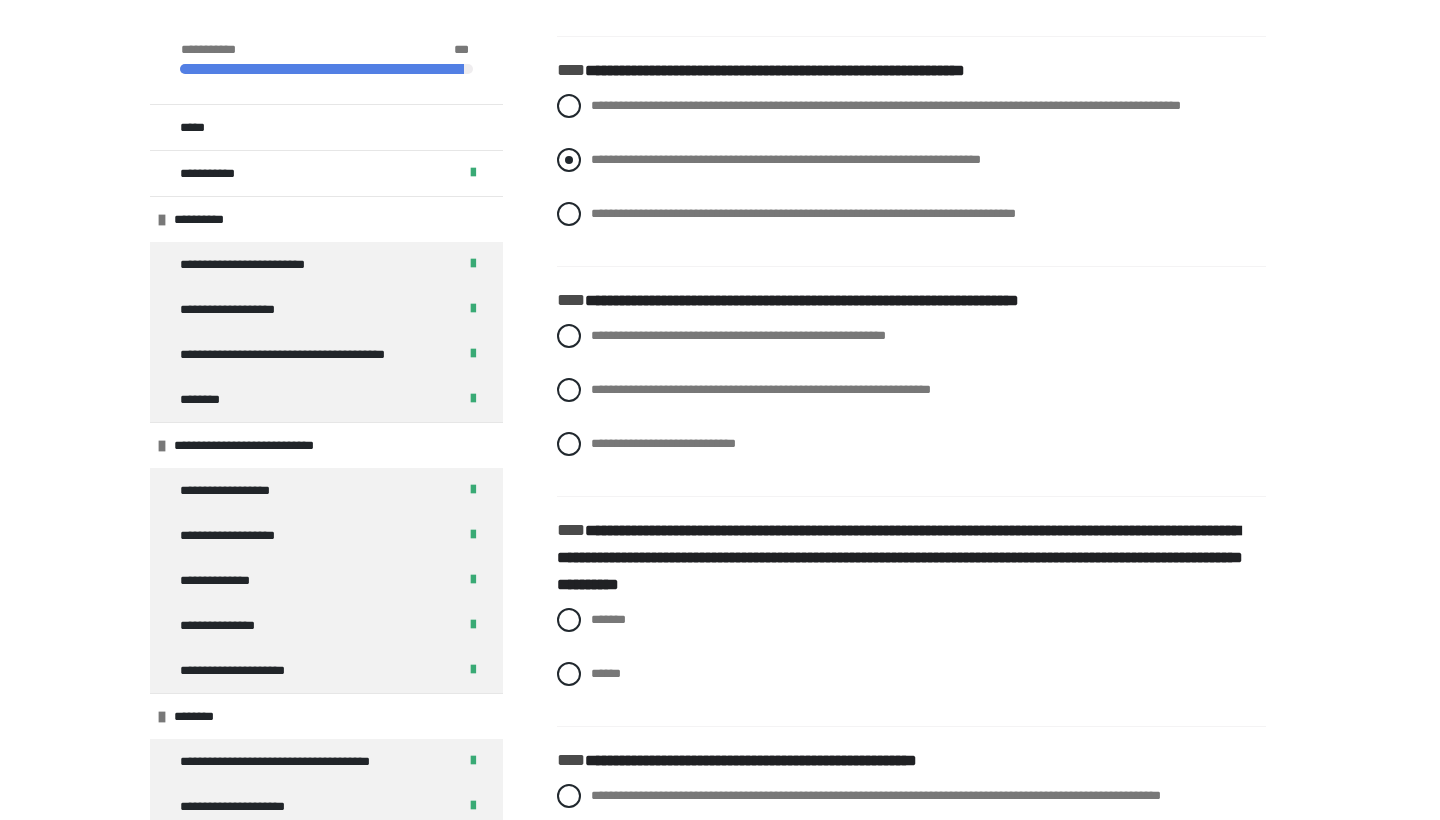 click on "**********" at bounding box center (786, 159) 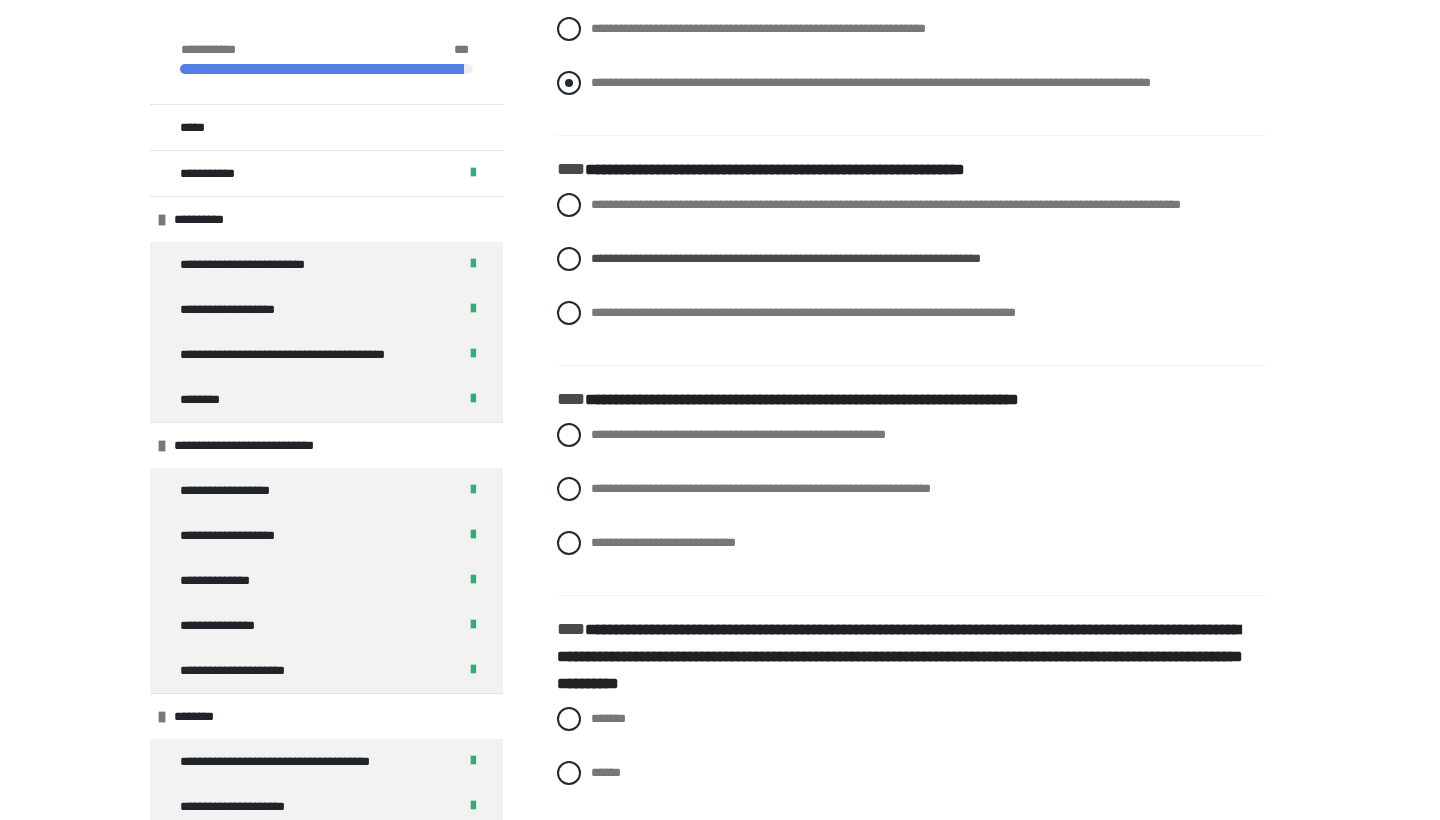 scroll, scrollTop: 9149, scrollLeft: 0, axis: vertical 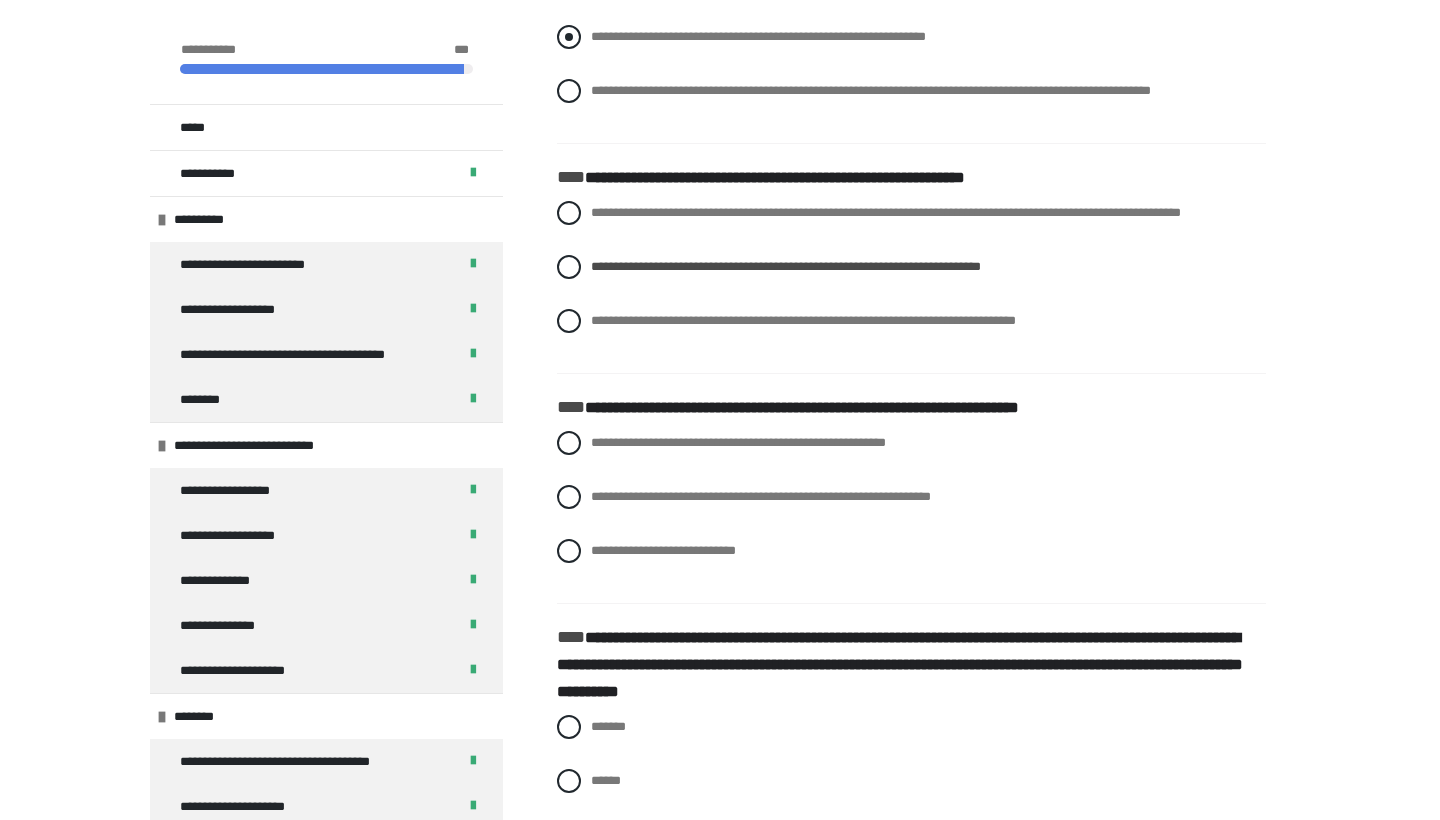 click on "**********" at bounding box center [758, 36] 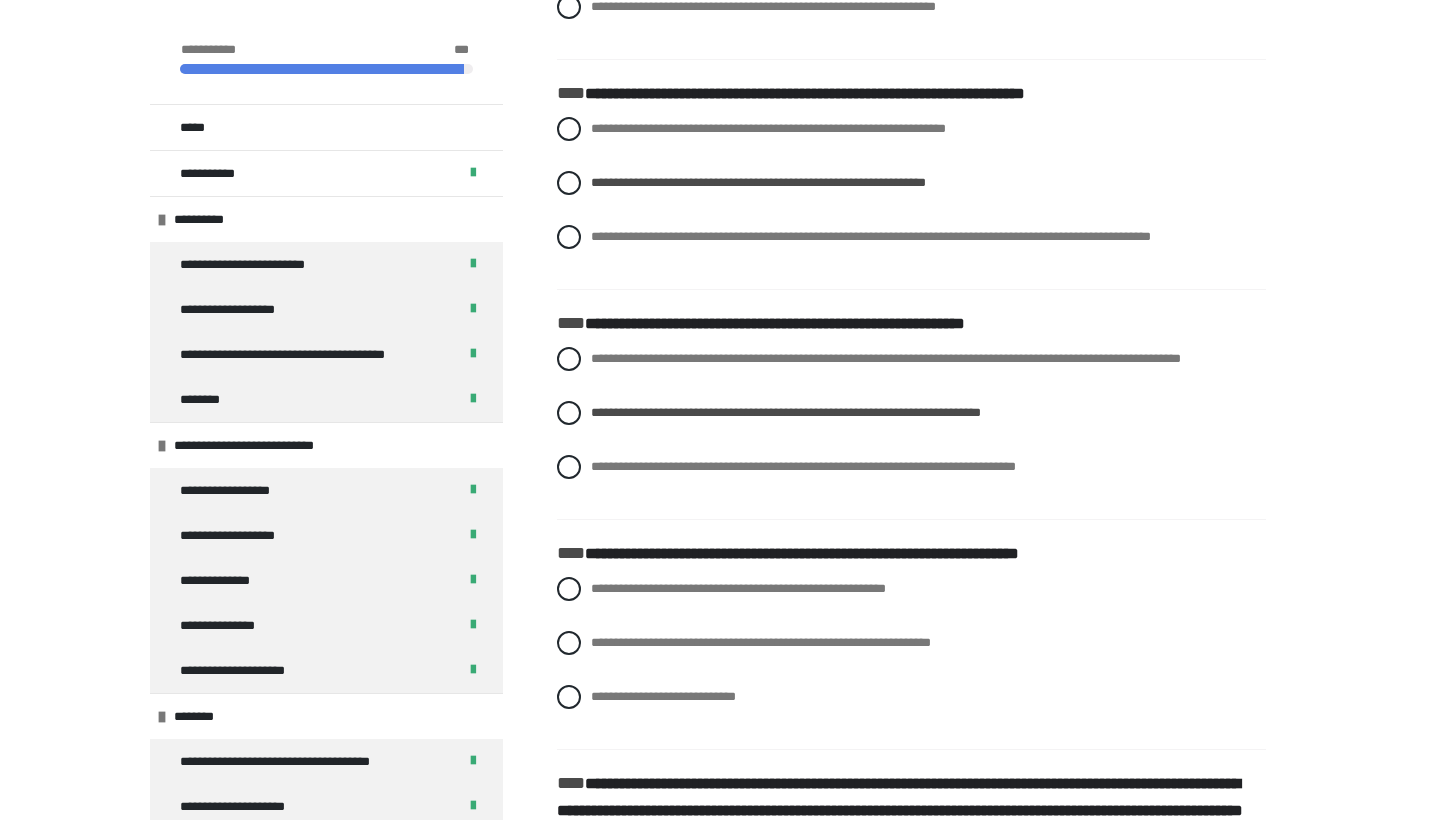 scroll, scrollTop: 9002, scrollLeft: 0, axis: vertical 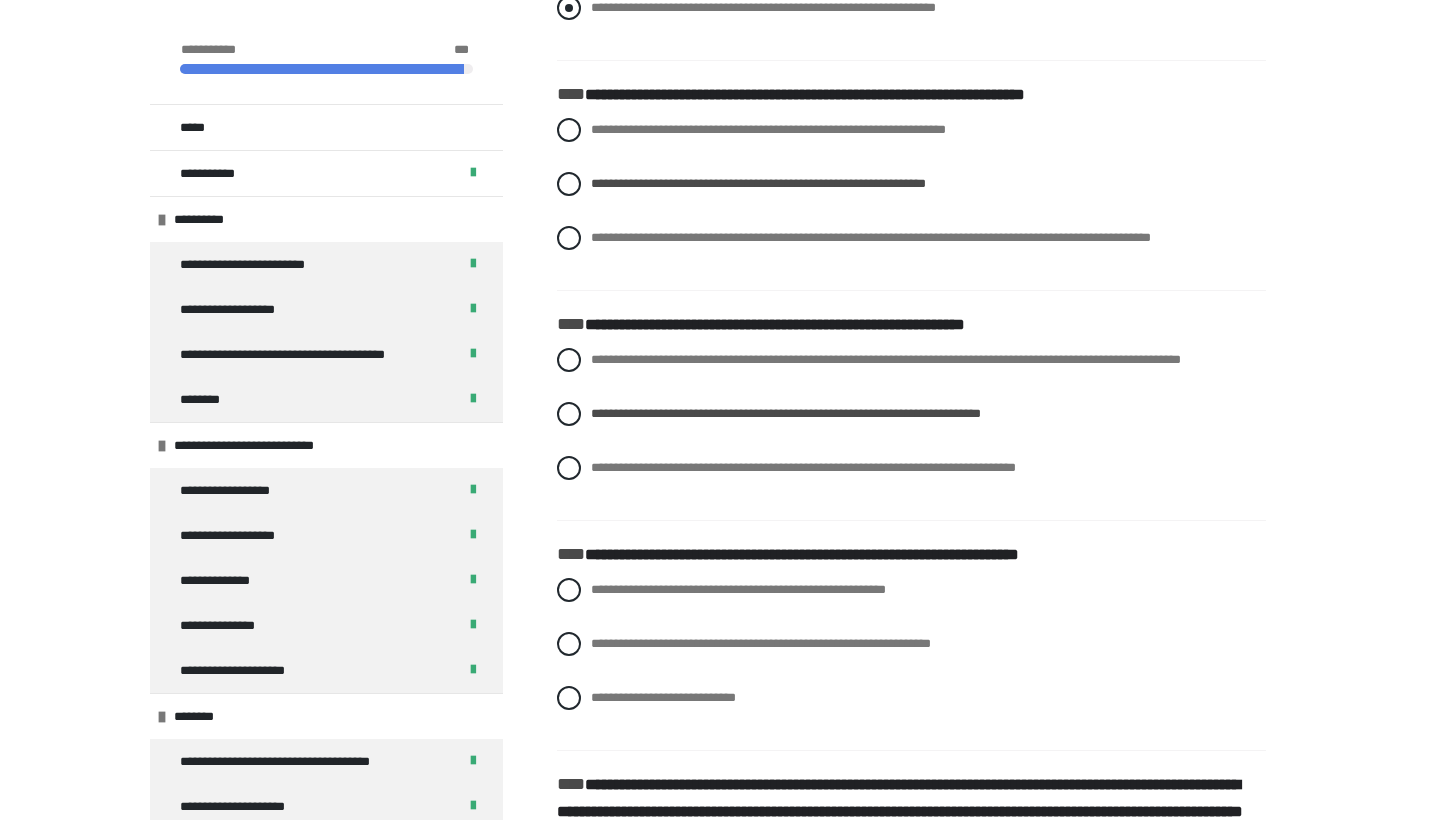 click on "**********" at bounding box center [763, 7] 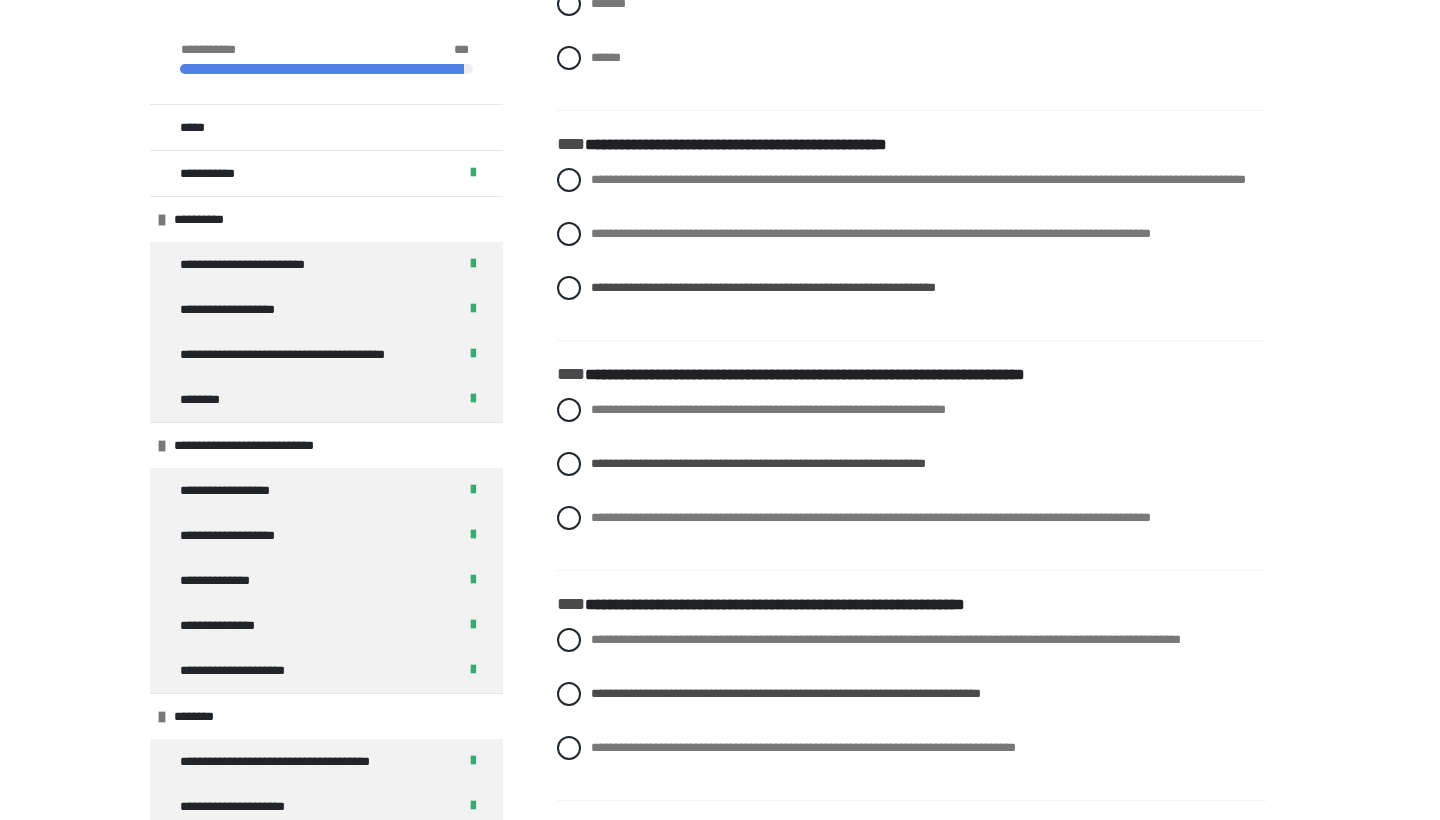 scroll, scrollTop: 8720, scrollLeft: 0, axis: vertical 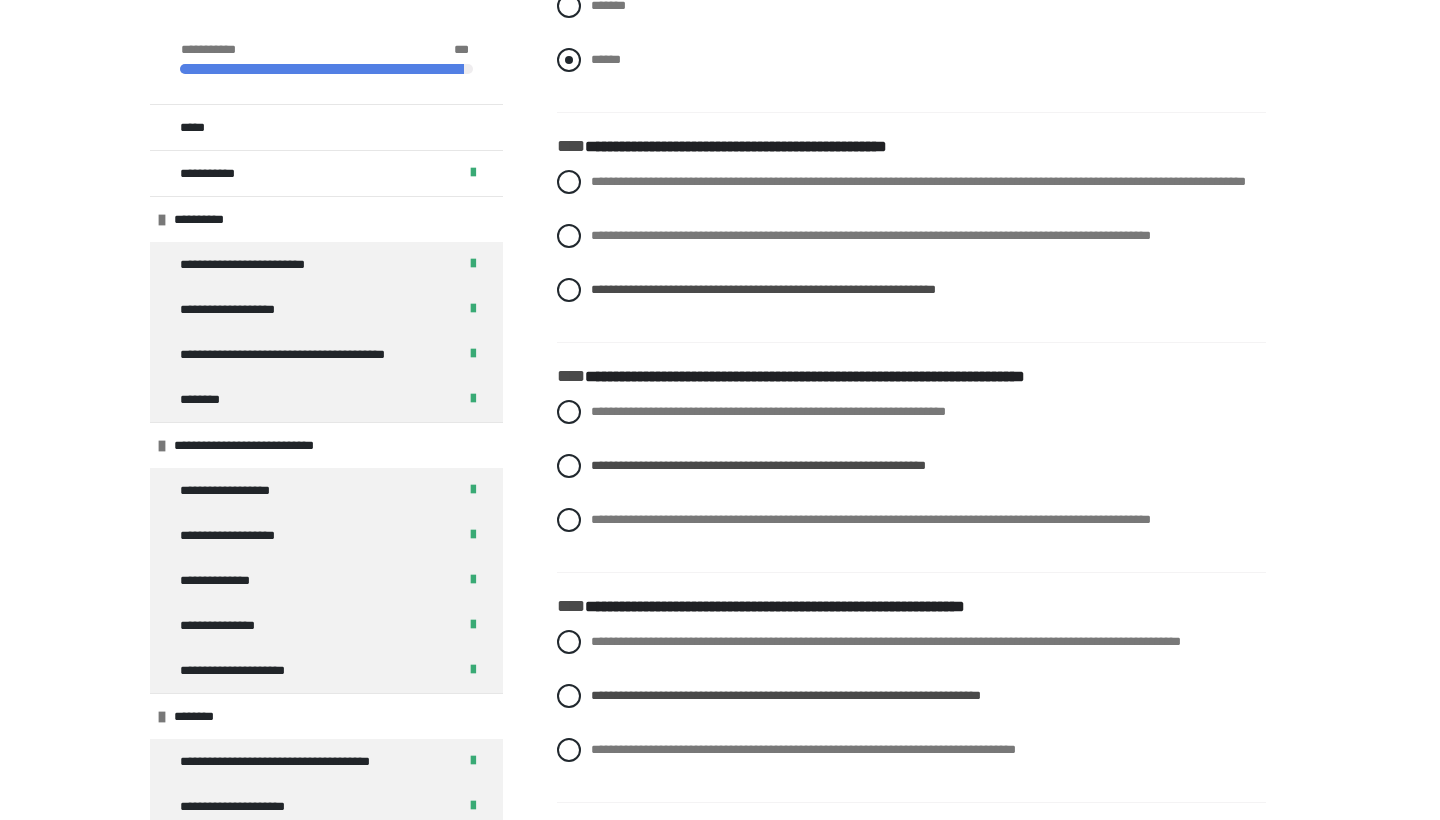 click on "******" at bounding box center [911, 60] 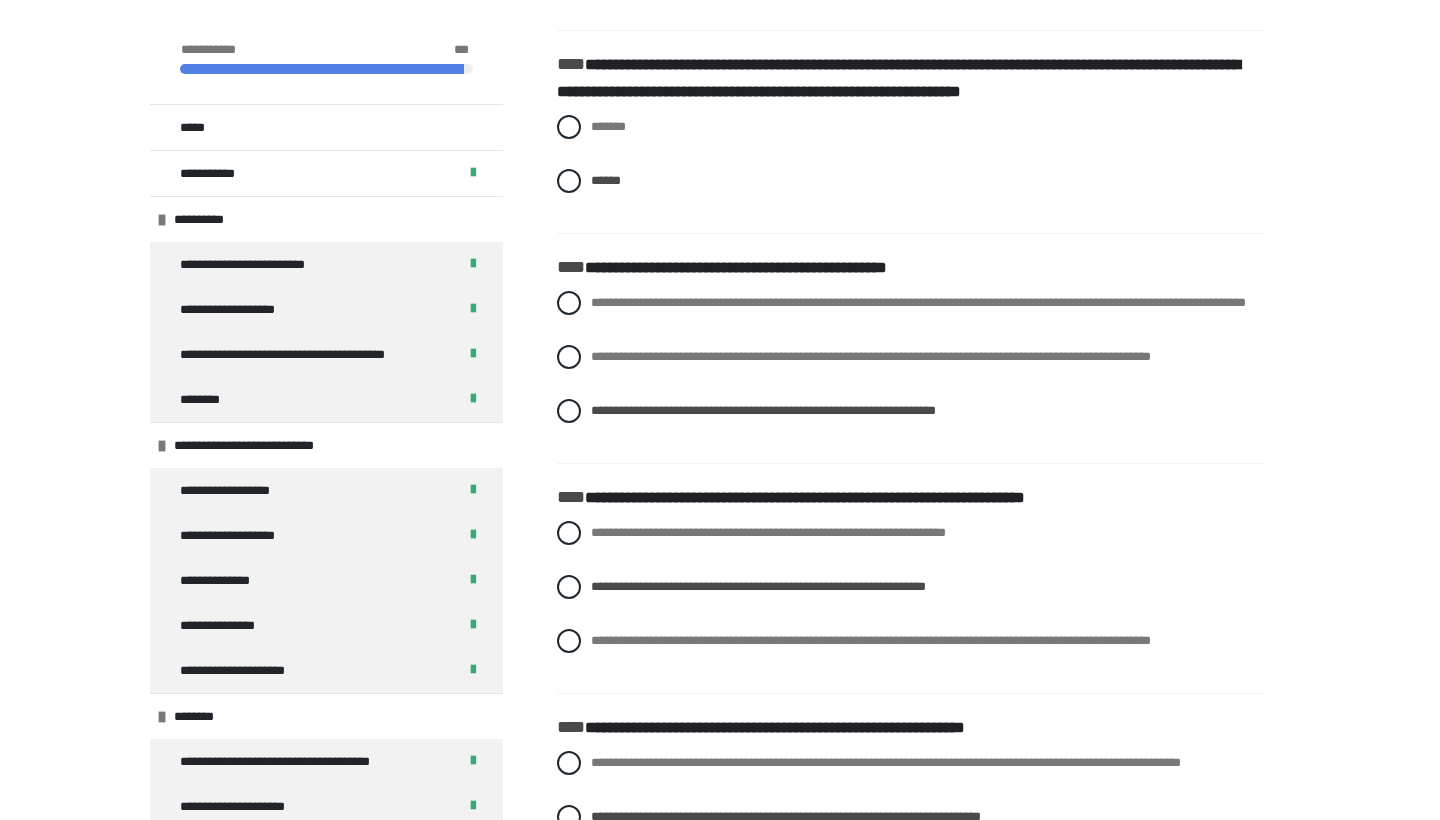 scroll, scrollTop: 8583, scrollLeft: 0, axis: vertical 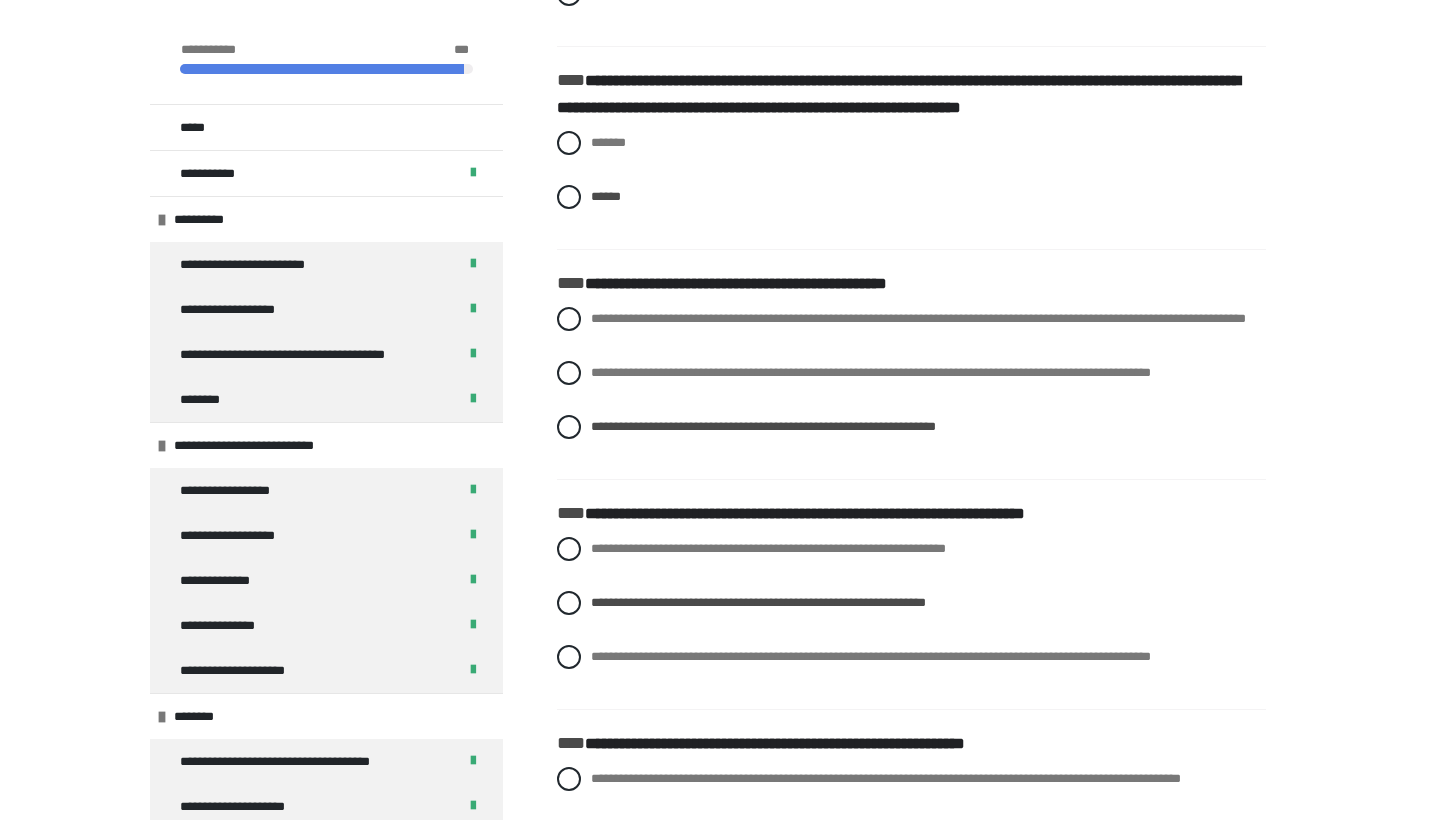 click on "**********" at bounding box center [753, -7] 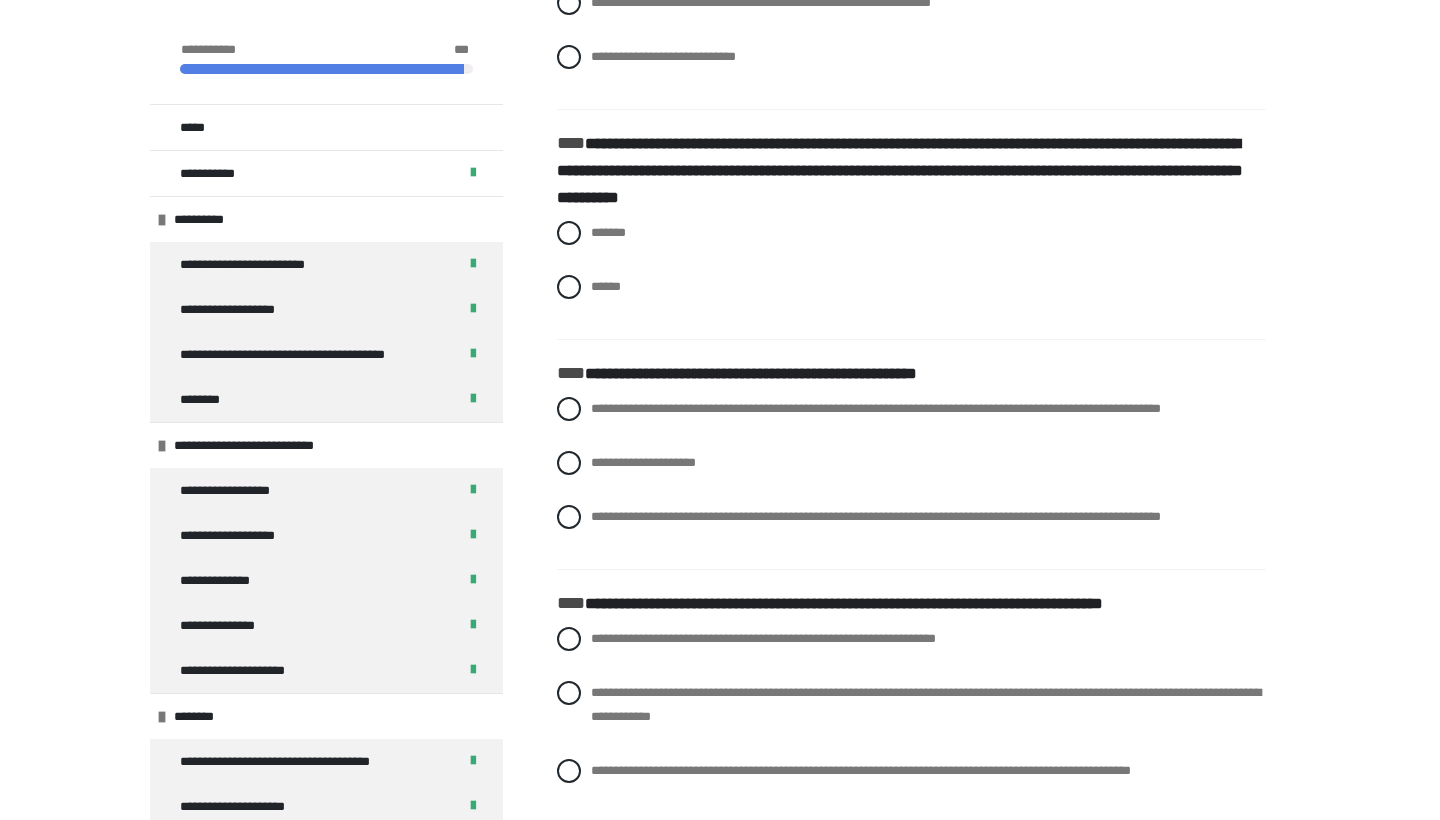scroll, scrollTop: 9659, scrollLeft: 0, axis: vertical 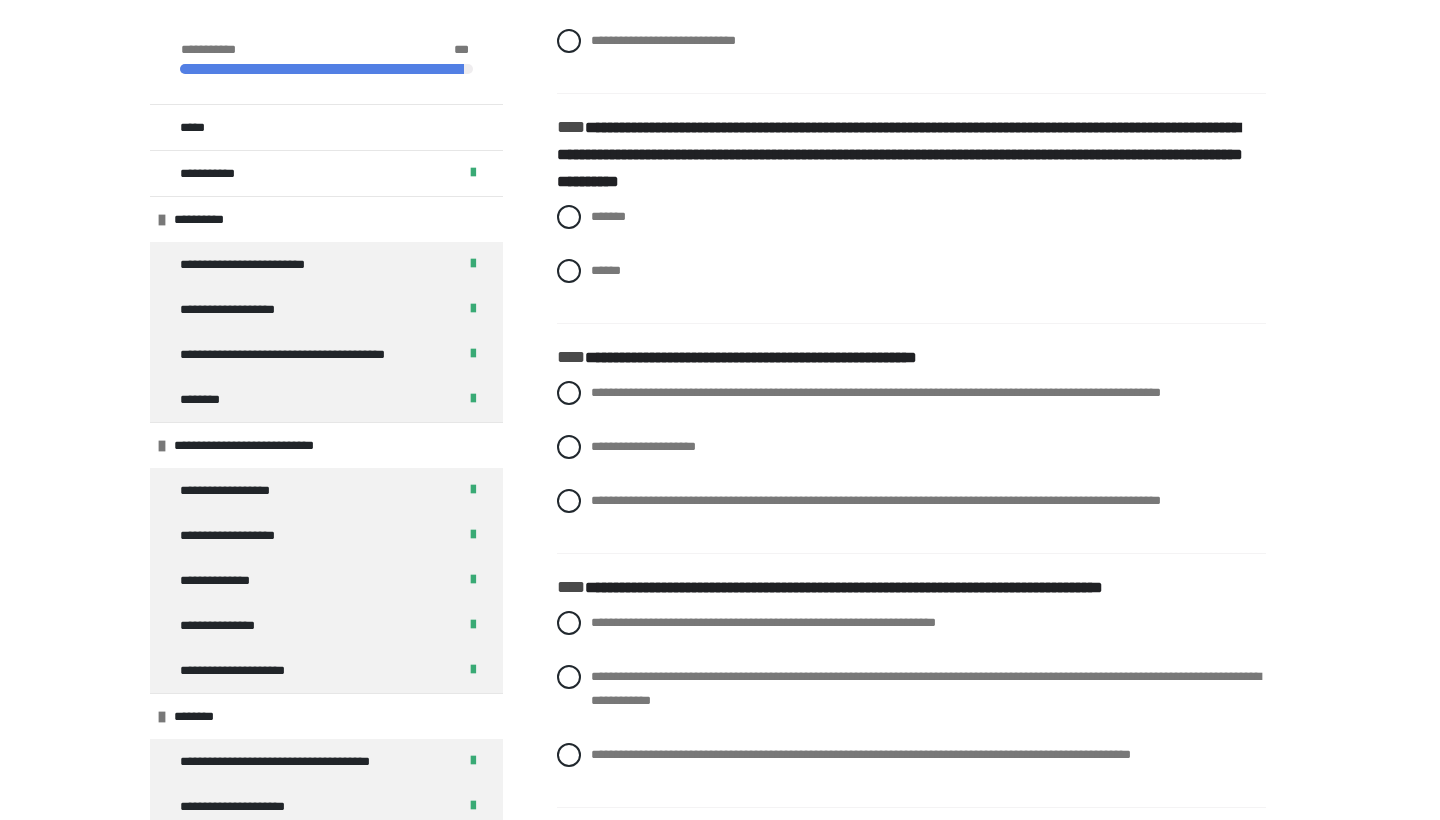 click on "**********" at bounding box center (738, -68) 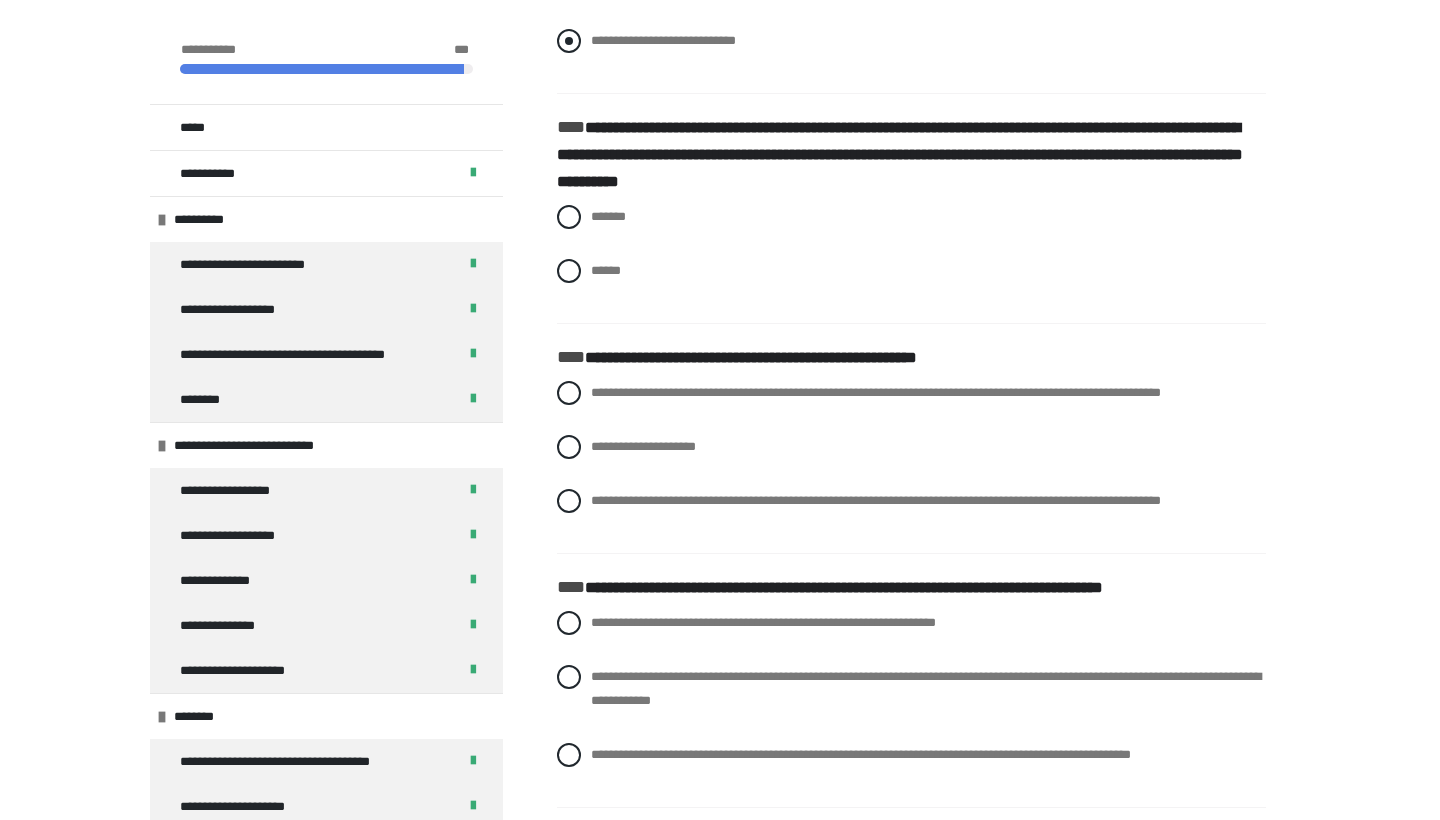 click on "**********" at bounding box center (663, 40) 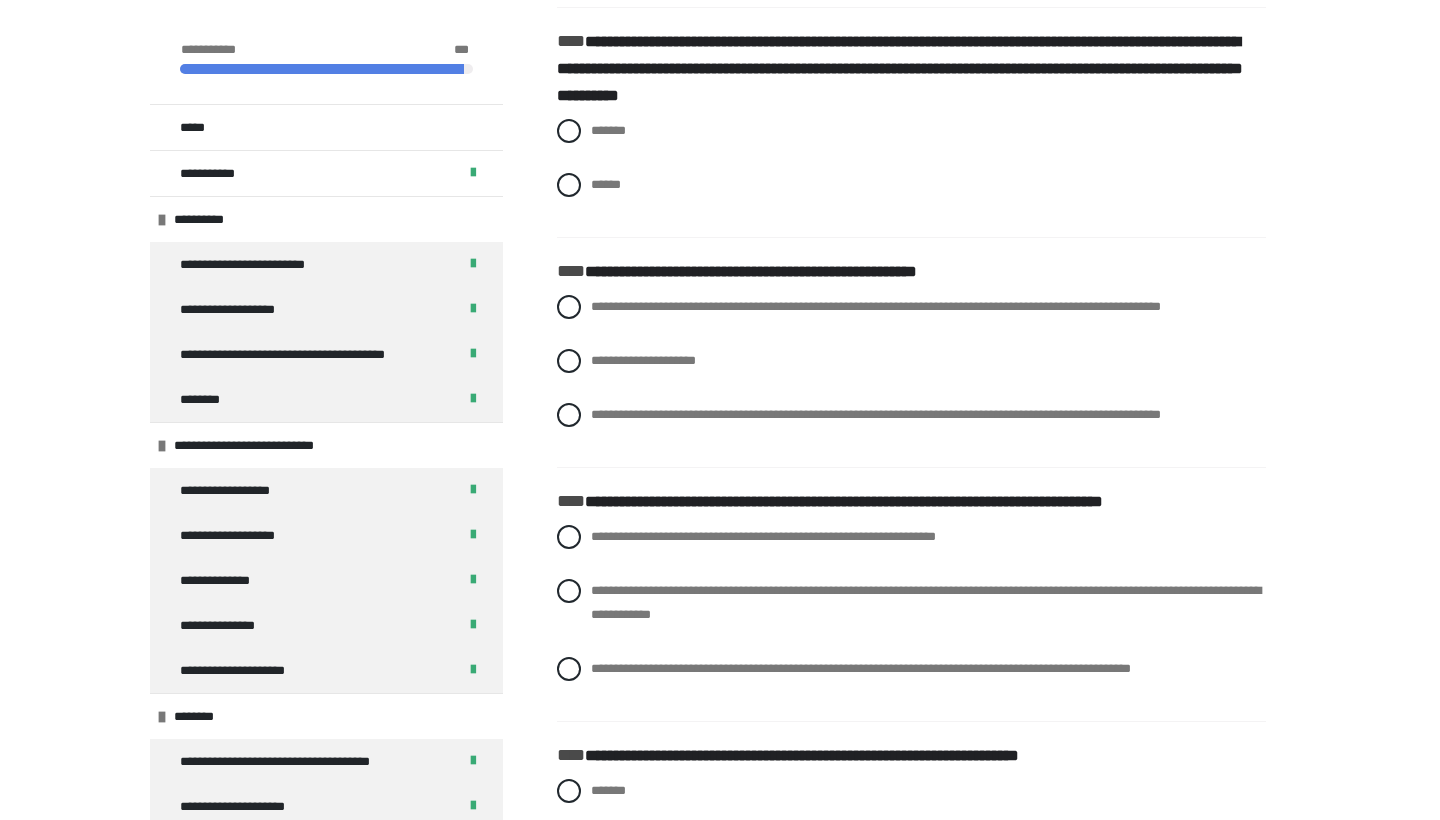 scroll, scrollTop: 9744, scrollLeft: 0, axis: vertical 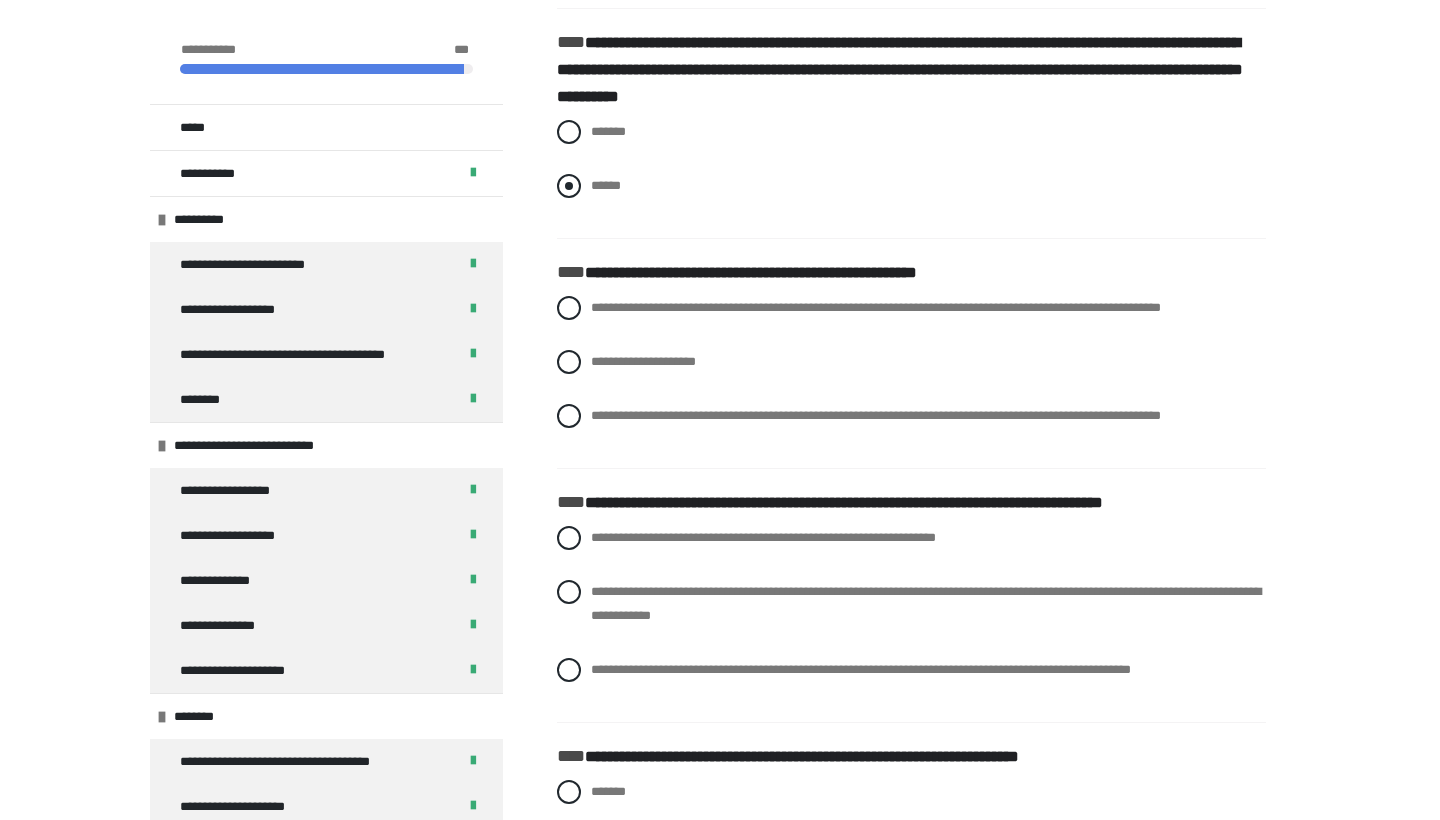 click at bounding box center (569, 186) 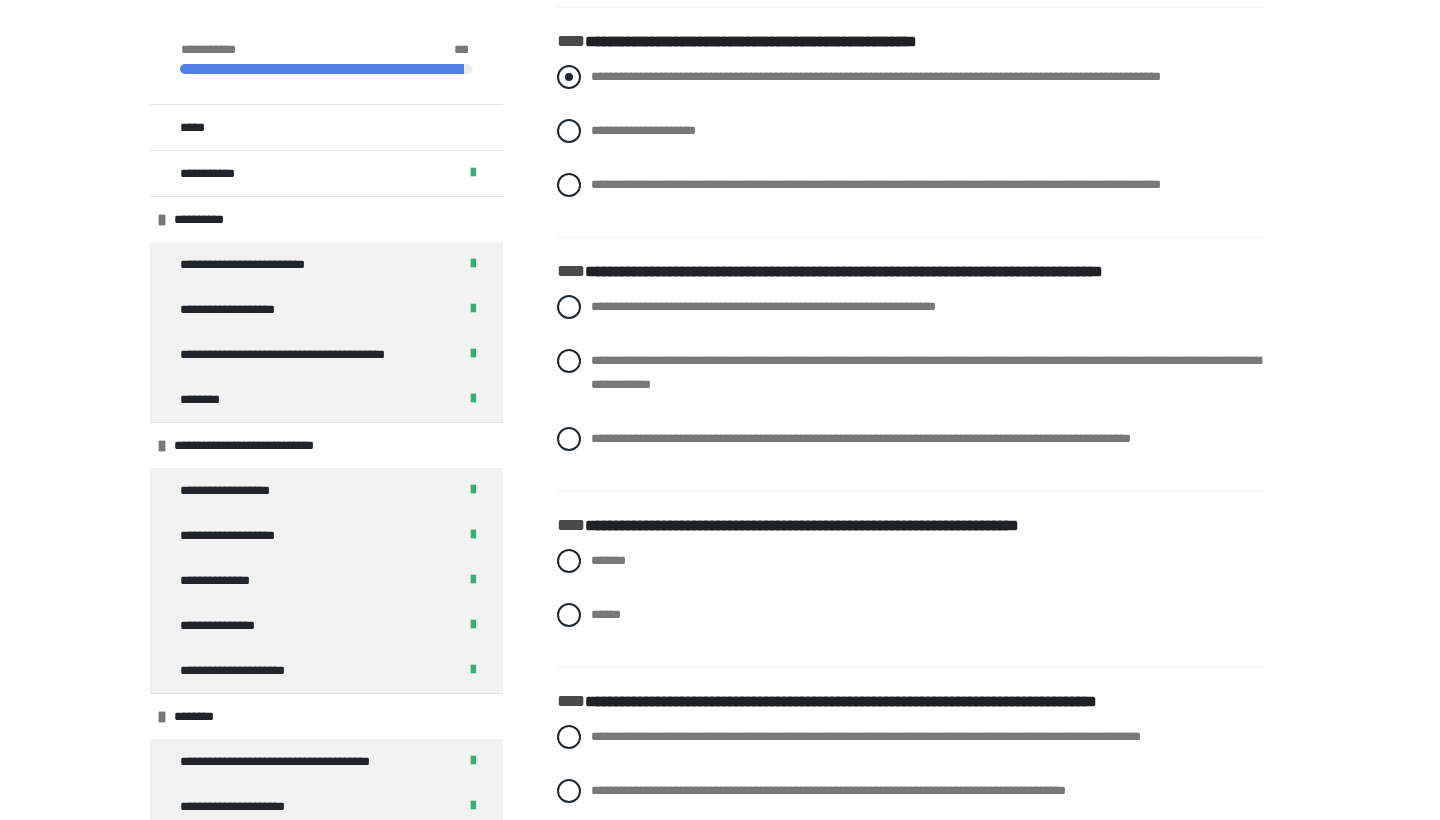 scroll, scrollTop: 9983, scrollLeft: 0, axis: vertical 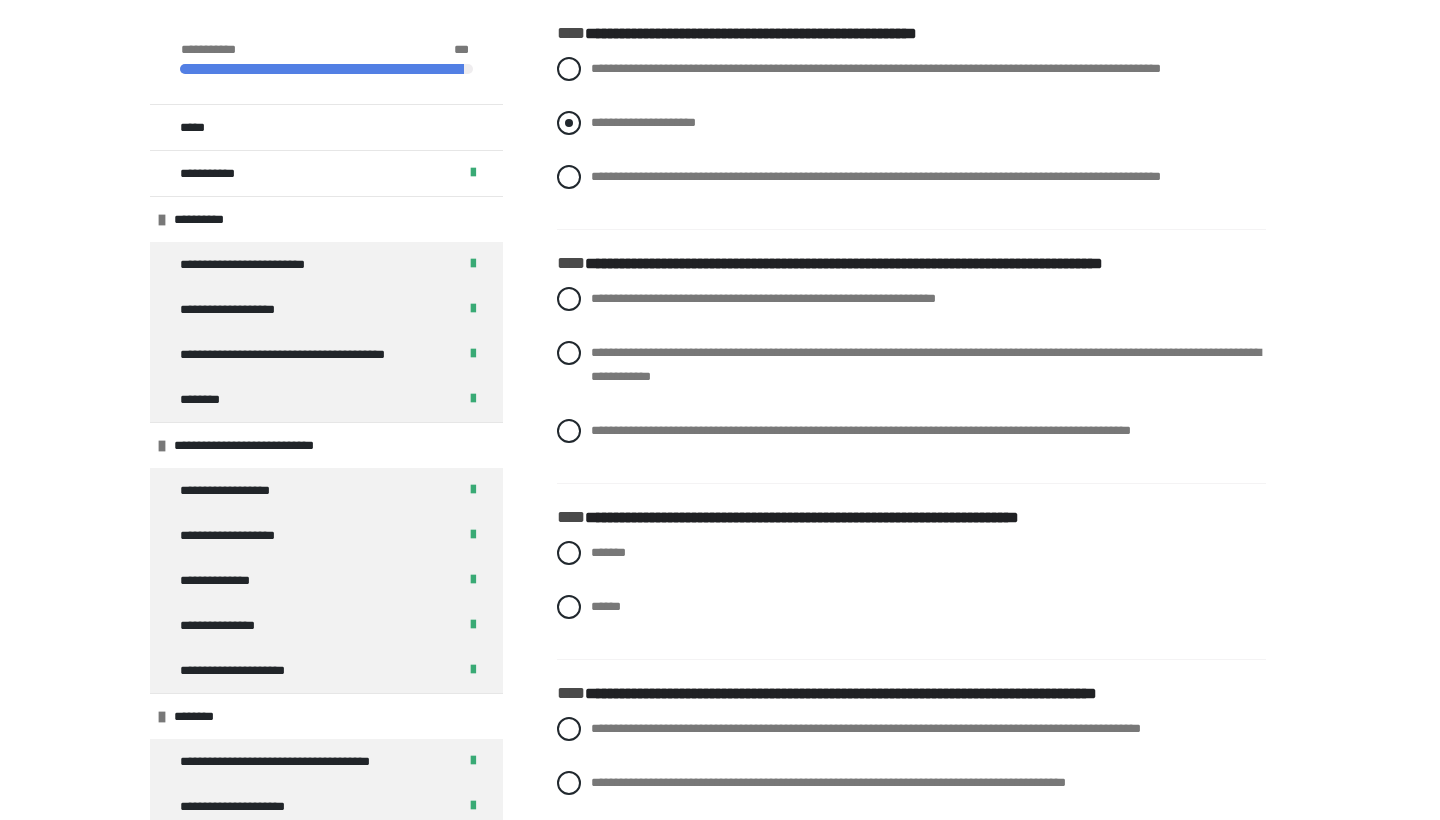 click on "**********" at bounding box center (643, 122) 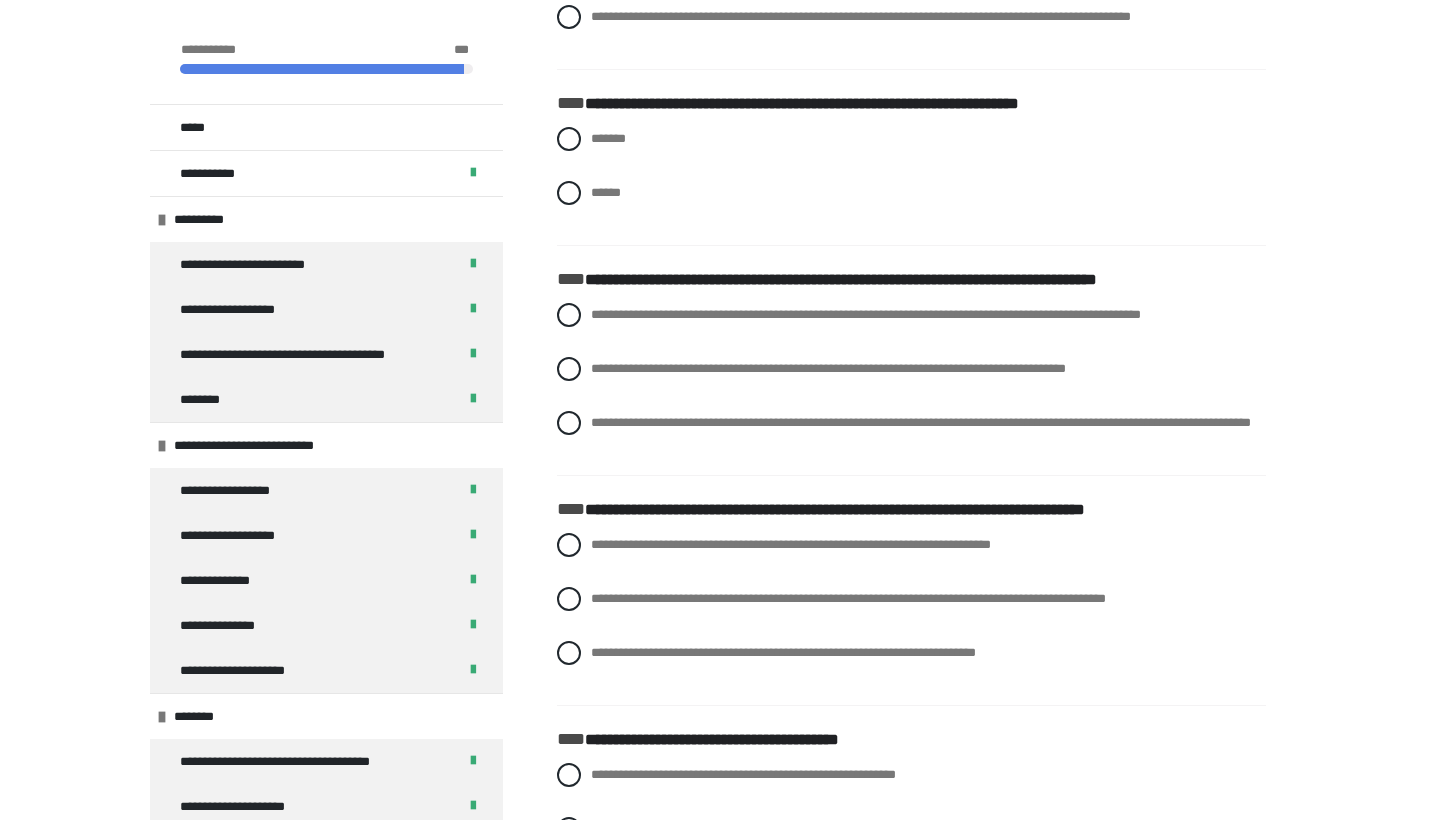 scroll, scrollTop: 10398, scrollLeft: 0, axis: vertical 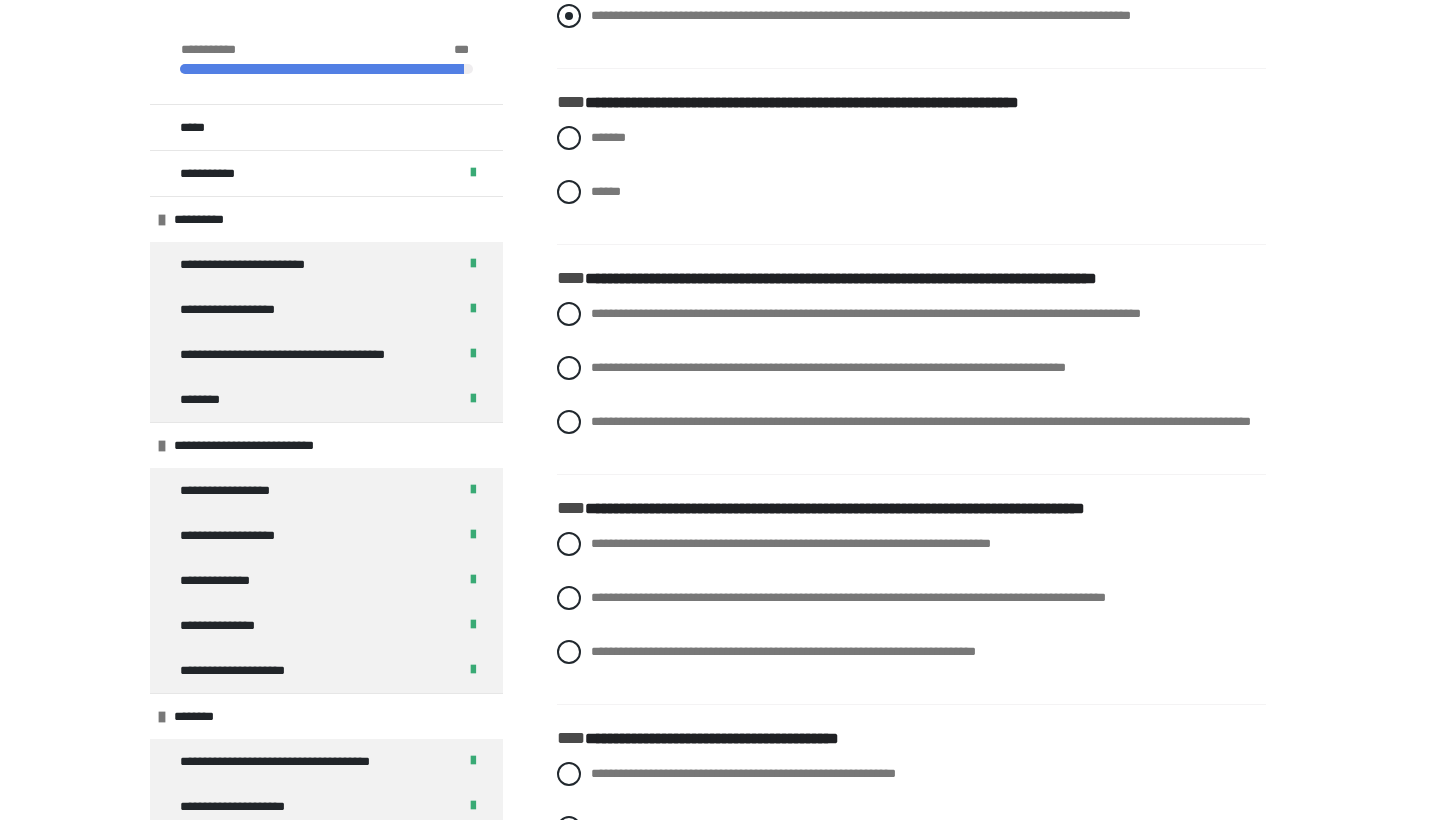 click on "**********" at bounding box center [861, 15] 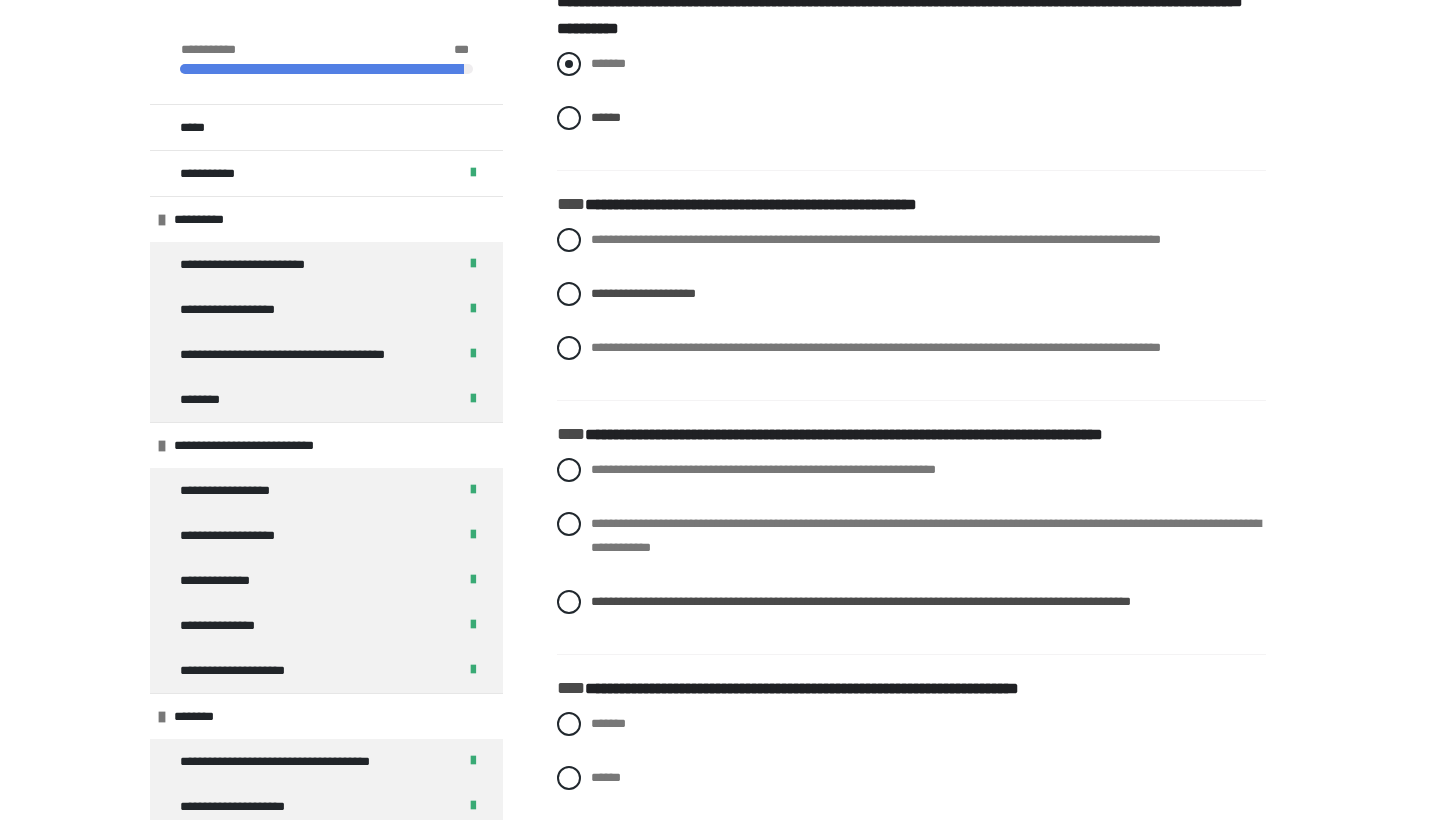 scroll, scrollTop: 9798, scrollLeft: 0, axis: vertical 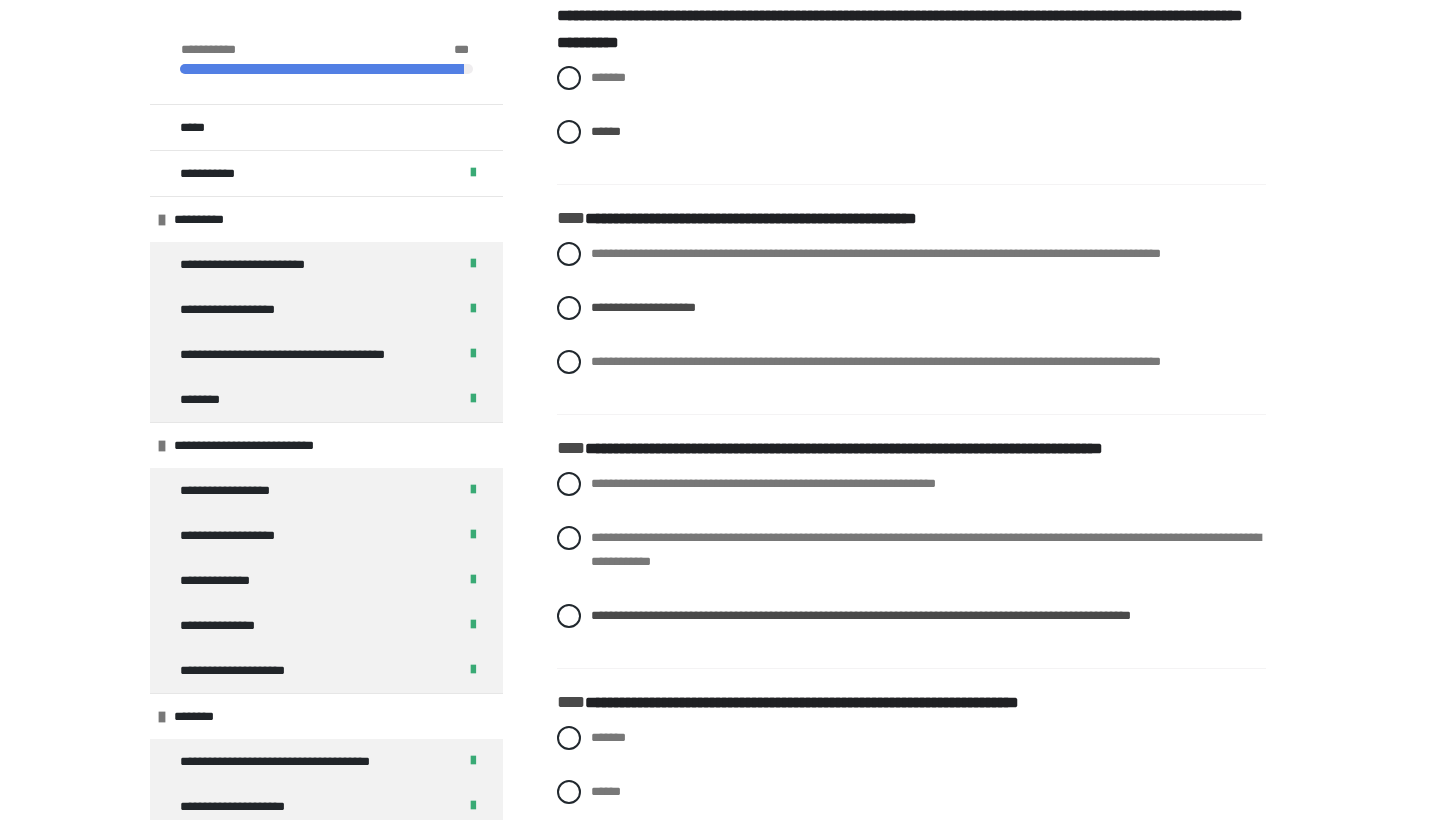 click on "**********" at bounding box center [911, -206] 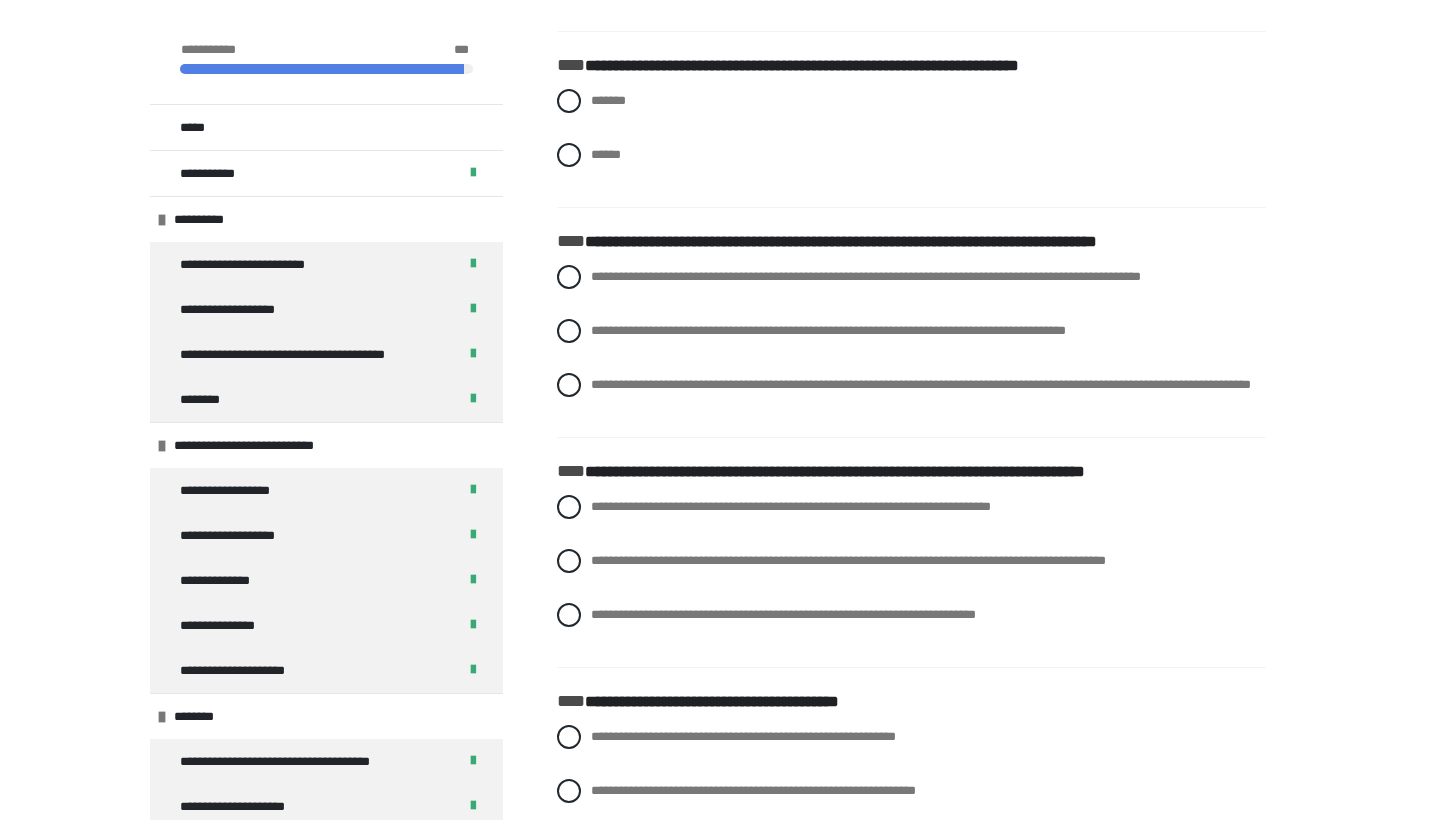 scroll, scrollTop: 10445, scrollLeft: 0, axis: vertical 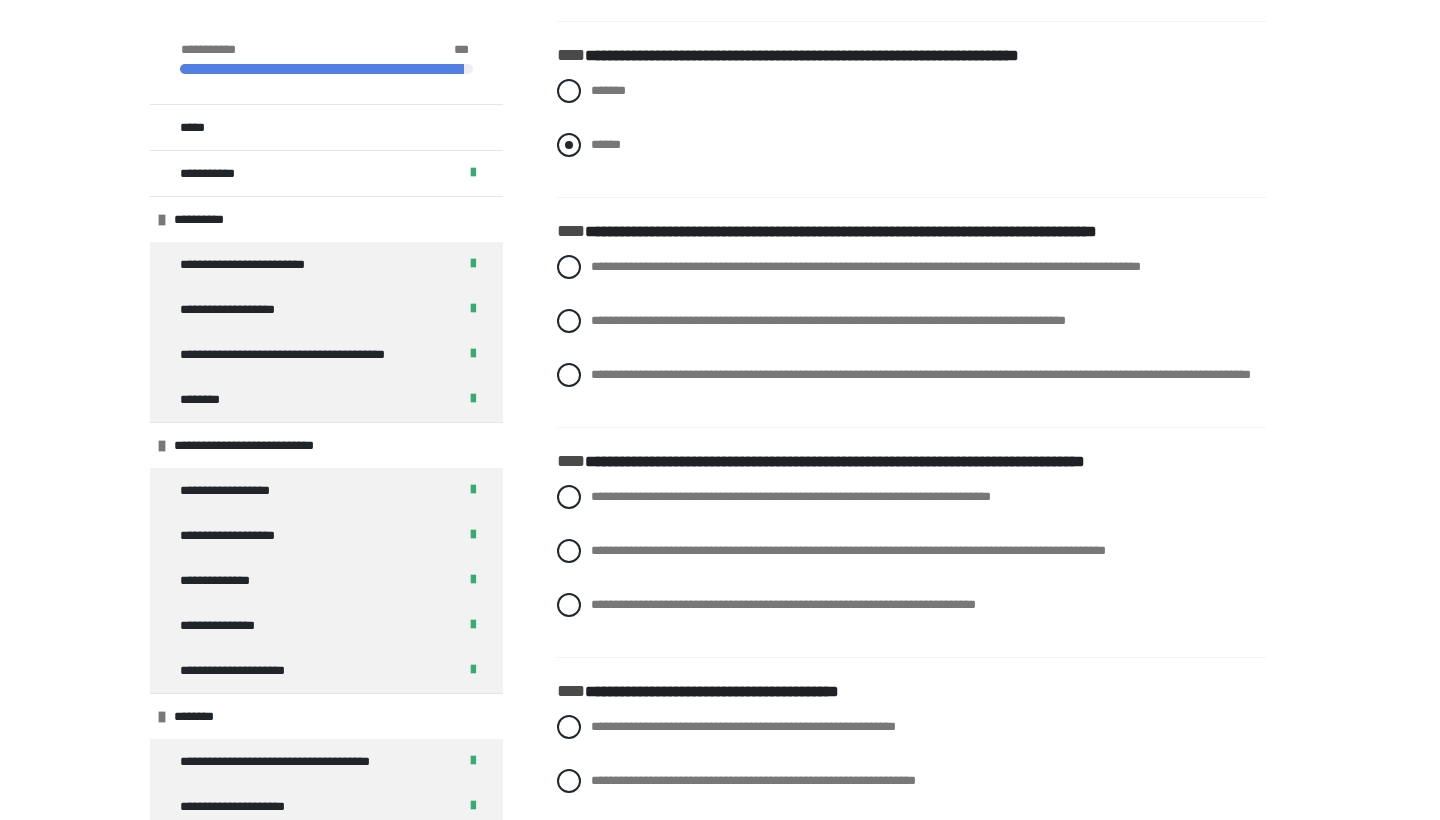click at bounding box center (569, 145) 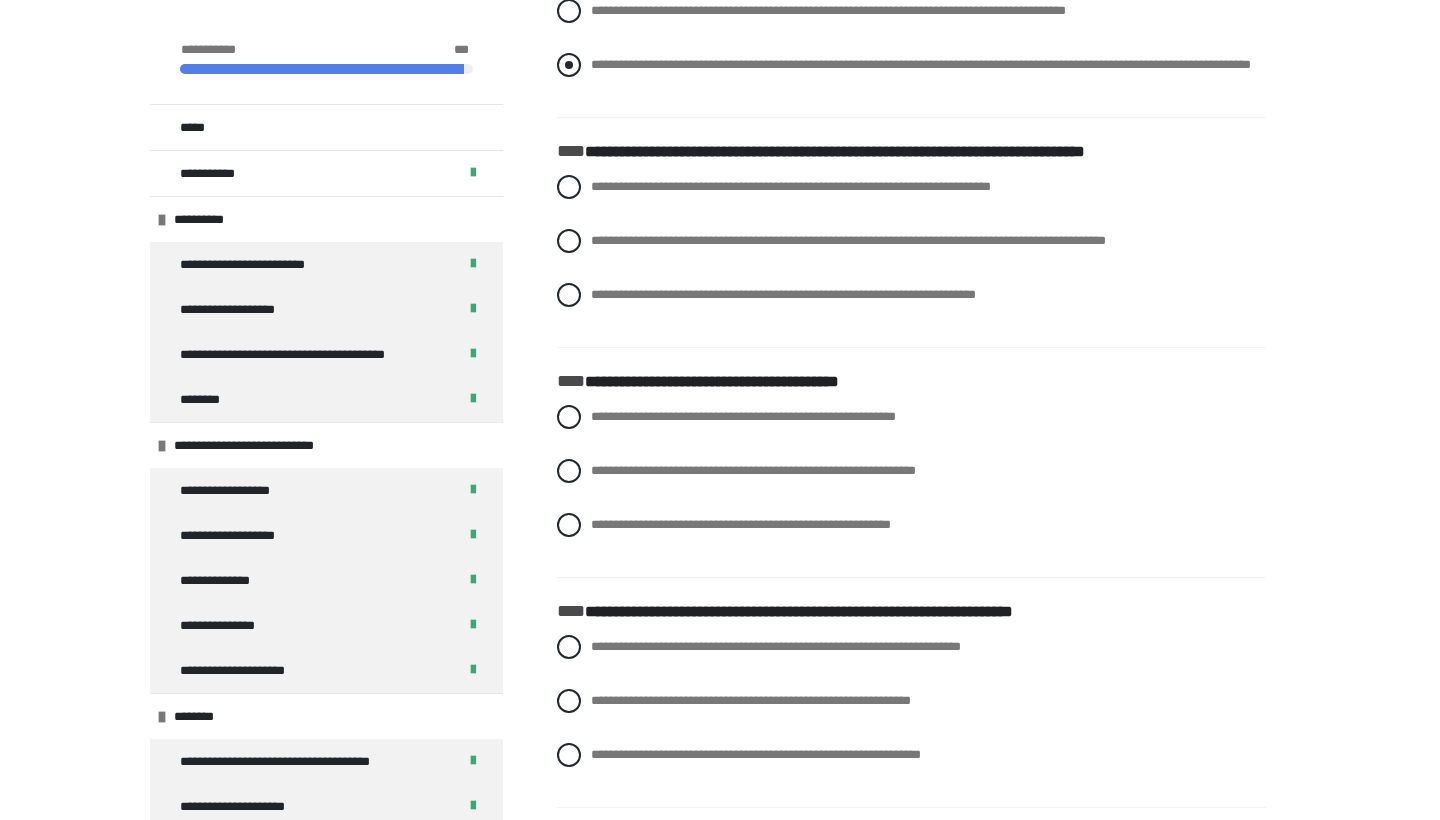scroll, scrollTop: 10758, scrollLeft: 0, axis: vertical 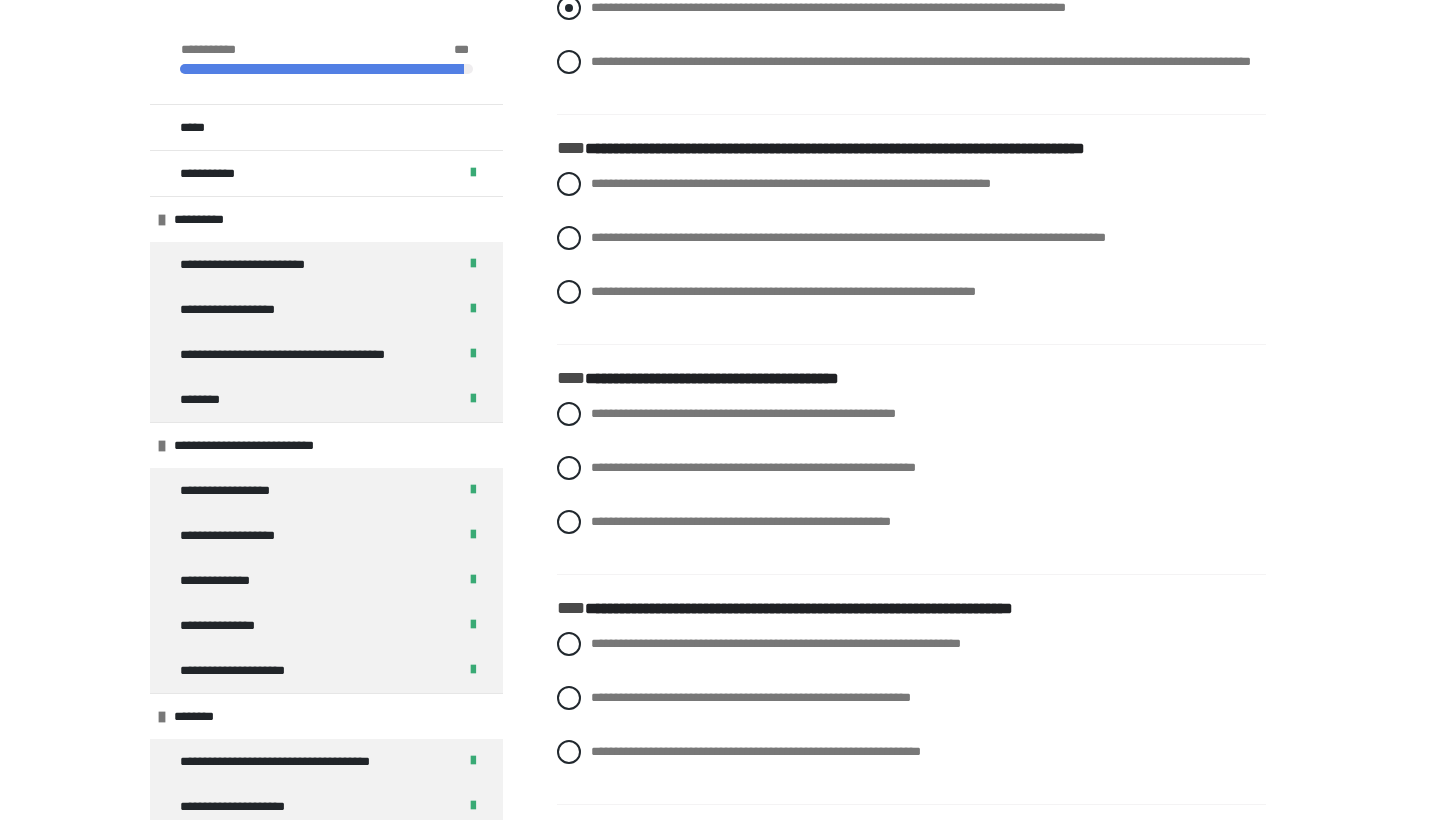 click on "**********" at bounding box center [828, 7] 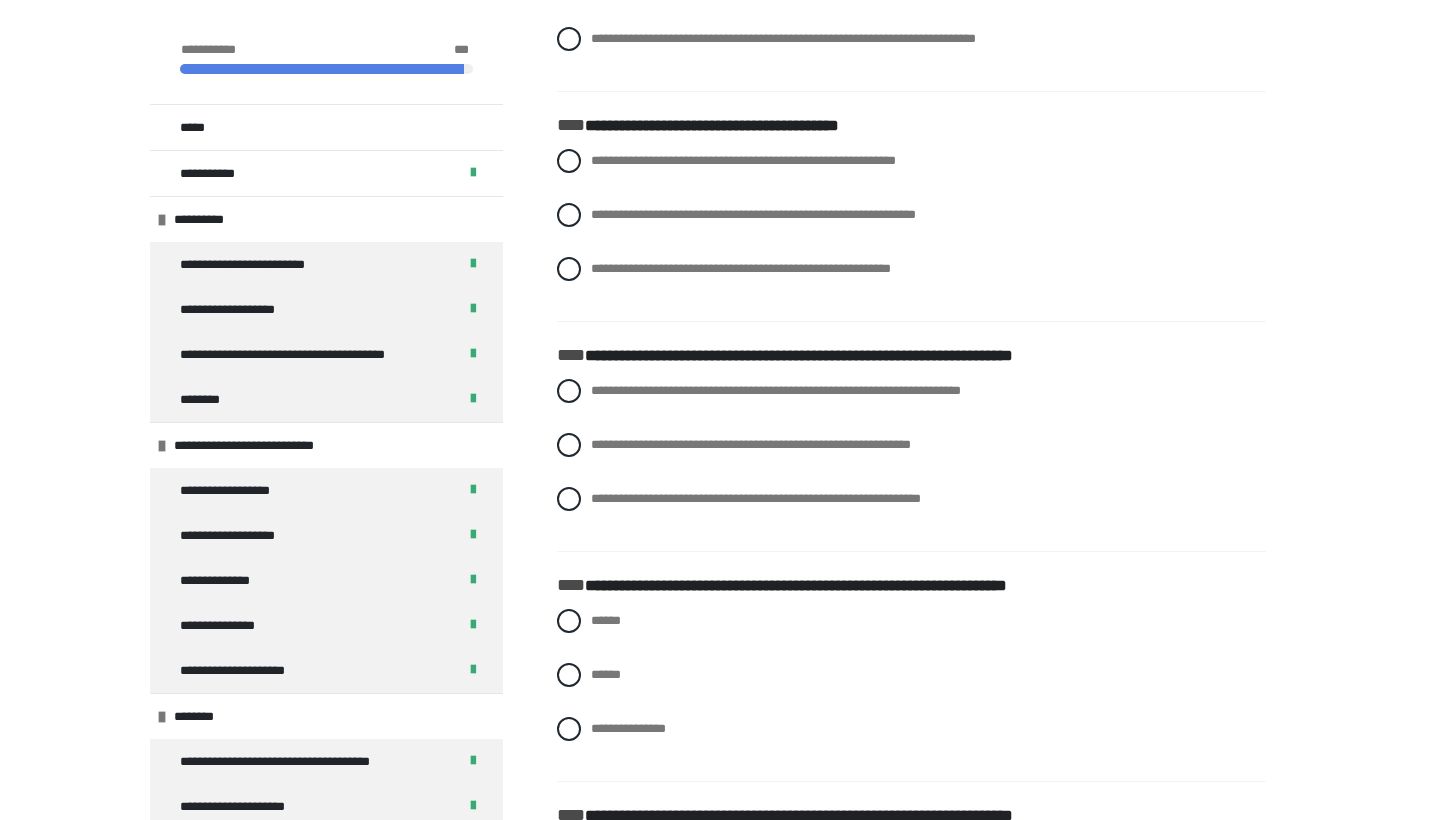scroll, scrollTop: 11014, scrollLeft: 0, axis: vertical 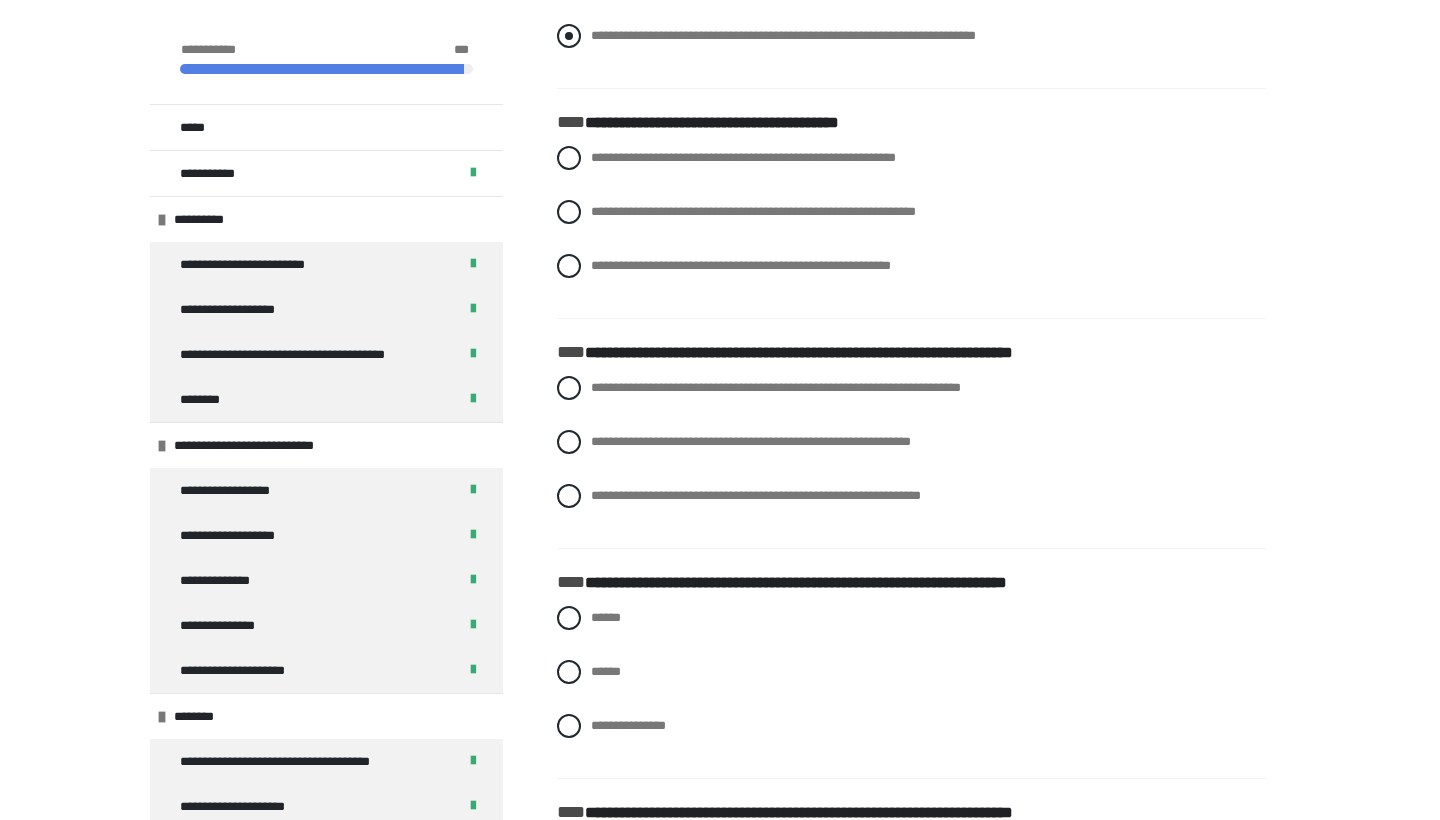 click on "**********" at bounding box center (783, 35) 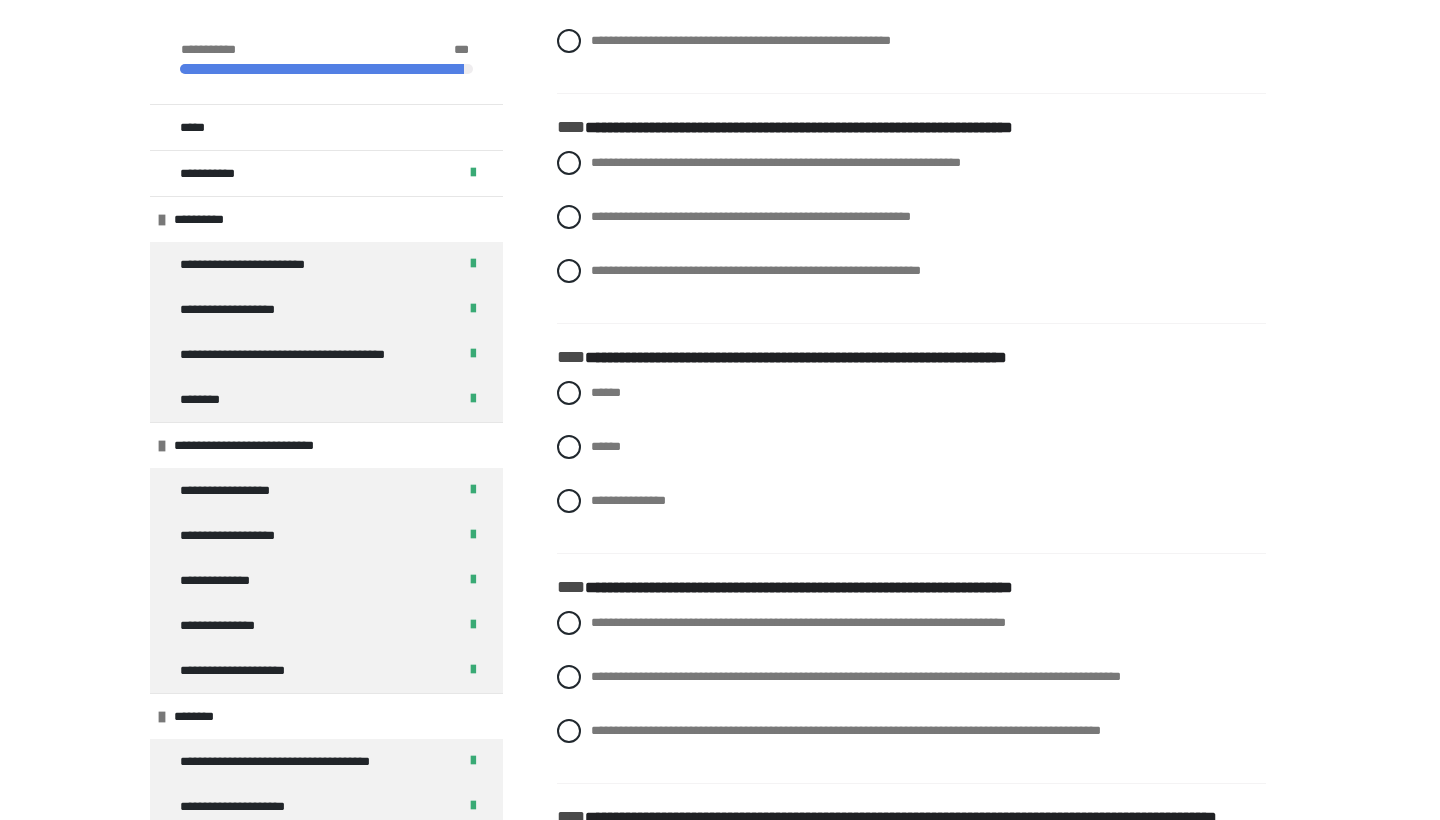 scroll, scrollTop: 11251, scrollLeft: 0, axis: vertical 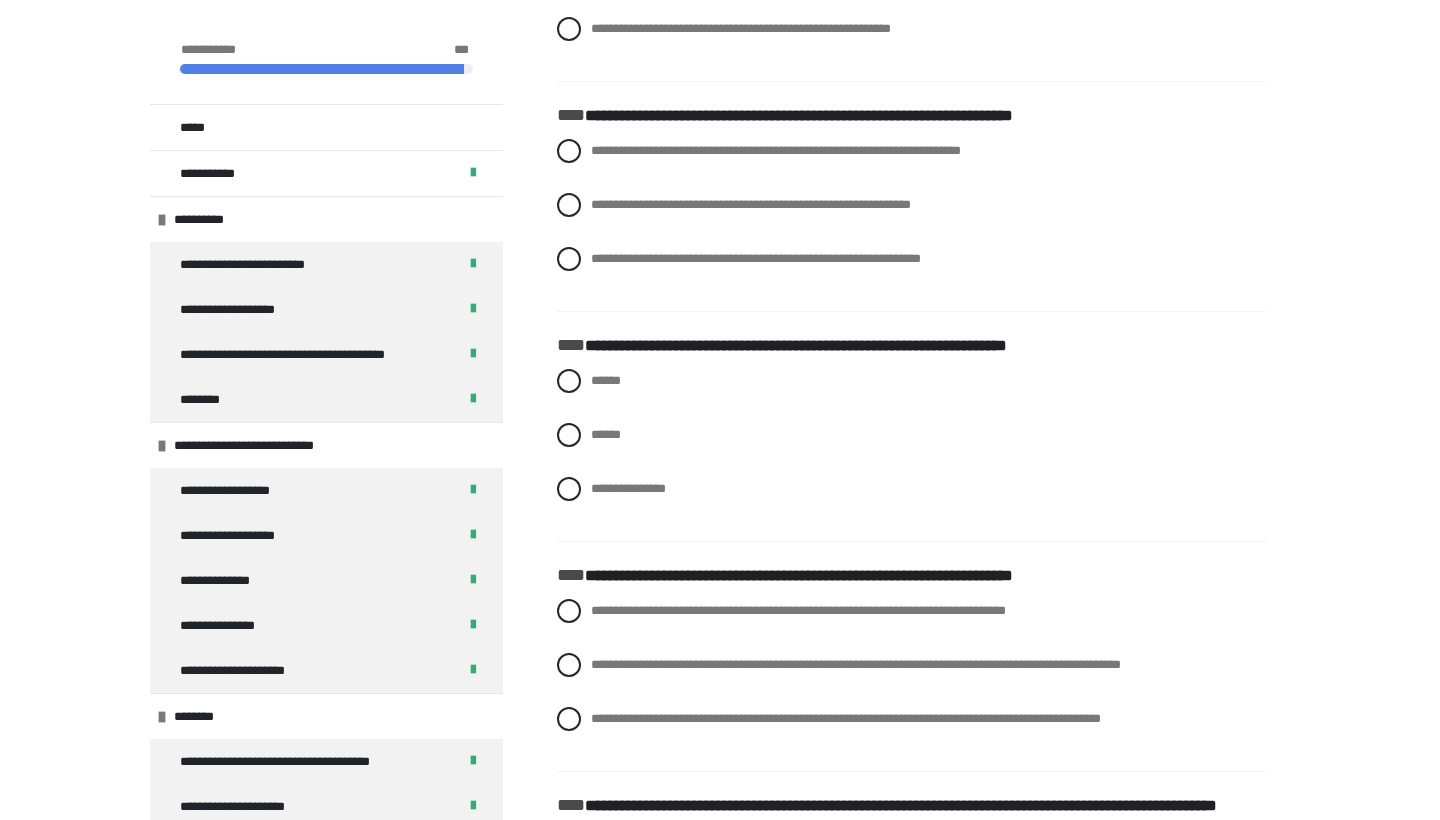 click on "**********" at bounding box center [911, -25] 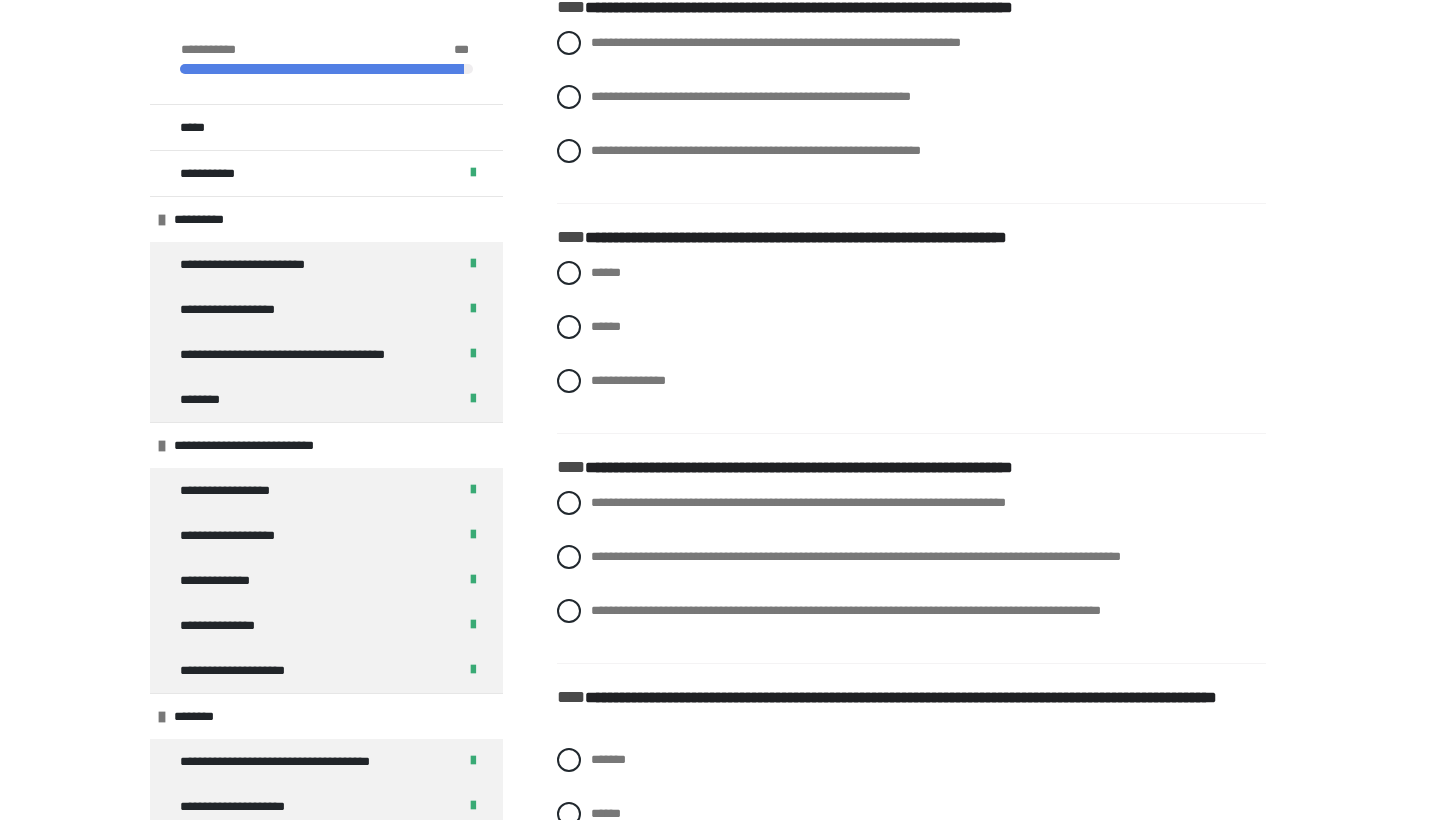 scroll, scrollTop: 11400, scrollLeft: 0, axis: vertical 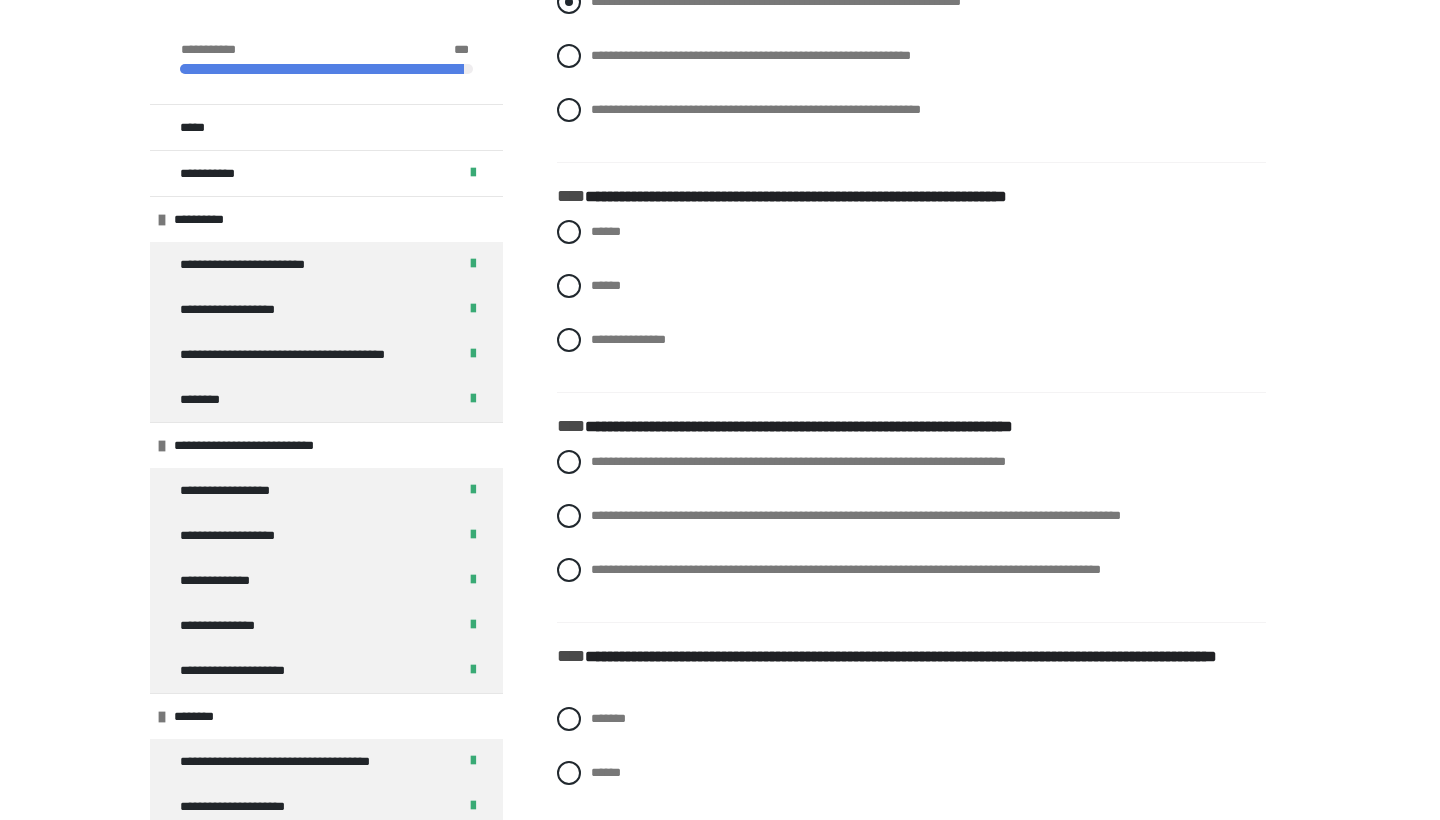 click on "**********" at bounding box center [776, 1] 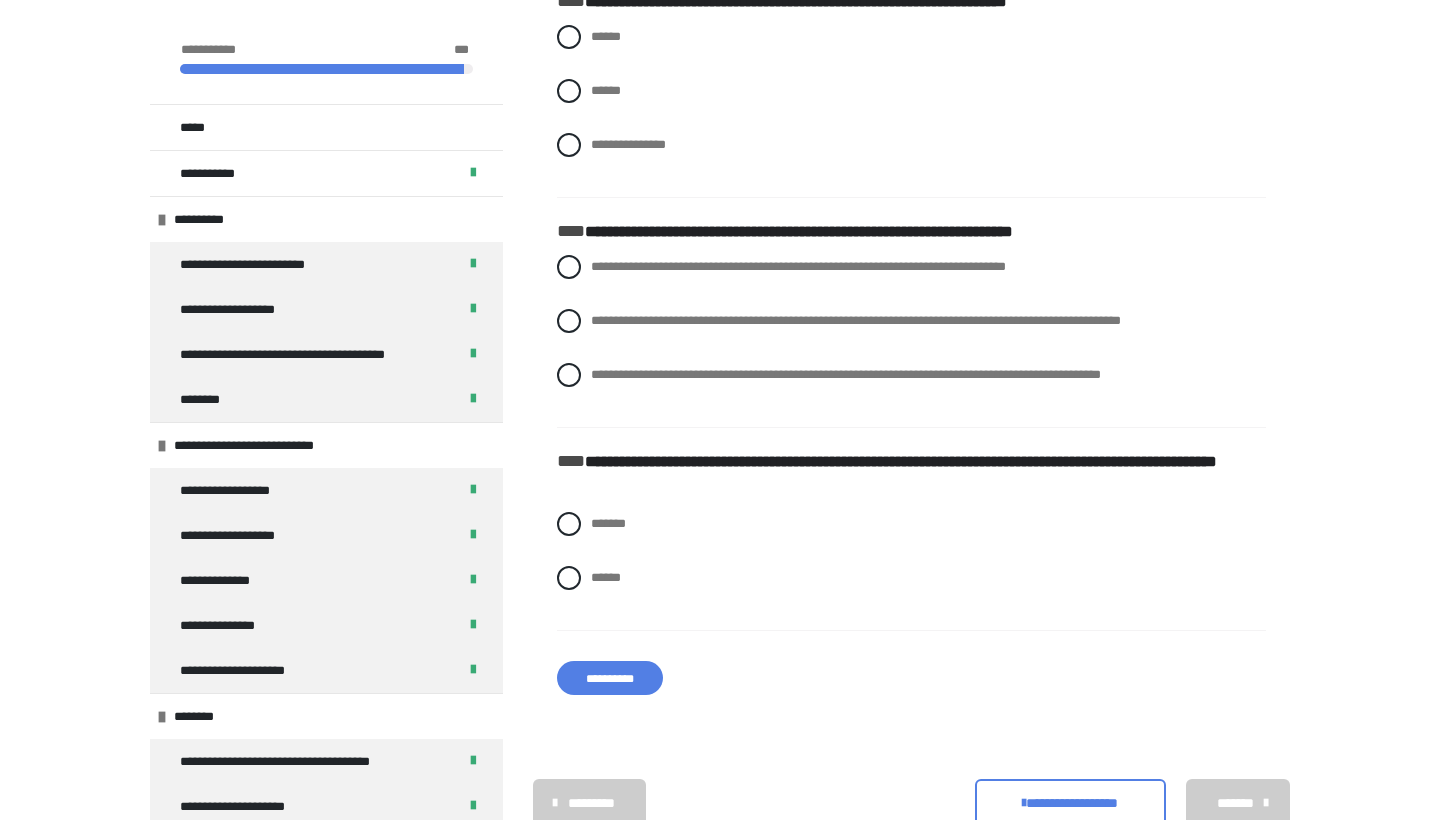 scroll, scrollTop: 11649, scrollLeft: 0, axis: vertical 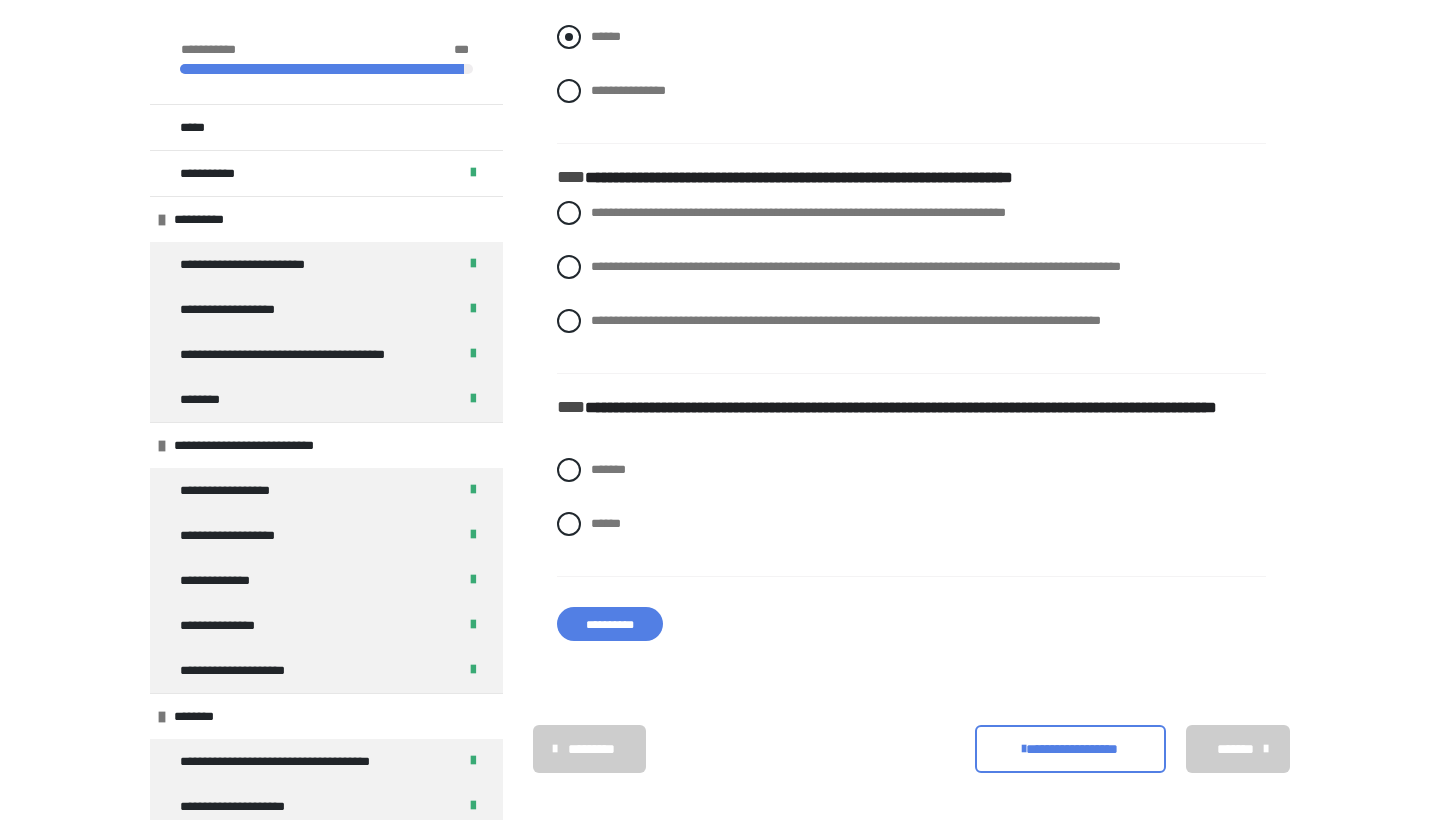 click on "******" at bounding box center (606, 36) 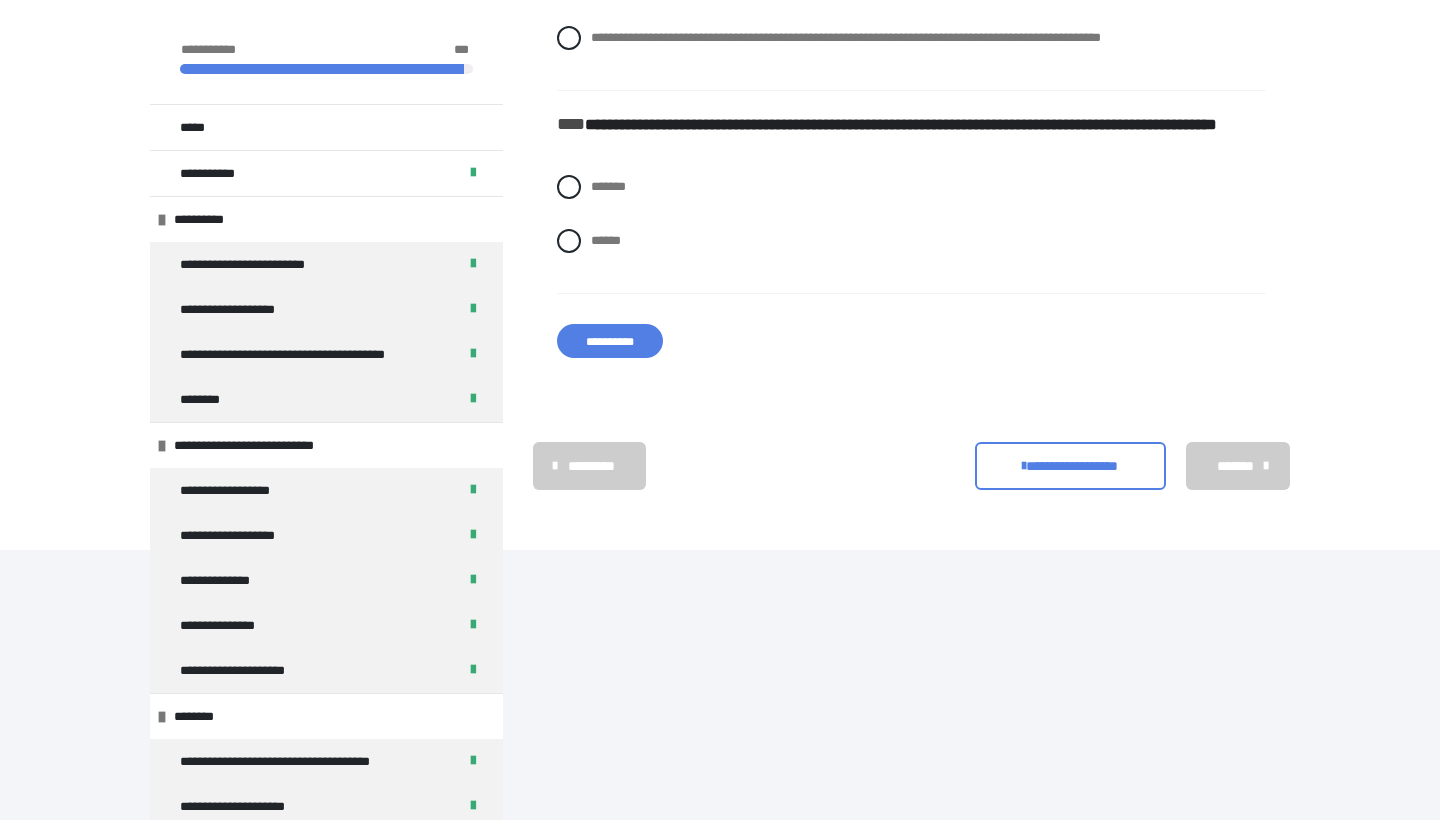 scroll, scrollTop: 11935, scrollLeft: 0, axis: vertical 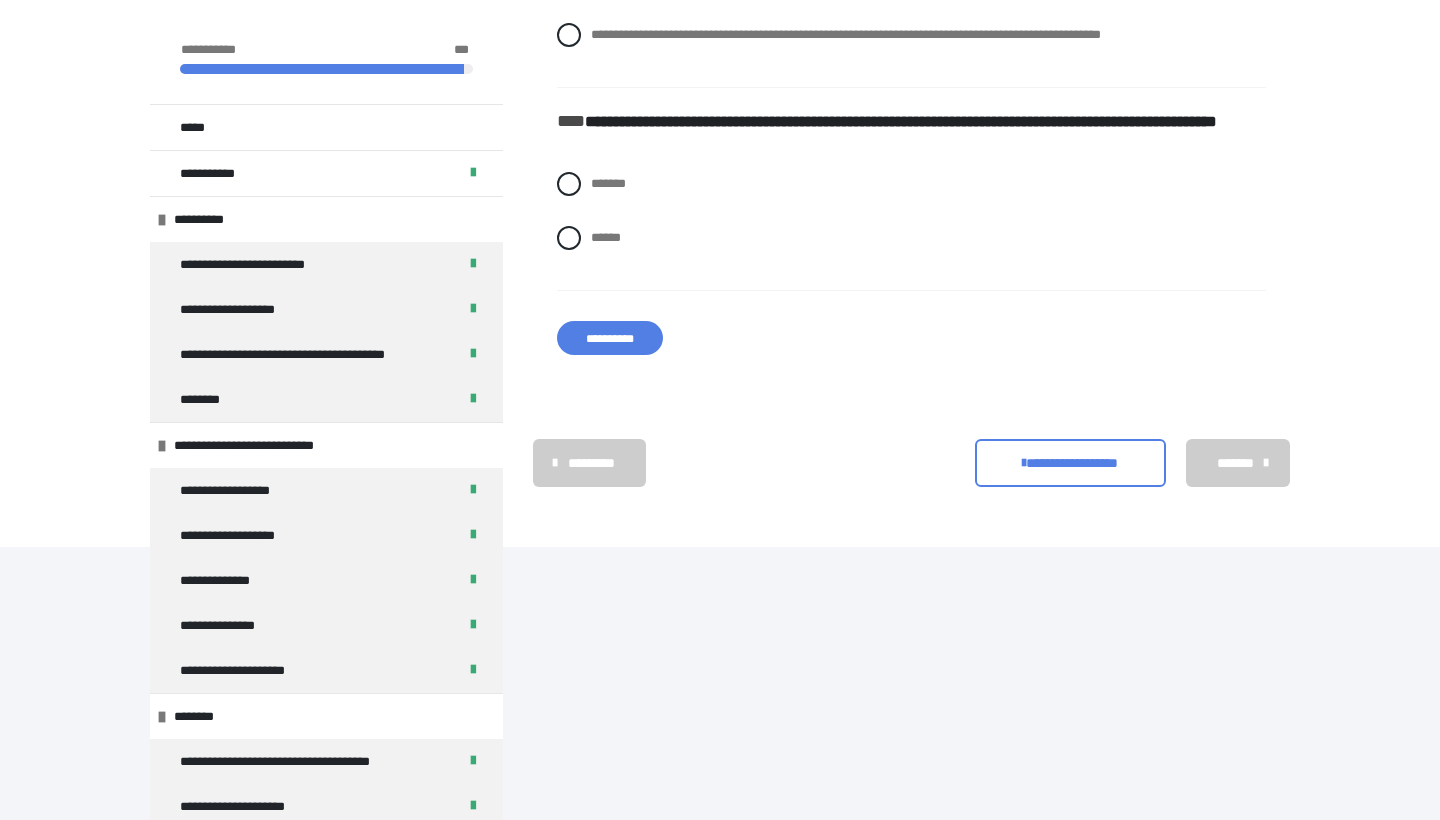 click on "**********" at bounding box center [856, -20] 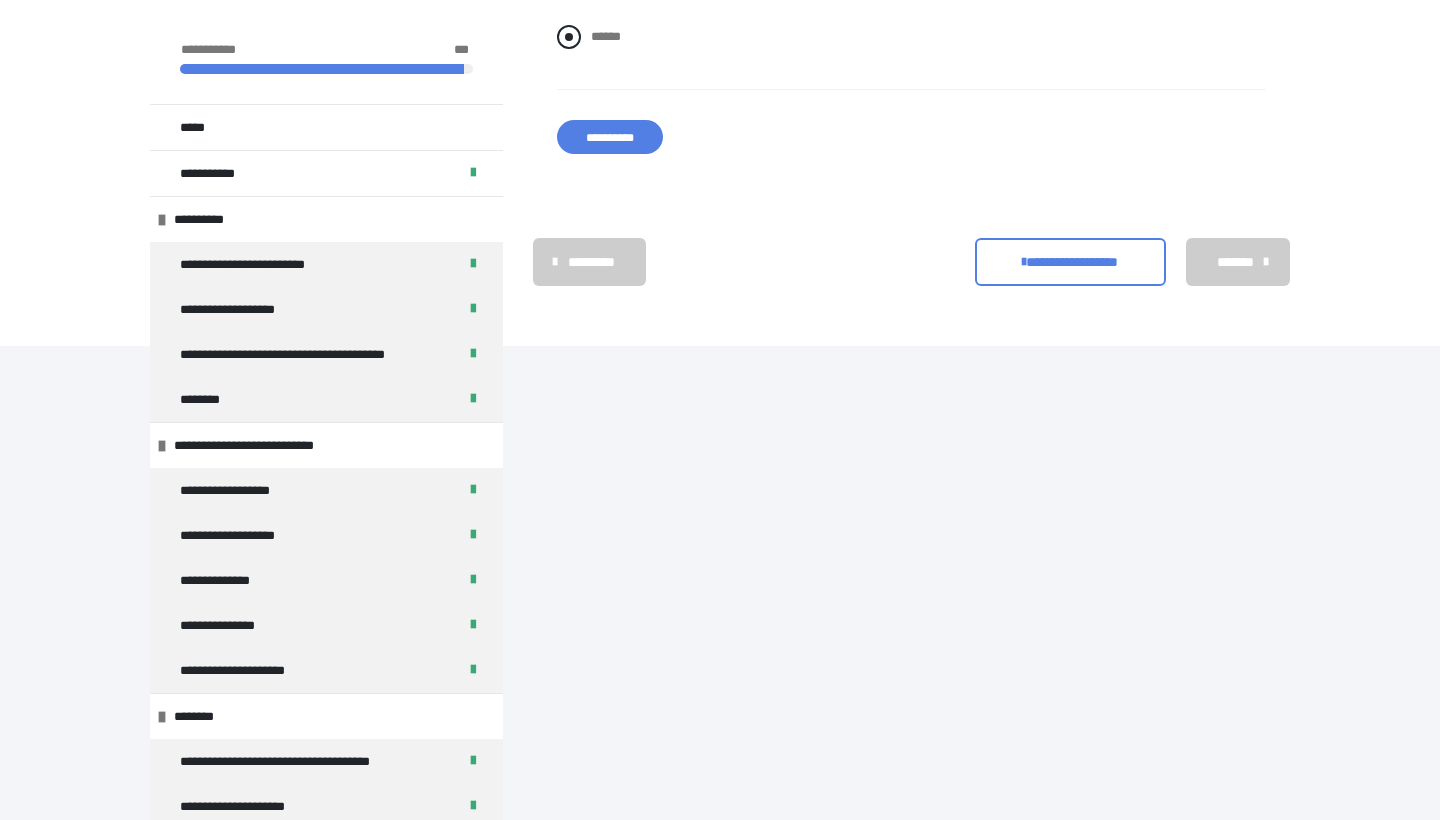 scroll, scrollTop: 12138, scrollLeft: 0, axis: vertical 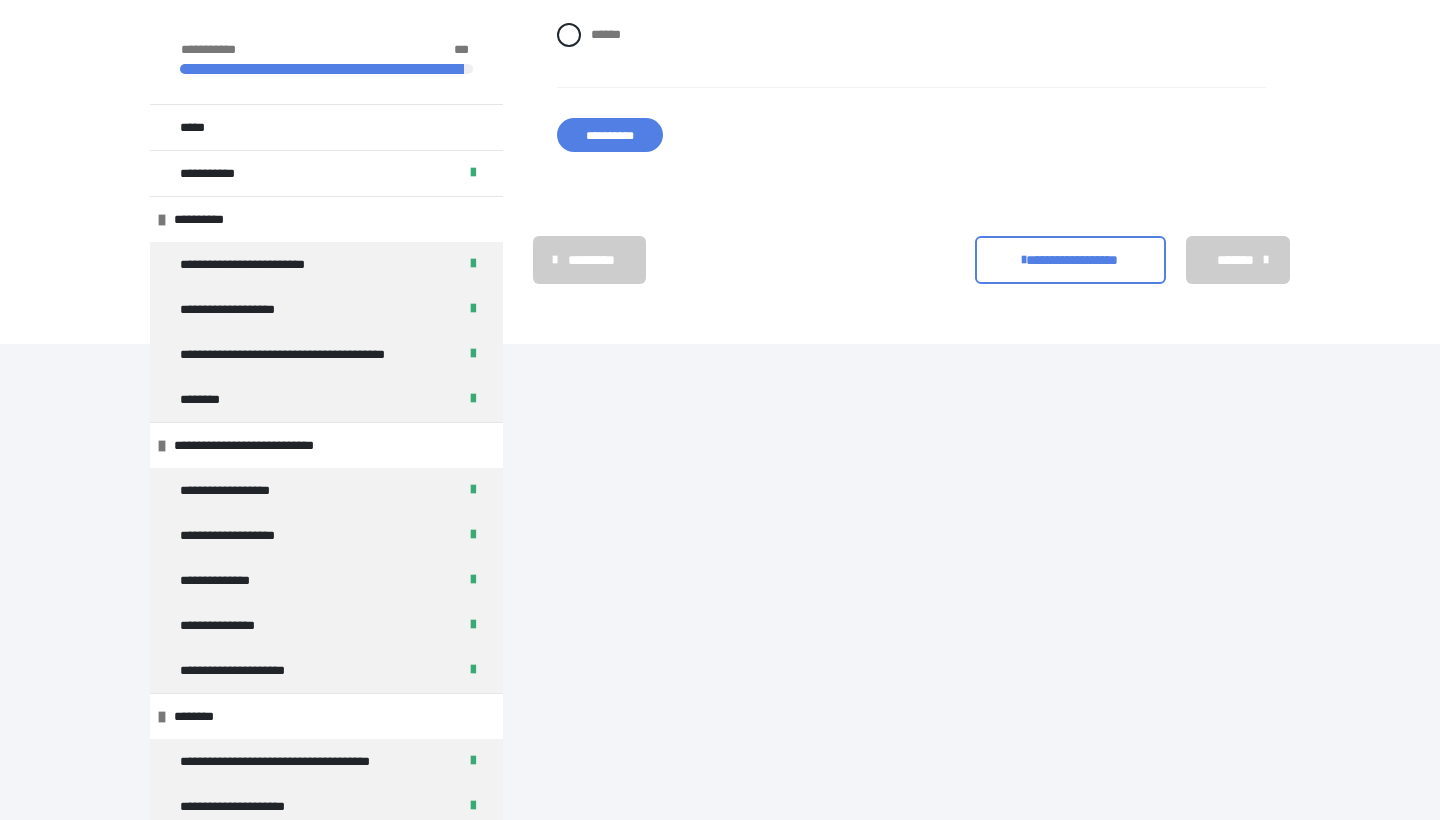 click on "*******" at bounding box center (911, -19) 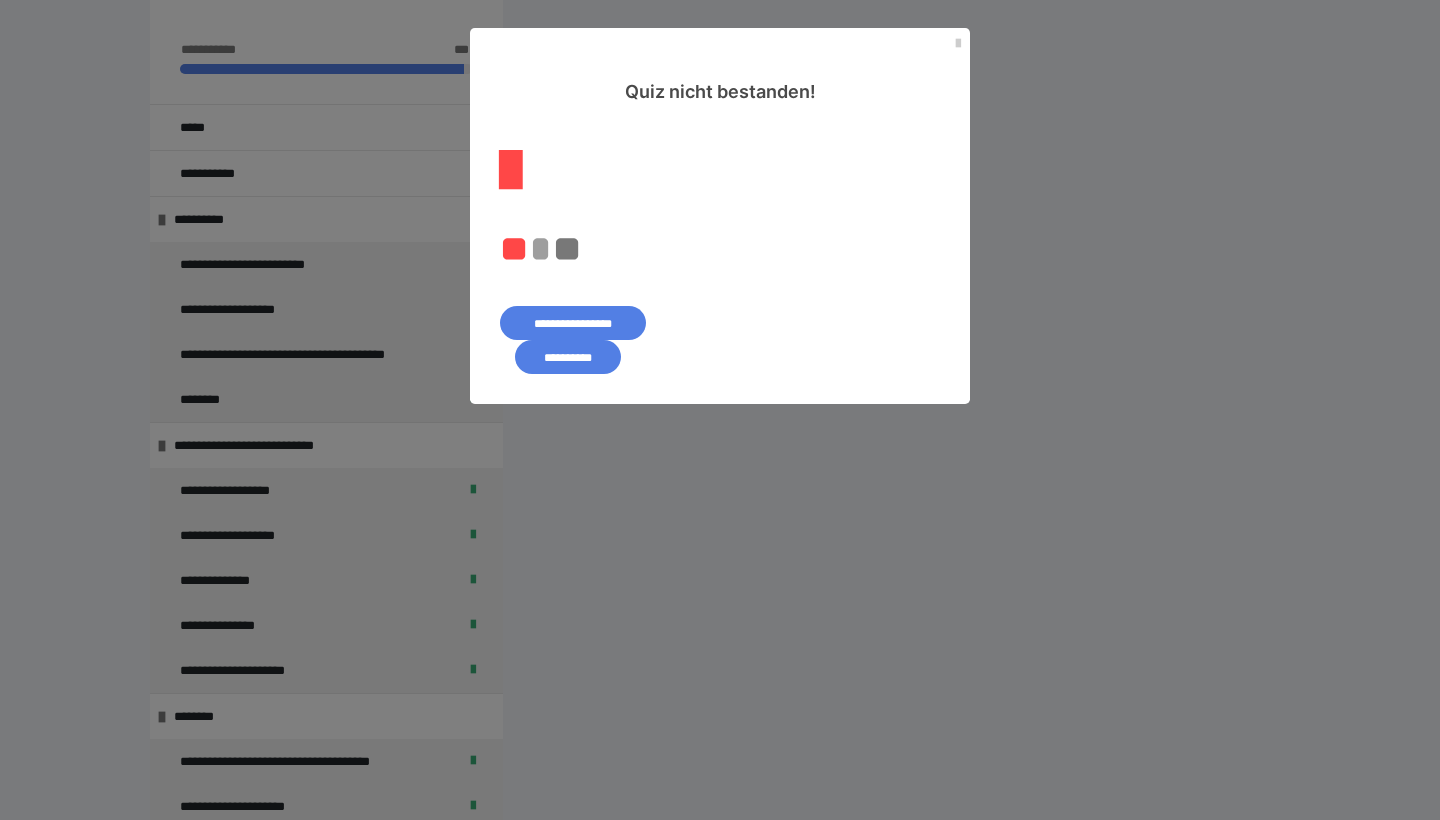 scroll, scrollTop: 417, scrollLeft: 0, axis: vertical 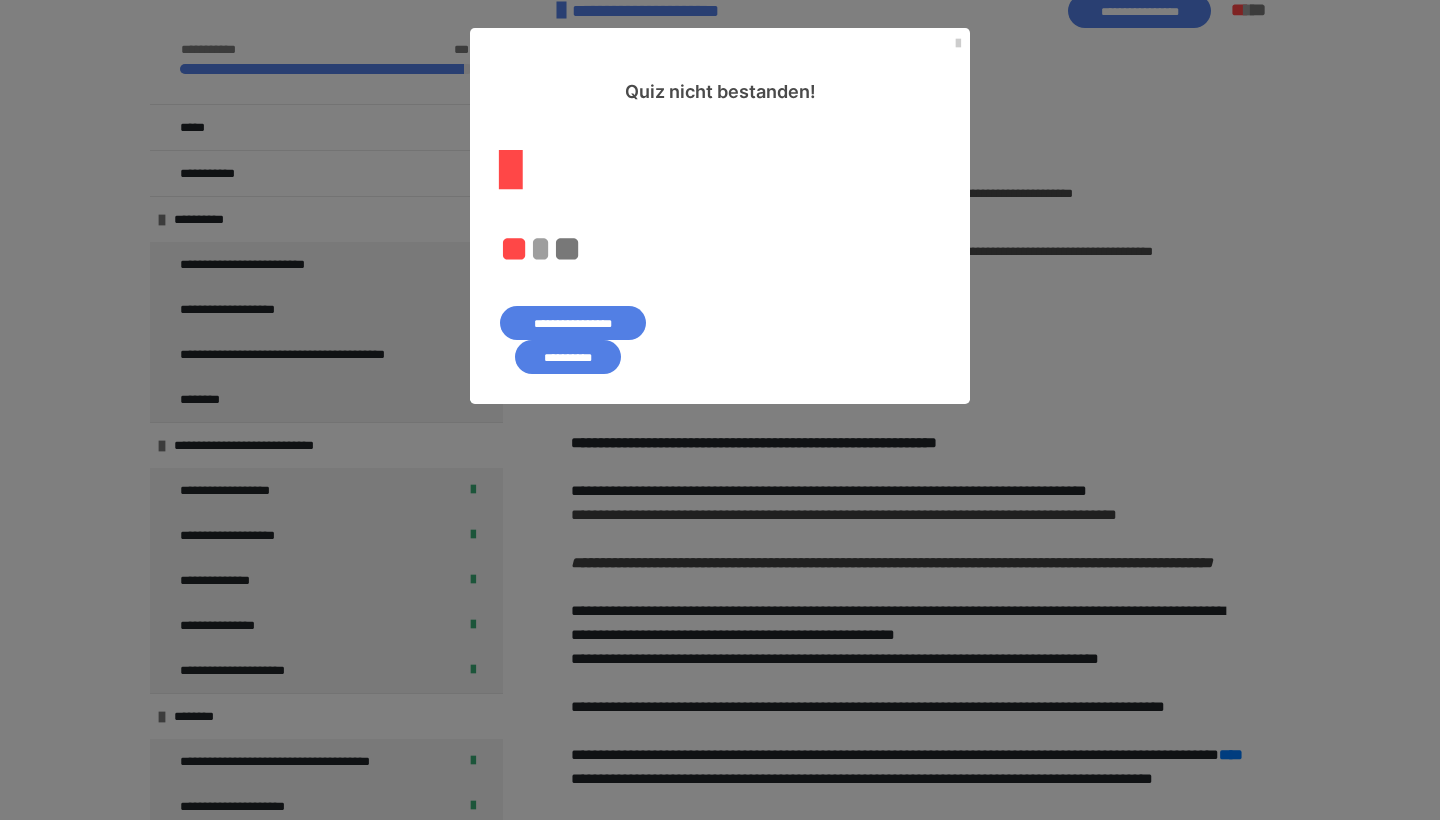 click on "**********" at bounding box center [568, 357] 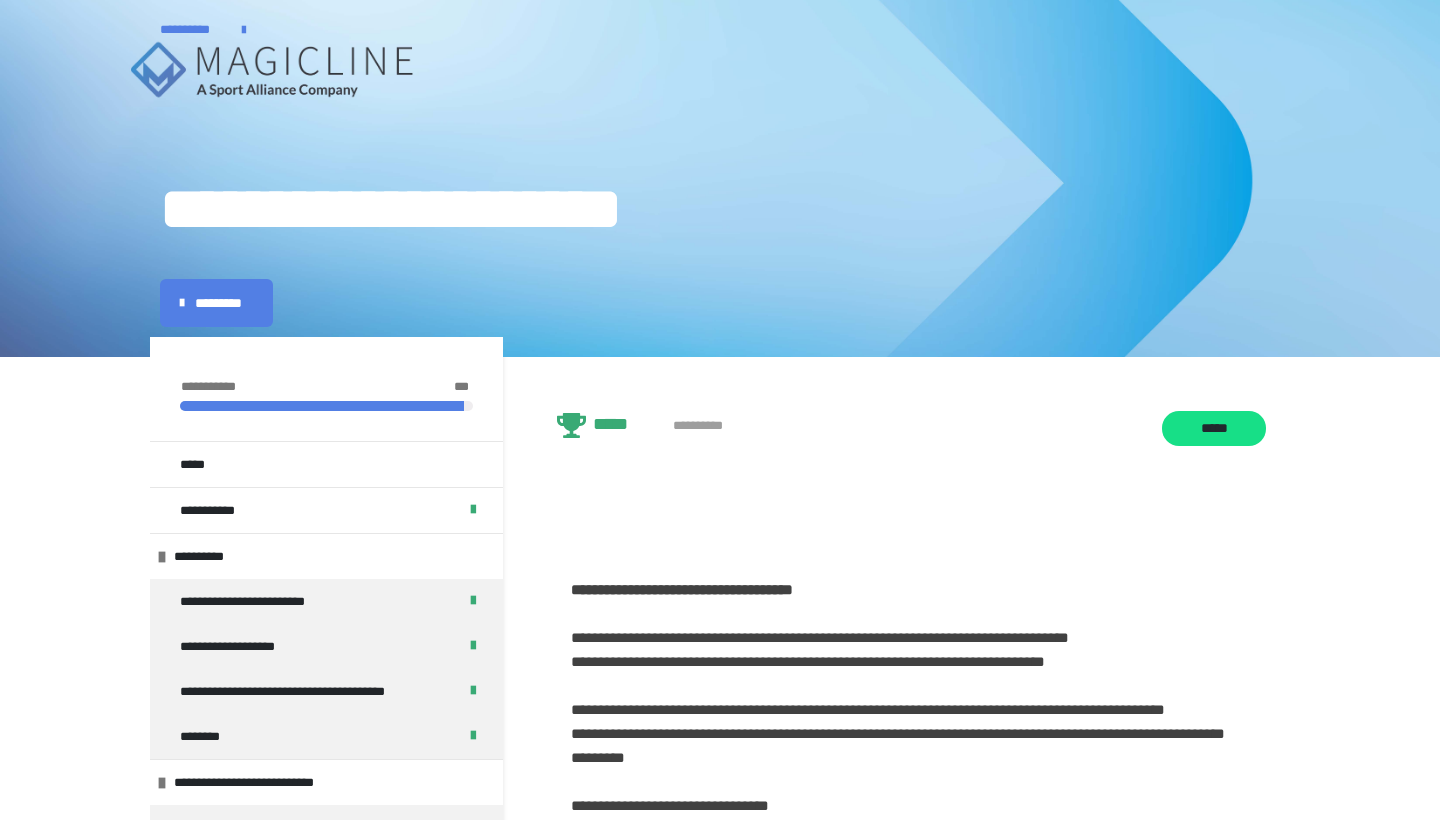 scroll, scrollTop: 0, scrollLeft: 0, axis: both 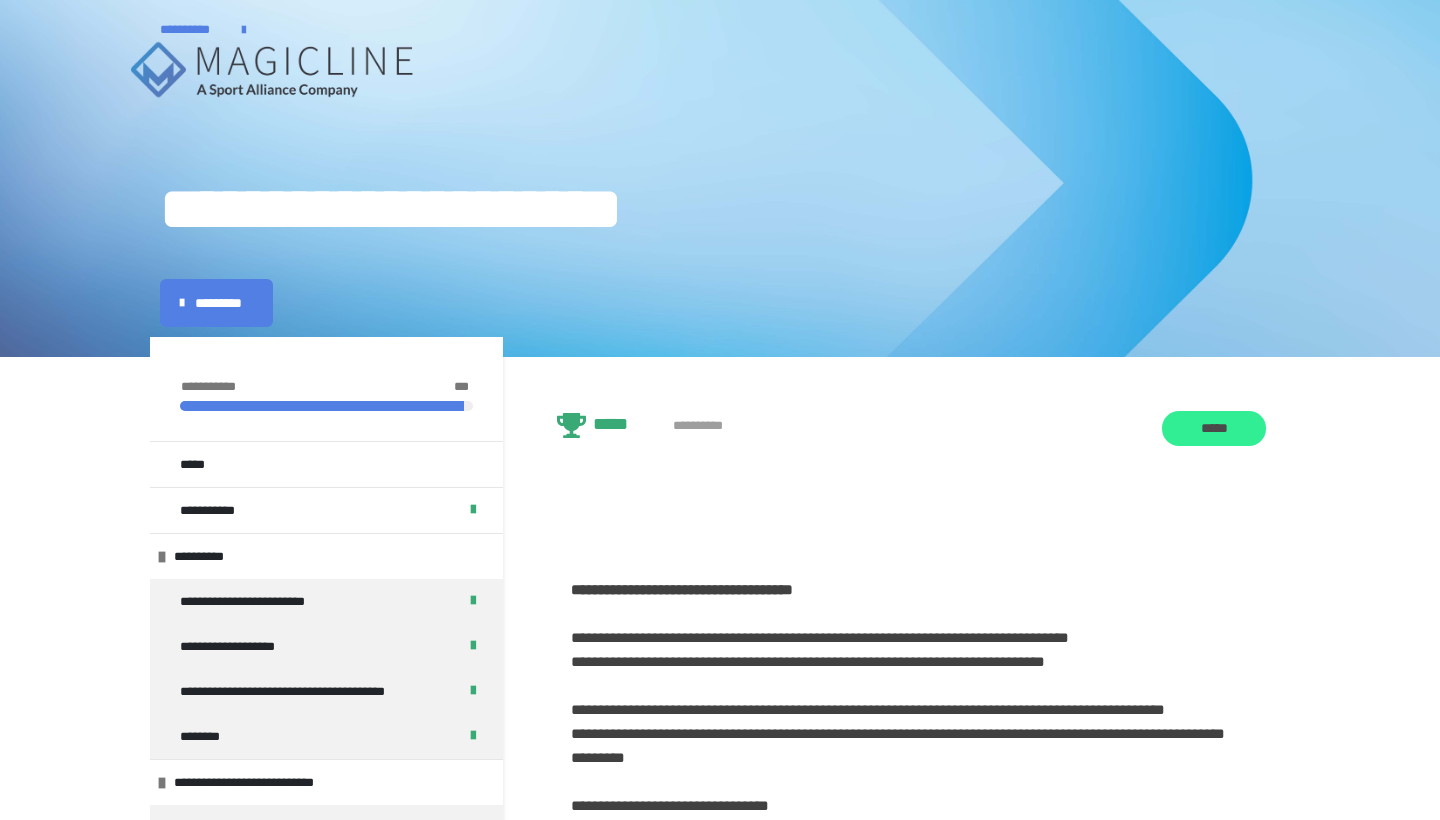 click on "*****" at bounding box center [1214, 428] 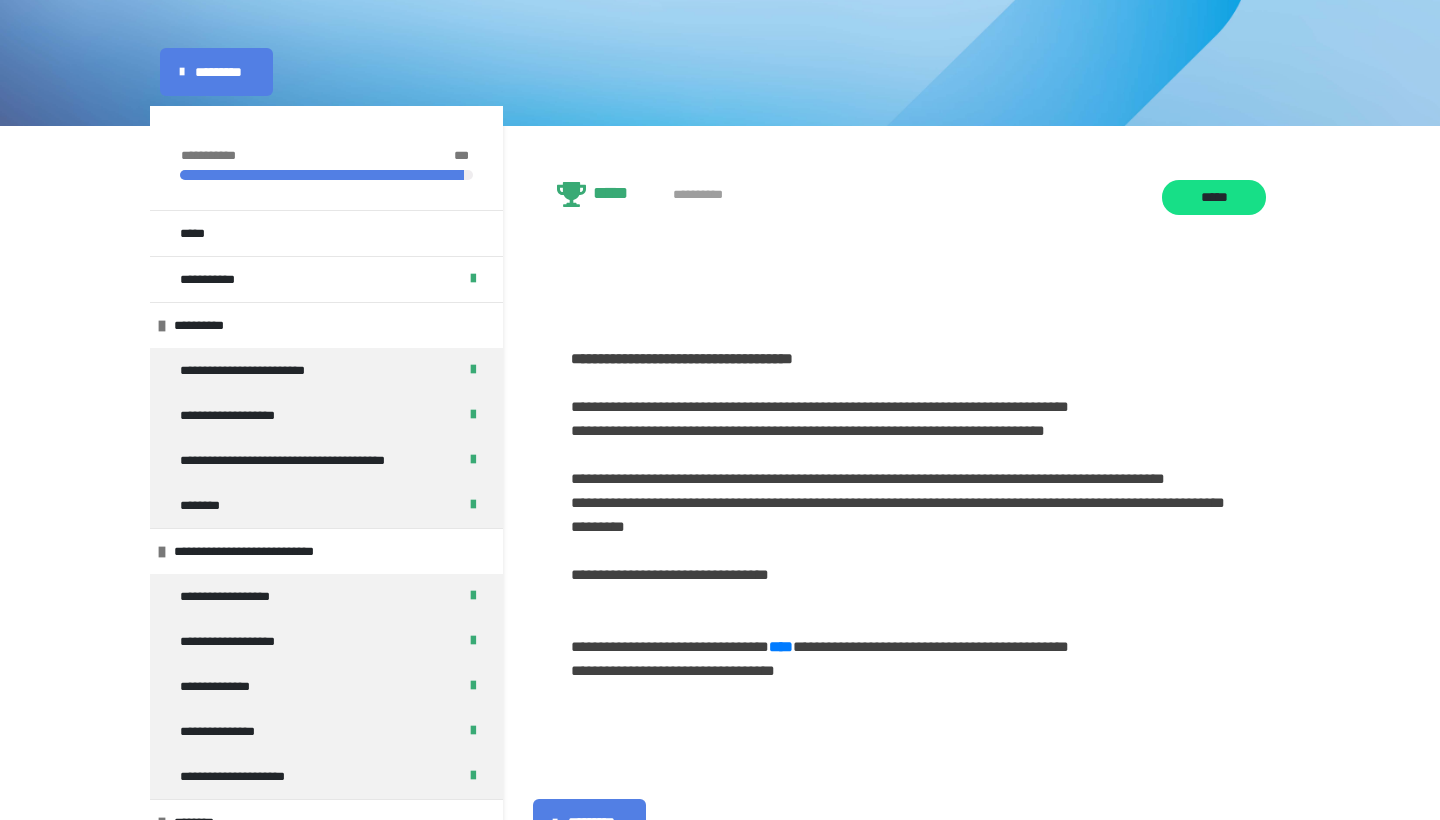 scroll, scrollTop: 231, scrollLeft: 0, axis: vertical 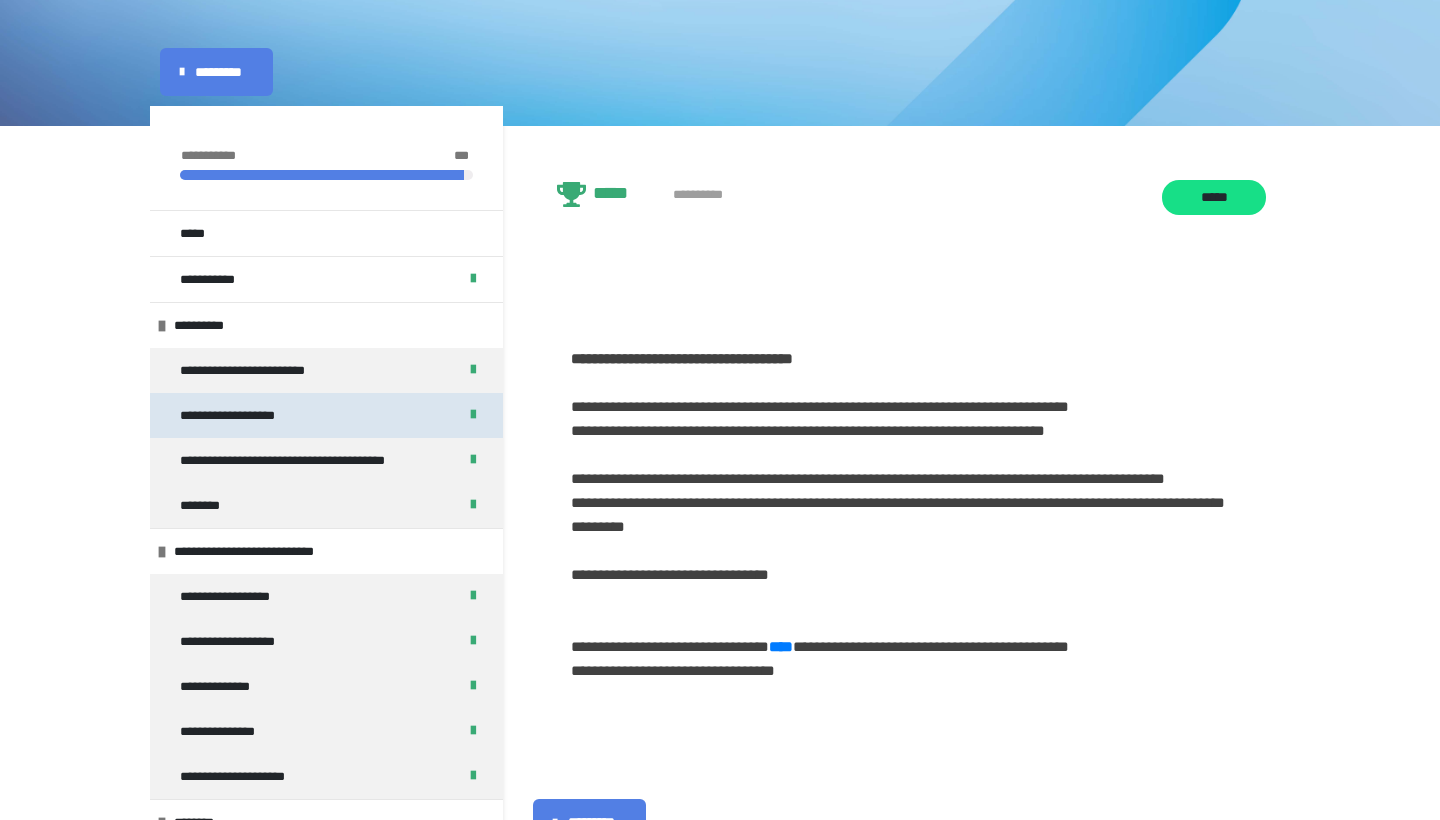 click on "**********" at bounding box center (326, 415) 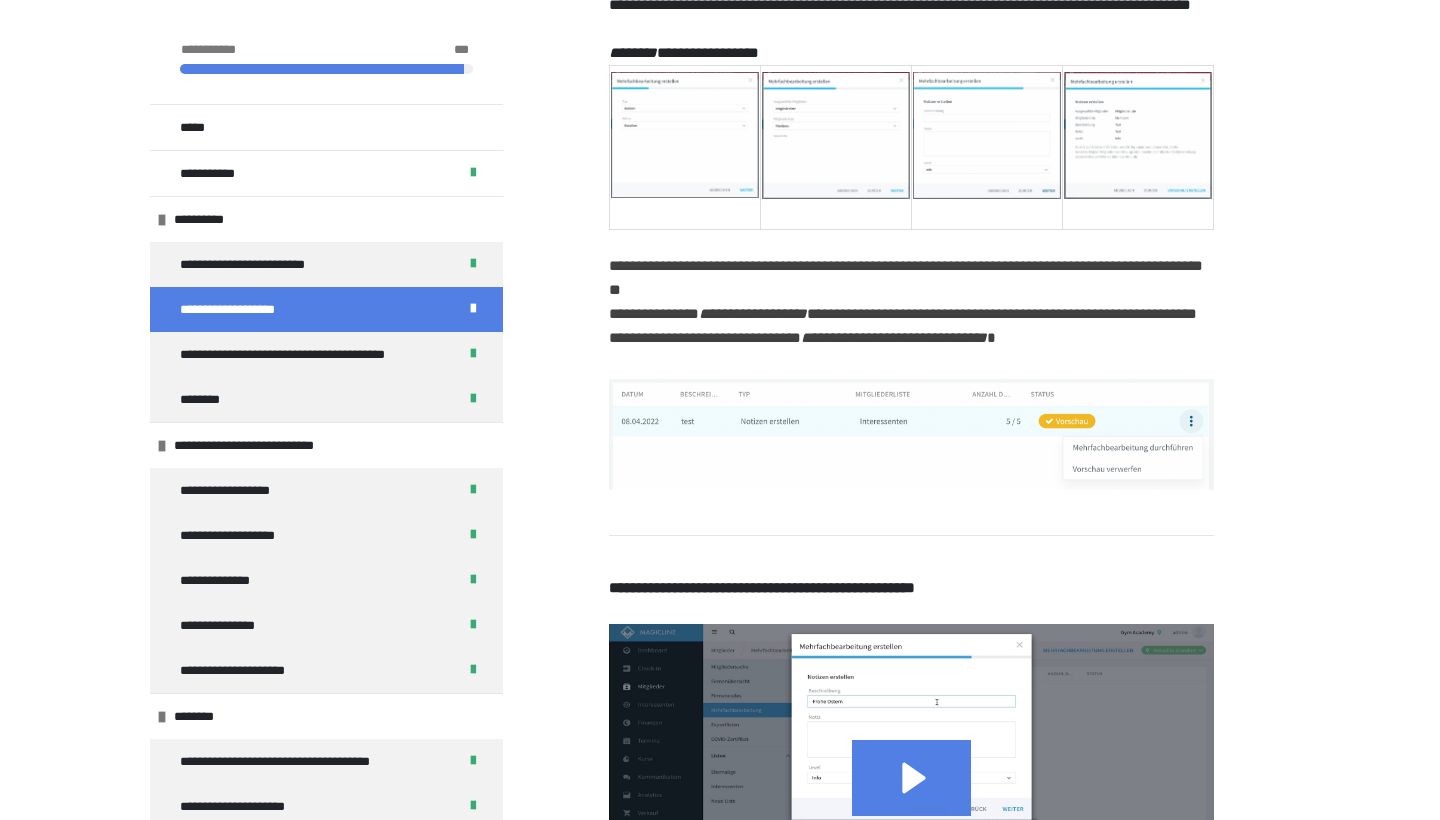 scroll, scrollTop: 1349, scrollLeft: 0, axis: vertical 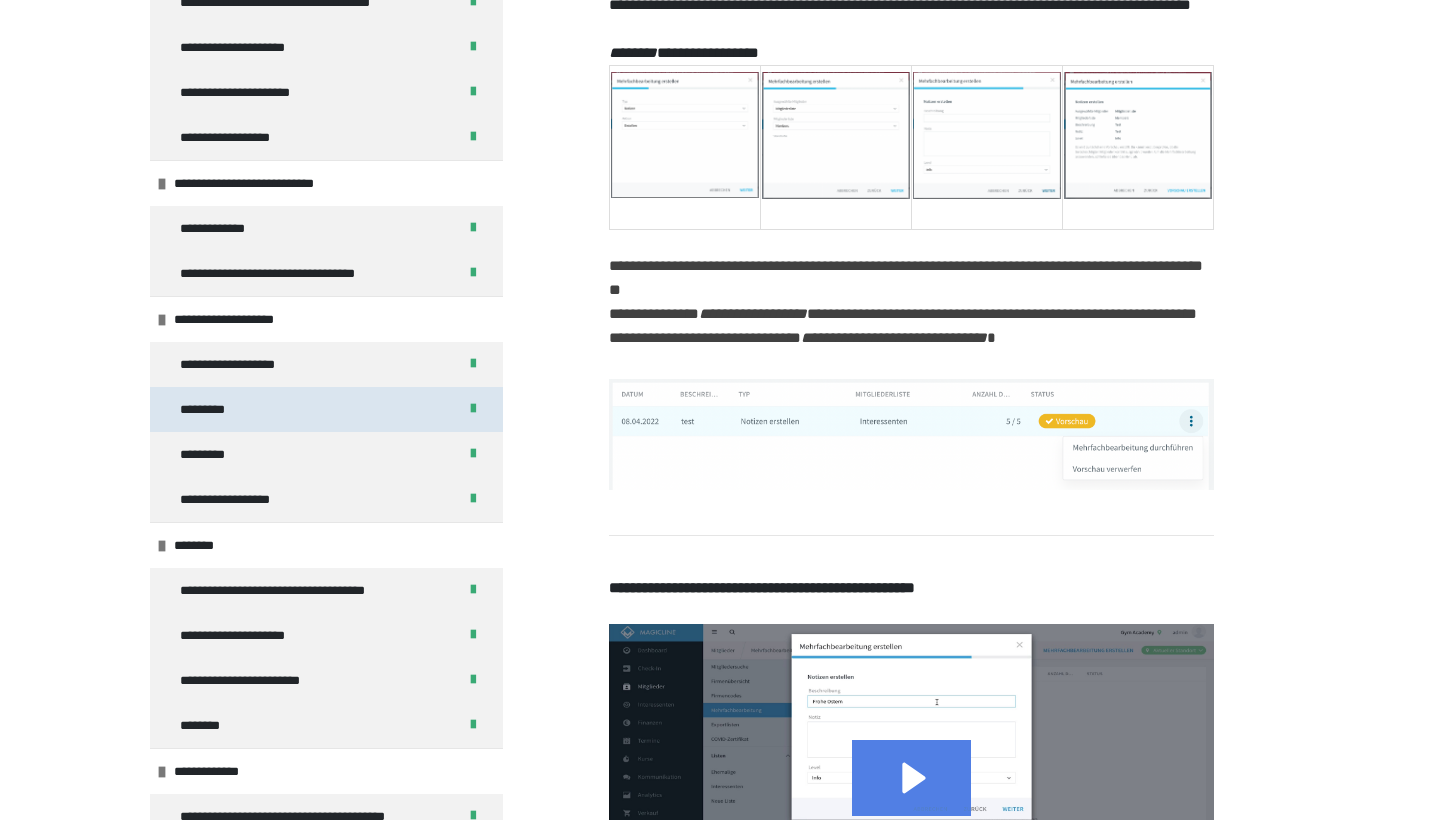 click on "*********" at bounding box center (326, 409) 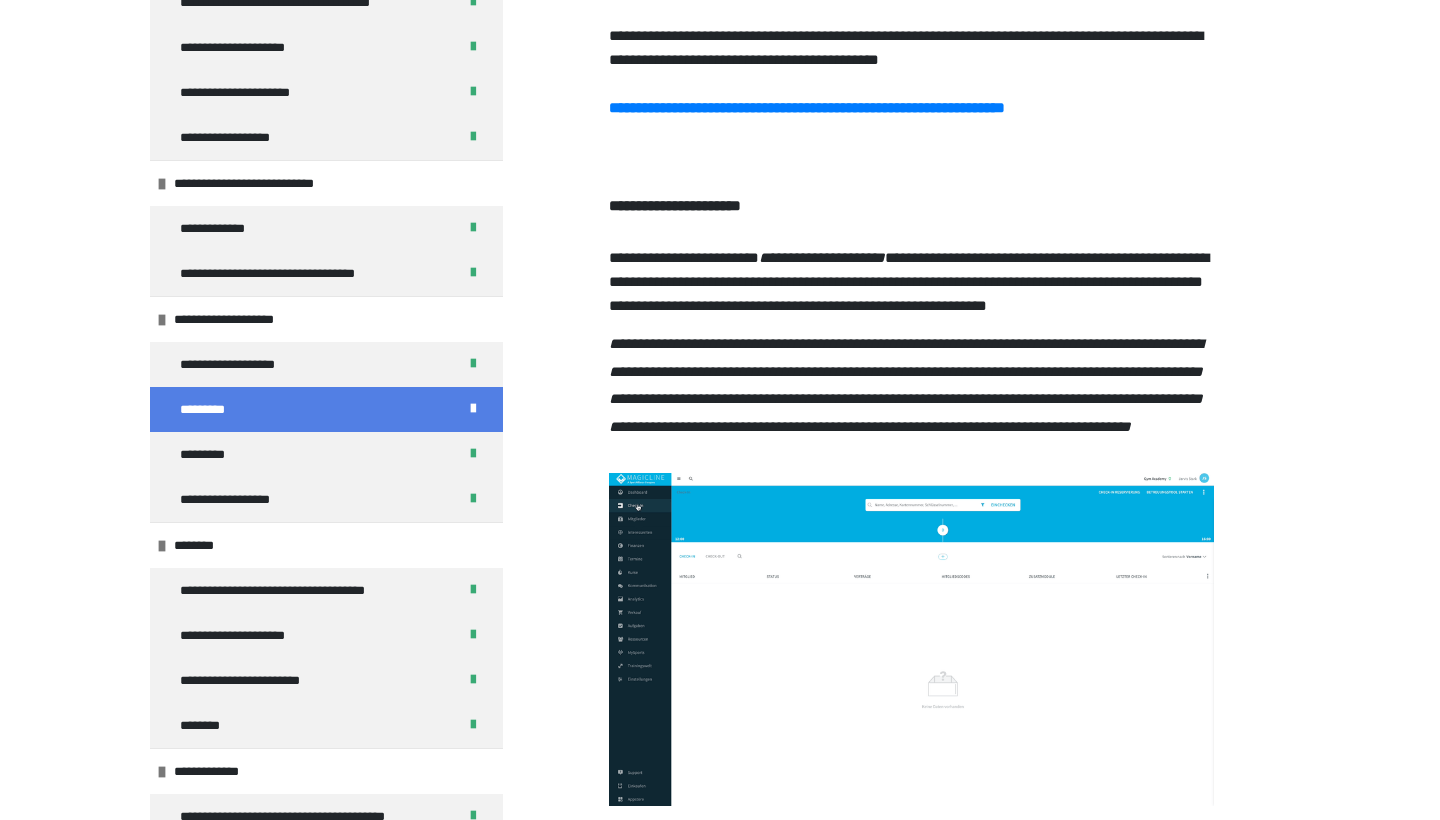 scroll, scrollTop: 1104, scrollLeft: 0, axis: vertical 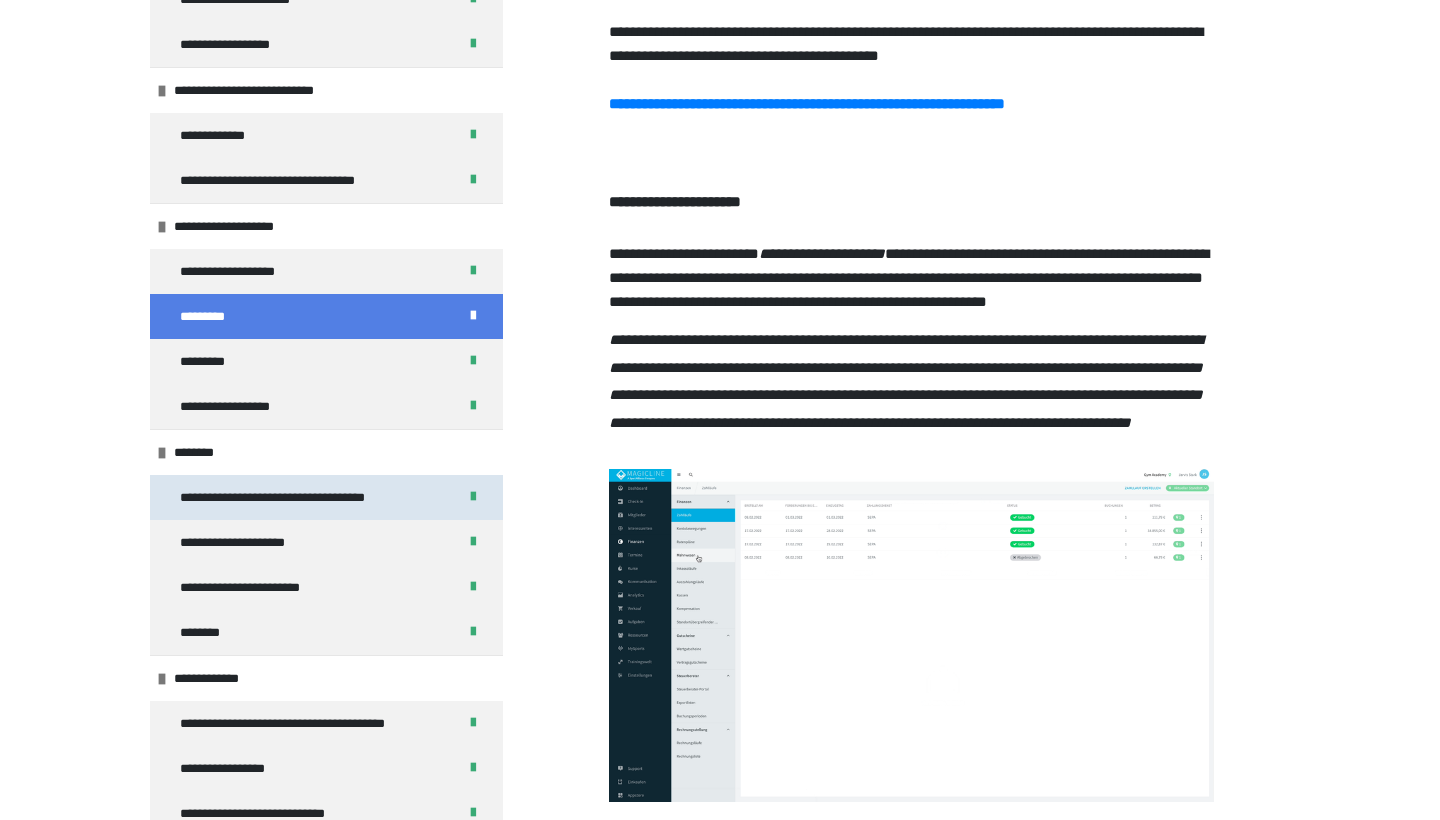 click on "**********" at bounding box center [281, 497] 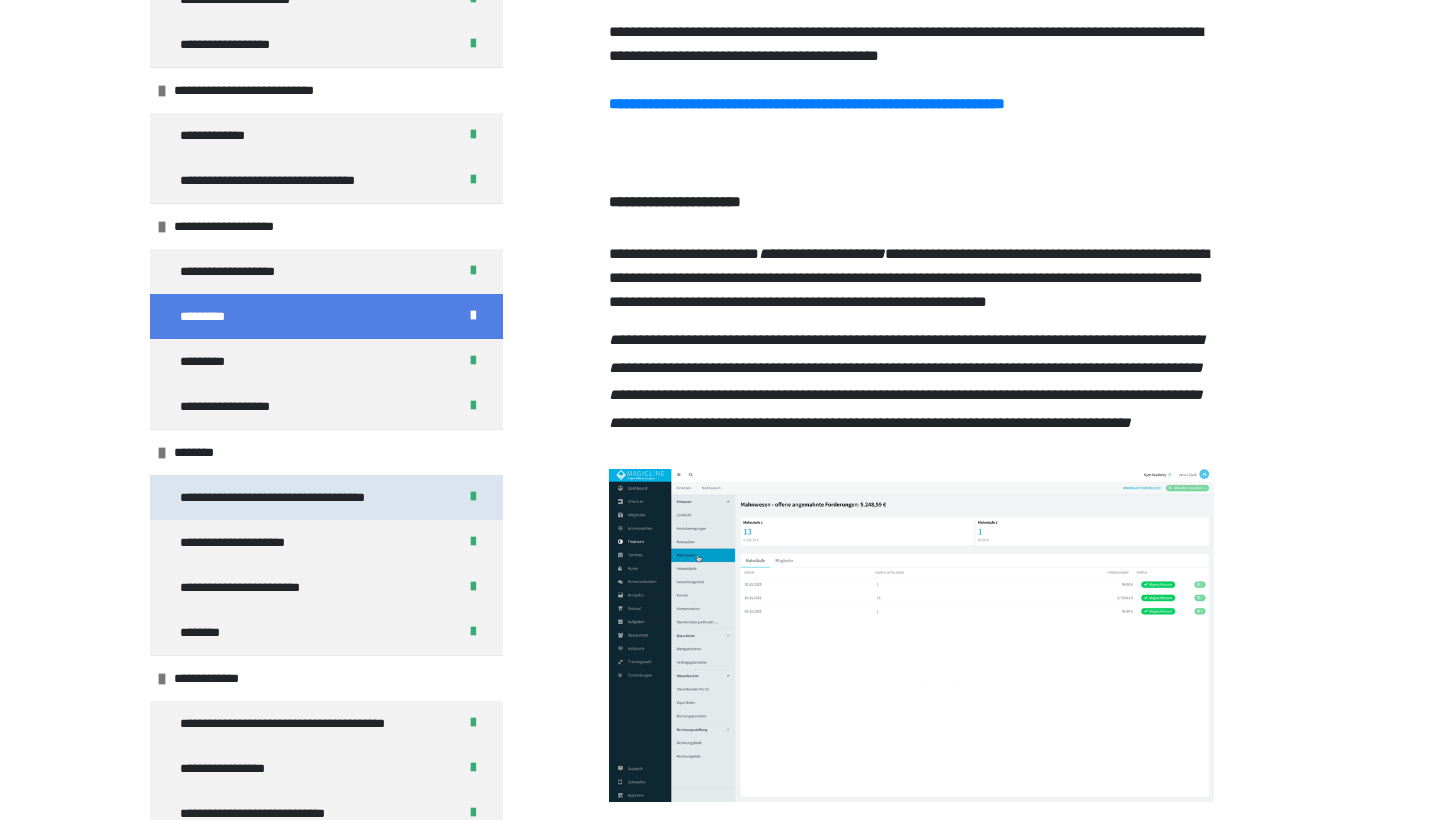 scroll, scrollTop: 347, scrollLeft: 0, axis: vertical 